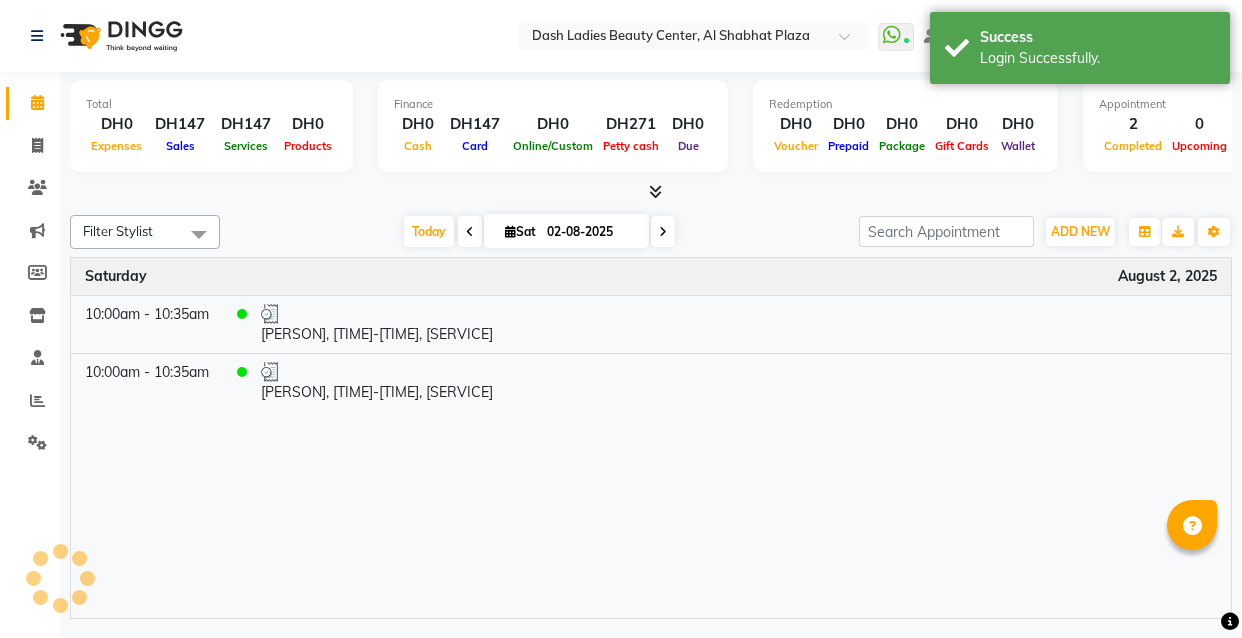 scroll, scrollTop: 0, scrollLeft: 0, axis: both 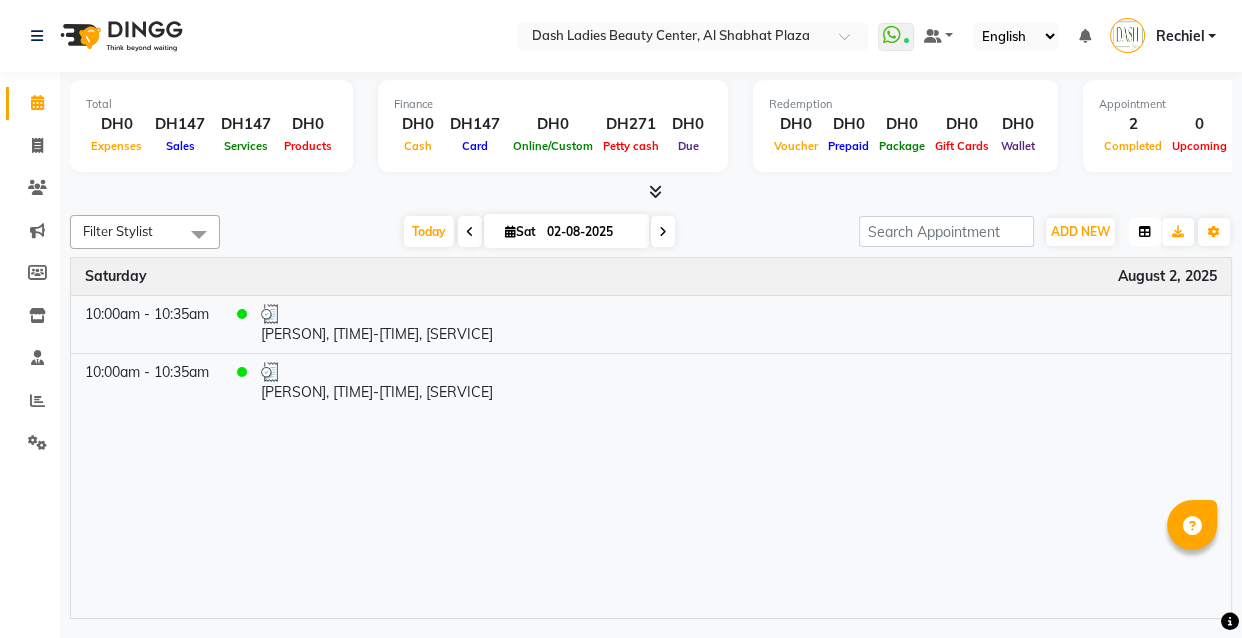 click at bounding box center (1145, 232) 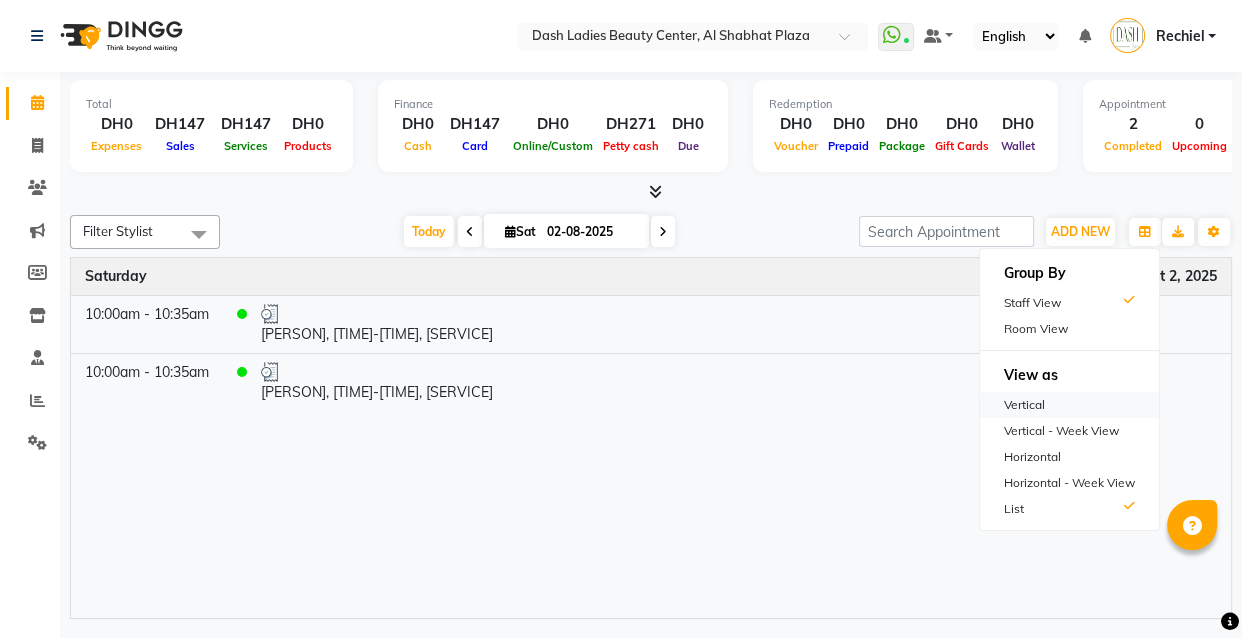 click on "Vertical" at bounding box center [1069, 405] 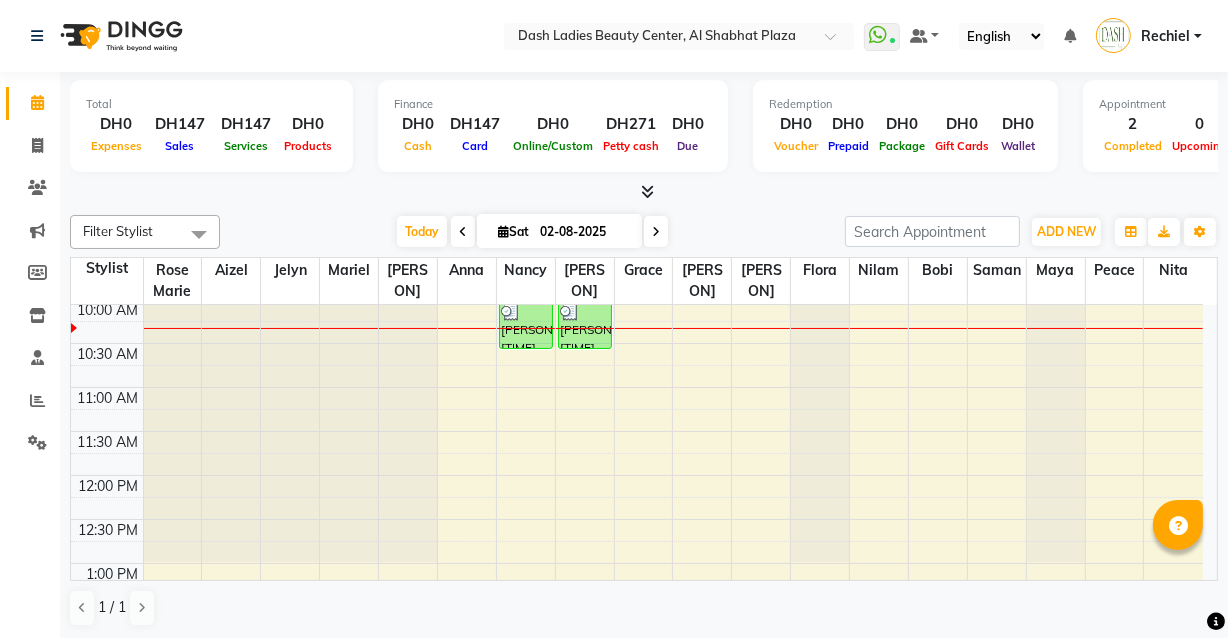 scroll, scrollTop: 83, scrollLeft: 0, axis: vertical 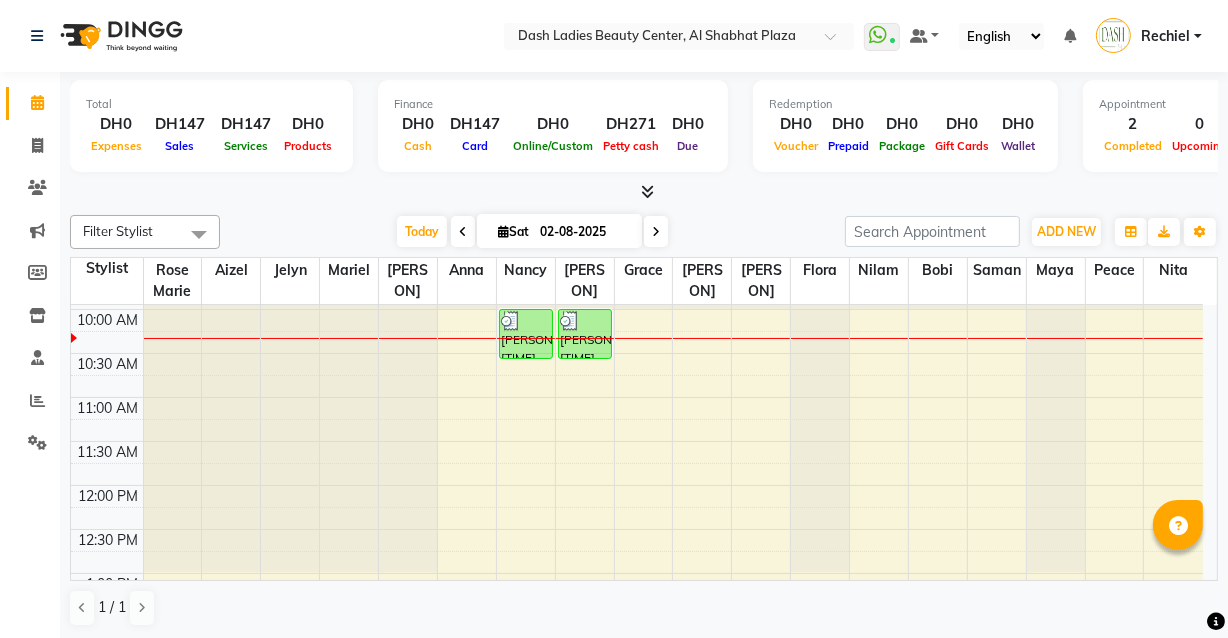 click at bounding box center (656, 232) 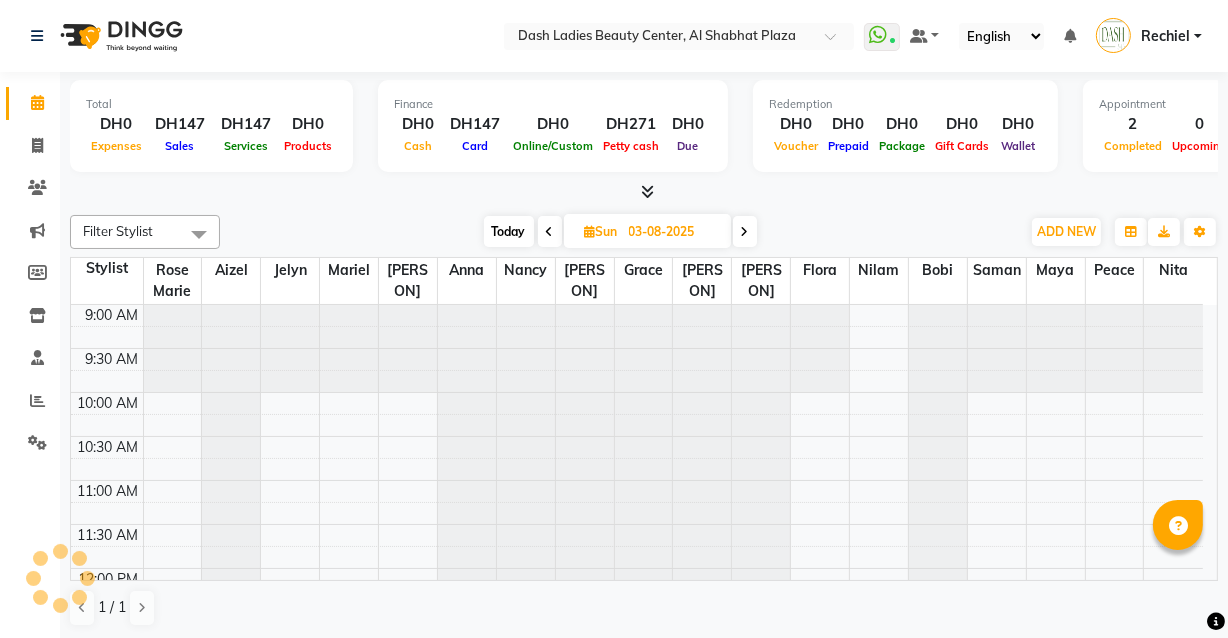 scroll, scrollTop: 89, scrollLeft: 0, axis: vertical 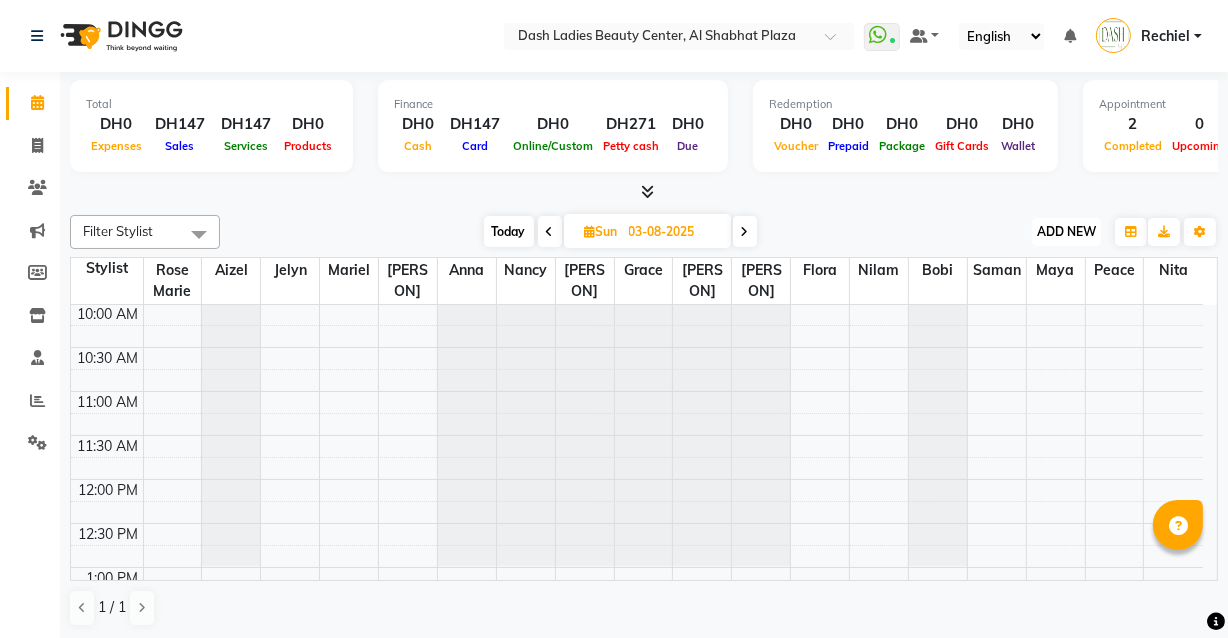 click on "ADD NEW" at bounding box center [1066, 231] 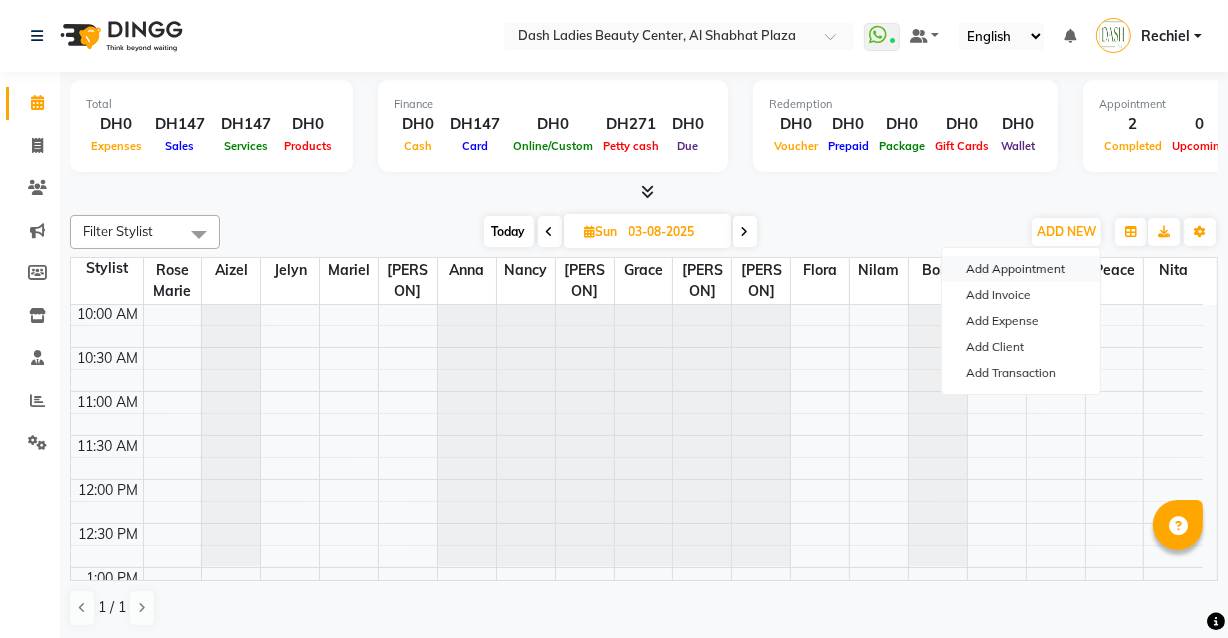 click on "Add Appointment" at bounding box center (1021, 269) 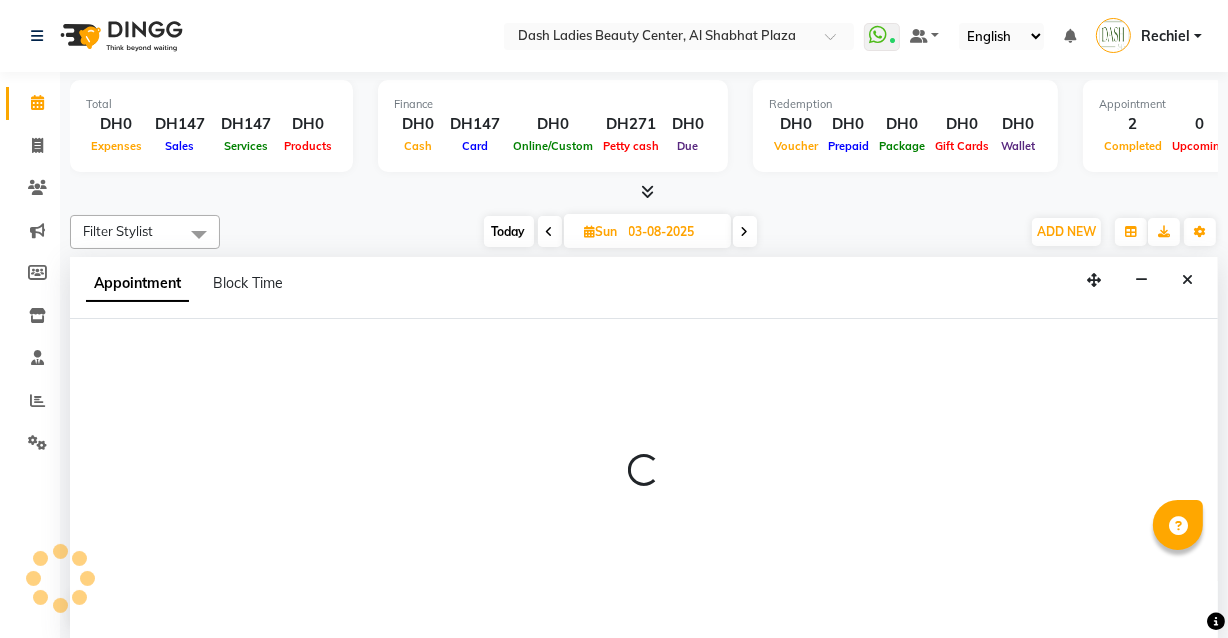 scroll, scrollTop: 0, scrollLeft: 0, axis: both 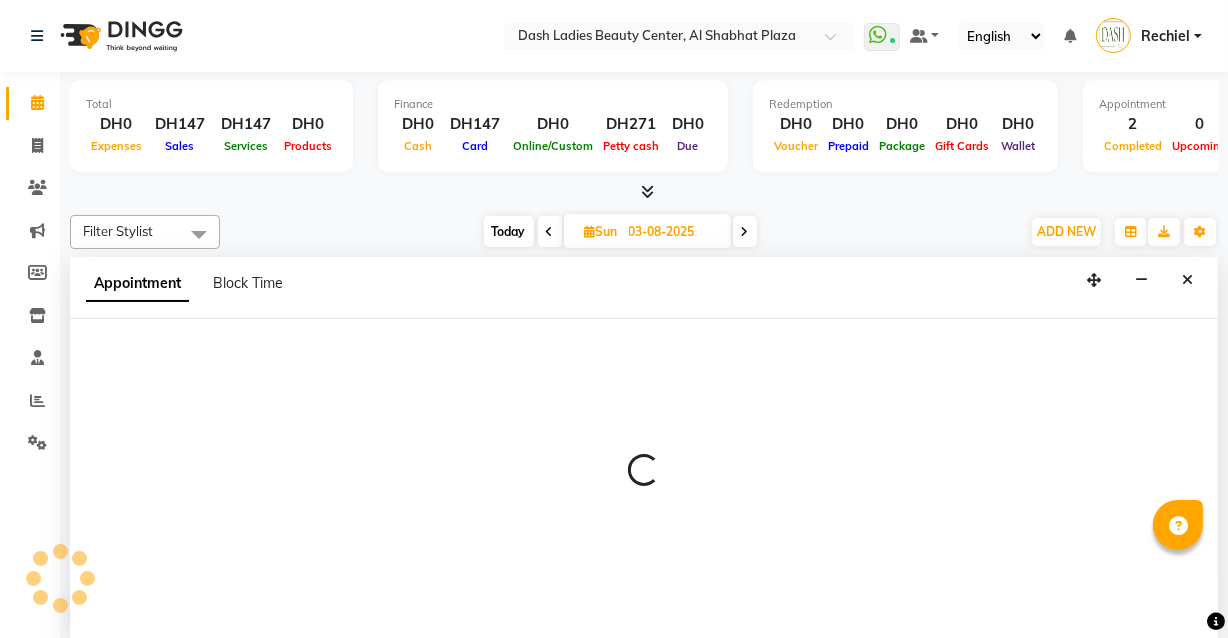 select on "600" 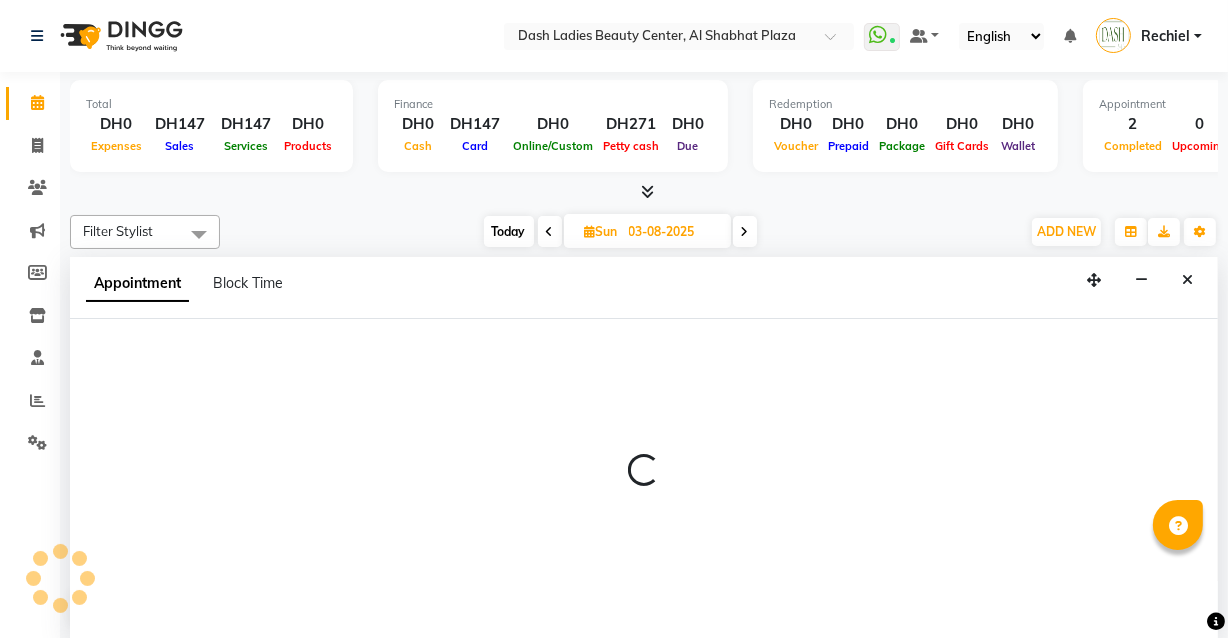 select on "tentative" 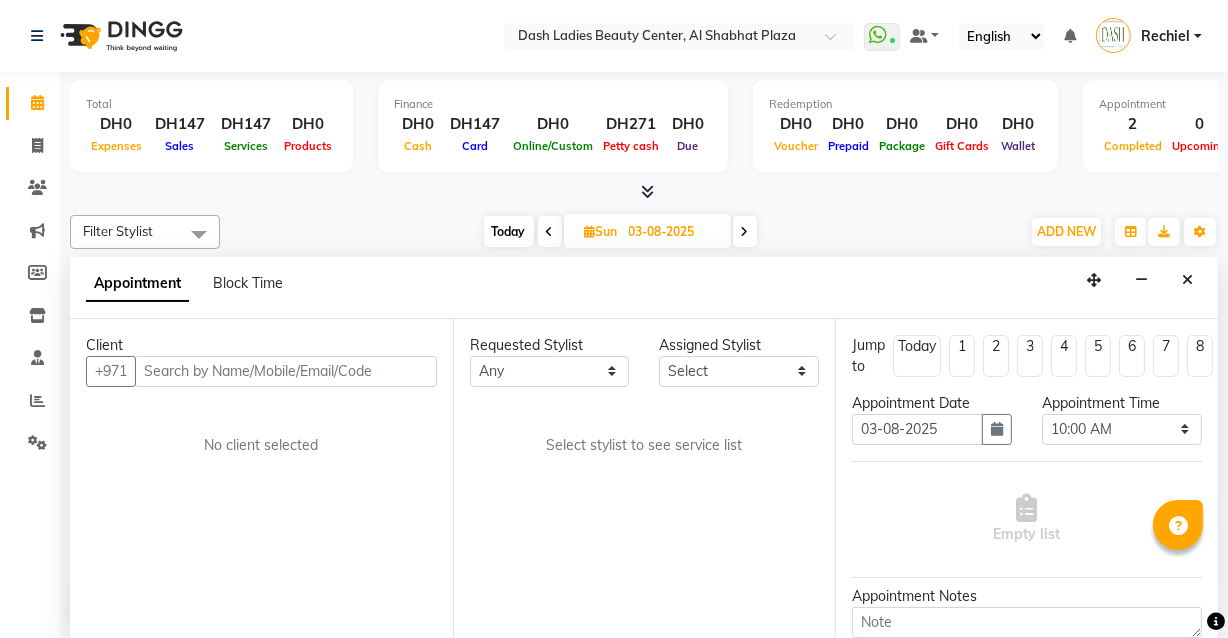 click at bounding box center (286, 371) 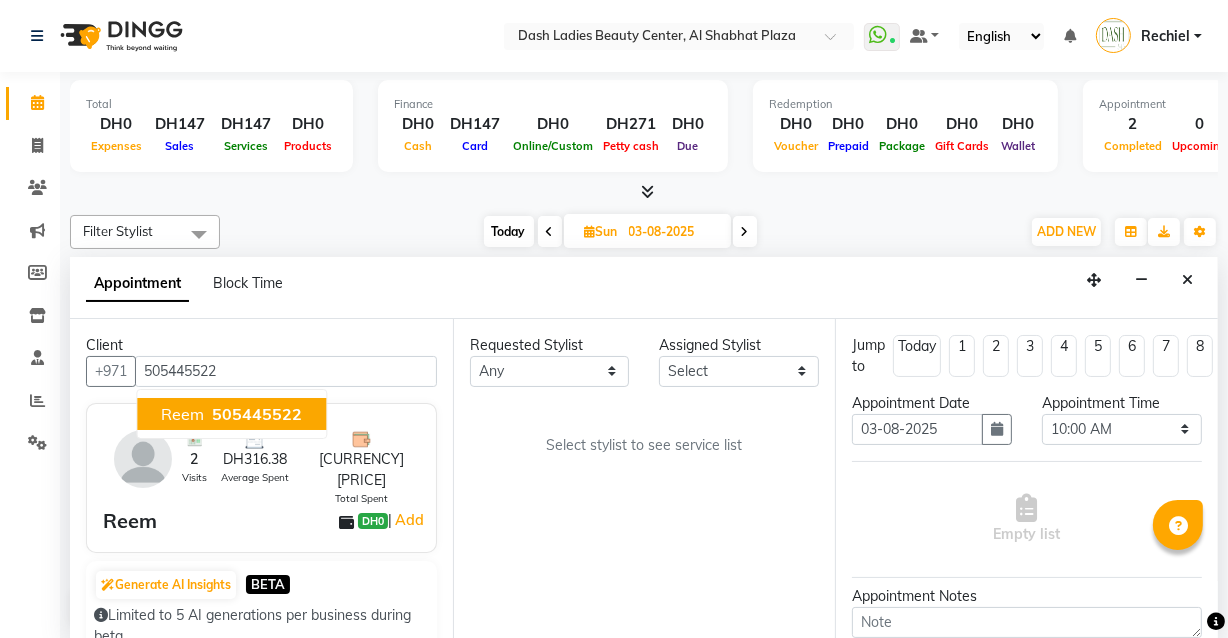 click on "505445522" at bounding box center (257, 414) 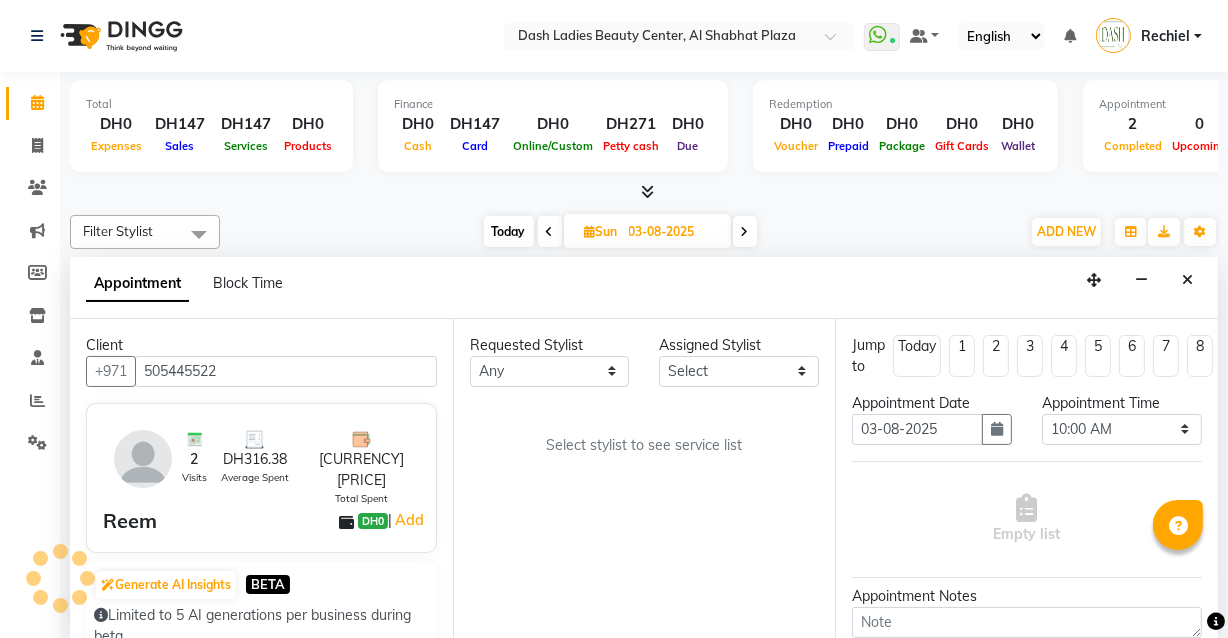 type on "505445522" 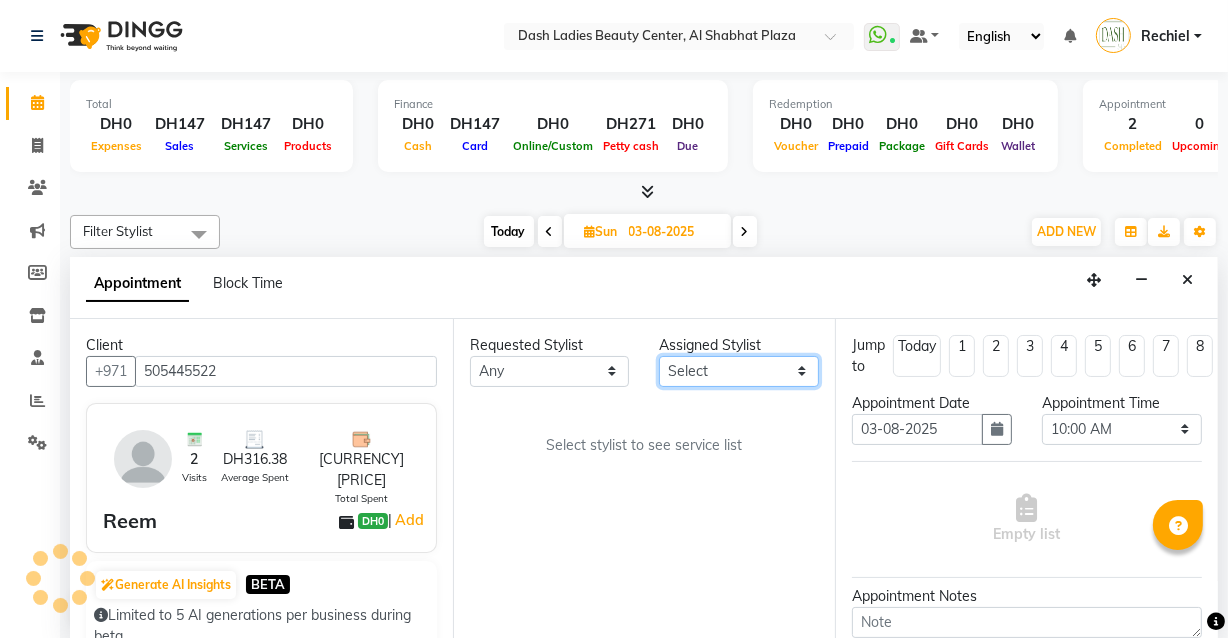 click on "Select Aizel Angelina Anna Bobi Edlyn Flora Grace Janine Jelyn Mariel Maya Nancy Nilam Nita Peace Rose Marie Saman Talina" at bounding box center [739, 371] 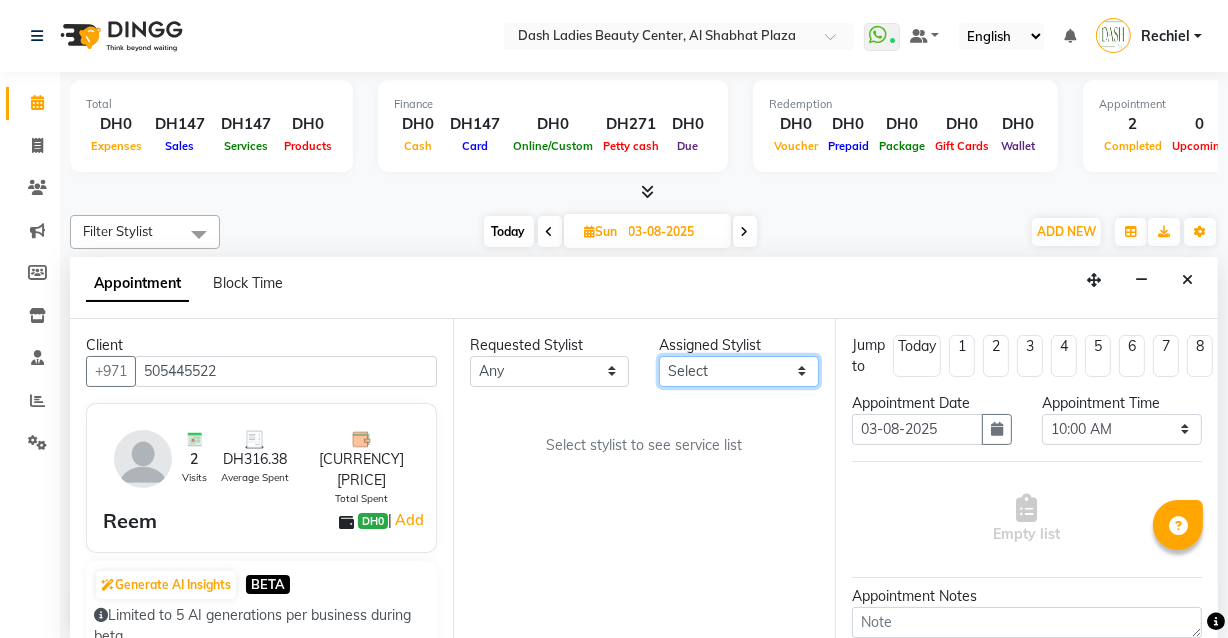 select on "81114" 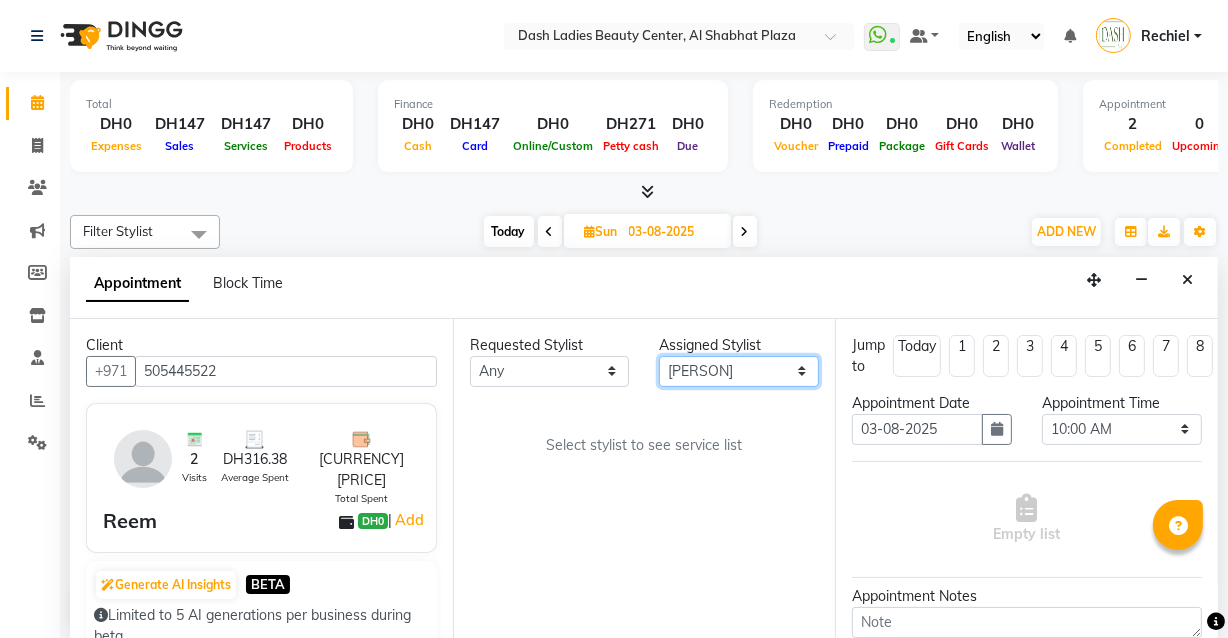 click on "Select Aizel Angelina Anna Bobi Edlyn Flora Grace Janine Jelyn Mariel Maya Nancy Nilam Nita Peace Rose Marie Saman Talina" at bounding box center (739, 371) 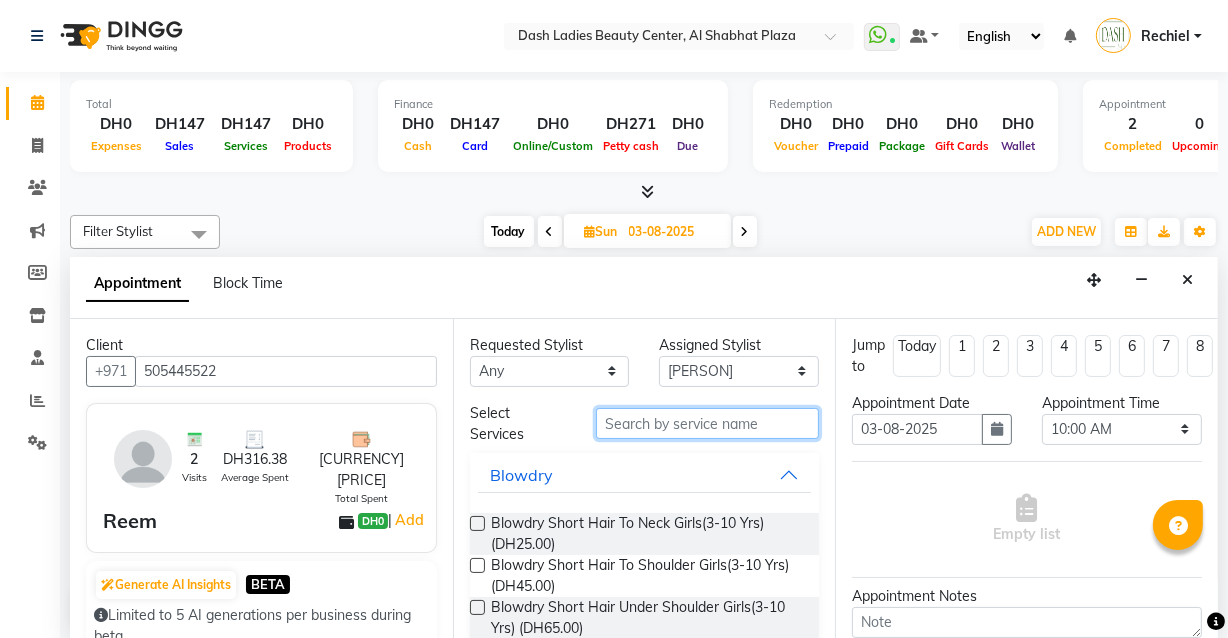 click at bounding box center (707, 423) 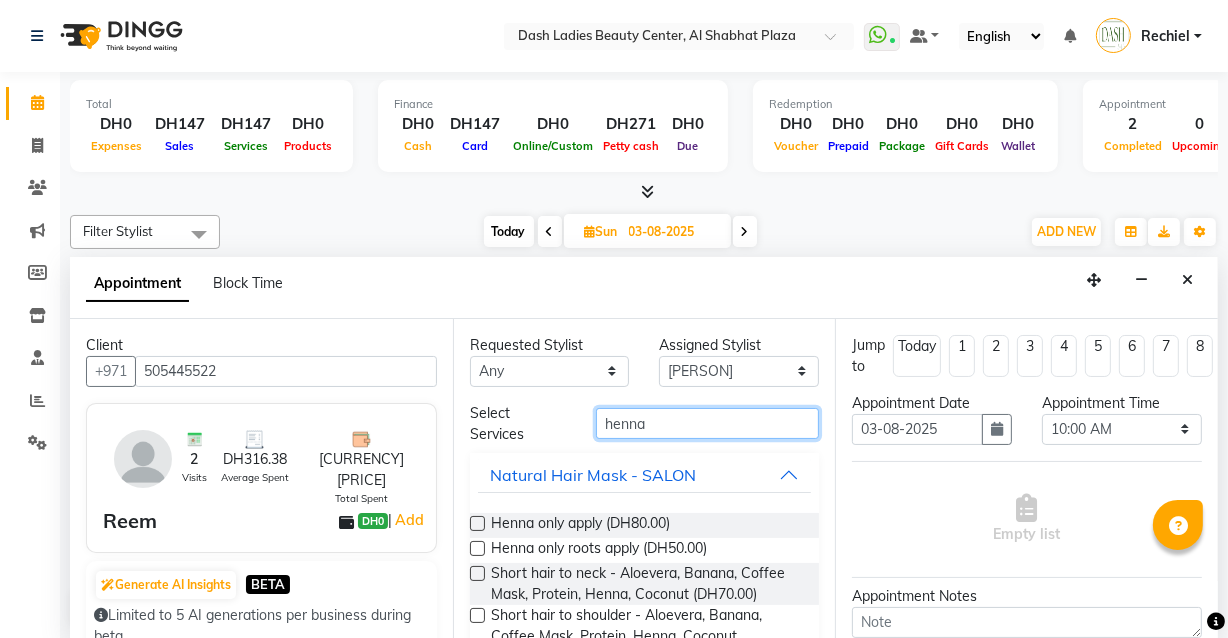 type on "henna" 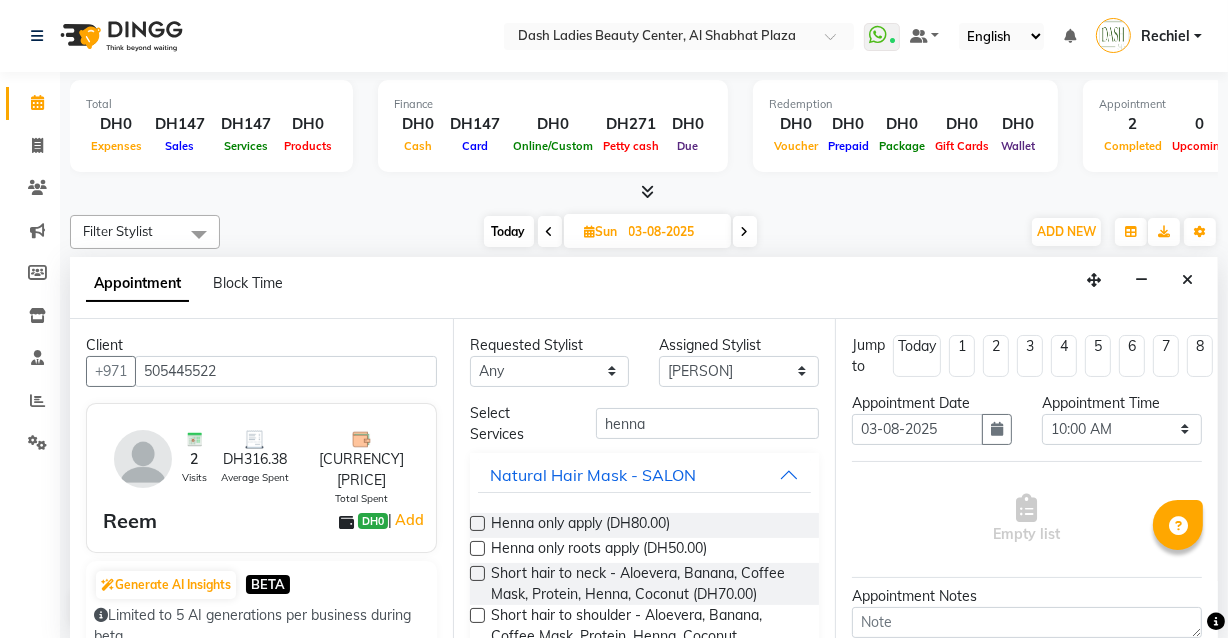 click at bounding box center (477, 523) 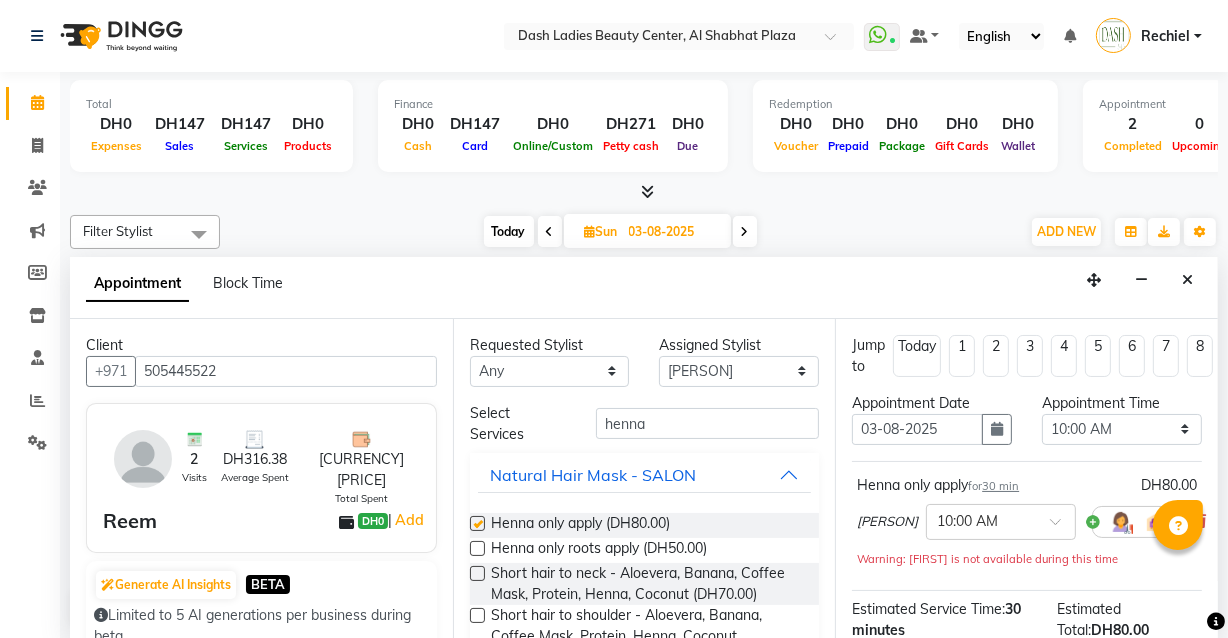 checkbox on "false" 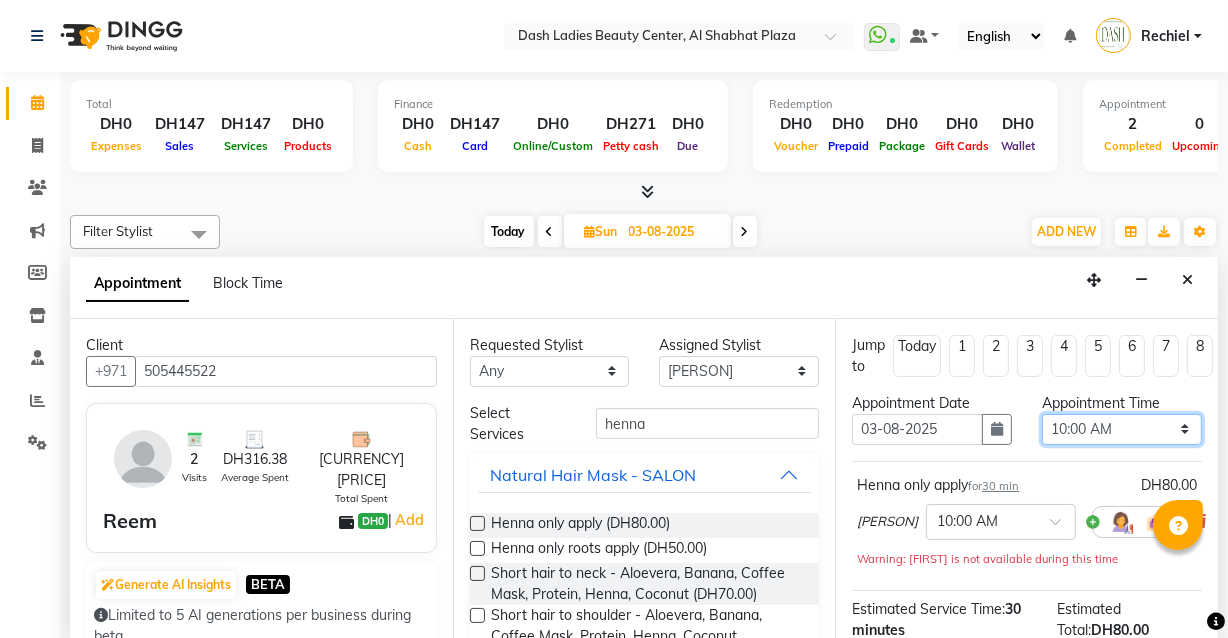 click on "Select 10:00 AM 10:15 AM 10:30 AM 10:45 AM 11:00 AM 11:15 AM 11:30 AM 11:45 AM 12:00 PM 12:15 PM 12:30 PM 12:45 PM 01:00 PM 01:15 PM 01:30 PM 01:45 PM 02:00 PM 02:15 PM 02:30 PM 02:45 PM 03:00 PM 03:15 PM 03:30 PM 03:45 PM 04:00 PM 04:15 PM 04:30 PM 04:45 PM 05:00 PM 05:15 PM 05:30 PM 05:45 PM 06:00 PM 06:15 PM 06:30 PM 06:45 PM 07:00 PM 07:15 PM 07:30 PM 07:45 PM 08:00 PM 08:15 PM 08:30 PM 08:45 PM 09:00 PM 09:15 PM 09:30 PM 09:45 PM 10:00 PM" at bounding box center (1122, 429) 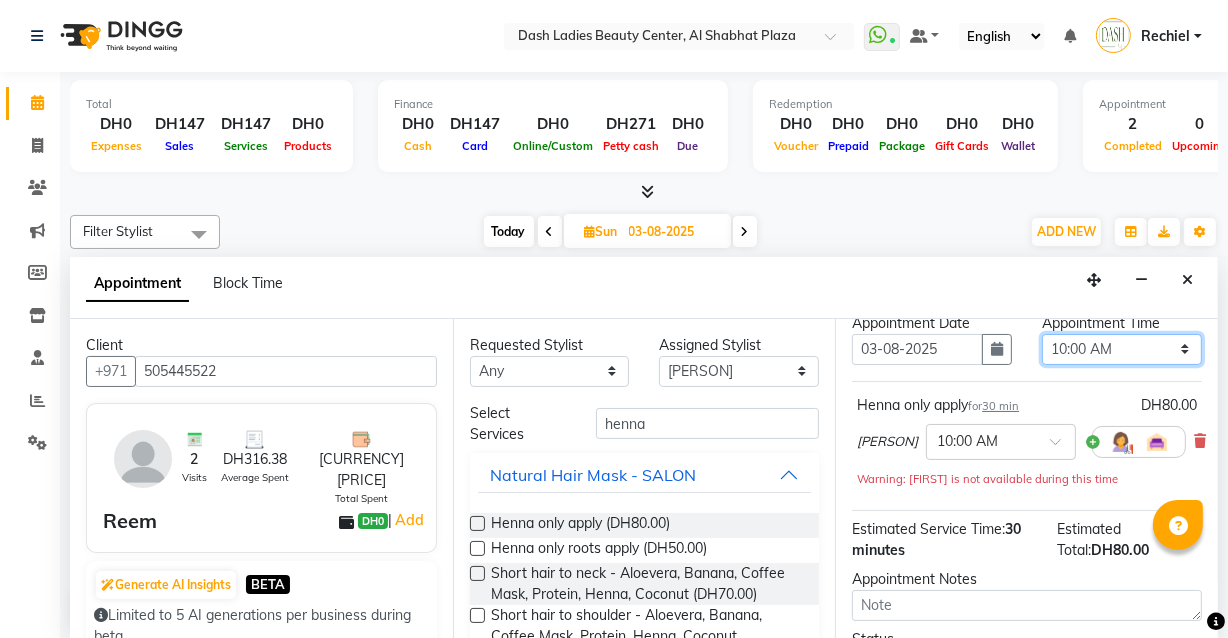 scroll, scrollTop: 165, scrollLeft: 0, axis: vertical 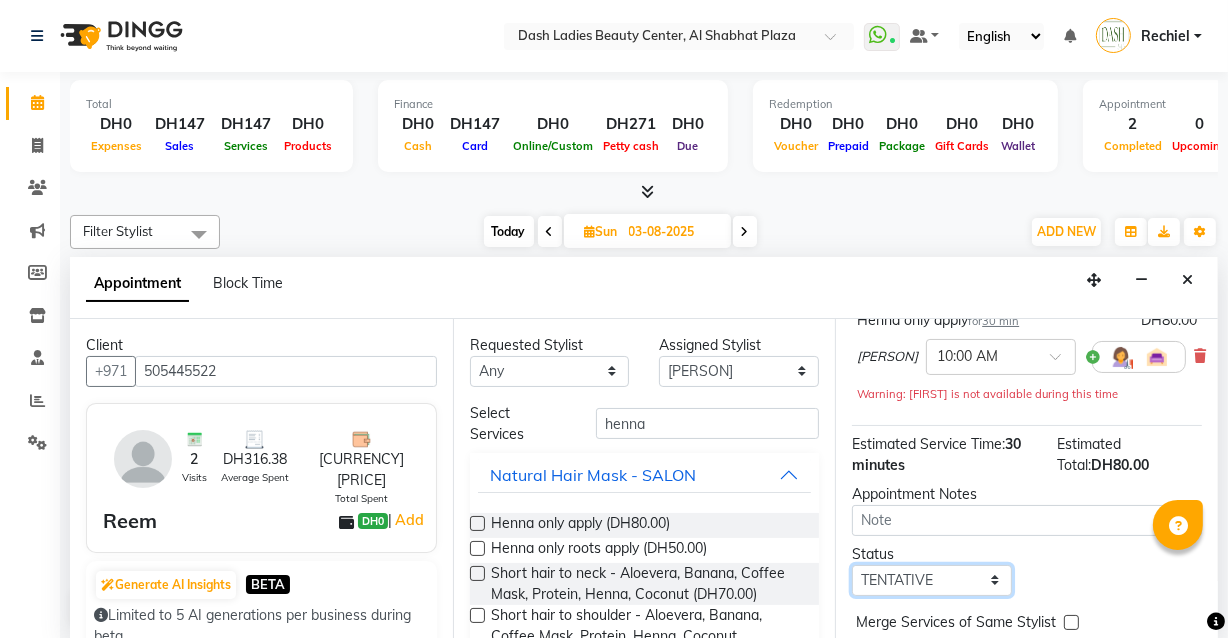click on "Select TENTATIVE CONFIRM UPCOMING" at bounding box center (932, 580) 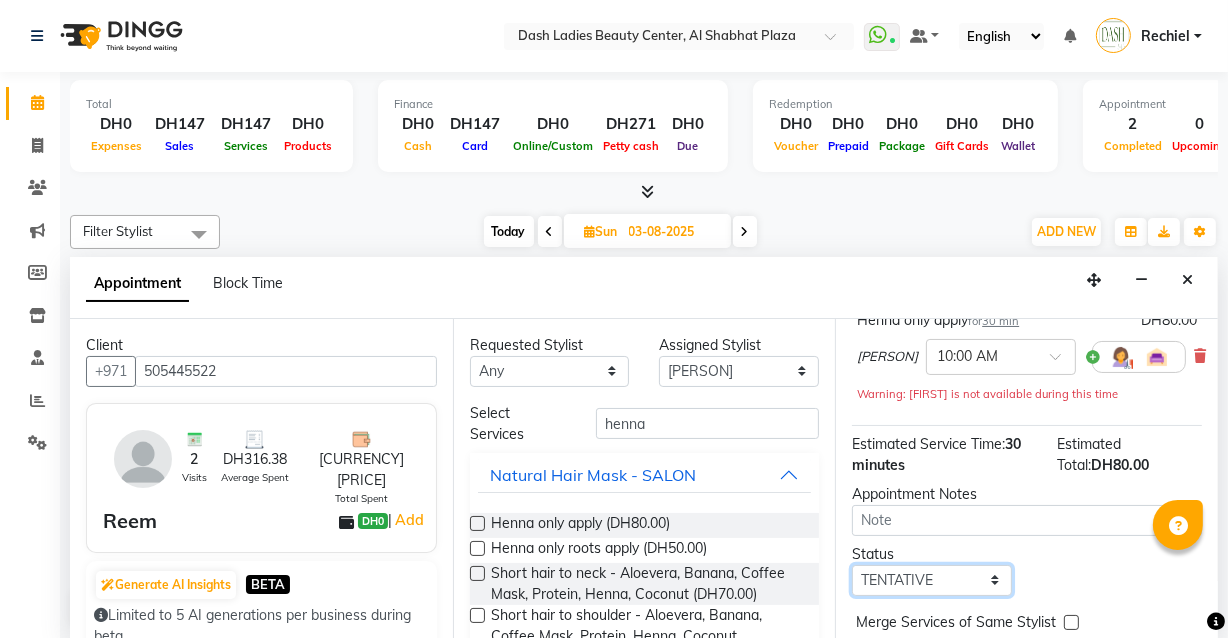 select on "confirm booking" 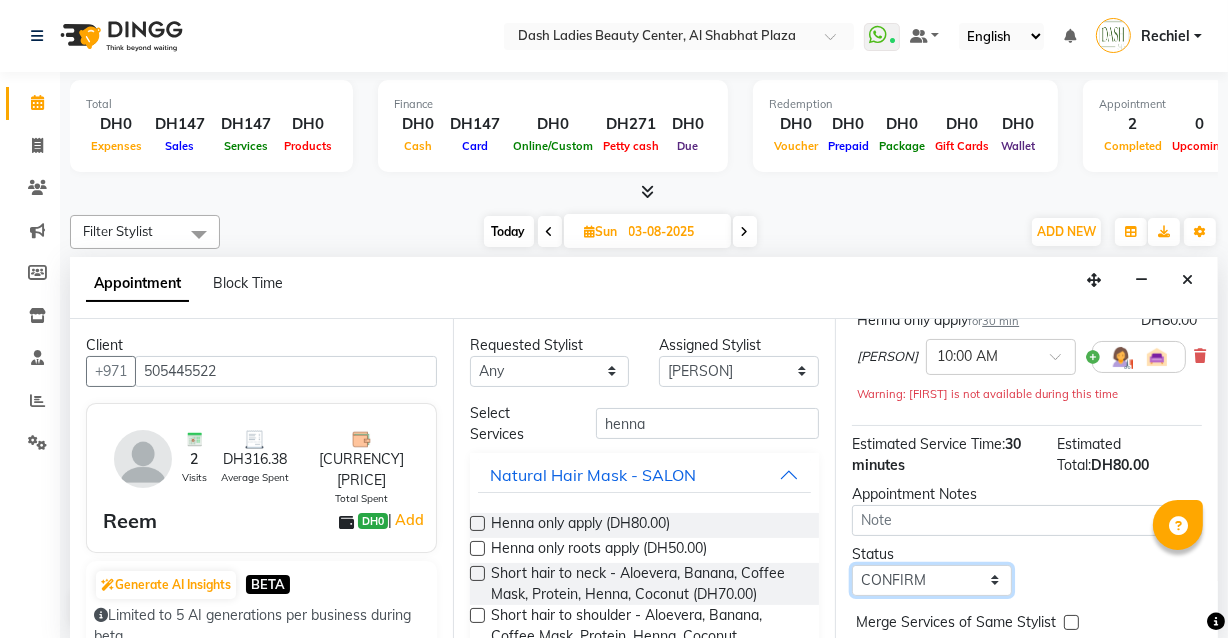 click on "Select TENTATIVE CONFIRM UPCOMING" at bounding box center (932, 580) 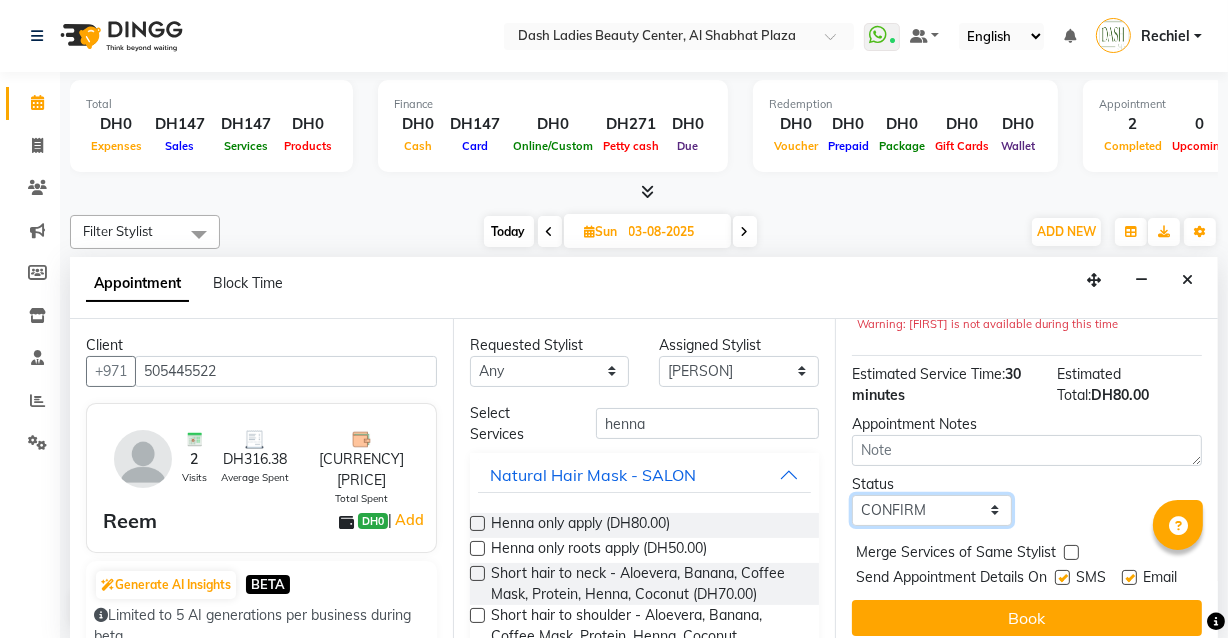 scroll, scrollTop: 277, scrollLeft: 0, axis: vertical 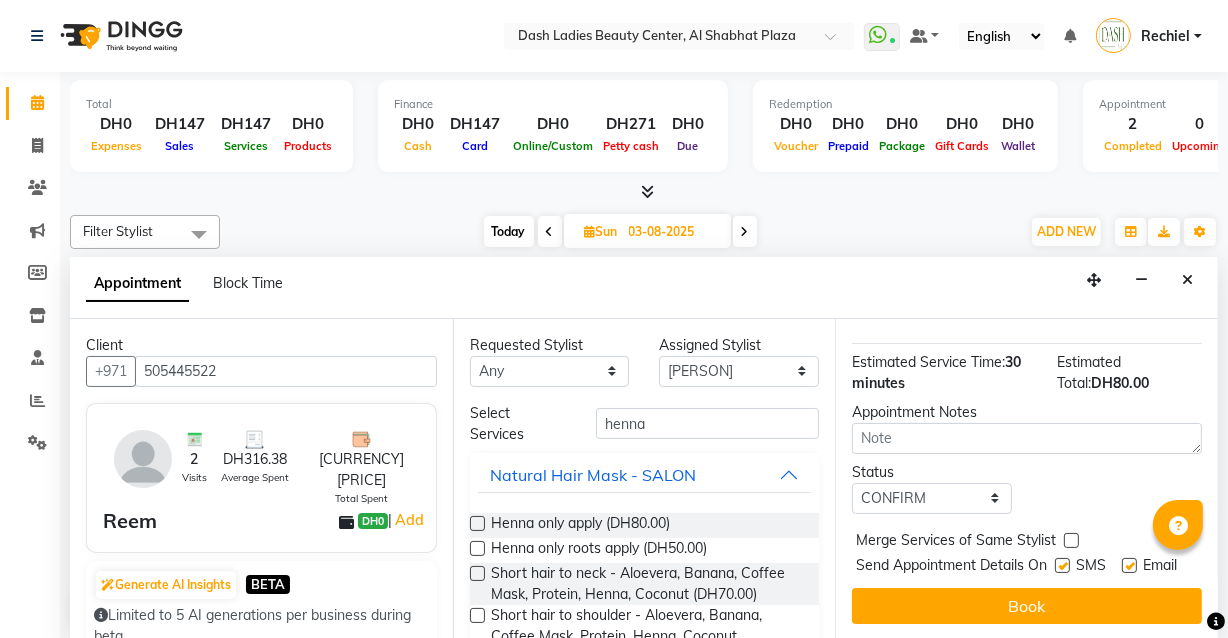 click at bounding box center (1071, 540) 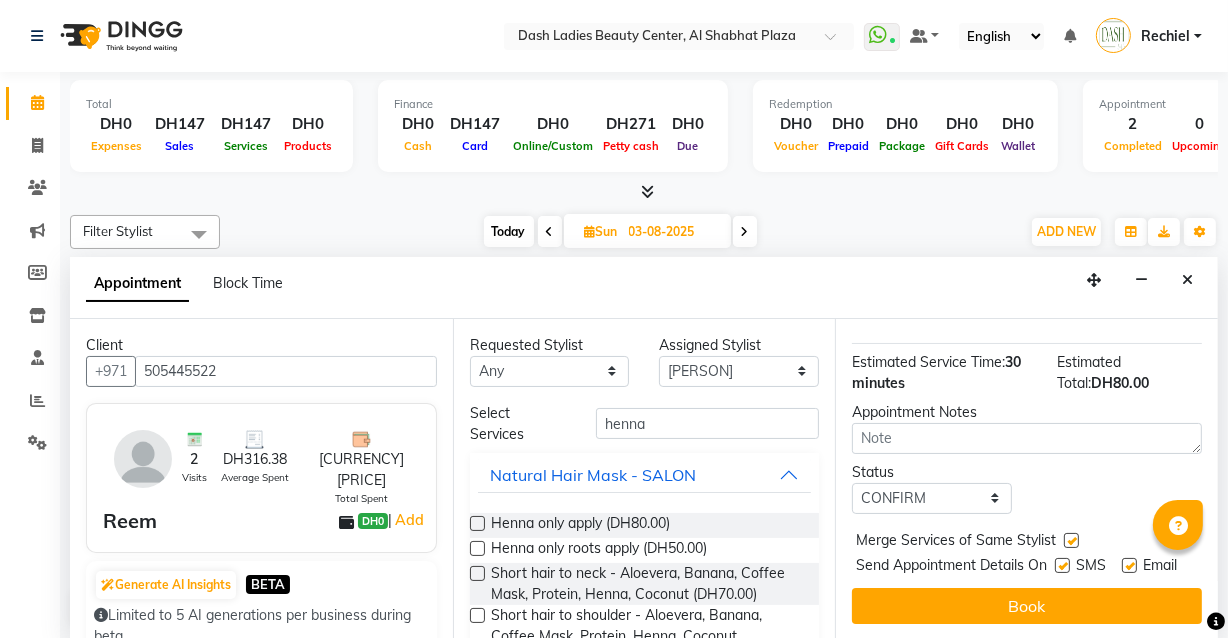click at bounding box center [1062, 565] 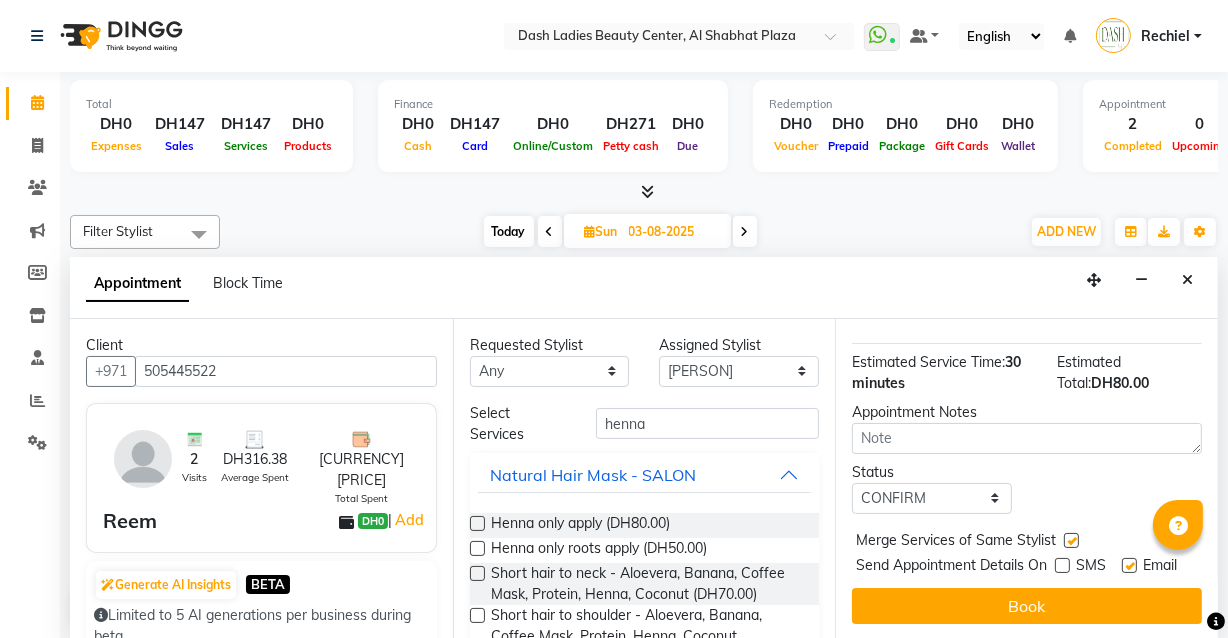 click at bounding box center [1129, 565] 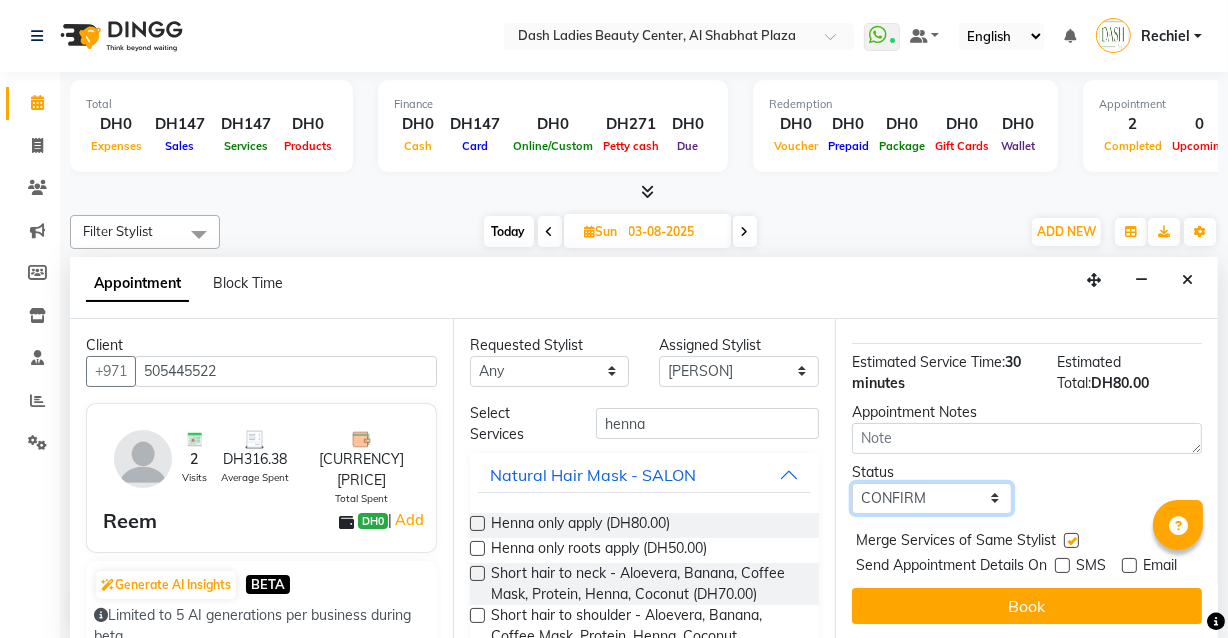 click on "Select TENTATIVE CONFIRM UPCOMING" at bounding box center [932, 498] 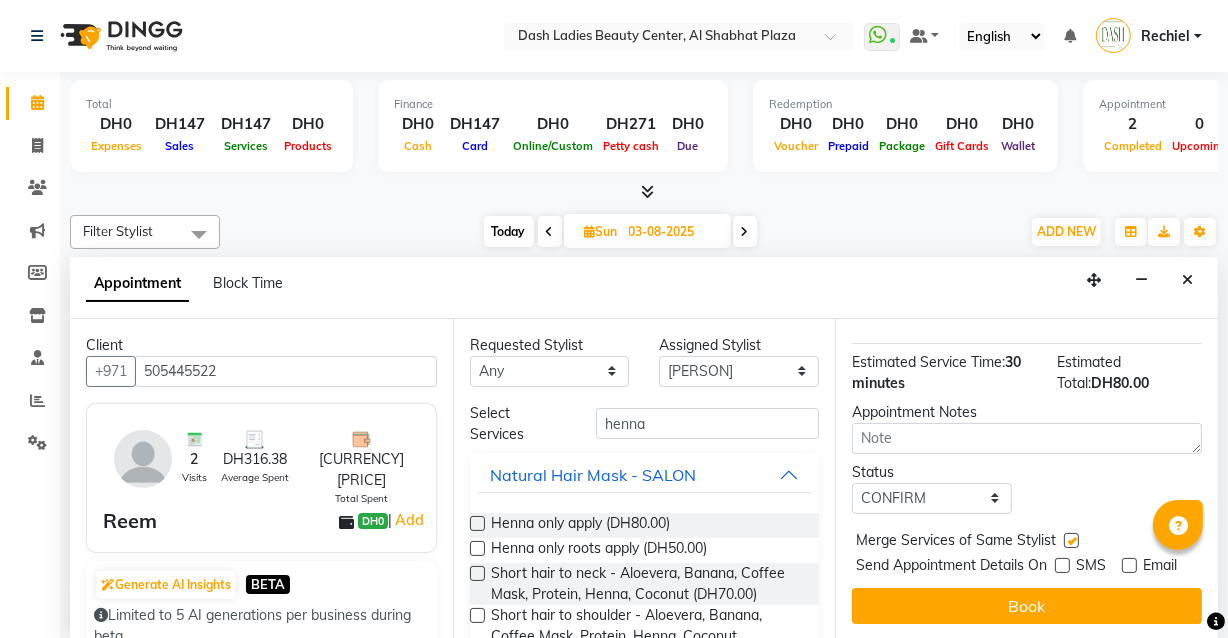 click on "Status Select TENTATIVE CONFIRM UPCOMING" at bounding box center [1027, 488] 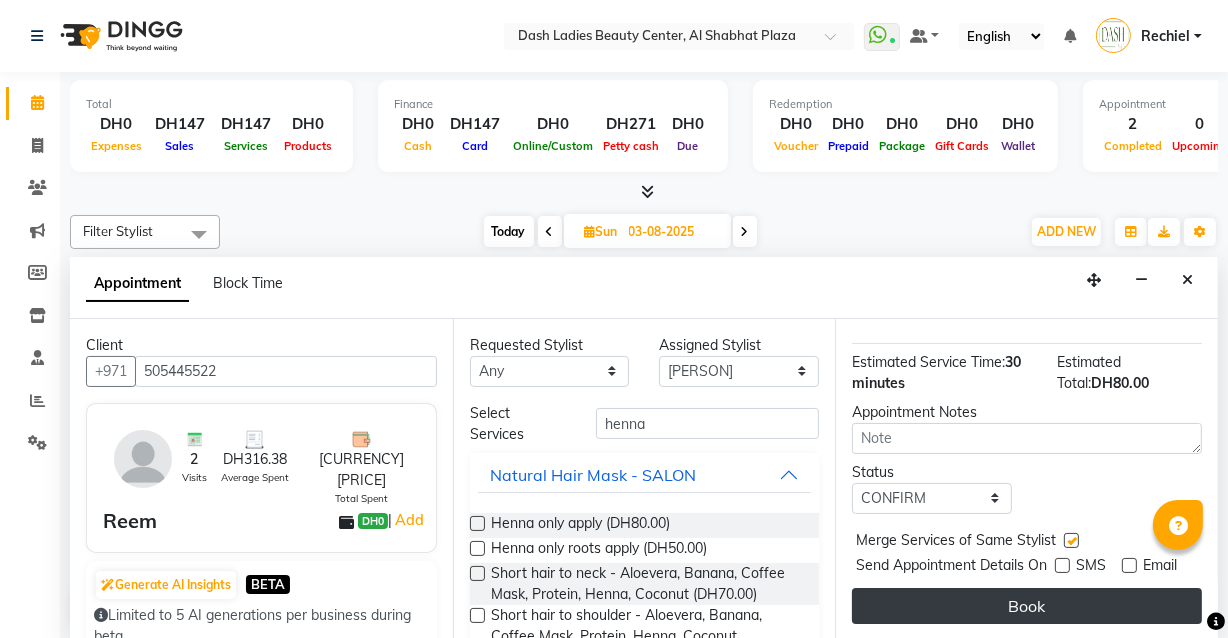 click on "Book" at bounding box center (1027, 606) 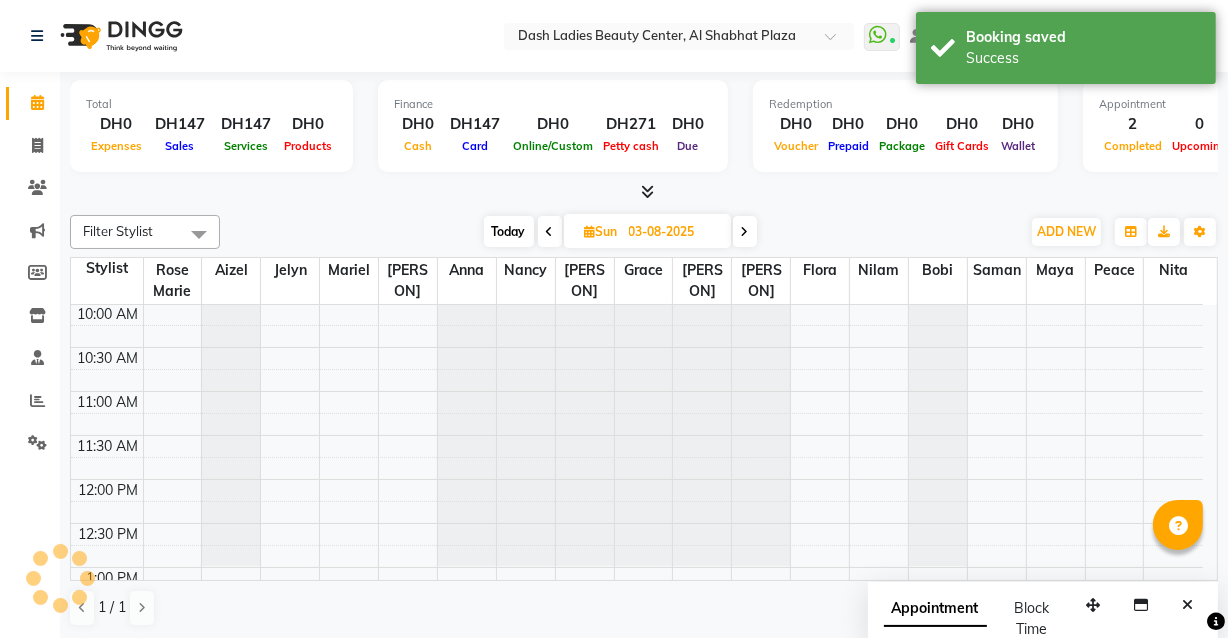 scroll, scrollTop: 0, scrollLeft: 0, axis: both 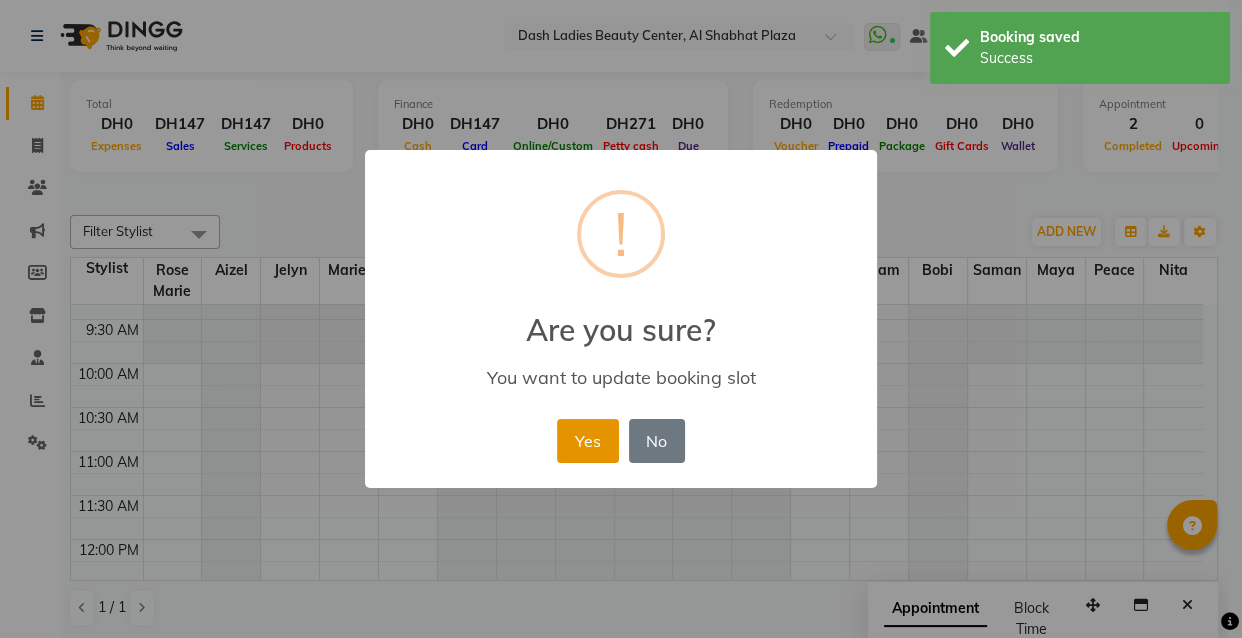 click on "Yes" at bounding box center [587, 441] 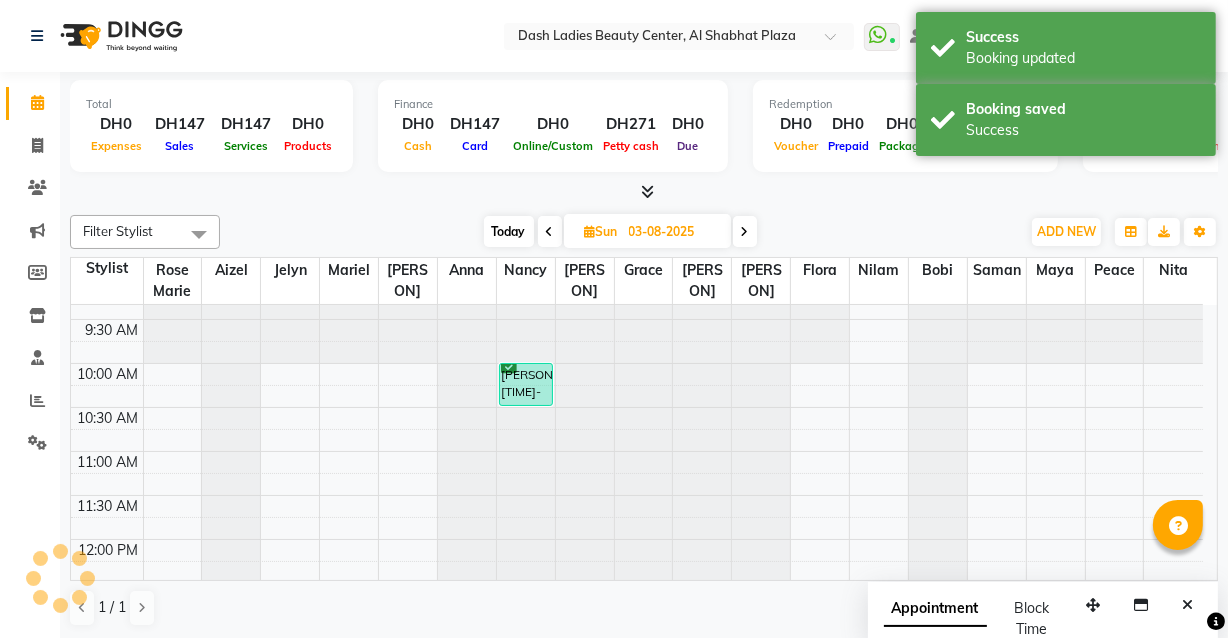 click on "[PERSON], [TIME]-[TIME], [SERVICE]" at bounding box center [526, 384] 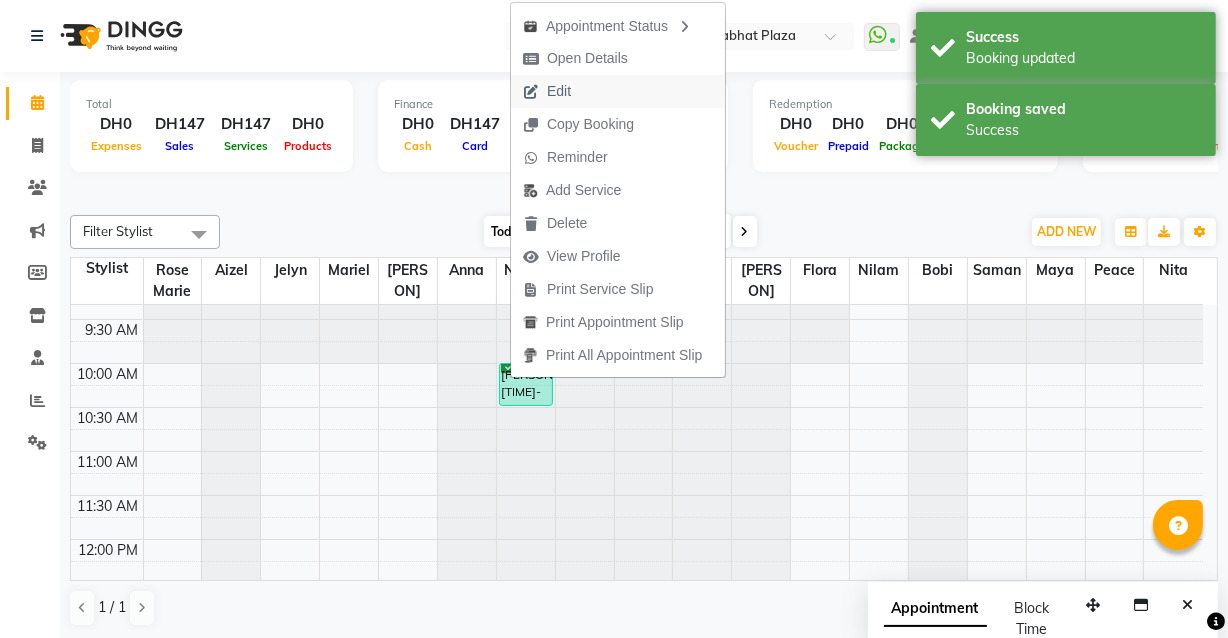 click on "Edit" at bounding box center (618, 91) 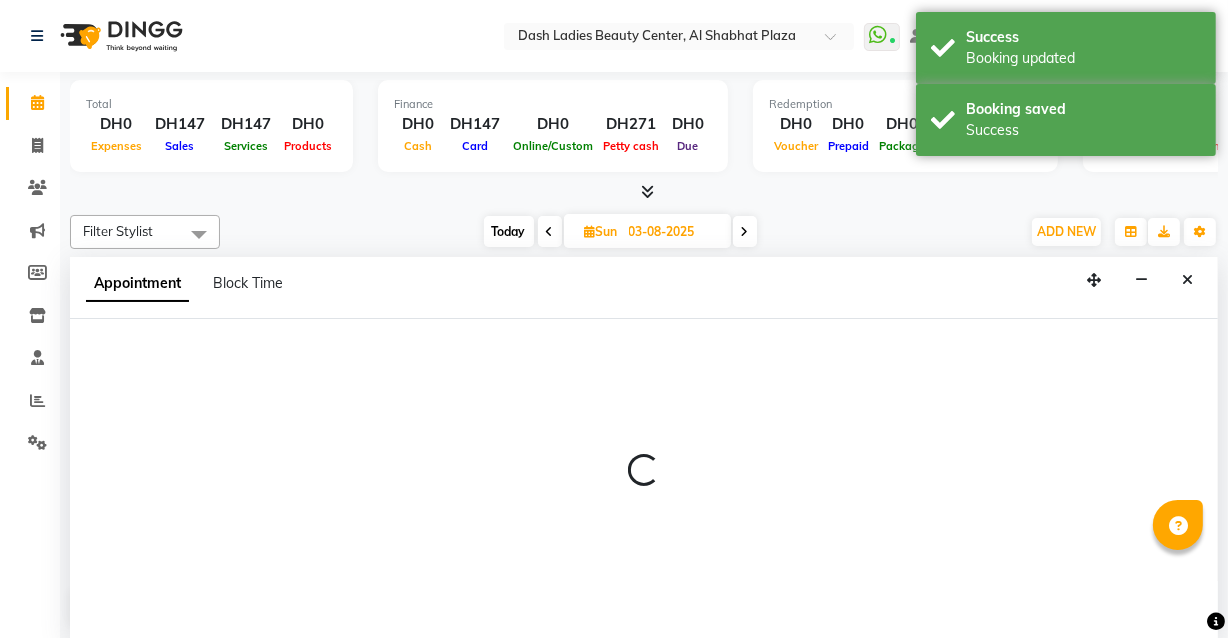 scroll, scrollTop: 0, scrollLeft: 0, axis: both 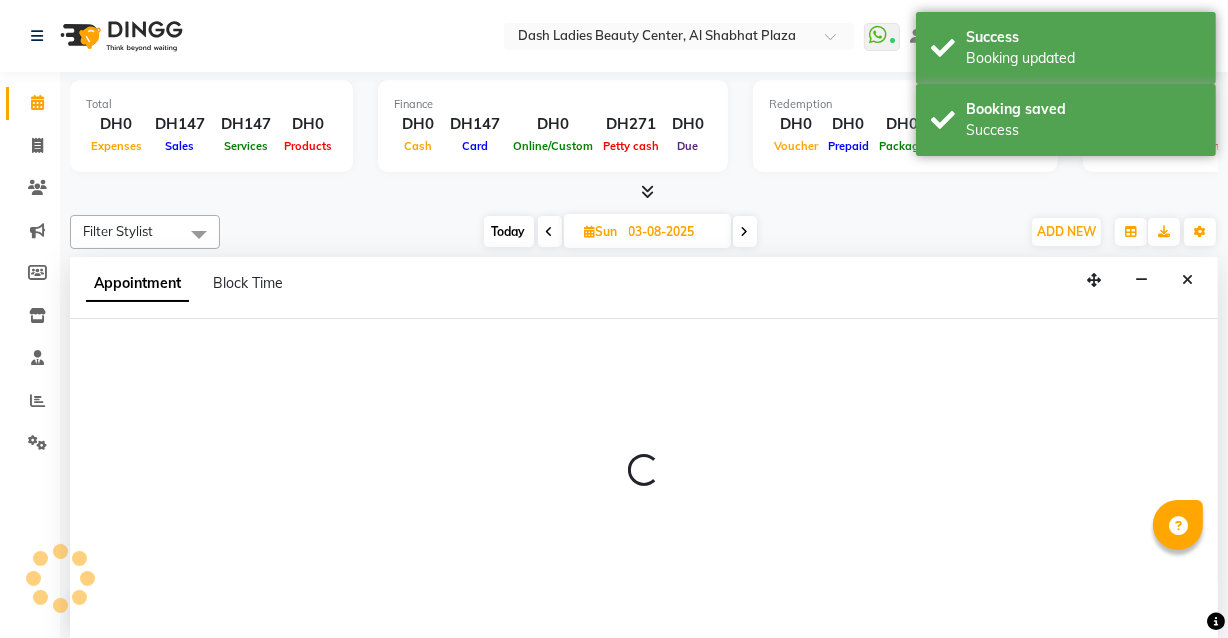 select on "tentative" 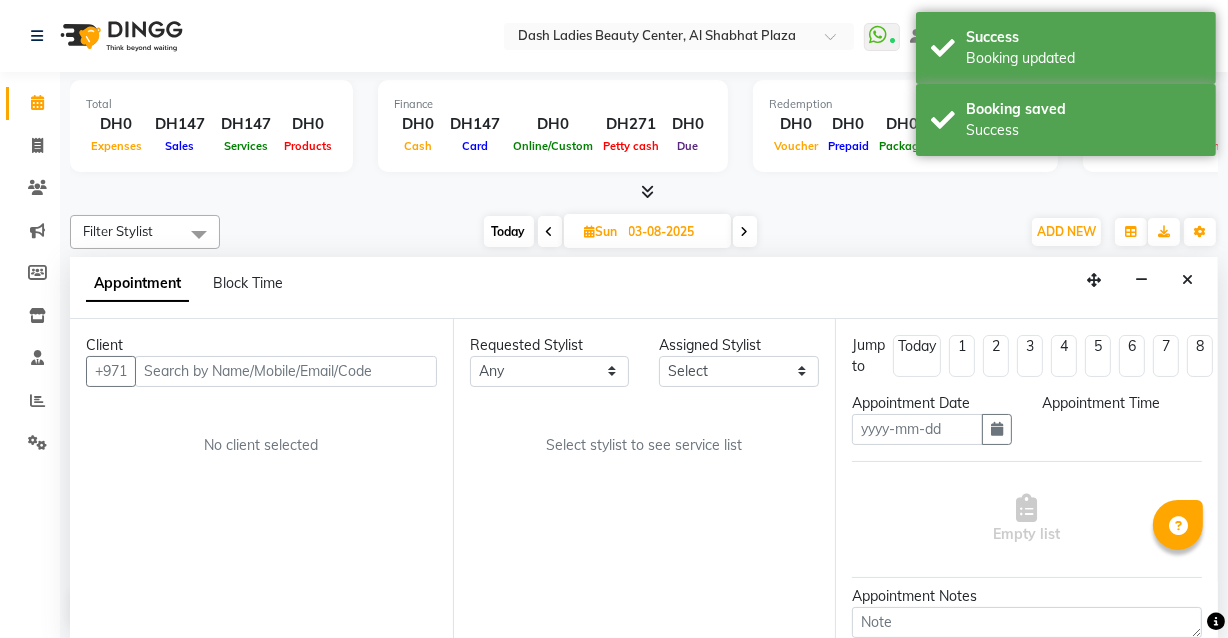 type on "03-08-2025" 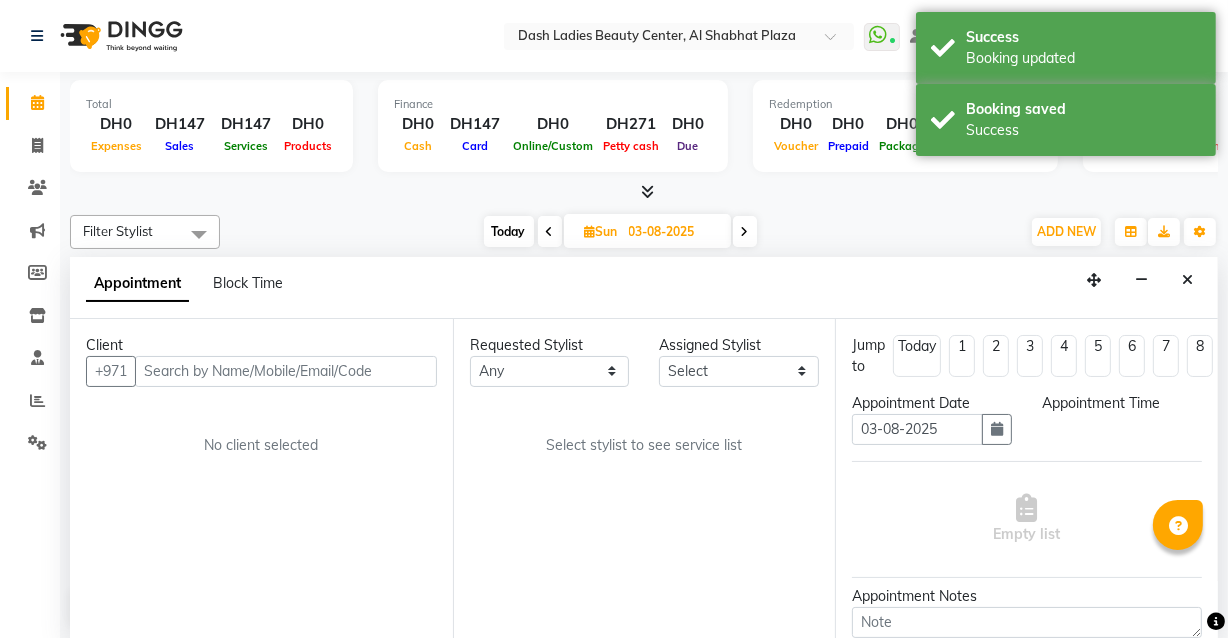 scroll, scrollTop: 0, scrollLeft: 0, axis: both 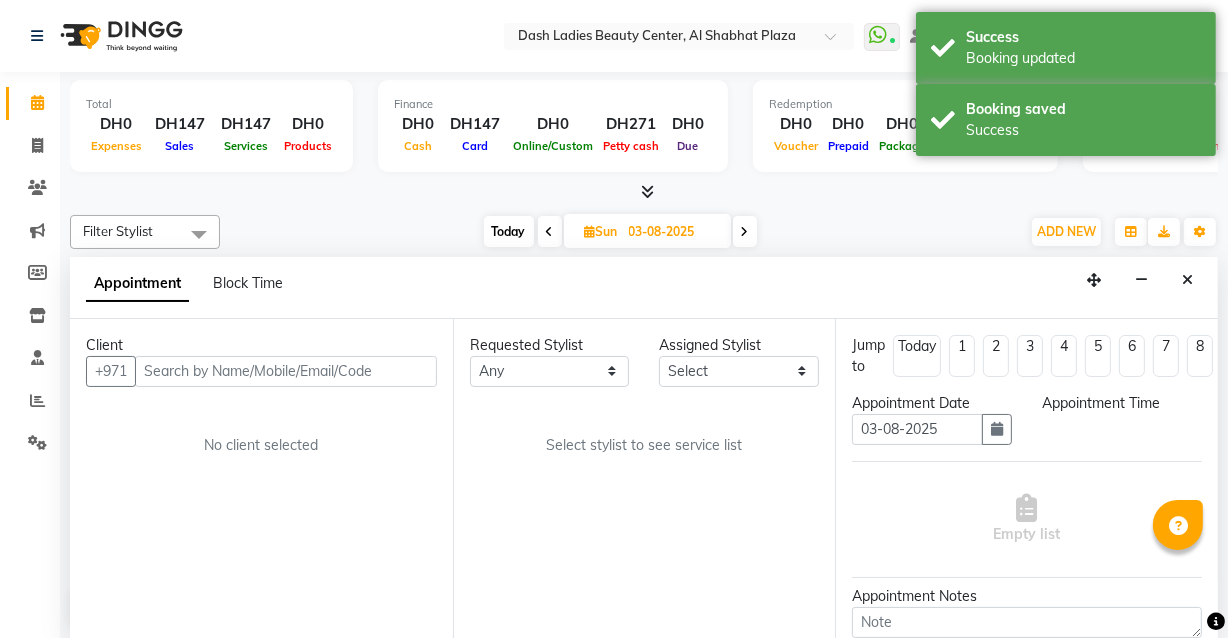 select on "confirm booking" 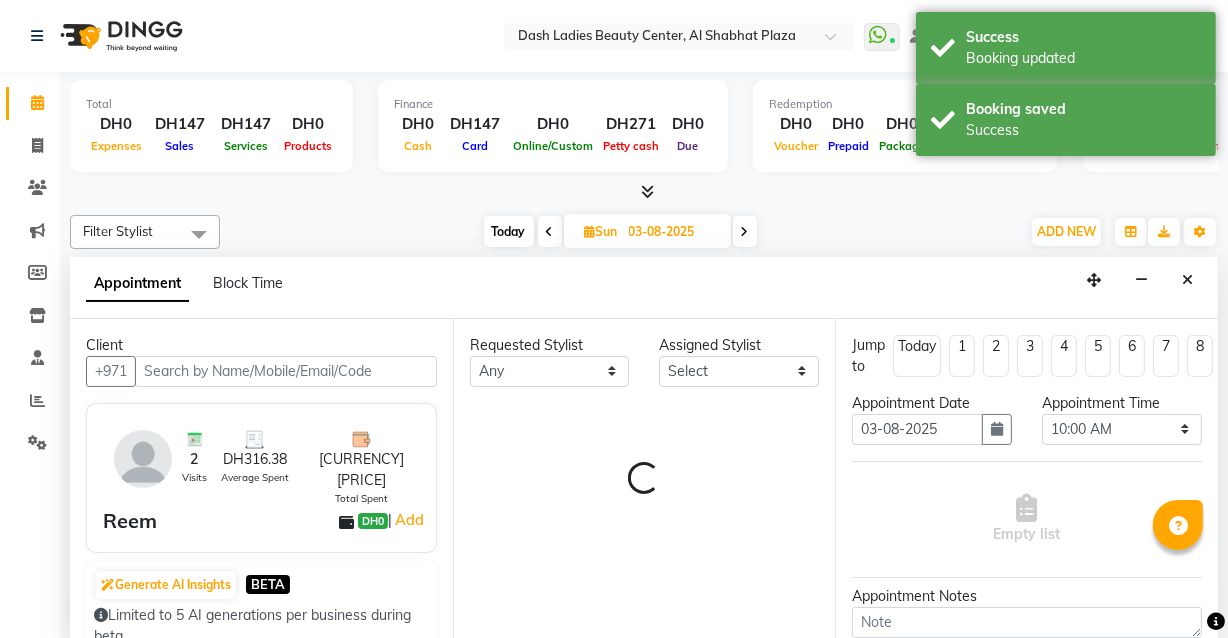 select on "81111" 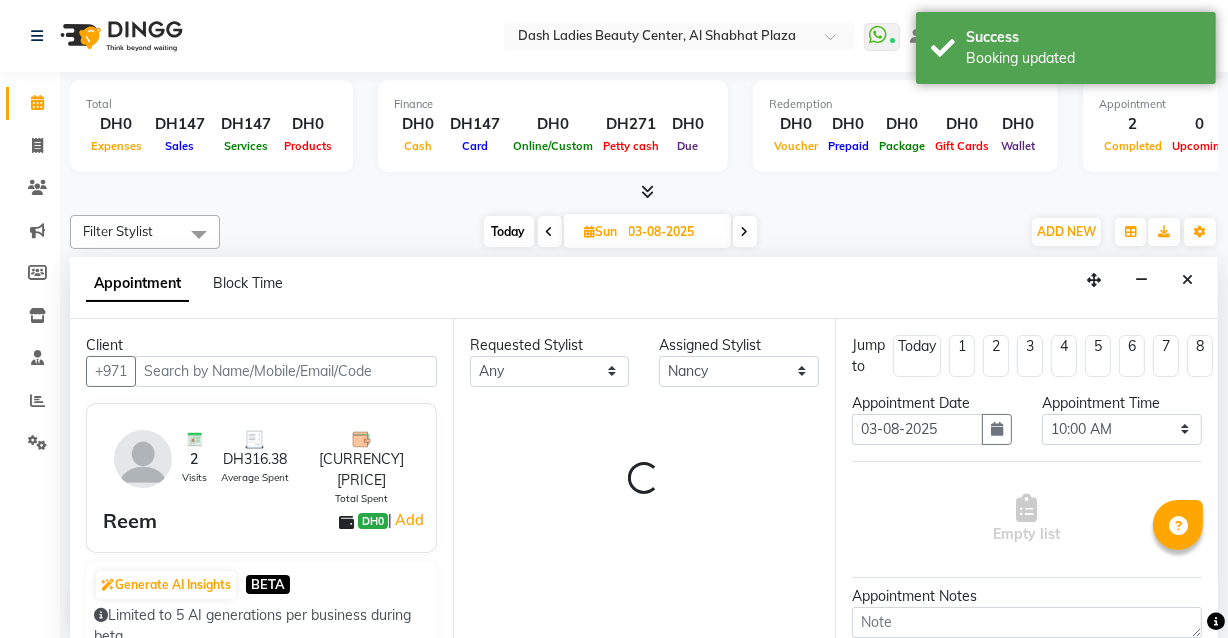 scroll, scrollTop: 89, scrollLeft: 0, axis: vertical 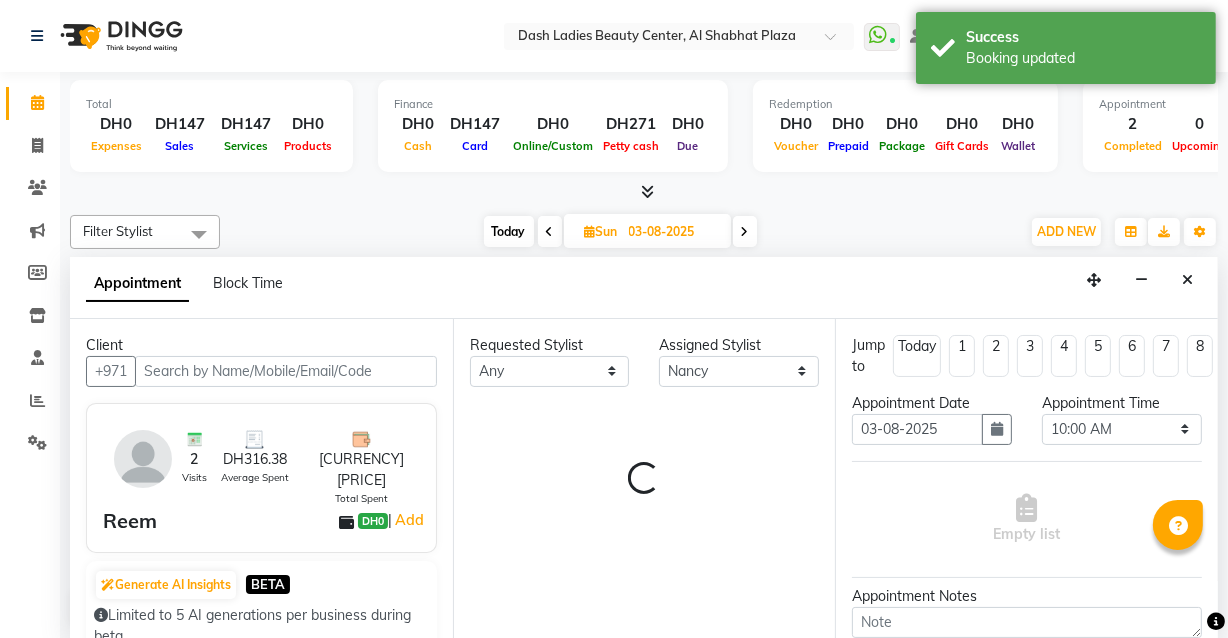 select on "4202" 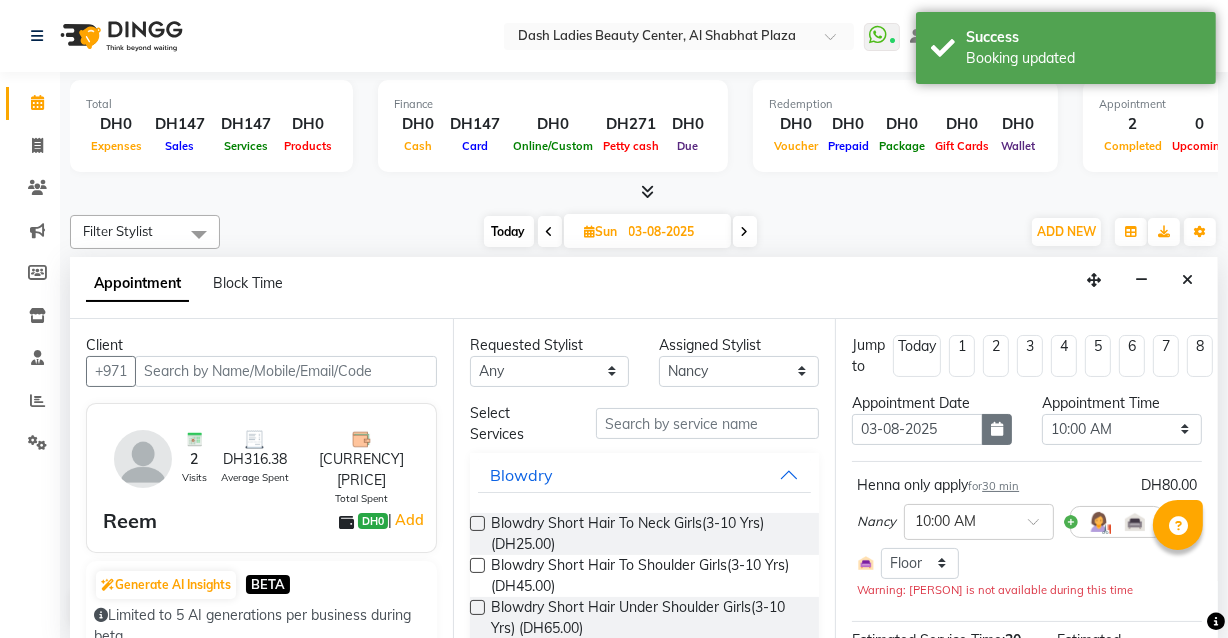 click at bounding box center (997, 429) 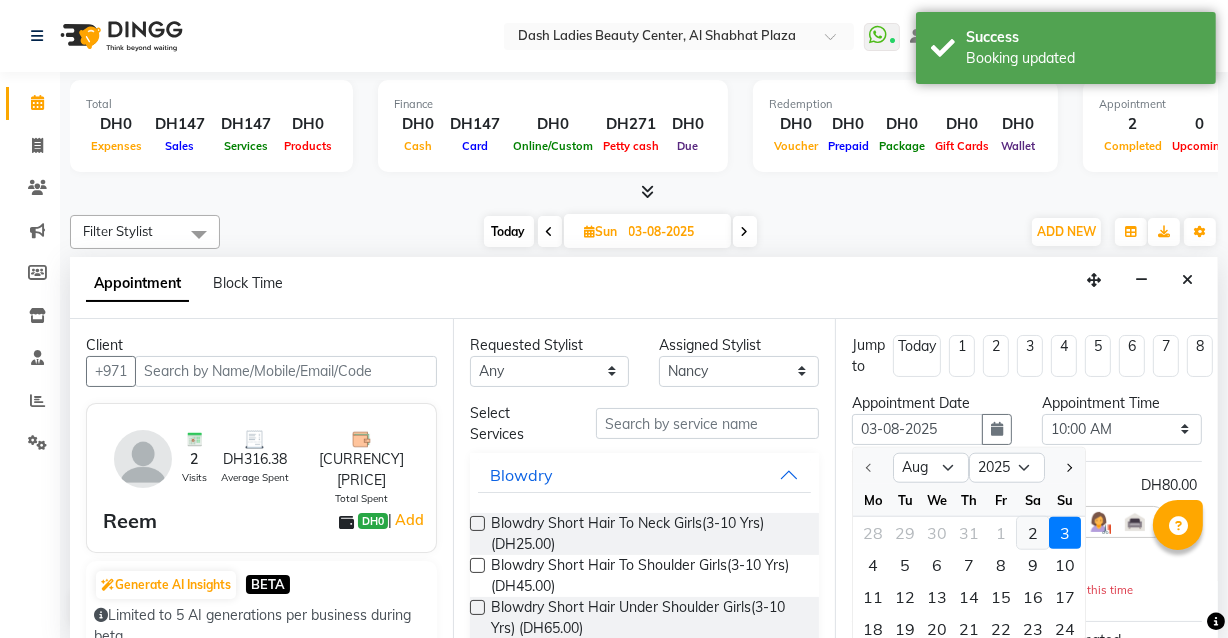click on "2" at bounding box center (1033, 533) 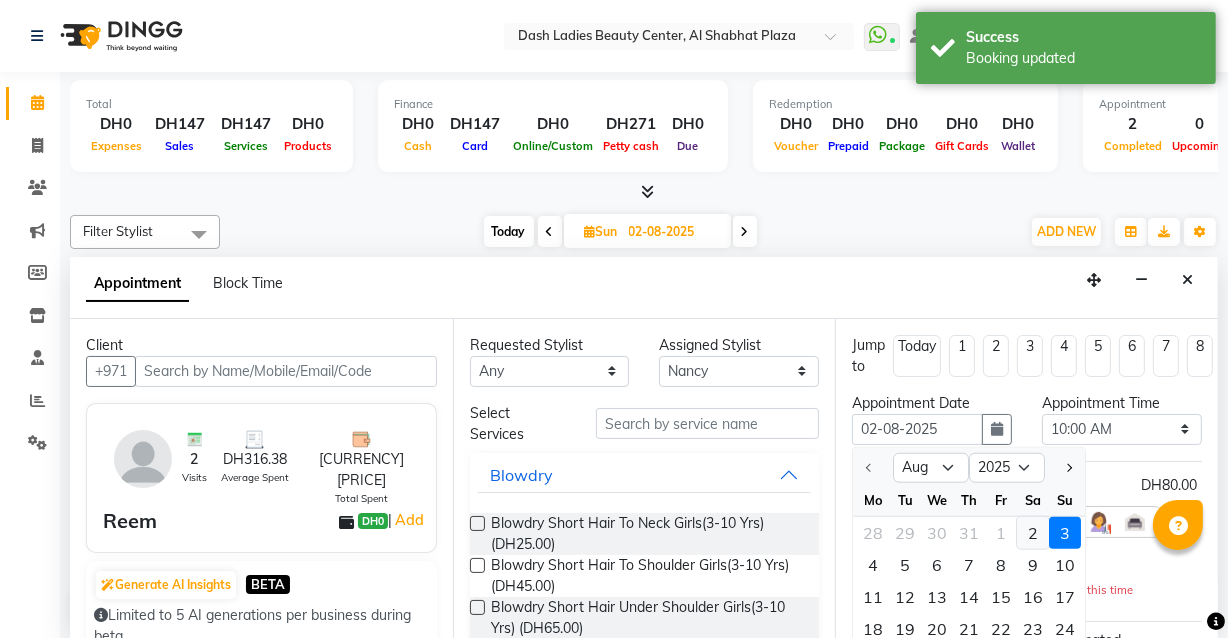 scroll, scrollTop: 0, scrollLeft: 0, axis: both 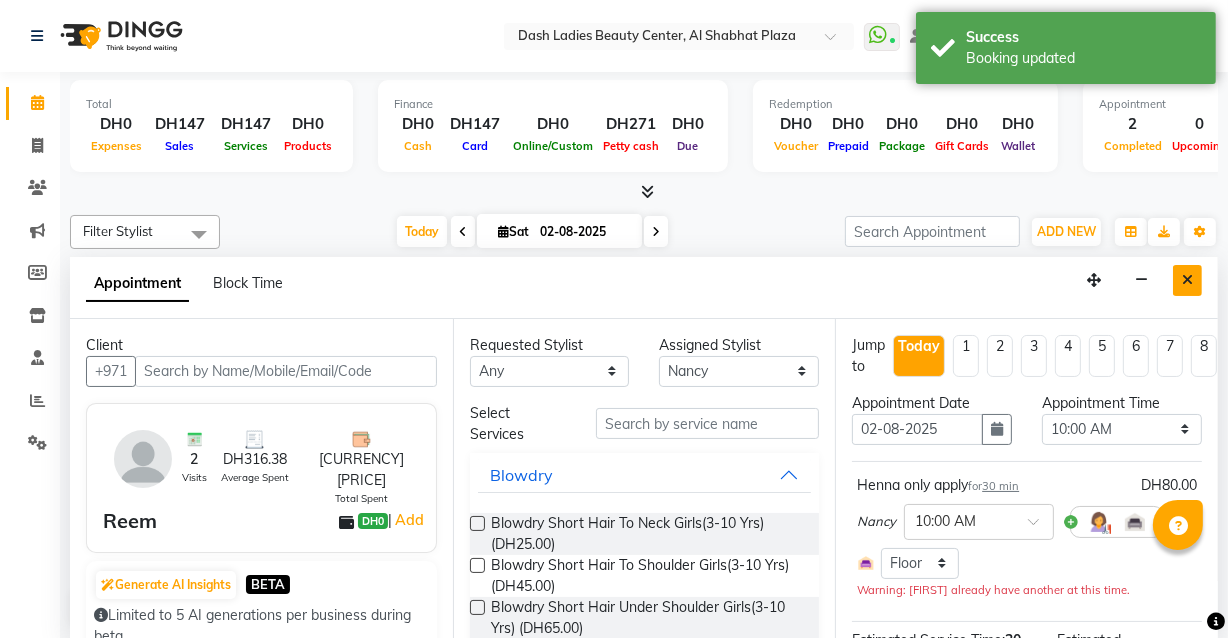 click at bounding box center (1187, 280) 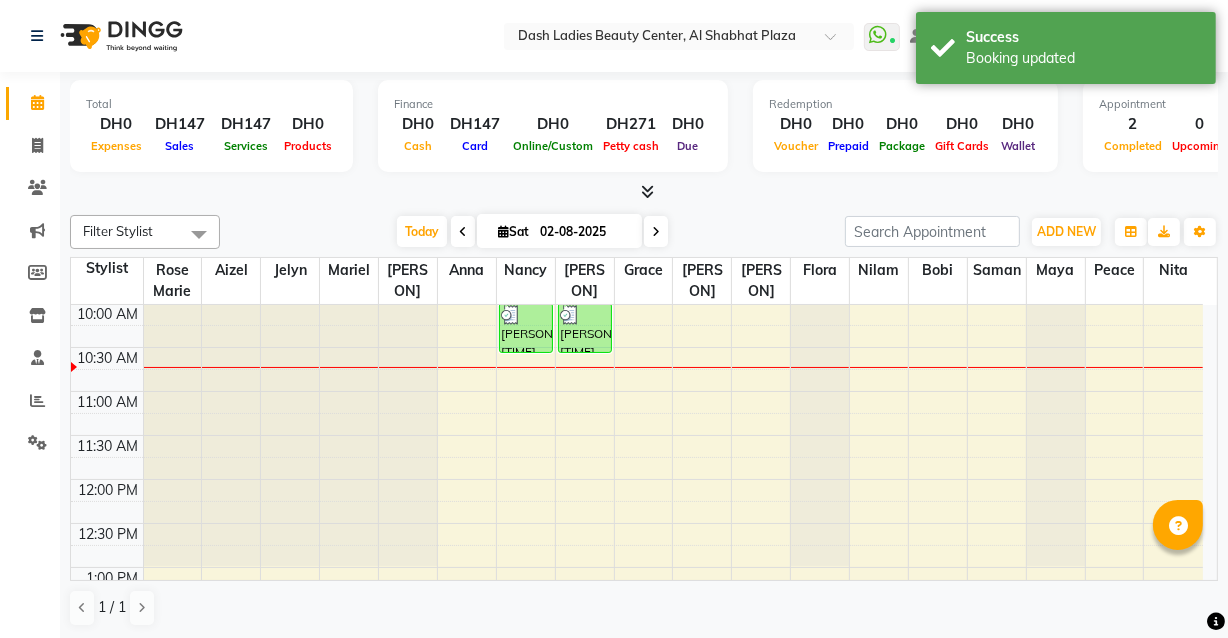 scroll, scrollTop: 0, scrollLeft: 0, axis: both 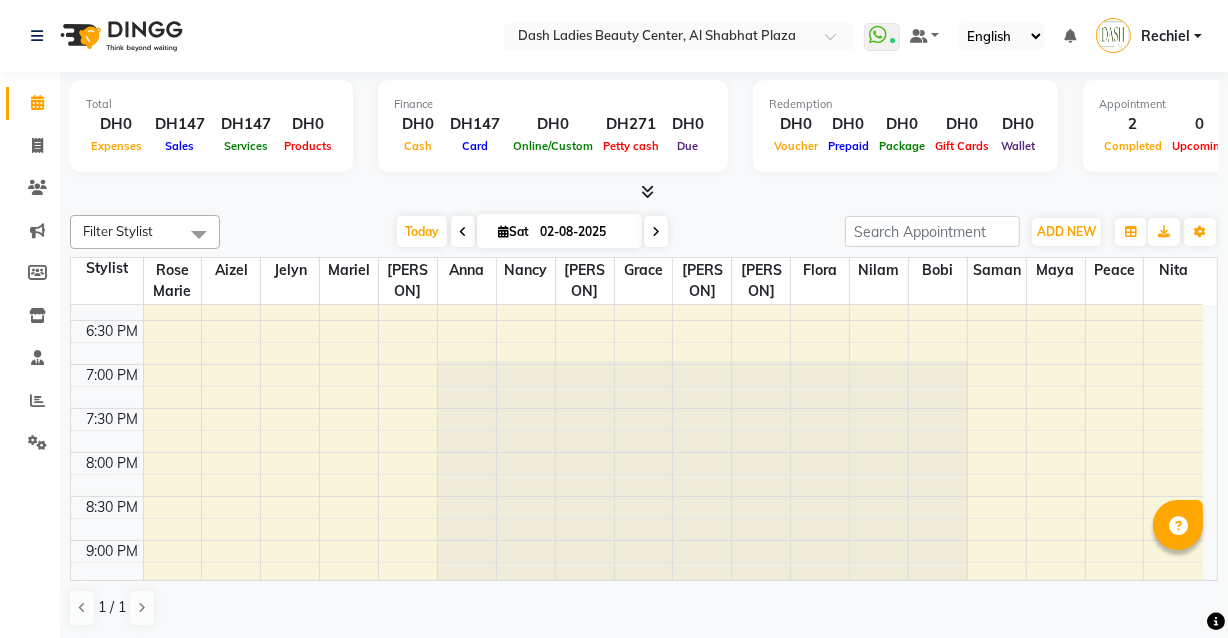 click at bounding box center [656, 232] 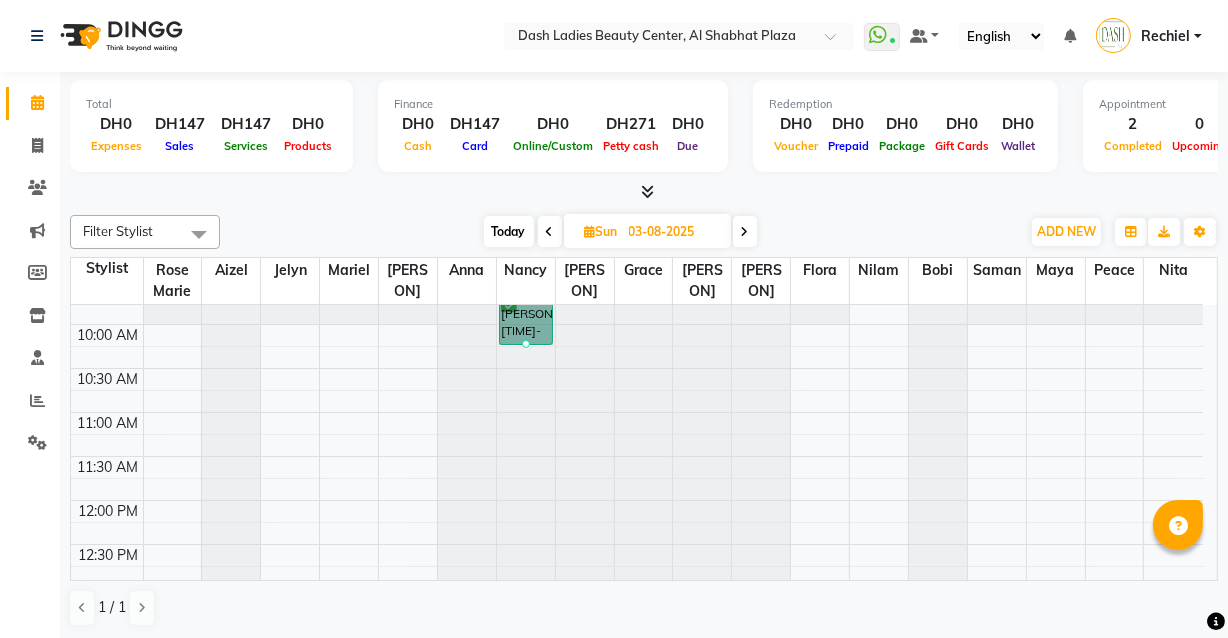 scroll, scrollTop: 67, scrollLeft: 0, axis: vertical 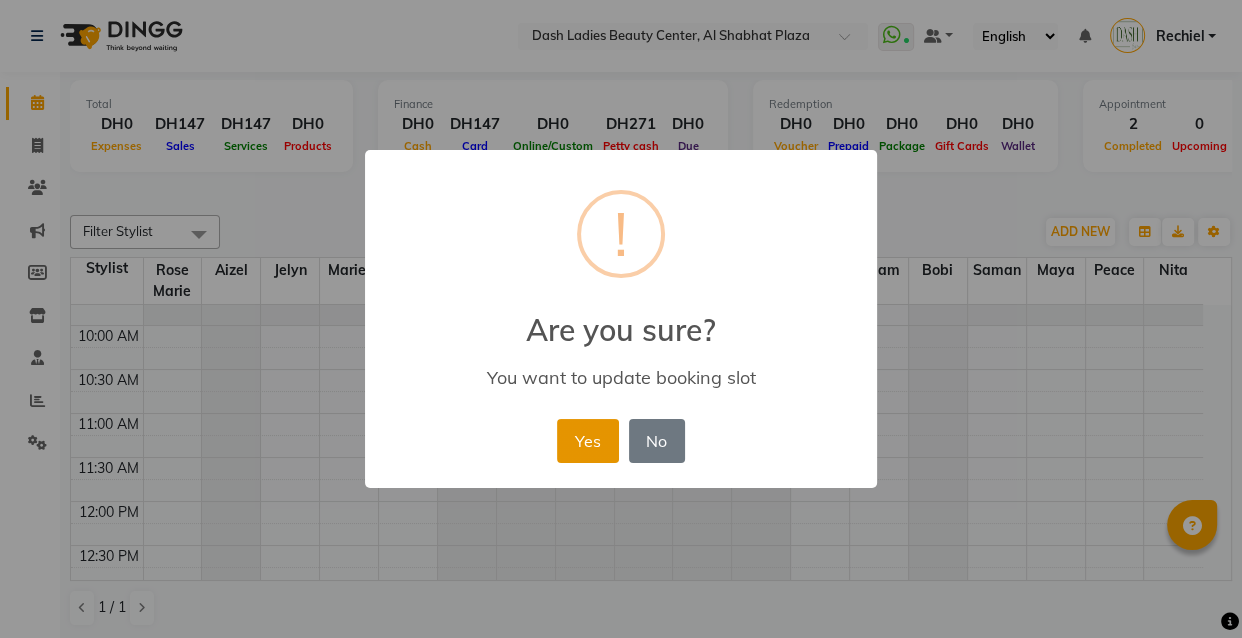 click on "Yes" at bounding box center [587, 441] 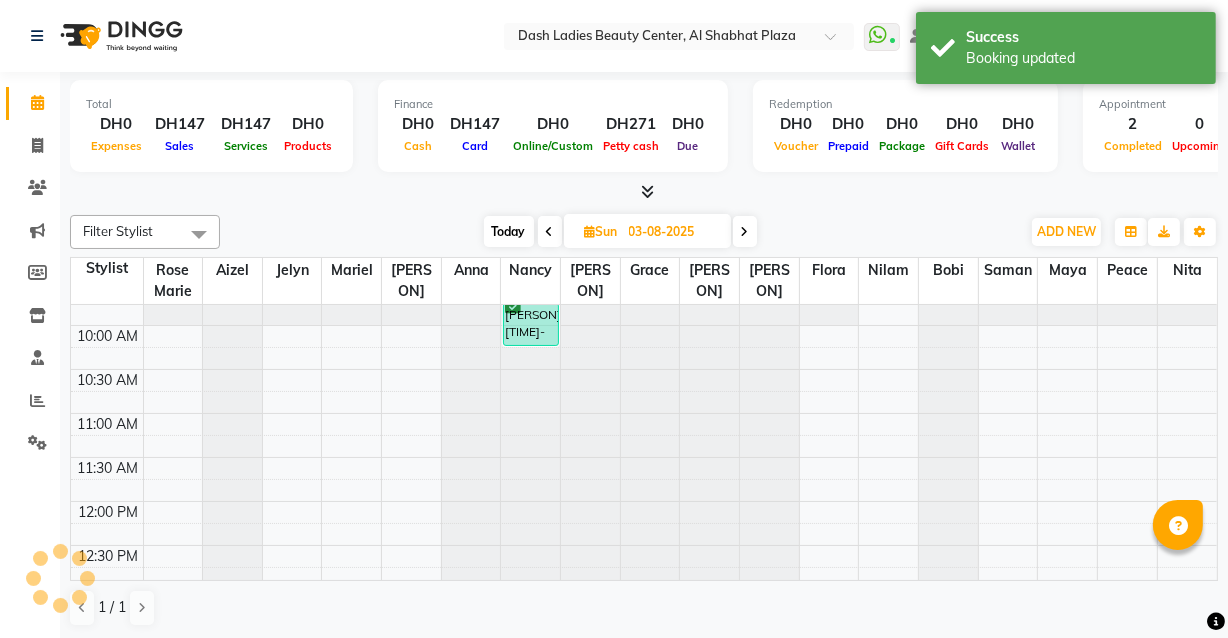 click on "[PERSON], [TIME]-[TIME], [SERVICE]" at bounding box center [530, 324] 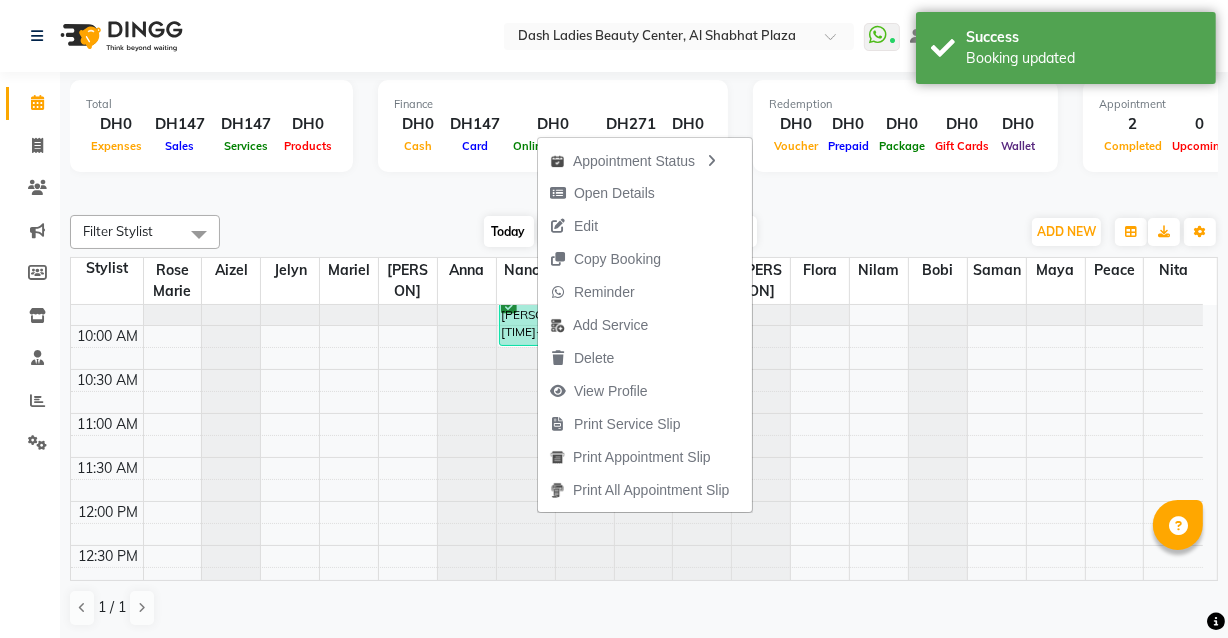 select on "81106" 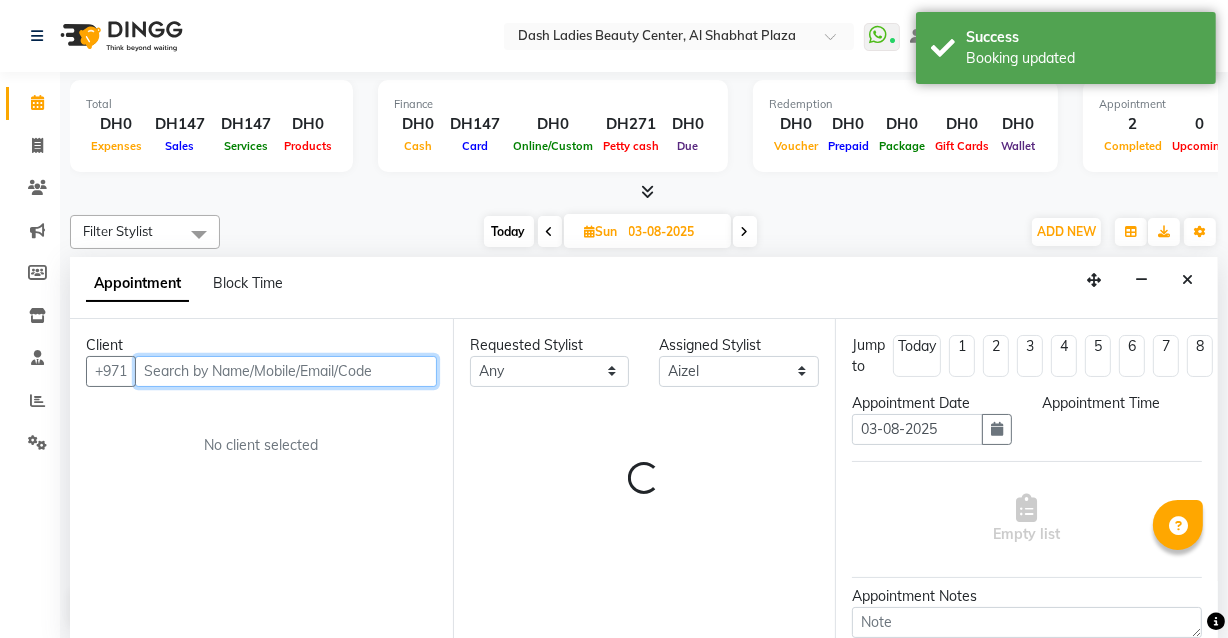 select on "675" 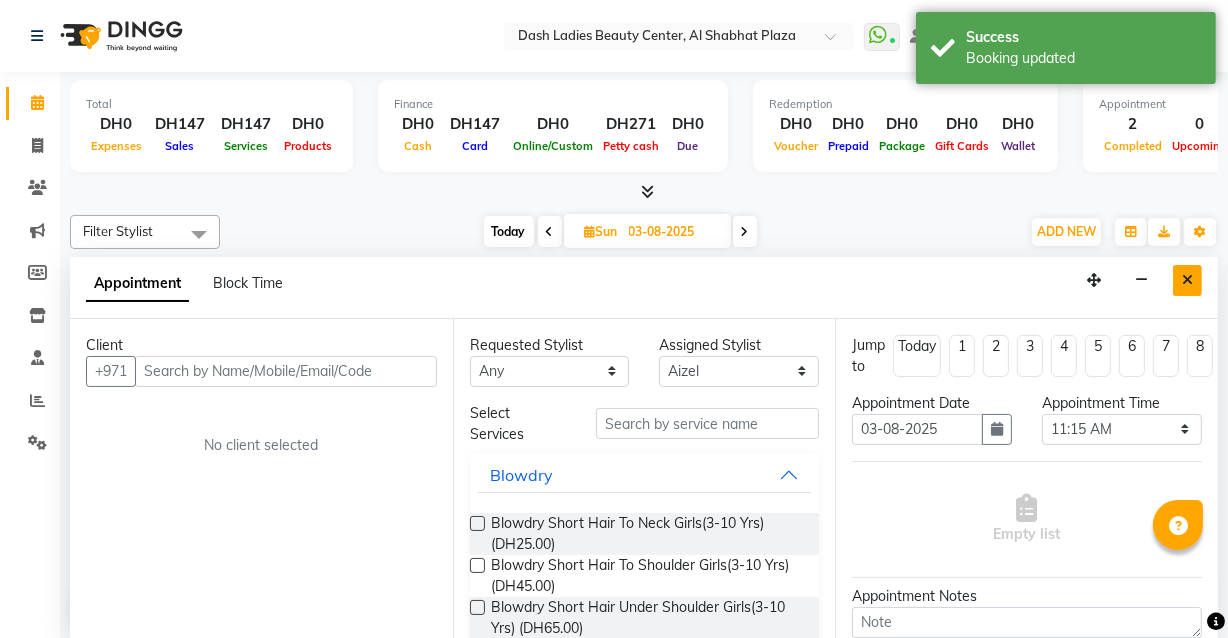 click at bounding box center (1187, 280) 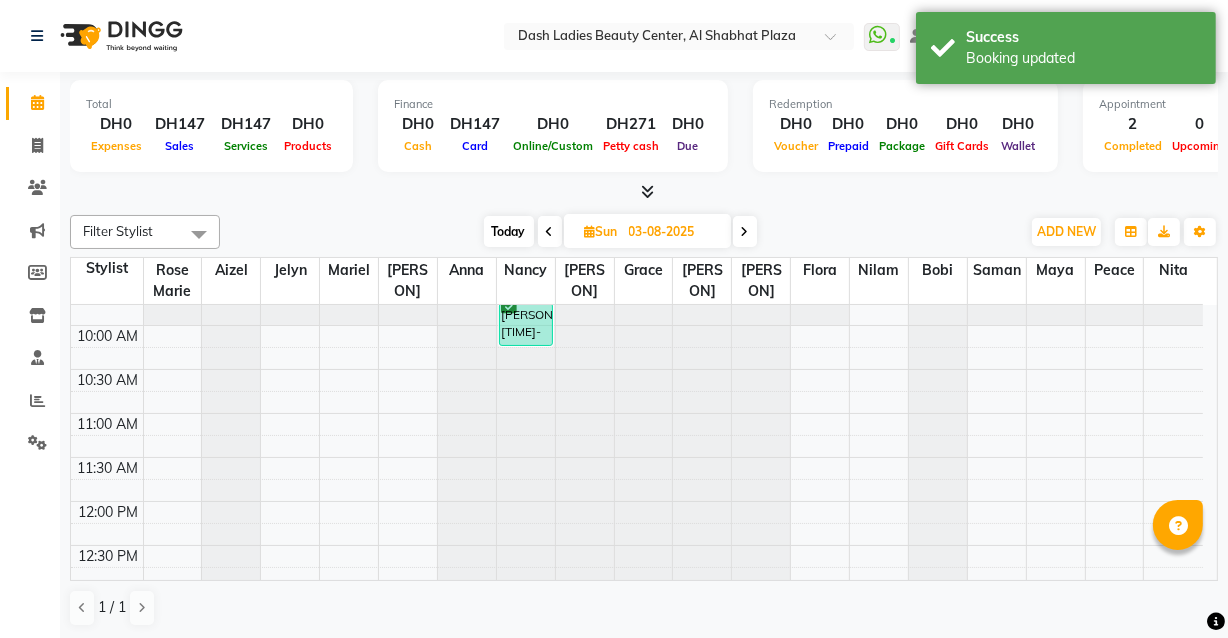 click on "[PERSON], [TIME]-[TIME], [SERVICE]" at bounding box center [526, 324] 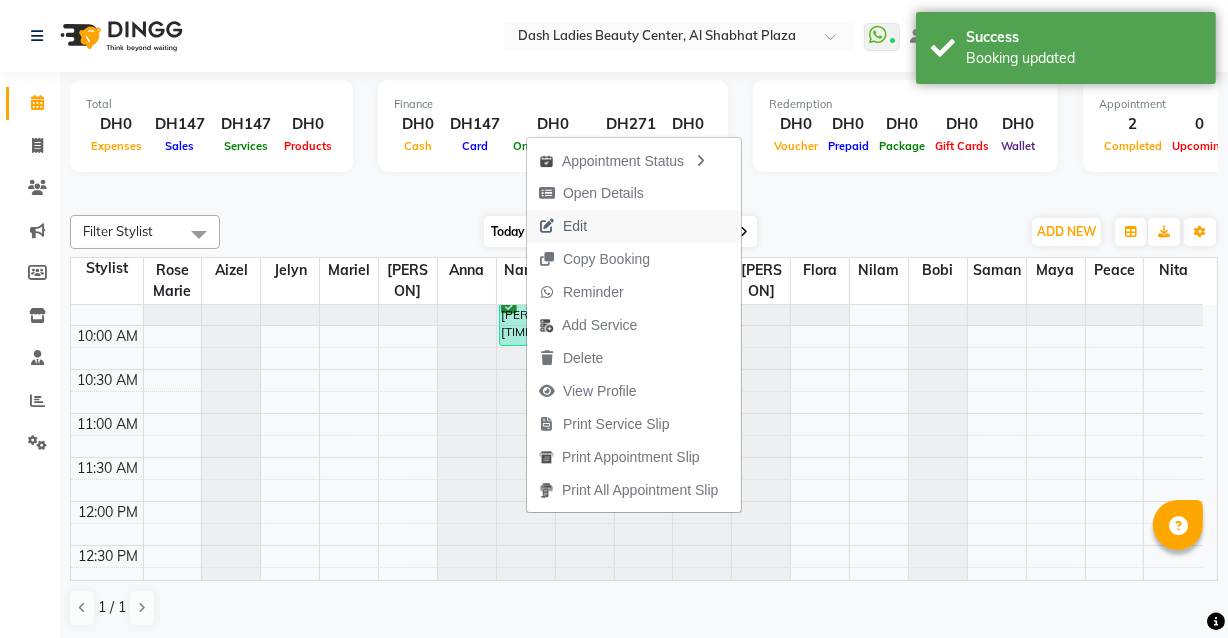click on "Edit" at bounding box center (634, 226) 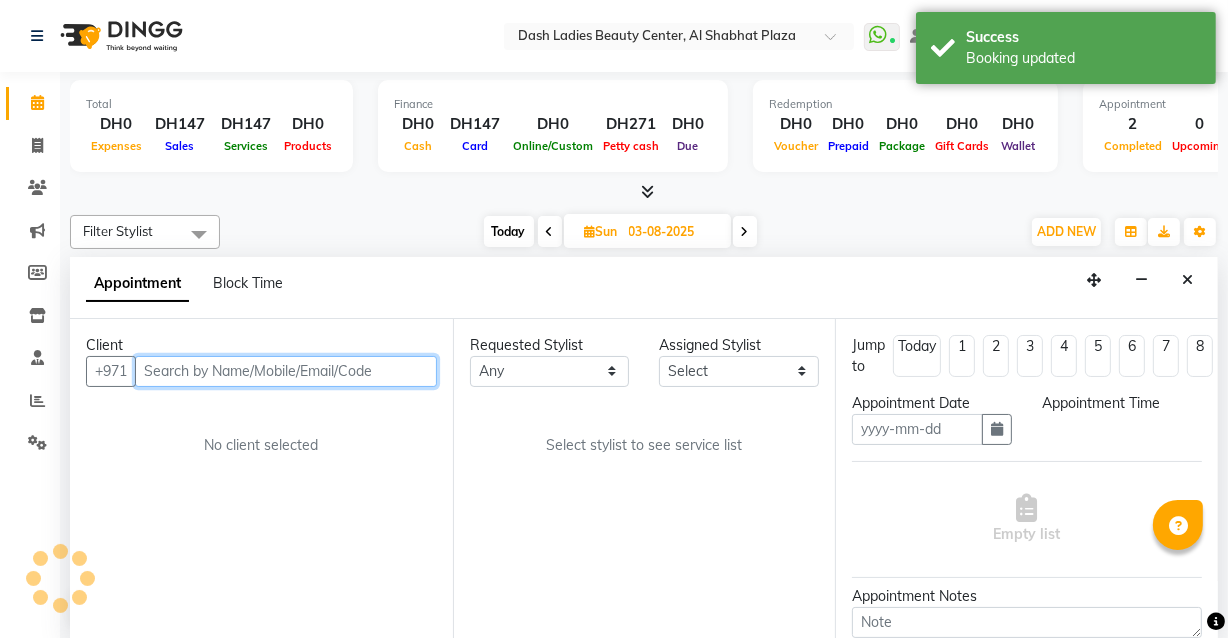 type on "03-08-2025" 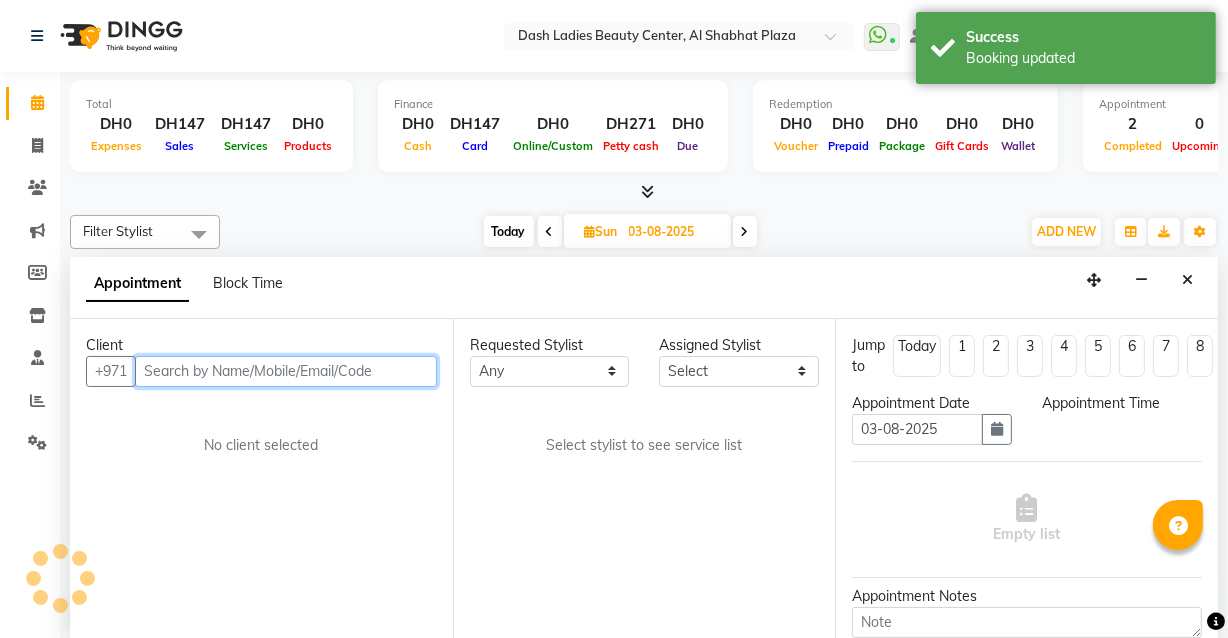 scroll, scrollTop: 0, scrollLeft: 0, axis: both 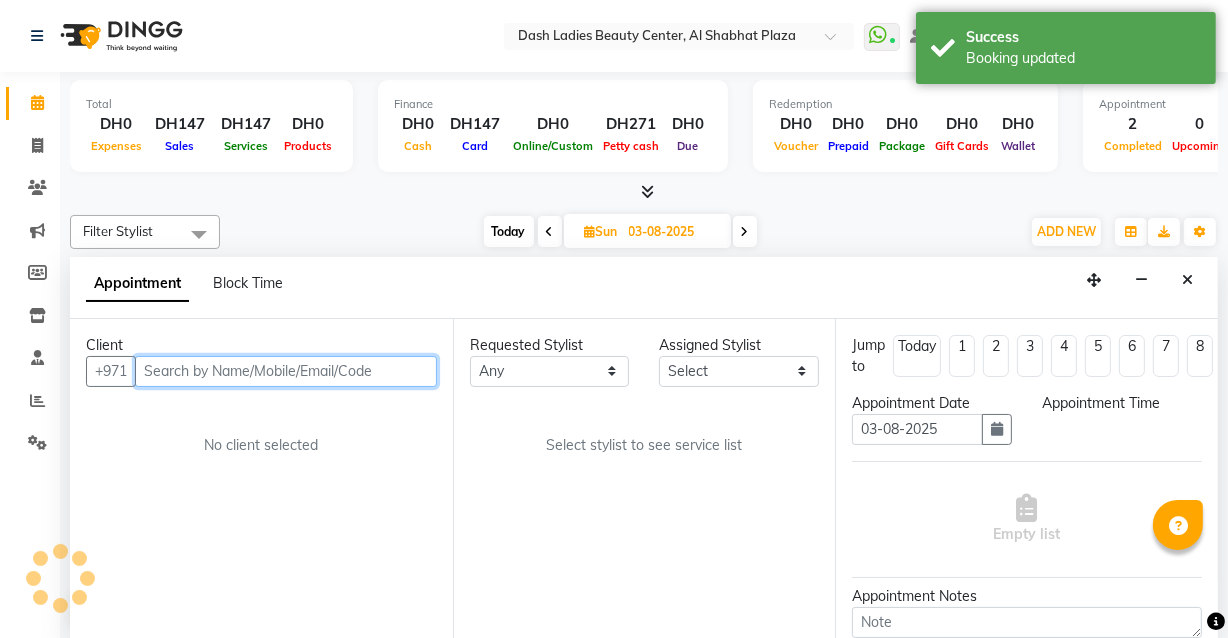 select on "confirm booking" 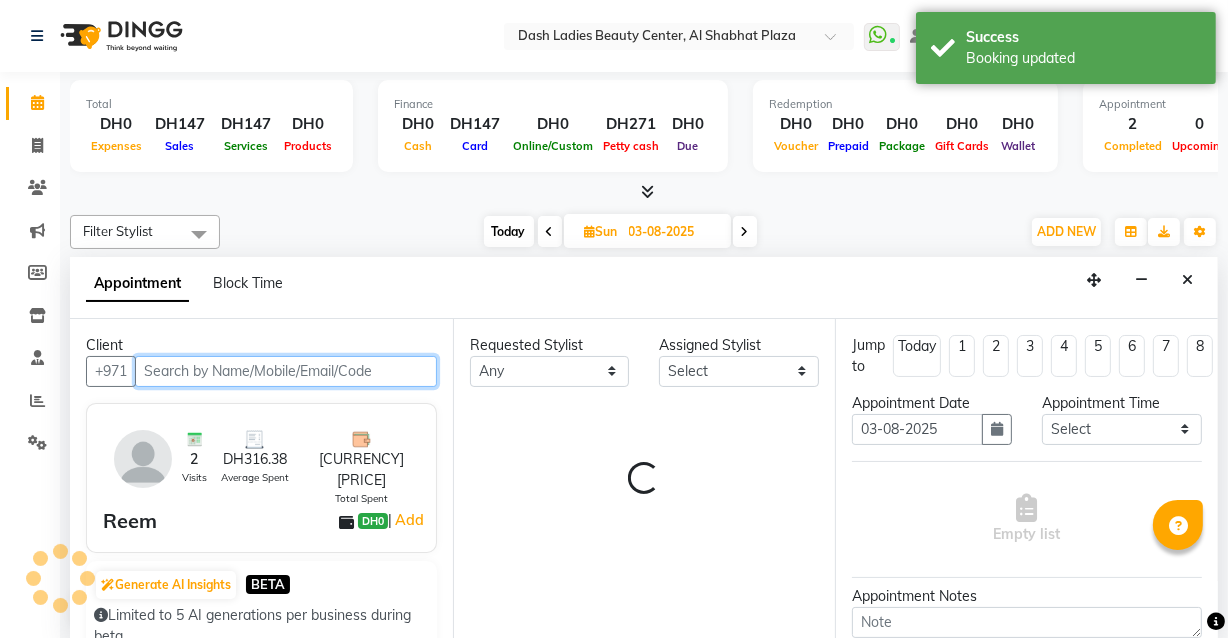 select on "81111" 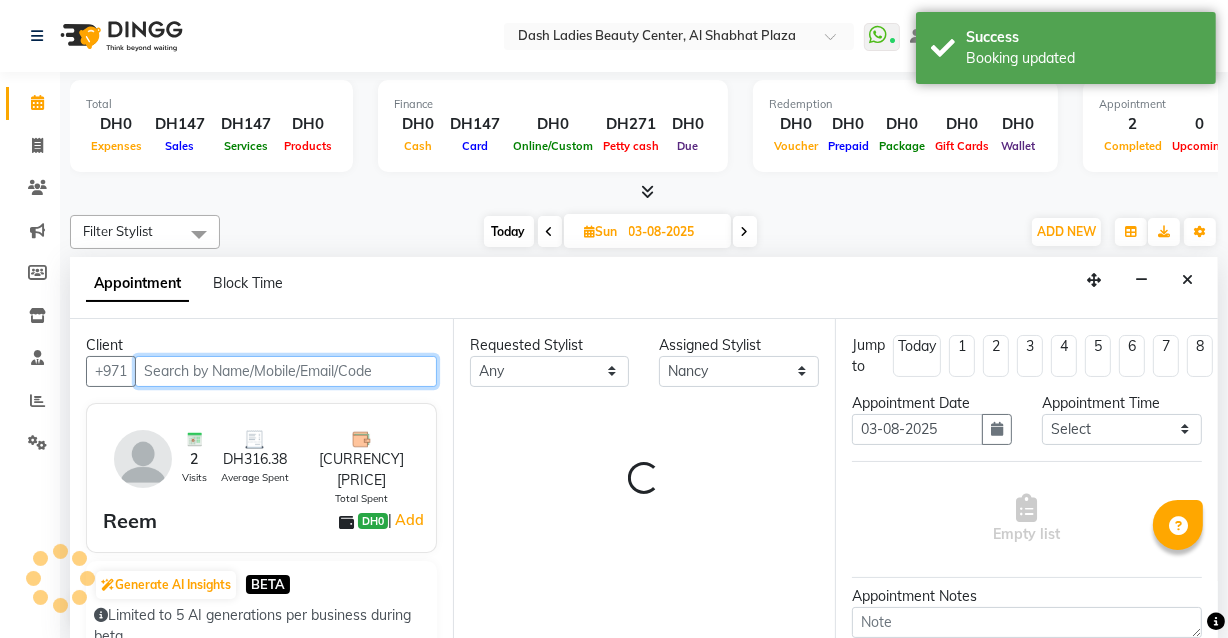 scroll, scrollTop: 89, scrollLeft: 0, axis: vertical 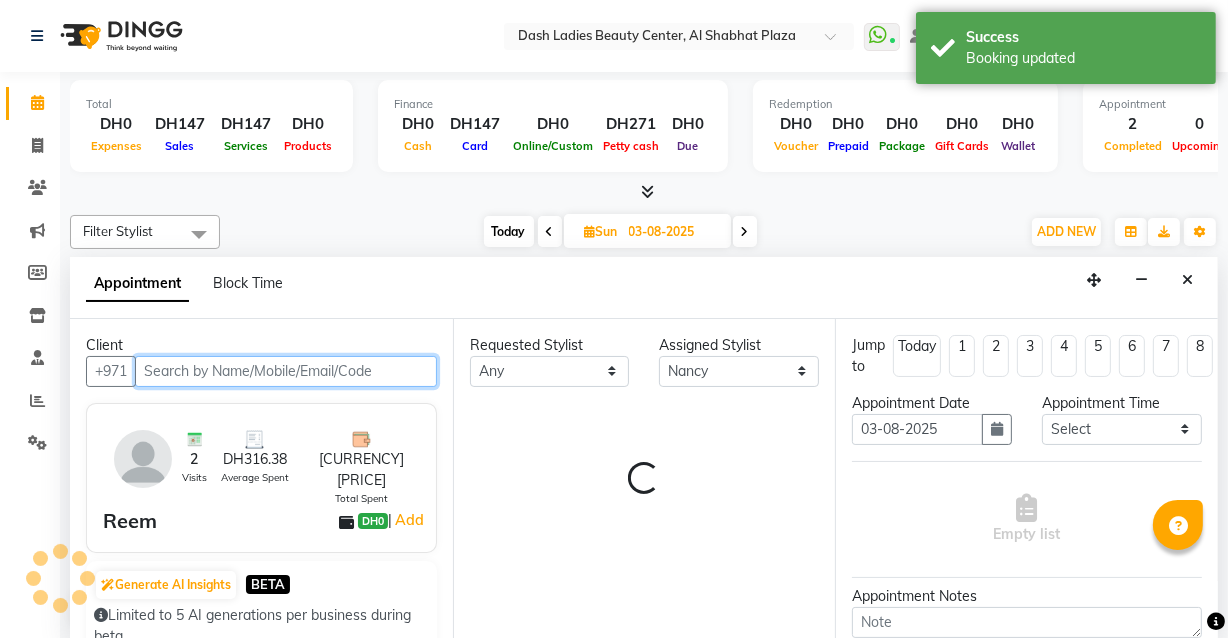 select on "4202" 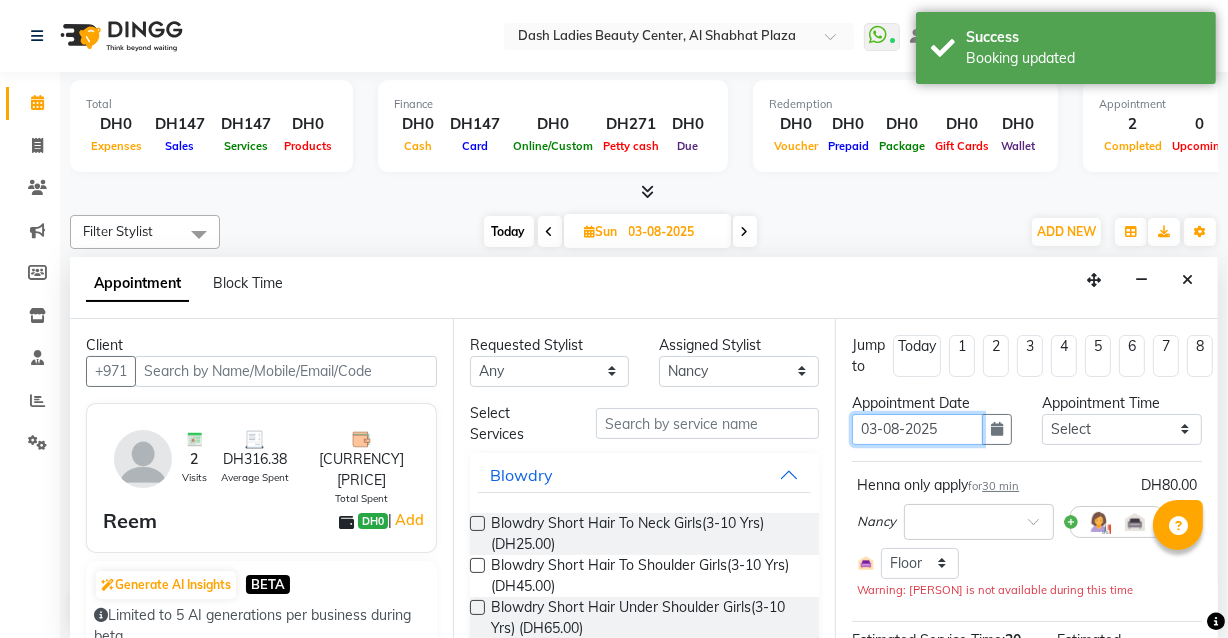 click on "03-08-2025" at bounding box center [917, 429] 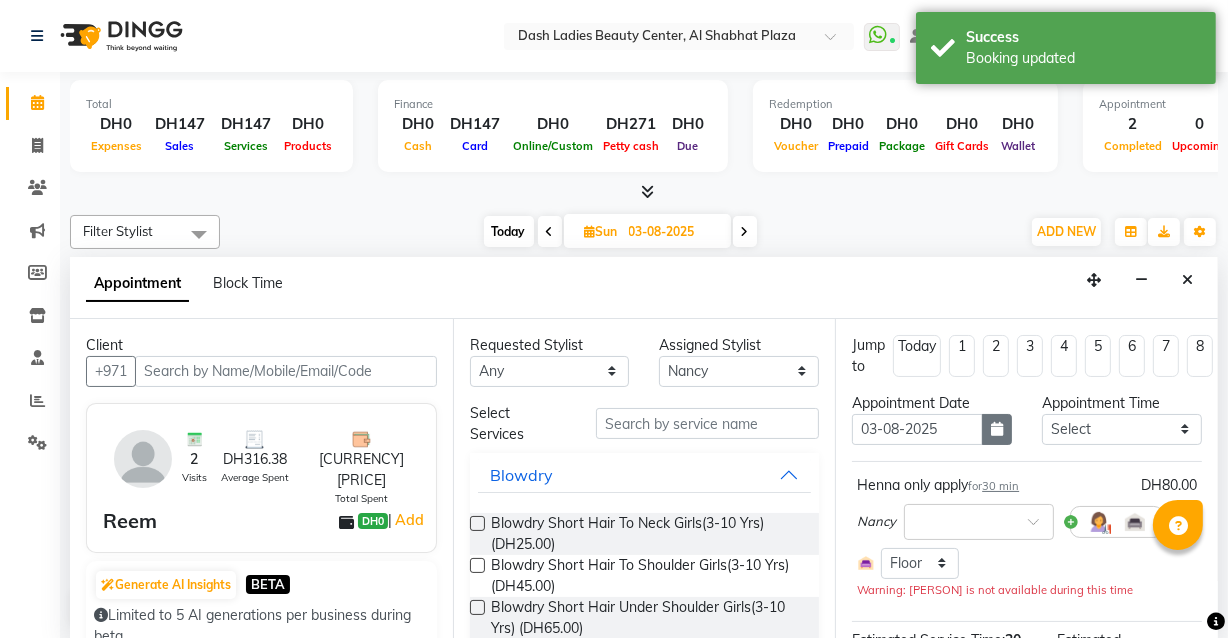 click at bounding box center [997, 429] 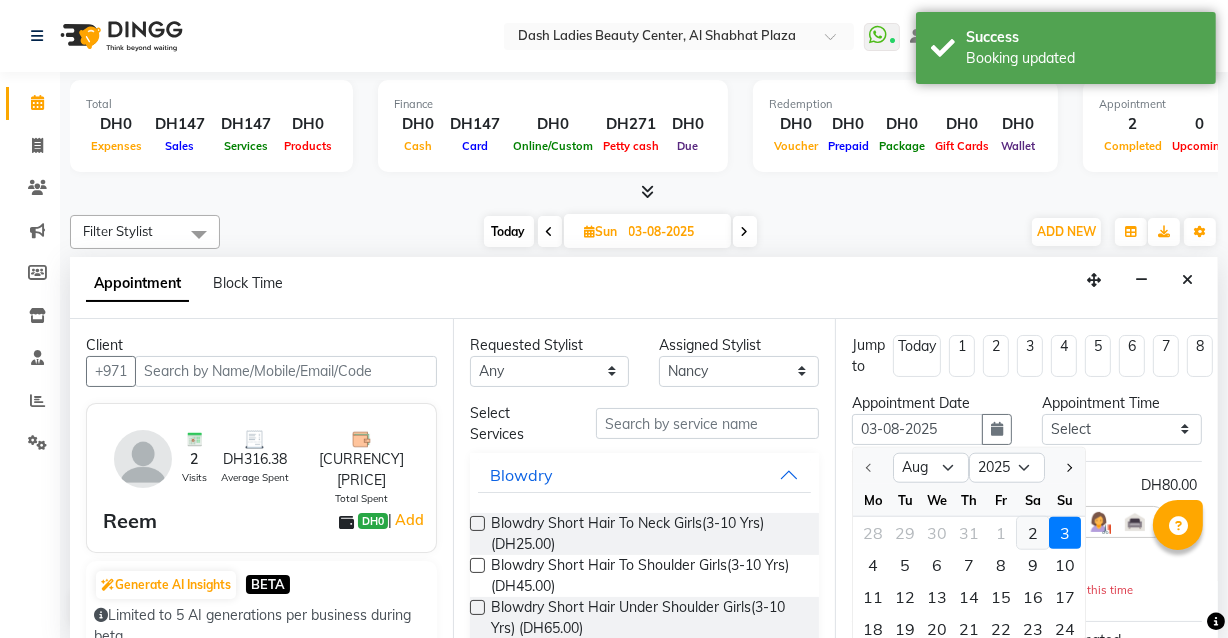 click on "2" at bounding box center [1033, 533] 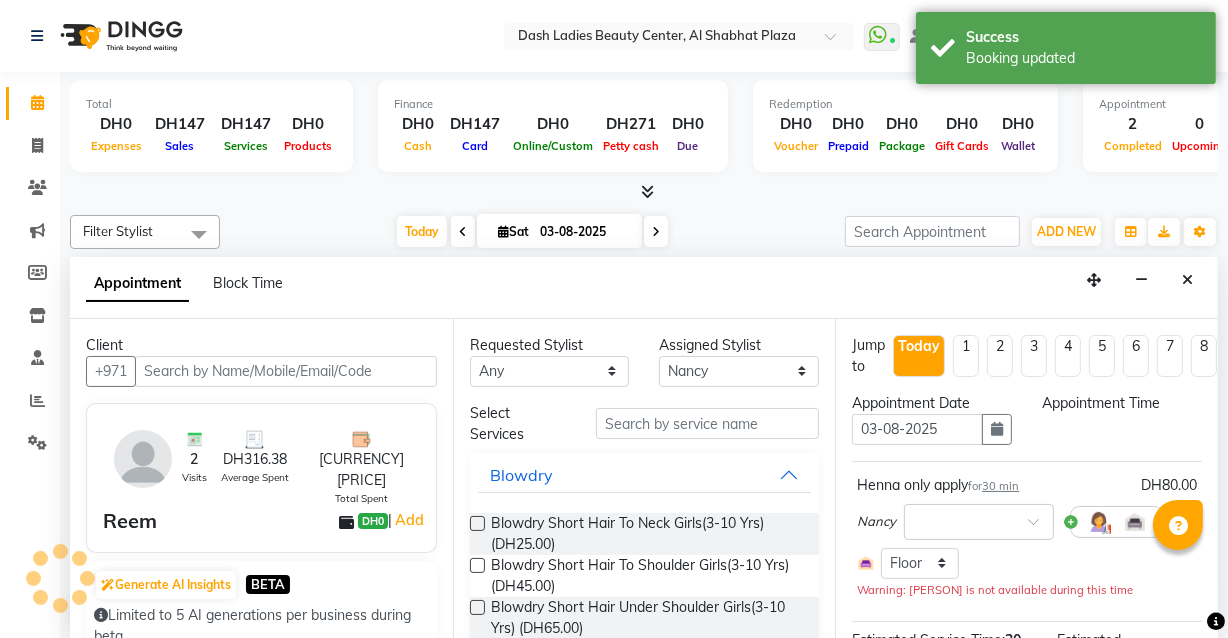 type on "02-08-2025" 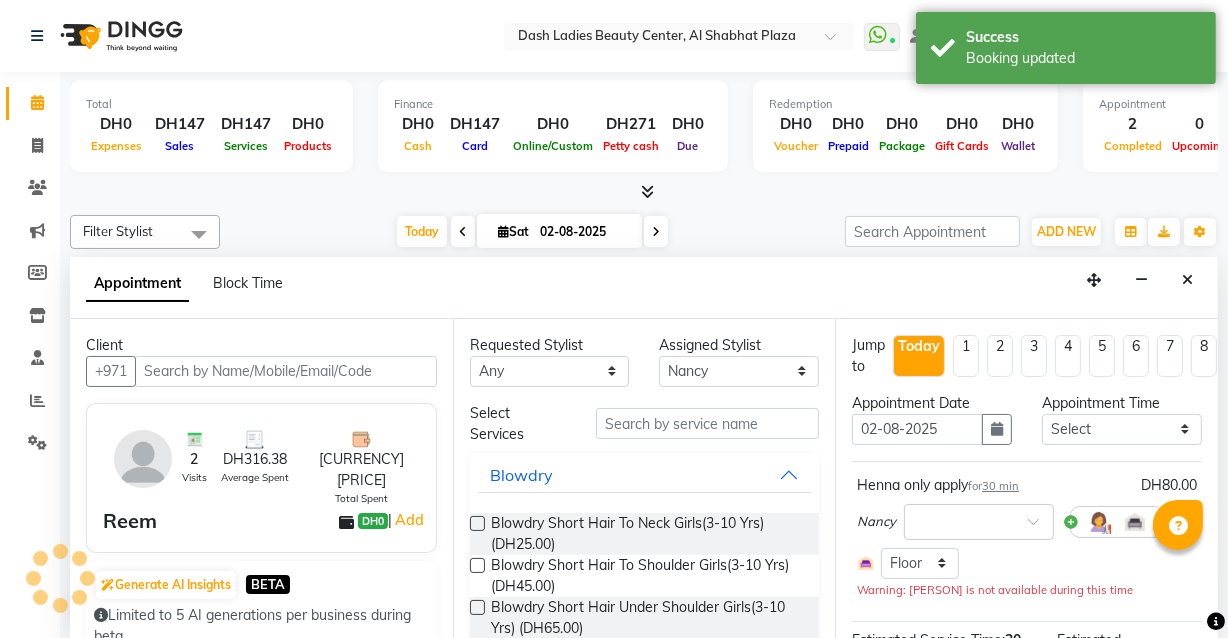 scroll, scrollTop: 89, scrollLeft: 0, axis: vertical 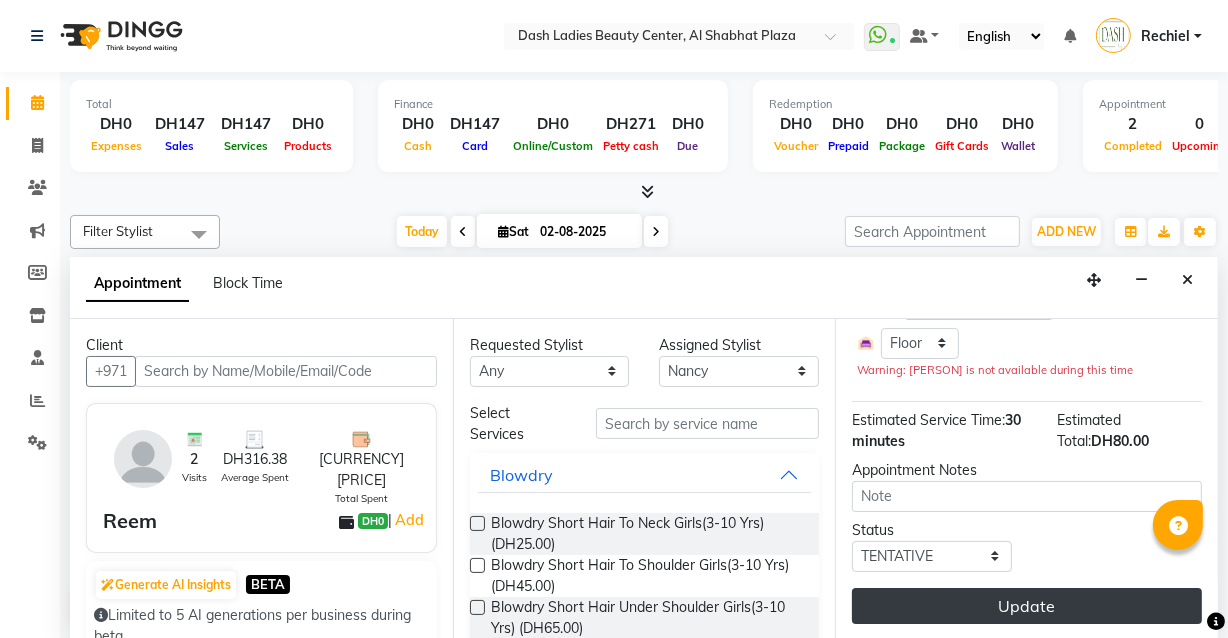 click on "Update" at bounding box center [1027, 606] 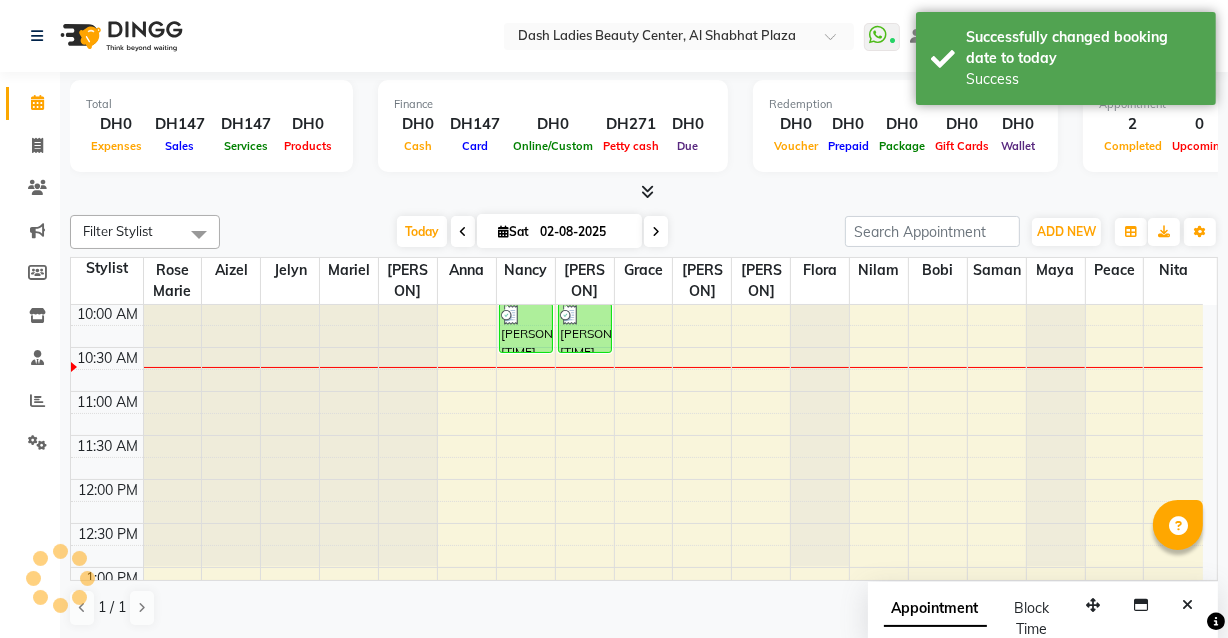 scroll, scrollTop: 0, scrollLeft: 0, axis: both 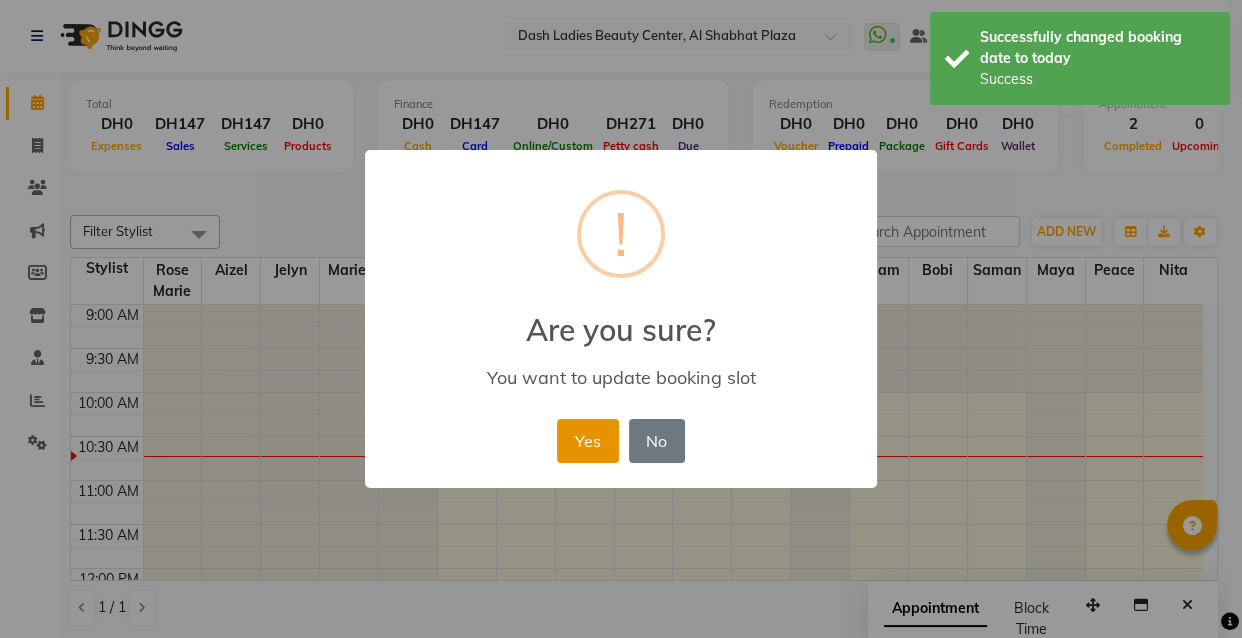 click on "Yes" at bounding box center (587, 441) 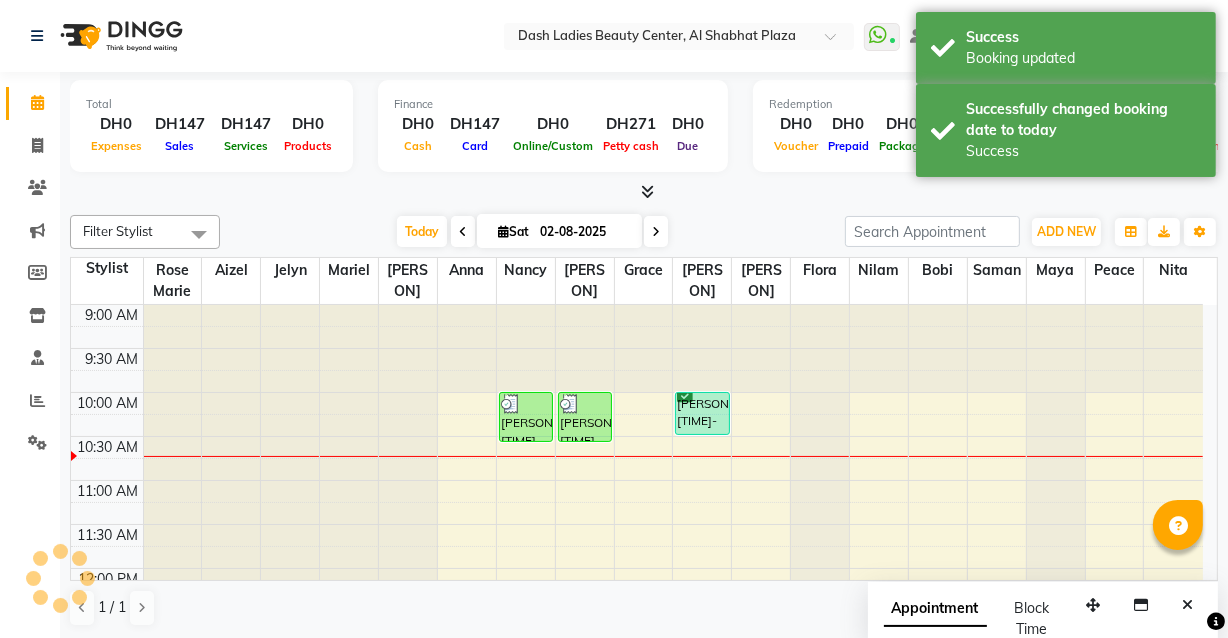 click on "[PERSON], [TIME]-[TIME], [SERVICE]" at bounding box center [702, 413] 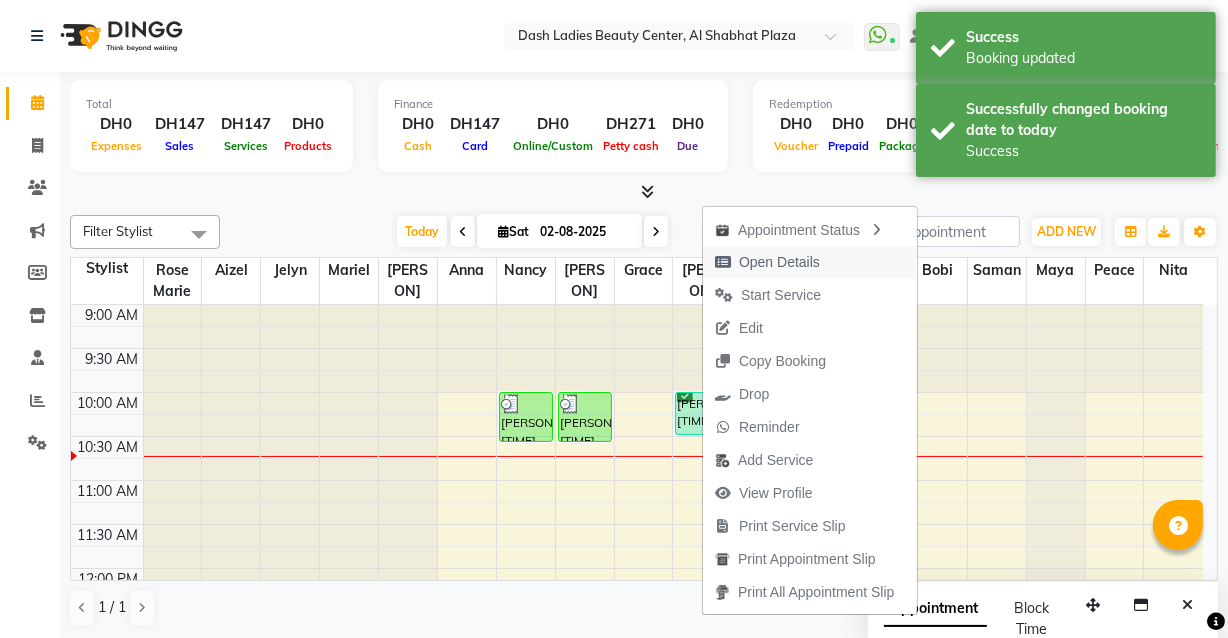 click on "Open Details" at bounding box center (779, 262) 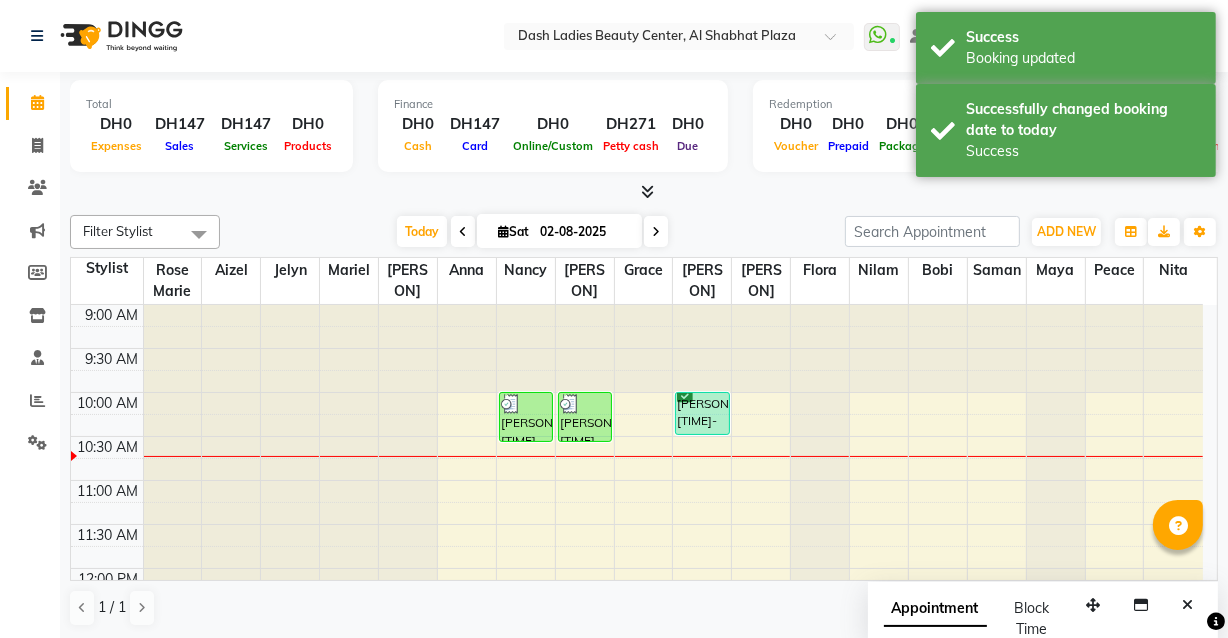 click on "[PERSON], [TIME]-[TIME], [SERVICE]" at bounding box center (702, 413) 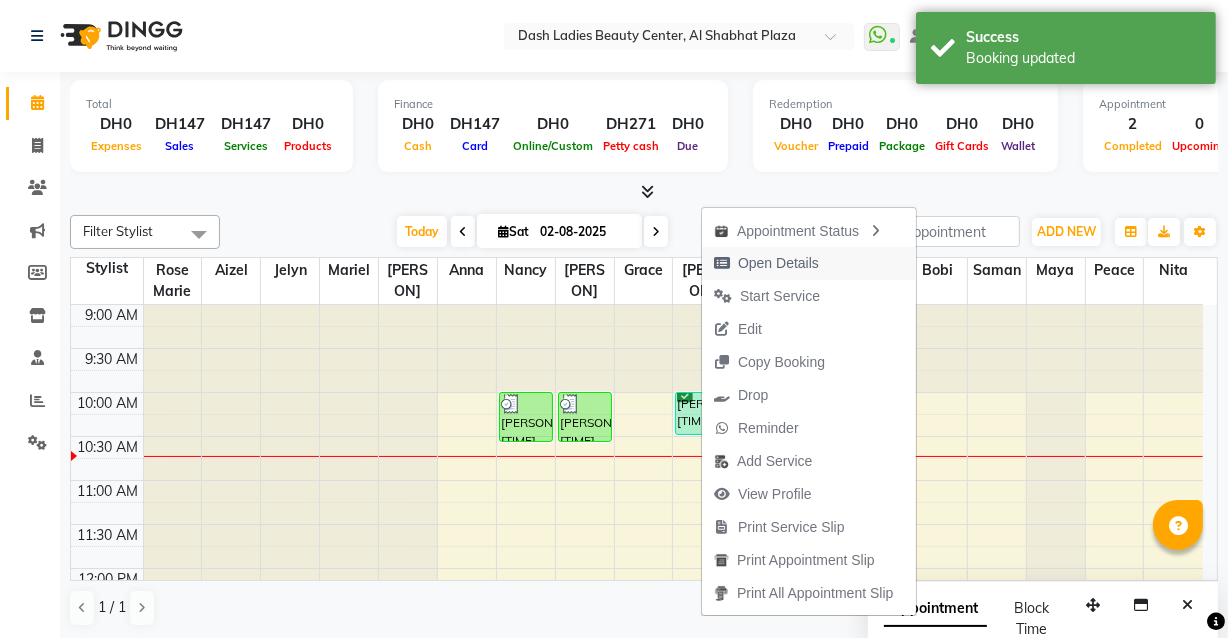 click on "Open Details" at bounding box center [778, 263] 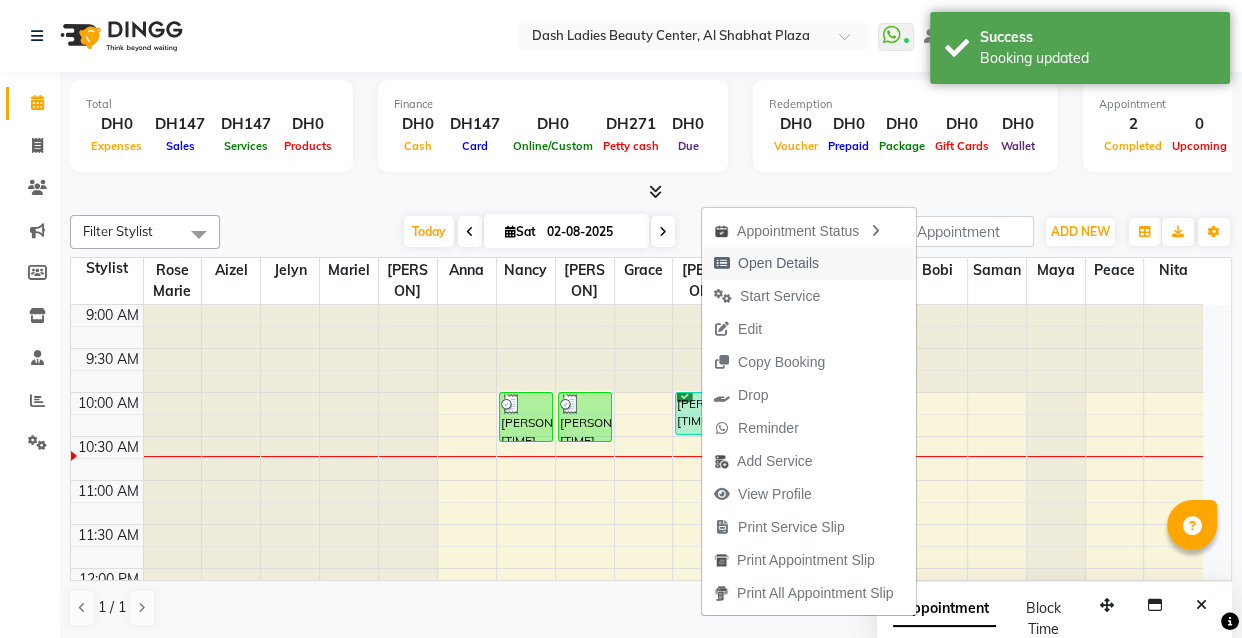 select on "6" 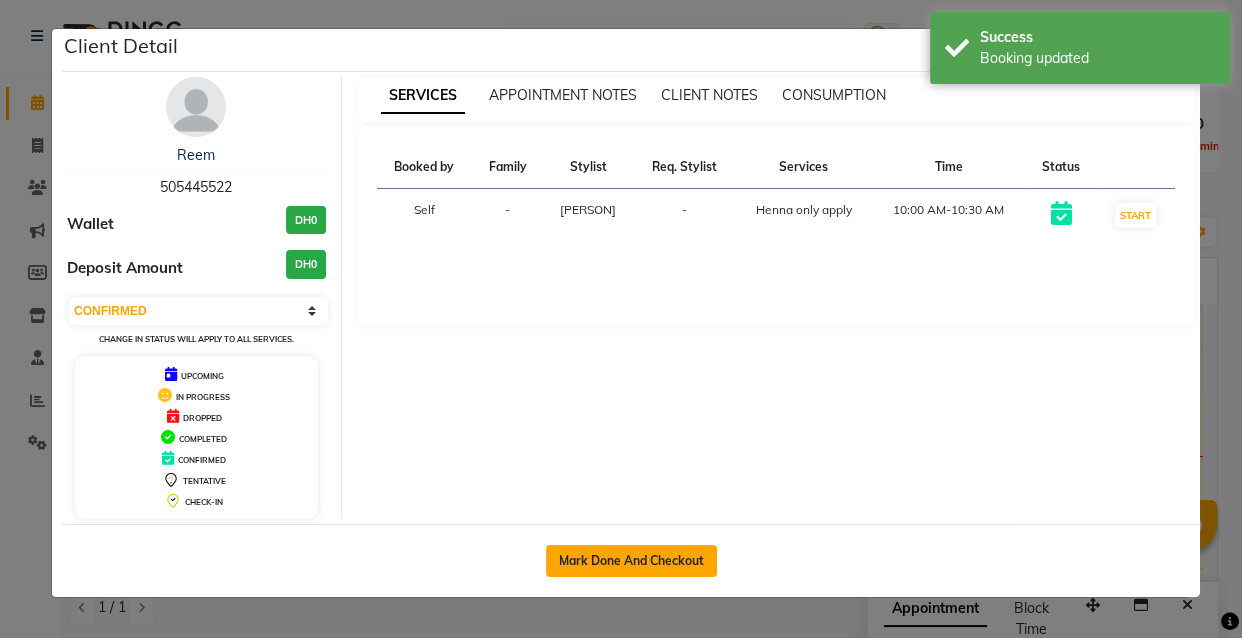 click on "Mark Done And Checkout" 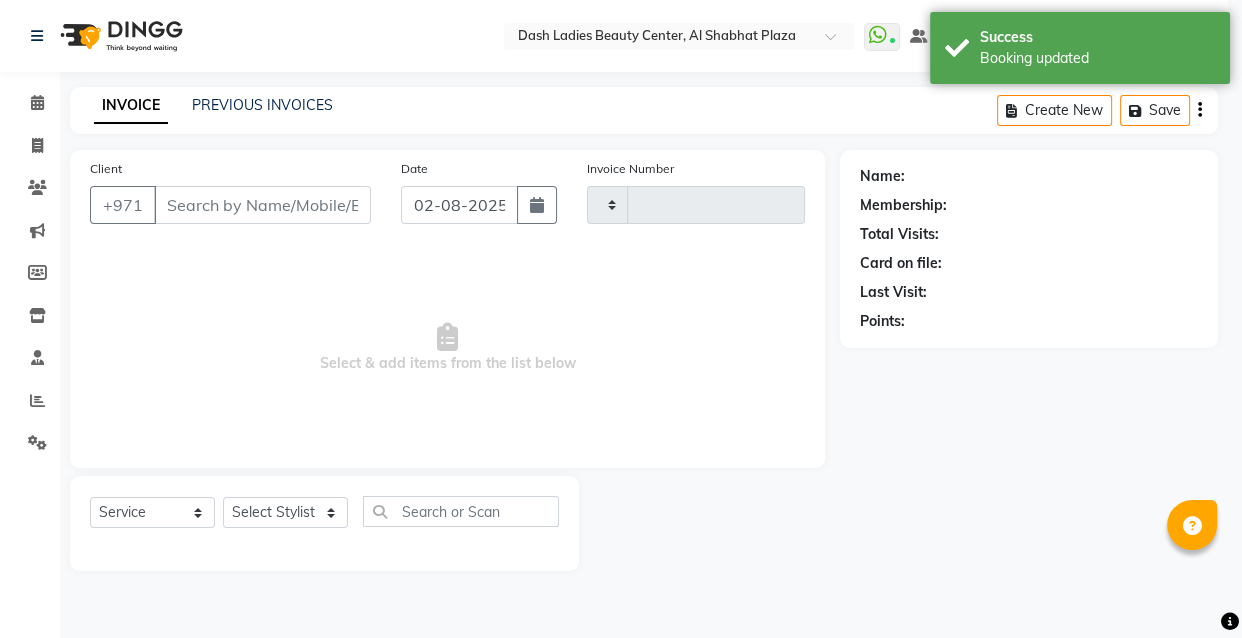 type on "2484" 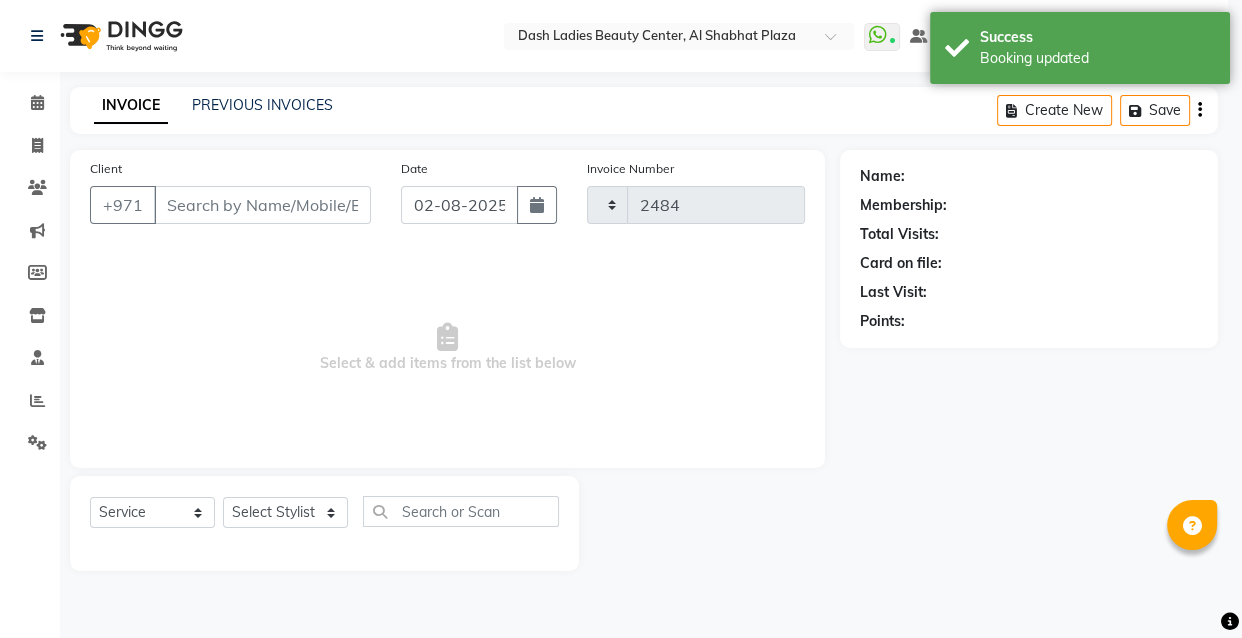 select on "8372" 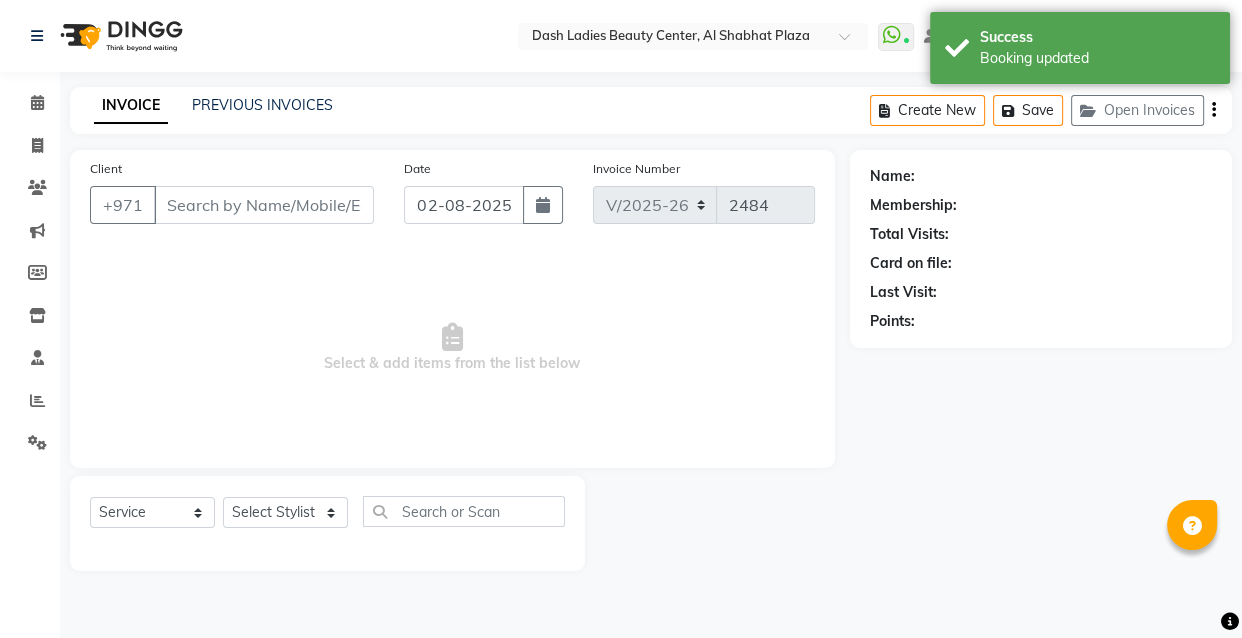 type on "505445522" 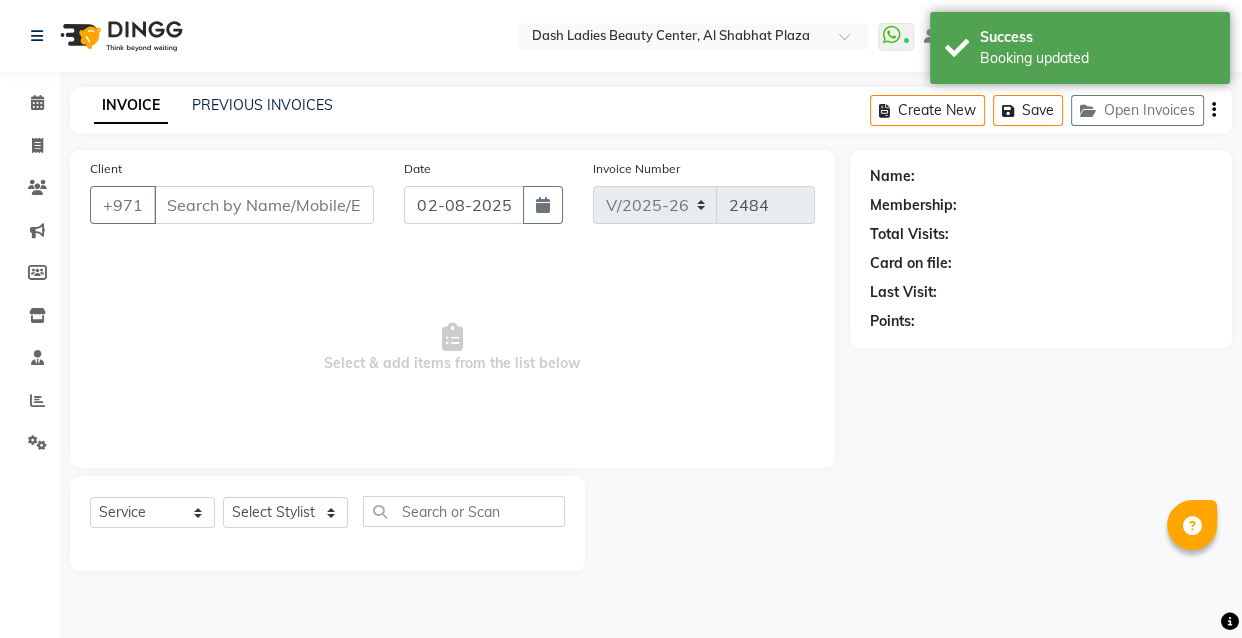 select on "81114" 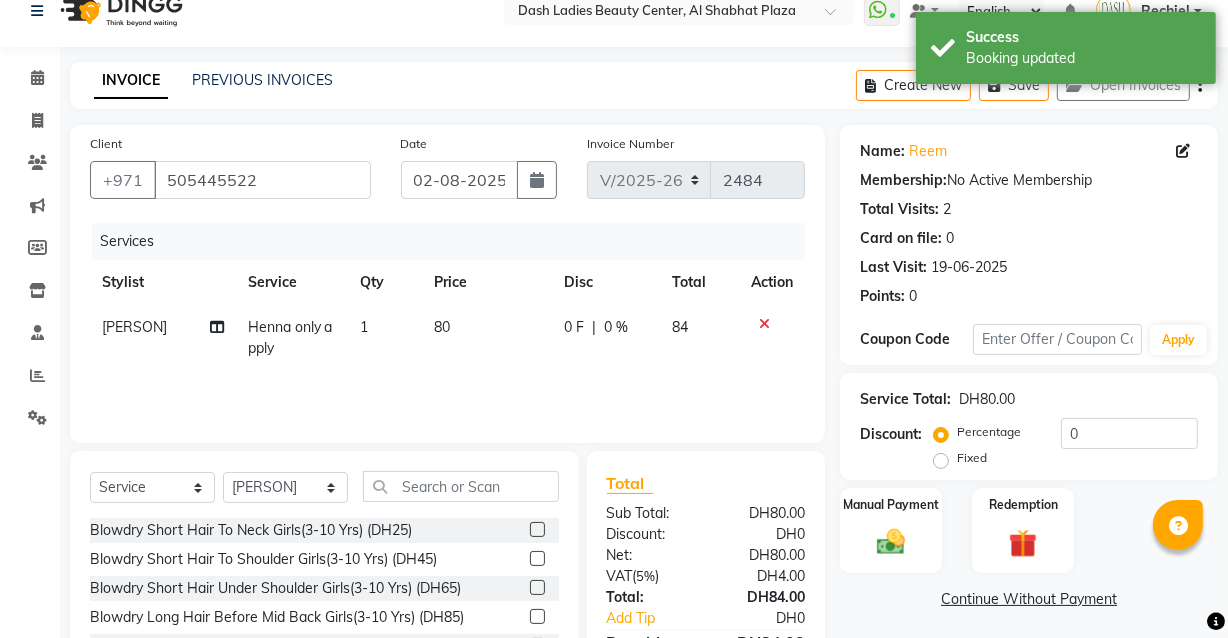 scroll, scrollTop: 163, scrollLeft: 0, axis: vertical 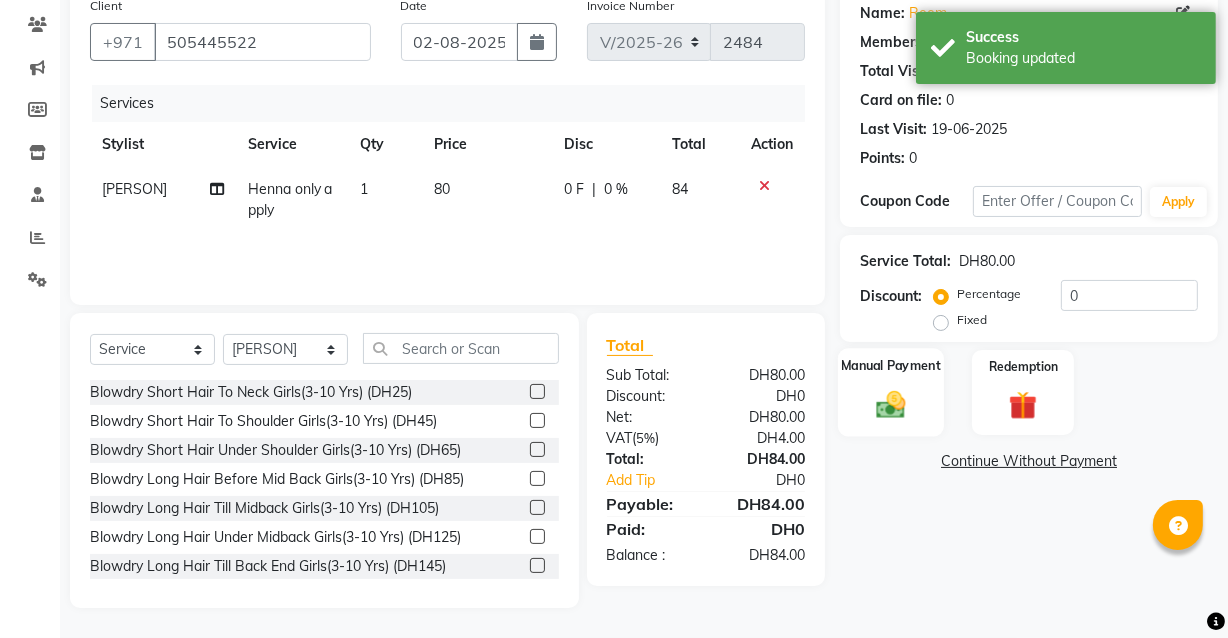 click 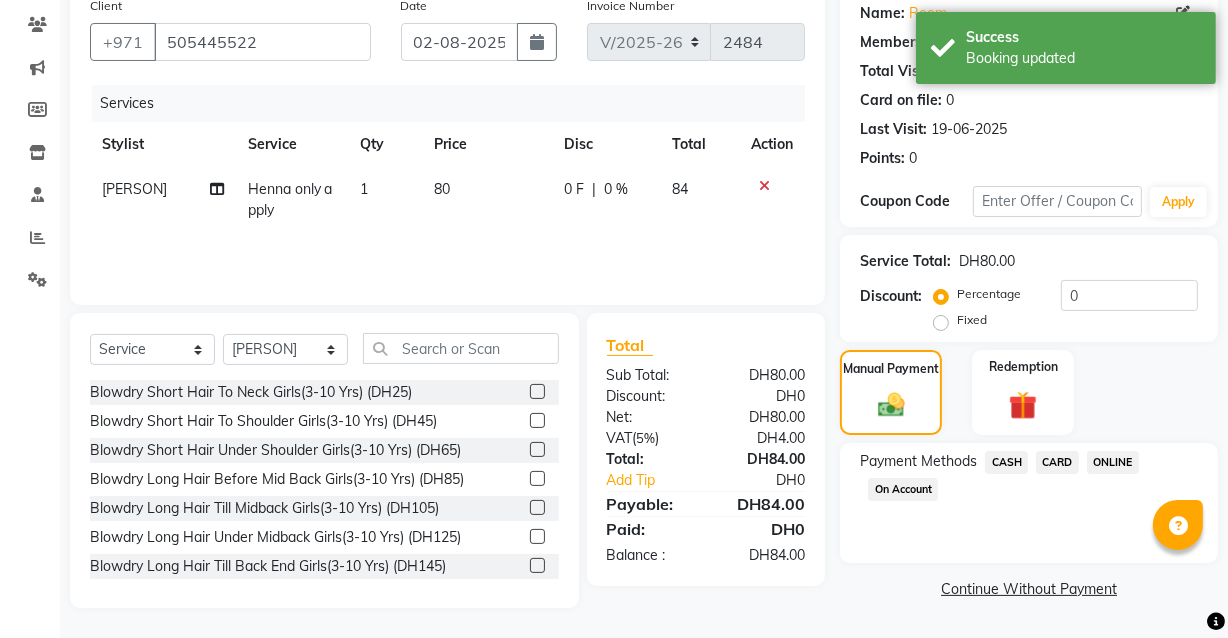 click on "CARD" 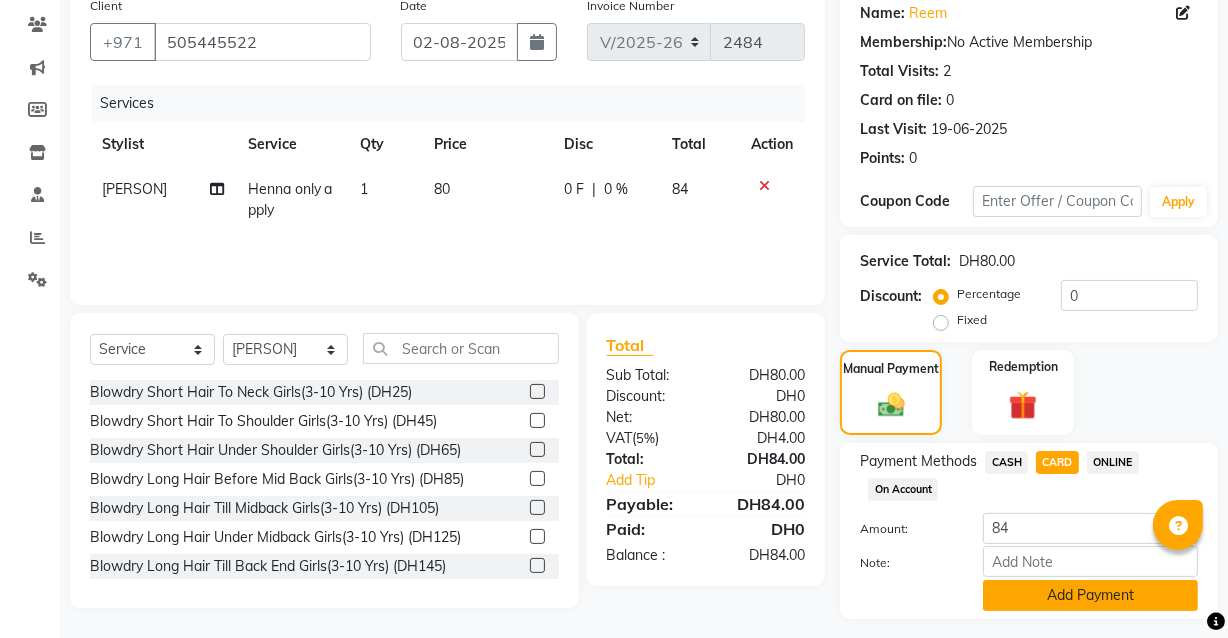 click on "Add Payment" 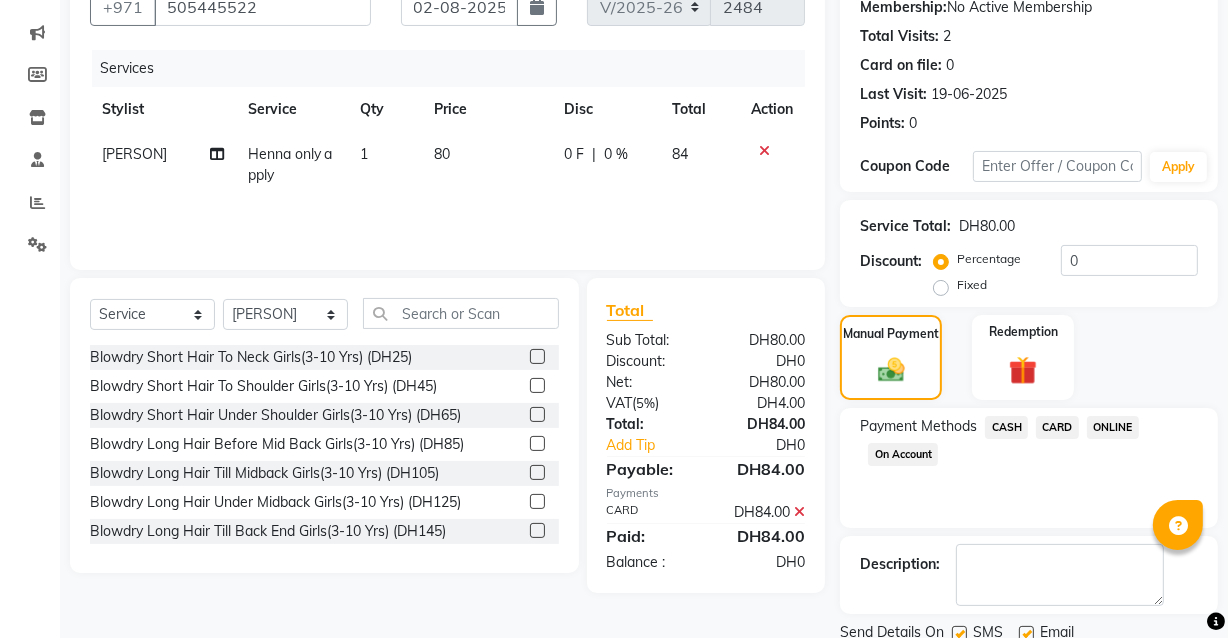 scroll, scrollTop: 270, scrollLeft: 0, axis: vertical 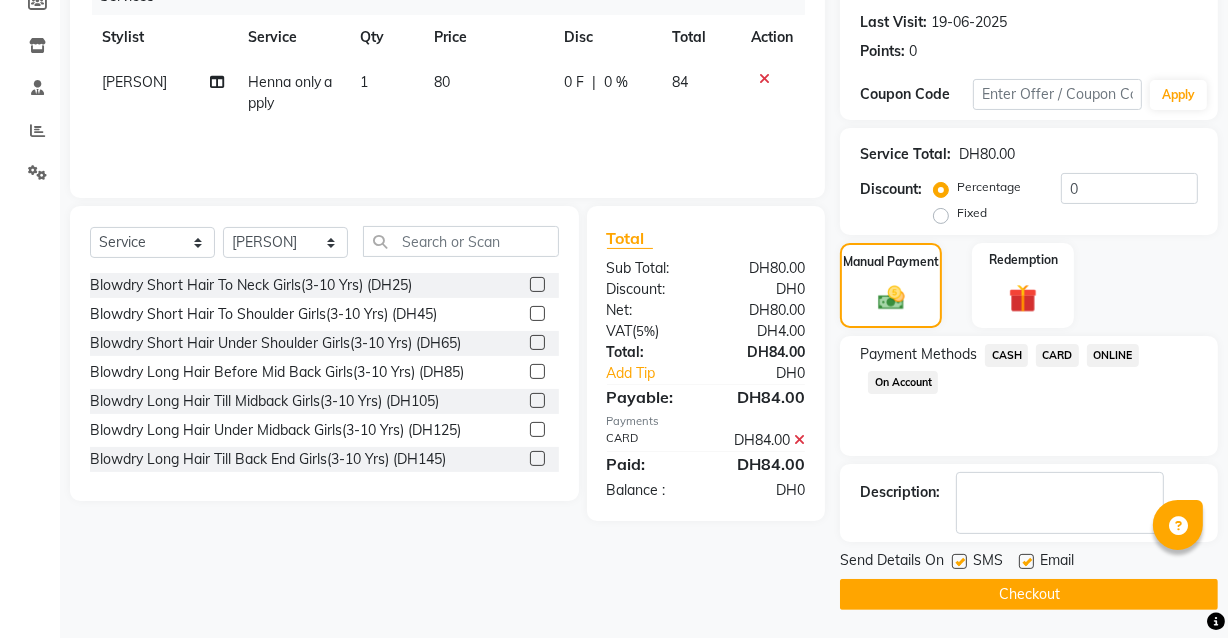 click 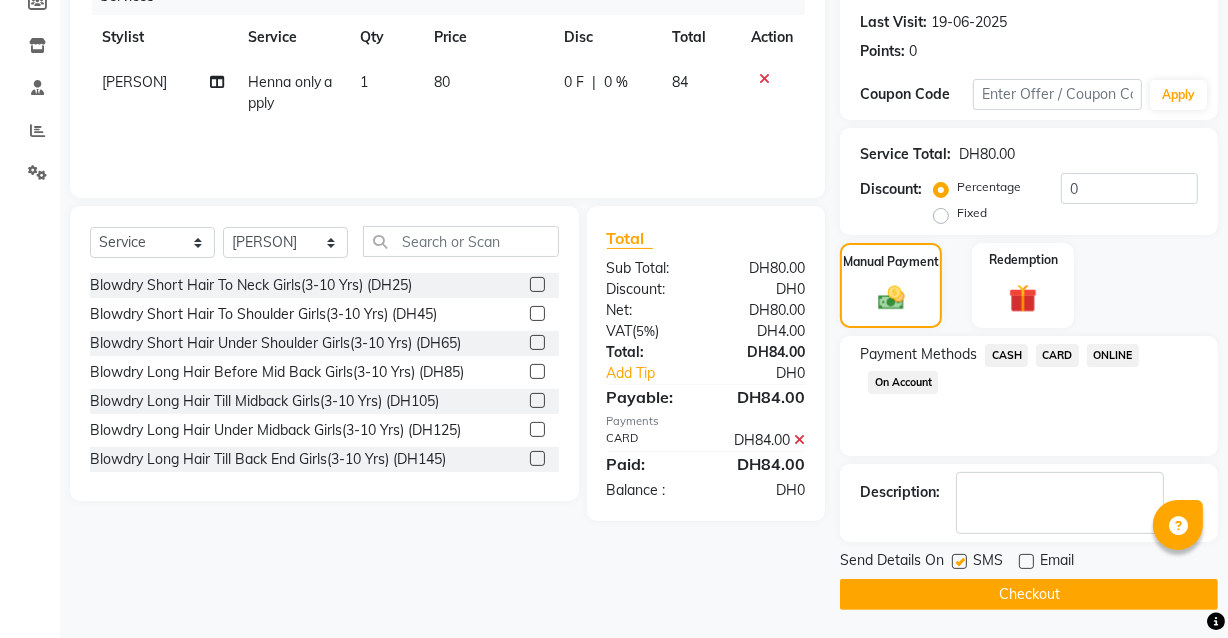 click on "Checkout" 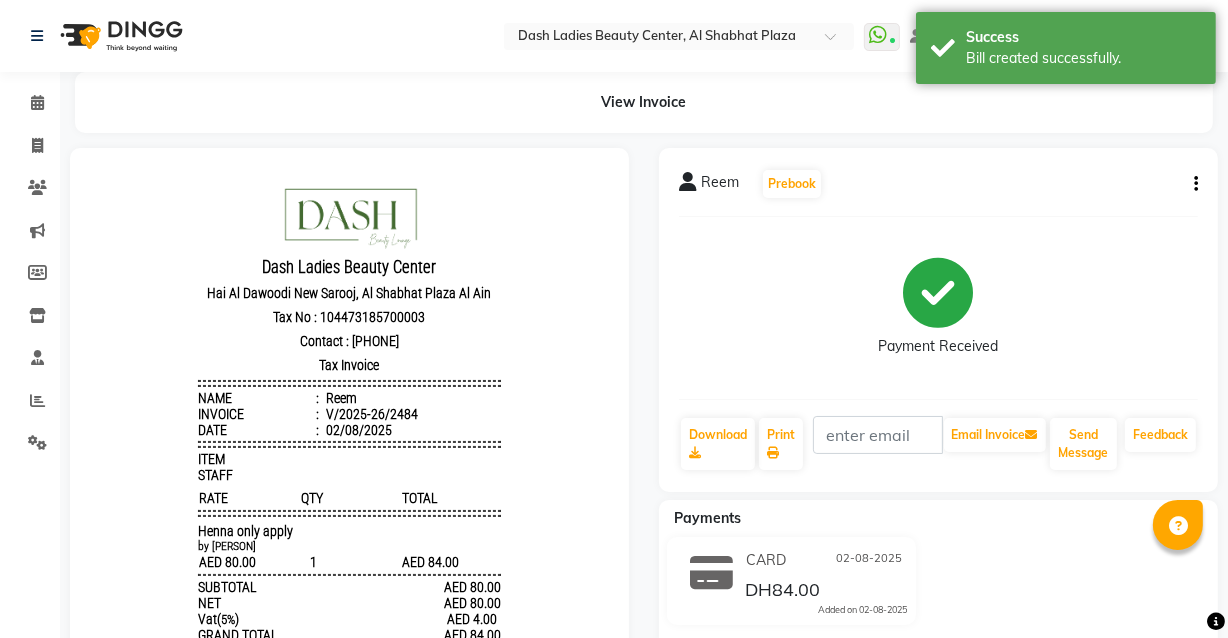 scroll, scrollTop: 0, scrollLeft: 0, axis: both 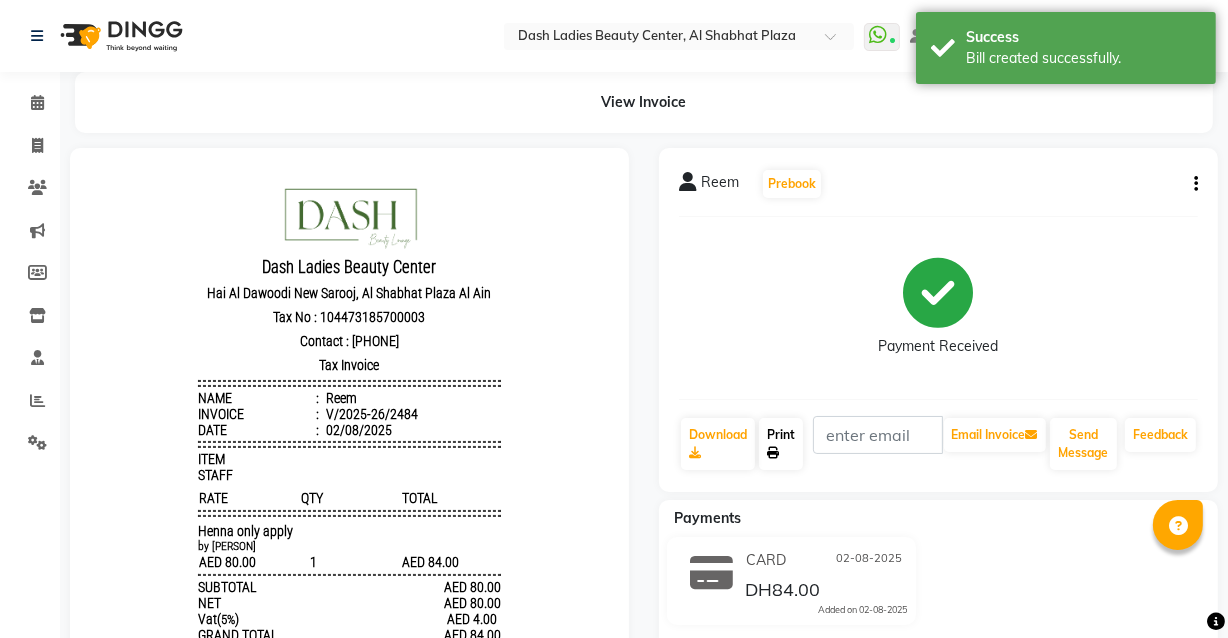 click on "Print" 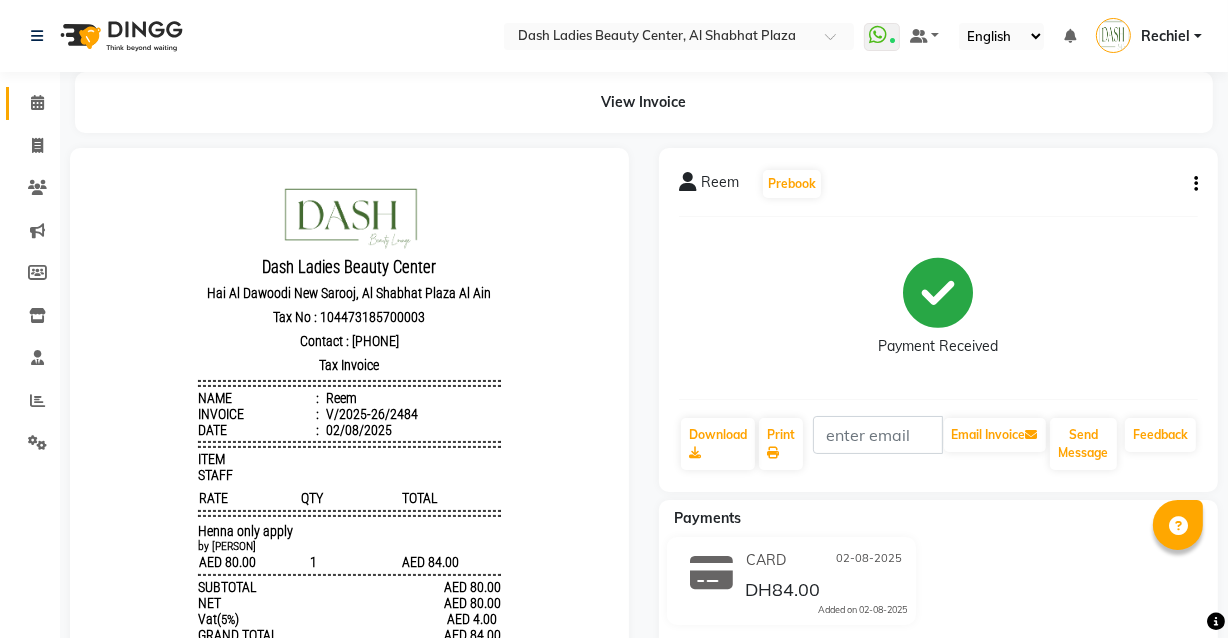 click 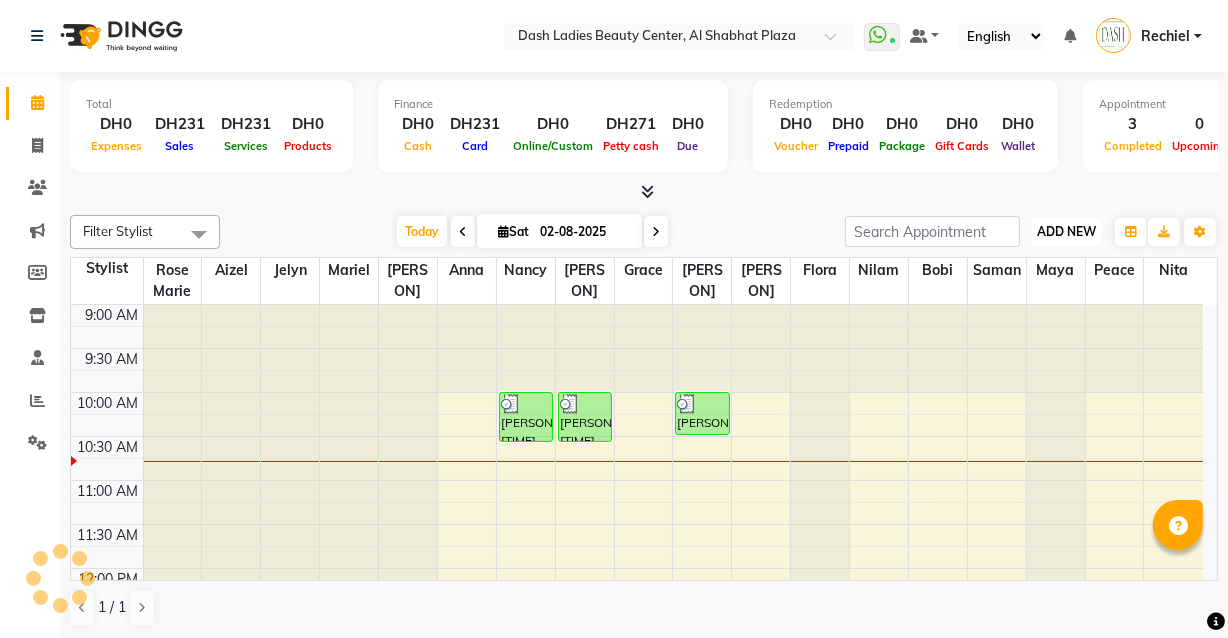 click on "ADD NEW Toggle Dropdown" at bounding box center [1066, 232] 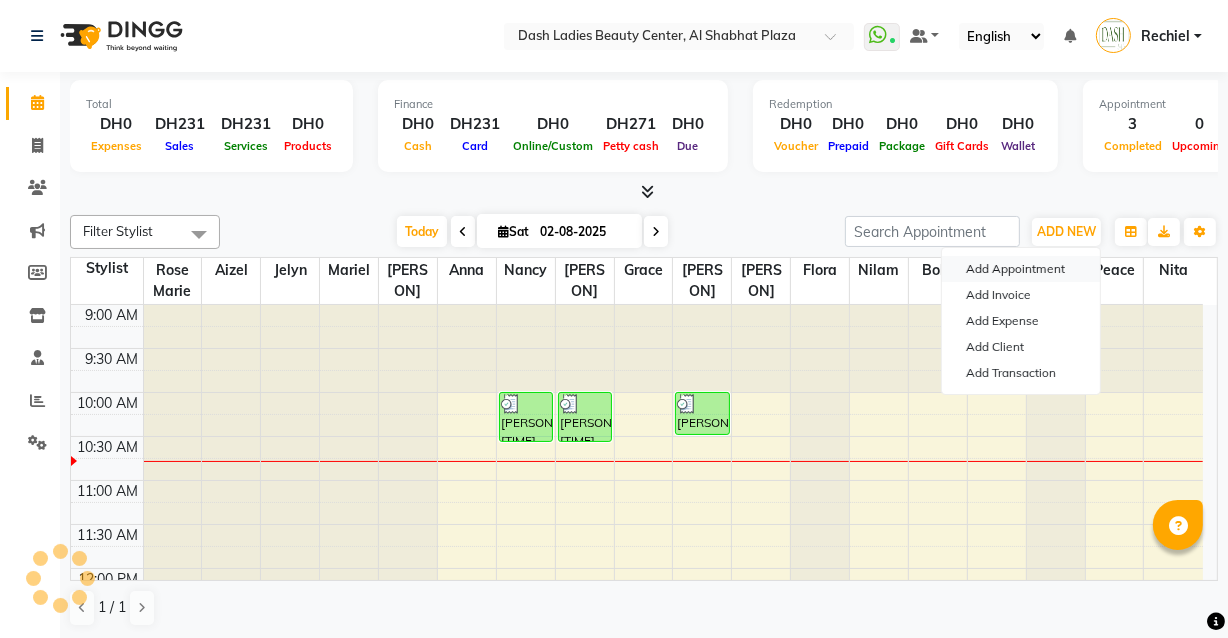 click on "Add Appointment" at bounding box center [1021, 269] 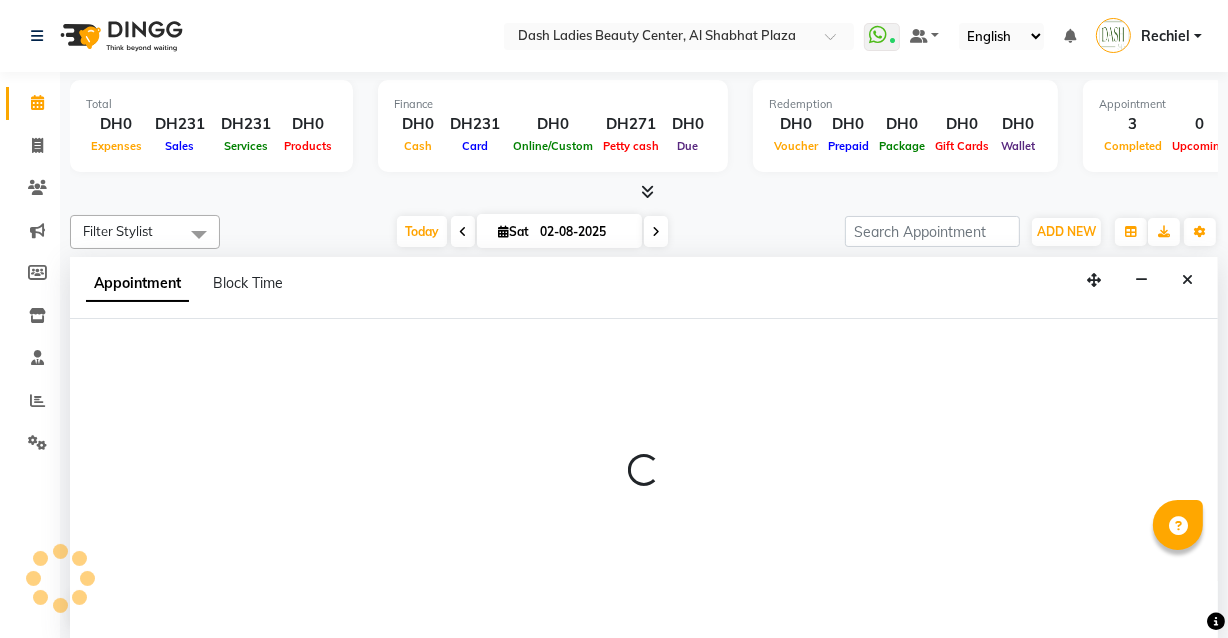 scroll, scrollTop: 0, scrollLeft: 0, axis: both 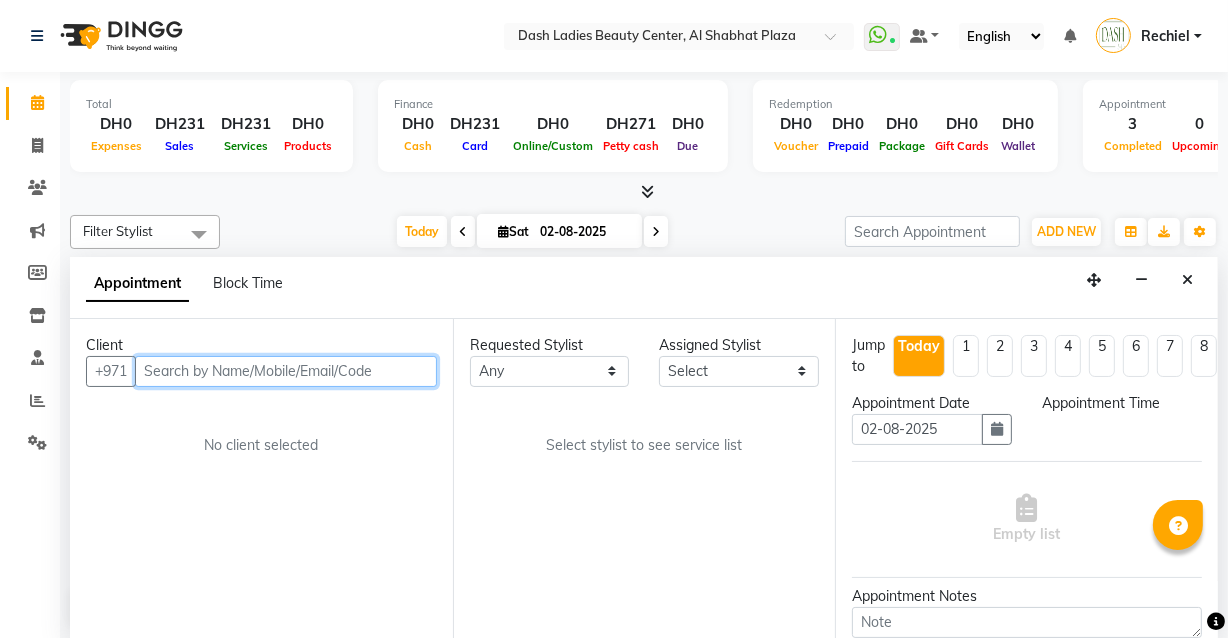 select on "600" 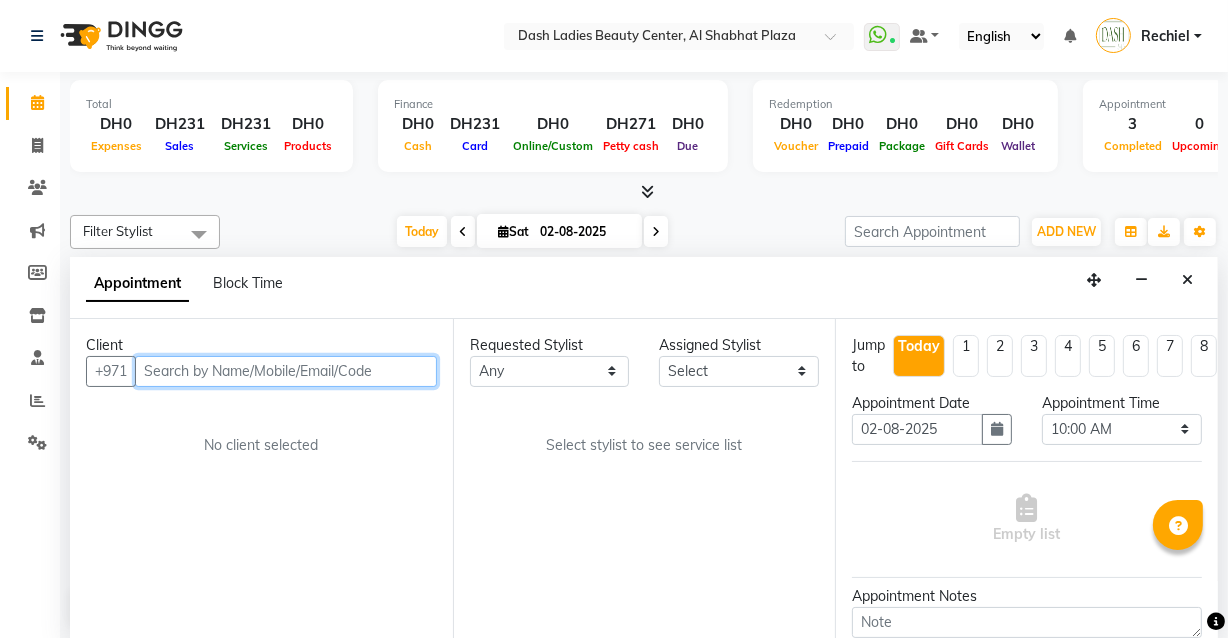 click at bounding box center [286, 371] 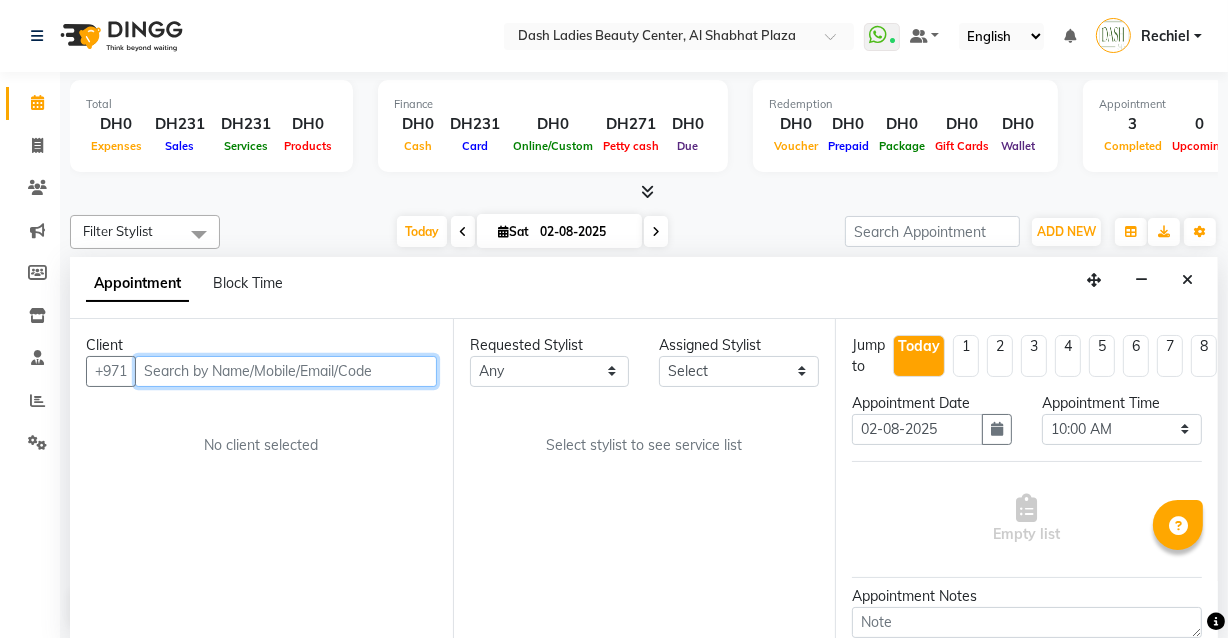 click at bounding box center [286, 371] 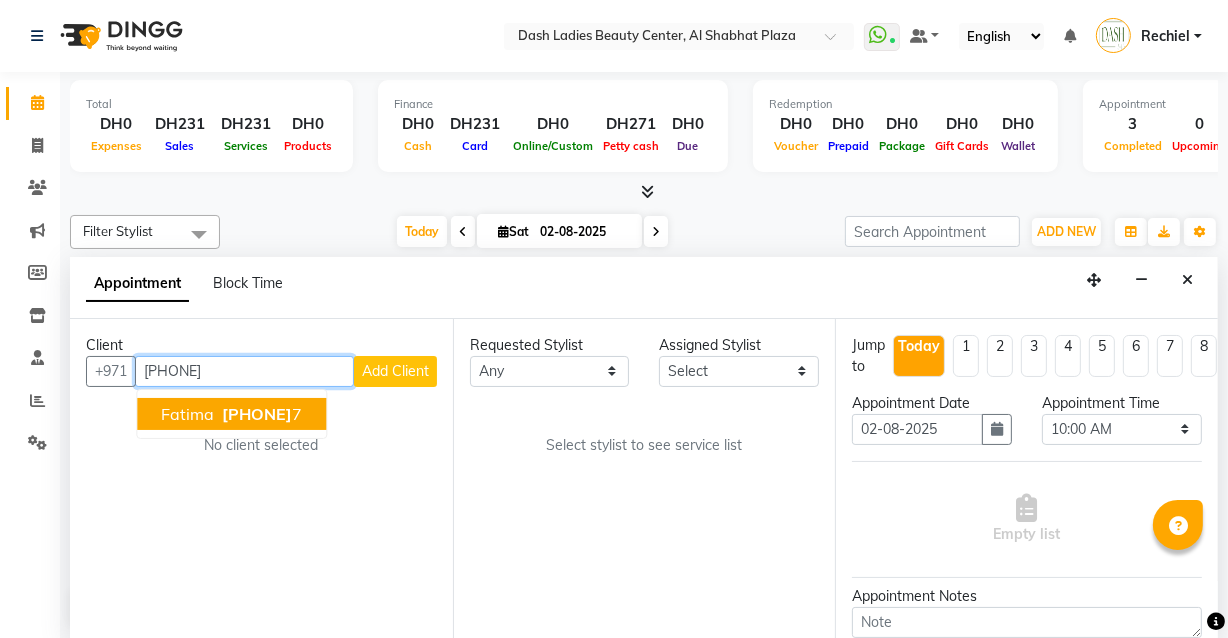 click on "[PHONE]" at bounding box center (257, 414) 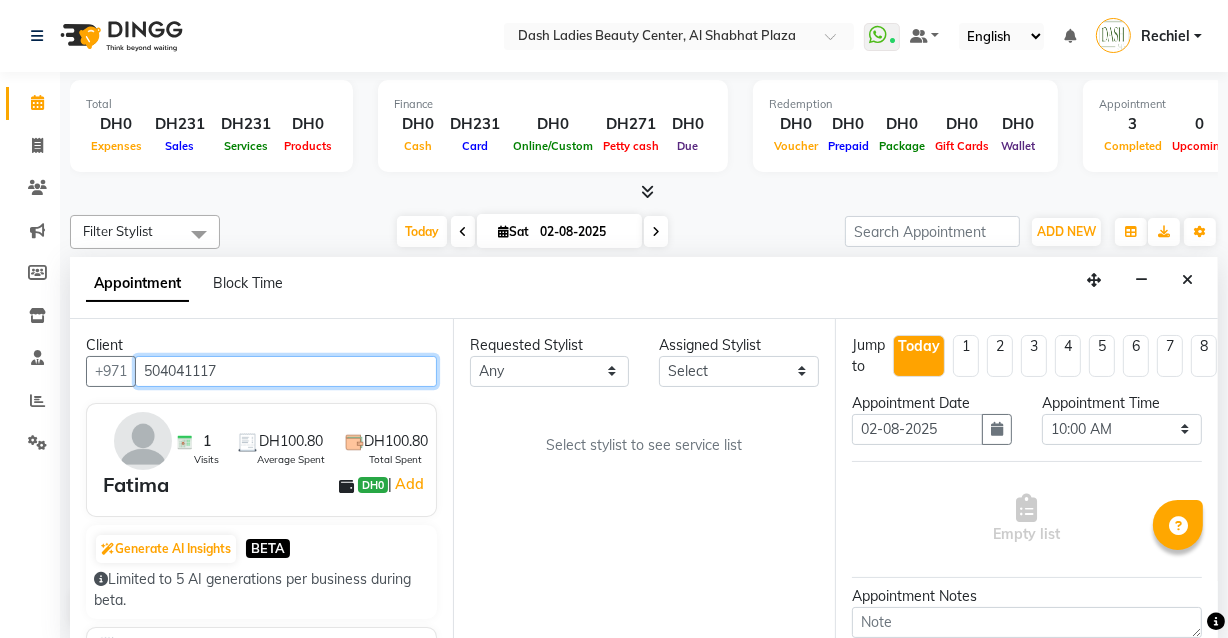 type on "504041117" 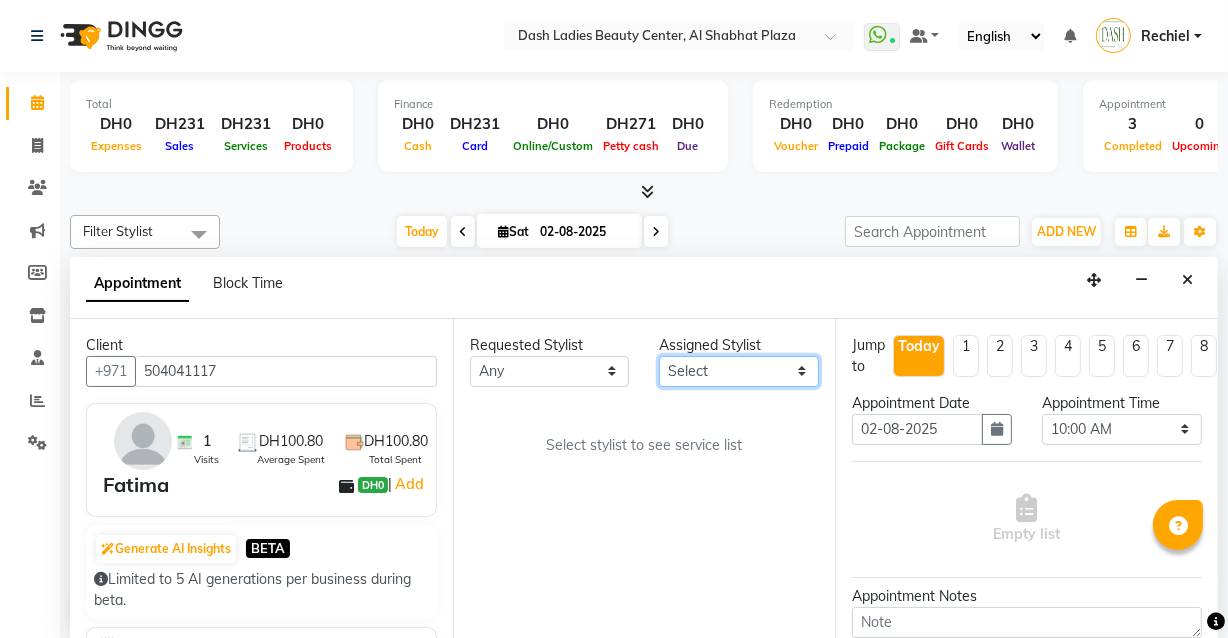 click on "Select Aizel Angelina Anna Bobi Edlyn Flora Grace Janine Jelyn Mariel Maya Nancy Nilam Nita Peace Rose Marie Saman Talina" at bounding box center (739, 371) 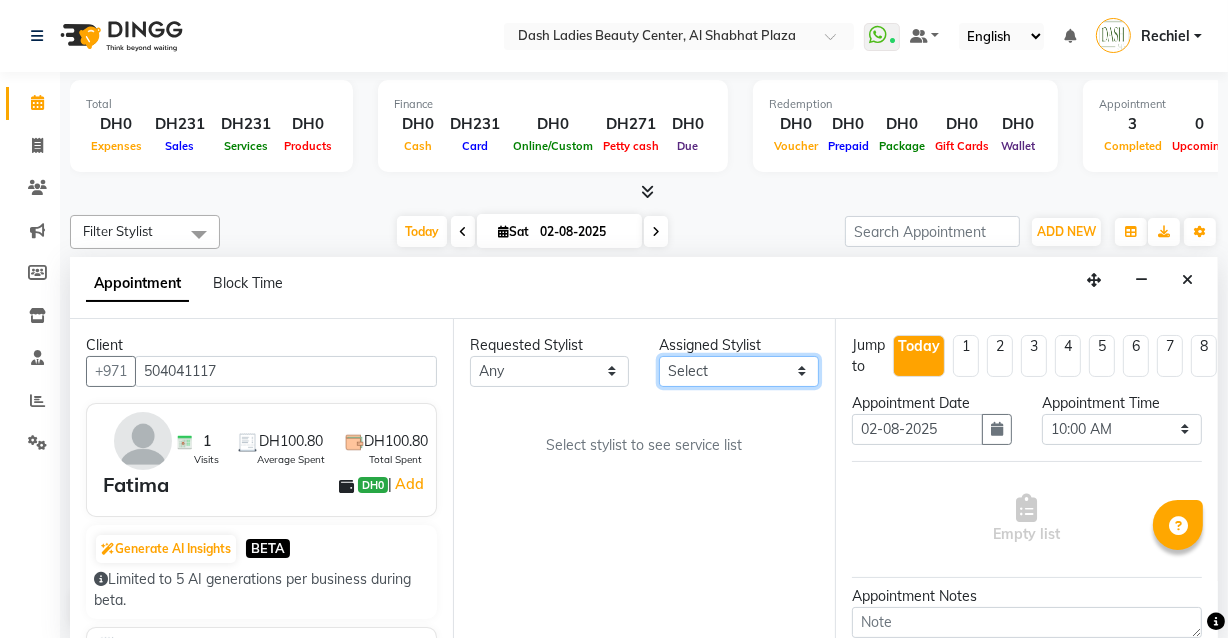 select on "81113" 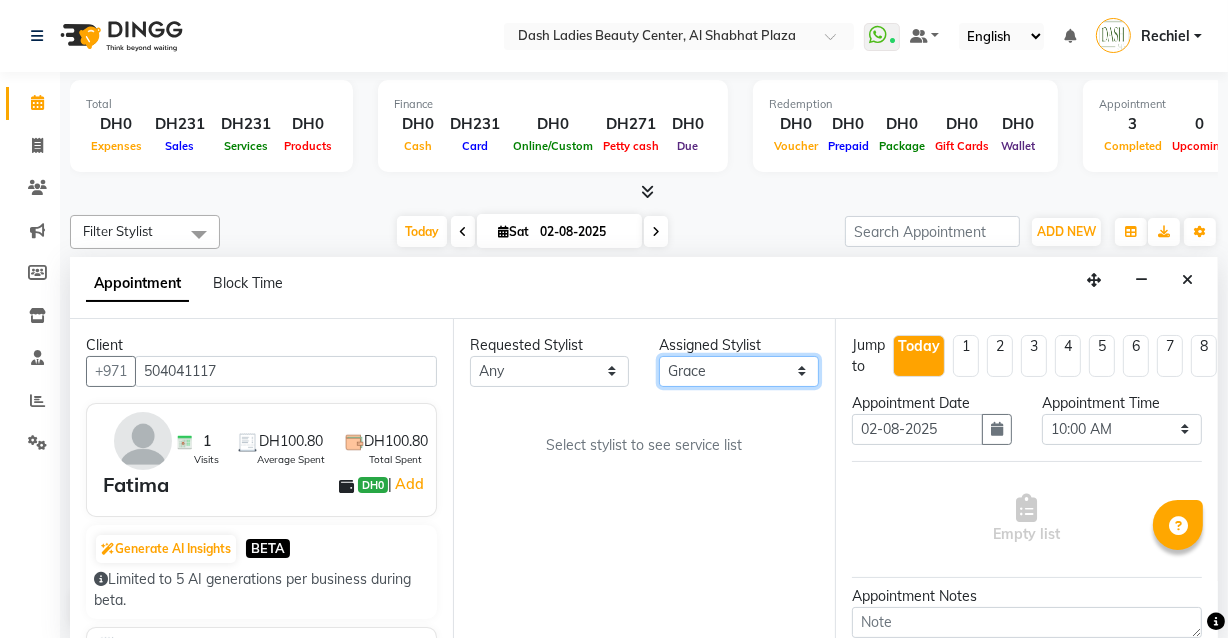click on "Select Aizel Angelina Anna Bobi Edlyn Flora Grace Janine Jelyn Mariel Maya Nancy Nilam Nita Peace Rose Marie Saman Talina" at bounding box center [739, 371] 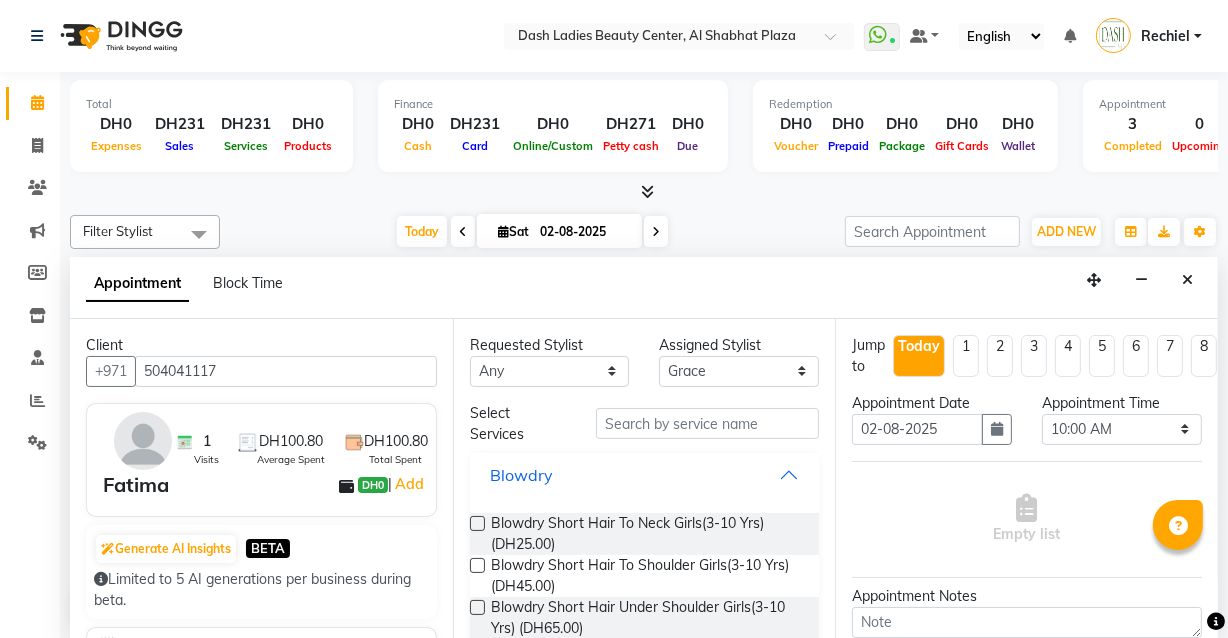 click on "Blowdry" at bounding box center [645, 475] 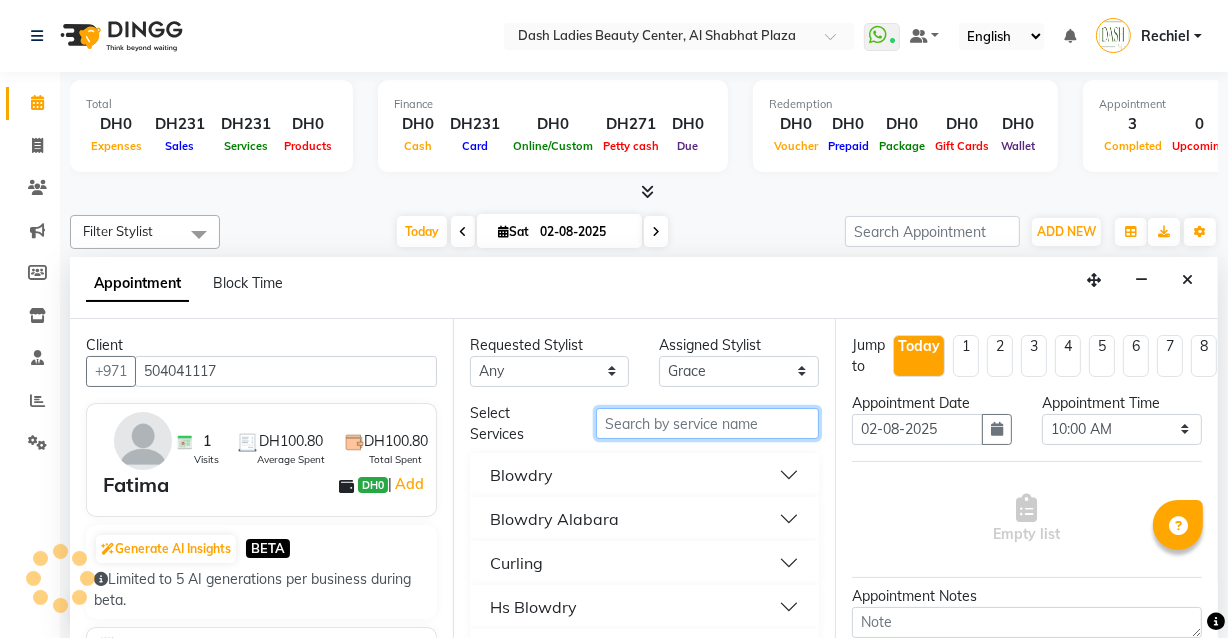 click at bounding box center (707, 423) 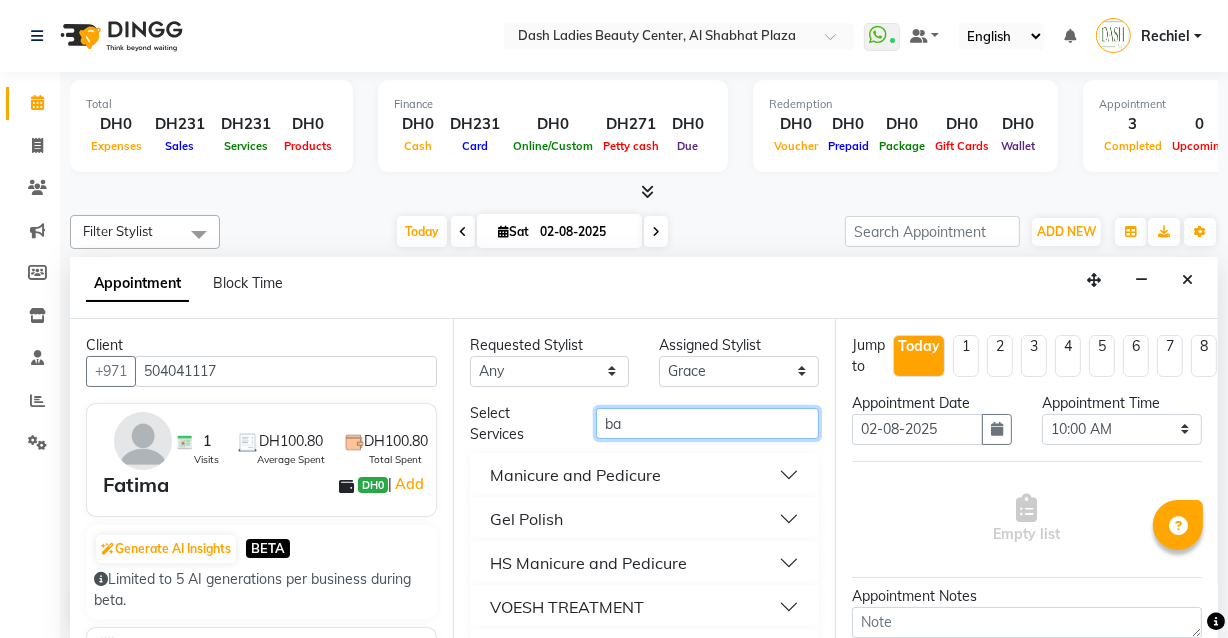 type on "b" 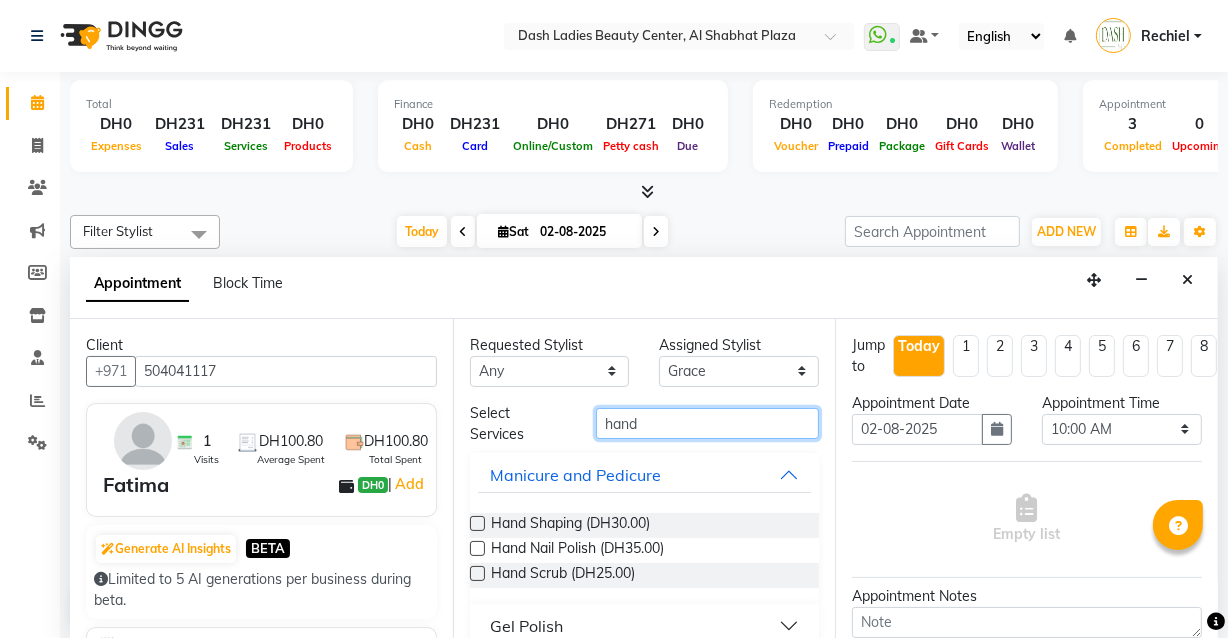 type on "hand" 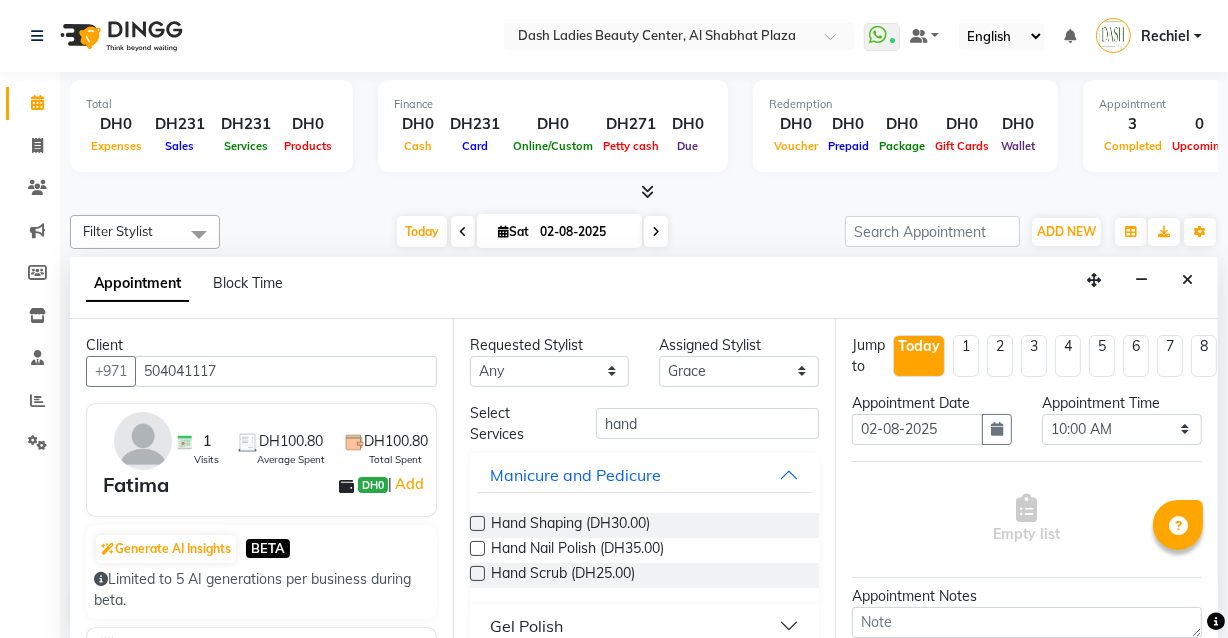 click at bounding box center [477, 523] 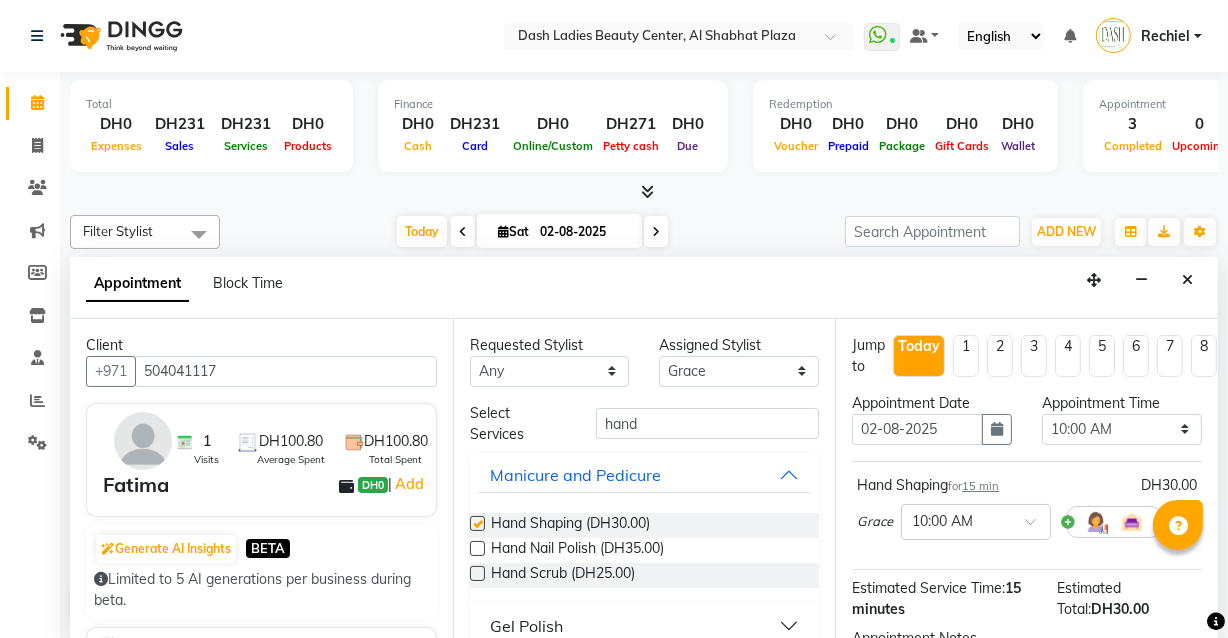 checkbox on "false" 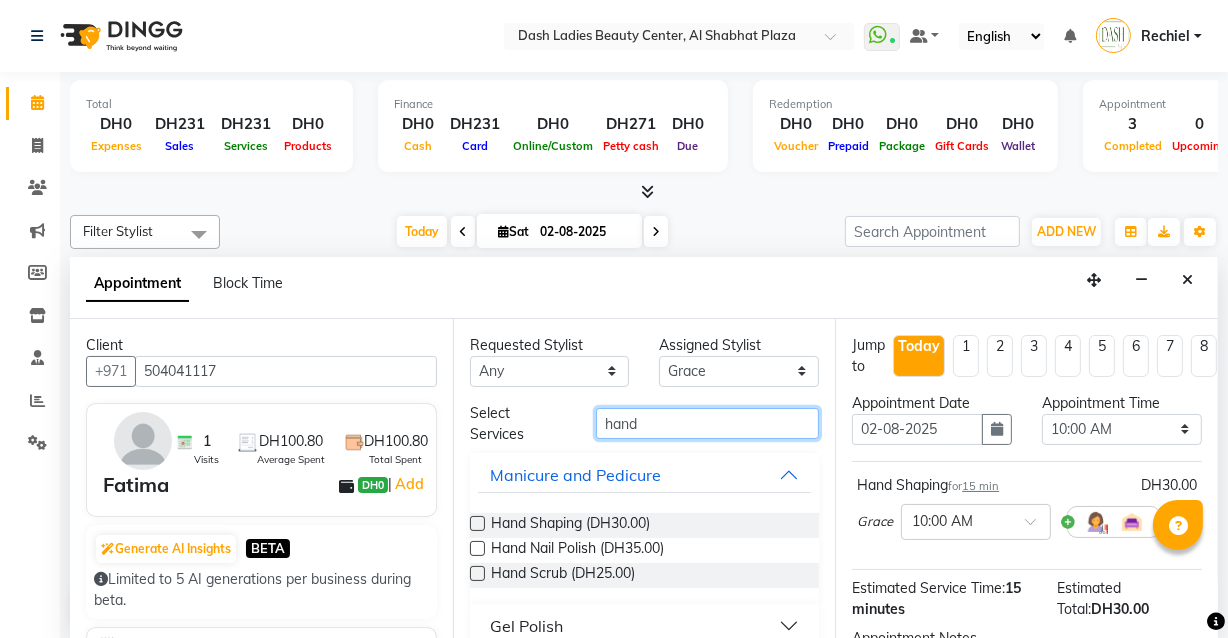 click on "hand" at bounding box center [707, 423] 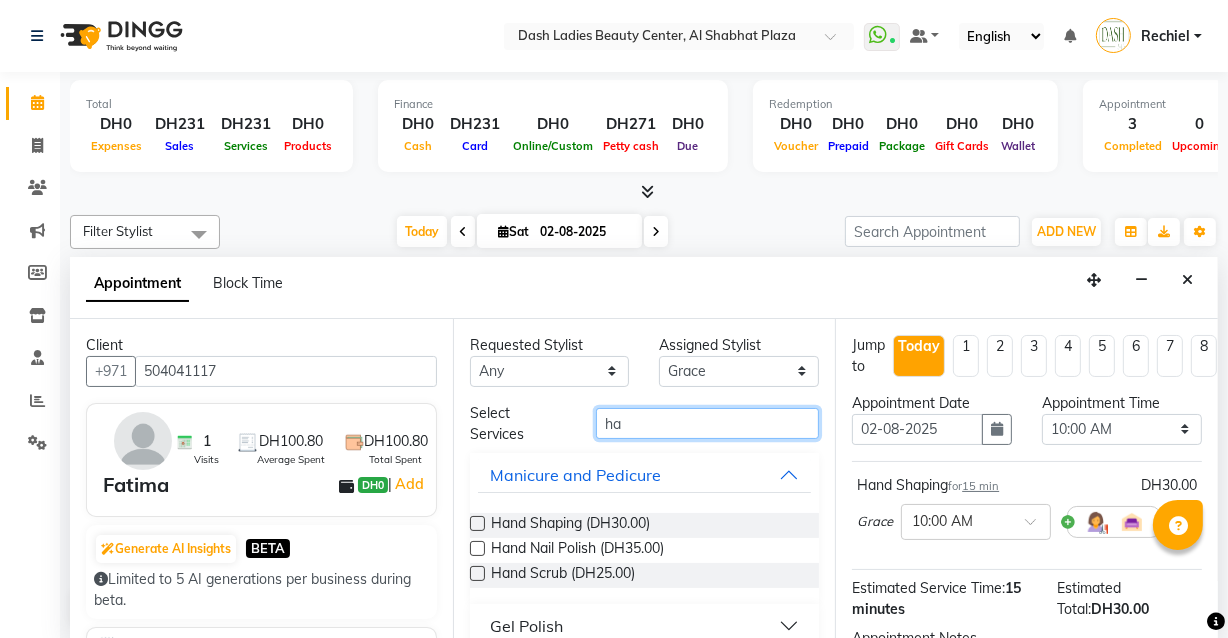 type on "h" 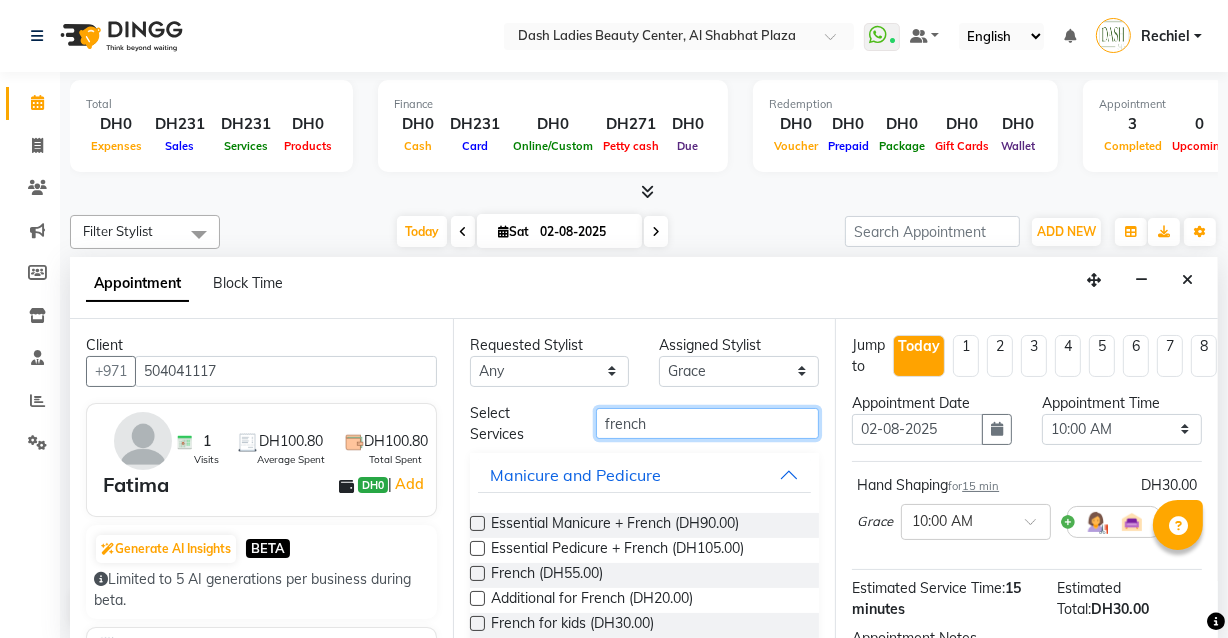 type on "french" 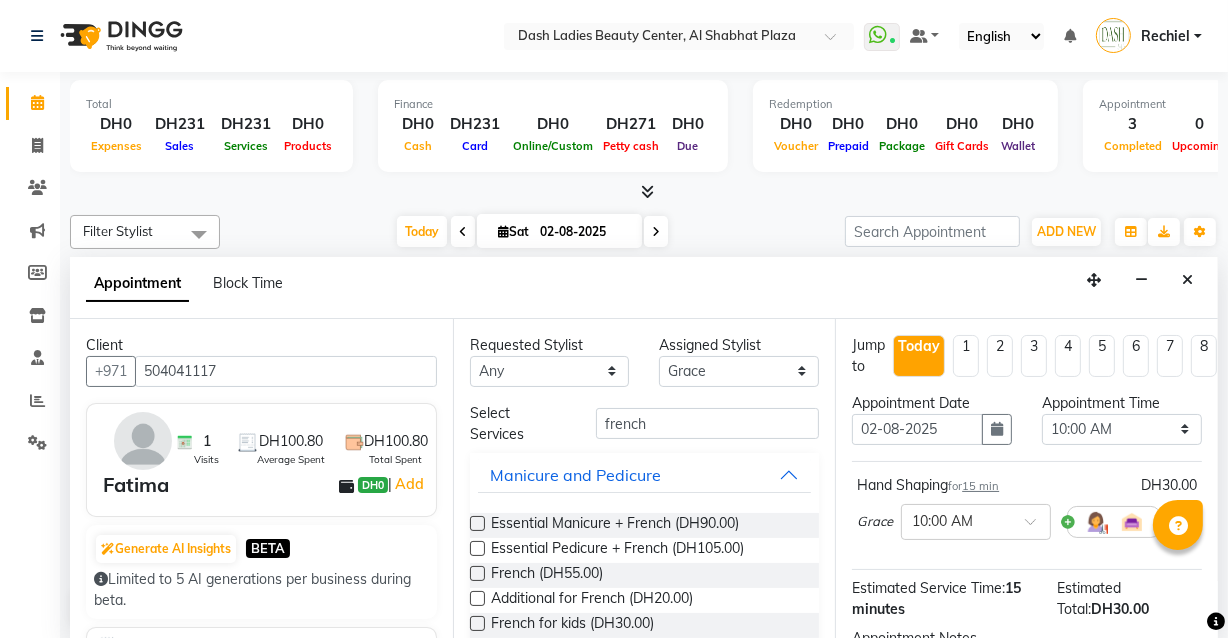click at bounding box center (477, 573) 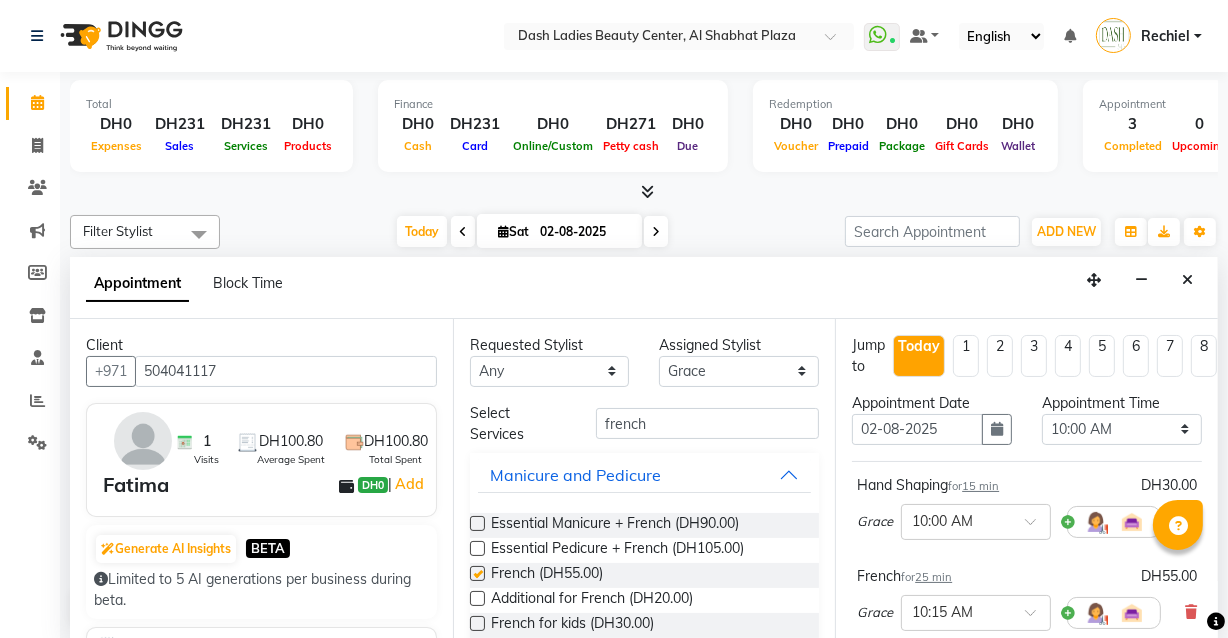 checkbox on "false" 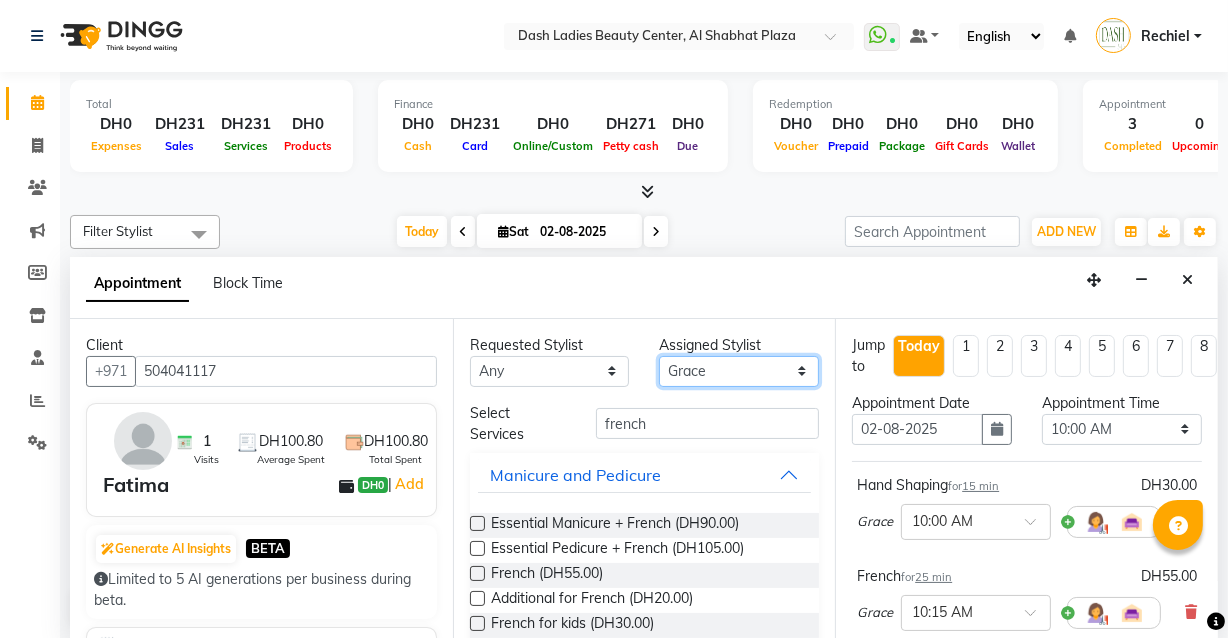click on "Select Aizel Angelina Anna Bobi Edlyn Flora Grace Janine Jelyn Mariel Maya Nancy Nilam Nita Peace Rose Marie Saman Talina" at bounding box center [739, 371] 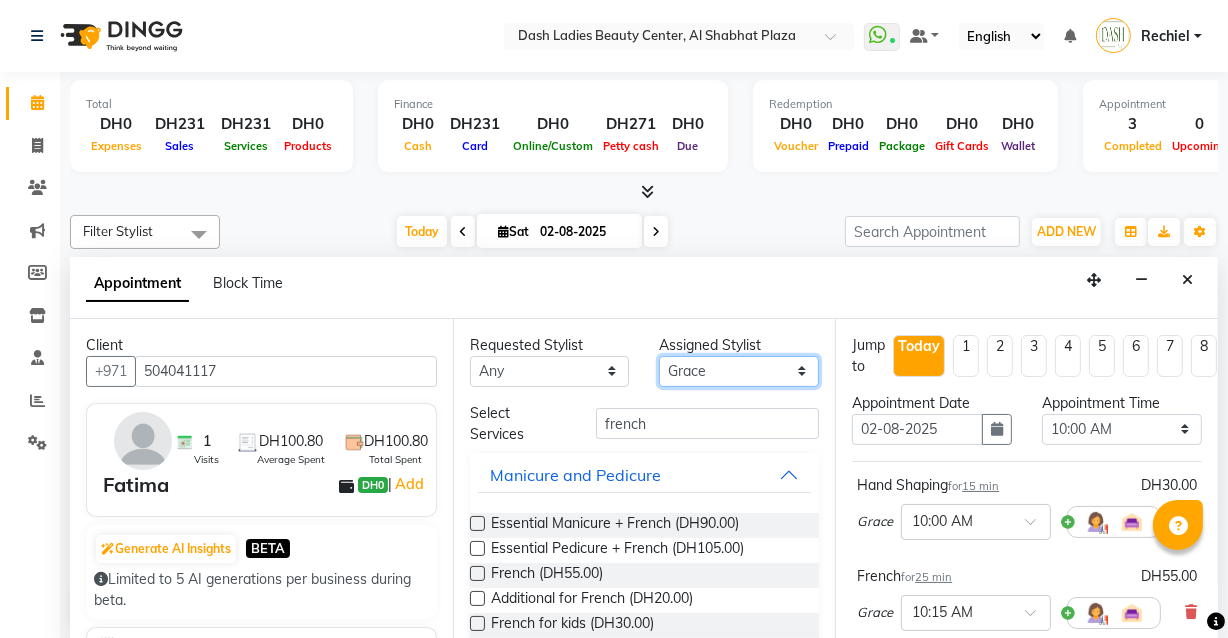 select on "82782" 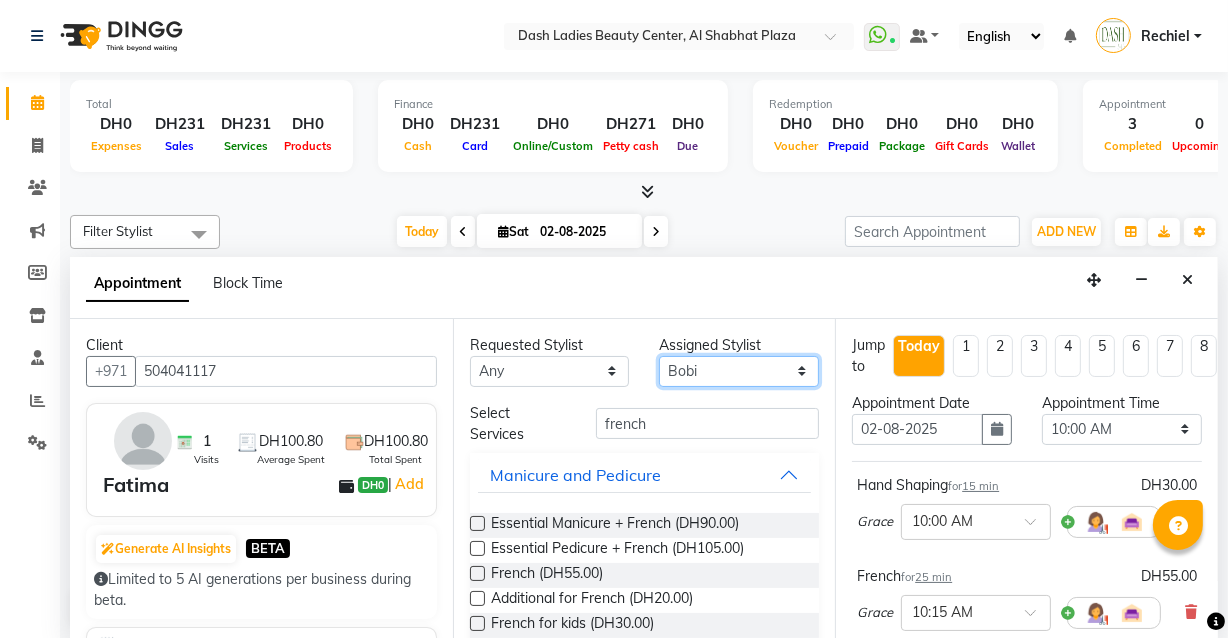 click on "Select Aizel Angelina Anna Bobi Edlyn Flora Grace Janine Jelyn Mariel Maya Nancy Nilam Nita Peace Rose Marie Saman Talina" at bounding box center [739, 371] 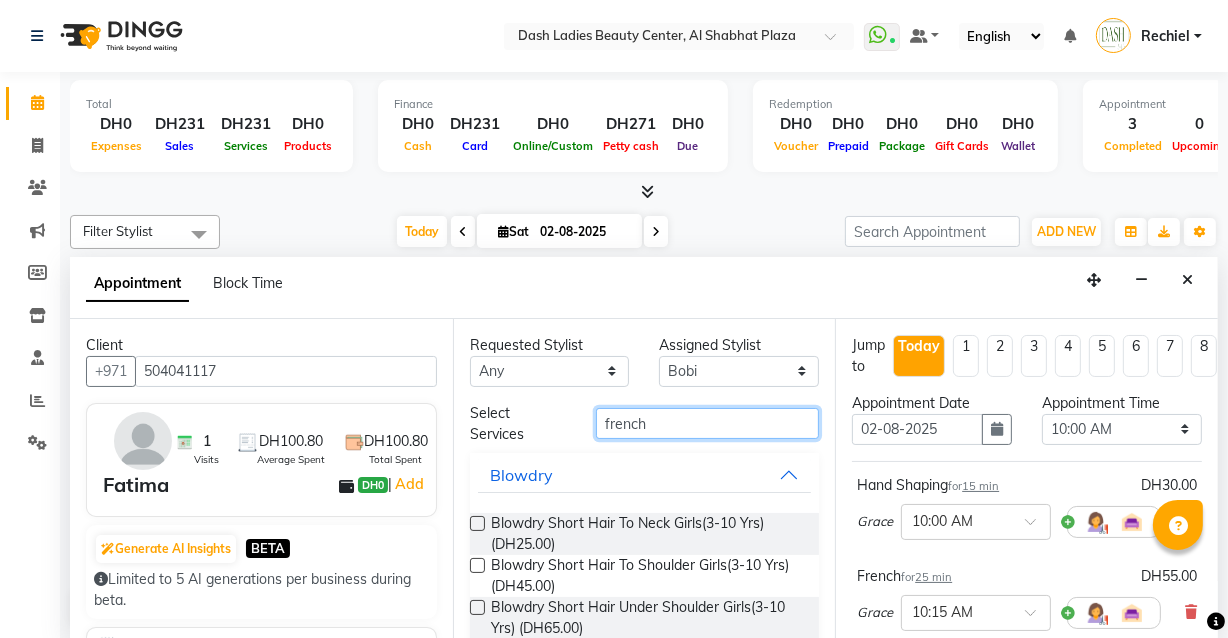 click on "french" at bounding box center [707, 423] 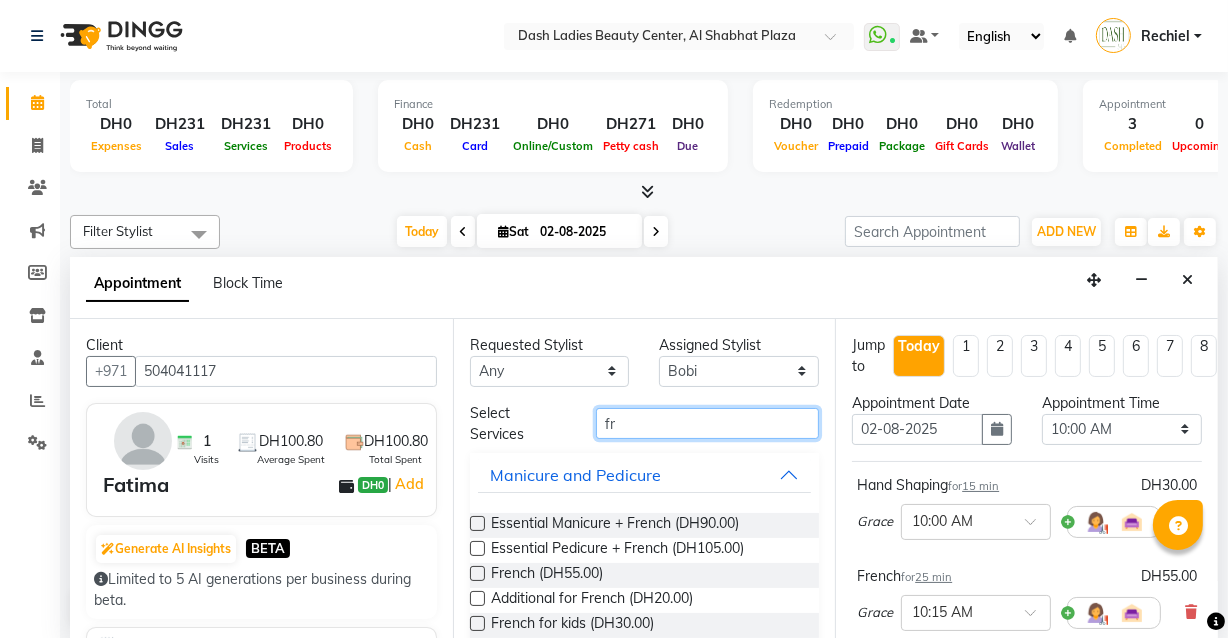 type on "f" 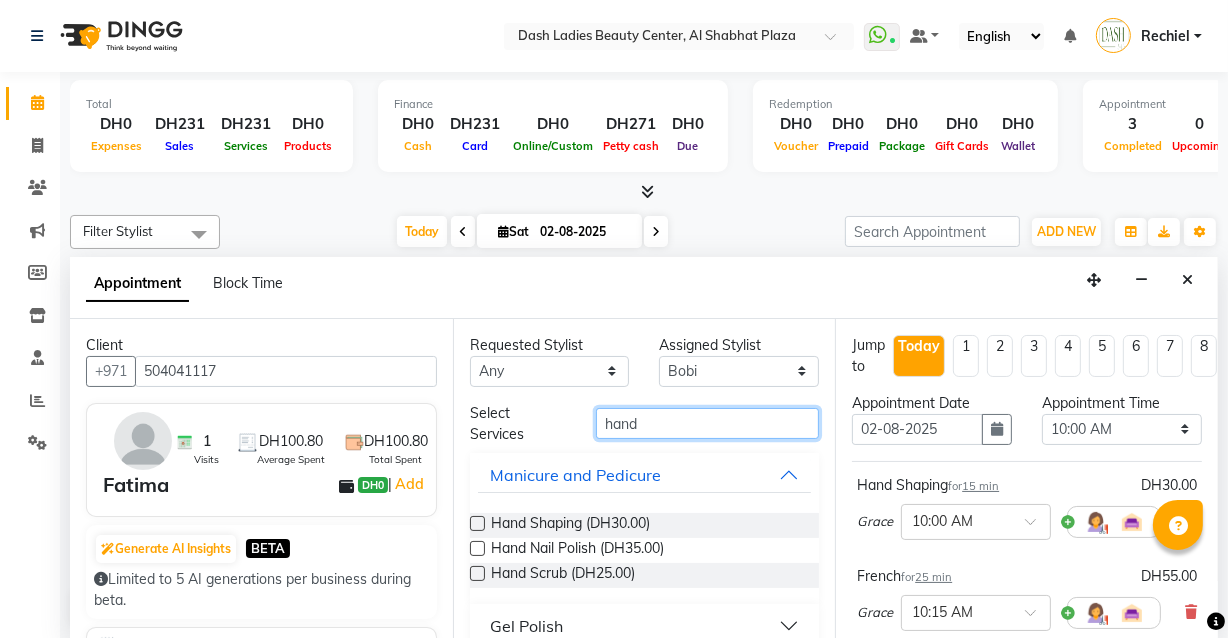 type on "hand" 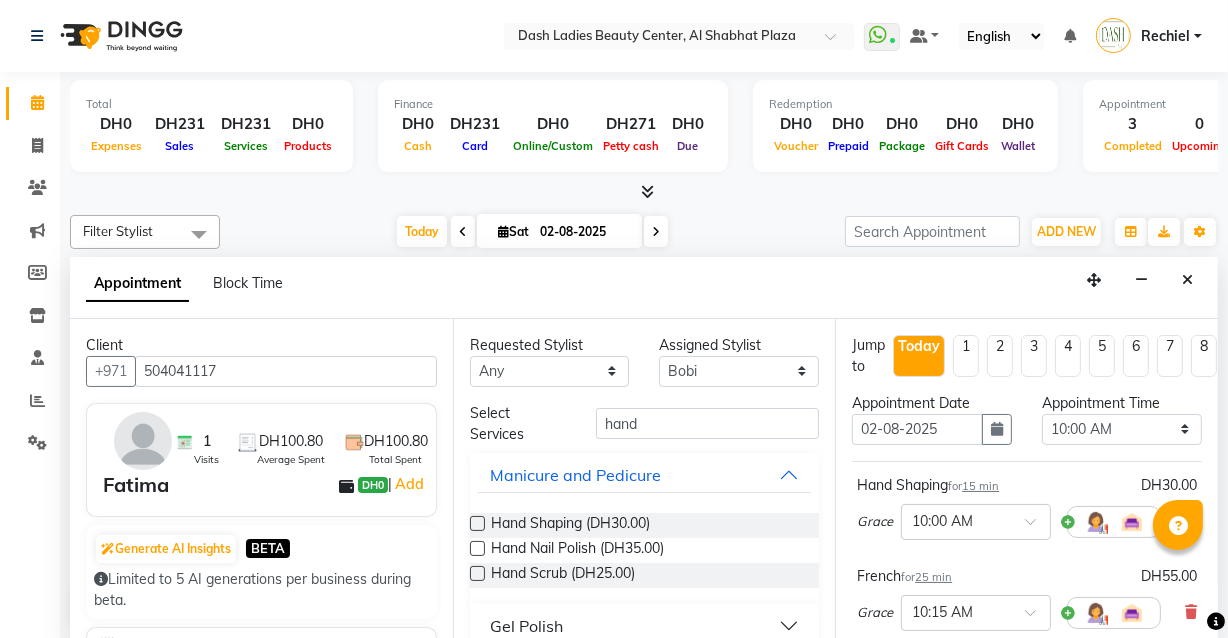 click at bounding box center (477, 523) 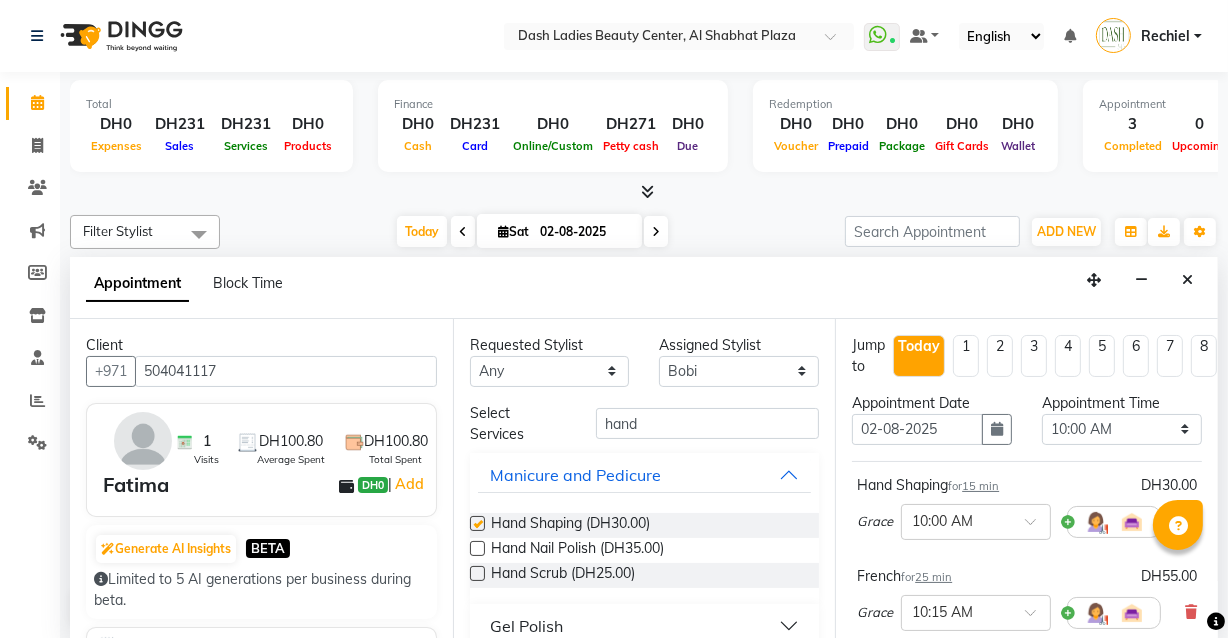 checkbox on "false" 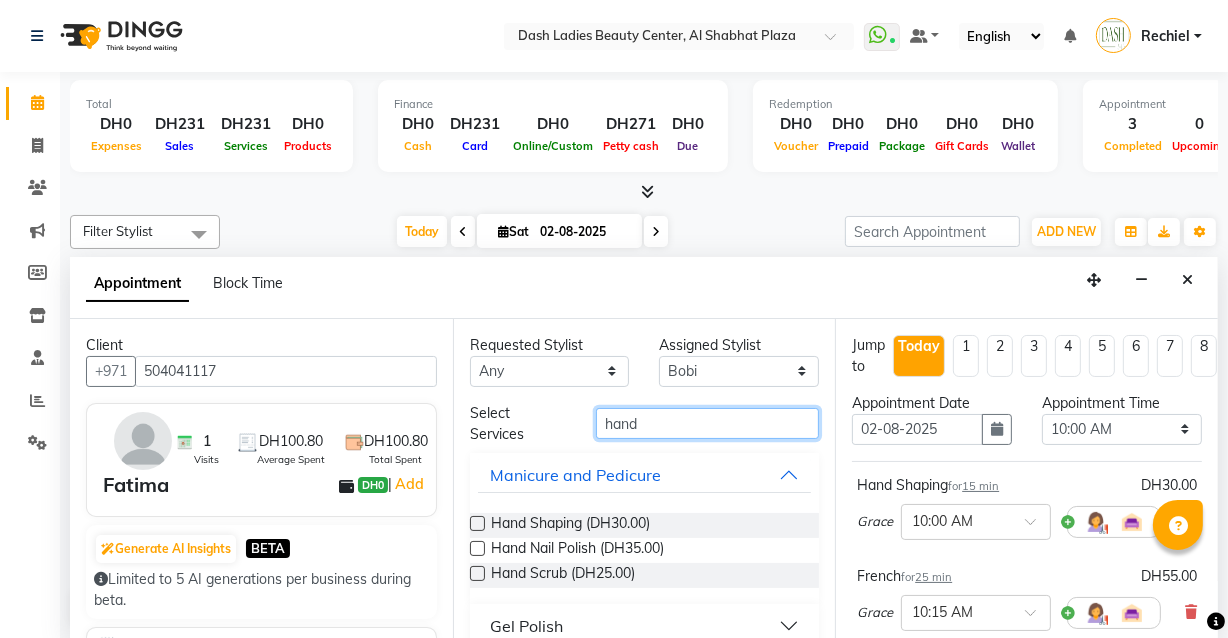 click on "hand" at bounding box center (707, 423) 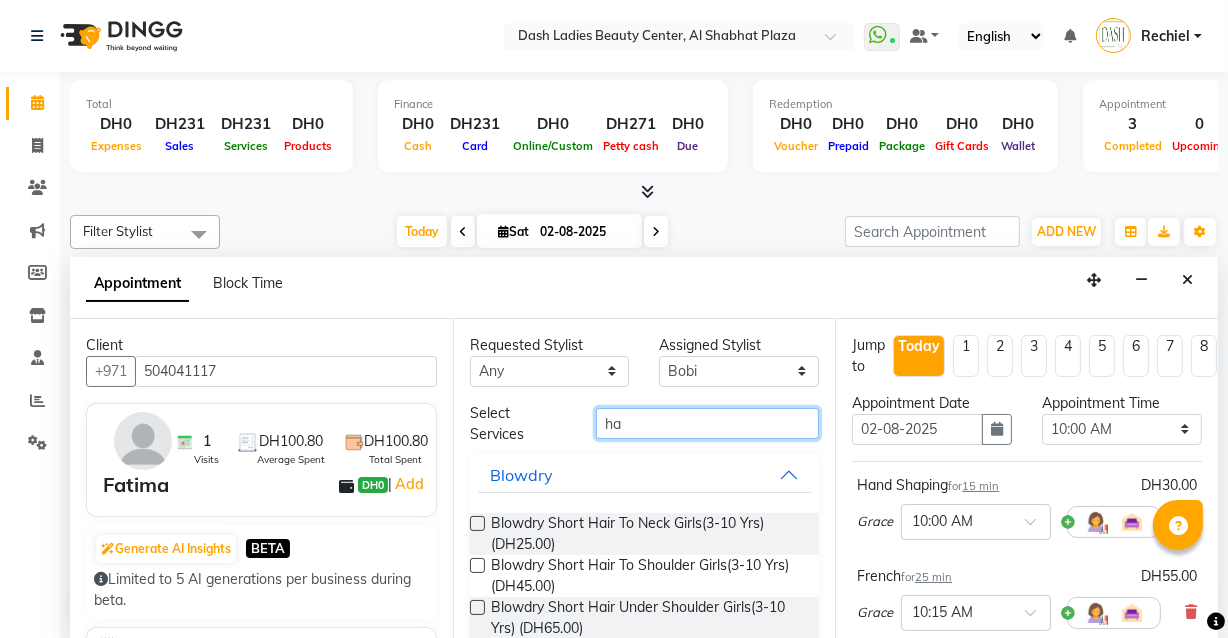 type on "h" 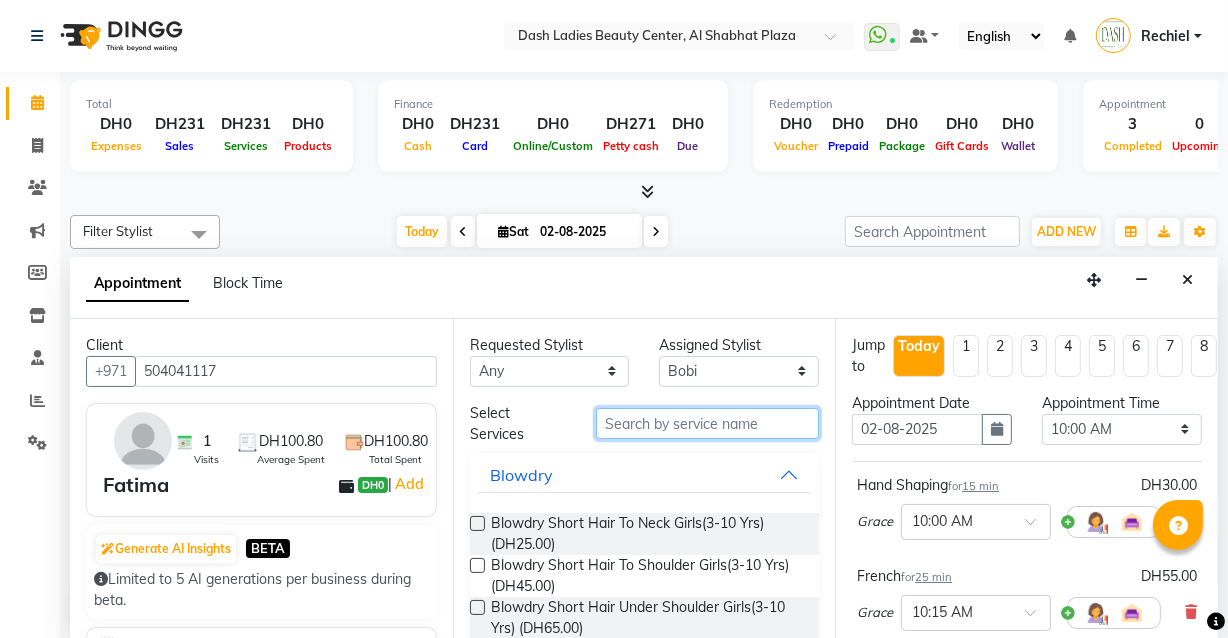 click at bounding box center [707, 423] 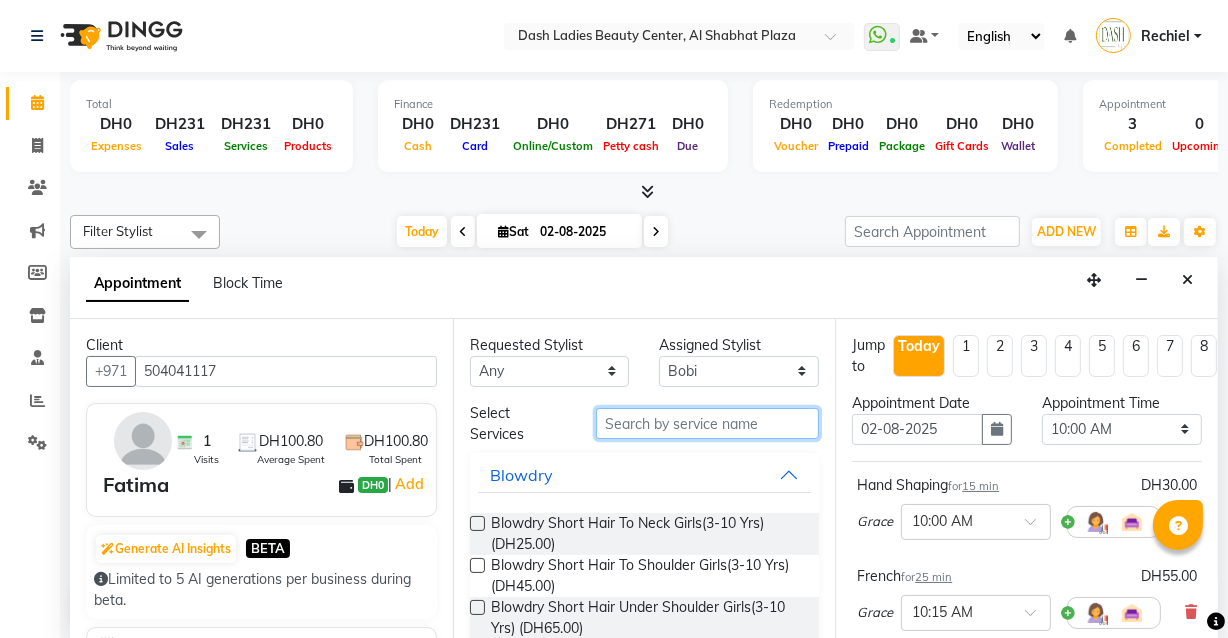 type 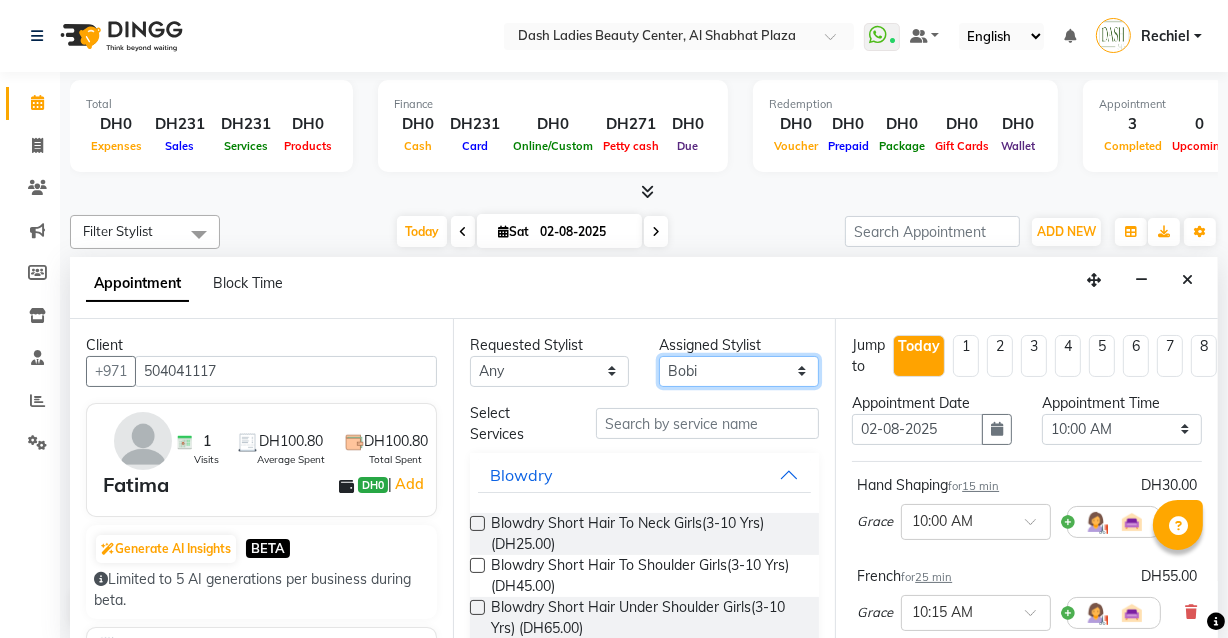 click on "Select Aizel Angelina Anna Bobi Edlyn Flora Grace Janine Jelyn Mariel Maya Nancy Nilam Nita Peace Rose Marie Saman Talina" at bounding box center (739, 371) 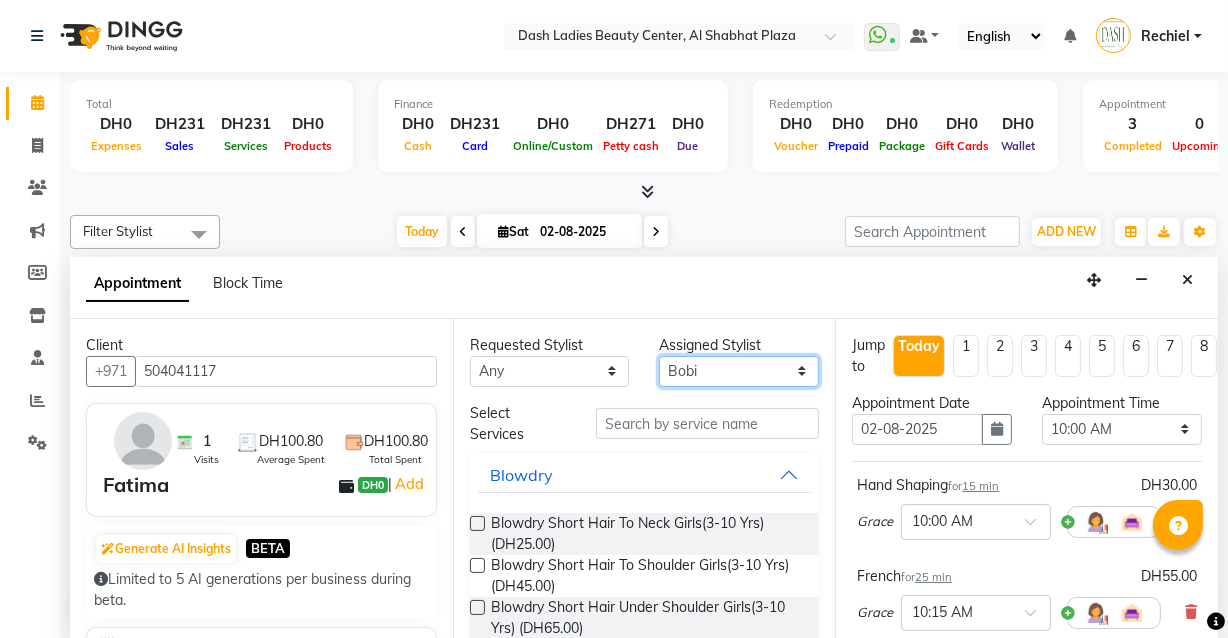 select on "81115" 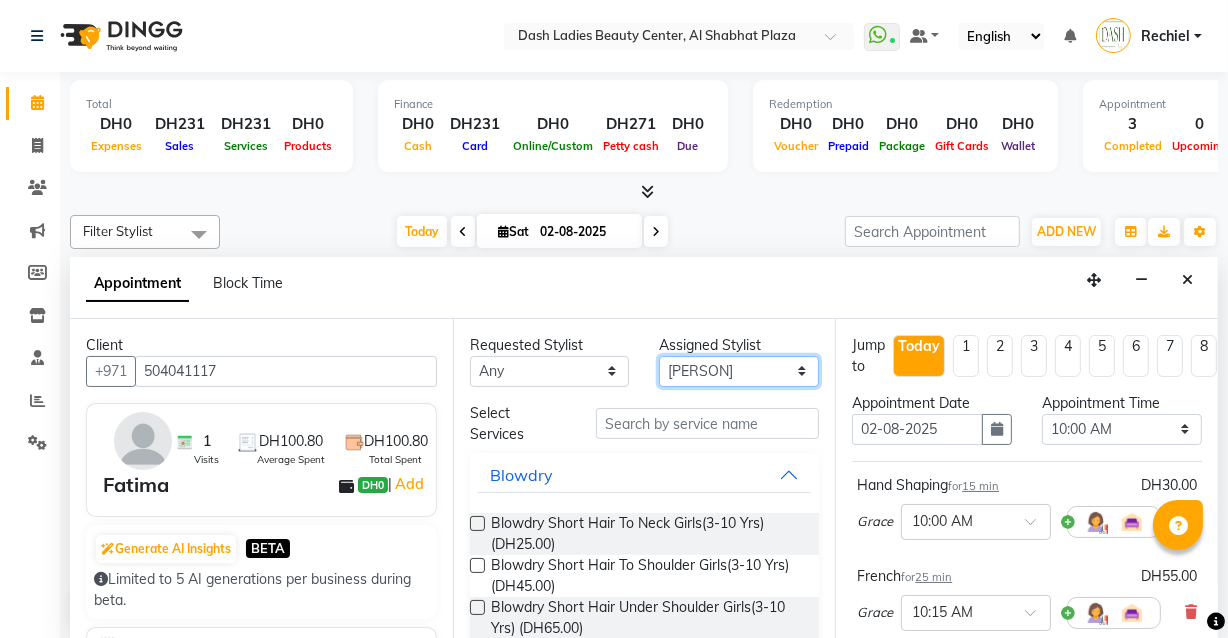 click on "Select Aizel Angelina Anna Bobi Edlyn Flora Grace Janine Jelyn Mariel Maya Nancy Nilam Nita Peace Rose Marie Saman Talina" at bounding box center [739, 371] 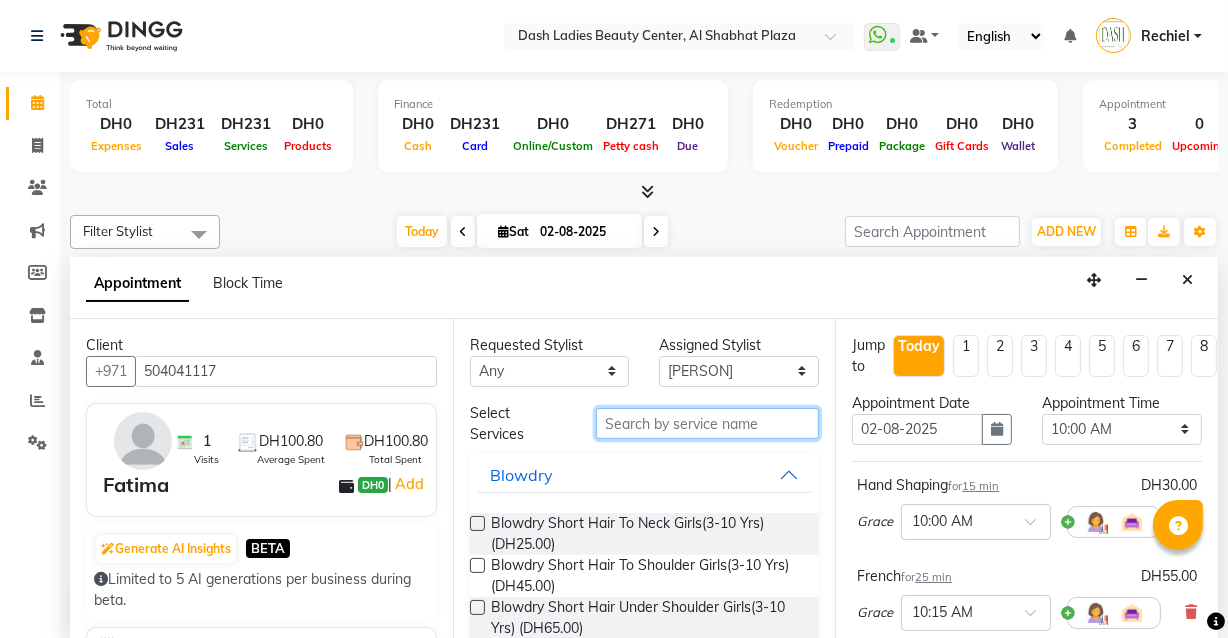 click at bounding box center (707, 423) 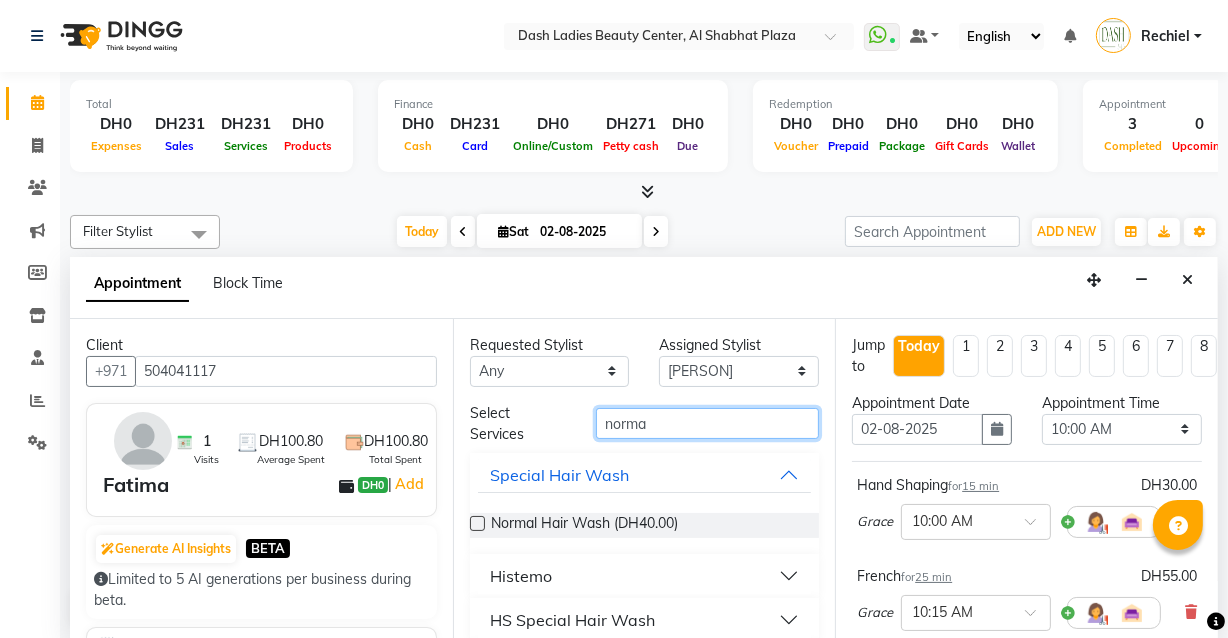 type on "norma" 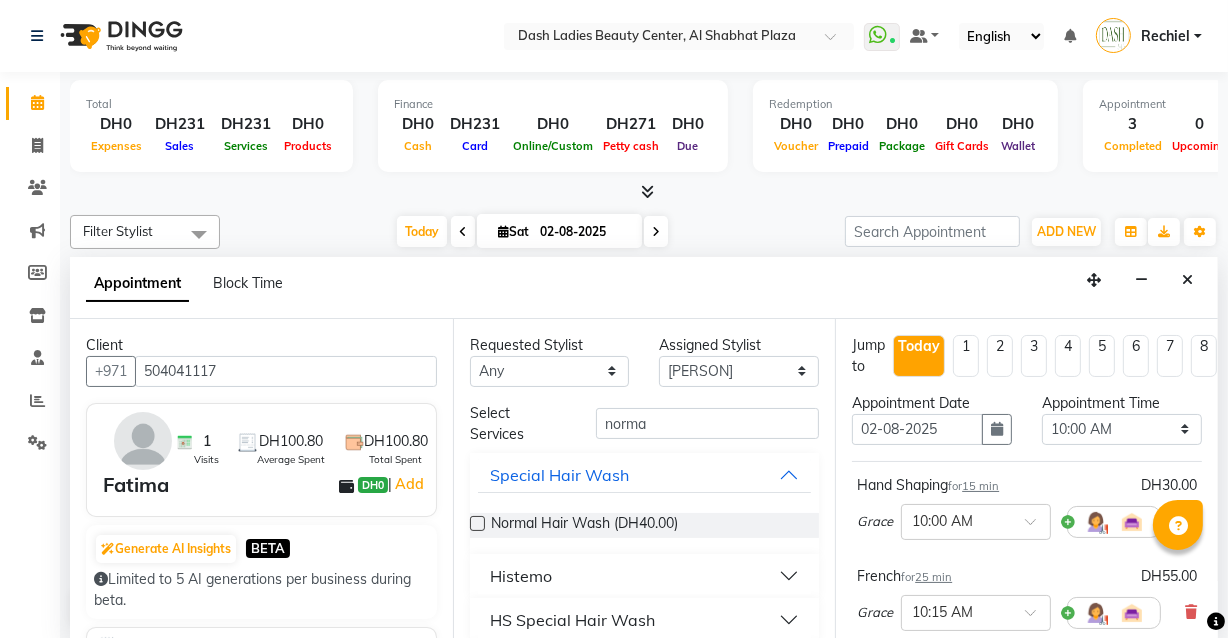 click at bounding box center [477, 523] 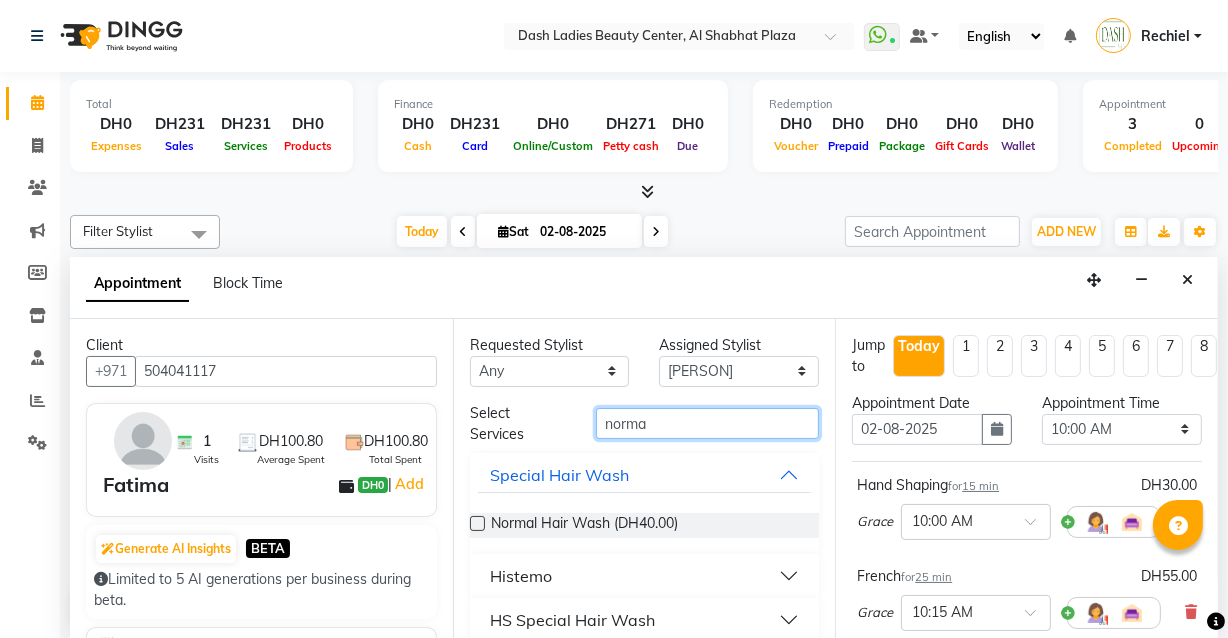 click on "norma" at bounding box center [707, 423] 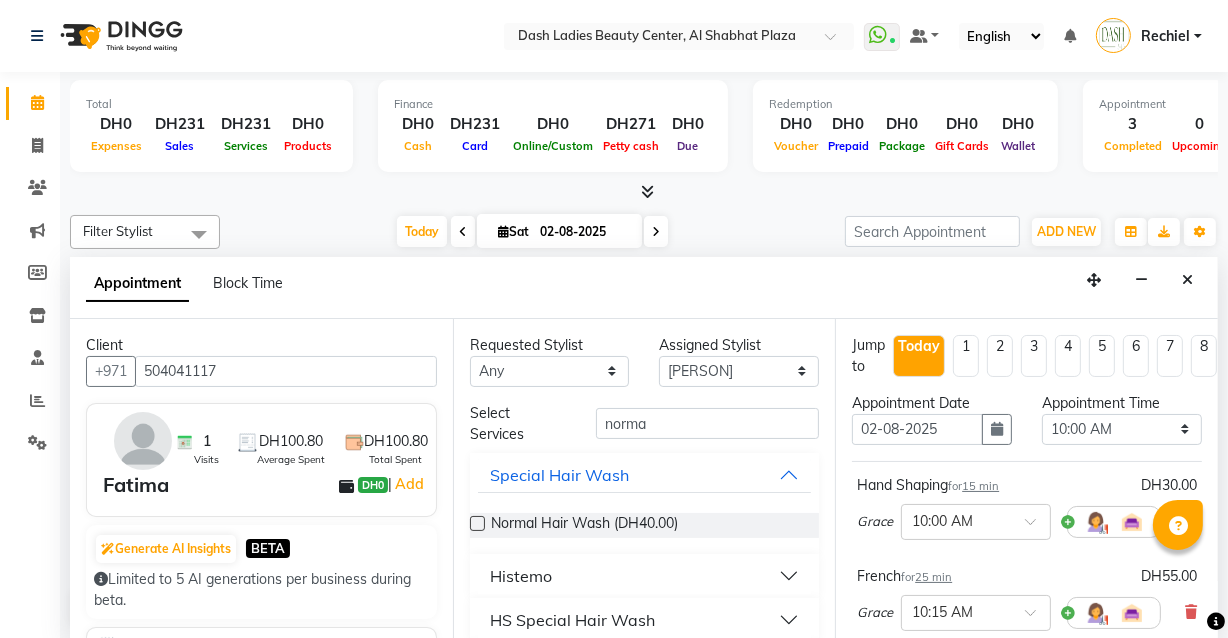 click at bounding box center [477, 523] 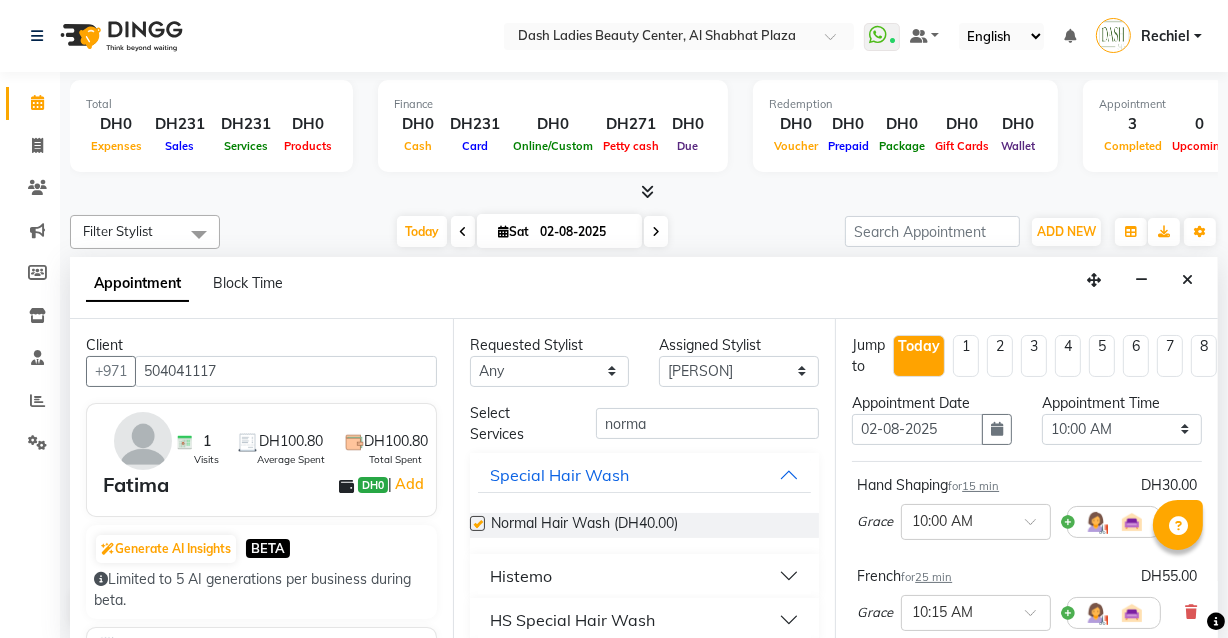 checkbox on "false" 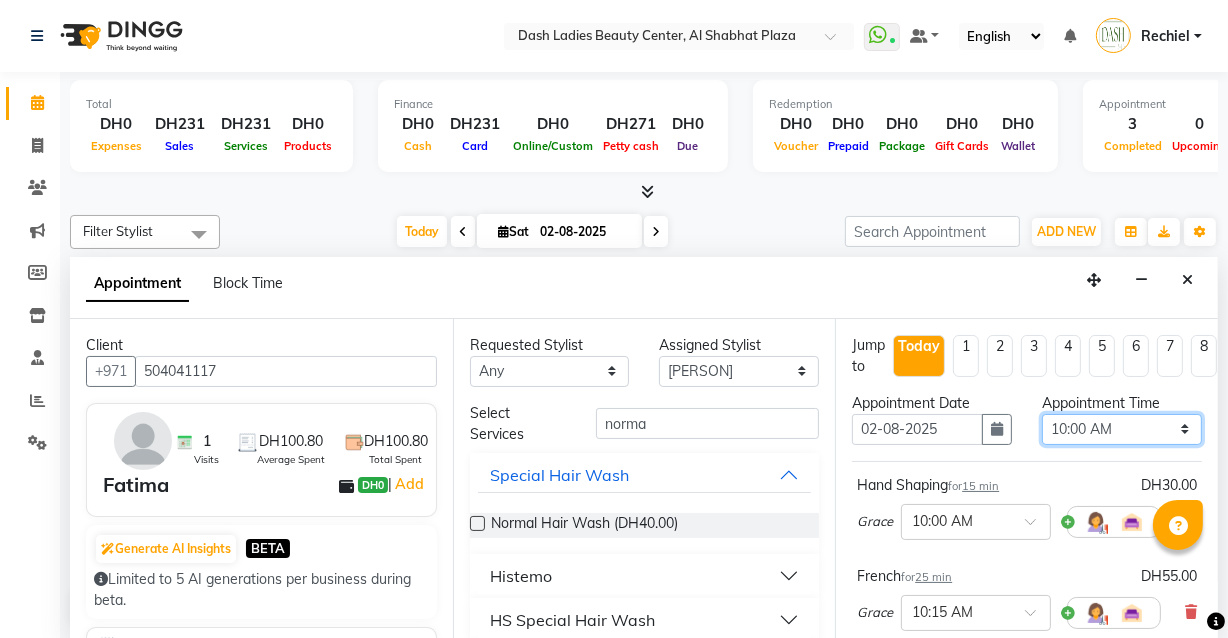 click on "Select 10:00 AM 10:15 AM 10:30 AM 10:45 AM 11:00 AM 11:15 AM 11:30 AM 11:45 AM 12:00 PM 12:15 PM 12:30 PM 12:45 PM 01:00 PM 01:15 PM 01:30 PM 01:45 PM 02:00 PM 02:15 PM 02:30 PM 02:45 PM 03:00 PM 03:15 PM 03:30 PM 03:45 PM 04:00 PM 04:15 PM 04:30 PM 04:45 PM 05:00 PM 05:15 PM 05:30 PM 05:45 PM 06:00 PM 06:15 PM 06:30 PM 06:45 PM 07:00 PM 07:15 PM 07:30 PM 07:45 PM 08:00 PM 08:15 PM 08:30 PM 08:45 PM 09:00 PM 09:15 PM 09:30 PM 09:45 PM 10:00 PM" at bounding box center (1122, 429) 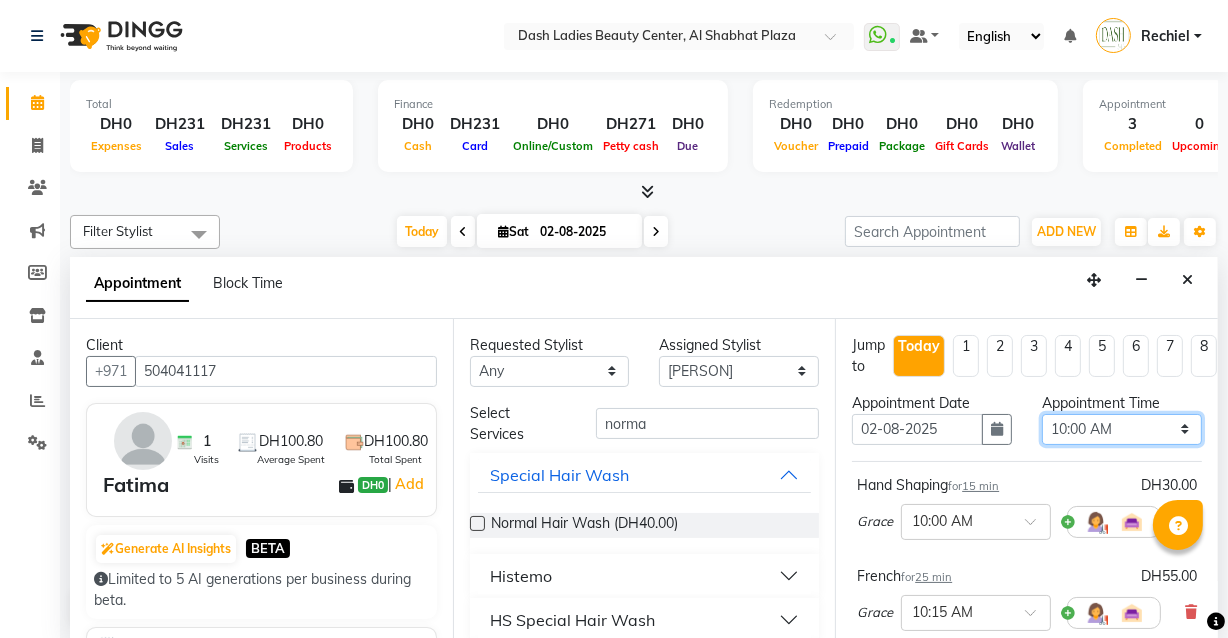 select on "630" 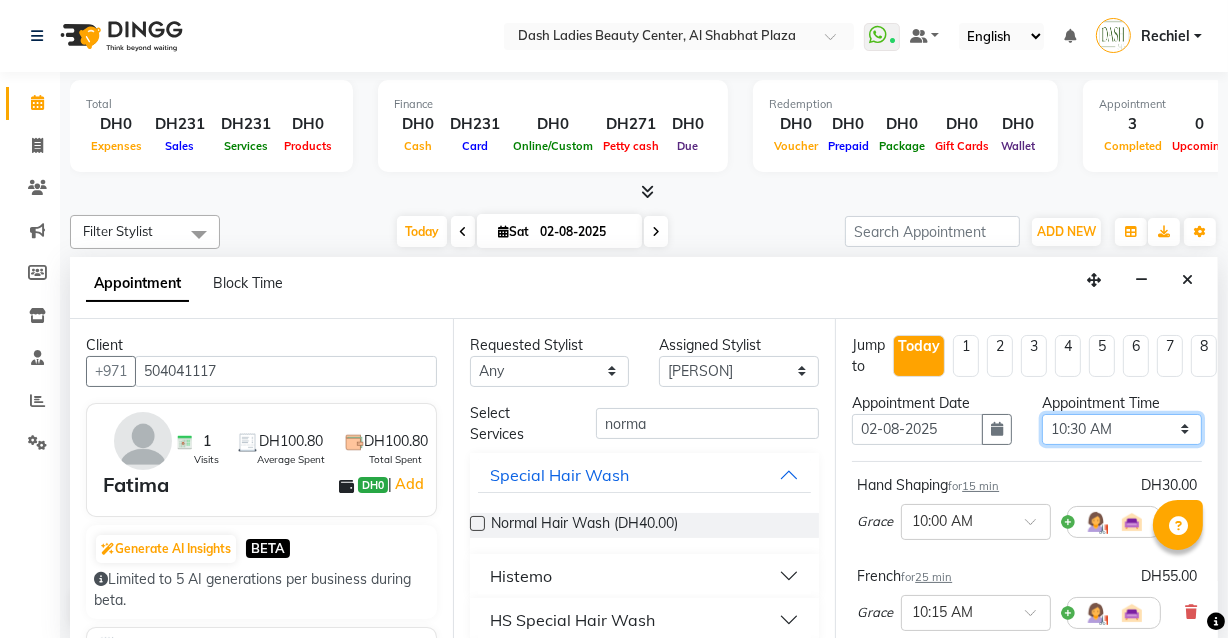 click on "Select 10:00 AM 10:15 AM 10:30 AM 10:45 AM 11:00 AM 11:15 AM 11:30 AM 11:45 AM 12:00 PM 12:15 PM 12:30 PM 12:45 PM 01:00 PM 01:15 PM 01:30 PM 01:45 PM 02:00 PM 02:15 PM 02:30 PM 02:45 PM 03:00 PM 03:15 PM 03:30 PM 03:45 PM 04:00 PM 04:15 PM 04:30 PM 04:45 PM 05:00 PM 05:15 PM 05:30 PM 05:45 PM 06:00 PM 06:15 PM 06:30 PM 06:45 PM 07:00 PM 07:15 PM 07:30 PM 07:45 PM 08:00 PM 08:15 PM 08:30 PM 08:45 PM 09:00 PM 09:15 PM 09:30 PM 09:45 PM 10:00 PM" at bounding box center (1122, 429) 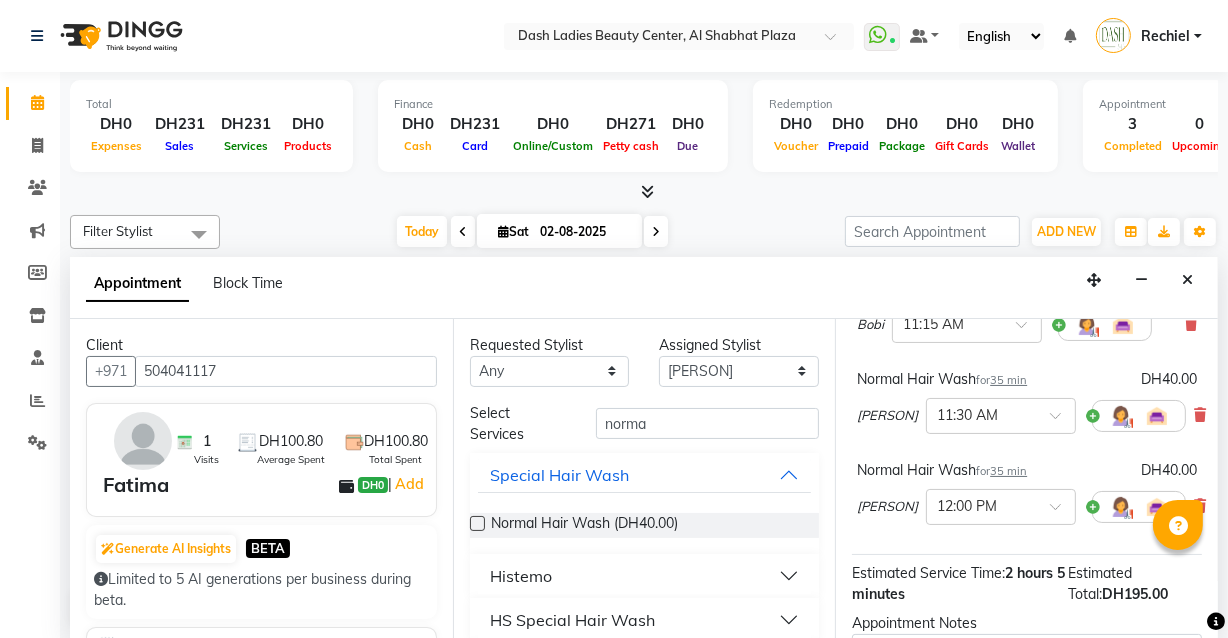 scroll, scrollTop: 620, scrollLeft: 0, axis: vertical 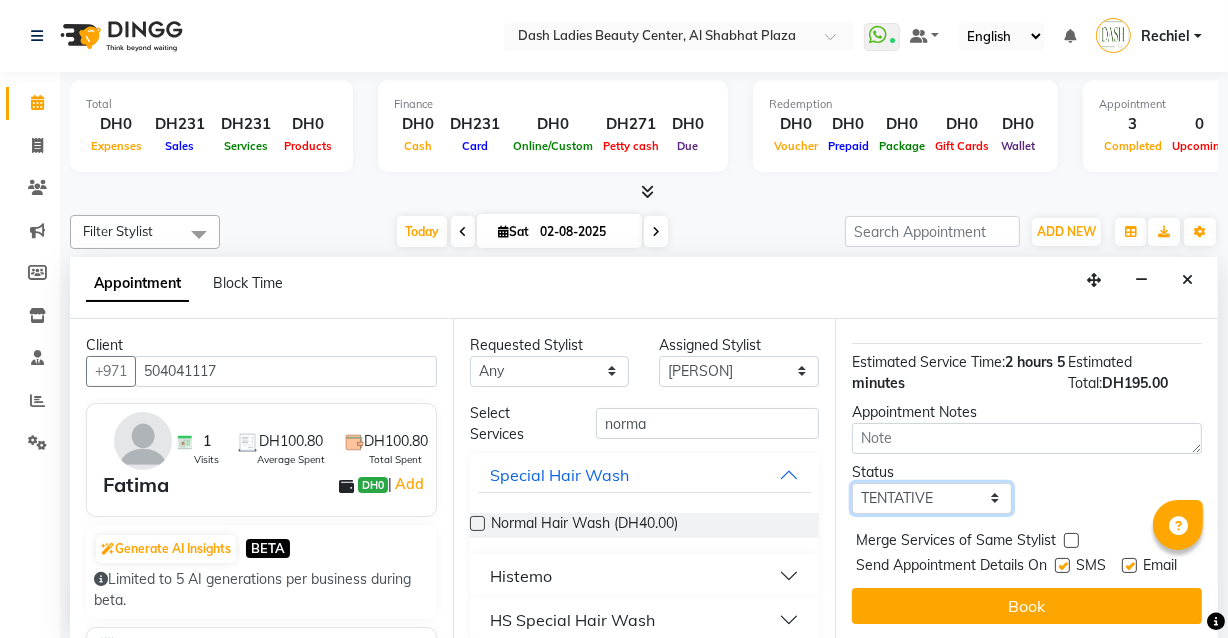 click on "Select TENTATIVE CONFIRM CHECK-IN UPCOMING" at bounding box center [932, 498] 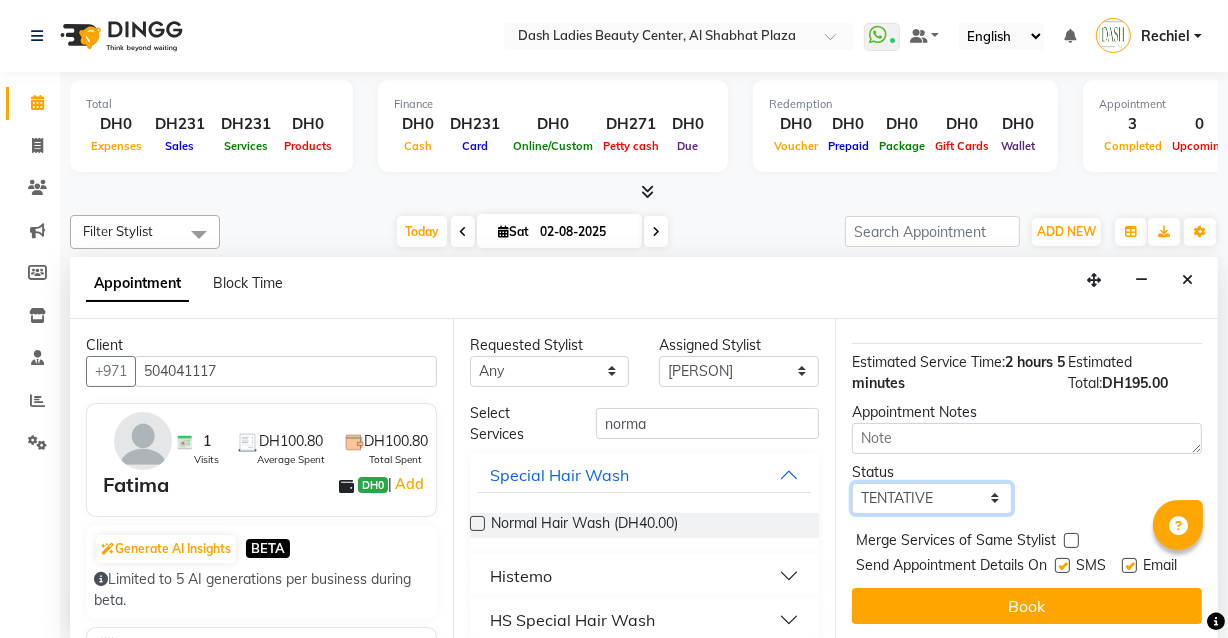 select on "check-in" 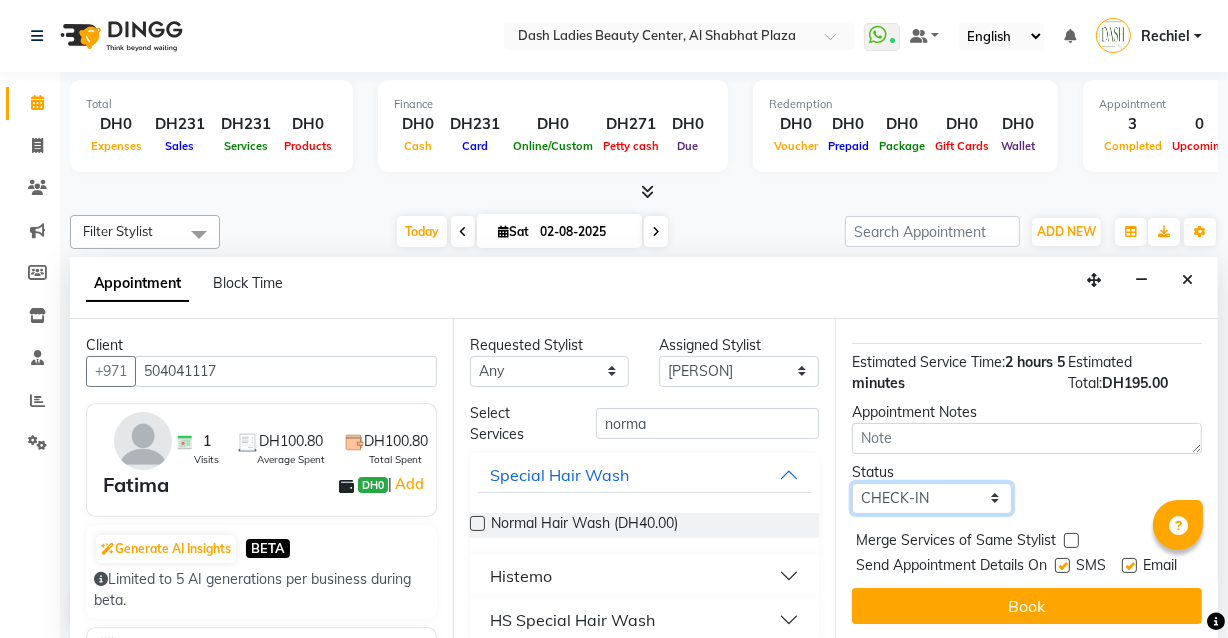click on "Select TENTATIVE CONFIRM CHECK-IN UPCOMING" at bounding box center (932, 498) 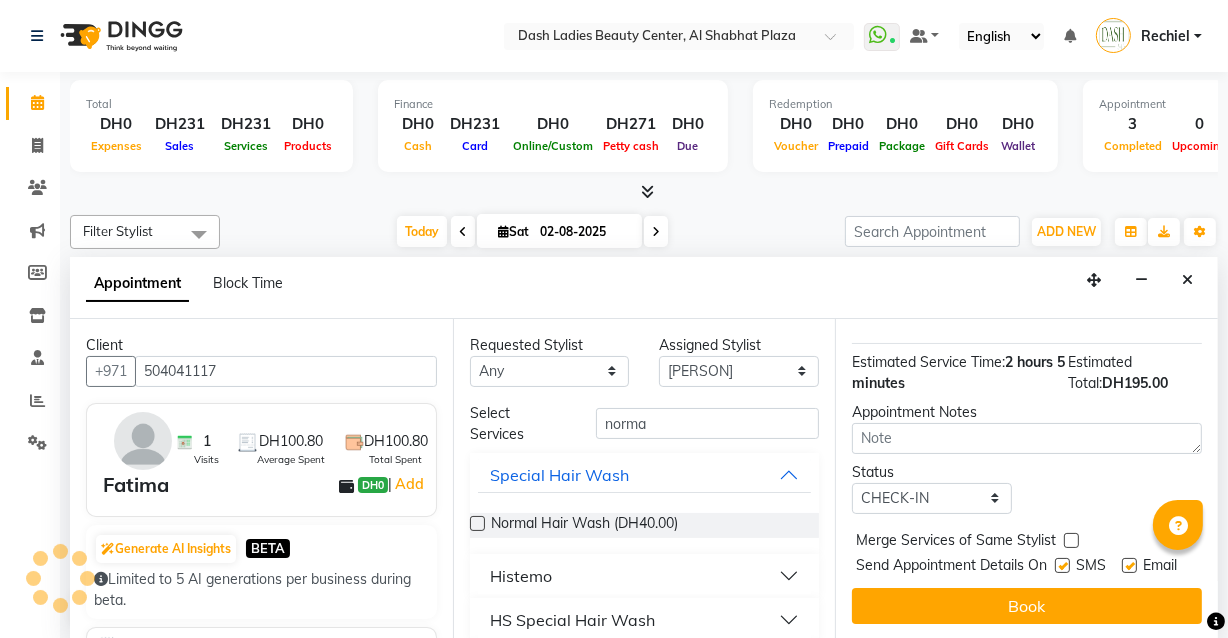 click at bounding box center [1071, 540] 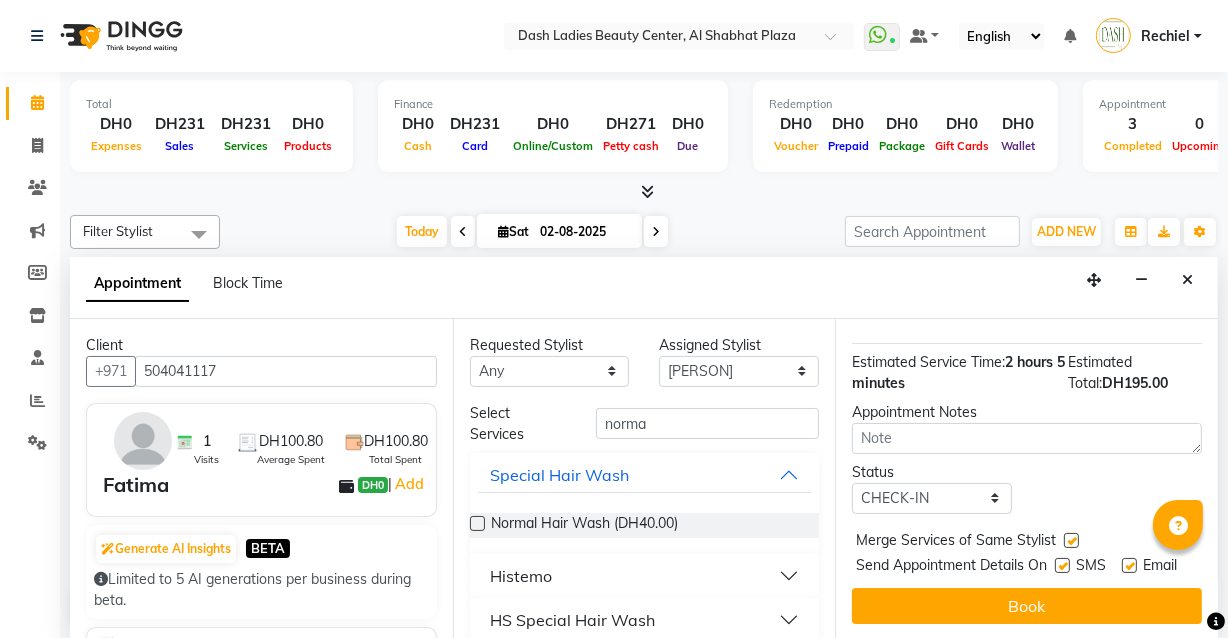 click at bounding box center (1062, 565) 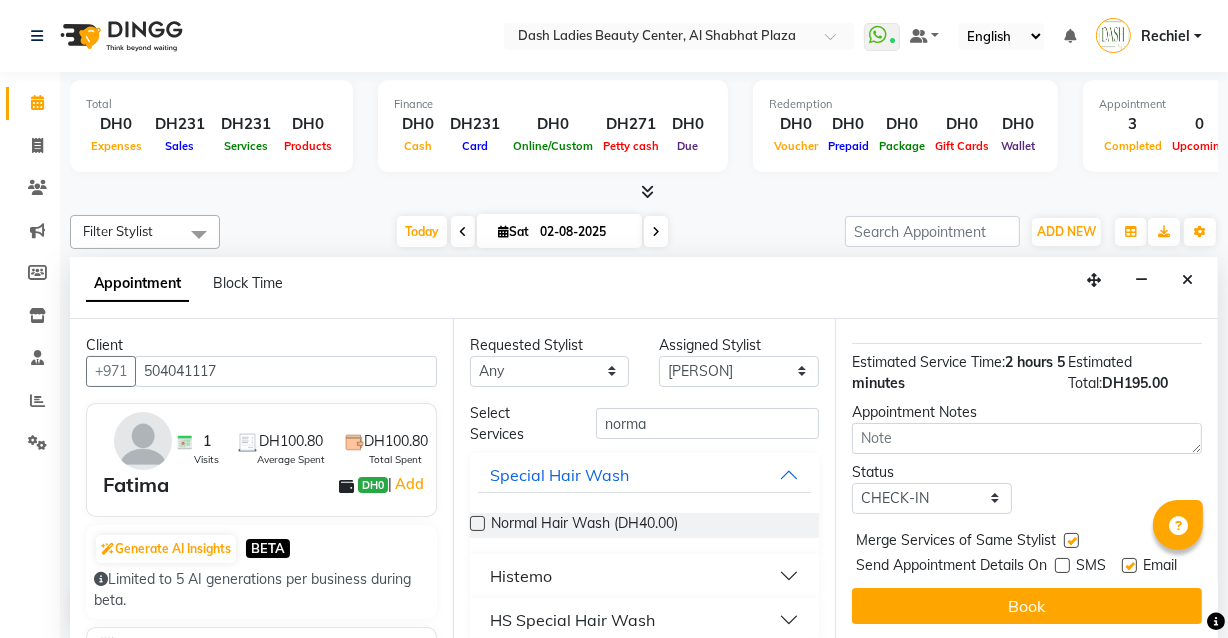 click at bounding box center [1129, 565] 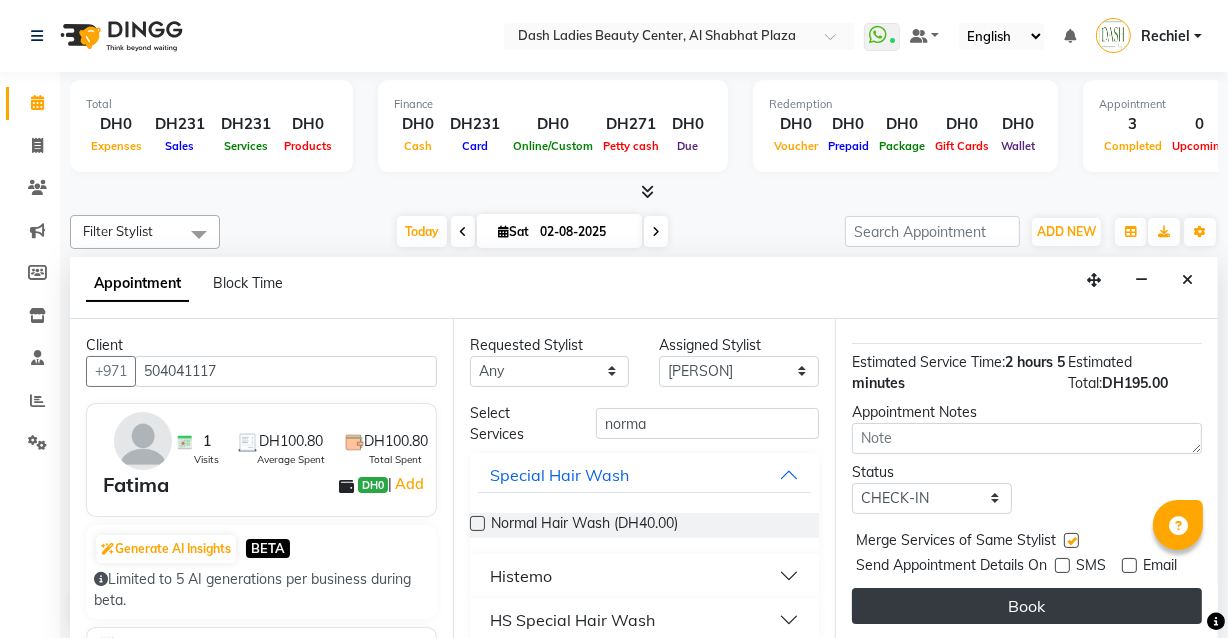 click on "Book" at bounding box center [1027, 606] 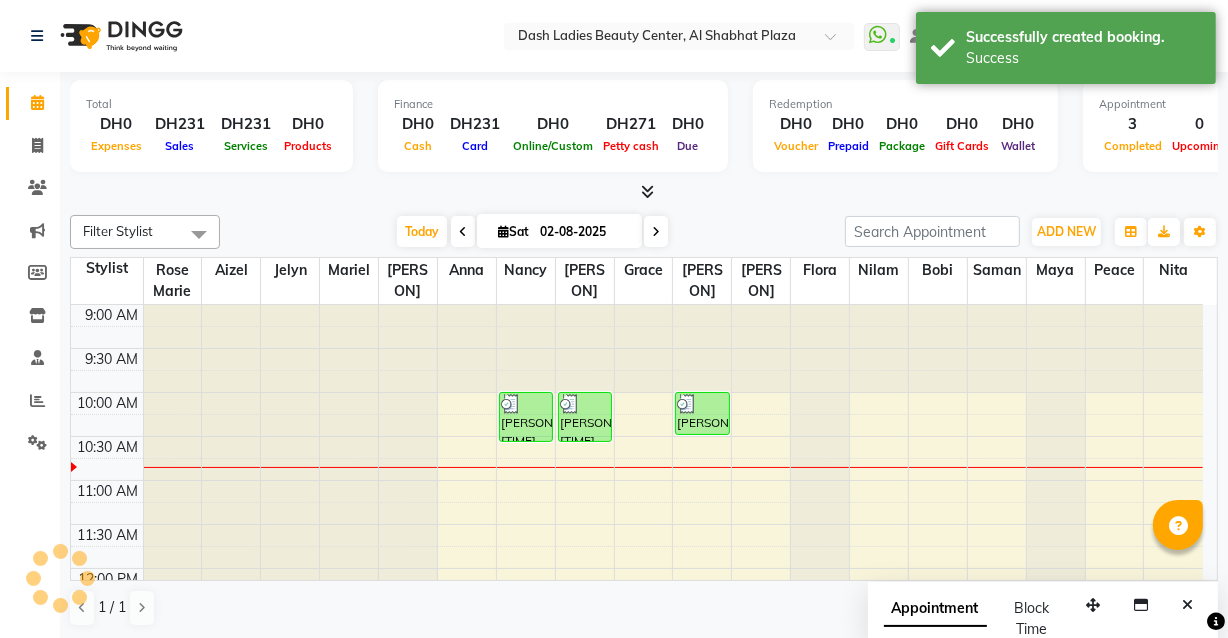 scroll, scrollTop: 0, scrollLeft: 0, axis: both 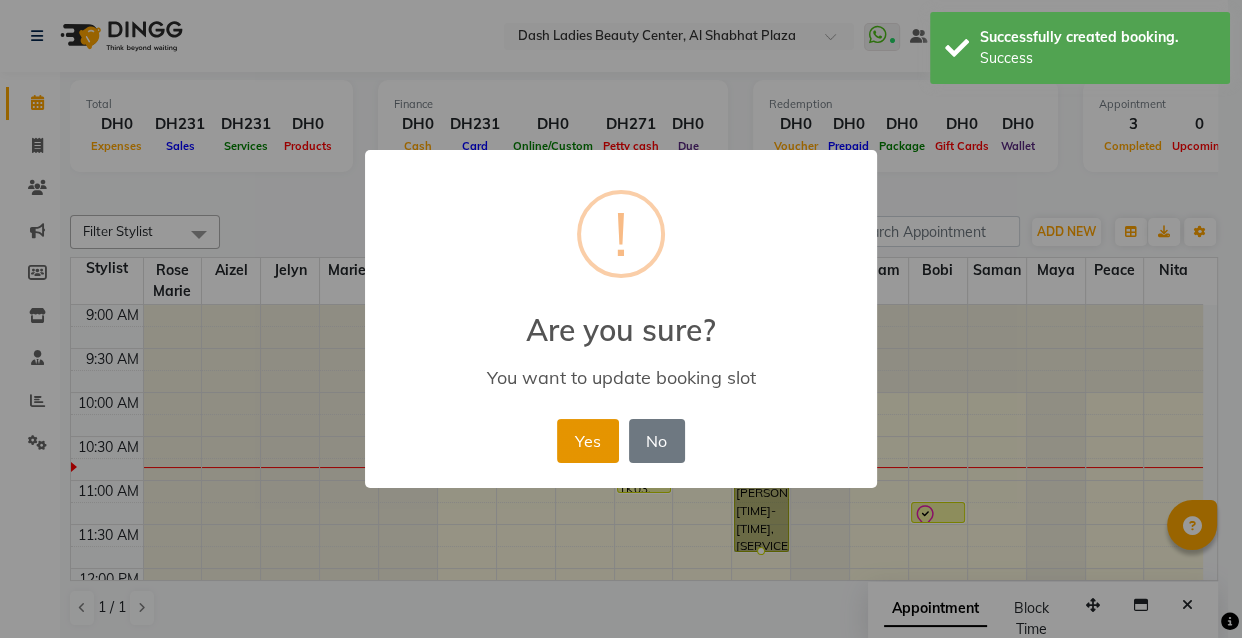 click on "Yes" at bounding box center [587, 441] 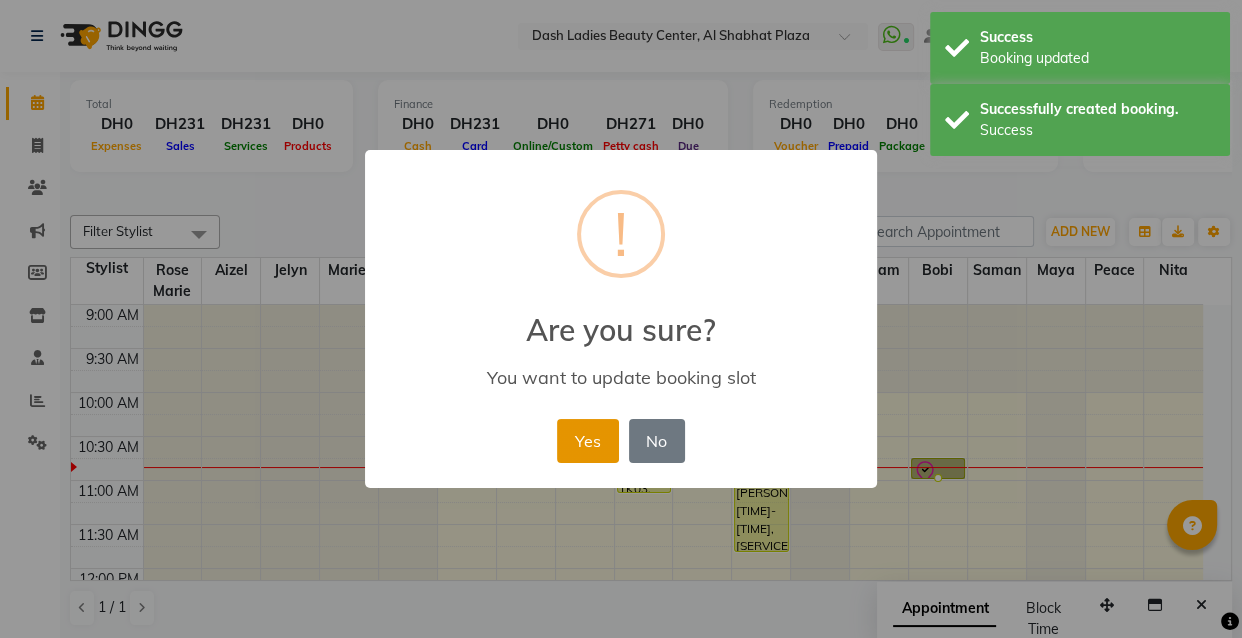 click on "Yes" at bounding box center (587, 441) 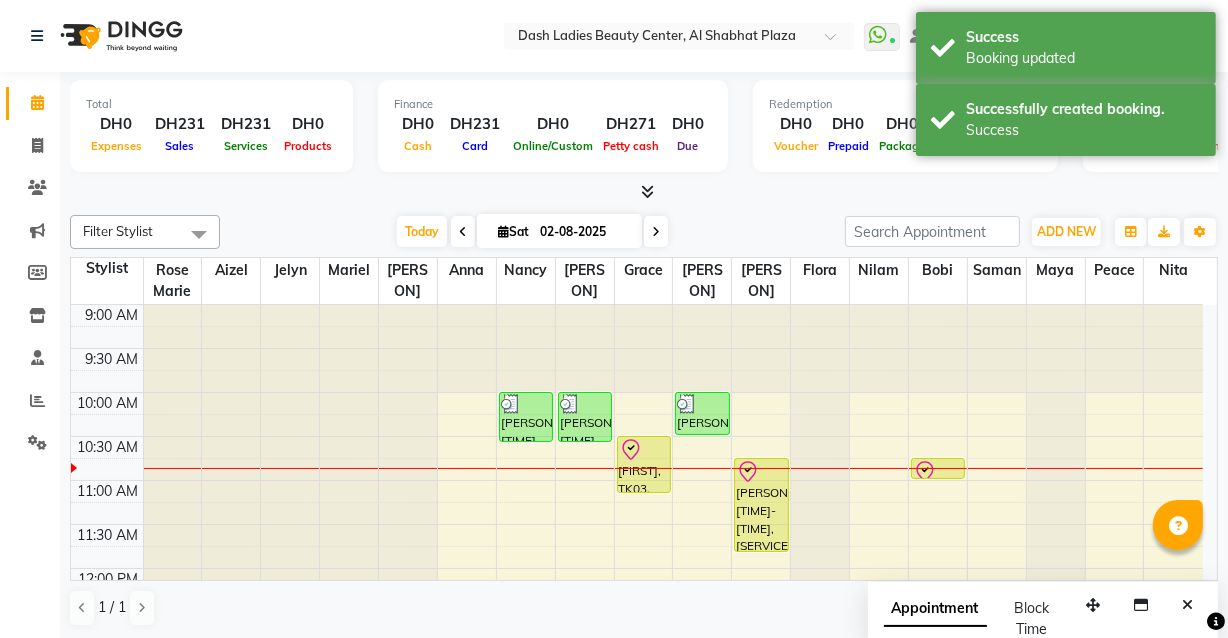 click at bounding box center [644, 450] 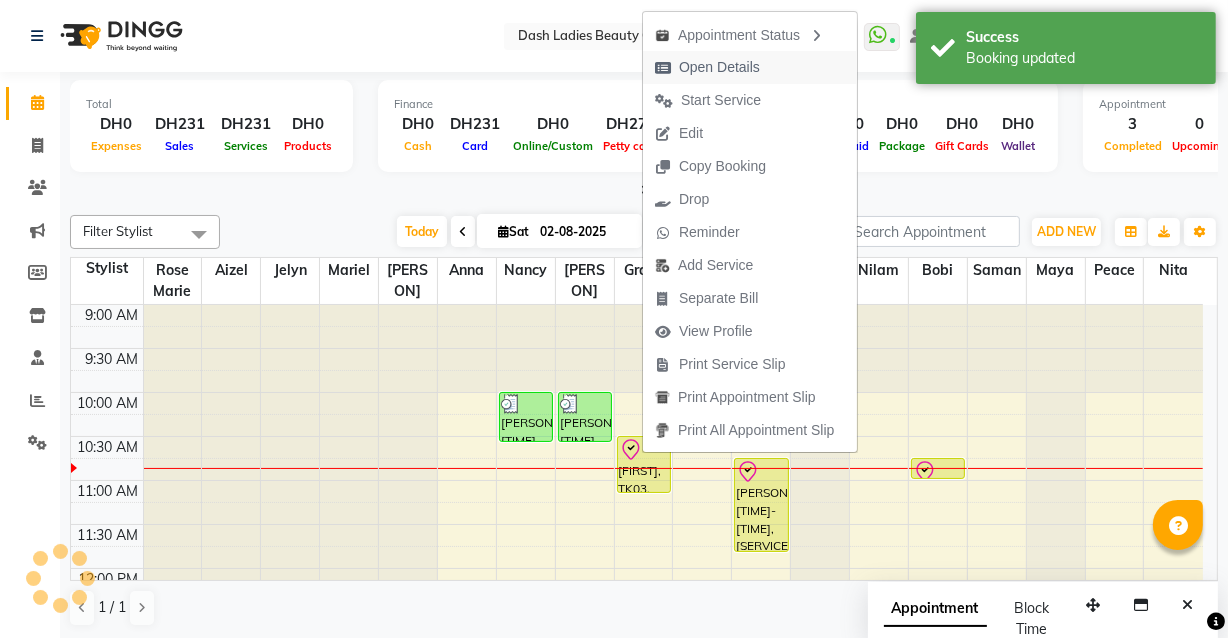 click on "Open Details" at bounding box center (719, 67) 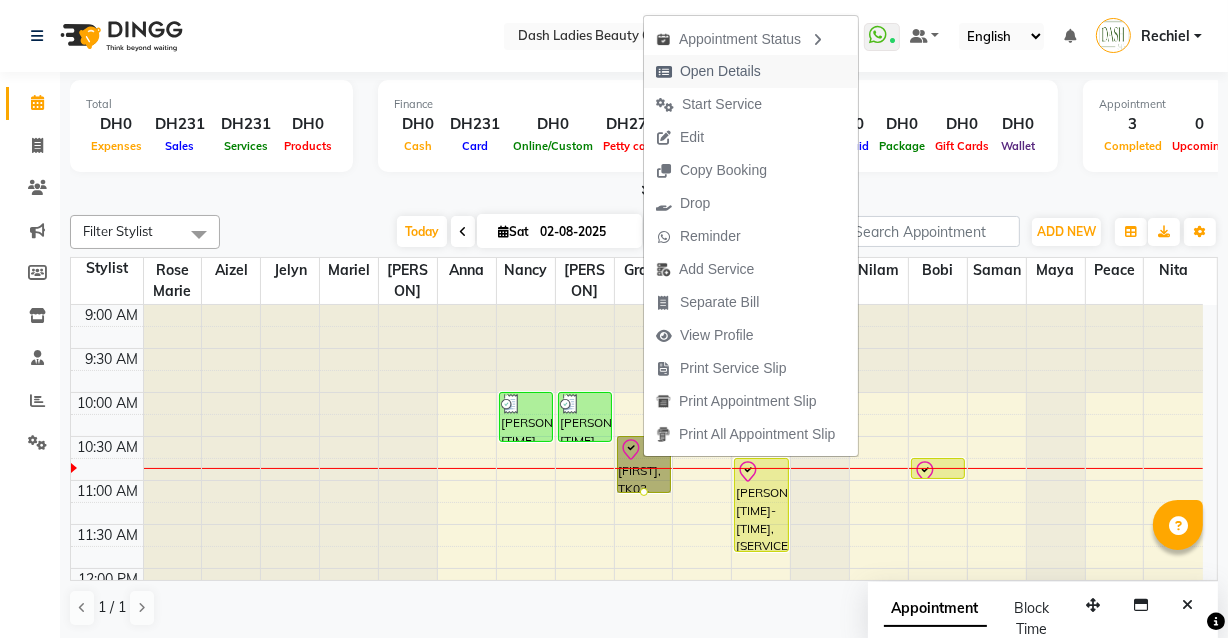 click on "Open Details" at bounding box center (720, 71) 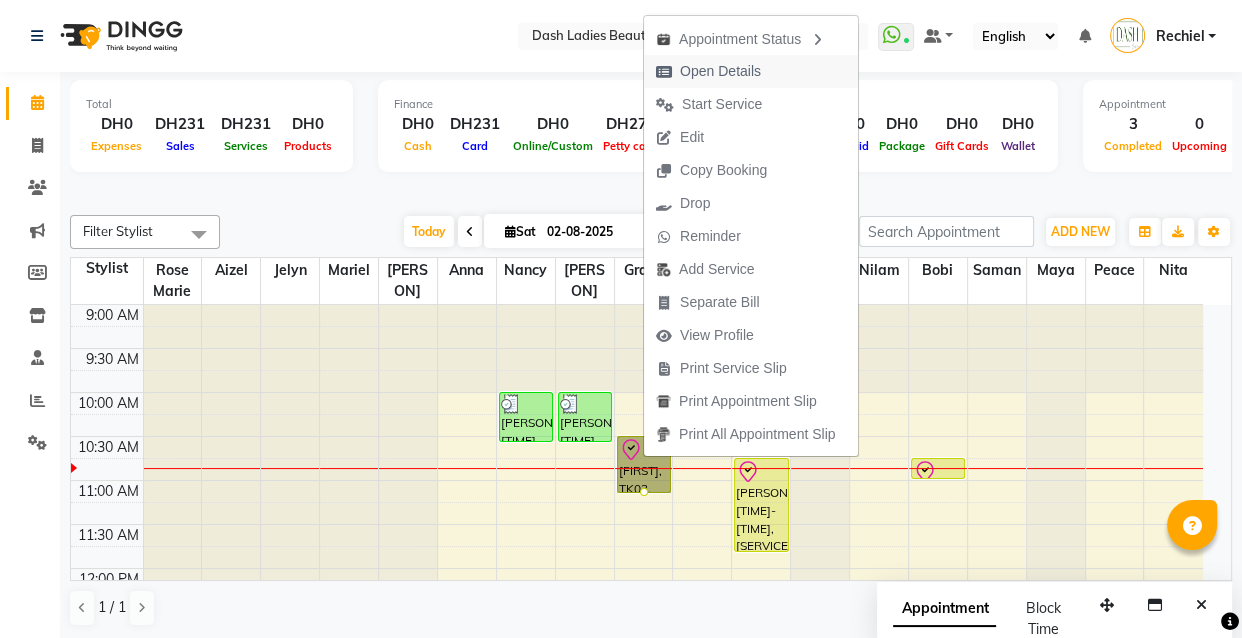 select on "8" 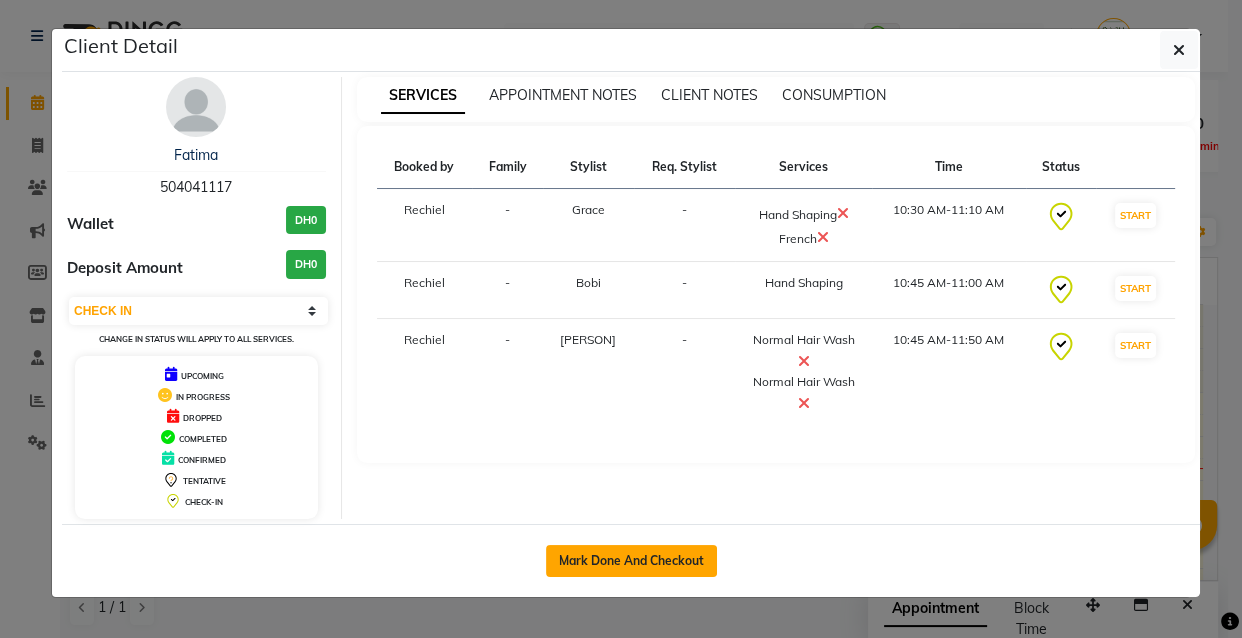 click on "Mark Done And Checkout" 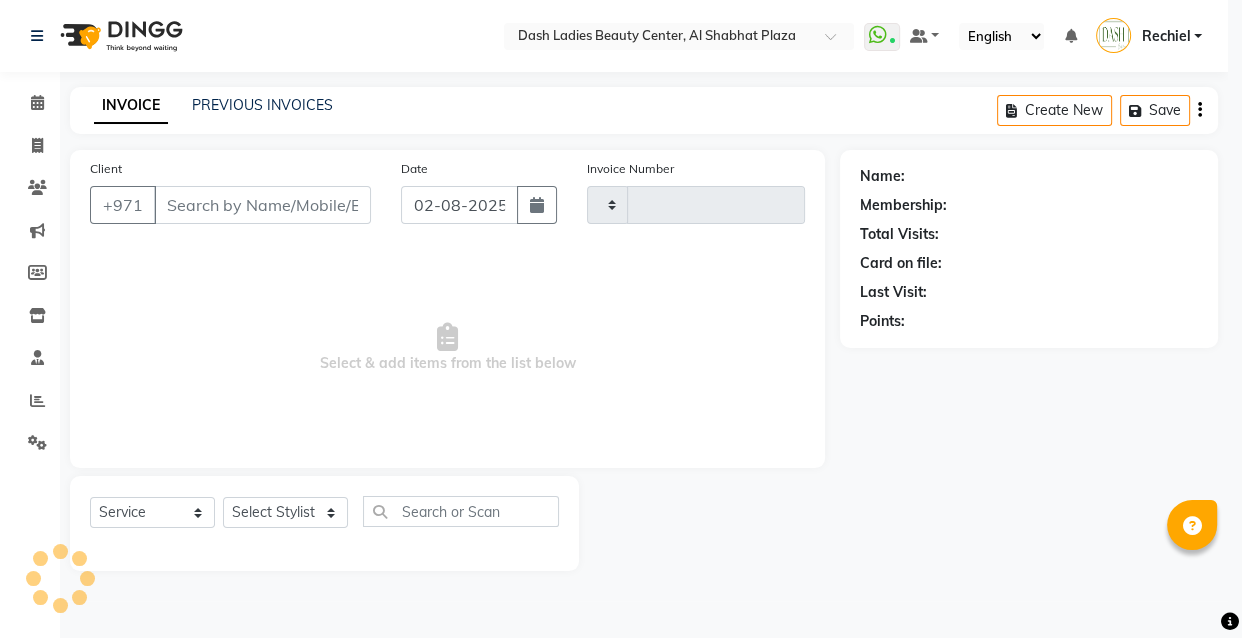 type on "2485" 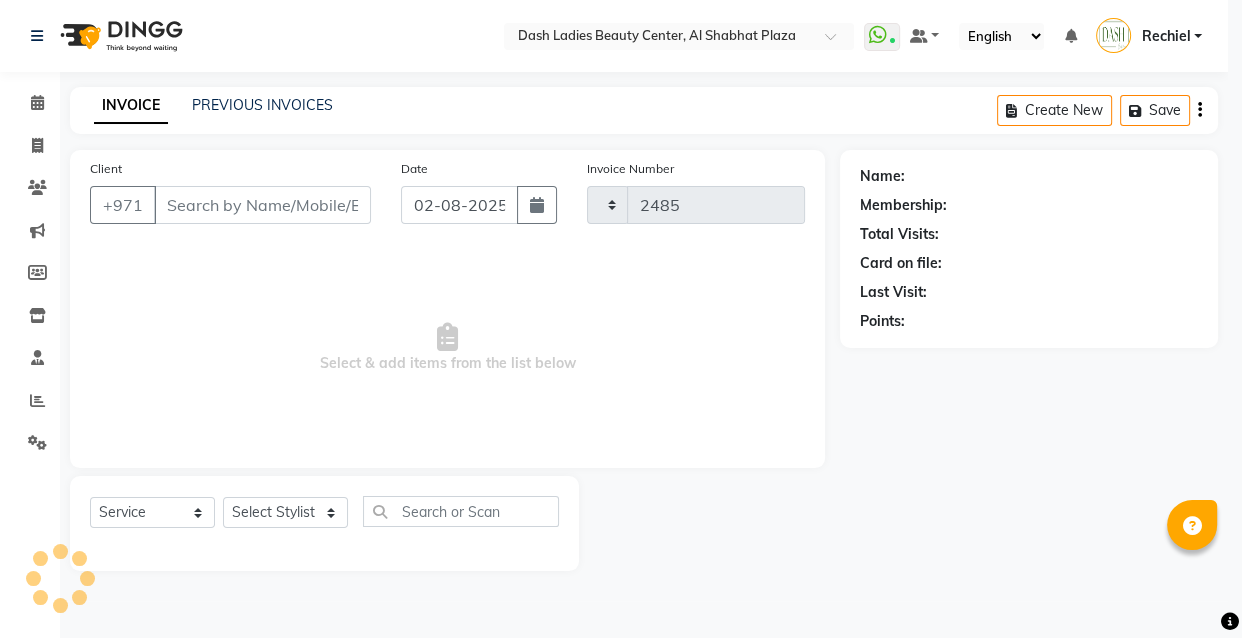 select on "8372" 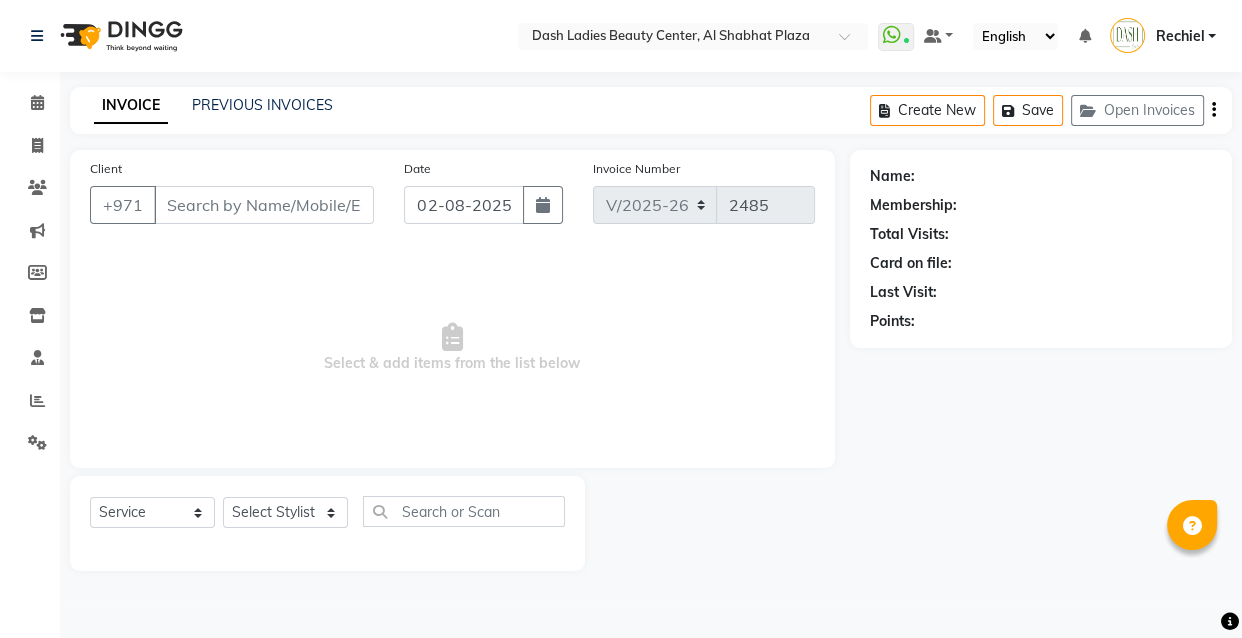 type on "504041117" 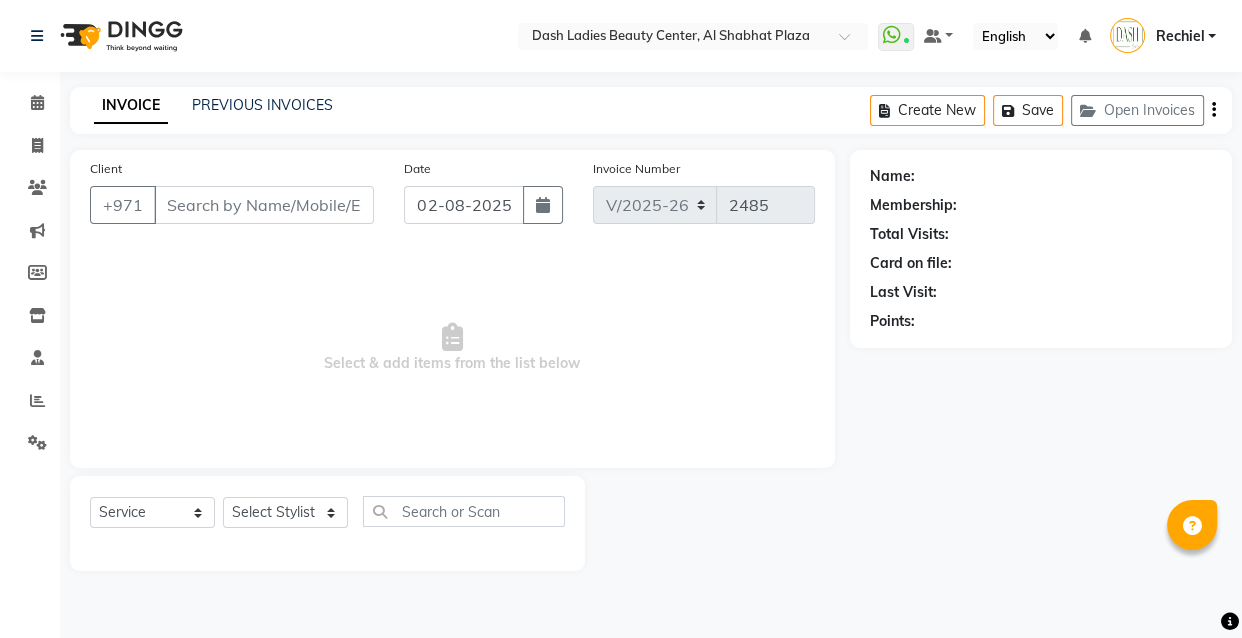 select on "82782" 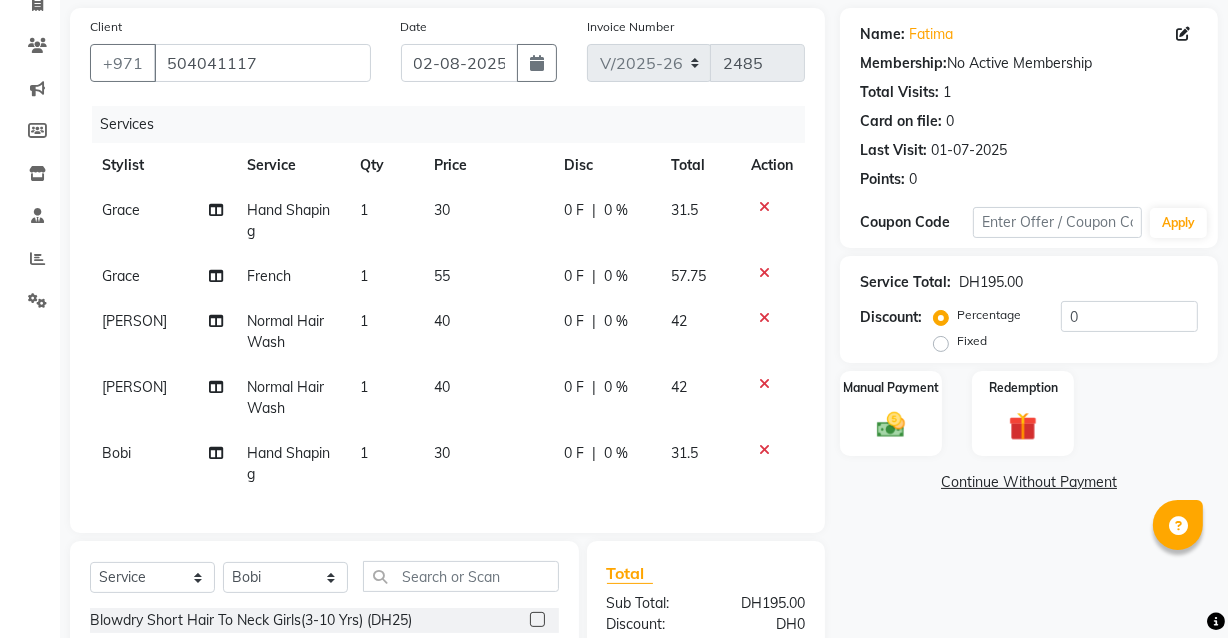 scroll, scrollTop: 143, scrollLeft: 0, axis: vertical 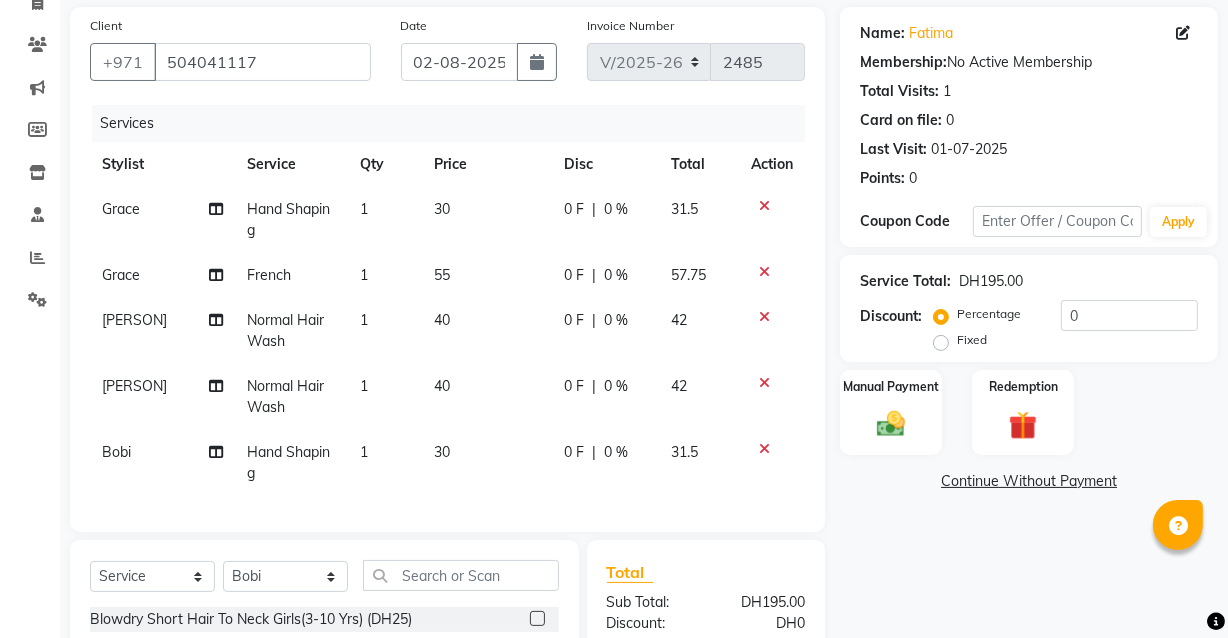 click 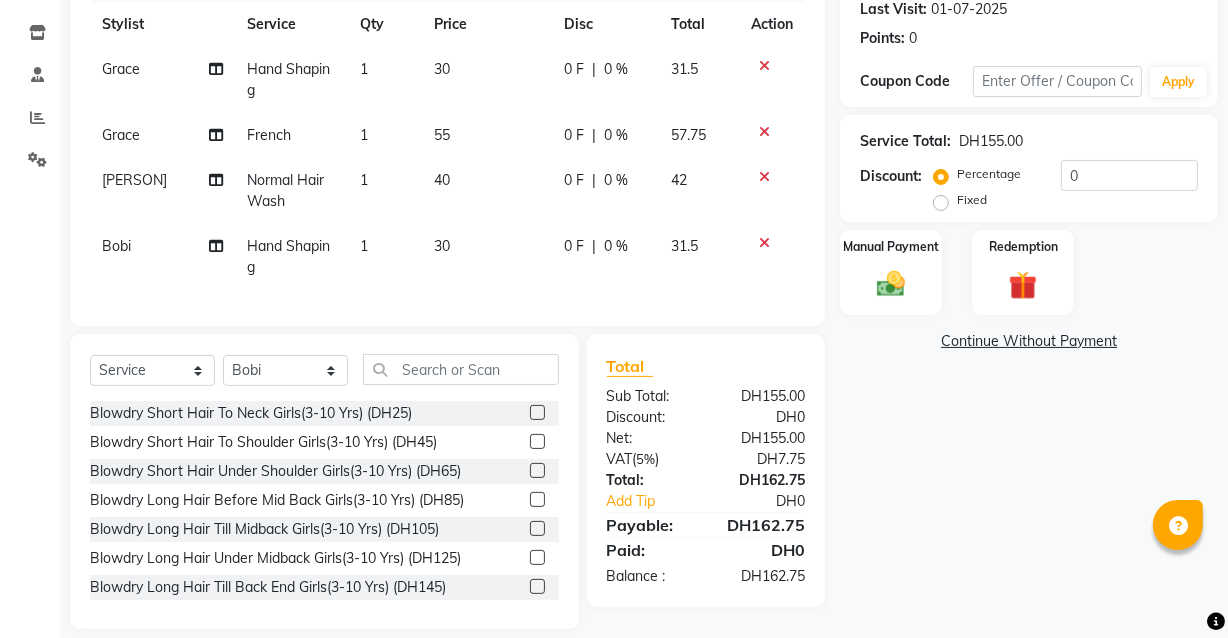 scroll, scrollTop: 293, scrollLeft: 0, axis: vertical 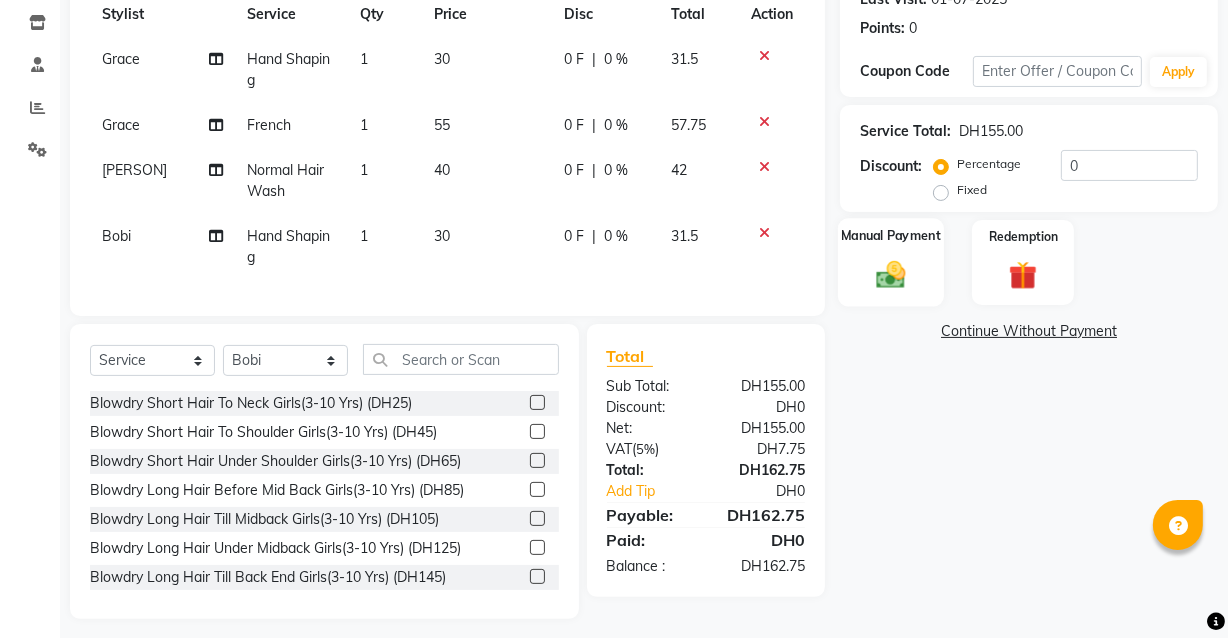 click 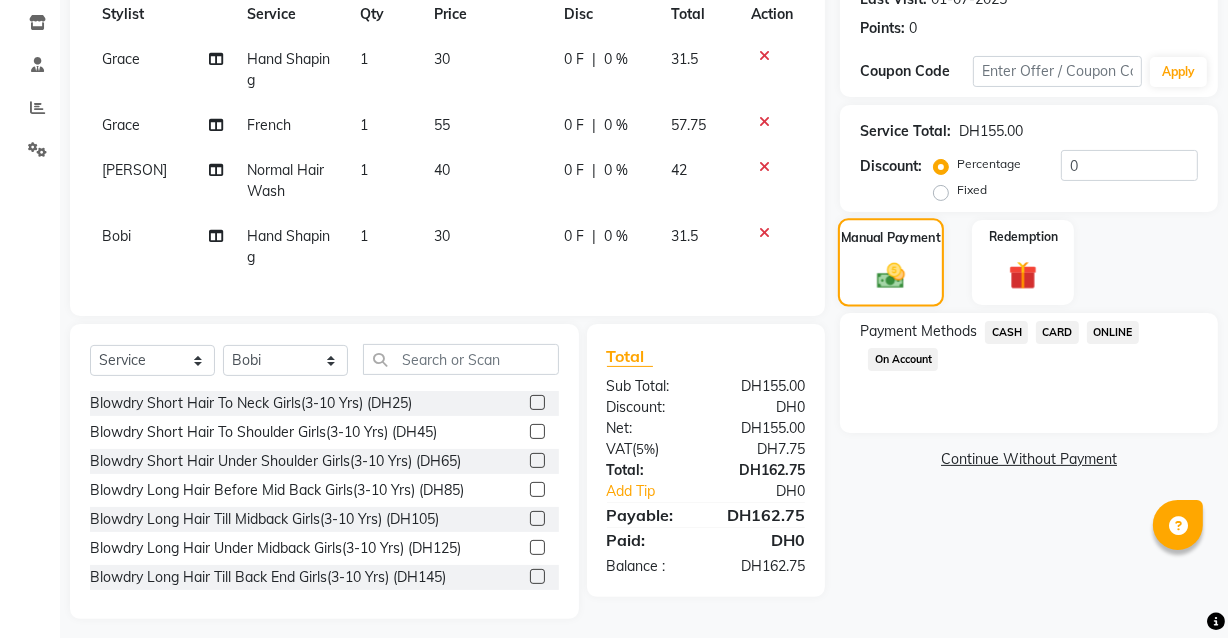 scroll, scrollTop: 318, scrollLeft: 0, axis: vertical 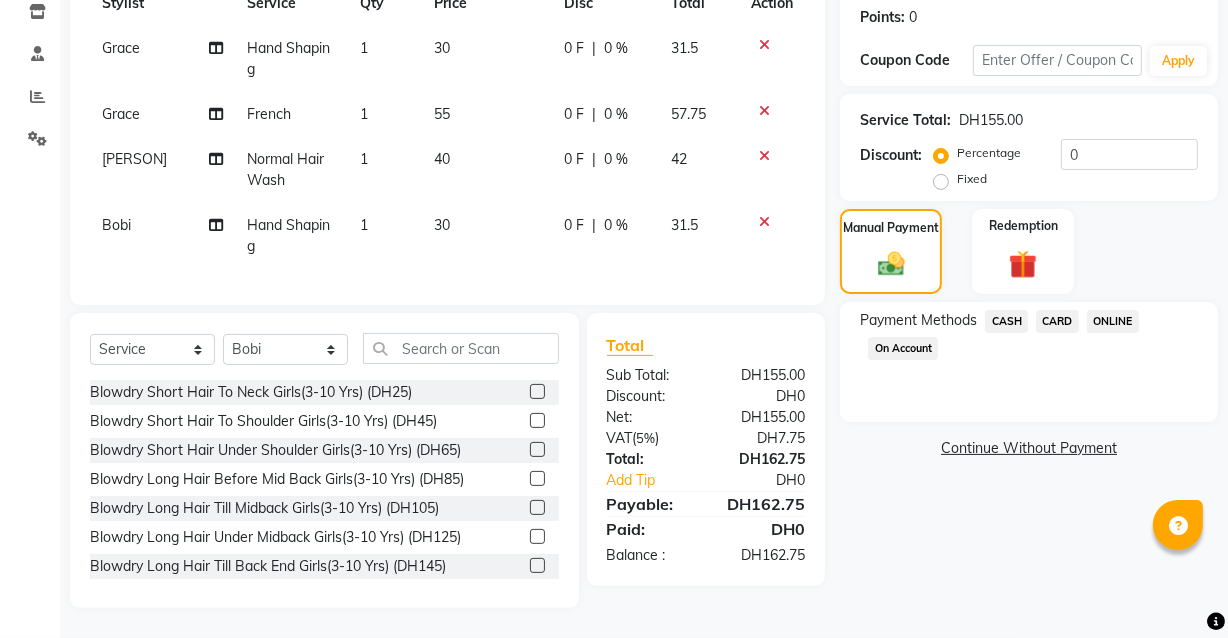 click on "CARD" 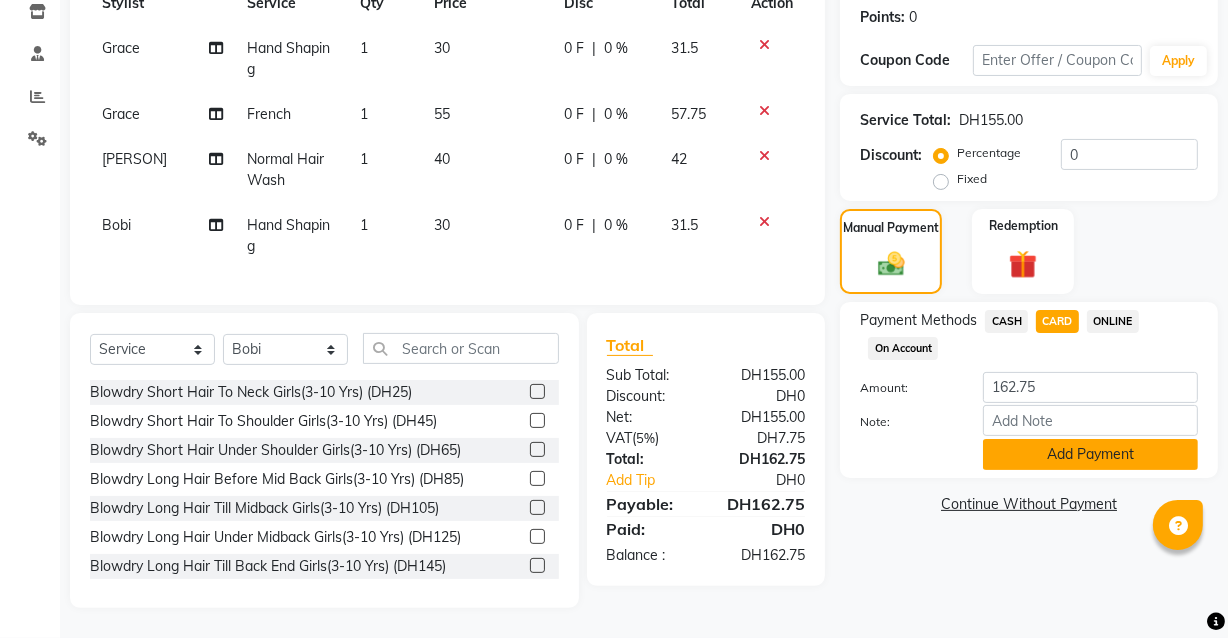click on "Add Payment" 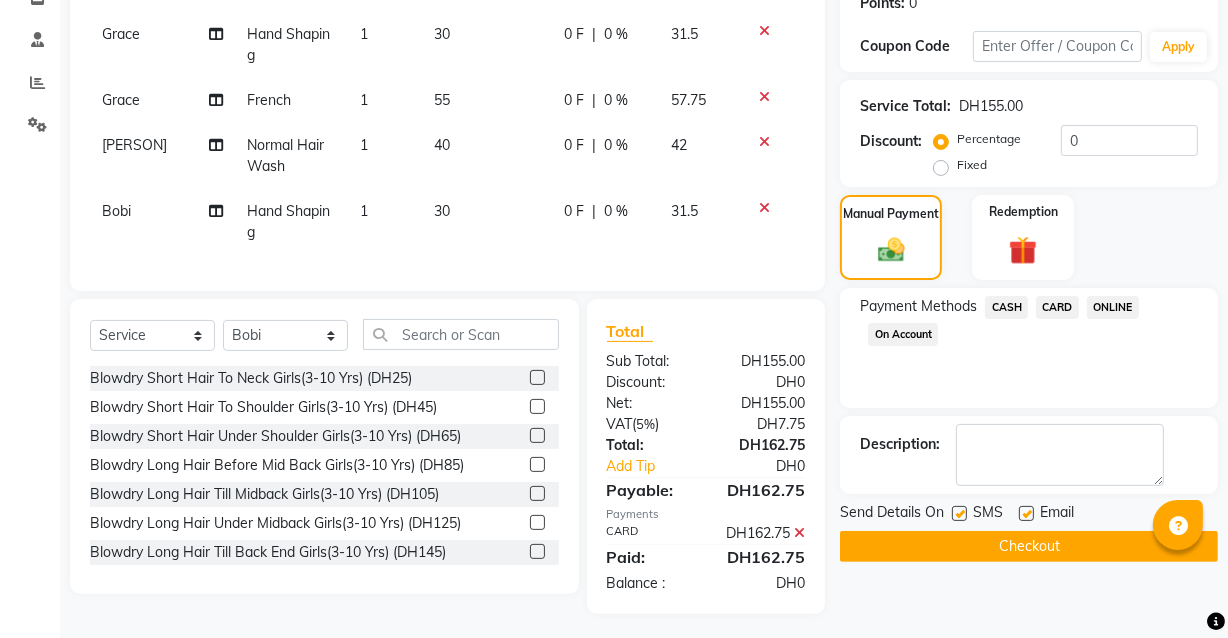 scroll, scrollTop: 359, scrollLeft: 0, axis: vertical 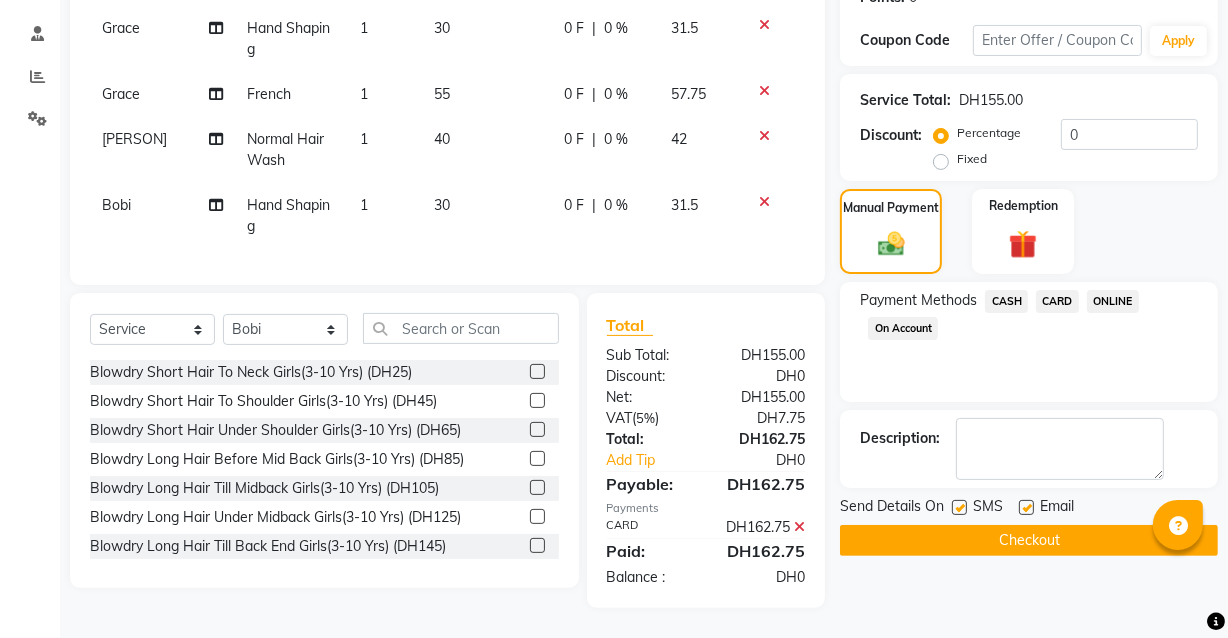 click 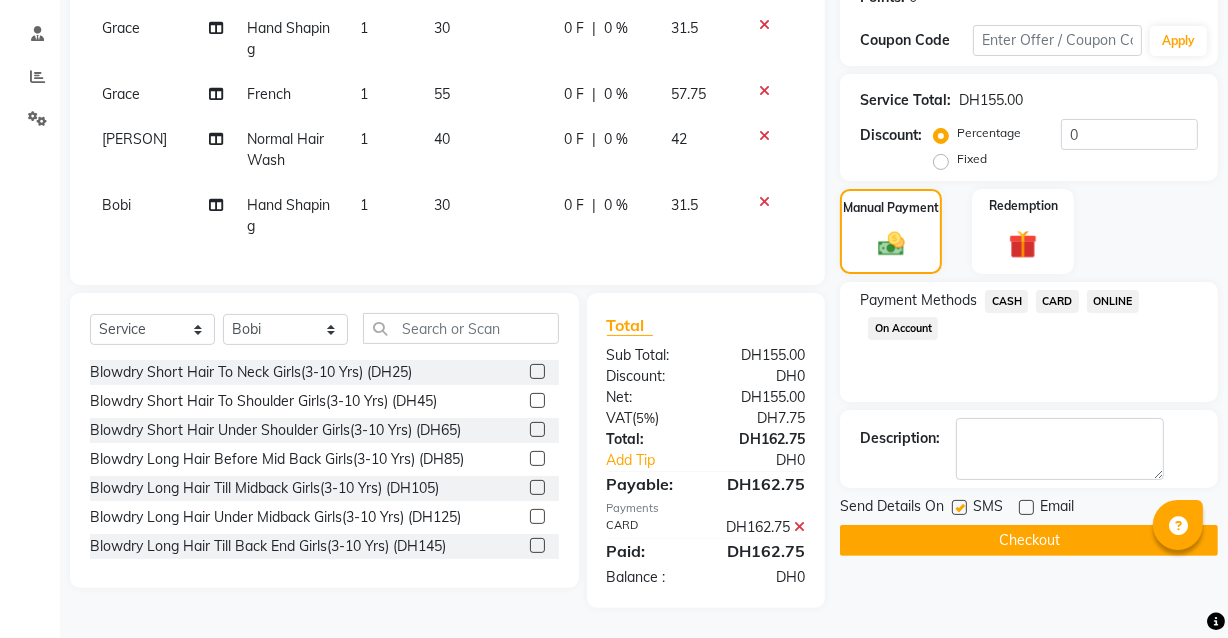 click on "Checkout" 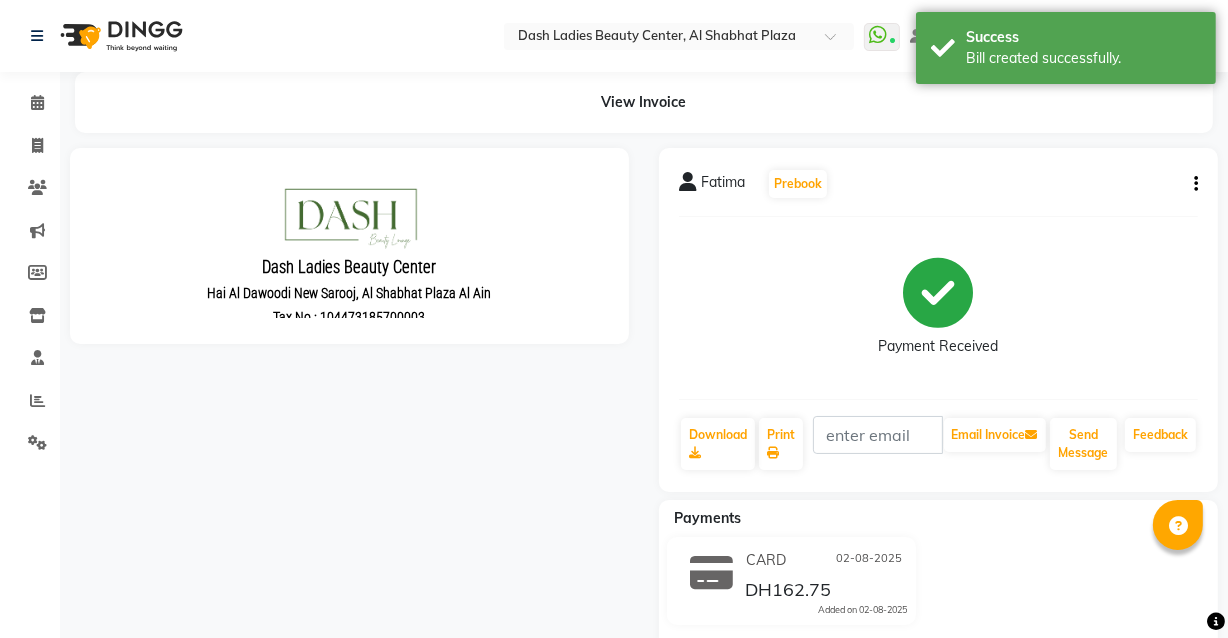 scroll, scrollTop: 0, scrollLeft: 0, axis: both 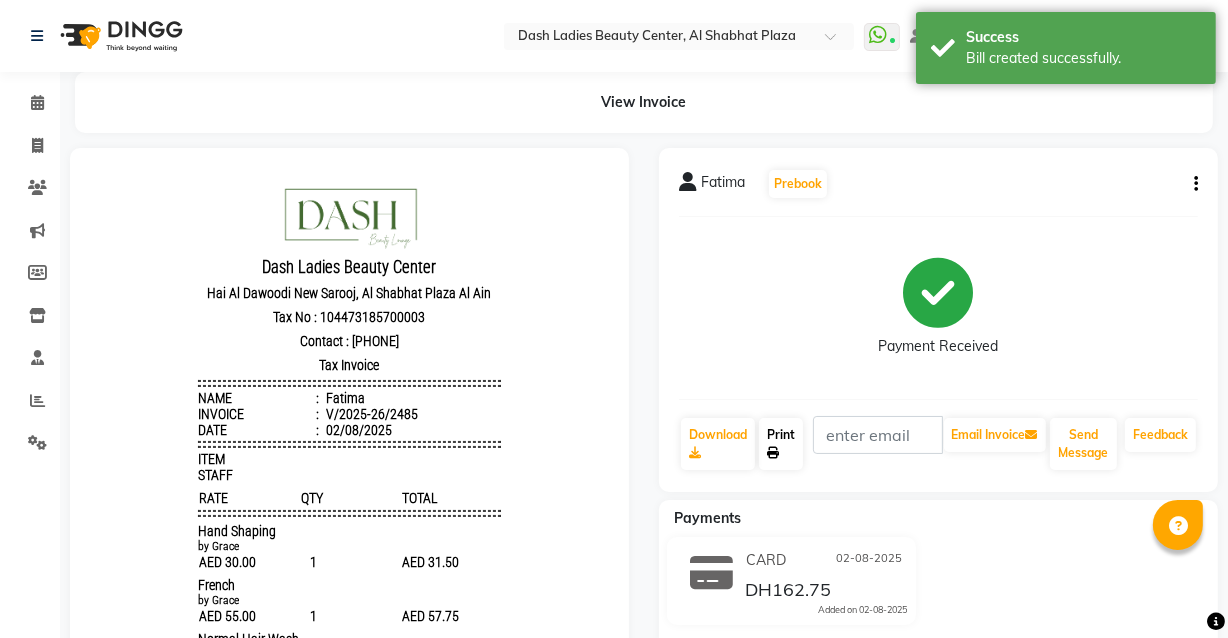 click on "Print" 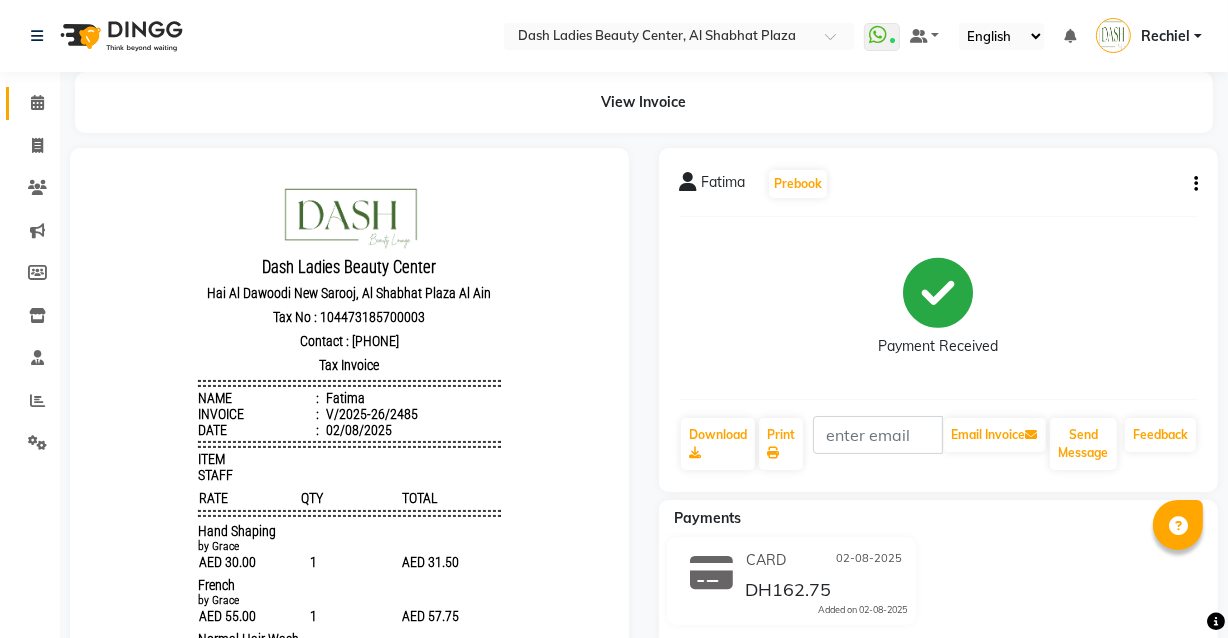 click 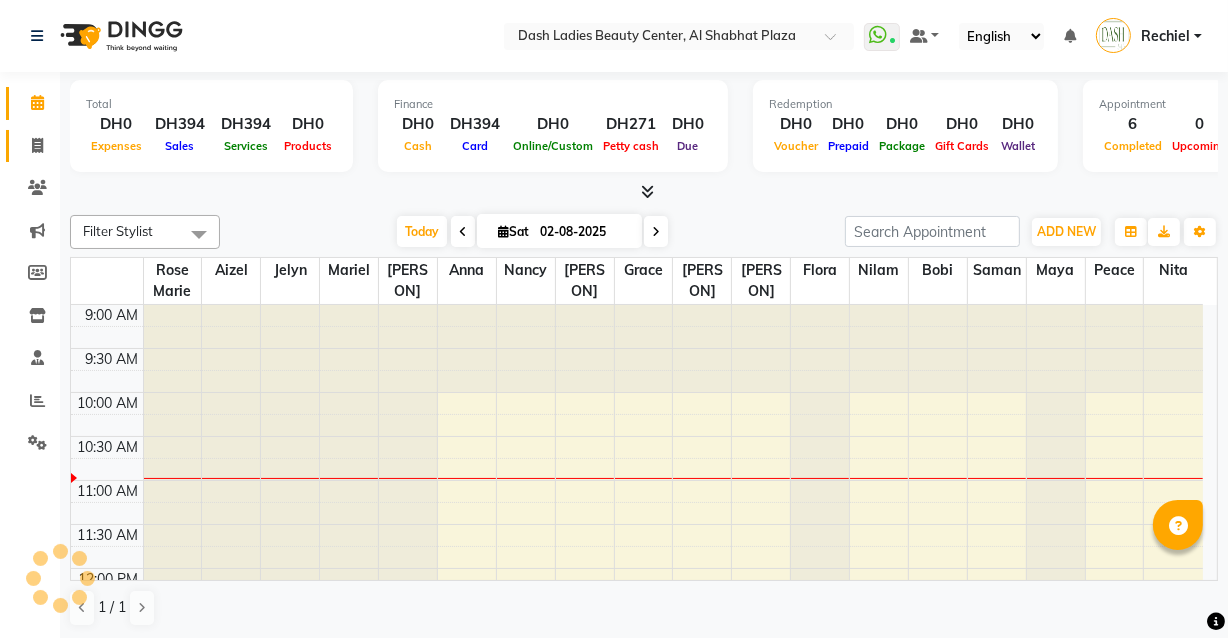 click on "Invoice" 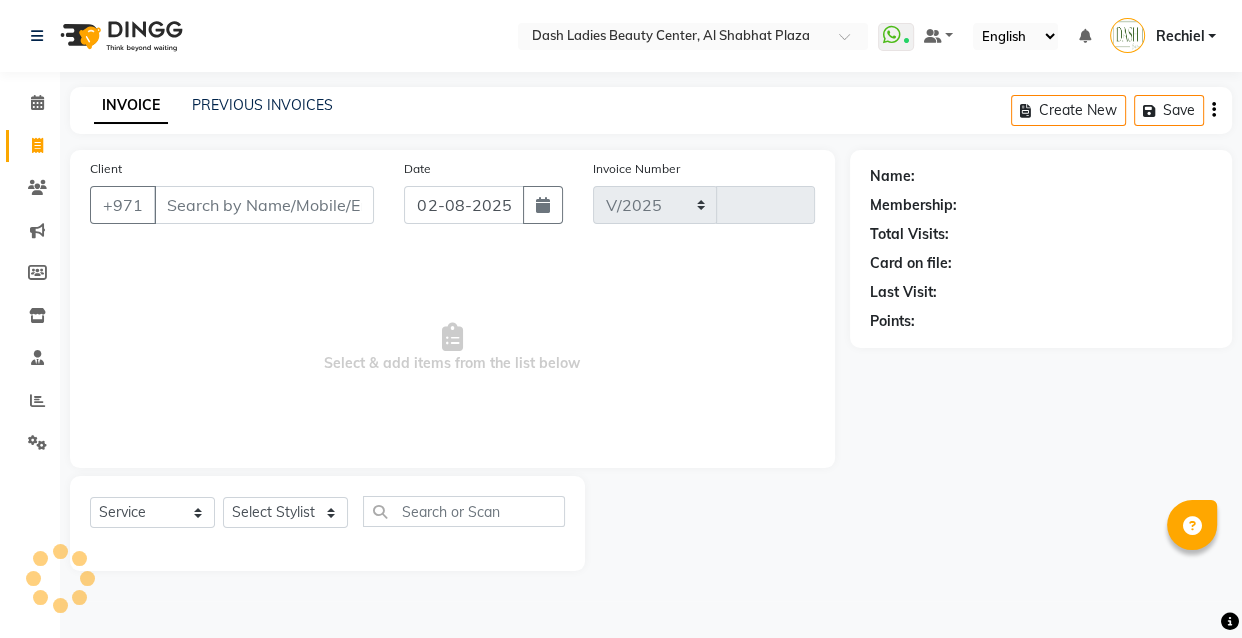 select on "8372" 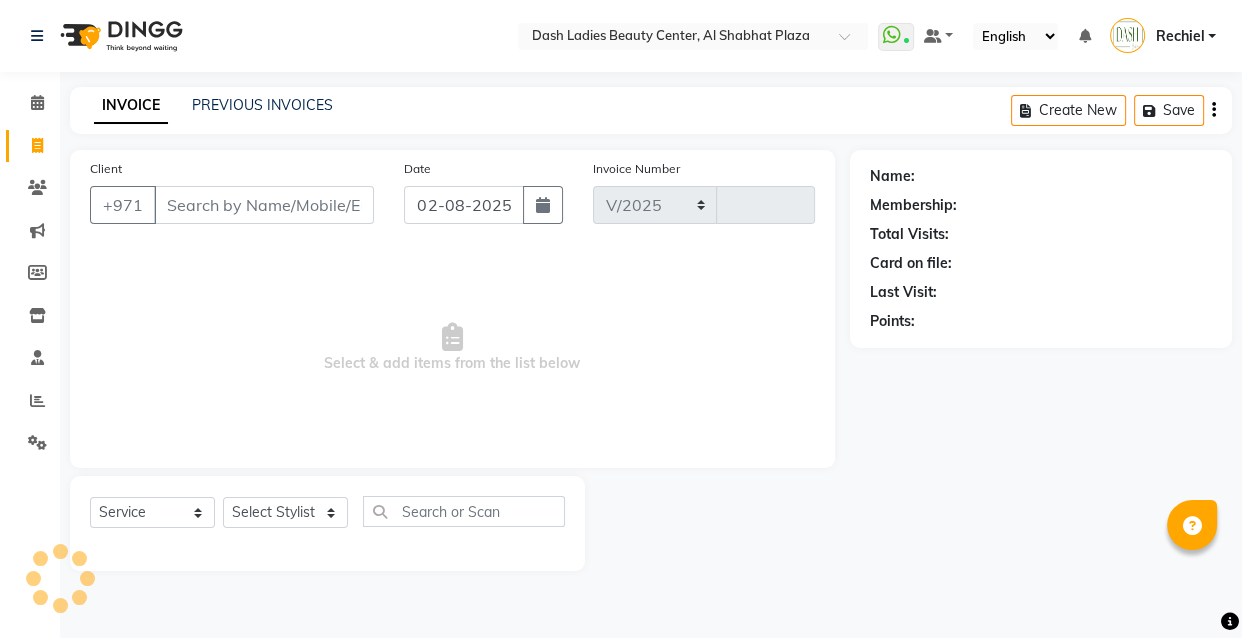 type on "2486" 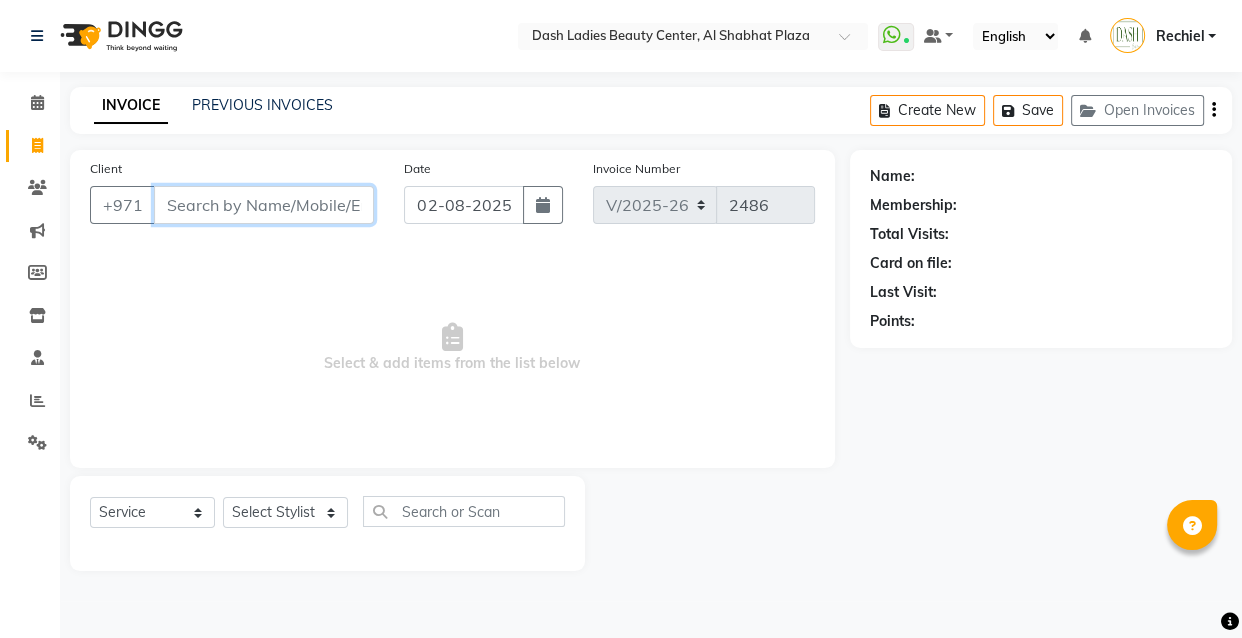 click on "Client" at bounding box center [264, 205] 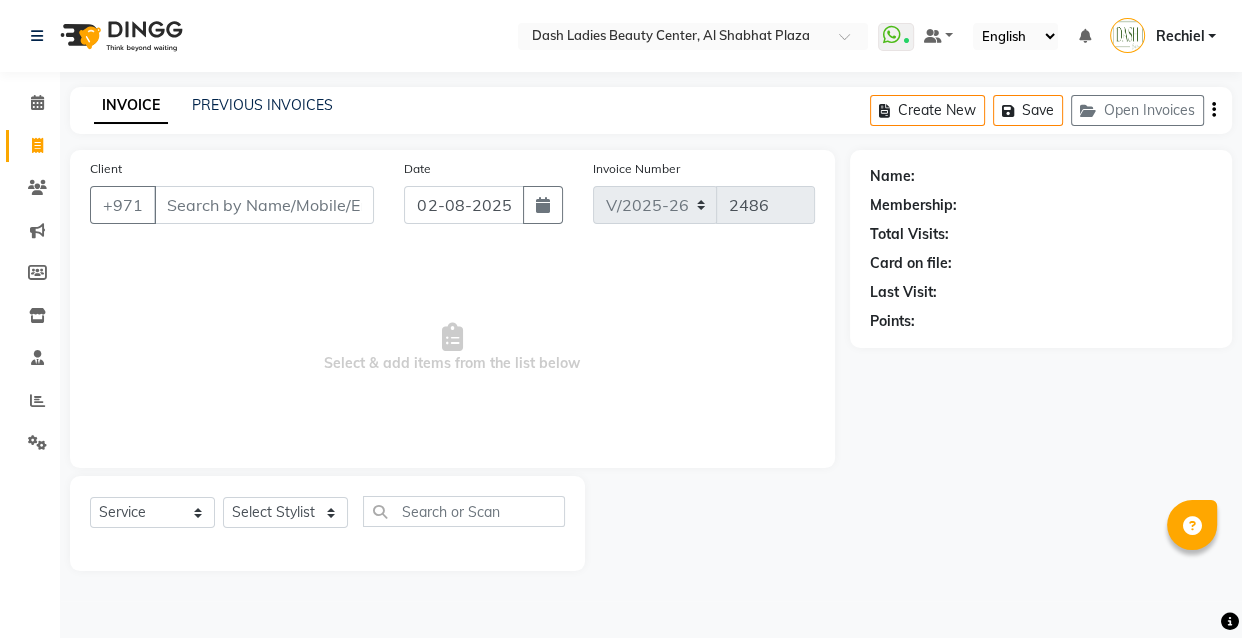 click 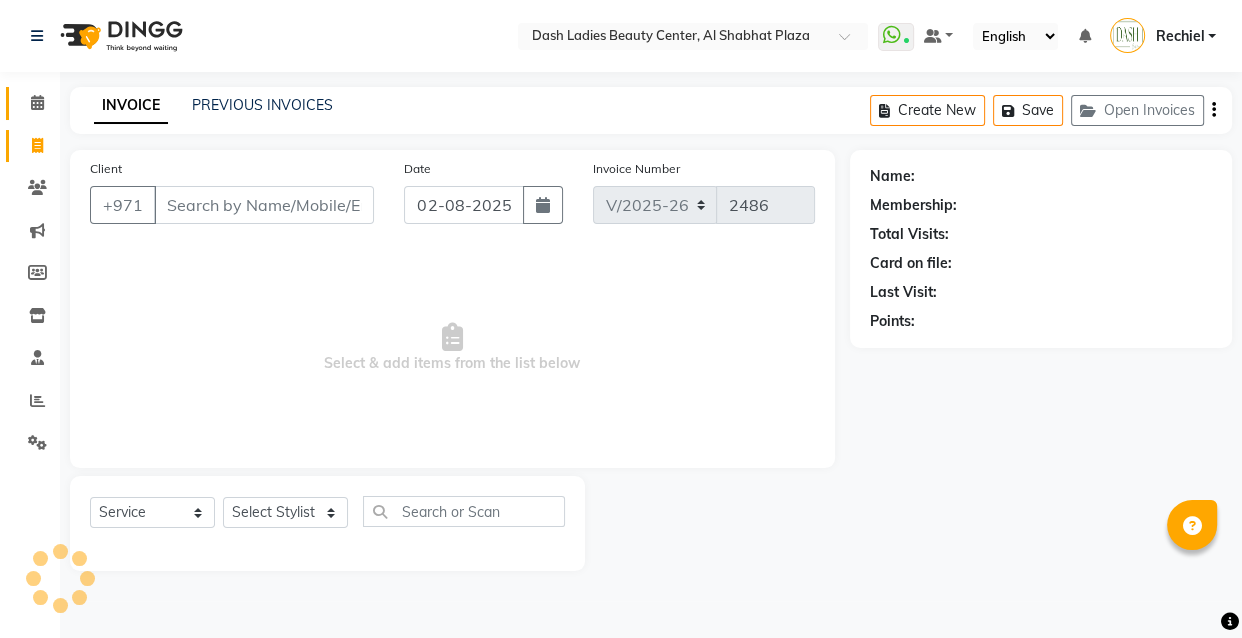 click 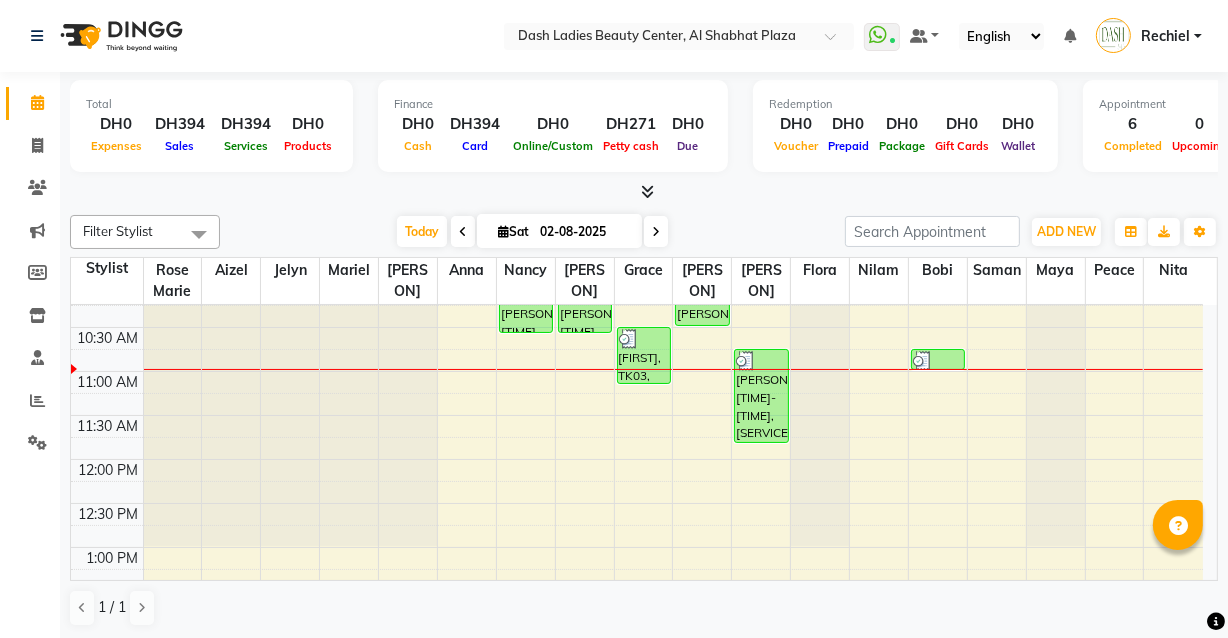 scroll, scrollTop: 104, scrollLeft: 0, axis: vertical 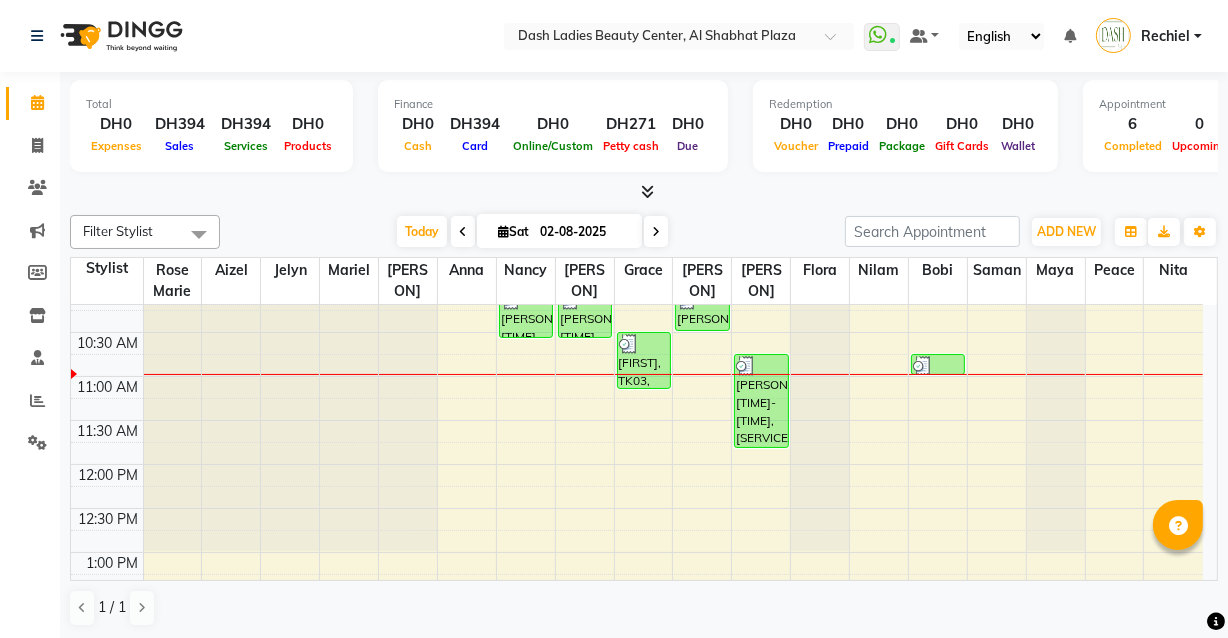 click on "[FIRST], TK03, 10:30 AM-11:10 AM, Hand Shaping,French" at bounding box center (644, 360) 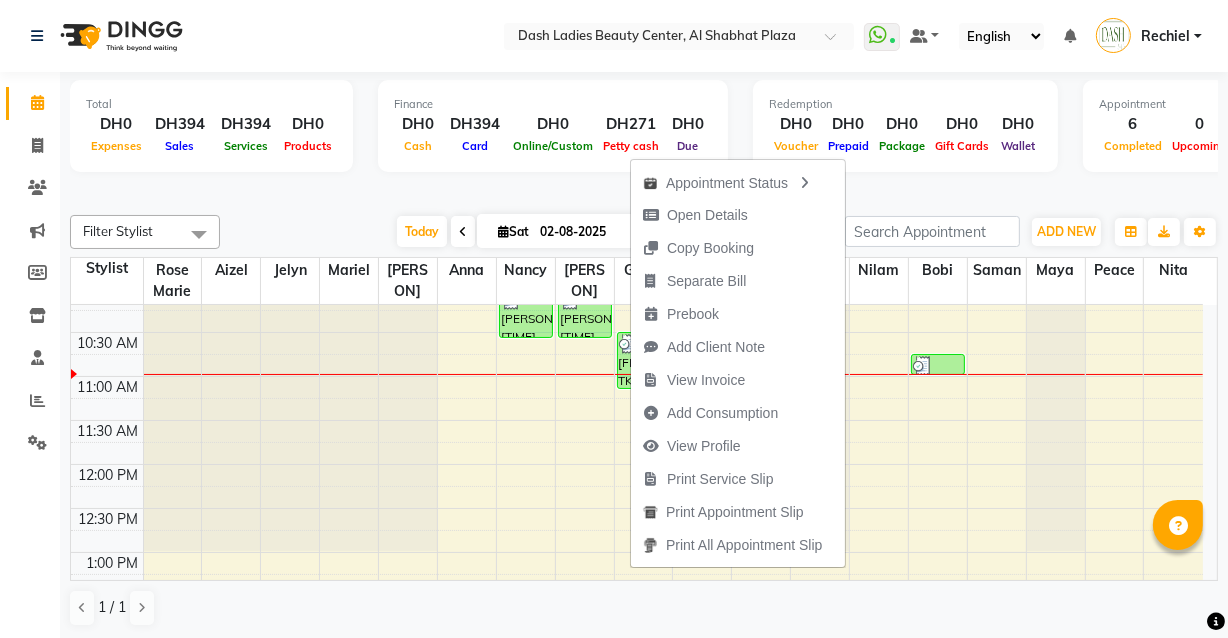 click at bounding box center (107, 453) 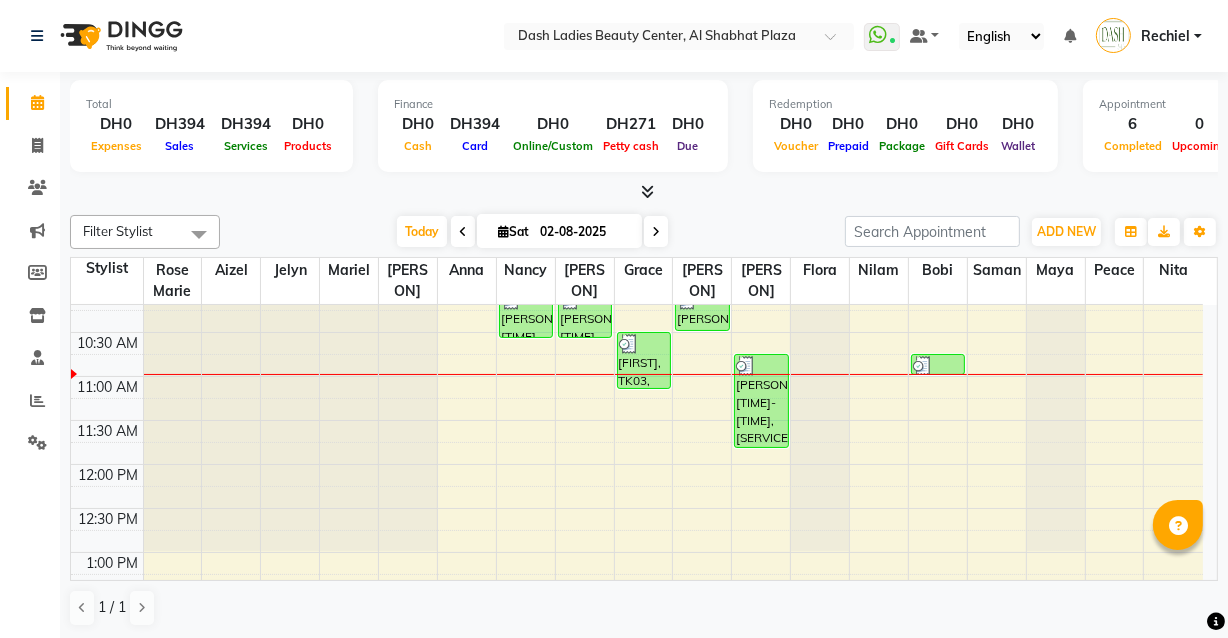 click on "Calendar  Invoice  Clients  Marketing  Members  Inventory  Staff  Reports  Settings Completed InProgress Upcoming Dropped Tentative Check-In Confirm Bookings Segments Page Builder" 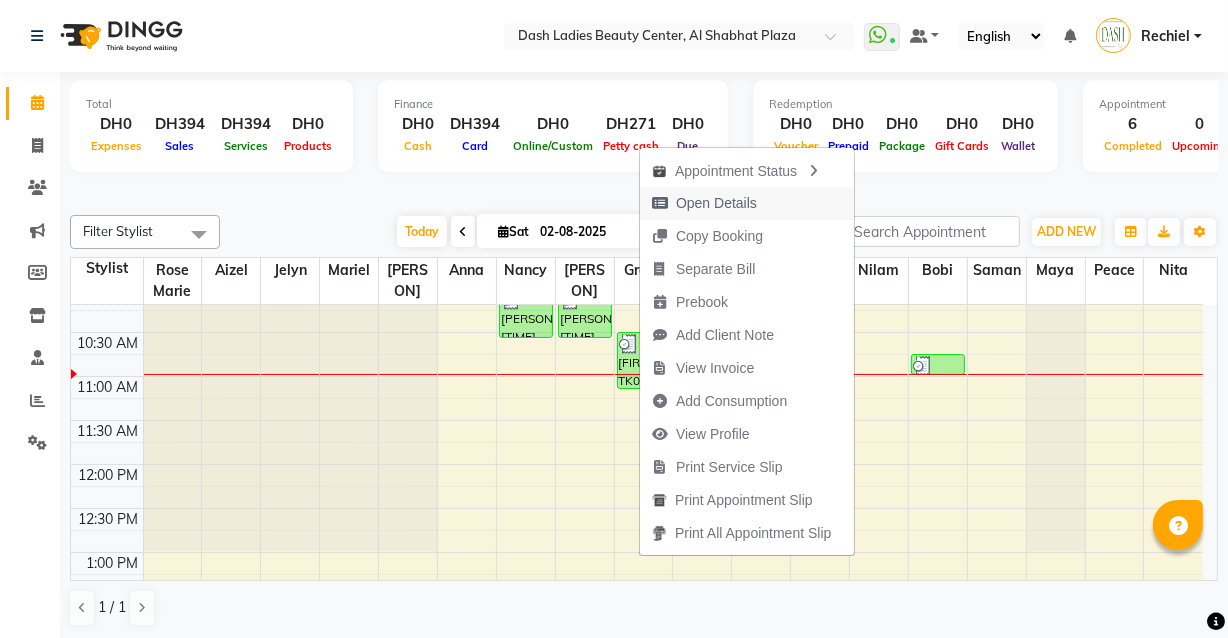 click on "Open Details" at bounding box center (716, 203) 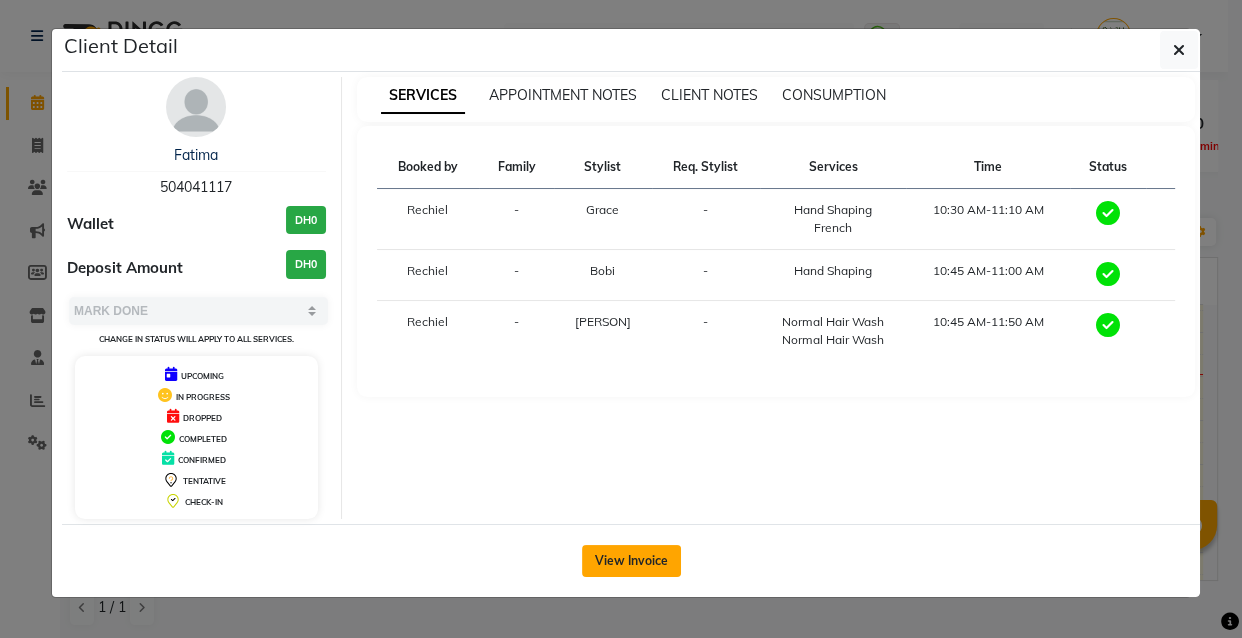click on "View Invoice" 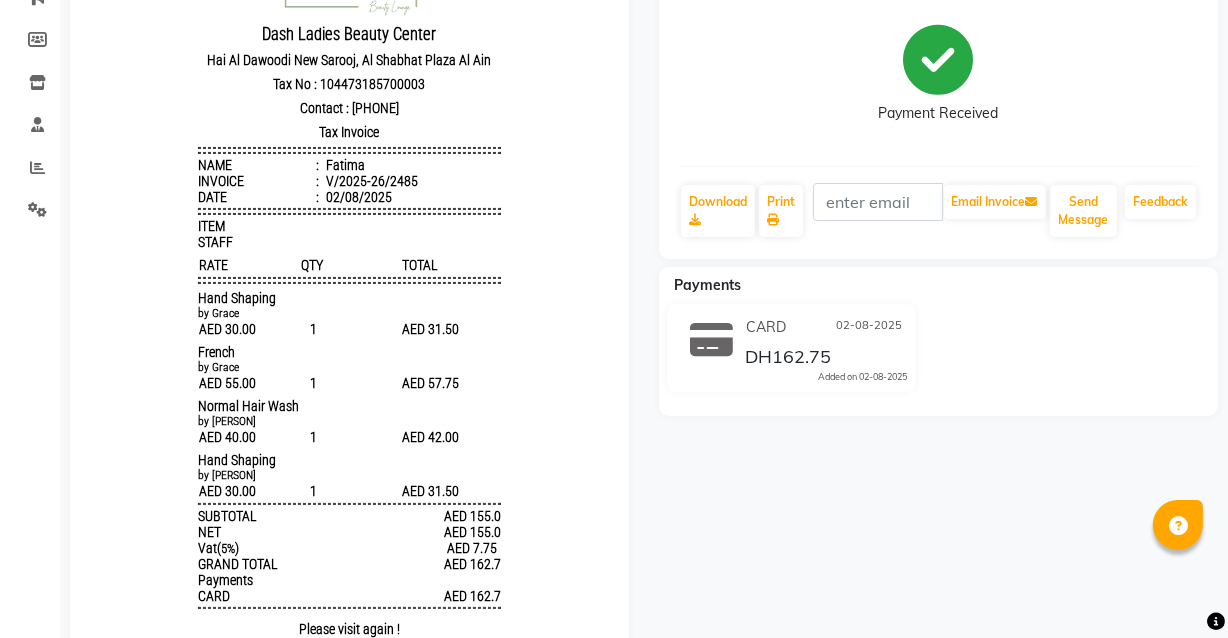 scroll, scrollTop: 0, scrollLeft: 0, axis: both 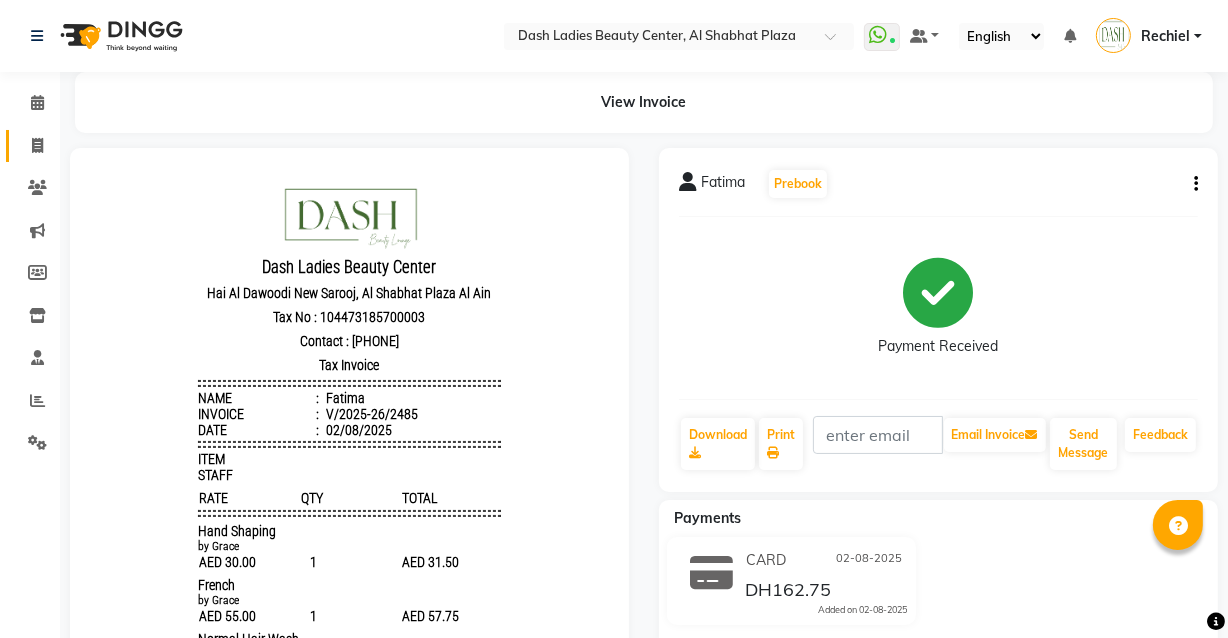 click 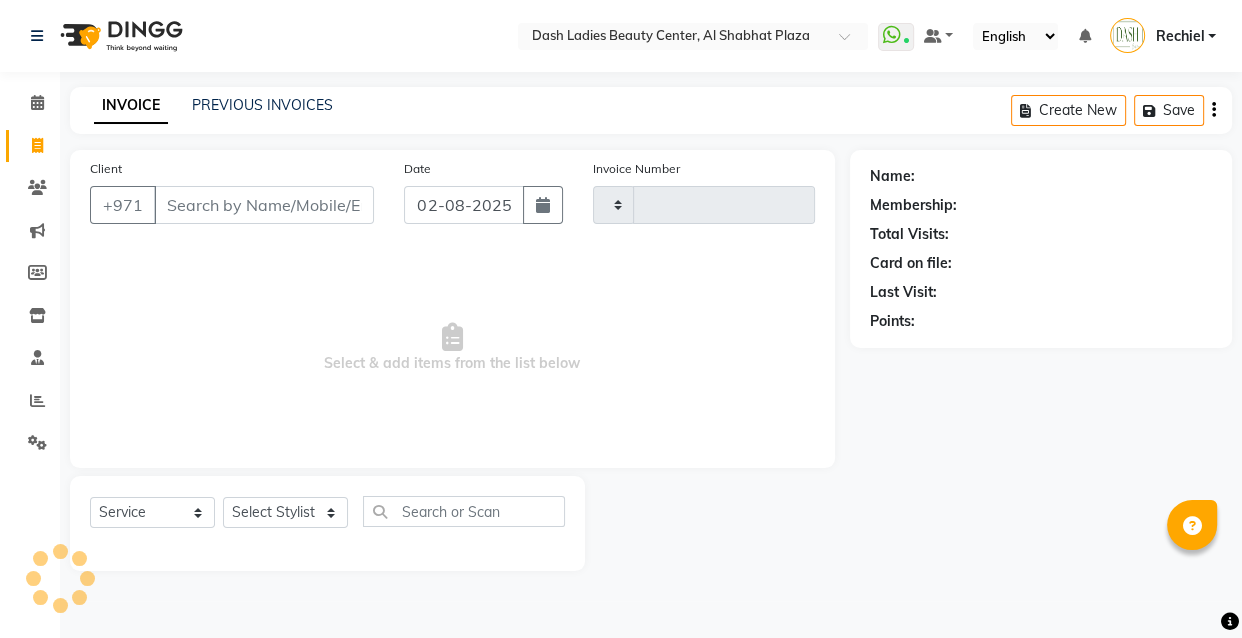 type on "2486" 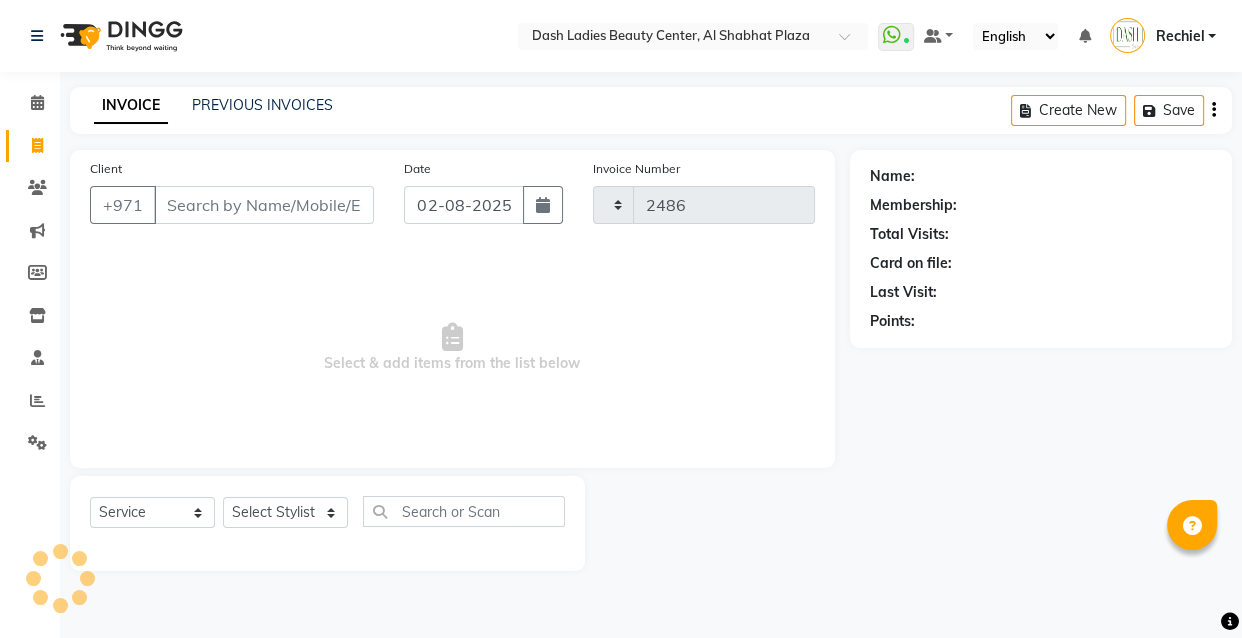 select on "8372" 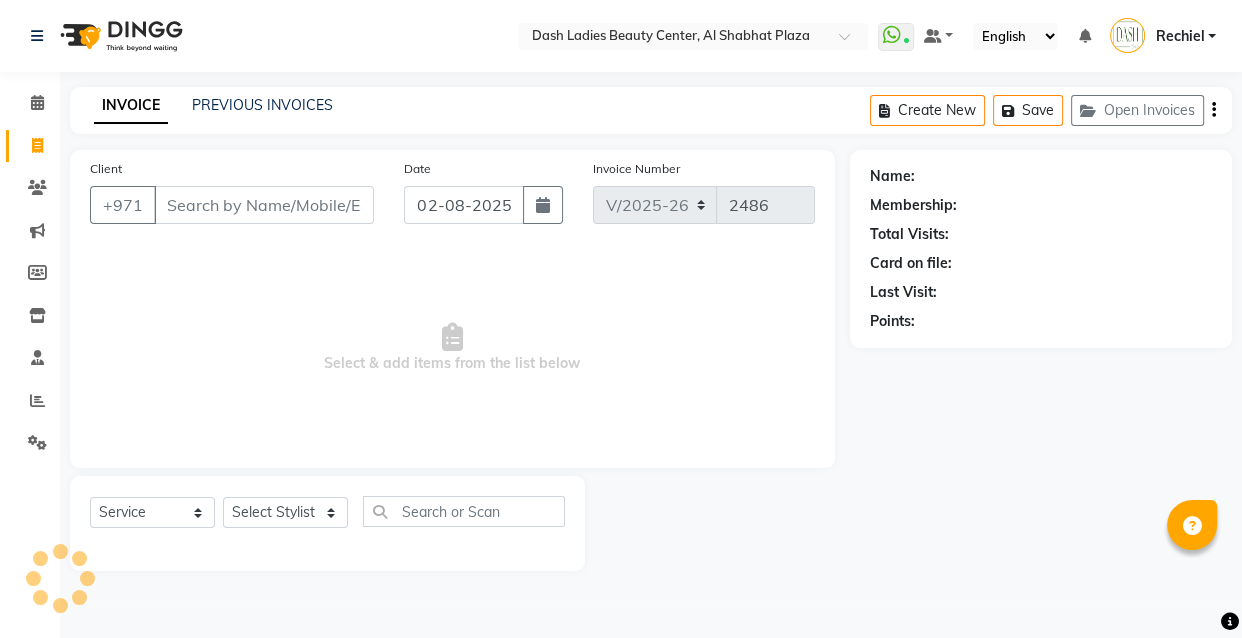 click on "Client" at bounding box center [264, 205] 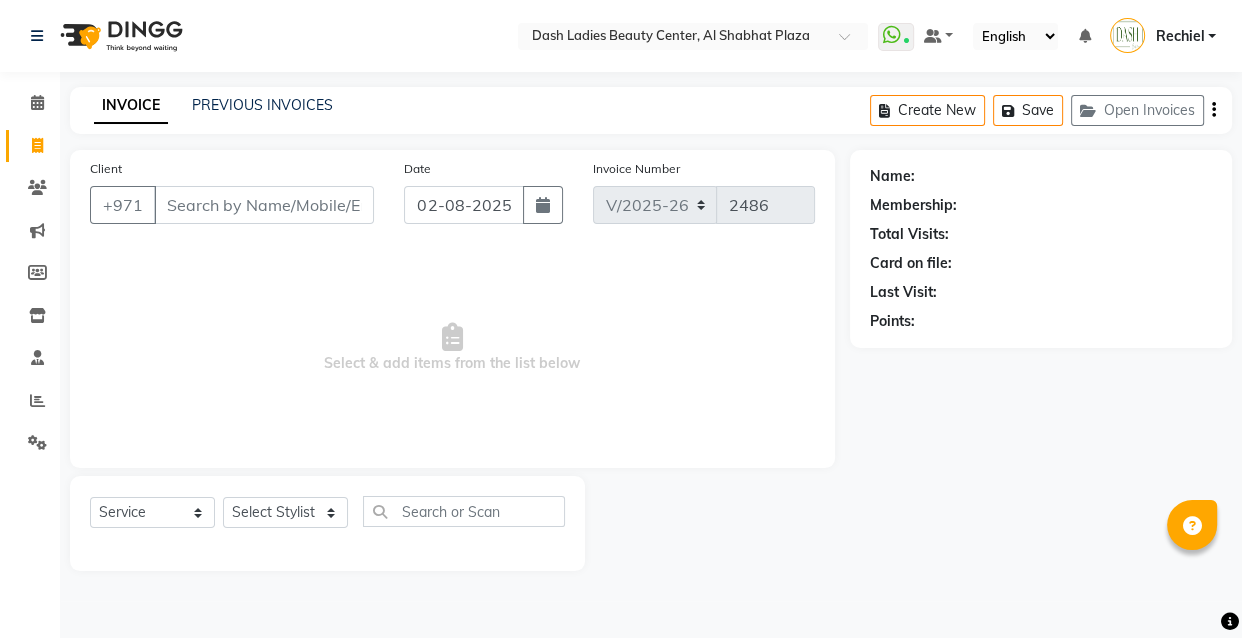 click on "Client" at bounding box center (264, 205) 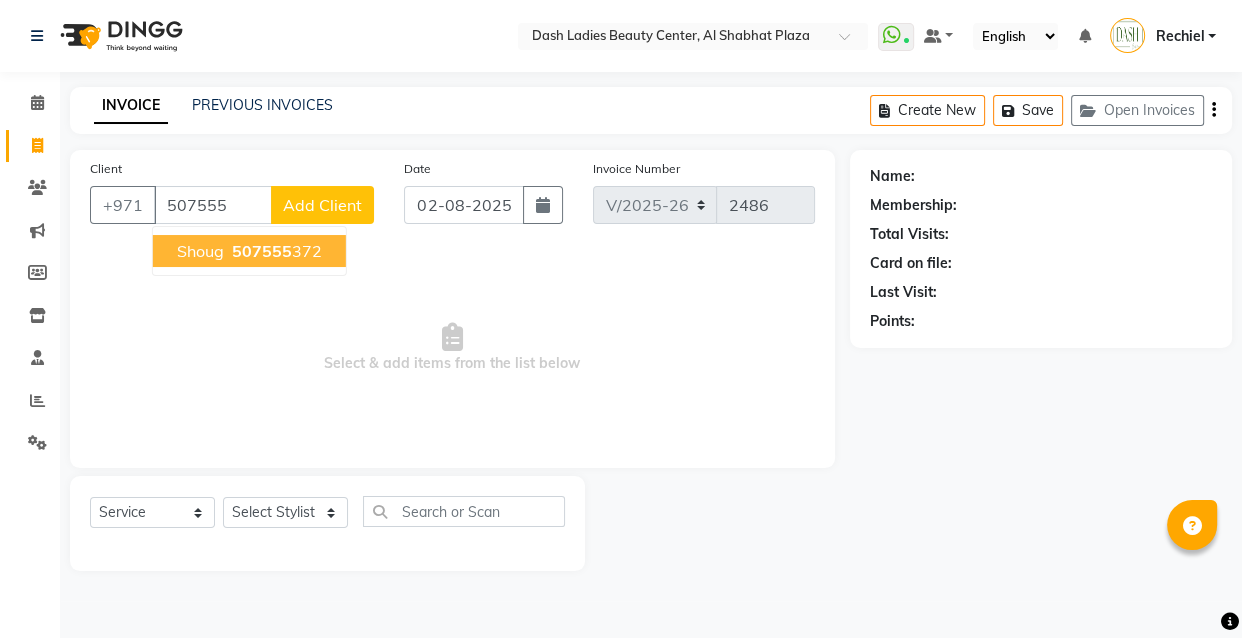 click on "[PHONE]" at bounding box center [275, 251] 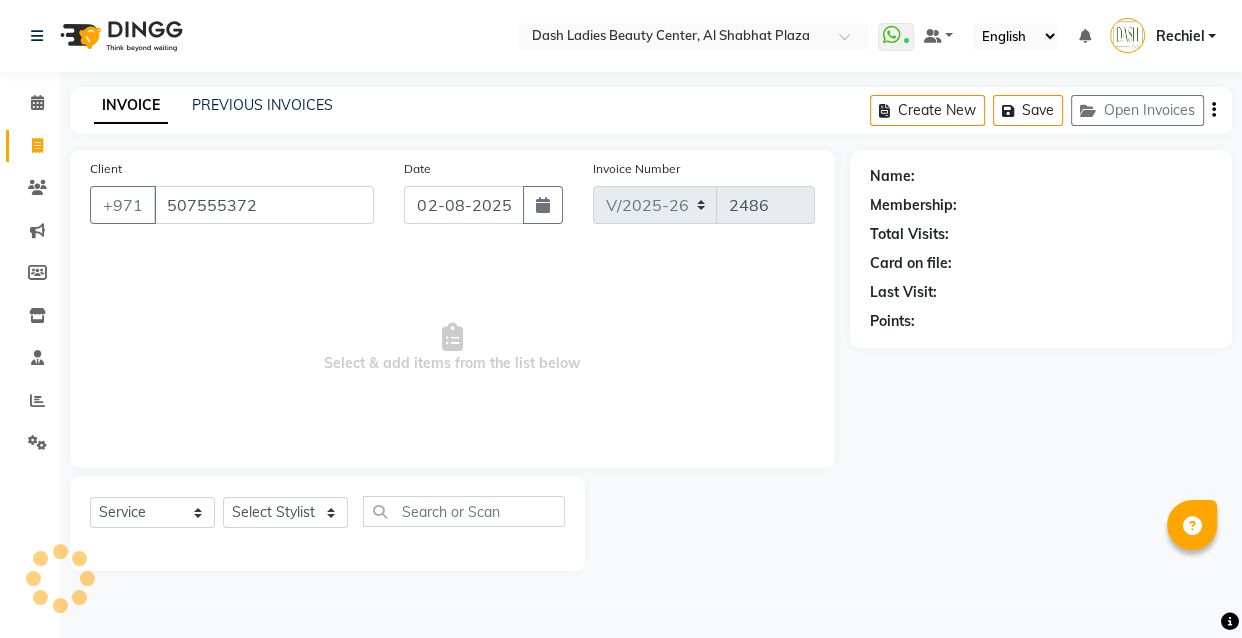 type on "507555372" 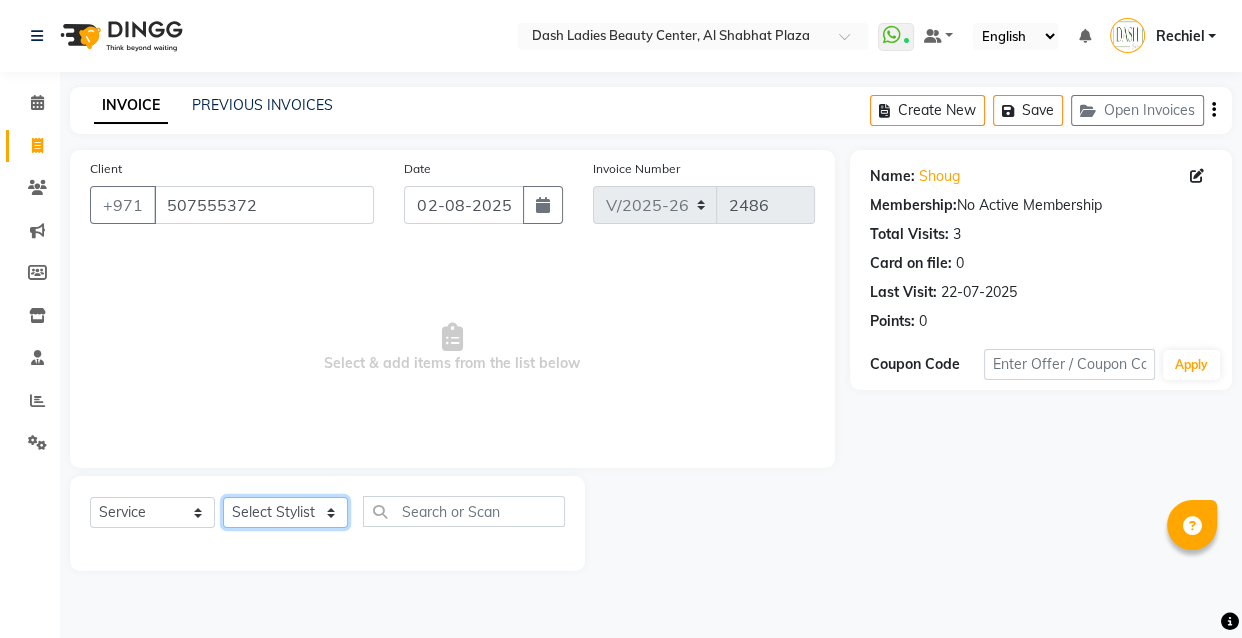click on "Select Stylist Aizel Angelina Anna Bobi Edlyn Fevie  Flora Grace Hamda Janine Jelyn Mariel Maya Maya (Cafe) May Joy (Cafe) Nabasirye (Cafe) Nancy Nilam Nita Noreen Owner Peace Rechiel Rose Marie Saman Talina" 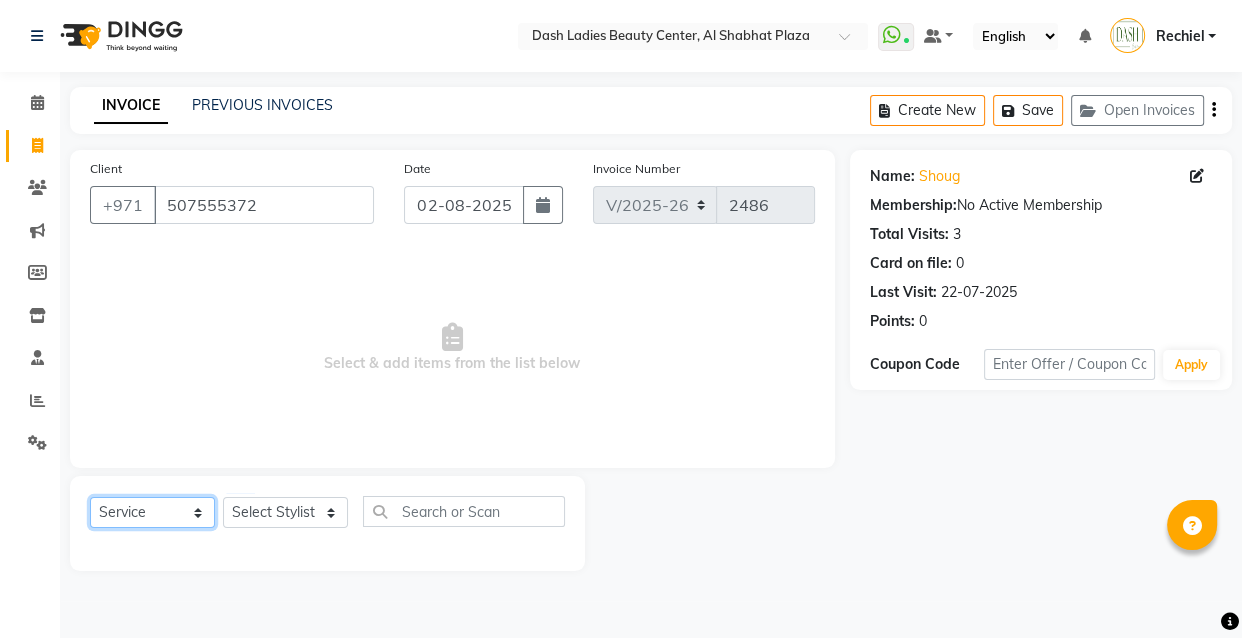click on "Select  Service  Product  Membership  Package Voucher Prepaid Gift Card" 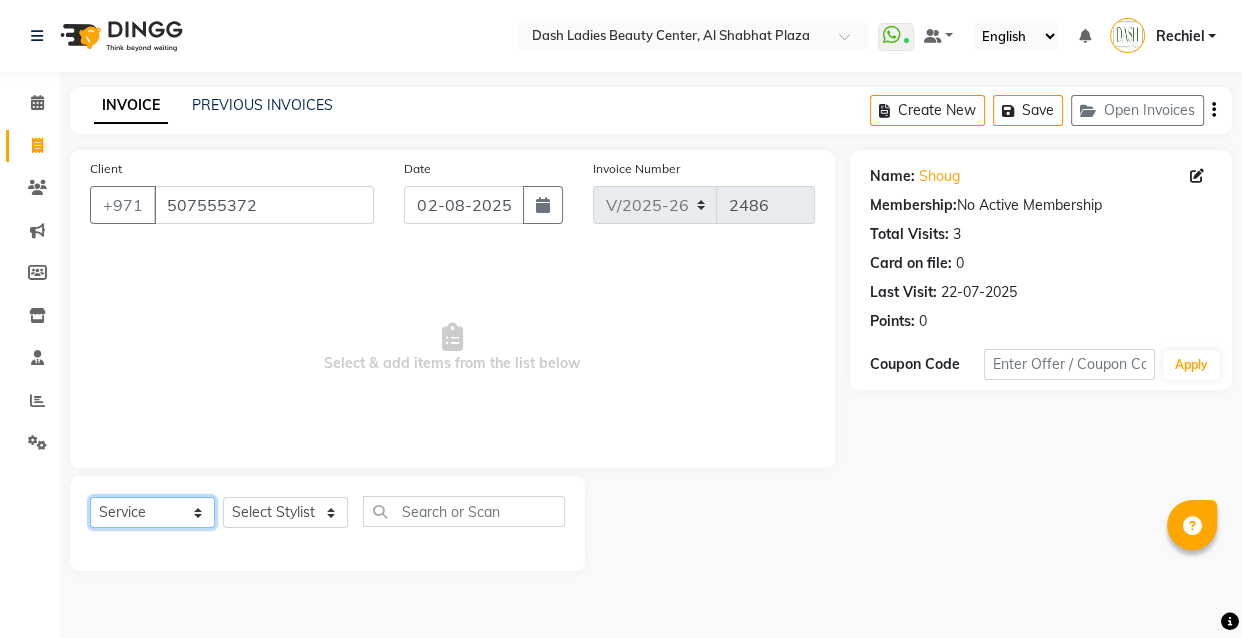 select on "package" 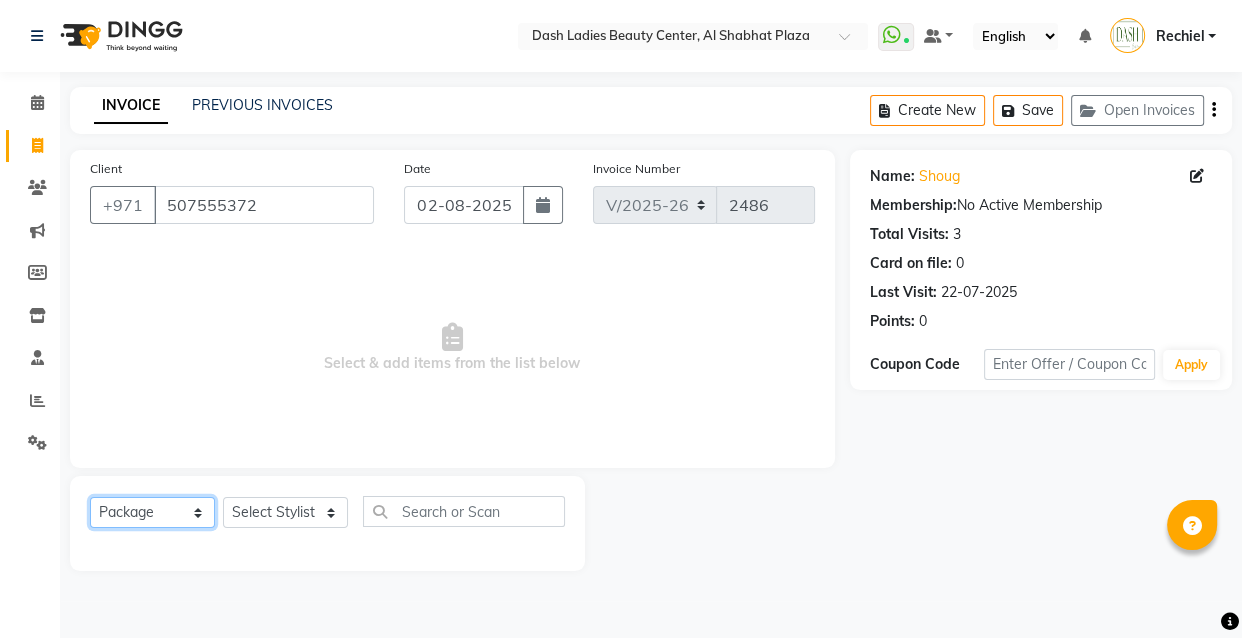 click on "Select  Service  Product  Membership  Package Voucher Prepaid Gift Card" 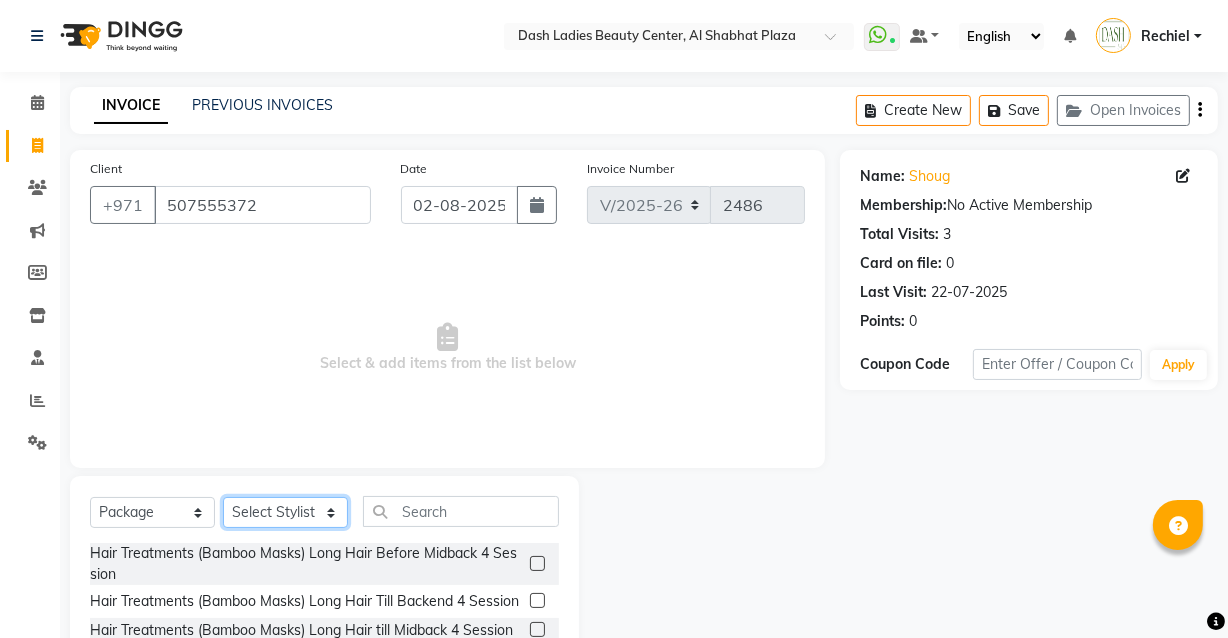 click on "Select Stylist Aizel Angelina Anna Bobi Edlyn Fevie  Flora Grace Hamda Janine Jelyn Mariel Maya Maya (Cafe) May Joy (Cafe) Nabasirye (Cafe) Nancy Nilam Nita Noreen Owner Peace Rechiel Rose Marie Saman Talina" 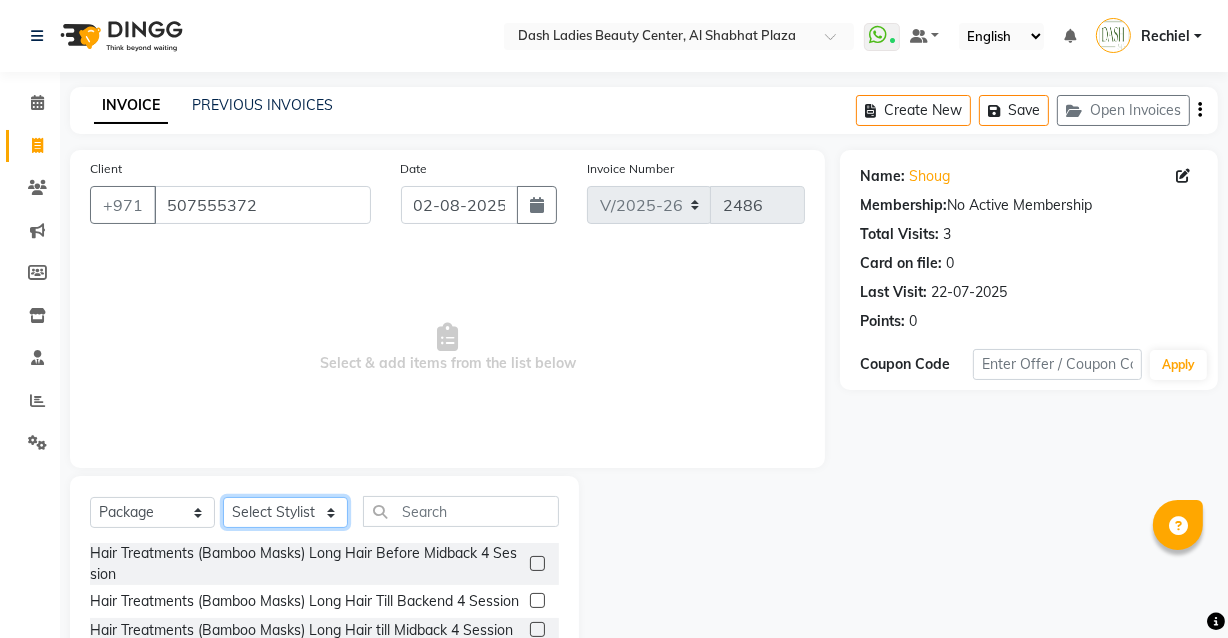 select on "[PHONE]" 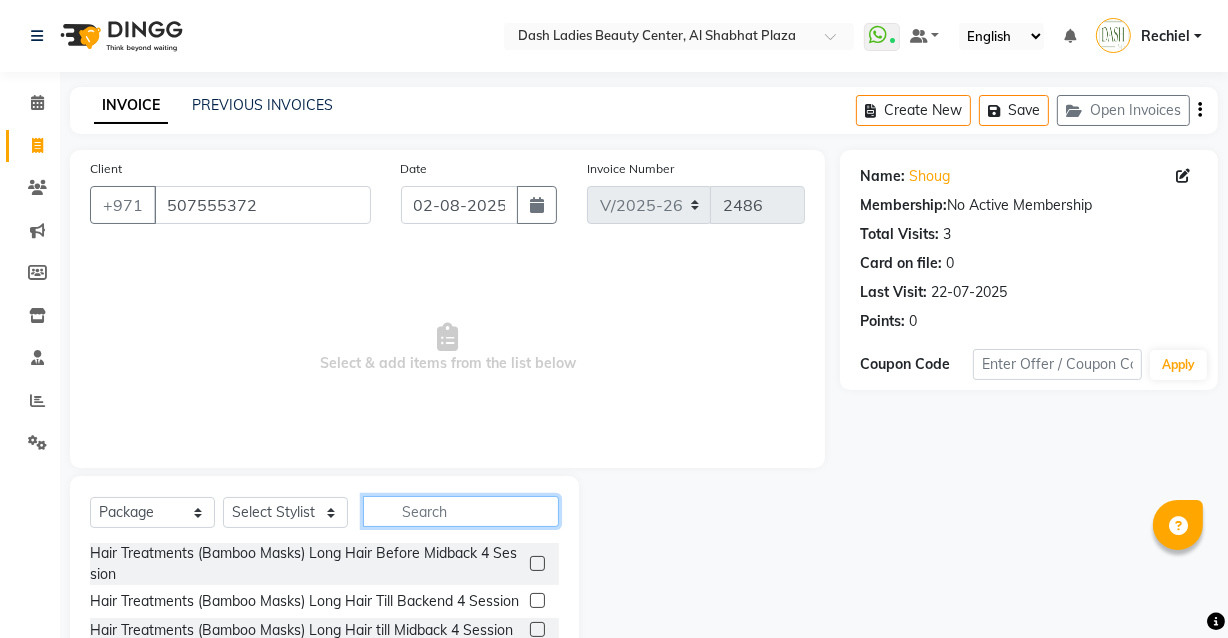 click 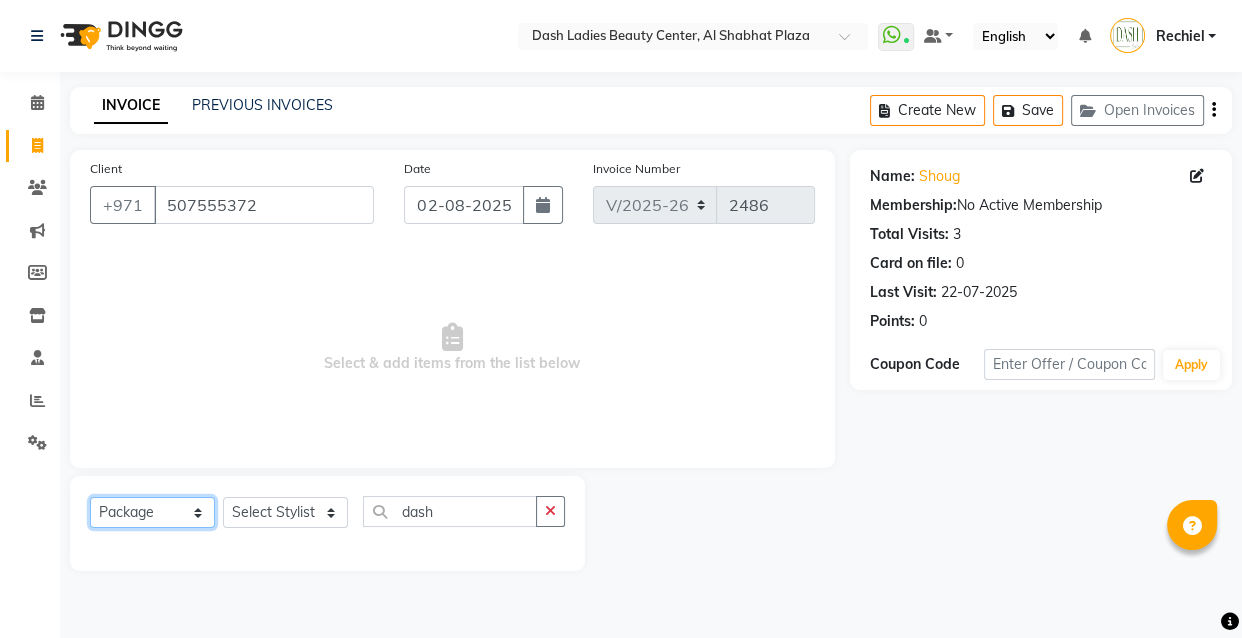 click on "Select  Service  Product  Membership  Package Voucher Prepaid Gift Card" 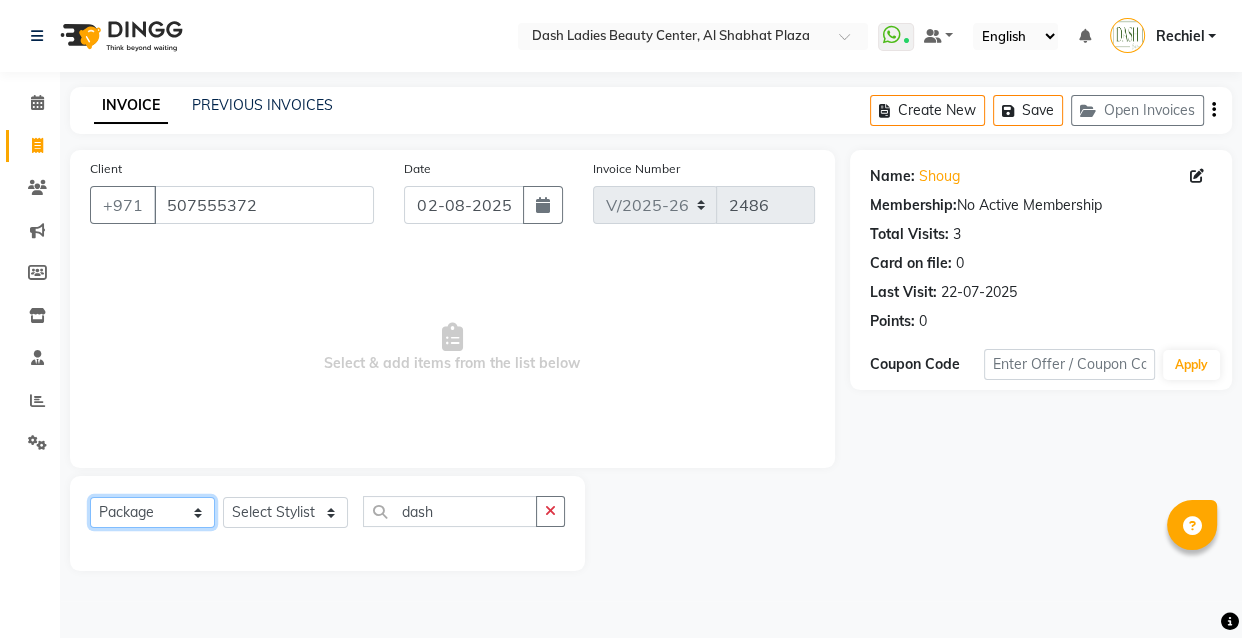 click on "Select  Service  Product  Membership  Package Voucher Prepaid Gift Card" 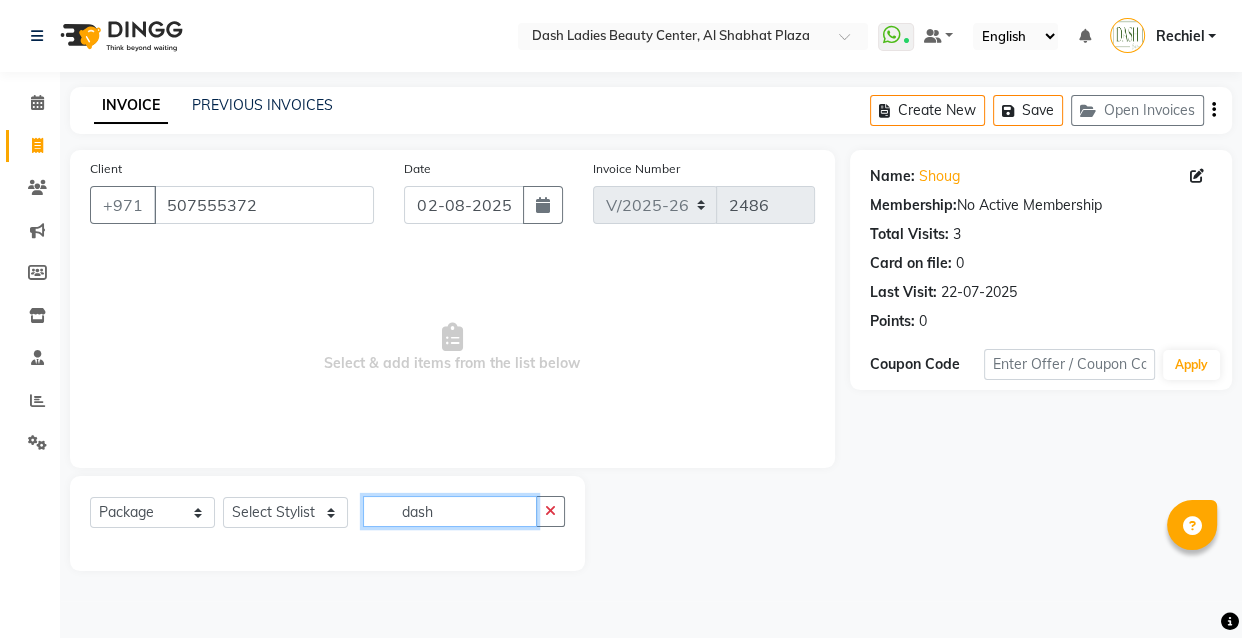 click on "dash" 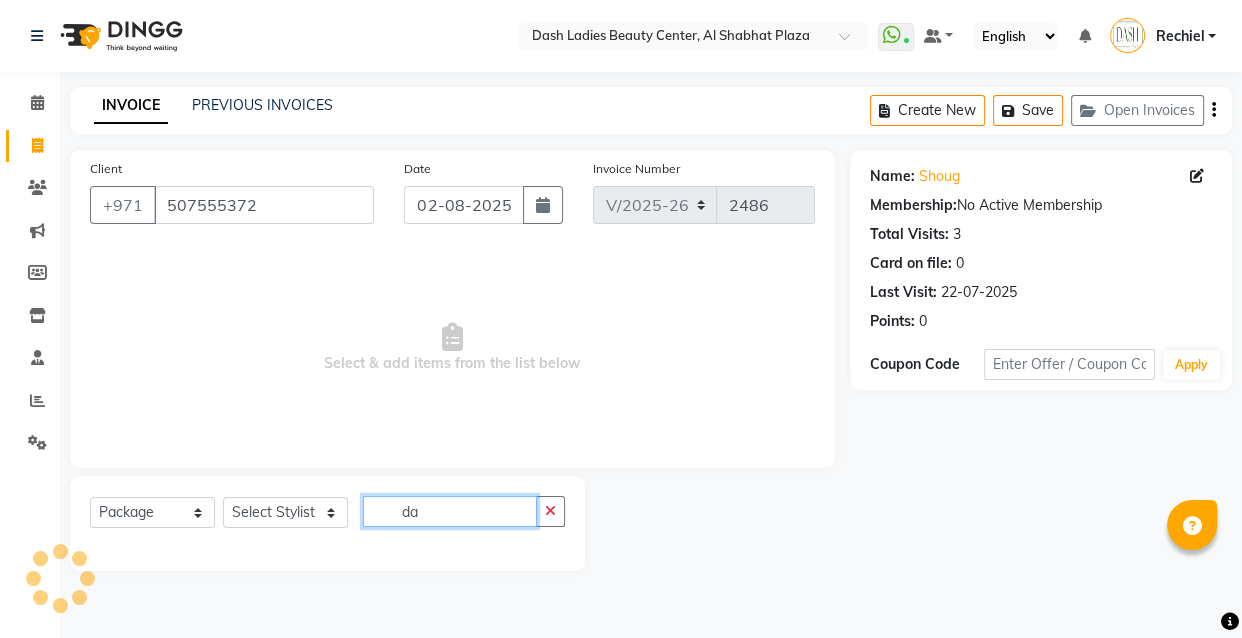 type on "d" 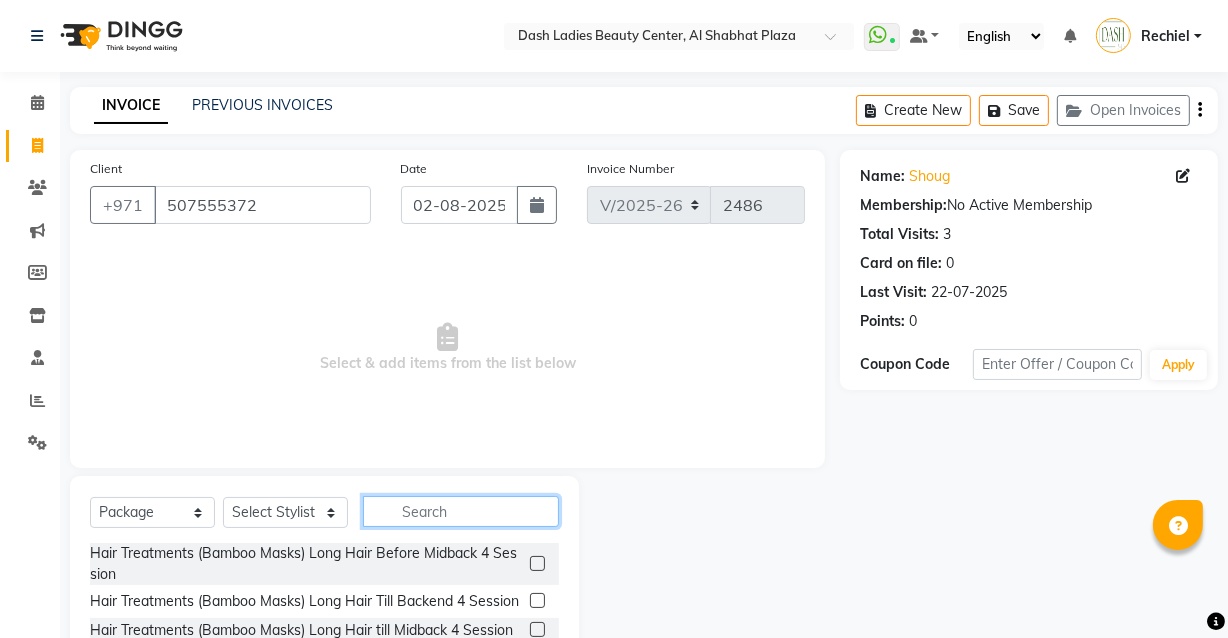 type 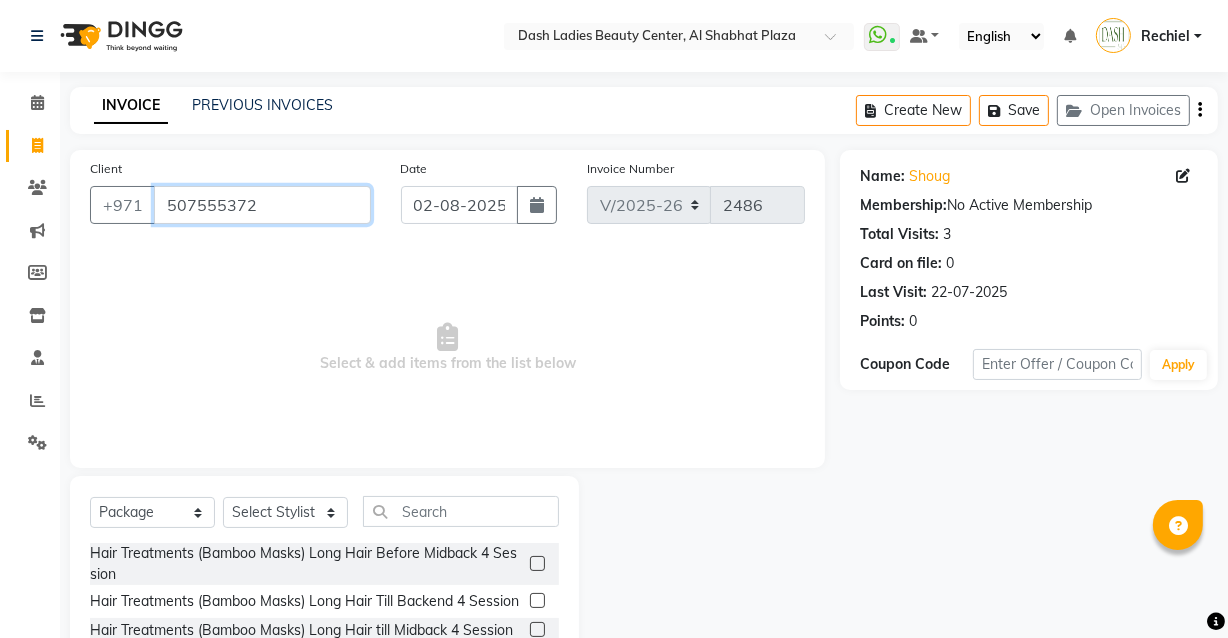 click on "507555372" at bounding box center (262, 205) 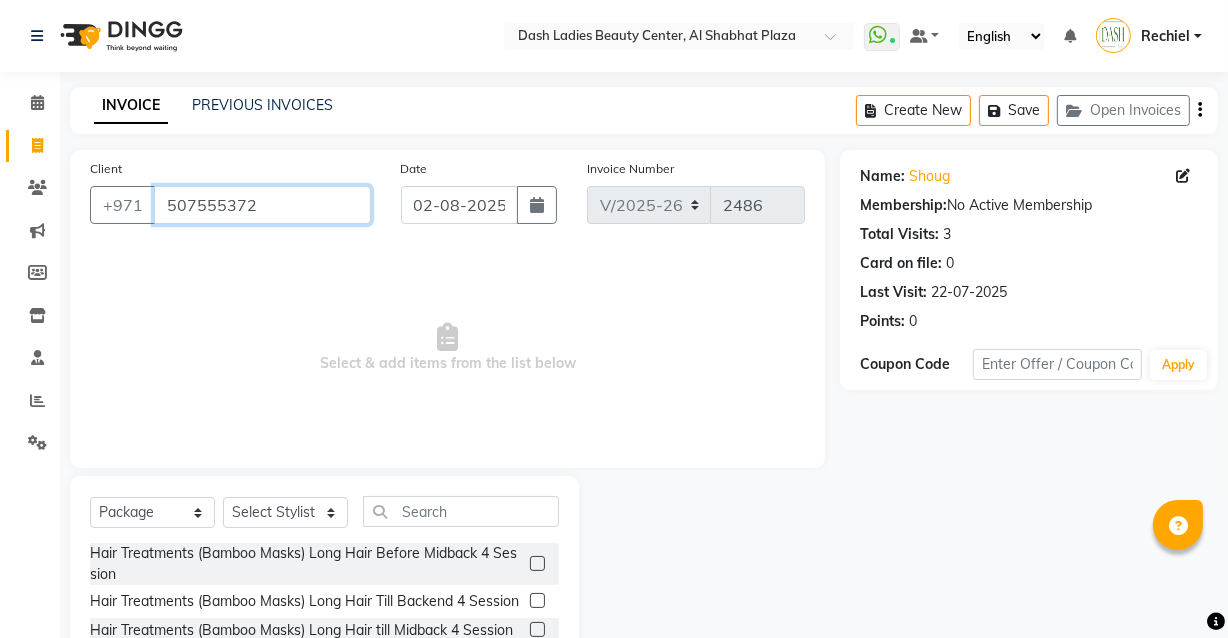type 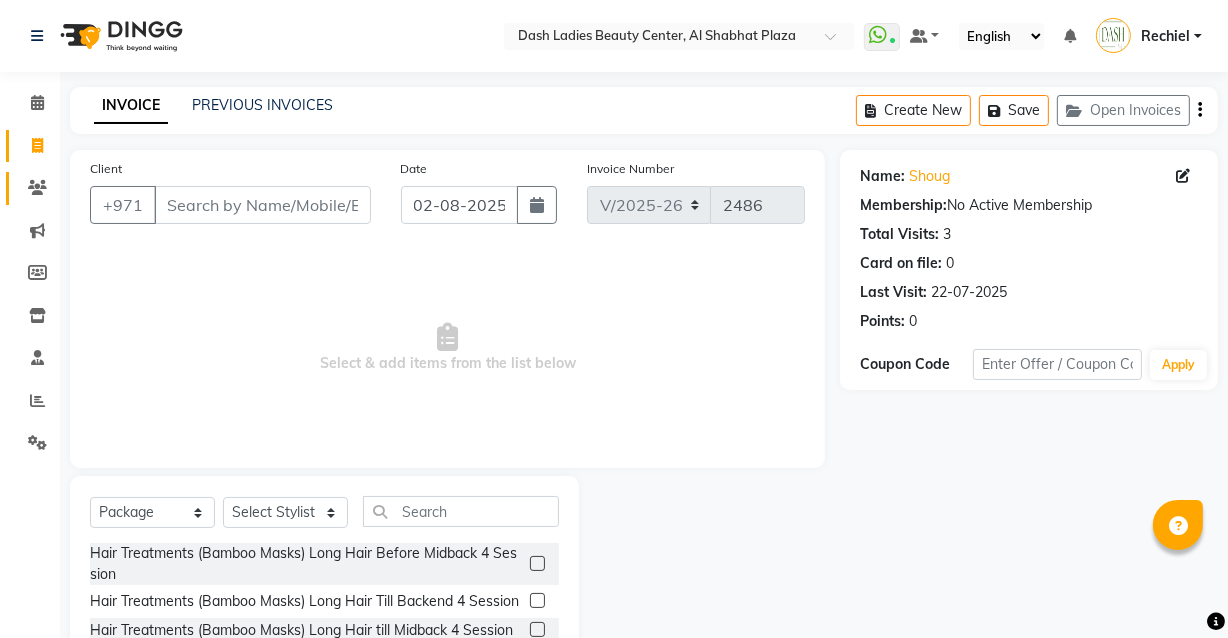 click 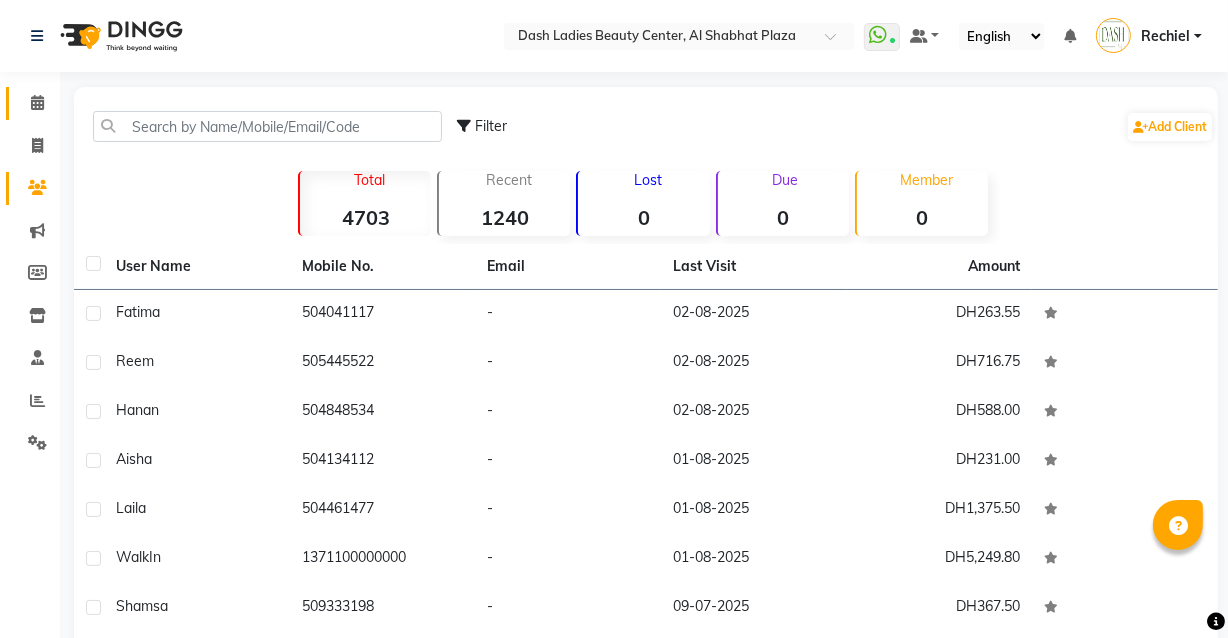 click 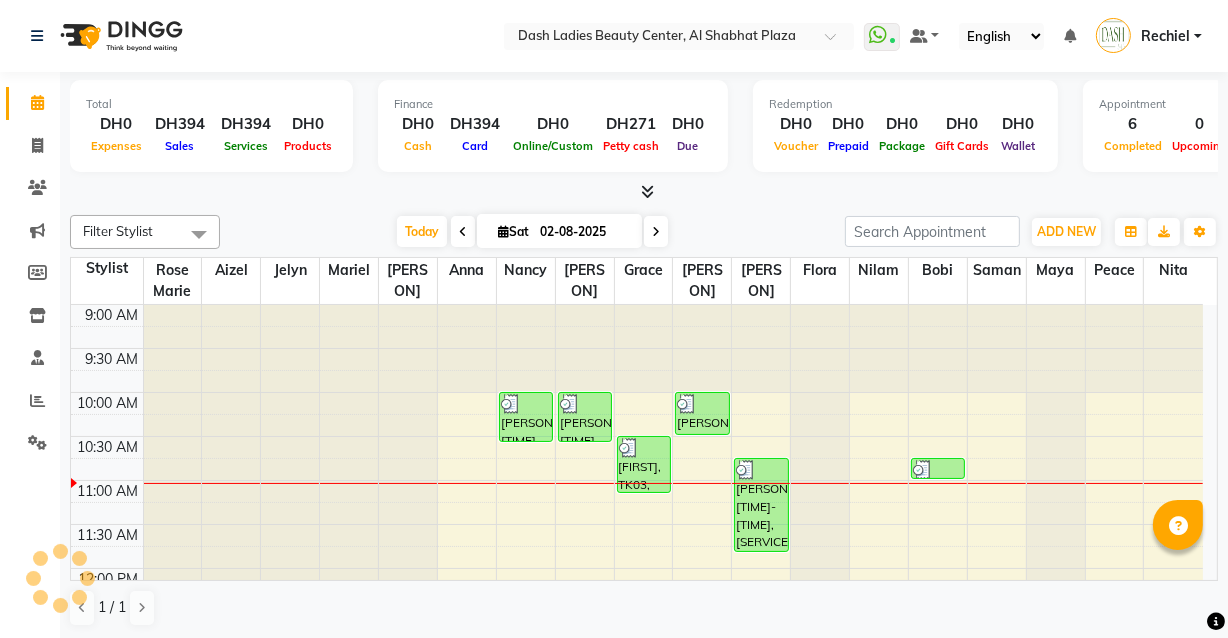 scroll, scrollTop: 176, scrollLeft: 0, axis: vertical 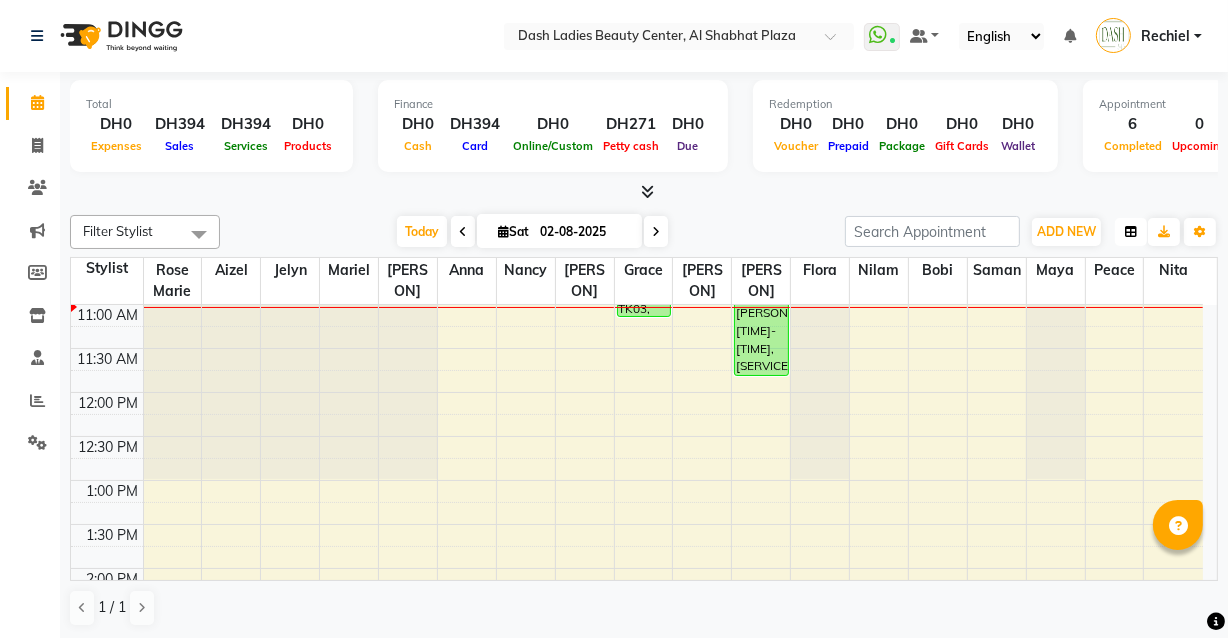 click at bounding box center (1131, 232) 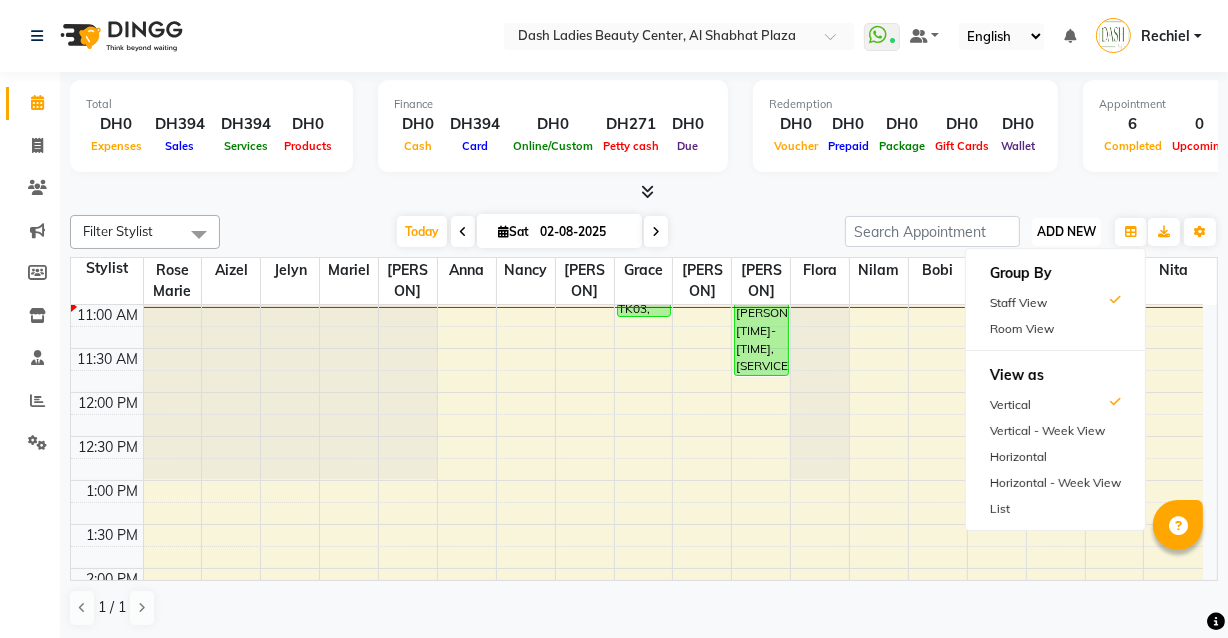 click on "ADD NEW" at bounding box center [1066, 231] 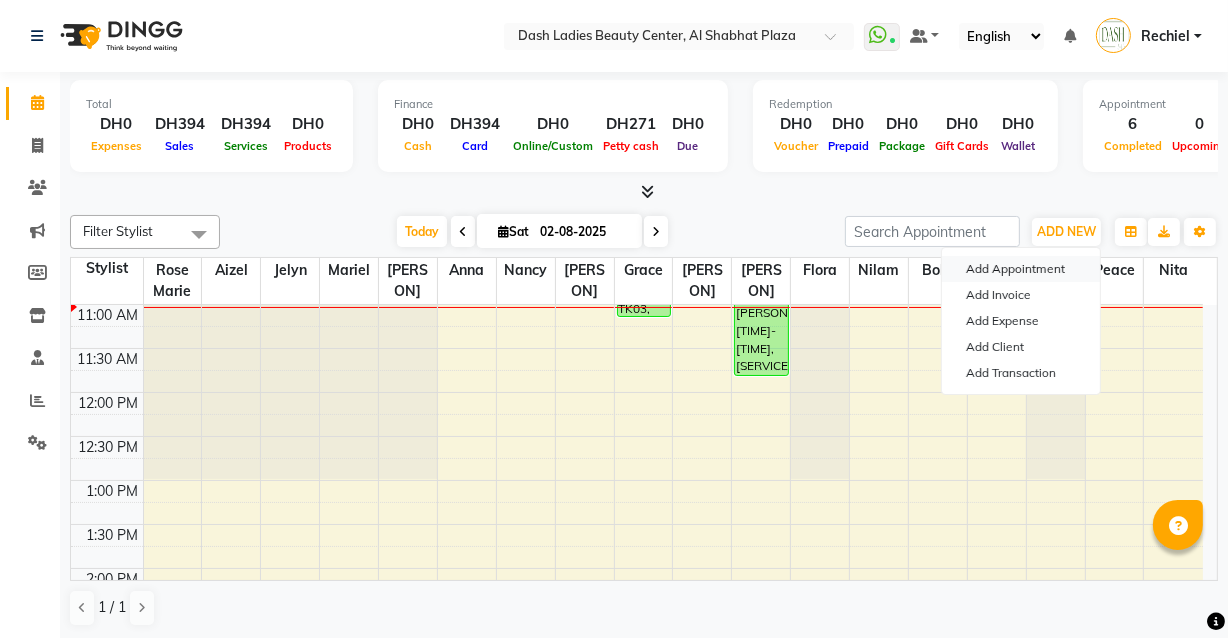 click on "Add Appointment" at bounding box center [1021, 269] 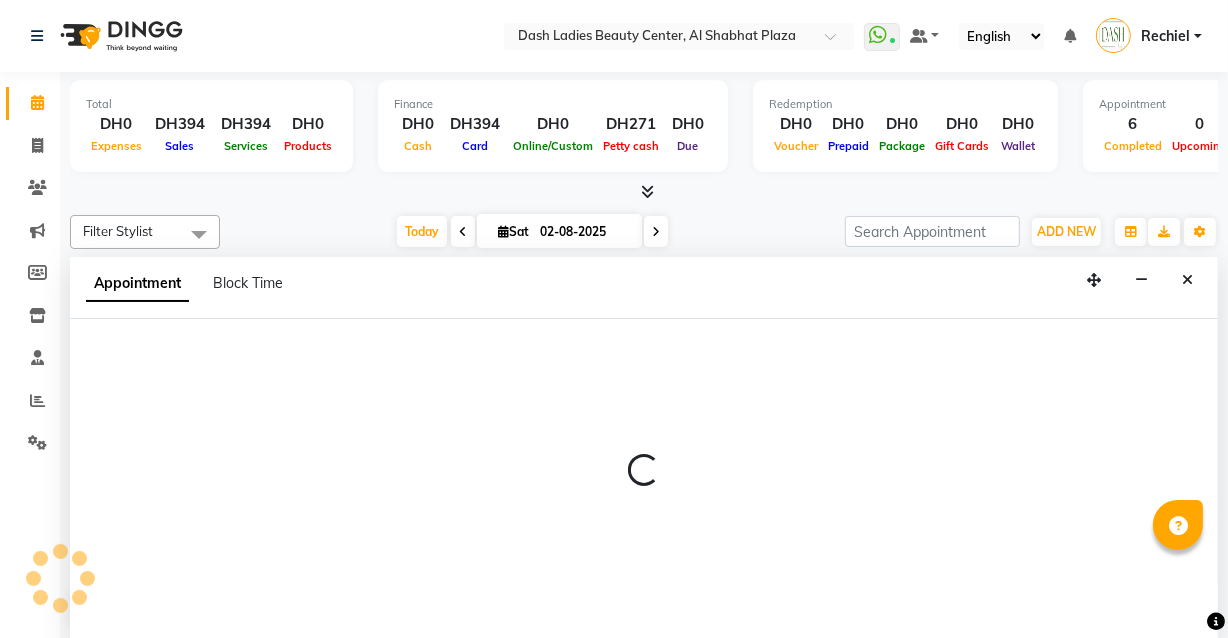 scroll, scrollTop: 0, scrollLeft: 0, axis: both 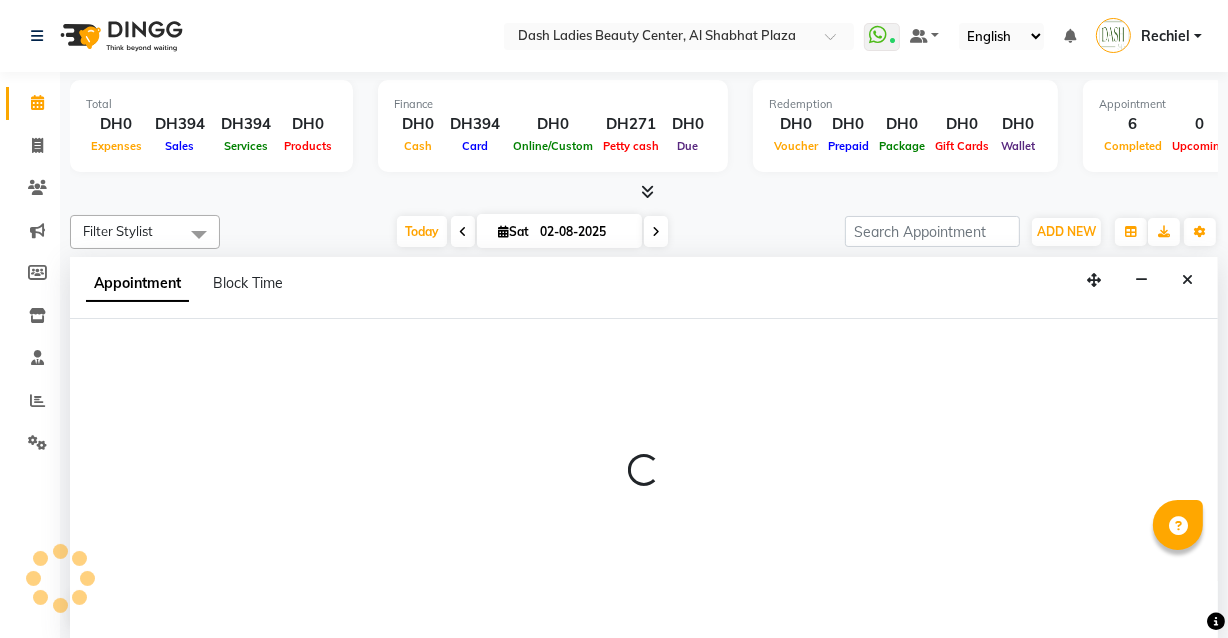 select on "tentative" 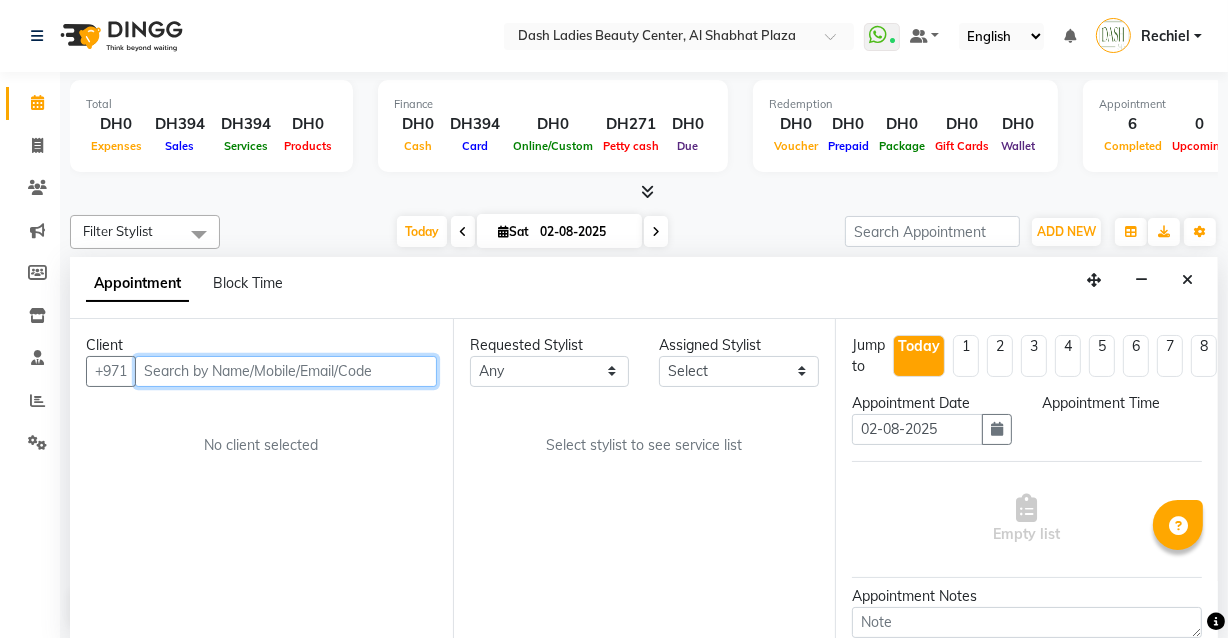 select on "600" 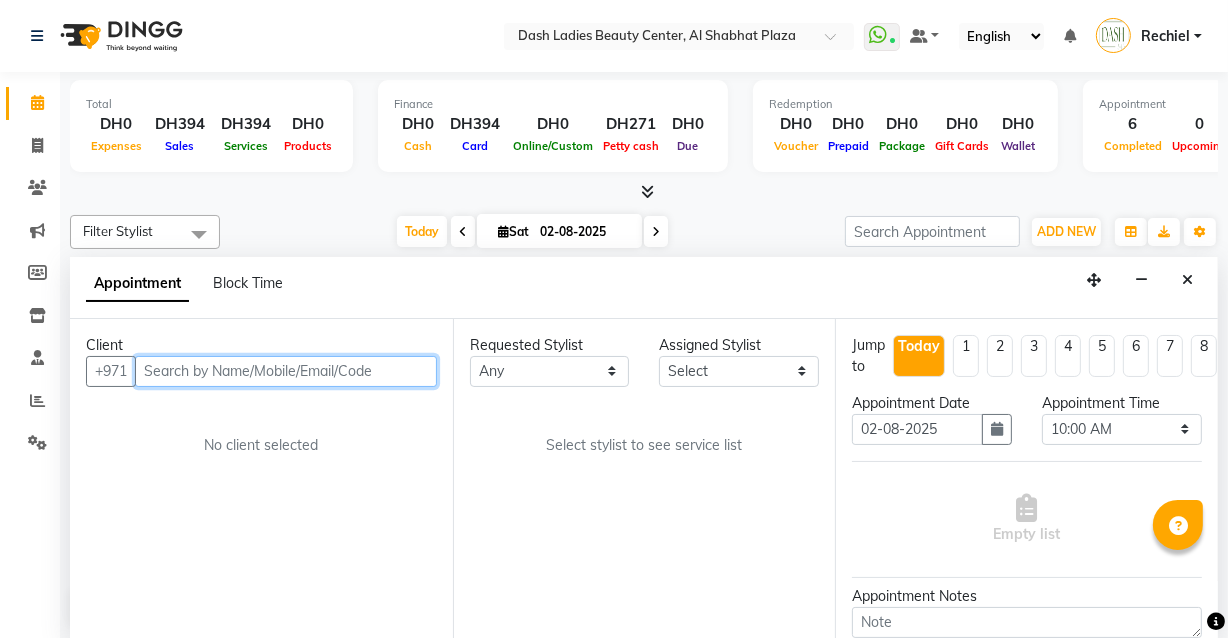 click at bounding box center (286, 371) 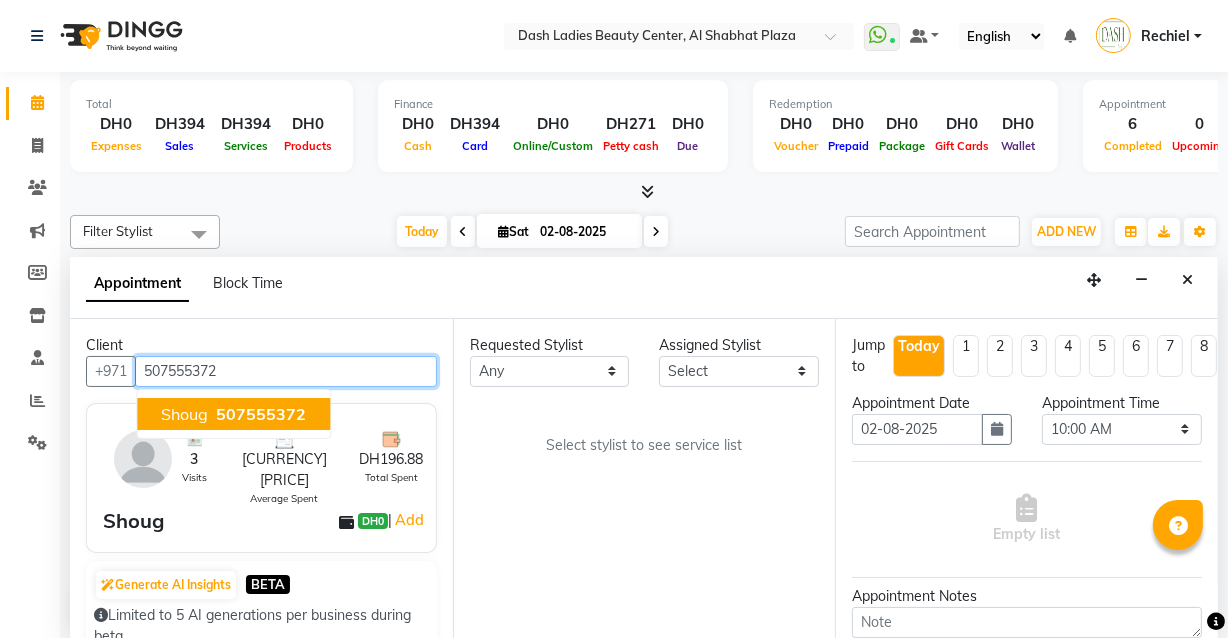 click on "507555372" at bounding box center [261, 414] 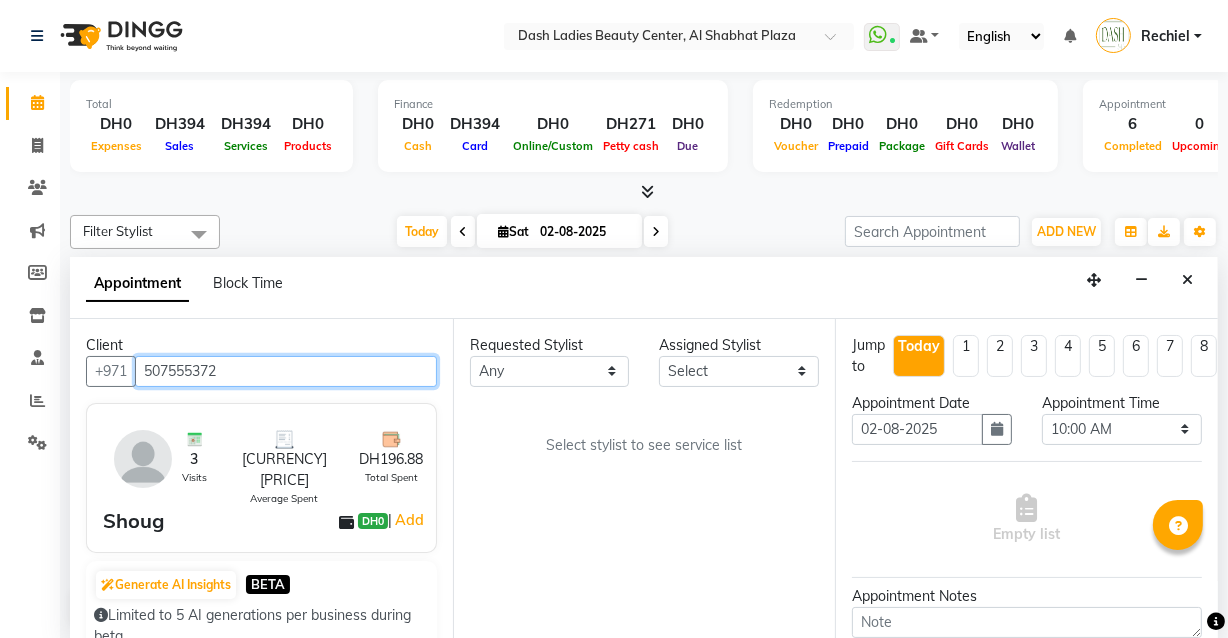 type on "507555372" 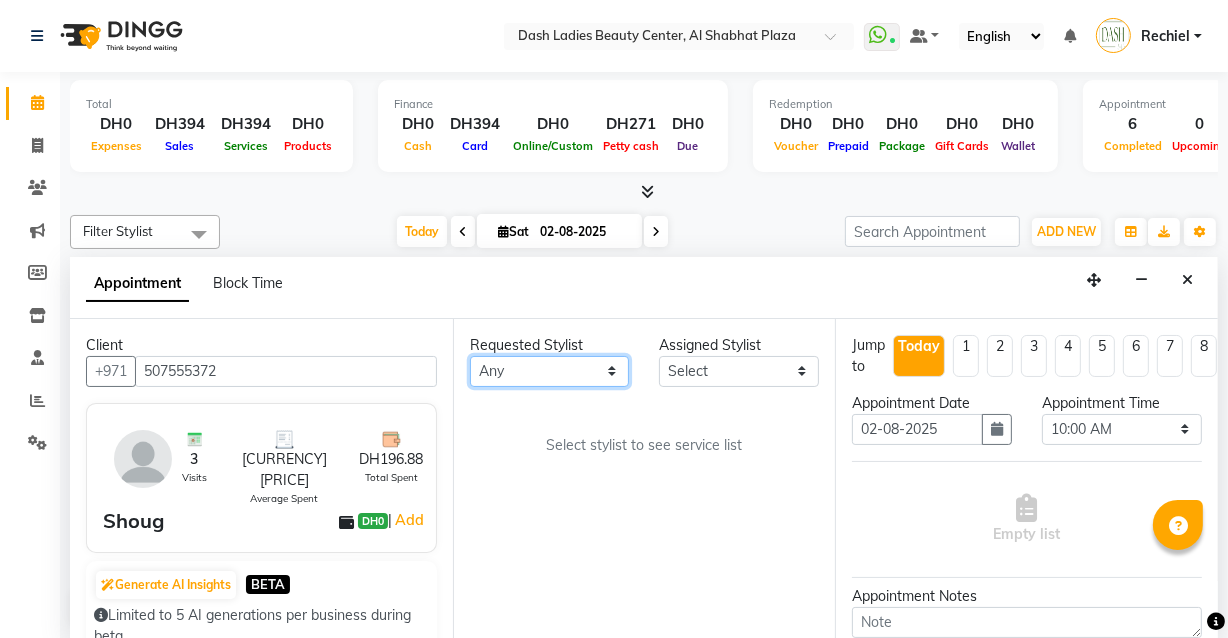 click on "Any [PERSON] [PERSON] [PERSON] [PERSON] [PERSON] [PERSON] [PERSON] [PERSON] [PERSON] [PERSON] [PERSON] [PERSON] [PERSON] [PERSON] [PERSON] [PERSON] [PERSON] [PERSON]@example.com" at bounding box center [550, 371] 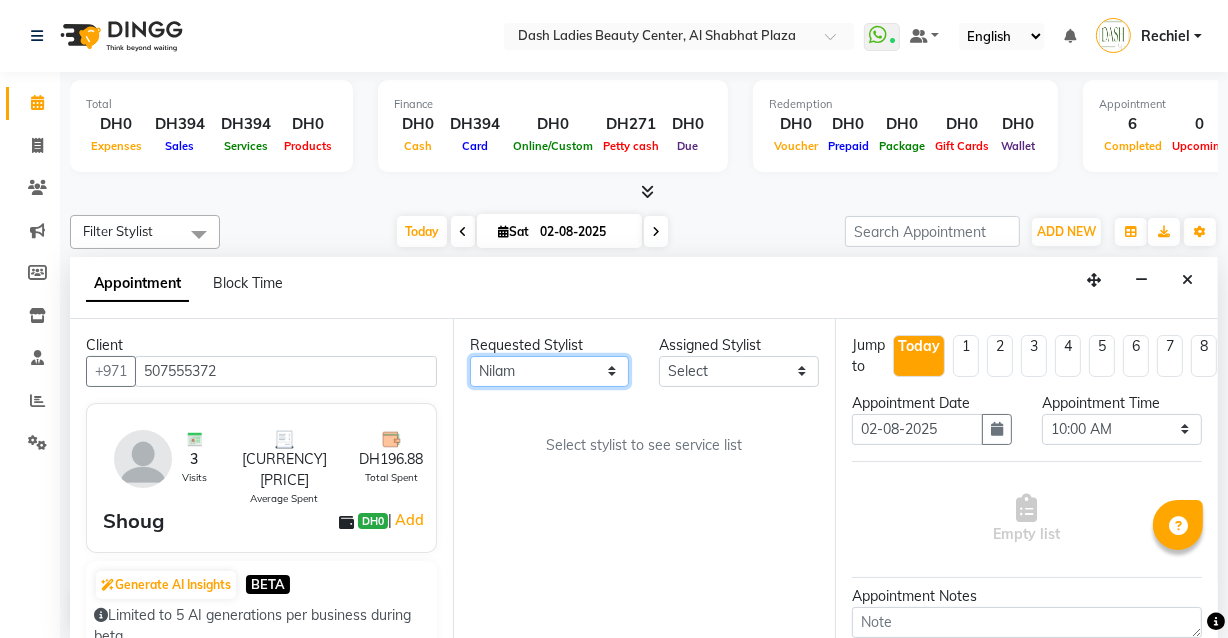click on "Any [PERSON] [PERSON] [PERSON] [PERSON] [PERSON] [PERSON] [PERSON] [PERSON] [PERSON] [PERSON] [PERSON] [PERSON] [PERSON] [PERSON] [PERSON] [PERSON] [PERSON] [PERSON]@example.com" at bounding box center (550, 371) 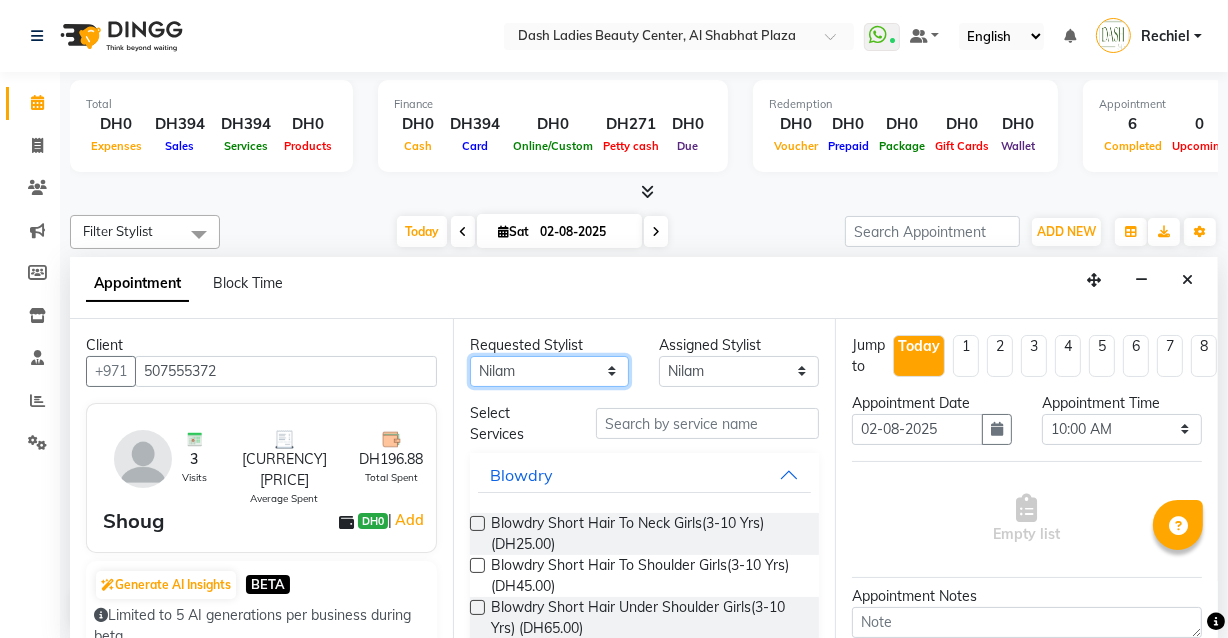 click on "Any [PERSON] [PERSON] [PERSON] [PERSON] [PERSON] [PERSON] [PERSON] [PERSON] [PERSON] [PERSON] [PERSON] [PERSON] [PERSON] [PERSON] [PERSON] [PERSON] [PERSON] [PERSON]@example.com" at bounding box center [550, 371] 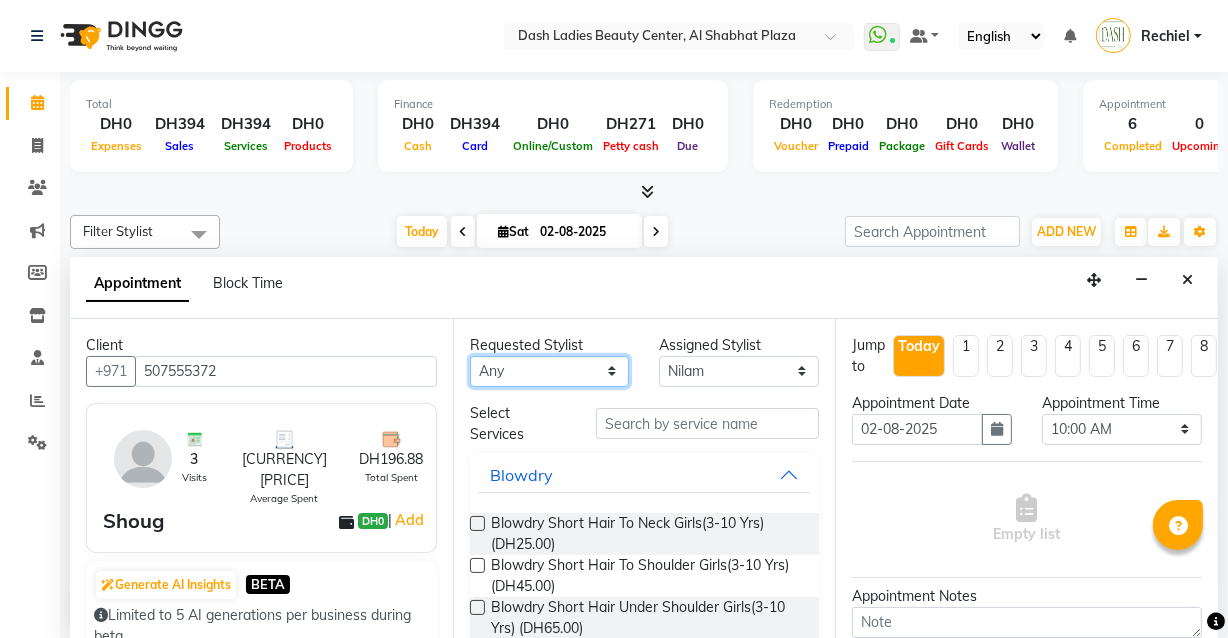 click on "Any [PERSON] [PERSON] [PERSON] [PERSON] [PERSON] [PERSON] [PERSON] [PERSON] [PERSON] [PERSON] [PERSON] [PERSON] [PERSON] [PERSON] [PERSON] [PERSON] [PERSON] [PERSON]@example.com" at bounding box center [550, 371] 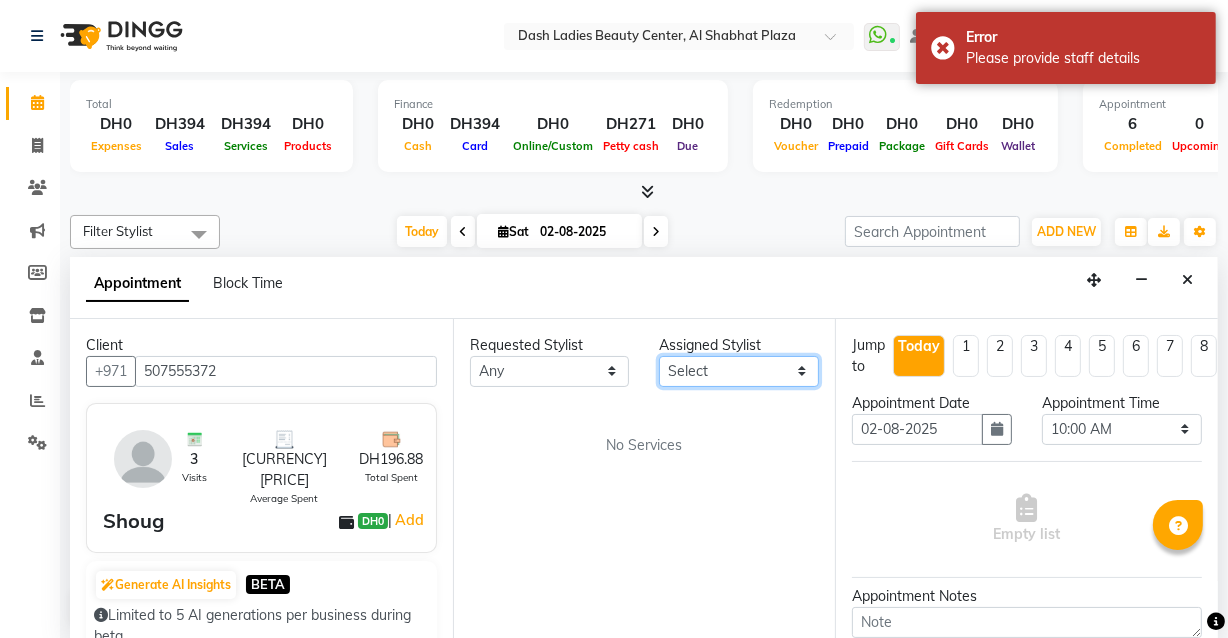 click on "Select Aizel Angelina Anna Bobi Edlyn Flora Grace Janine Jelyn Mariel Maya Nancy Nilam Nita Peace Rose Marie Saman Talina" at bounding box center (739, 371) 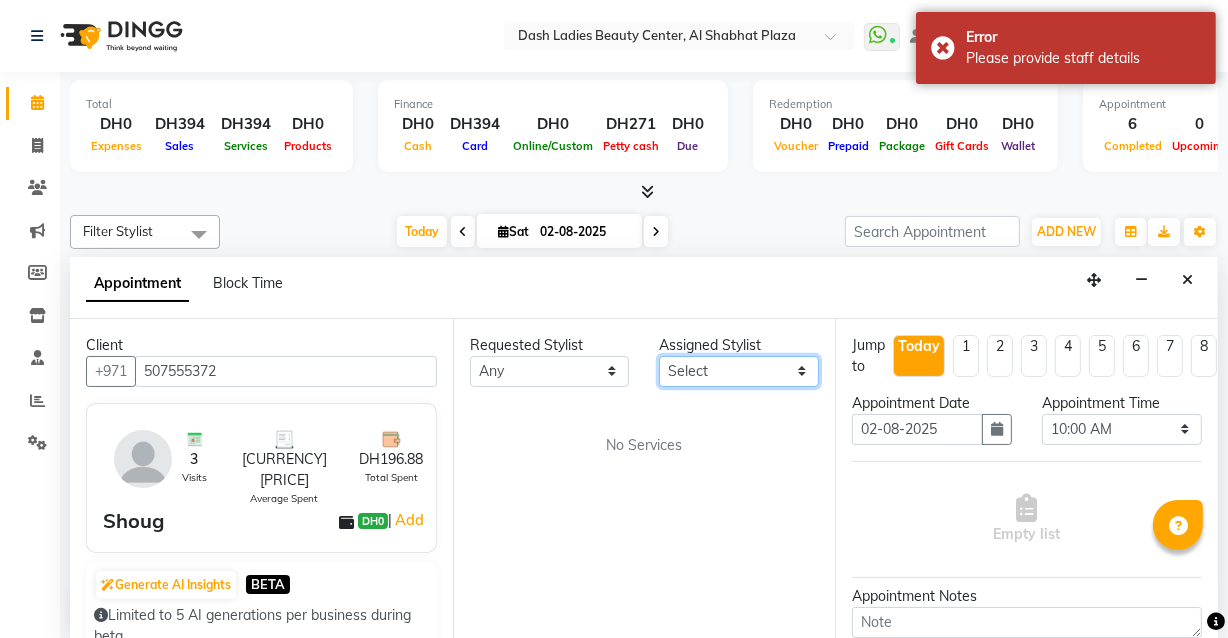 select on "81112" 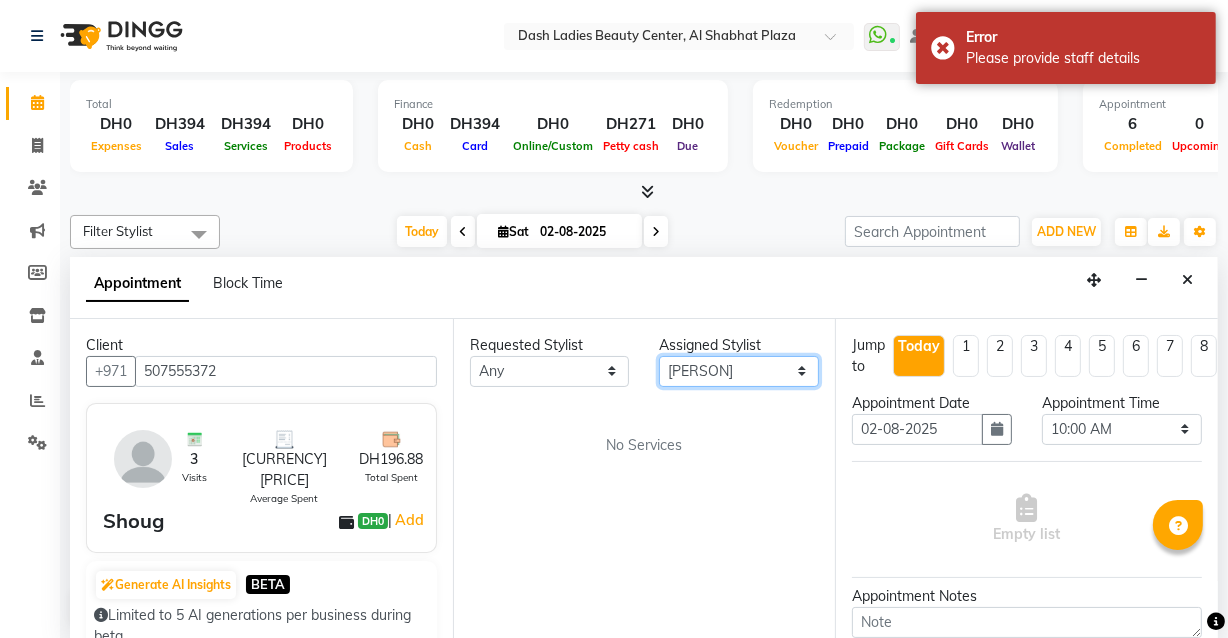 click on "Select Aizel Angelina Anna Bobi Edlyn Flora Grace Janine Jelyn Mariel Maya Nancy Nilam Nita Peace Rose Marie Saman Talina" at bounding box center (739, 371) 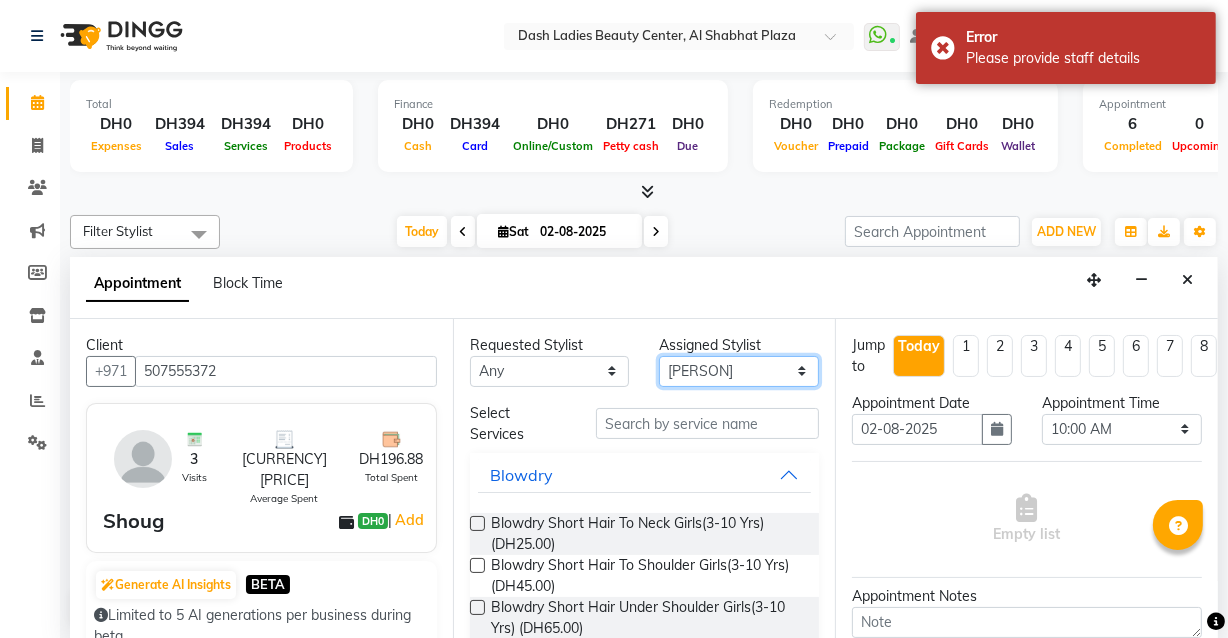 click on "Select Aizel Angelina Anna Bobi Edlyn Flora Grace Janine Jelyn Mariel Maya Nancy Nilam Nita Peace Rose Marie Saman Talina" at bounding box center (739, 371) 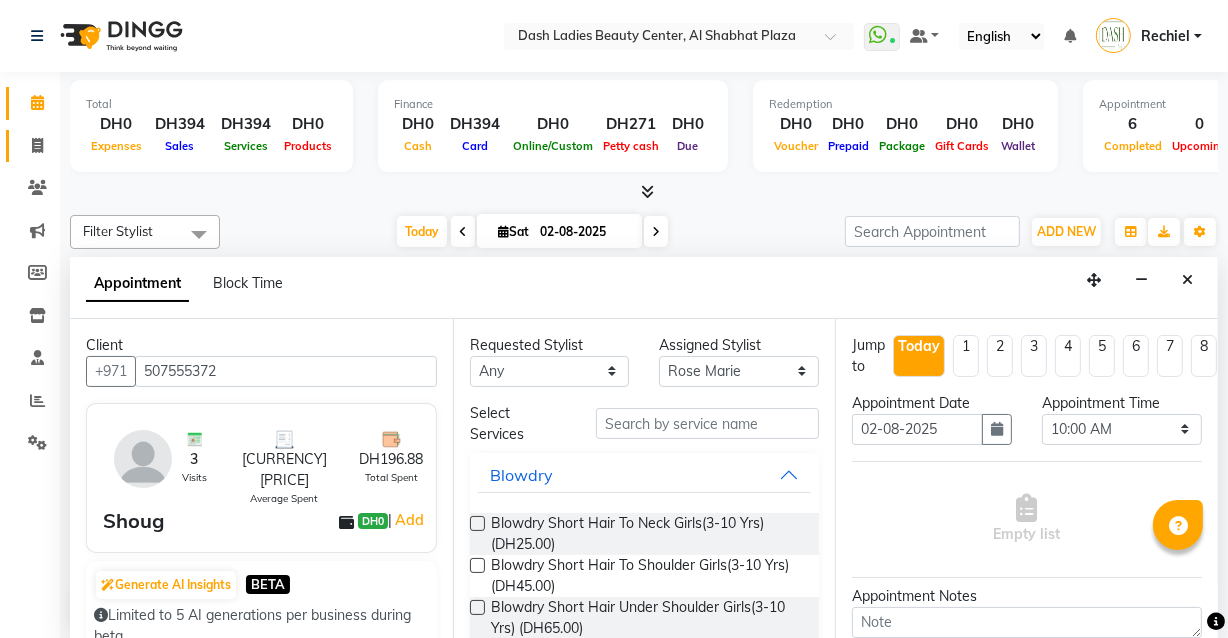 click on "Invoice" 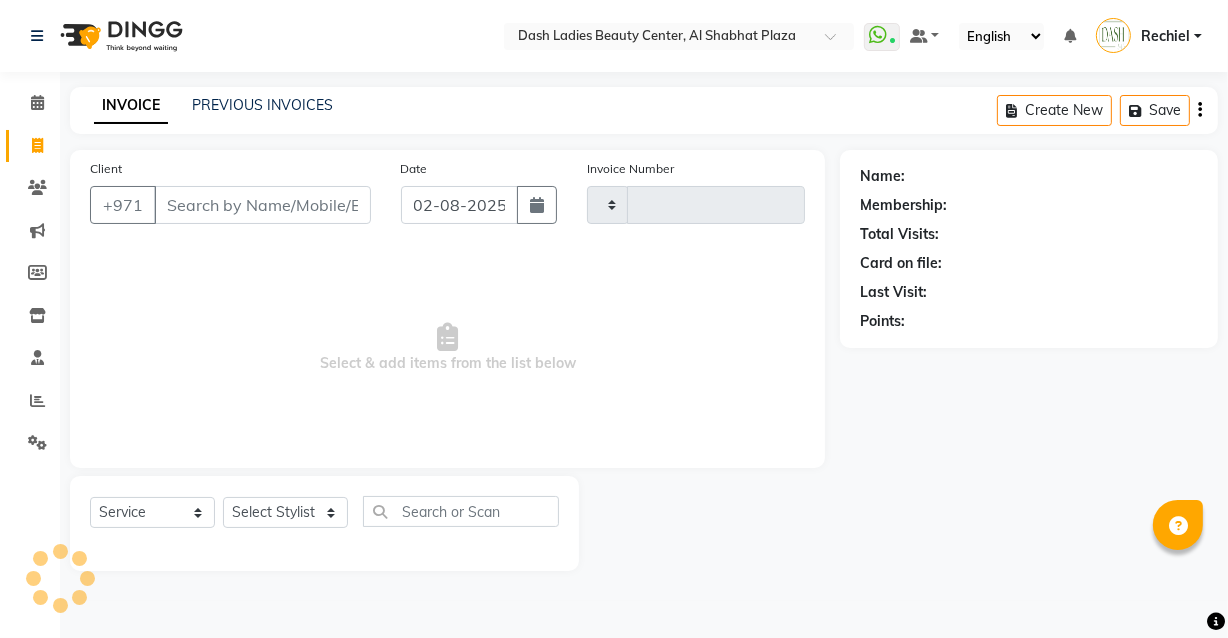 scroll, scrollTop: 0, scrollLeft: 0, axis: both 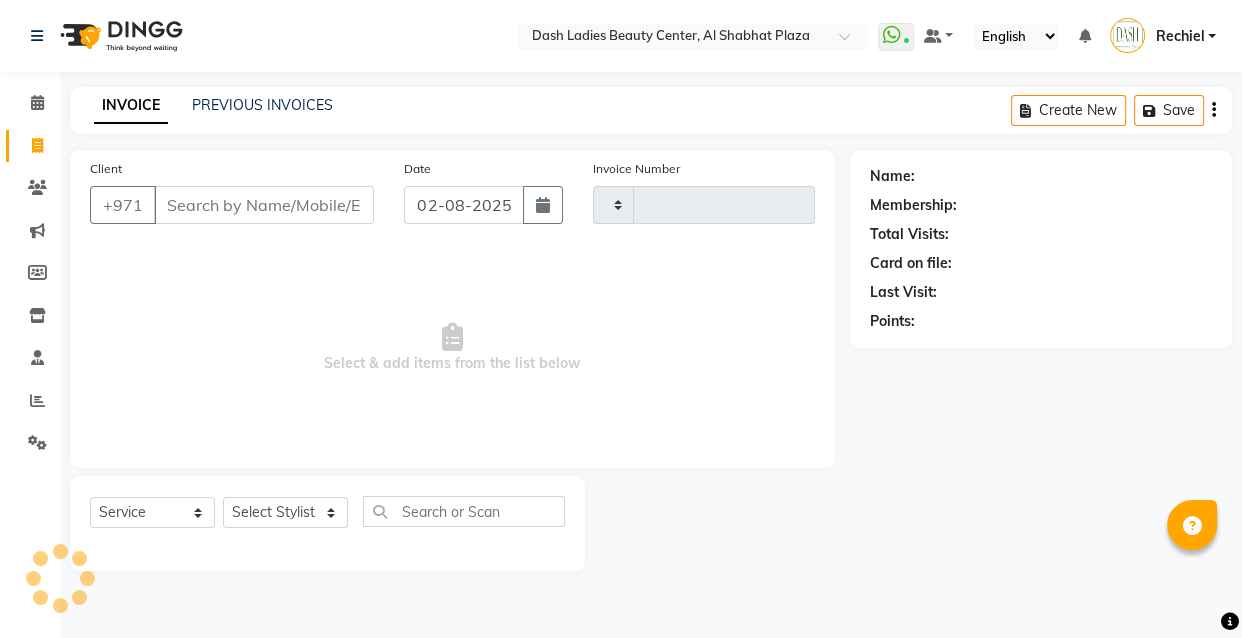 type on "2486" 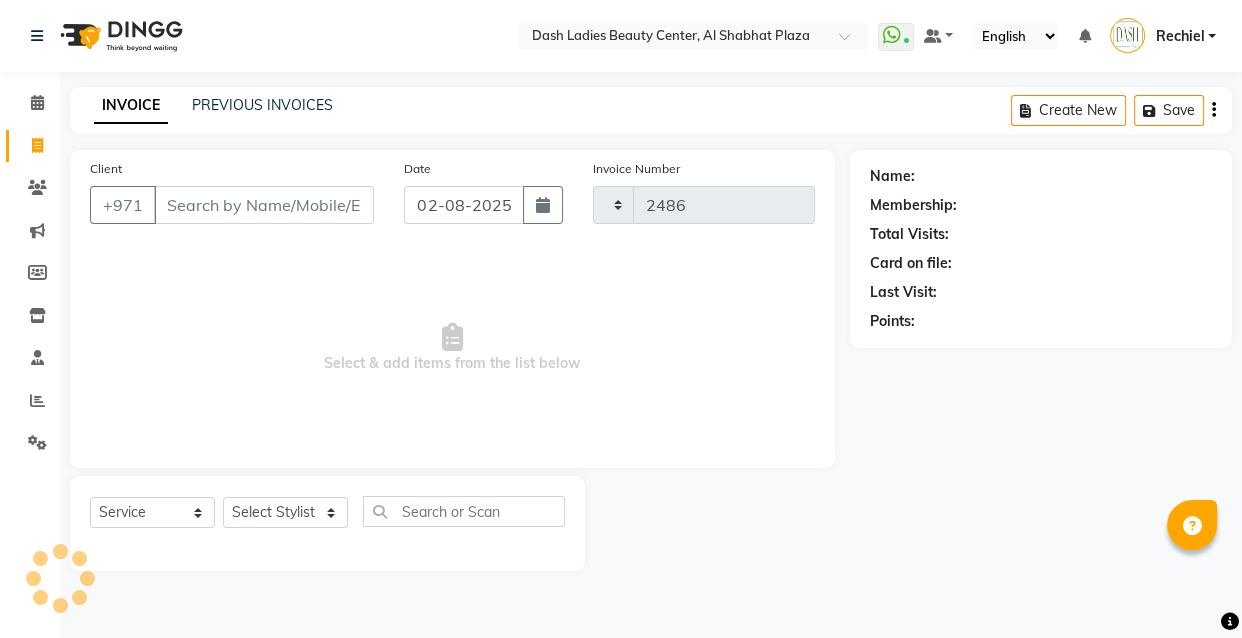 select on "8372" 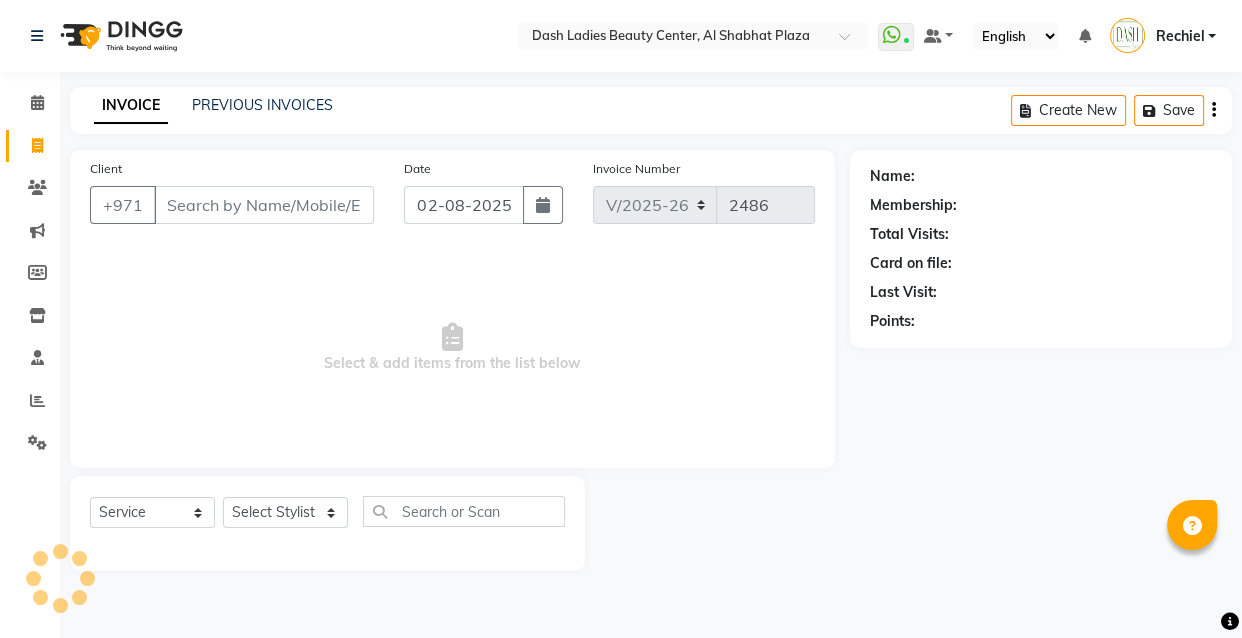 click on "Client" at bounding box center (264, 205) 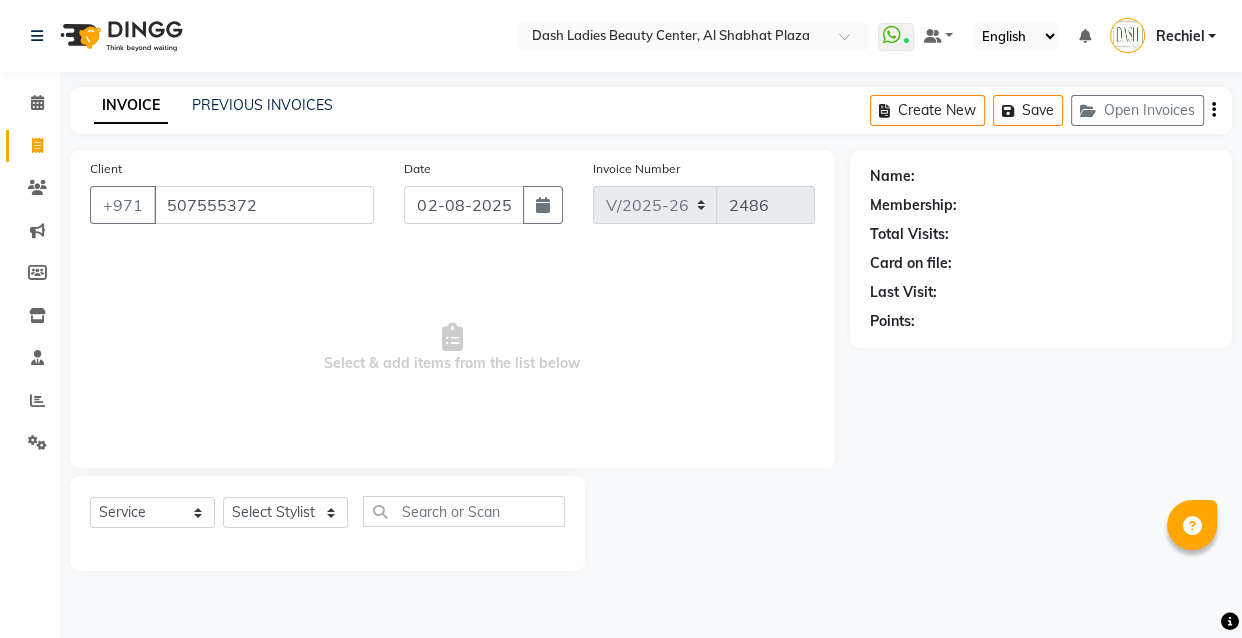 type on "507555372" 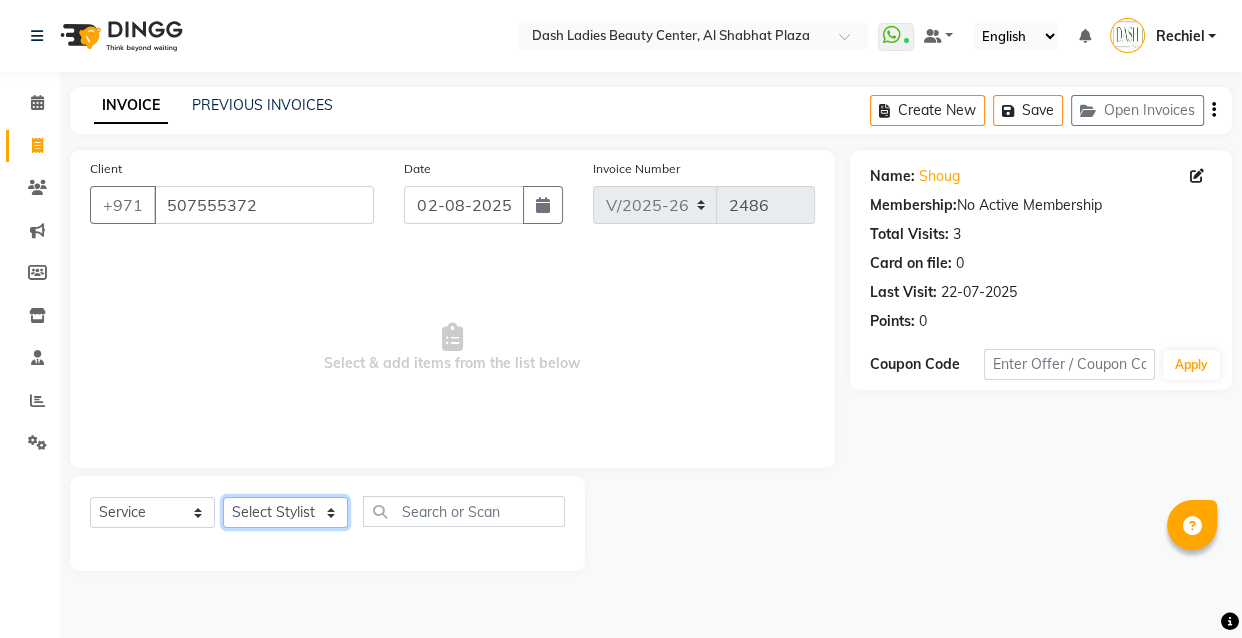 click on "Select Stylist Aizel Angelina Anna Bobi Edlyn Fevie  Flora Grace Hamda Janine Jelyn Mariel Maya Maya (Cafe) May Joy (Cafe) Nabasirye (Cafe) Nancy Nilam Nita Noreen Owner Peace Rechiel Rose Marie Saman Talina" 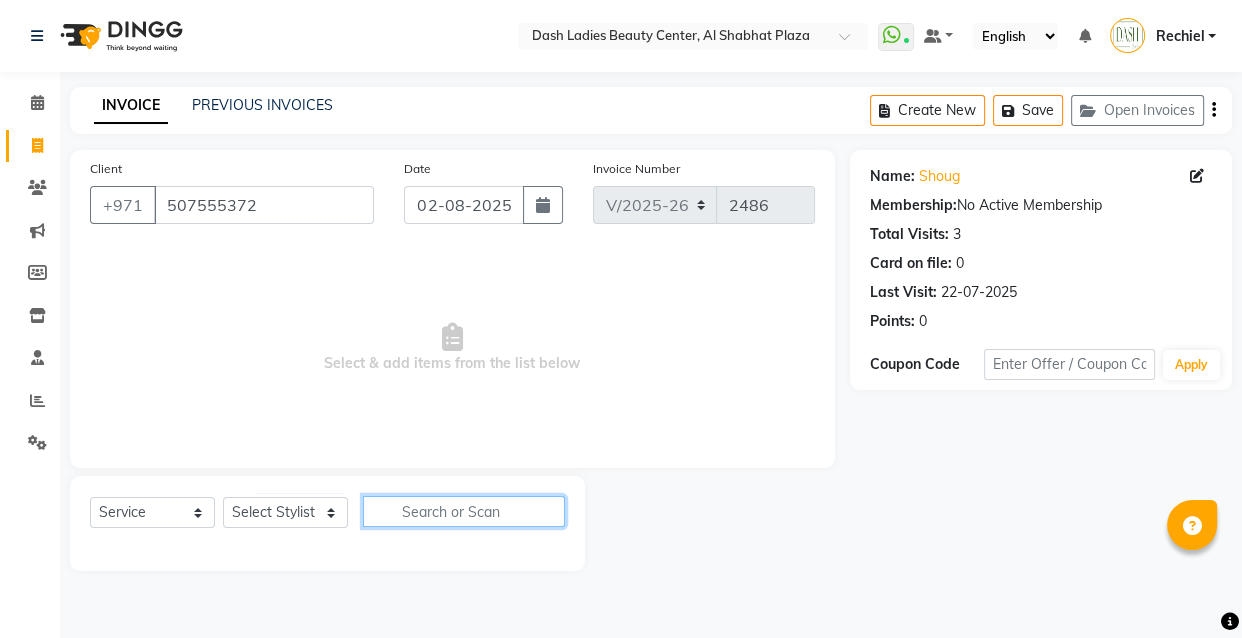 click 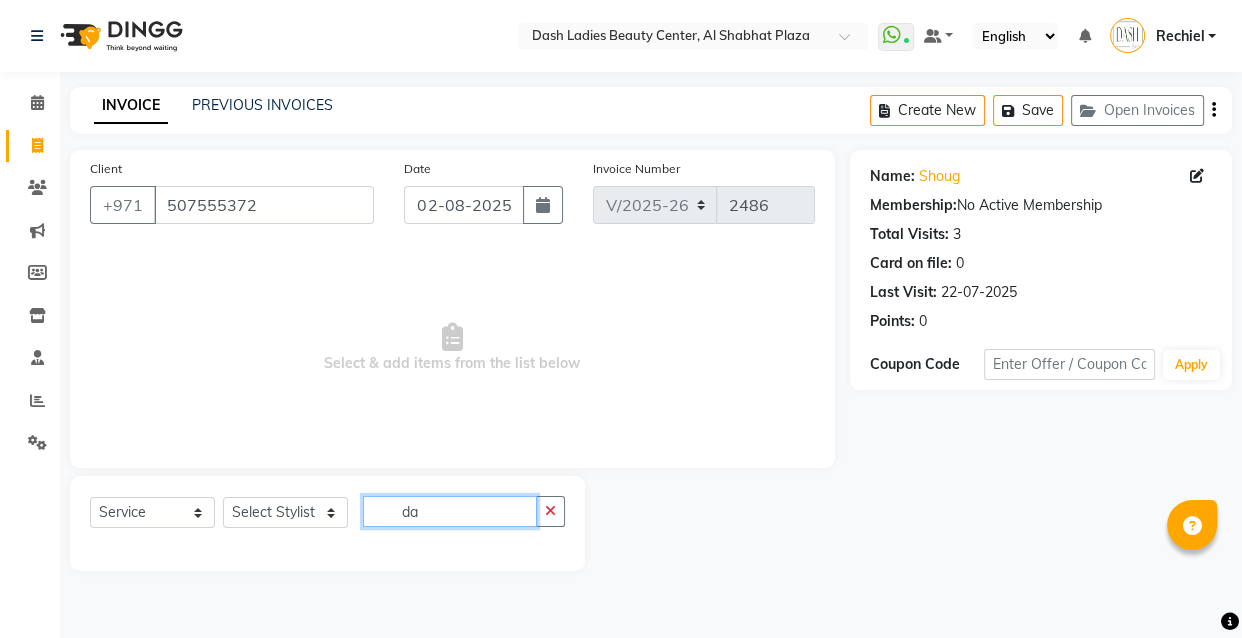 type on "d" 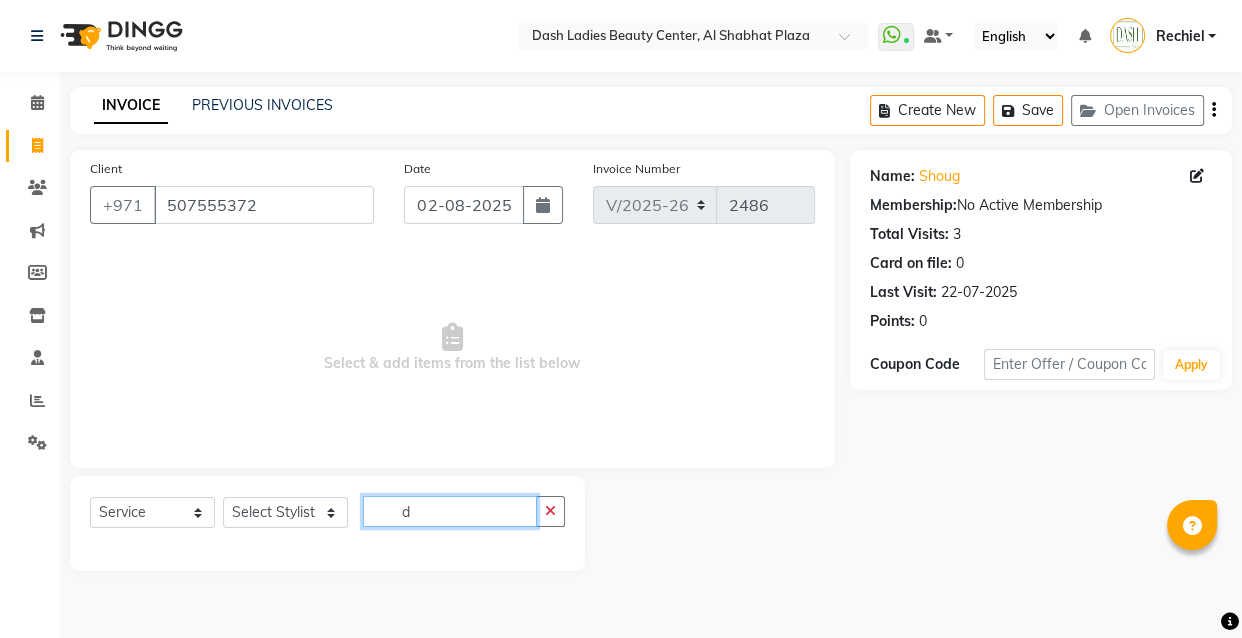 type 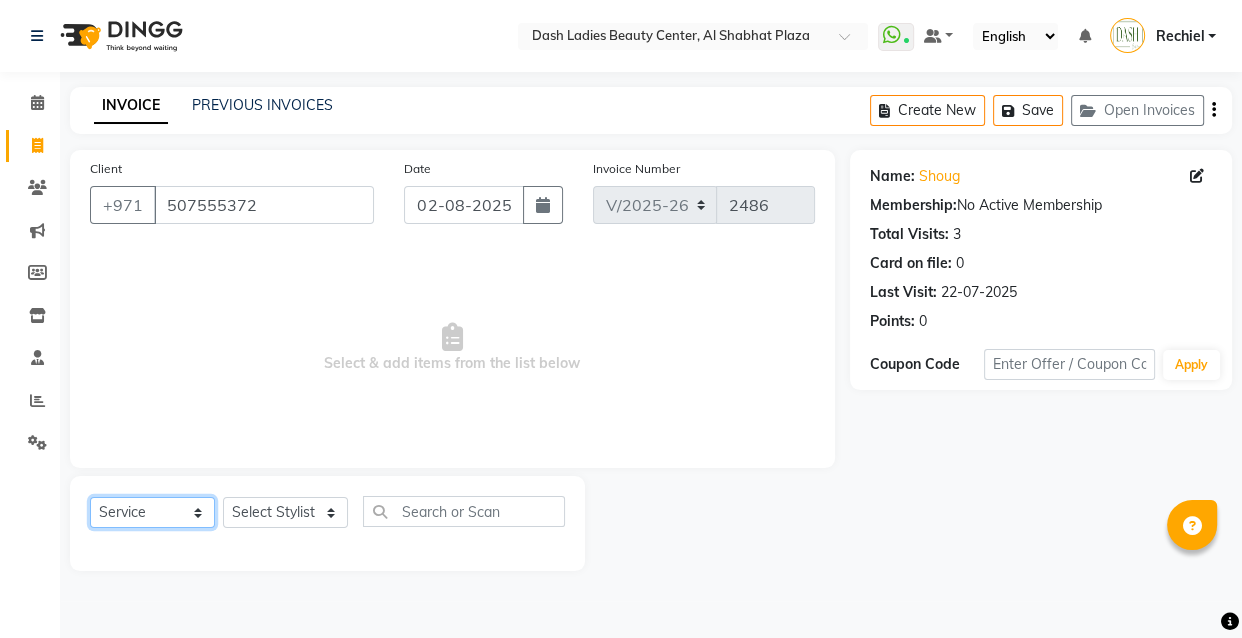 click on "Select  Service  Product  Membership  Package Voucher Prepaid Gift Card" 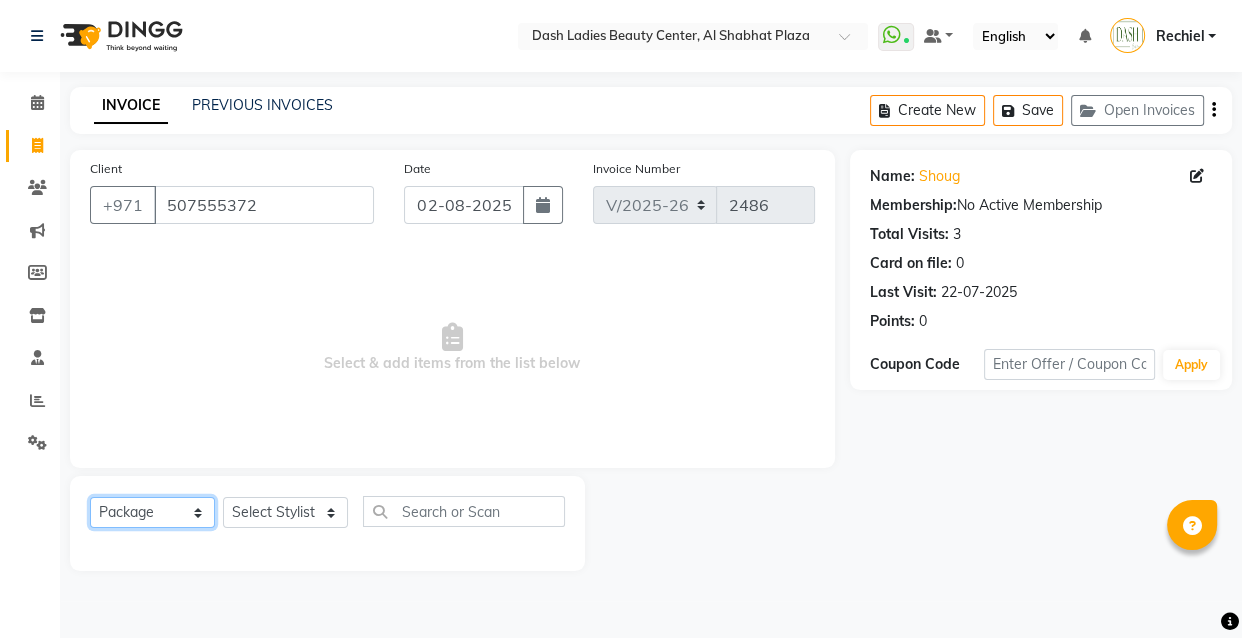 click on "Select  Service  Product  Membership  Package Voucher Prepaid Gift Card" 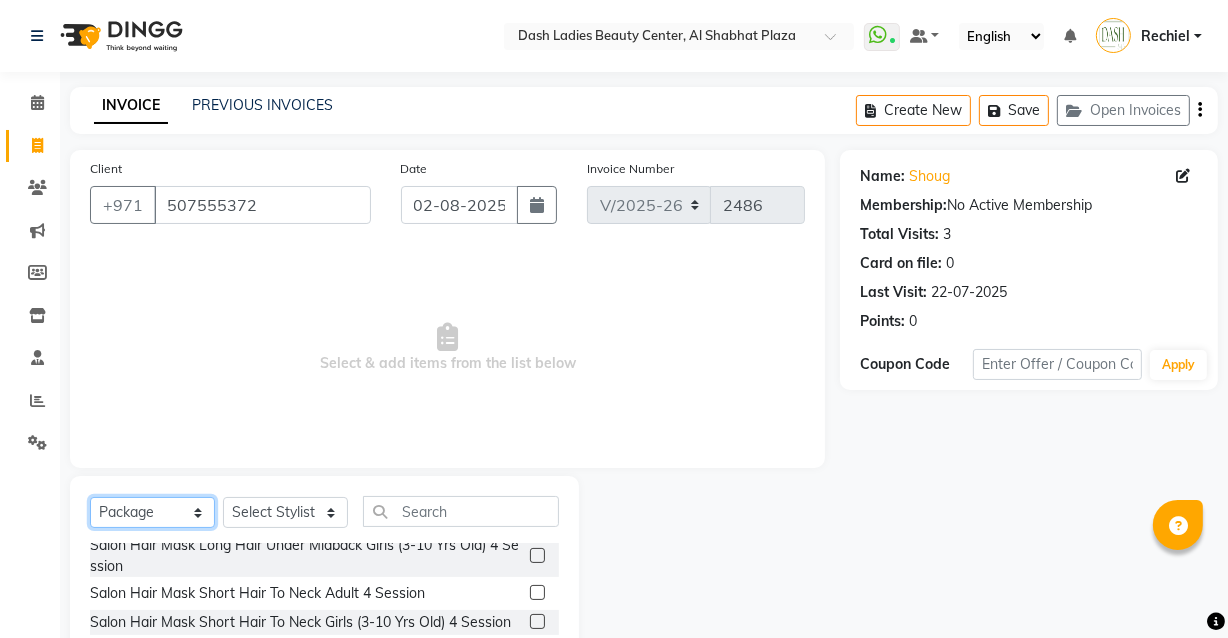scroll, scrollTop: 1606, scrollLeft: 0, axis: vertical 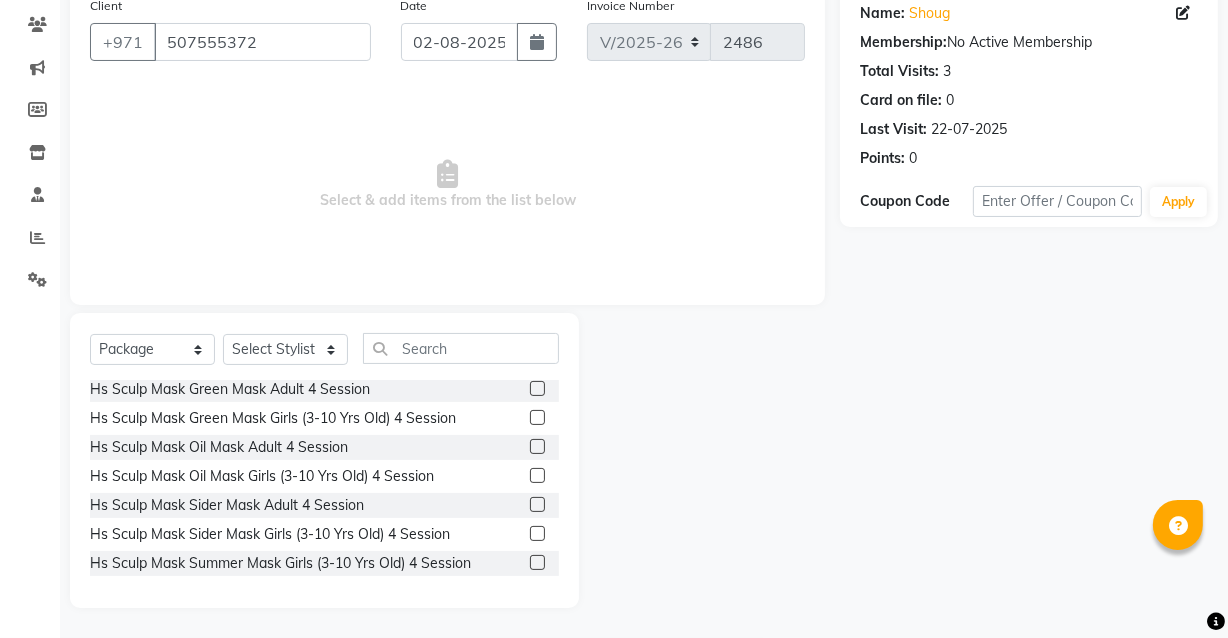 click on "Select  Service  Product  Membership  Package Voucher Prepaid Gift Card  Select Stylist Aizel Angelina Anna Bobi Edlyn Fevie  Flora Grace Hamda Janine Jelyn Mariel Maya Maya (Cafe) May Joy (Cafe) Nabasirye (Cafe) Nancy Nilam Nita Noreen Owner Peace Rechiel Rose Marie Saman Talina" 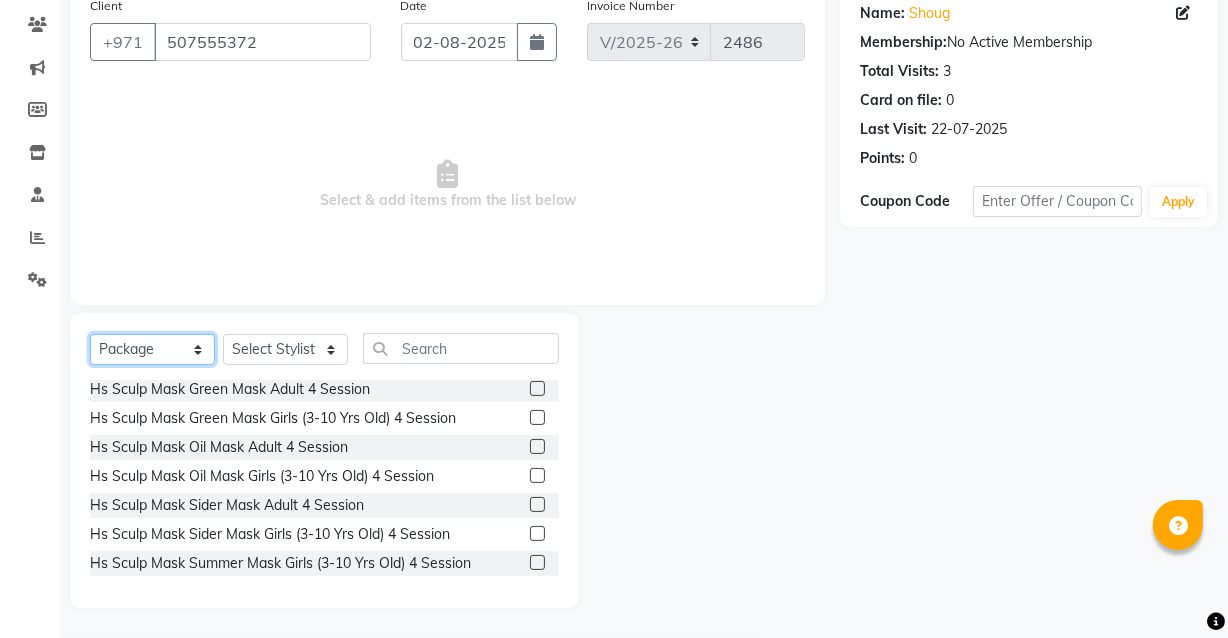 click on "Select  Service  Product  Membership  Package Voucher Prepaid Gift Card" 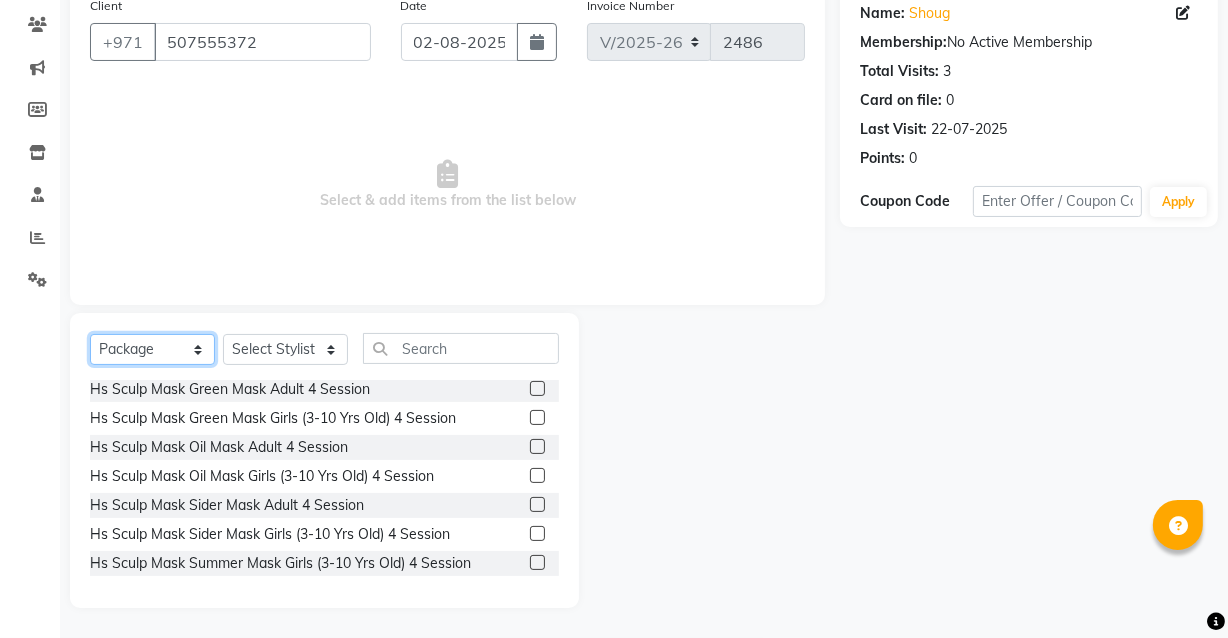 select on "service" 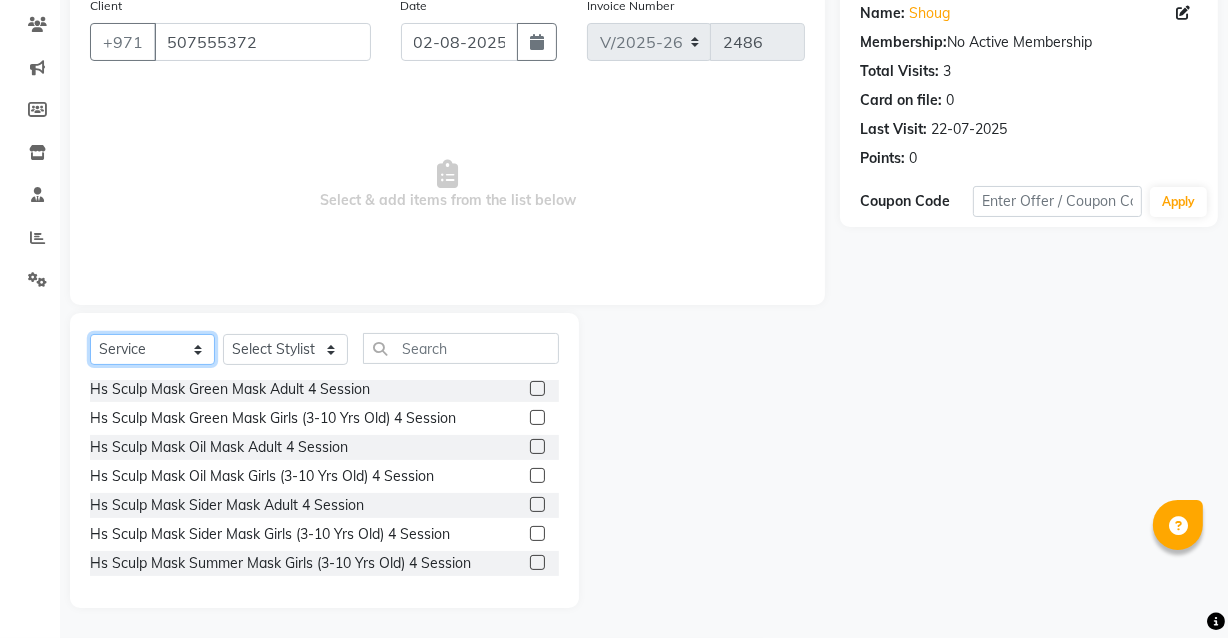 click on "Select  Service  Product  Membership  Package Voucher Prepaid Gift Card" 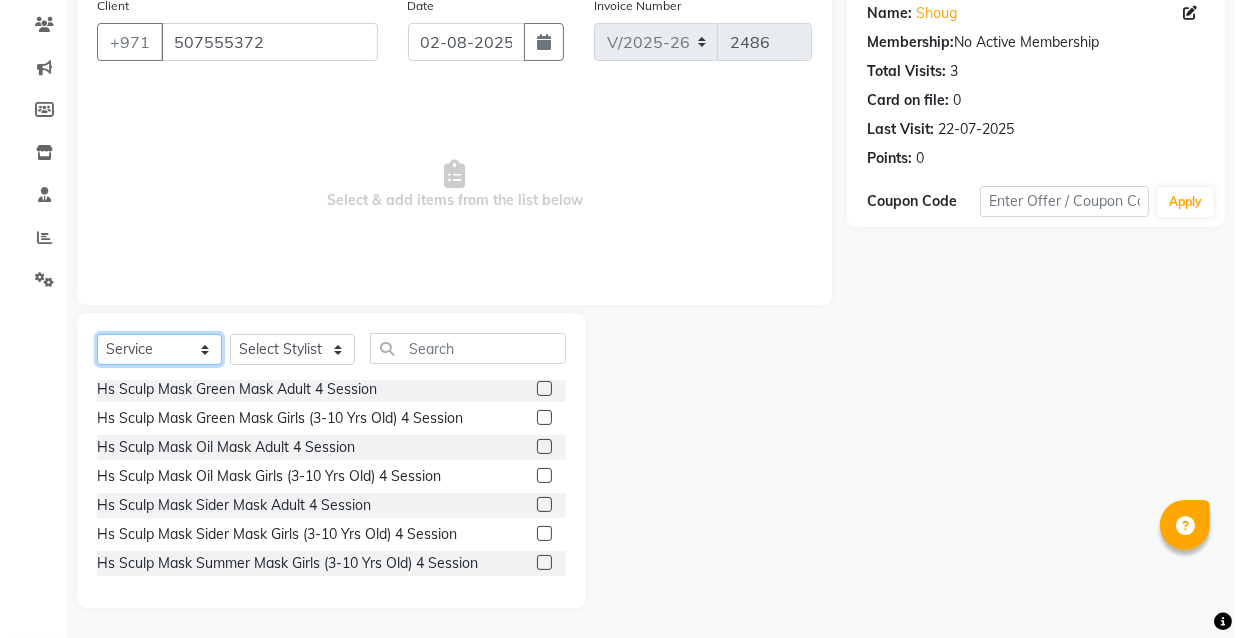 scroll, scrollTop: 0, scrollLeft: 0, axis: both 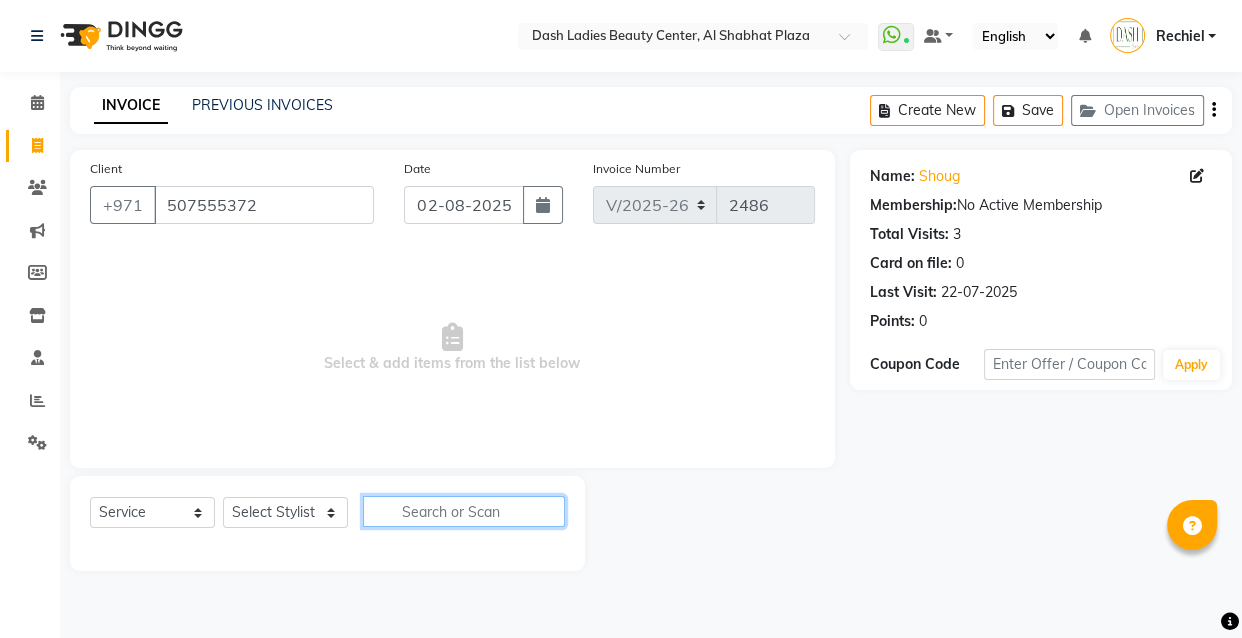 click 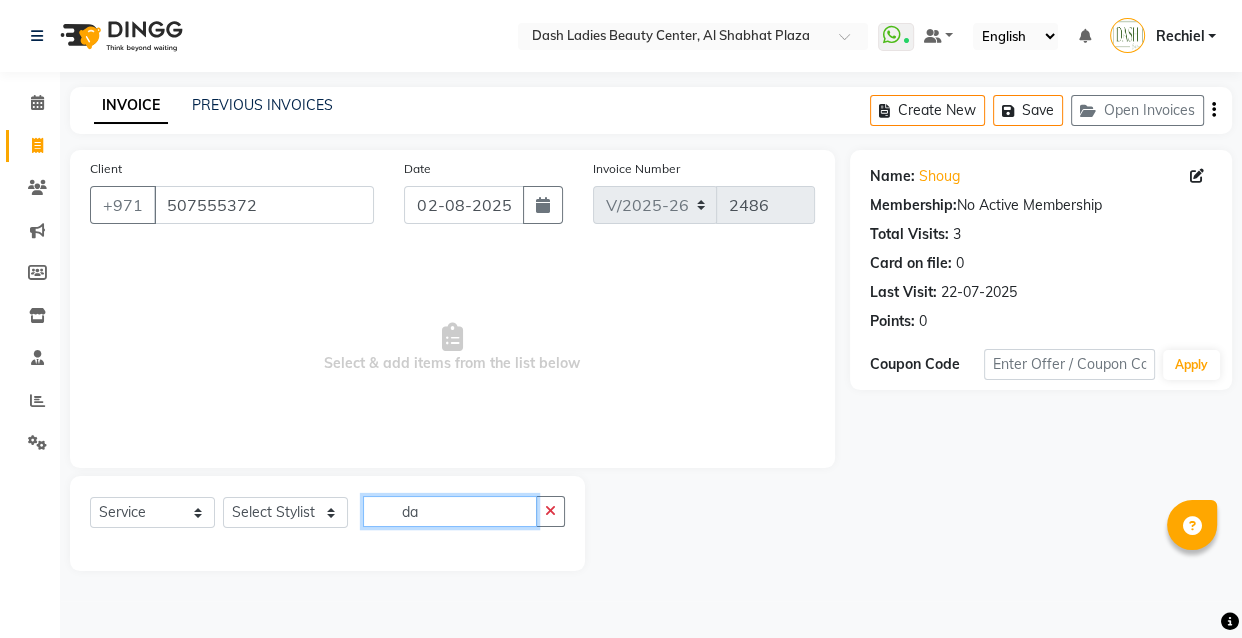 type on "d" 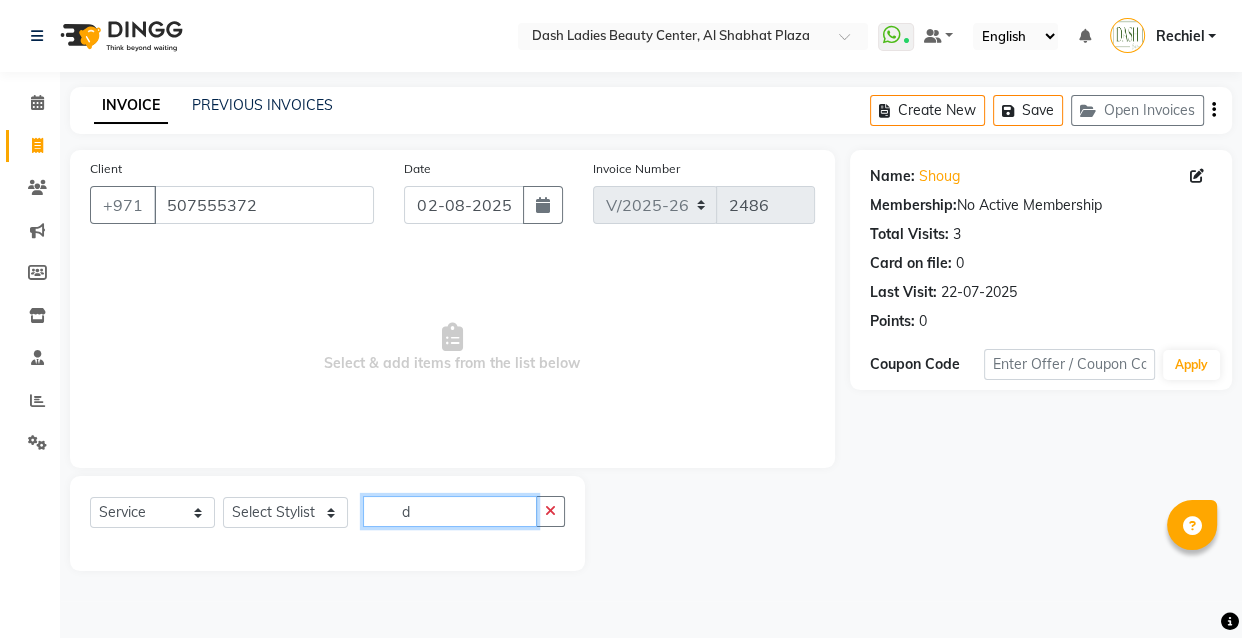 type 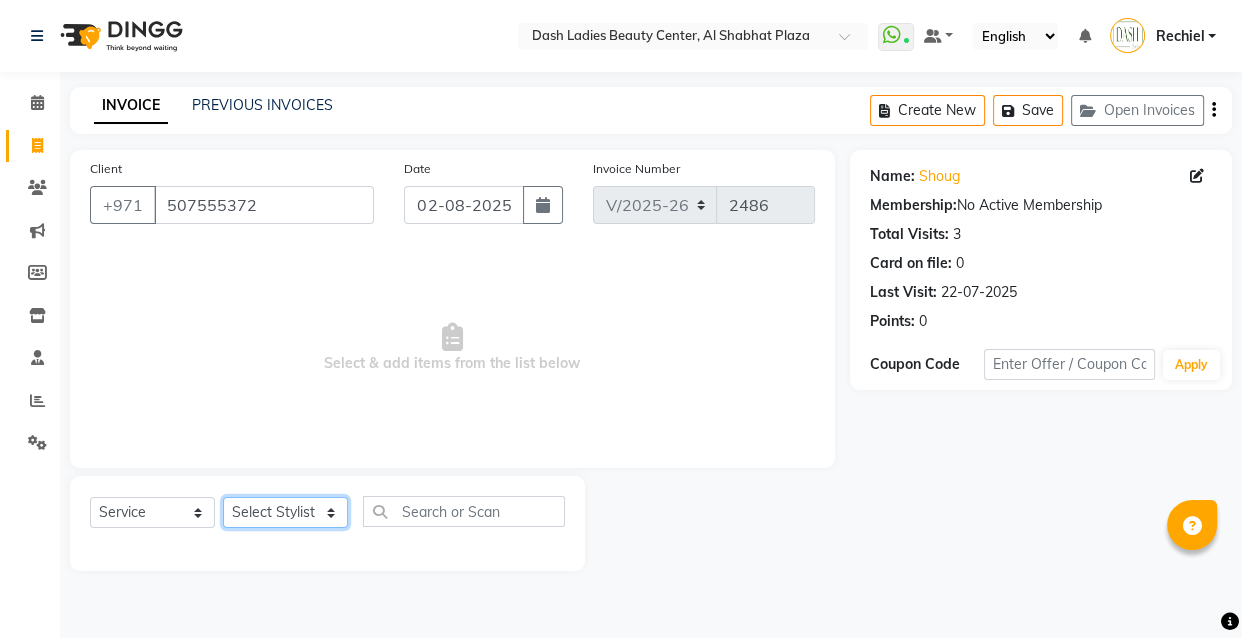 click on "Select Stylist Aizel Angelina Anna Bobi Edlyn Fevie  Flora Grace Hamda Janine Jelyn Mariel Maya Maya (Cafe) May Joy (Cafe) Nabasirye (Cafe) Nancy Nilam Nita Noreen Owner Peace Rechiel Rose Marie Saman Talina" 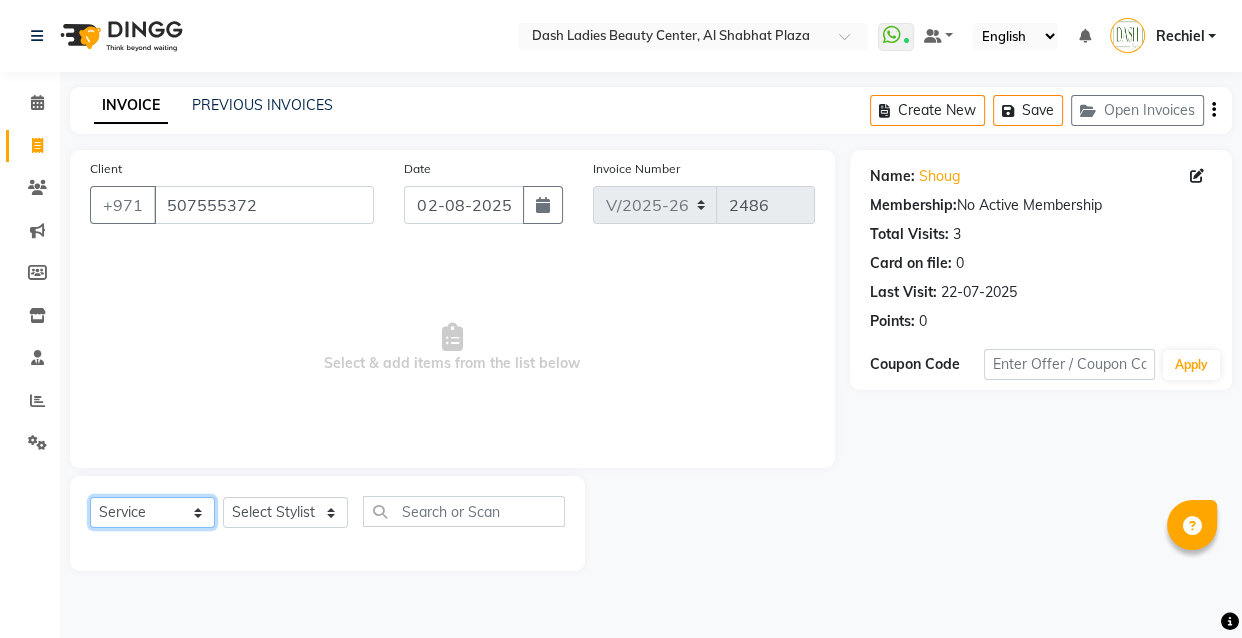 click on "Select  Service  Product  Membership  Package Voucher Prepaid Gift Card" 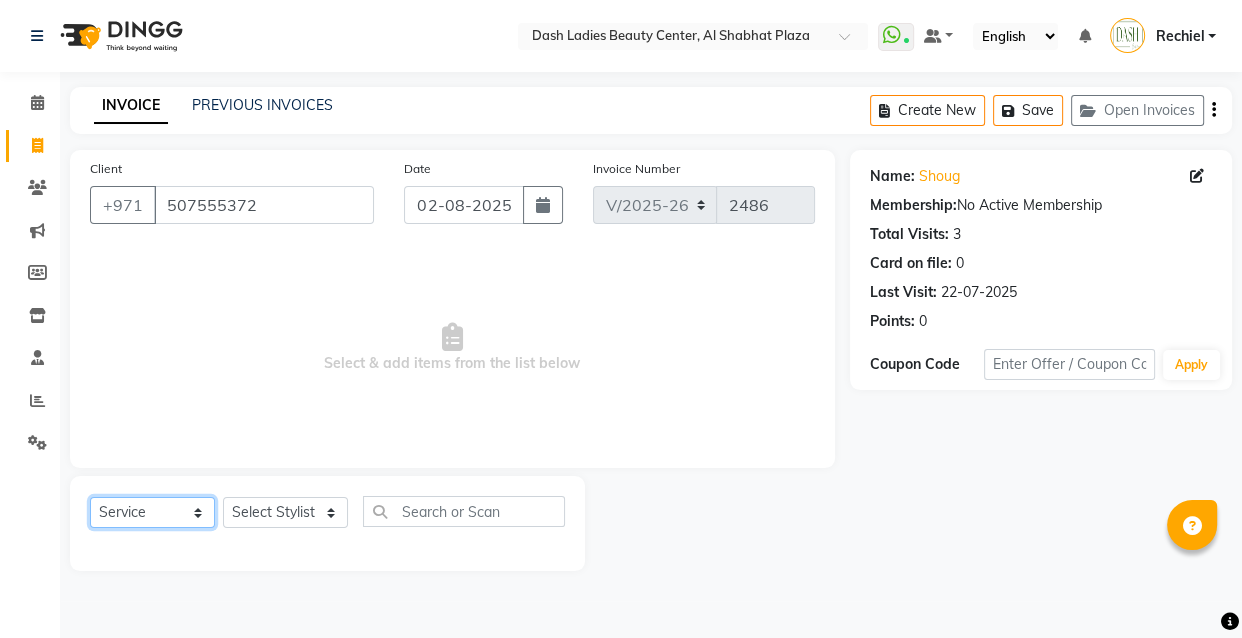 select on "package" 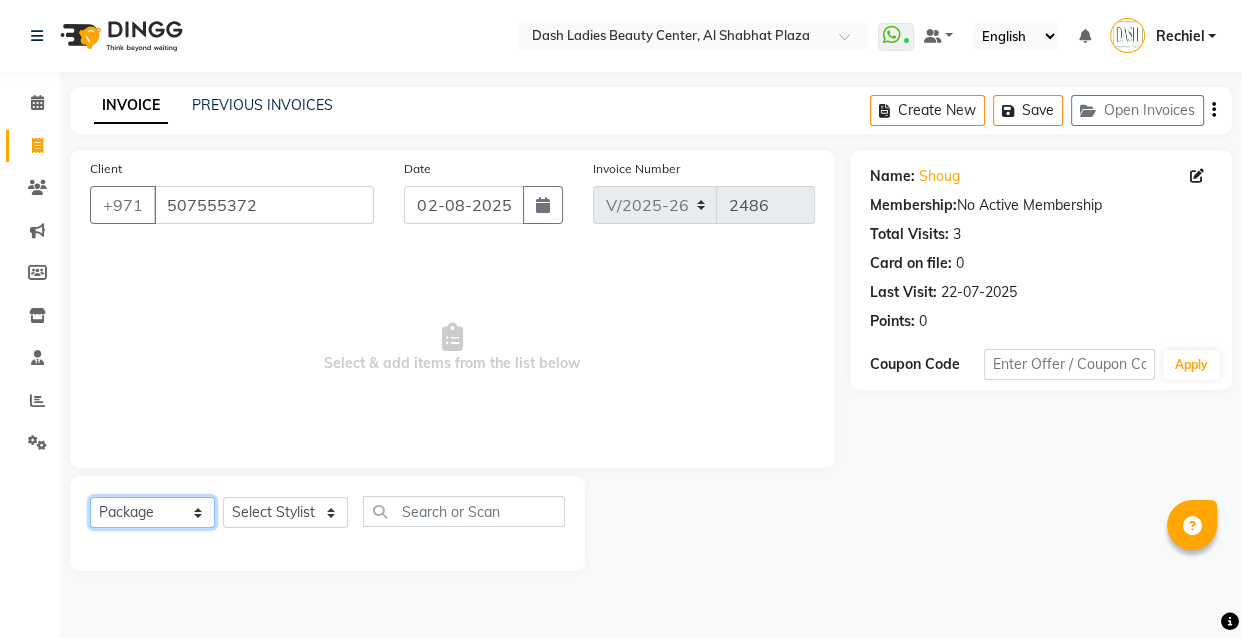 click on "Select  Service  Product  Membership  Package Voucher Prepaid Gift Card" 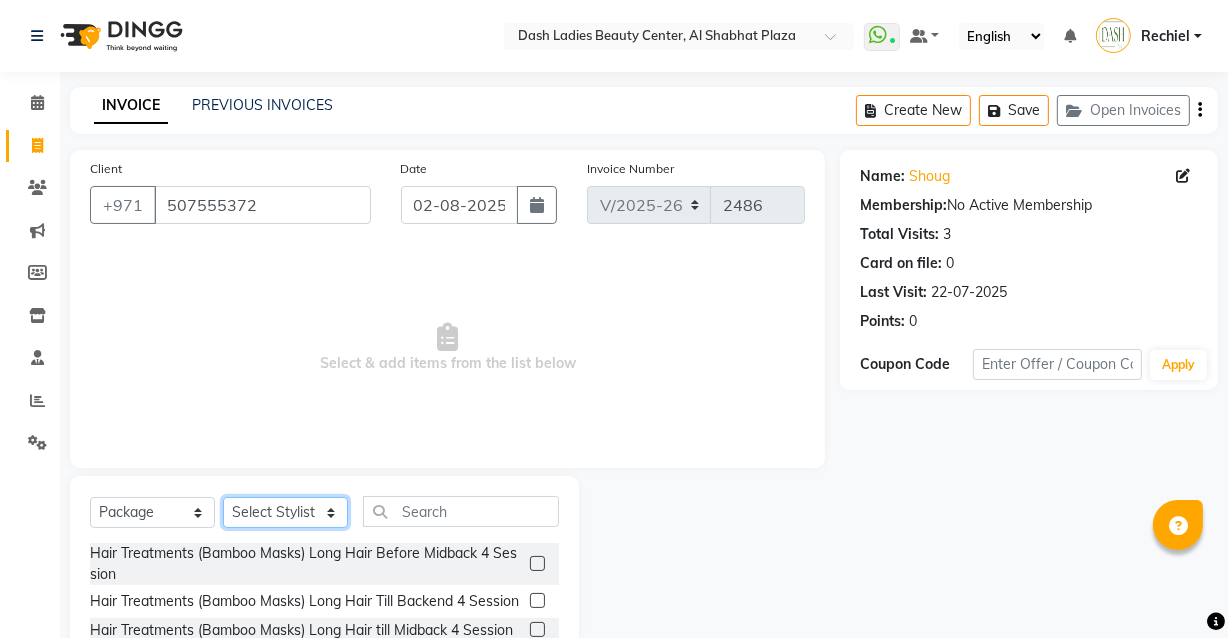 click on "Select Stylist Aizel Angelina Anna Bobi Edlyn Fevie  Flora Grace Hamda Janine Jelyn Mariel Maya Maya (Cafe) May Joy (Cafe) Nabasirye (Cafe) Nancy Nilam Nita Noreen Owner Peace Rechiel Rose Marie Saman Talina" 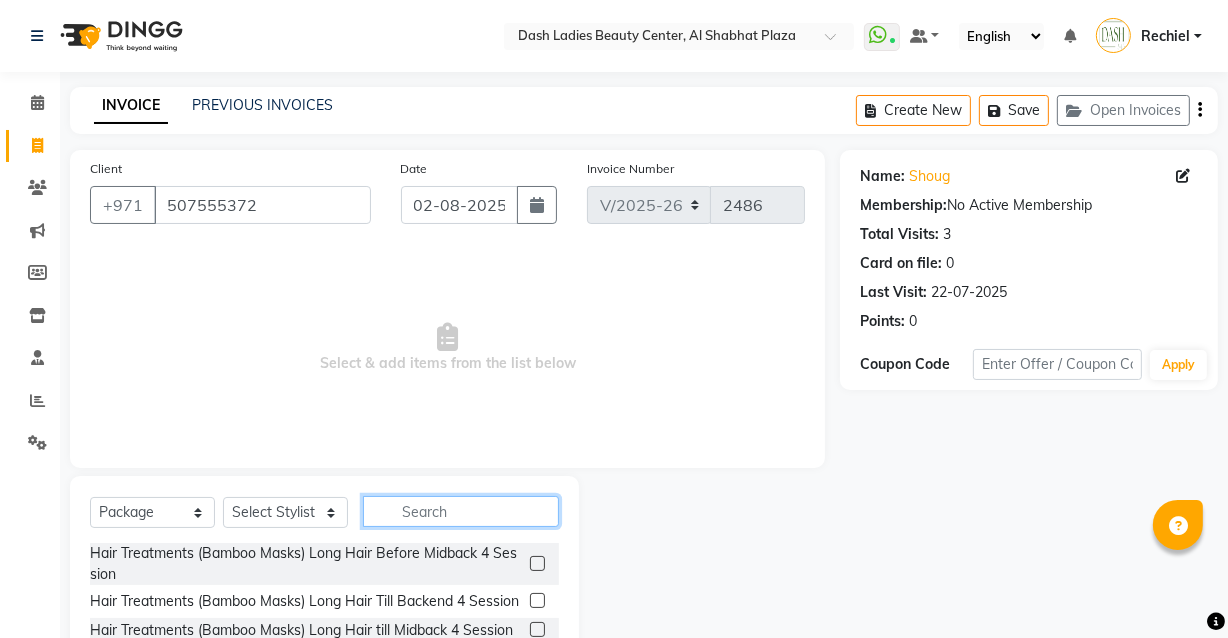 click 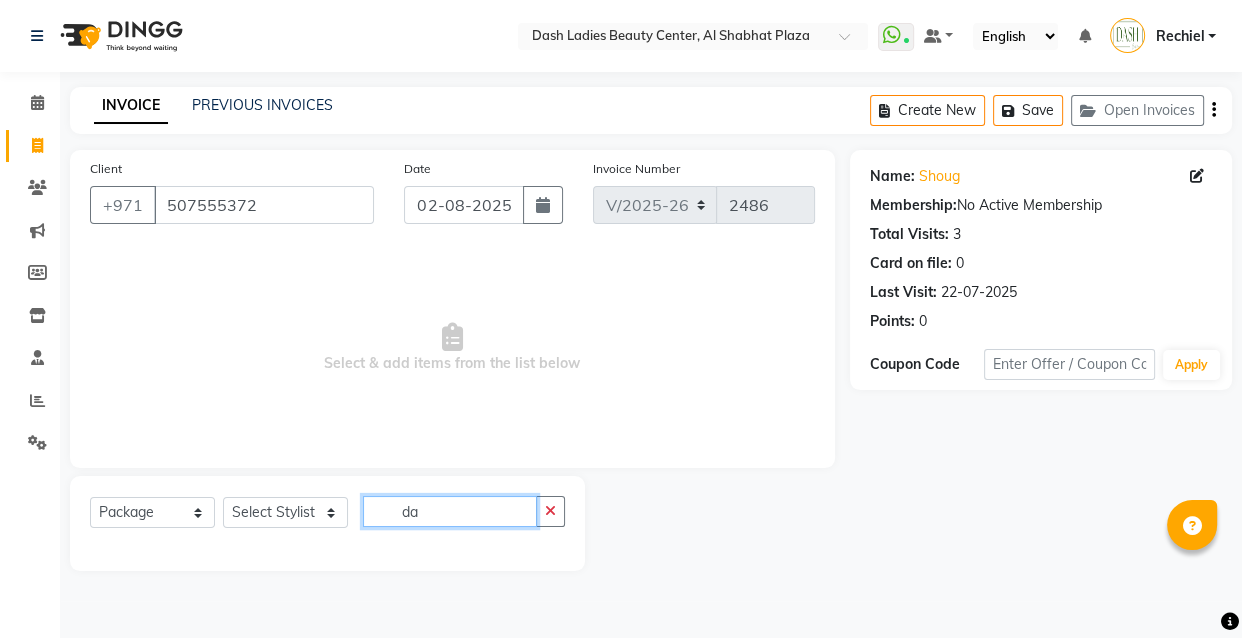 type on "d" 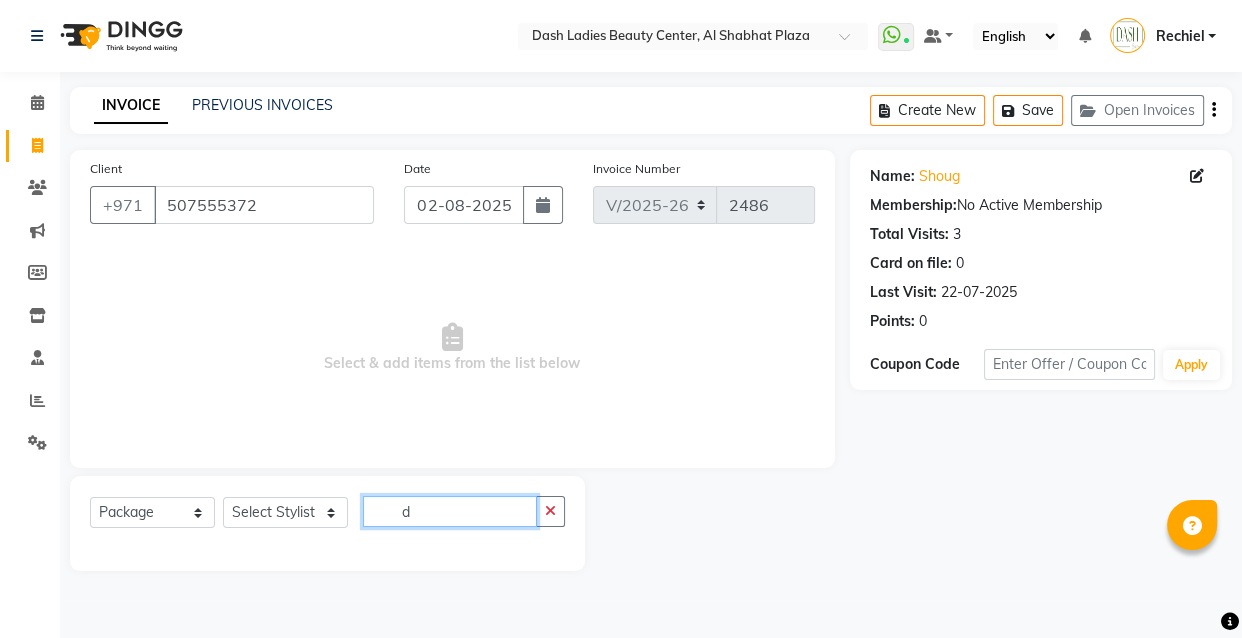 type 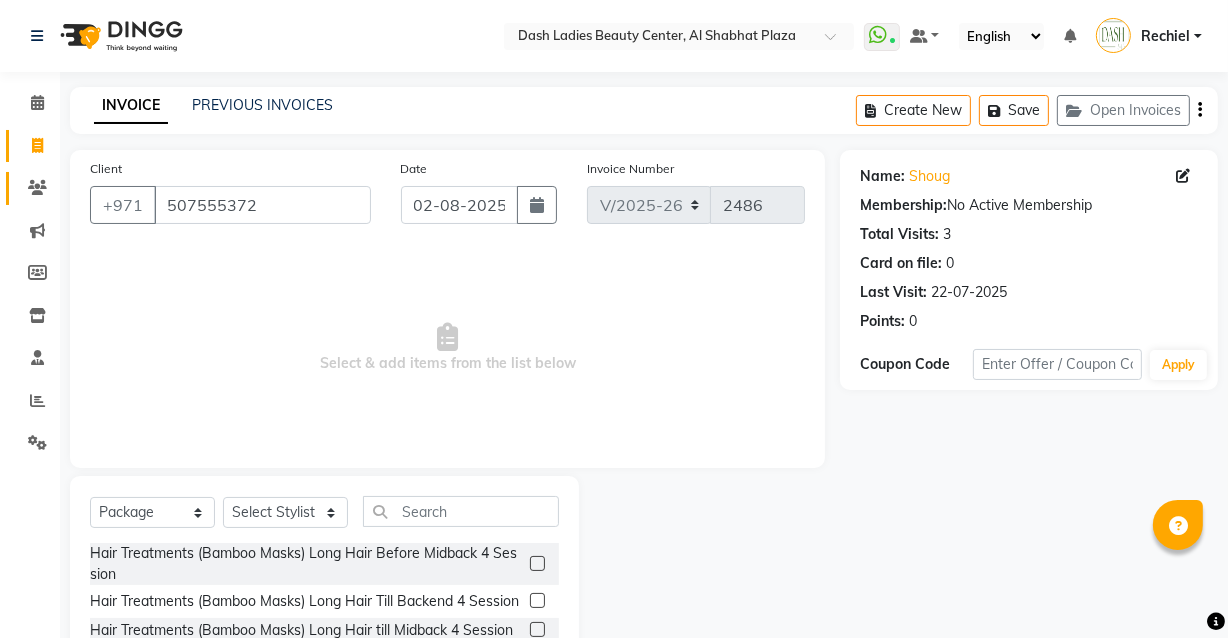 click on "Clients" 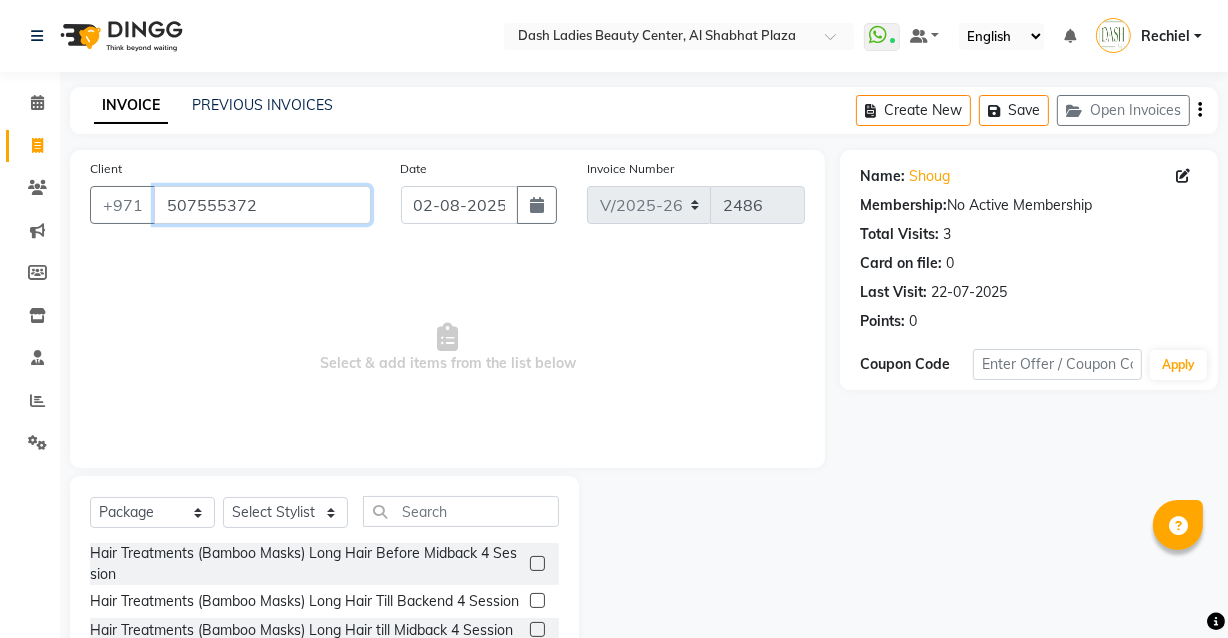 click on "507555372" at bounding box center (262, 205) 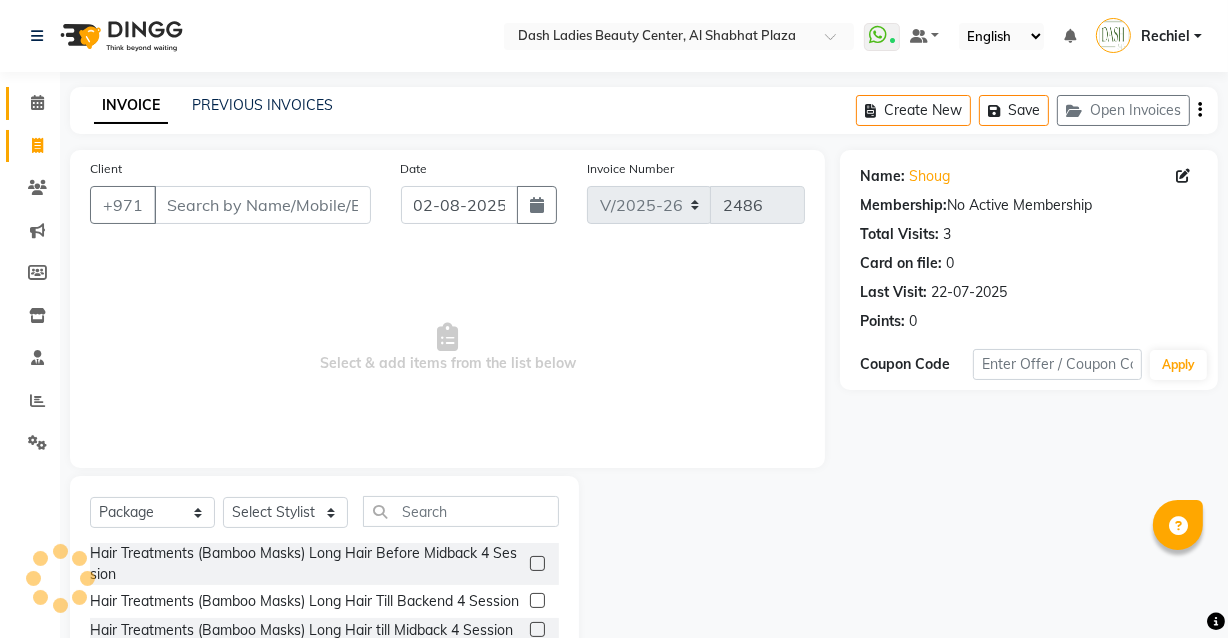 click 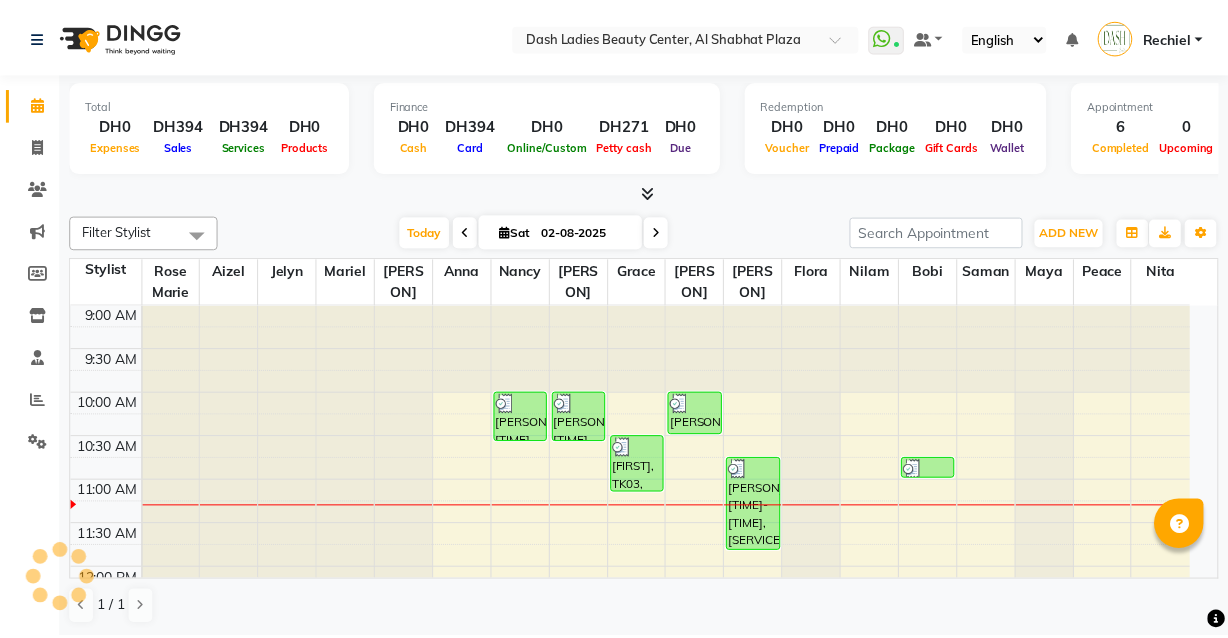 scroll, scrollTop: 0, scrollLeft: 0, axis: both 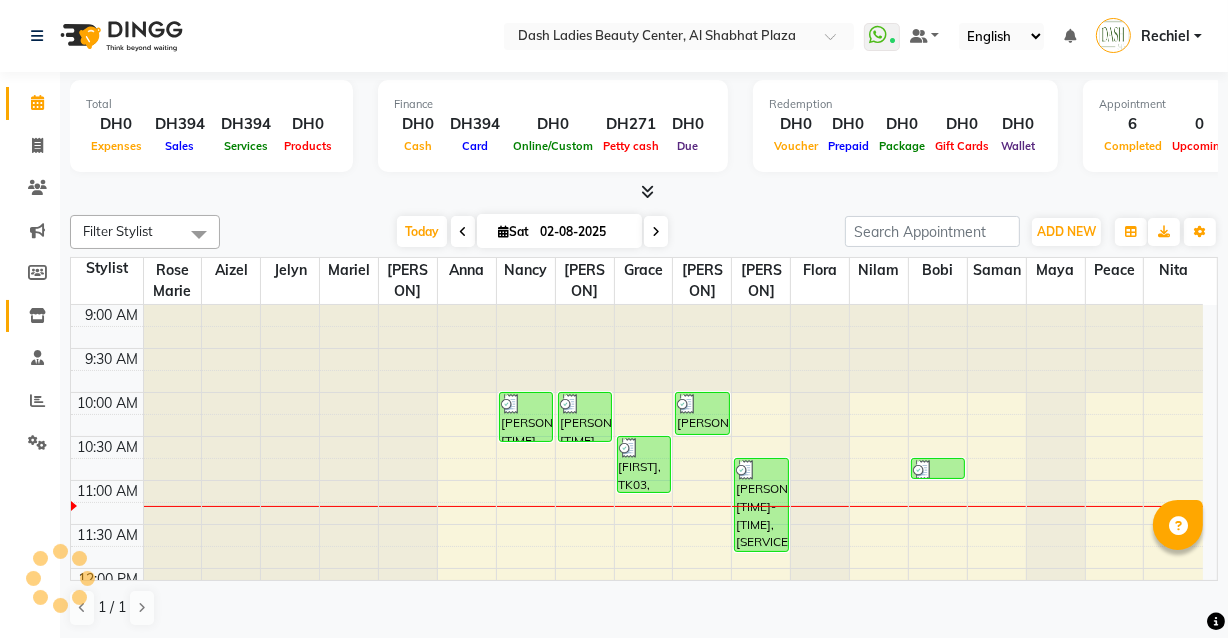 click 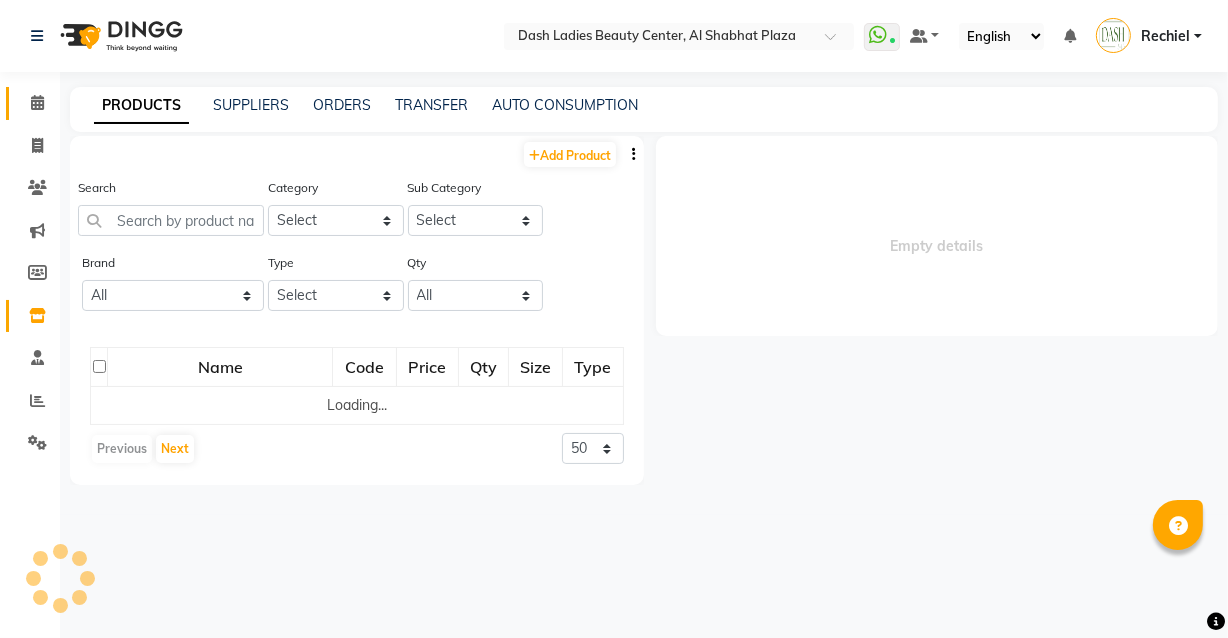 select 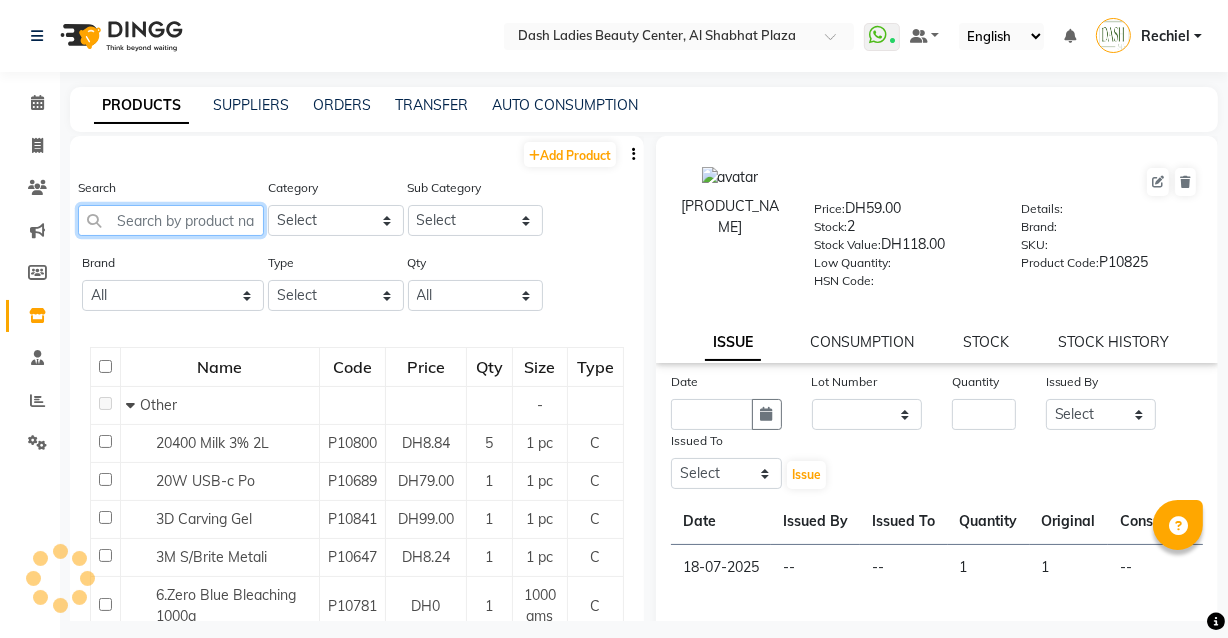 click 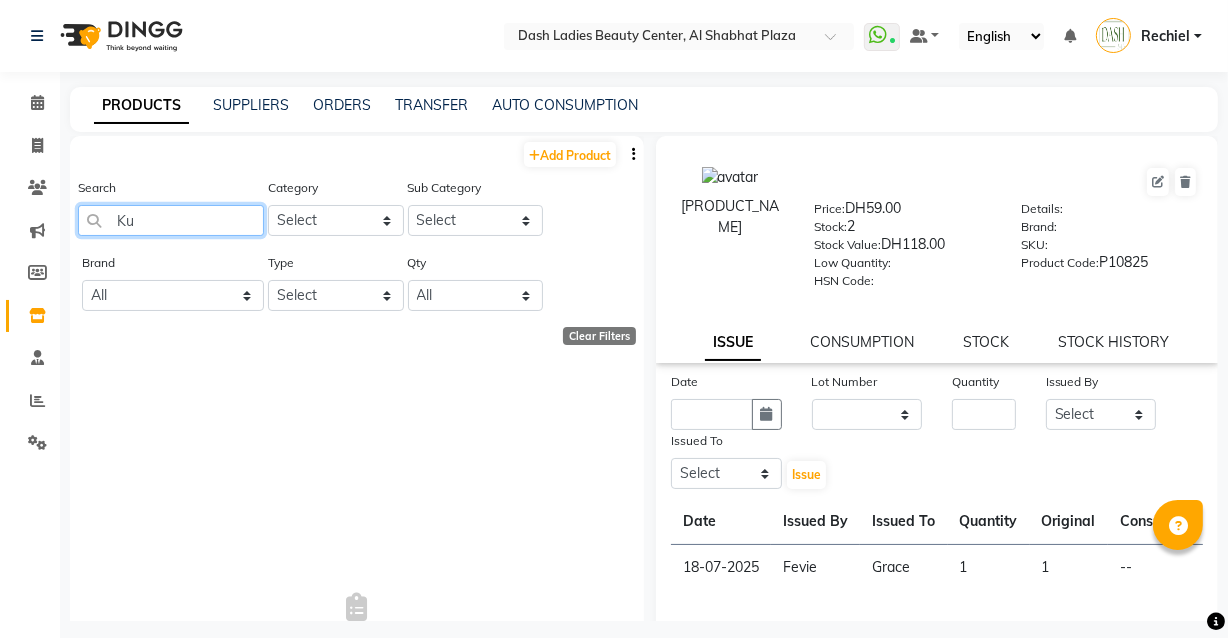 type on "K" 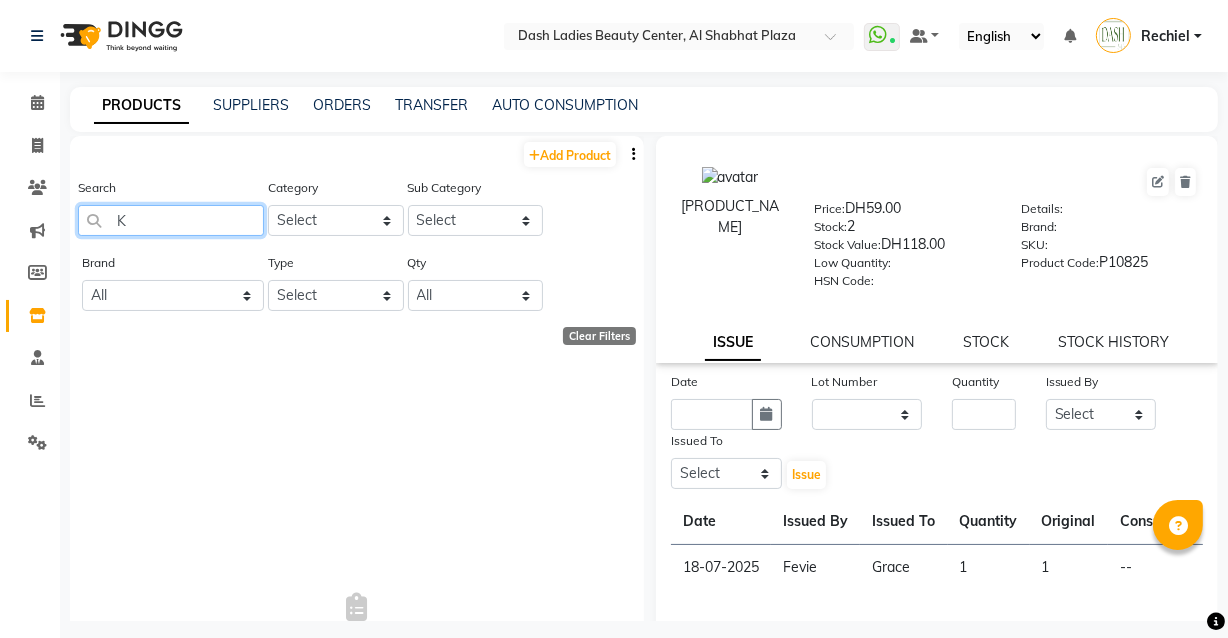 type 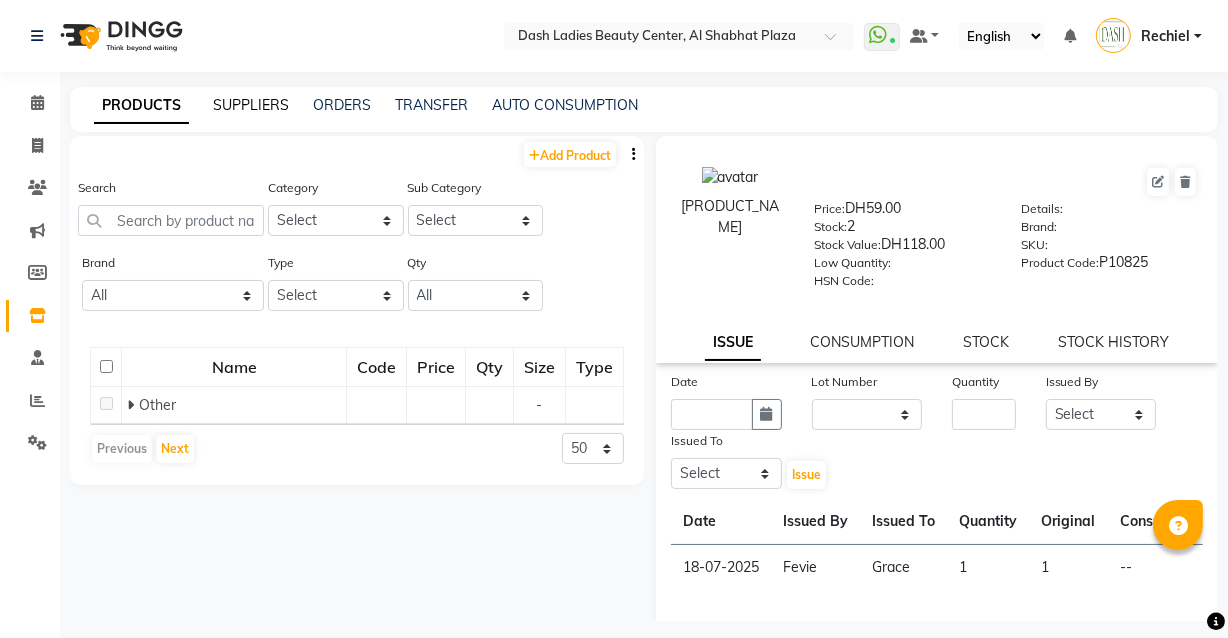 click on "SUPPLIERS" 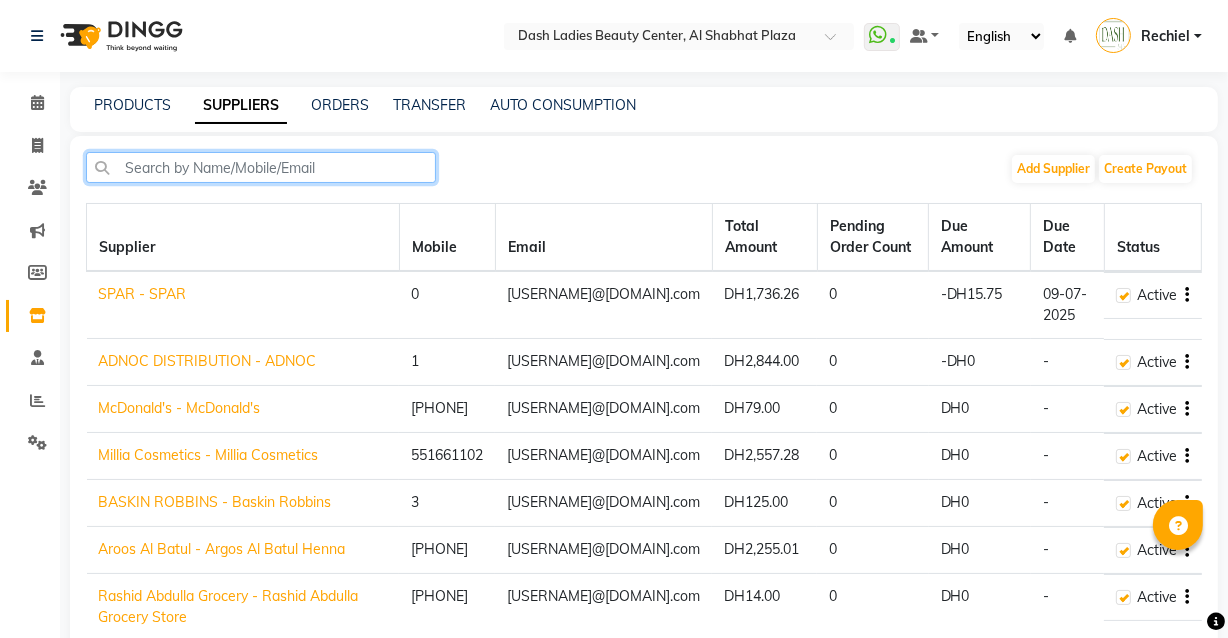 click 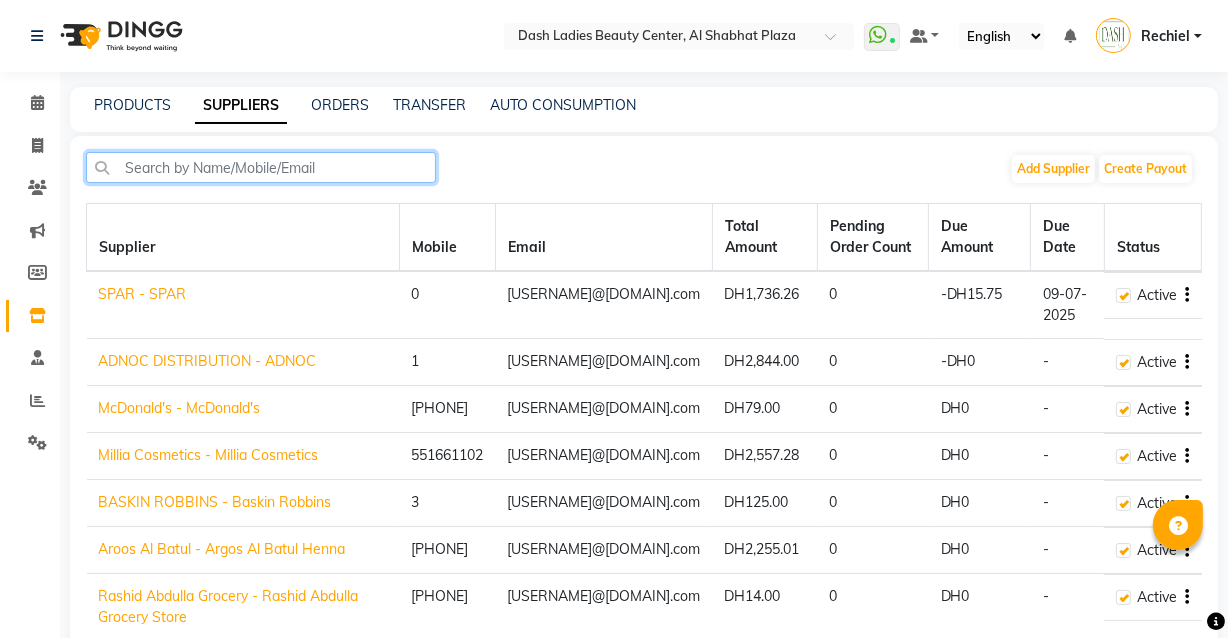 type on "K" 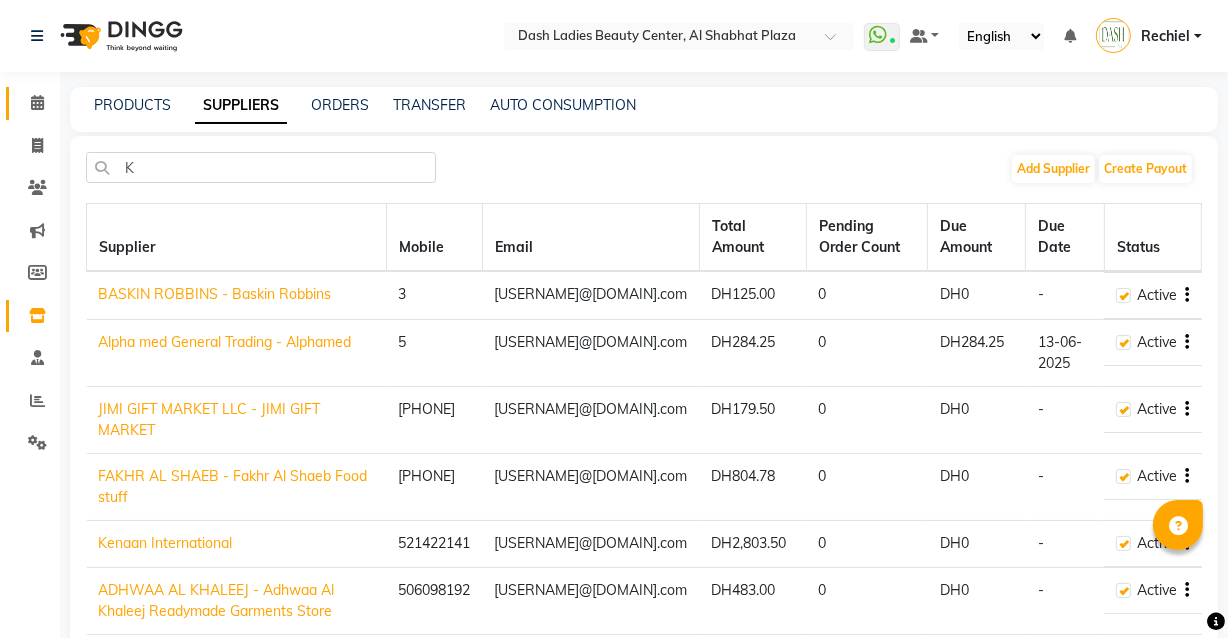 click 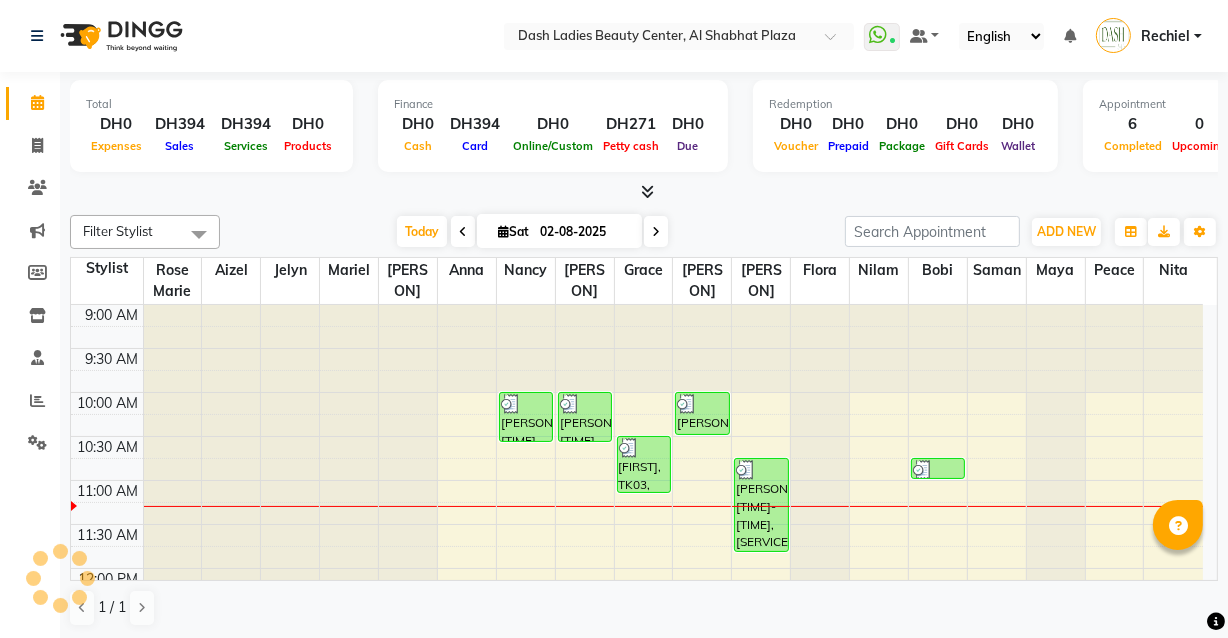 scroll, scrollTop: 0, scrollLeft: 0, axis: both 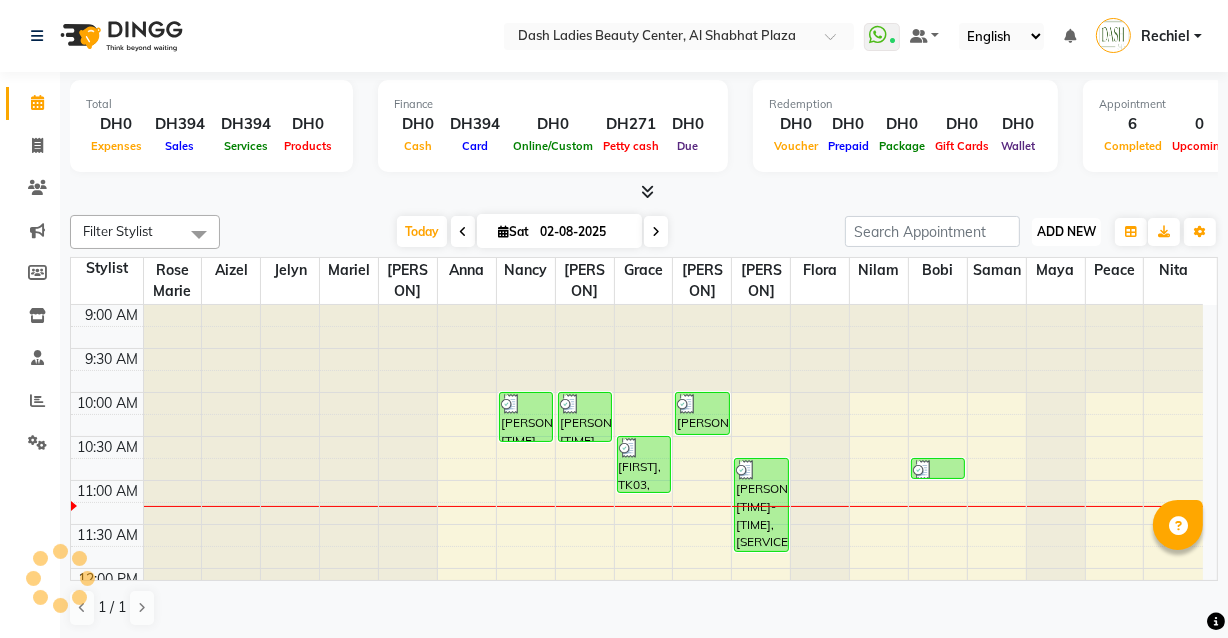 click on "ADD NEW" at bounding box center (1066, 231) 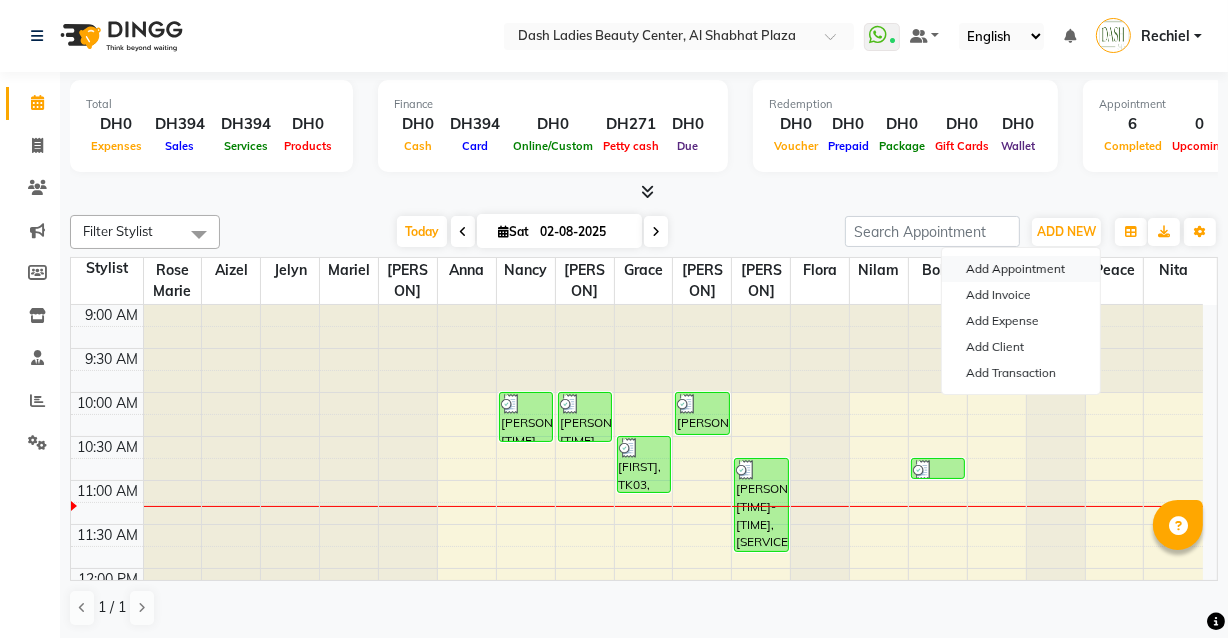 click on "Add Appointment" at bounding box center (1021, 269) 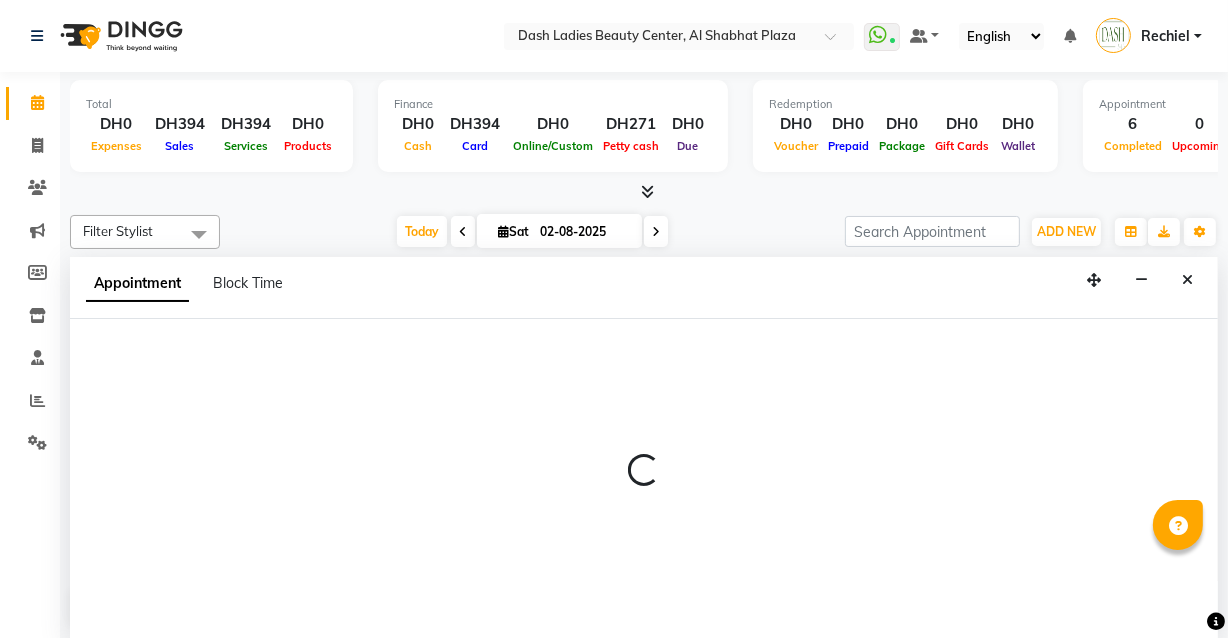 scroll, scrollTop: 0, scrollLeft: 0, axis: both 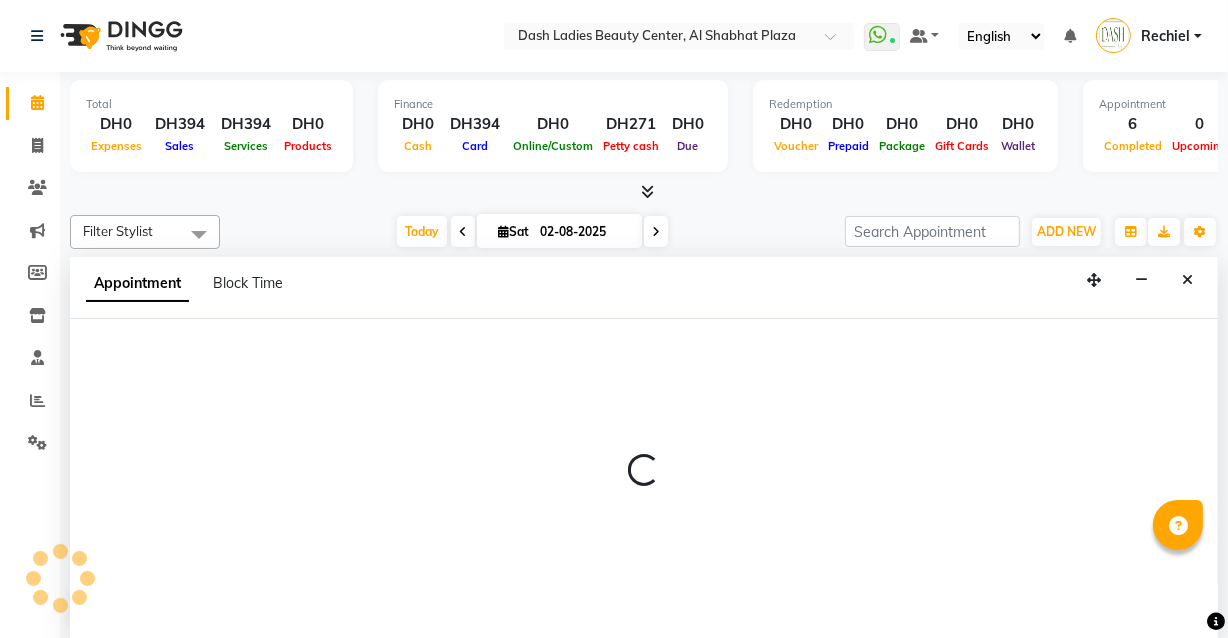 select on "600" 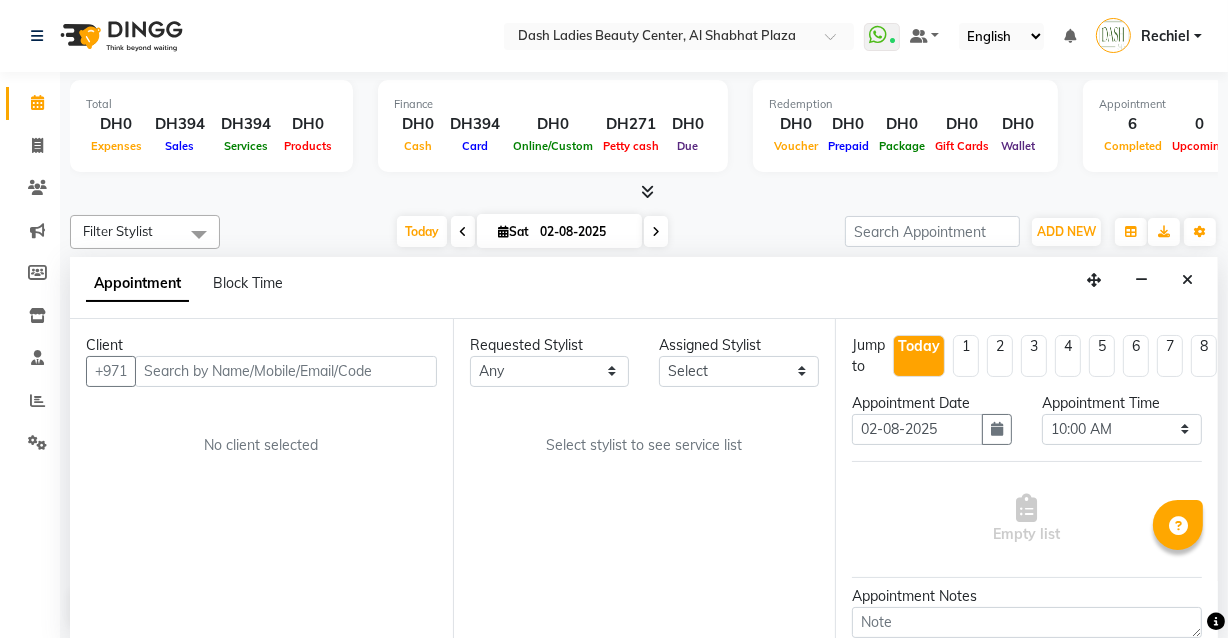 click at bounding box center [286, 371] 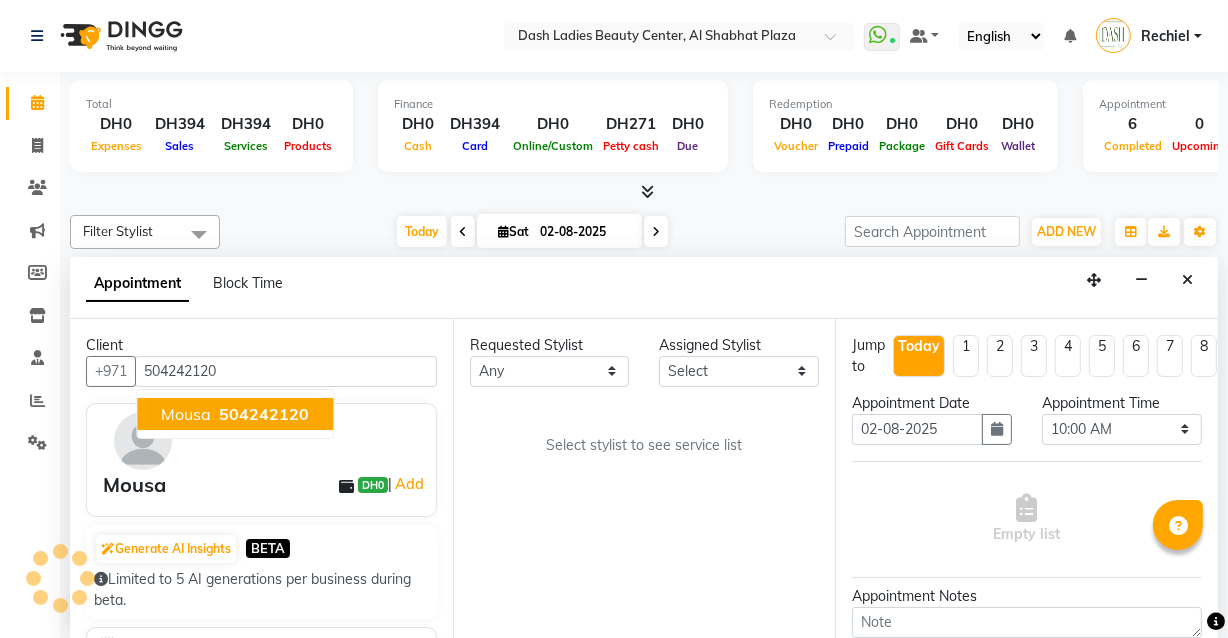 click on "504242120" at bounding box center [264, 414] 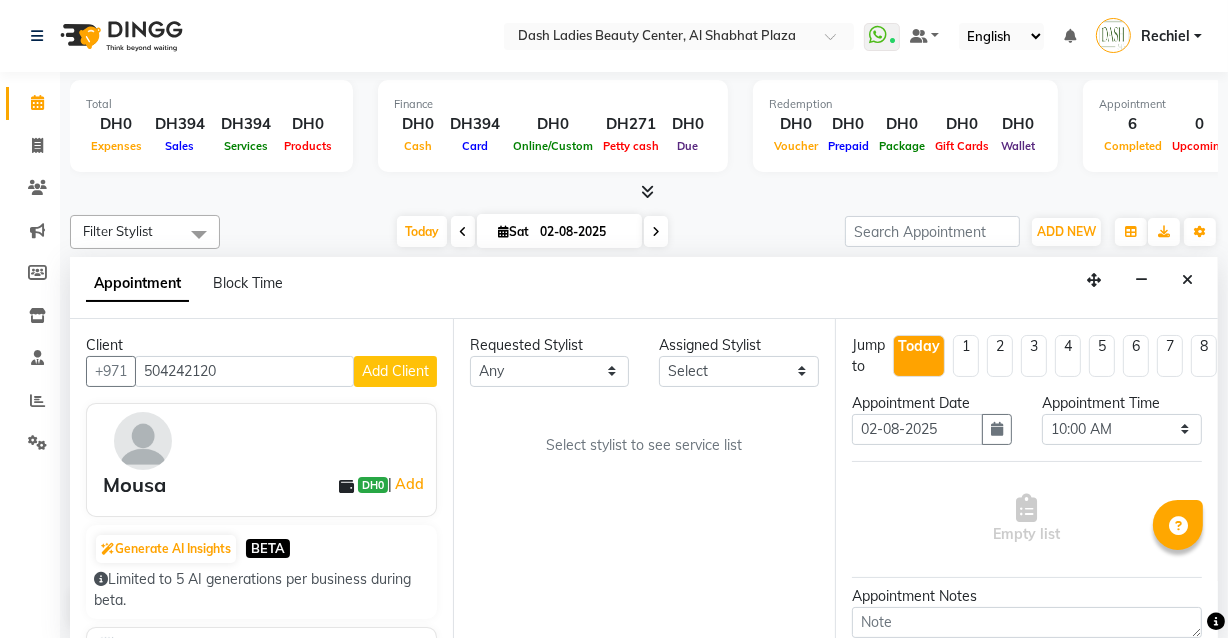 type on "504242120" 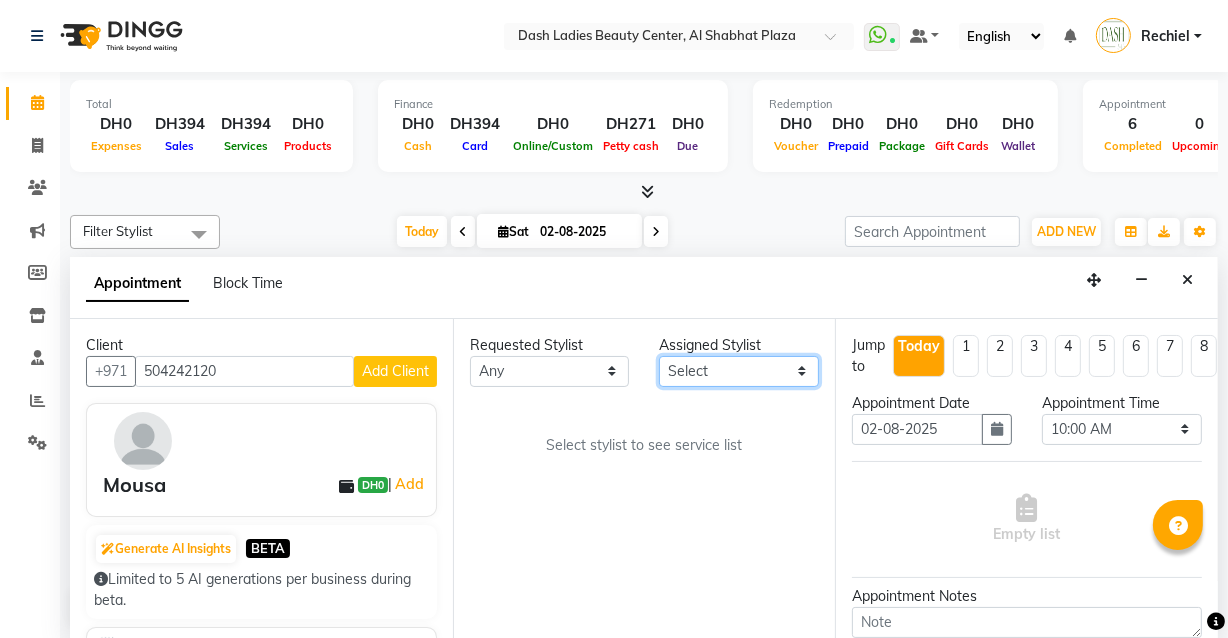 click on "Select Aizel Angelina Anna Bobi Edlyn Flora Grace Janine Jelyn Mariel Maya Nancy Nilam Nita Peace Rose Marie Saman Talina" at bounding box center (739, 371) 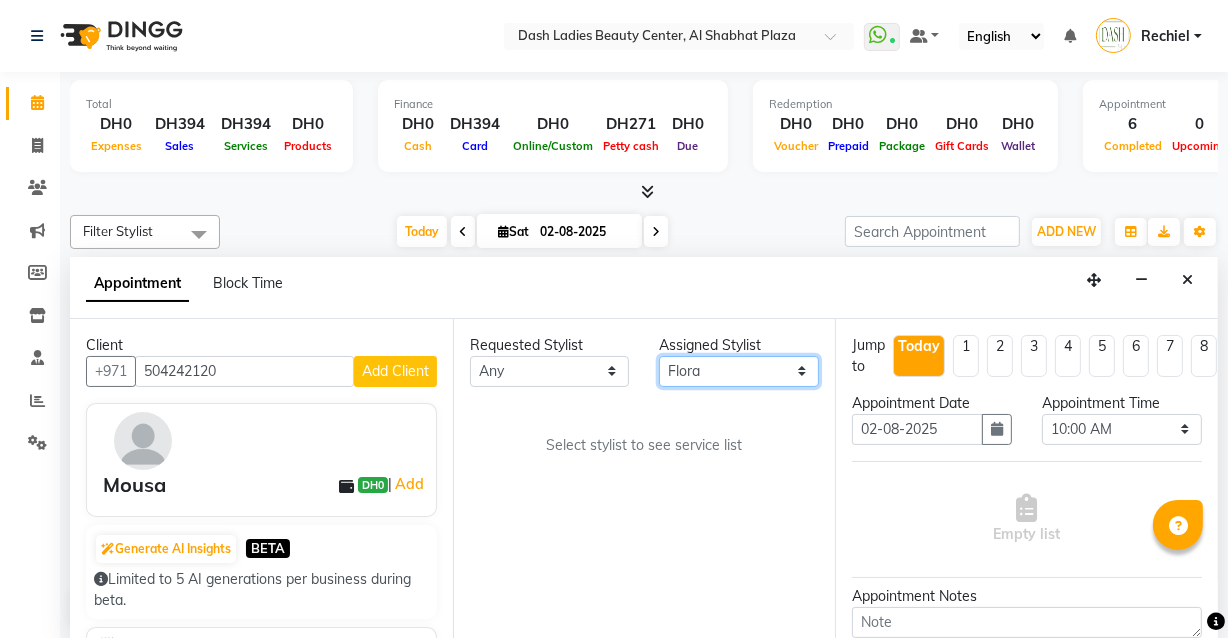 click on "Select Aizel Angelina Anna Bobi Edlyn Flora Grace Janine Jelyn Mariel Maya Nancy Nilam Nita Peace Rose Marie Saman Talina" at bounding box center [739, 371] 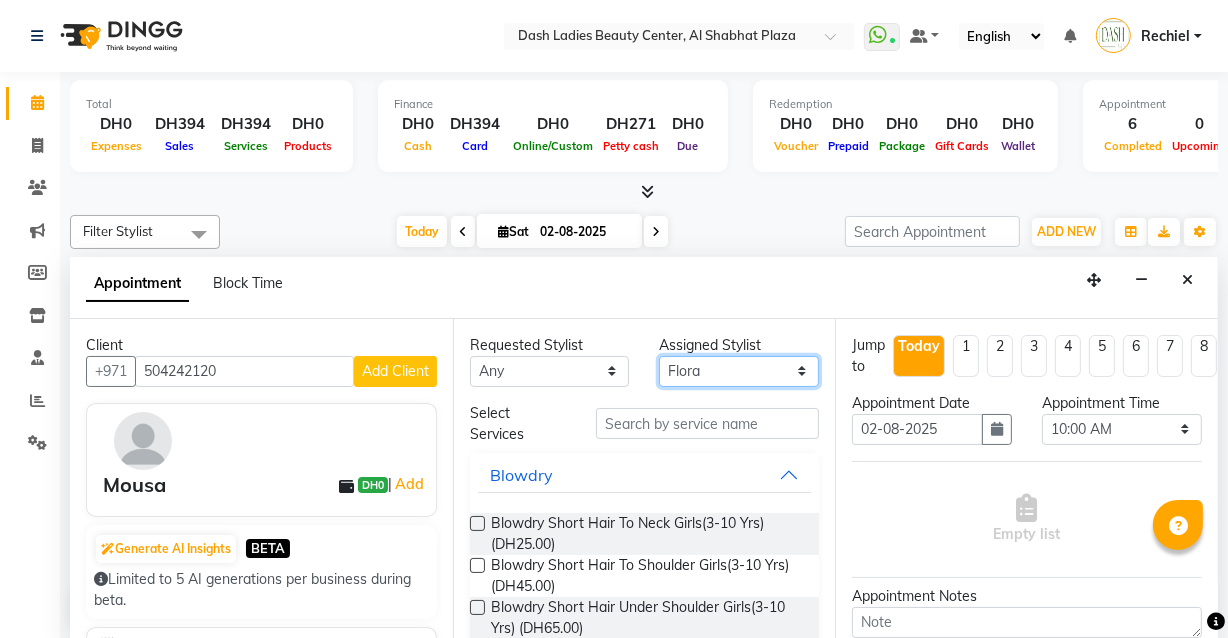 click on "Select Aizel Angelina Anna Bobi Edlyn Flora Grace Janine Jelyn Mariel Maya Nancy Nilam Nita Peace Rose Marie Saman Talina" at bounding box center (739, 371) 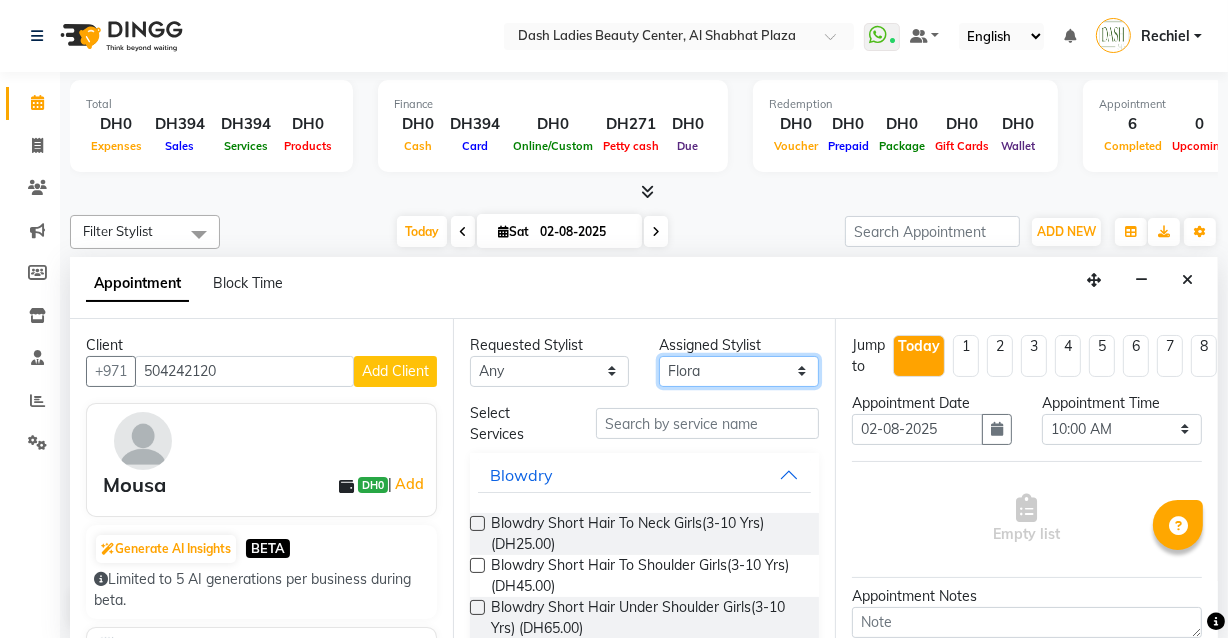 select on "82379" 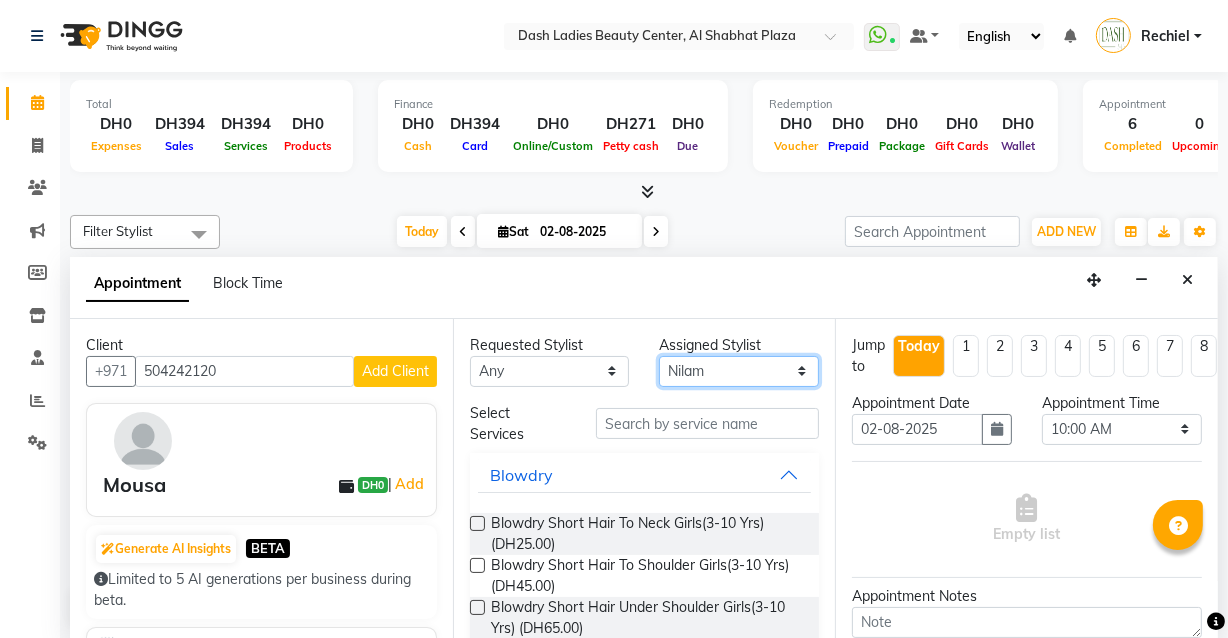 click on "Select Aizel Angelina Anna Bobi Edlyn Flora Grace Janine Jelyn Mariel Maya Nancy Nilam Nita Peace Rose Marie Saman Talina" at bounding box center [739, 371] 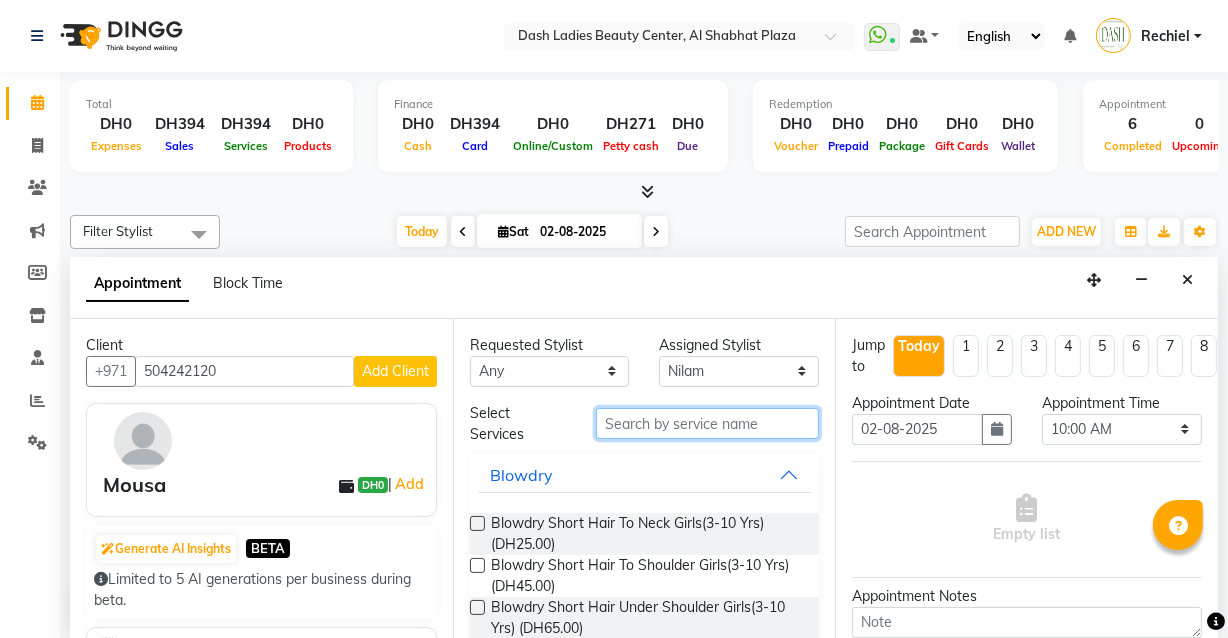 click at bounding box center (707, 423) 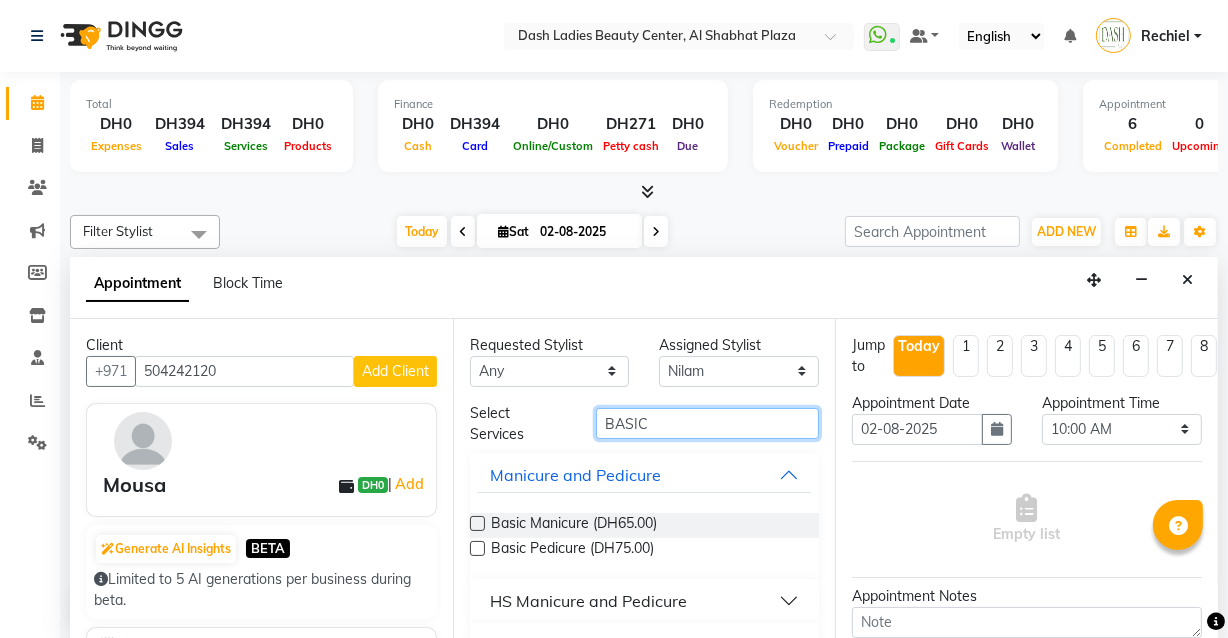type on "BASIC" 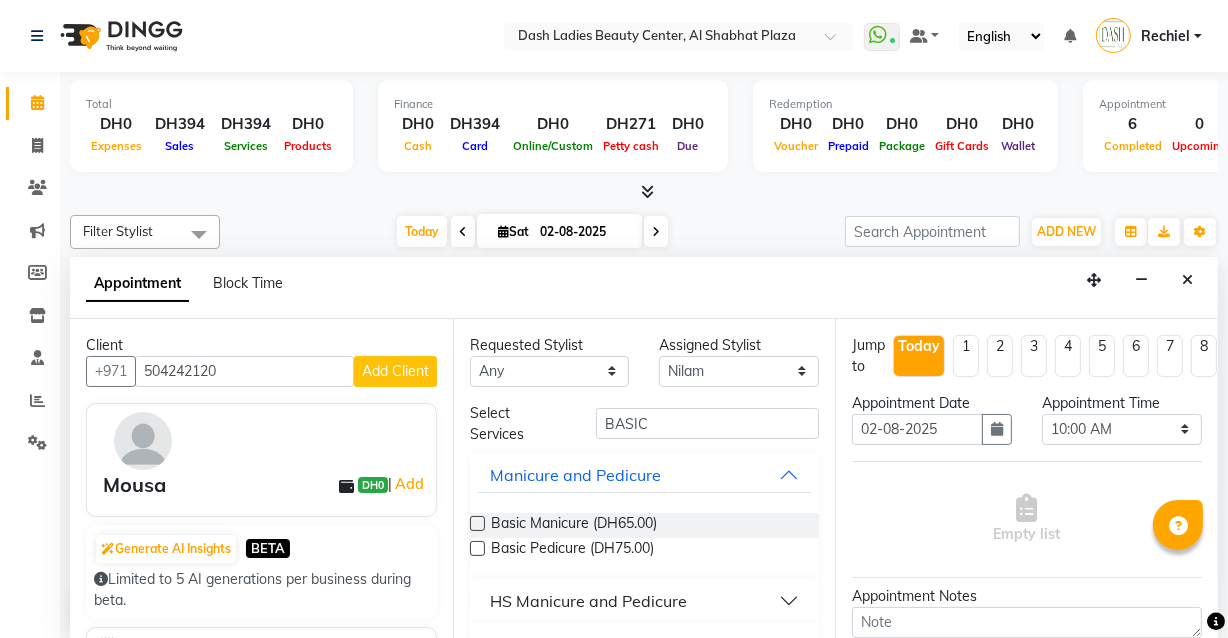 click at bounding box center [477, 548] 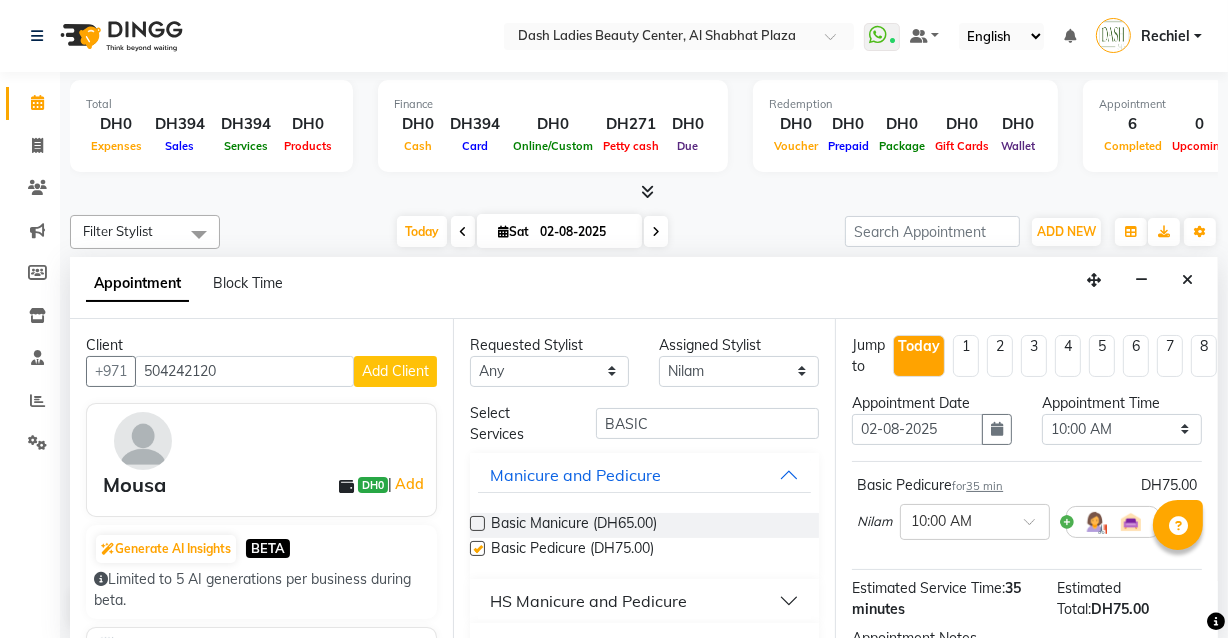 checkbox on "false" 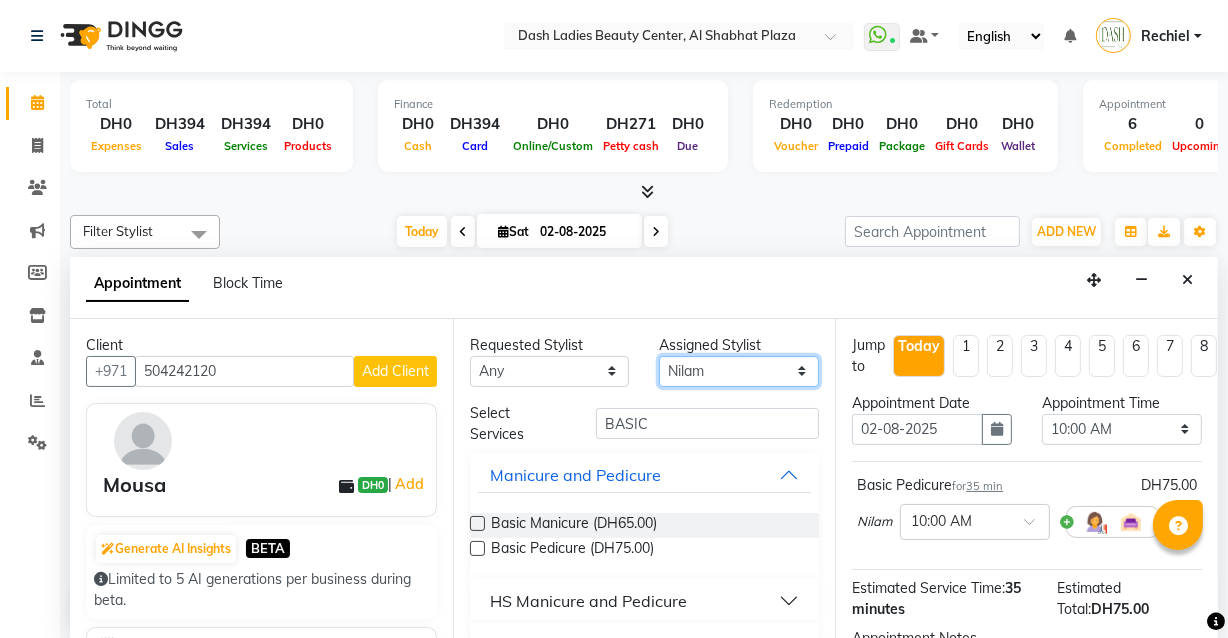 click on "Select Aizel Angelina Anna Bobi Edlyn Flora Grace Janine Jelyn Mariel Maya Nancy Nilam Nita Peace Rose Marie Saman Talina" at bounding box center [739, 371] 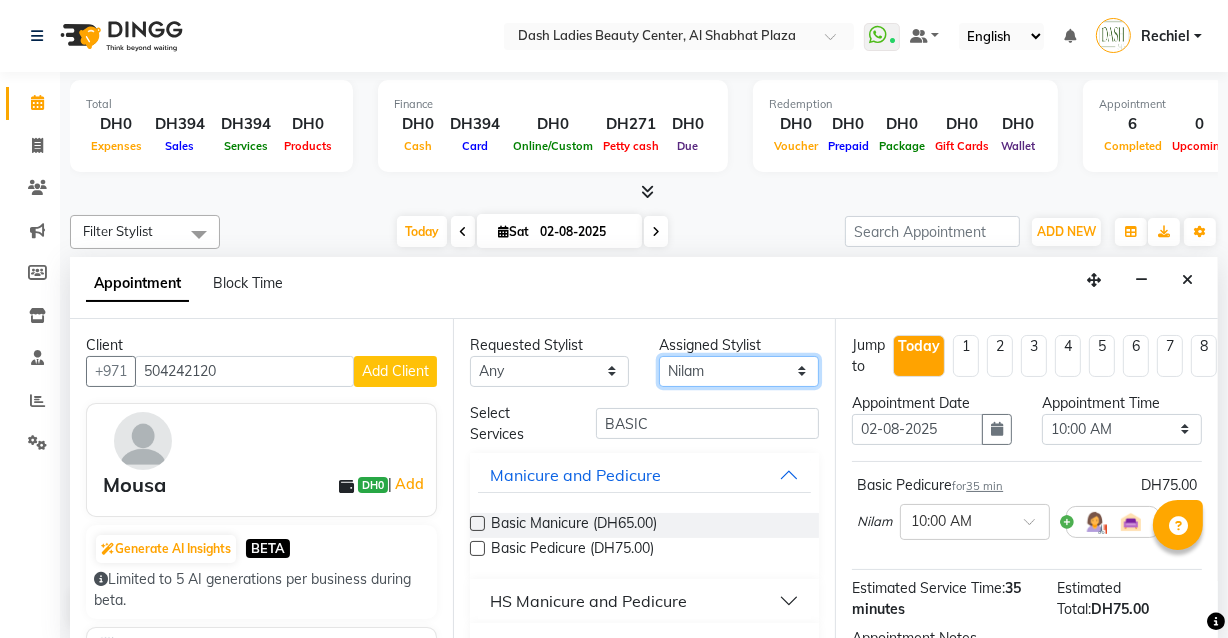 select on "81111" 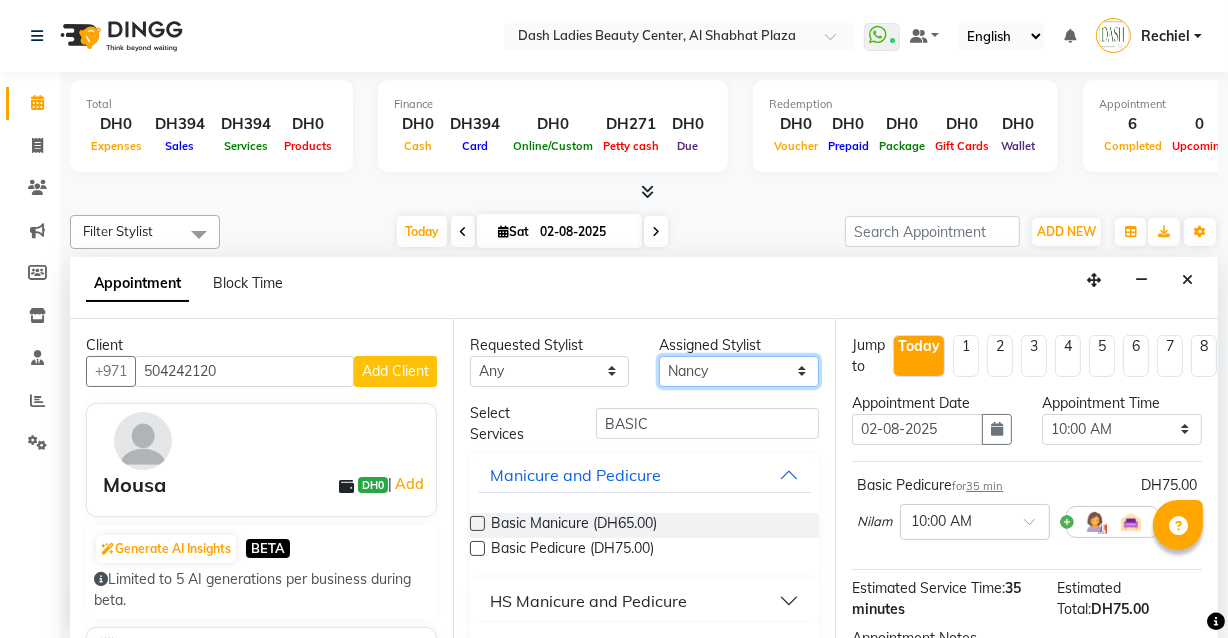 click on "Select Aizel Angelina Anna Bobi Edlyn Flora Grace Janine Jelyn Mariel Maya Nancy Nilam Nita Peace Rose Marie Saman Talina" at bounding box center [739, 371] 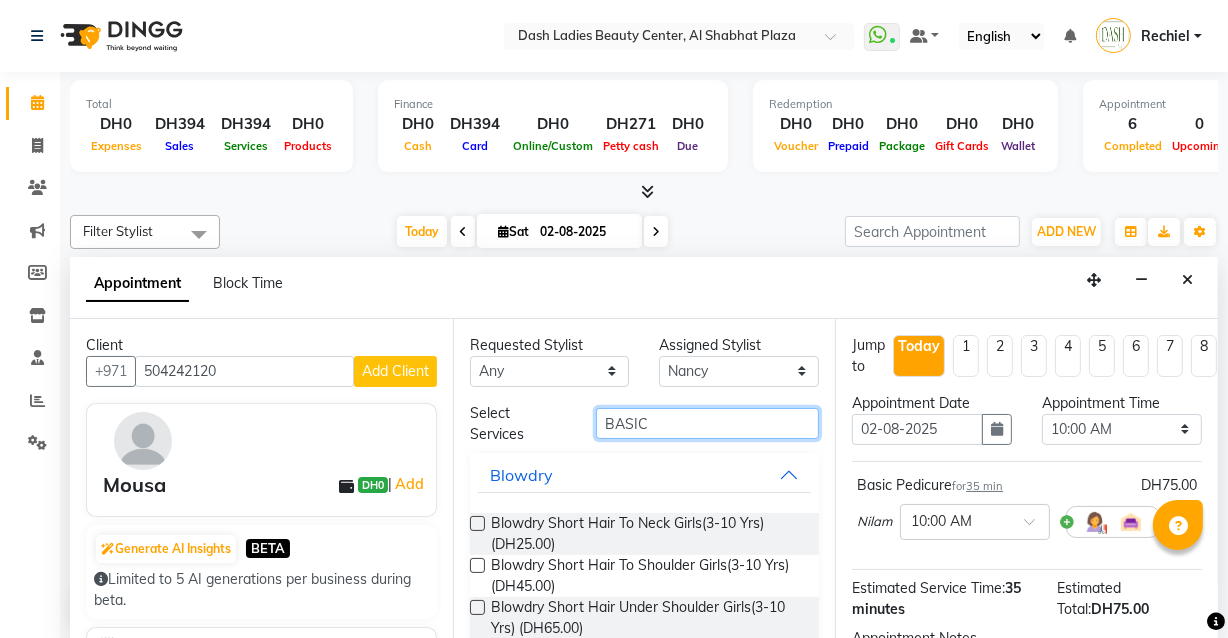 click on "BASIC" at bounding box center [707, 423] 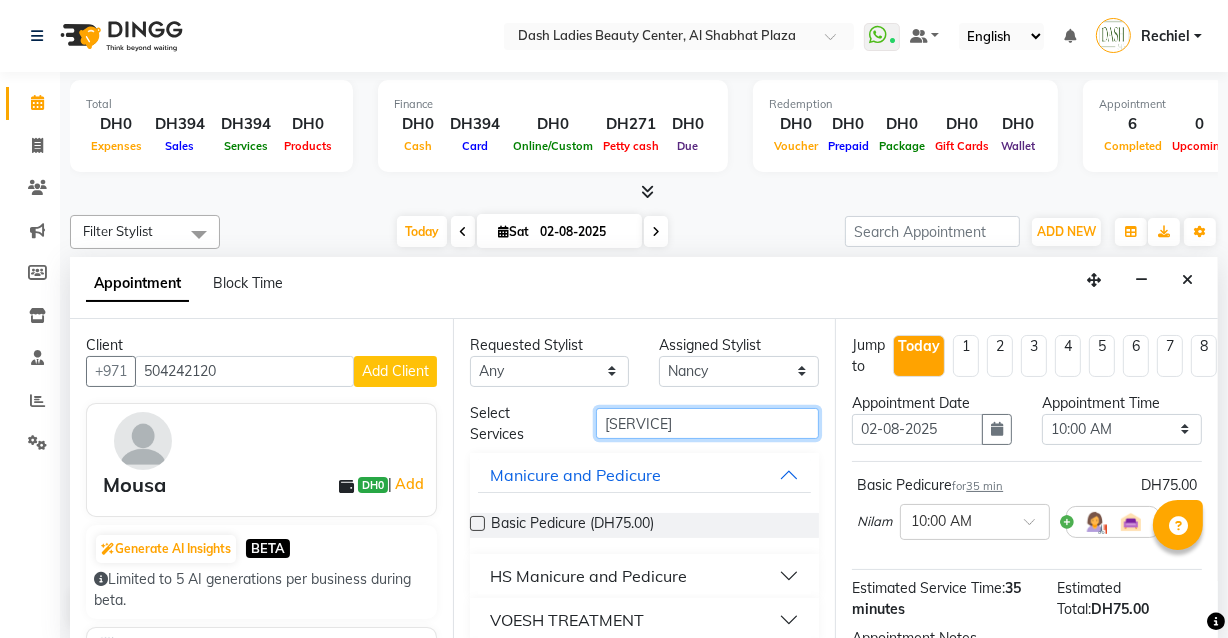 type on "[SERVICE]" 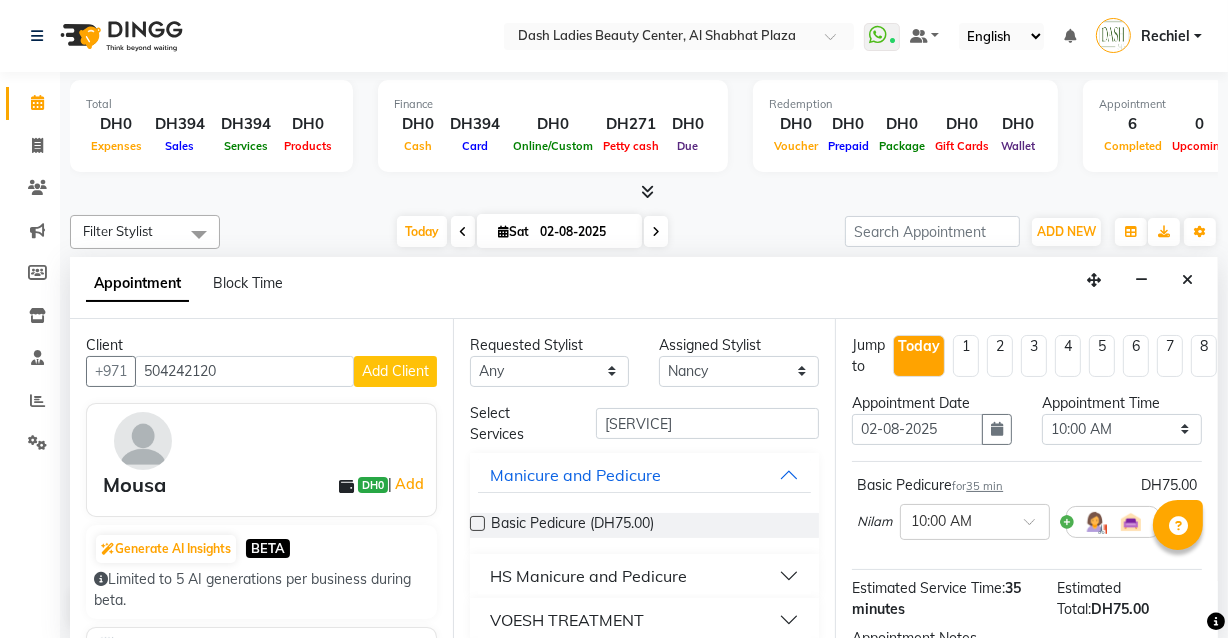click at bounding box center (477, 523) 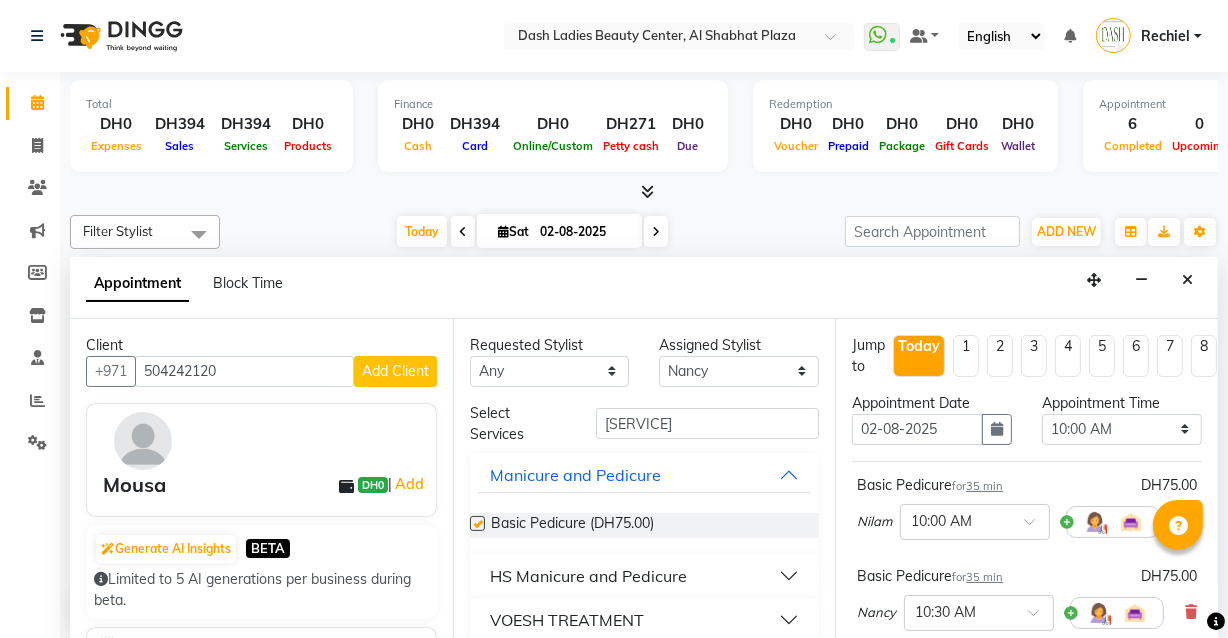 checkbox on "false" 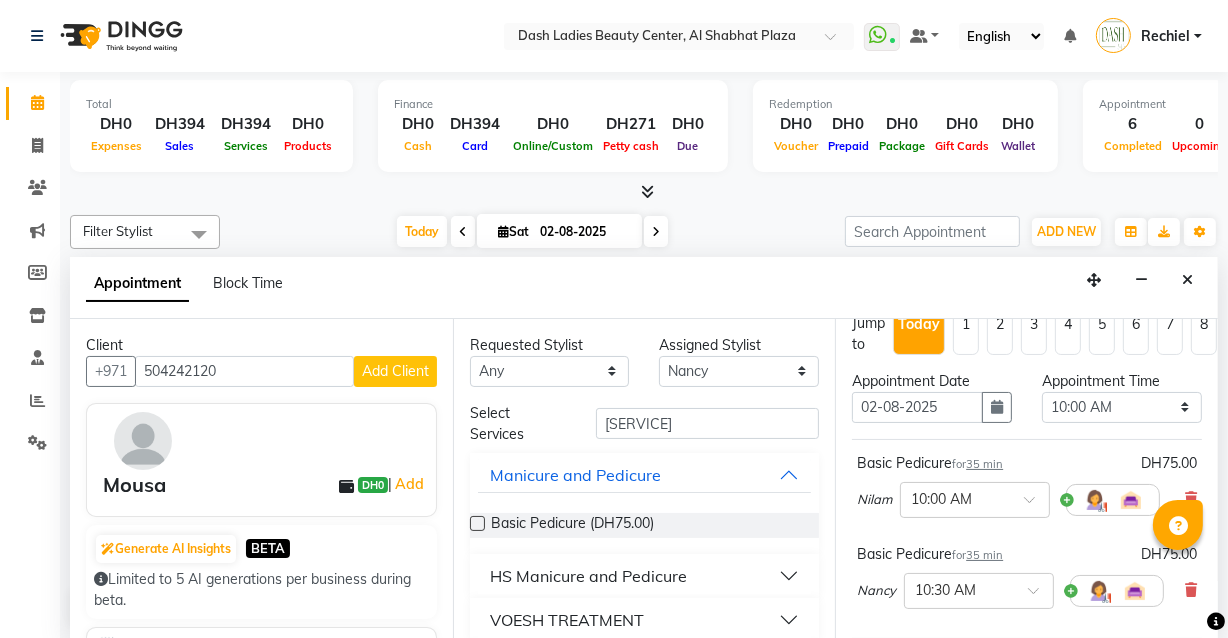 scroll, scrollTop: 22, scrollLeft: 65, axis: both 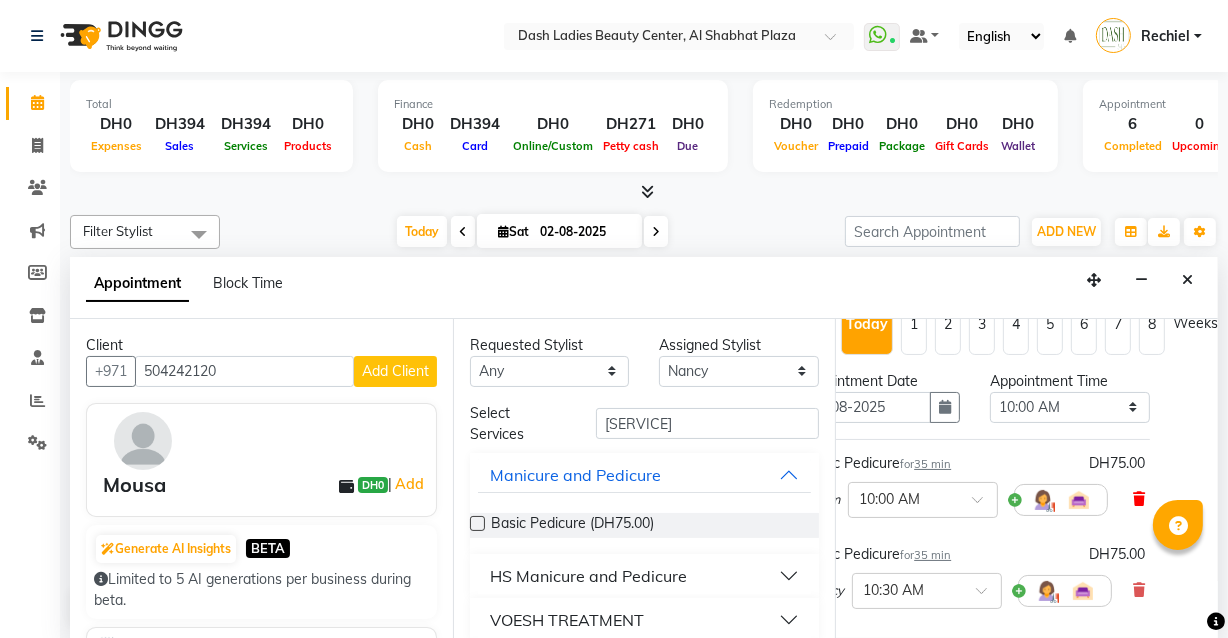 click at bounding box center [1139, 499] 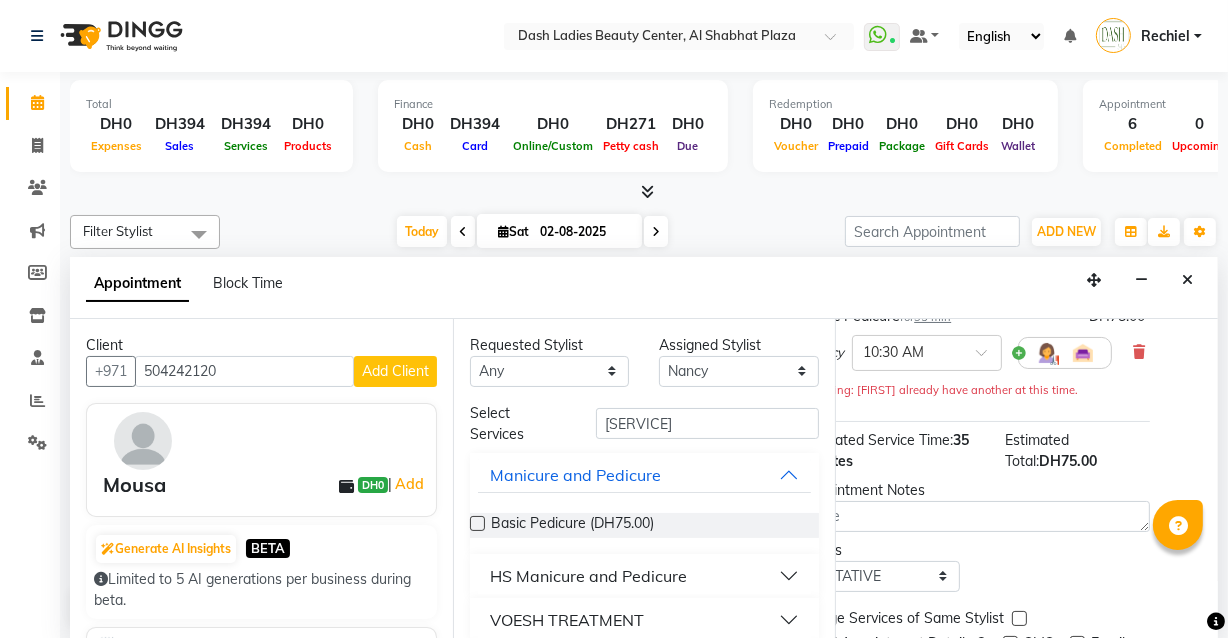 scroll, scrollTop: 277, scrollLeft: 65, axis: both 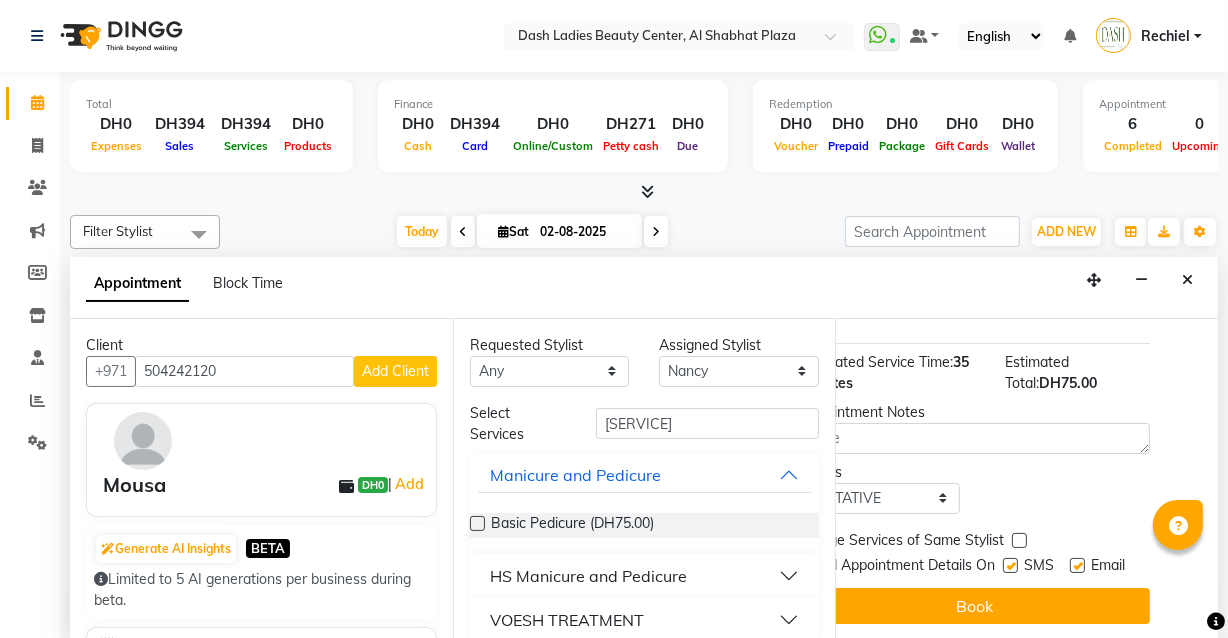 click at bounding box center (1019, 540) 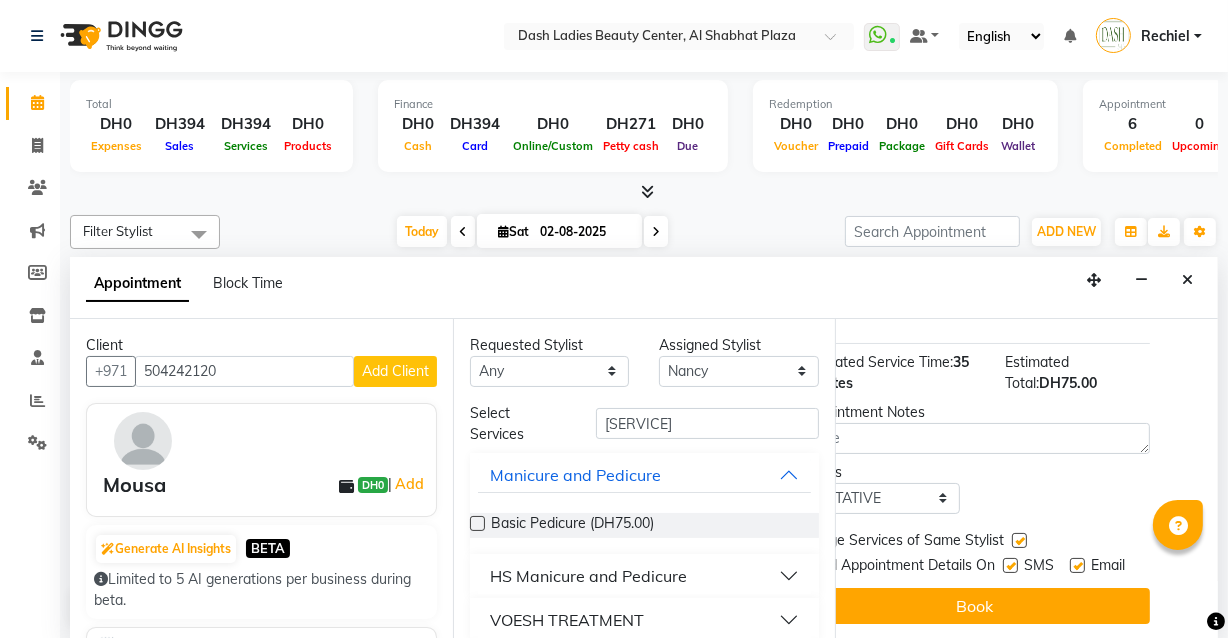 click at bounding box center [1010, 565] 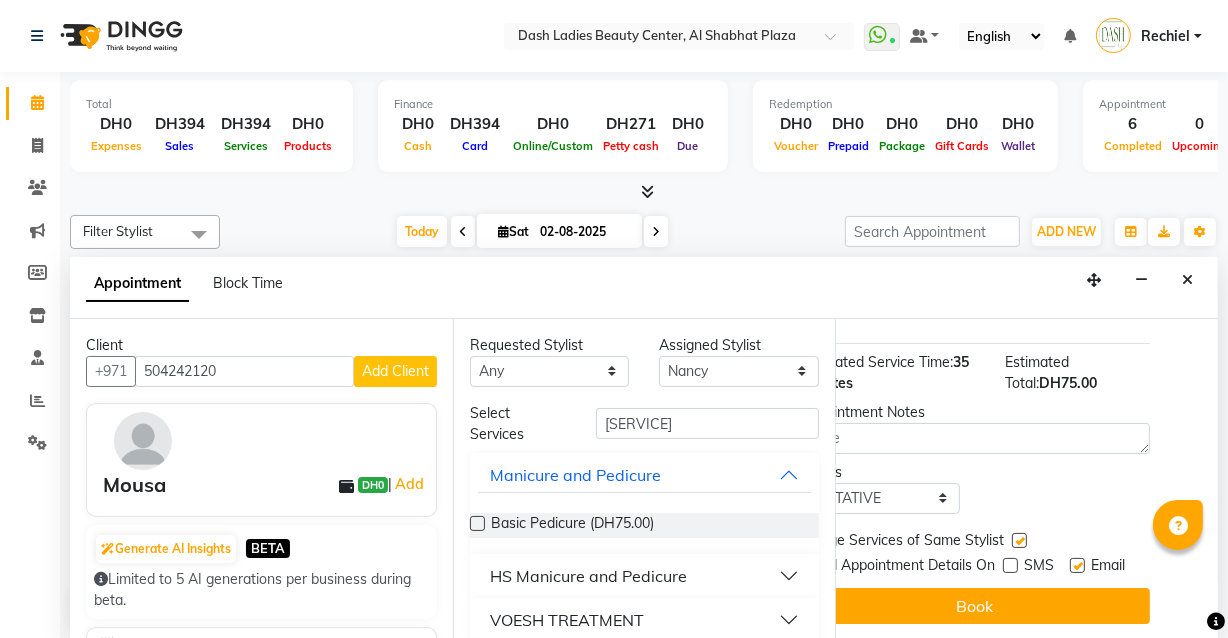 click at bounding box center (1077, 565) 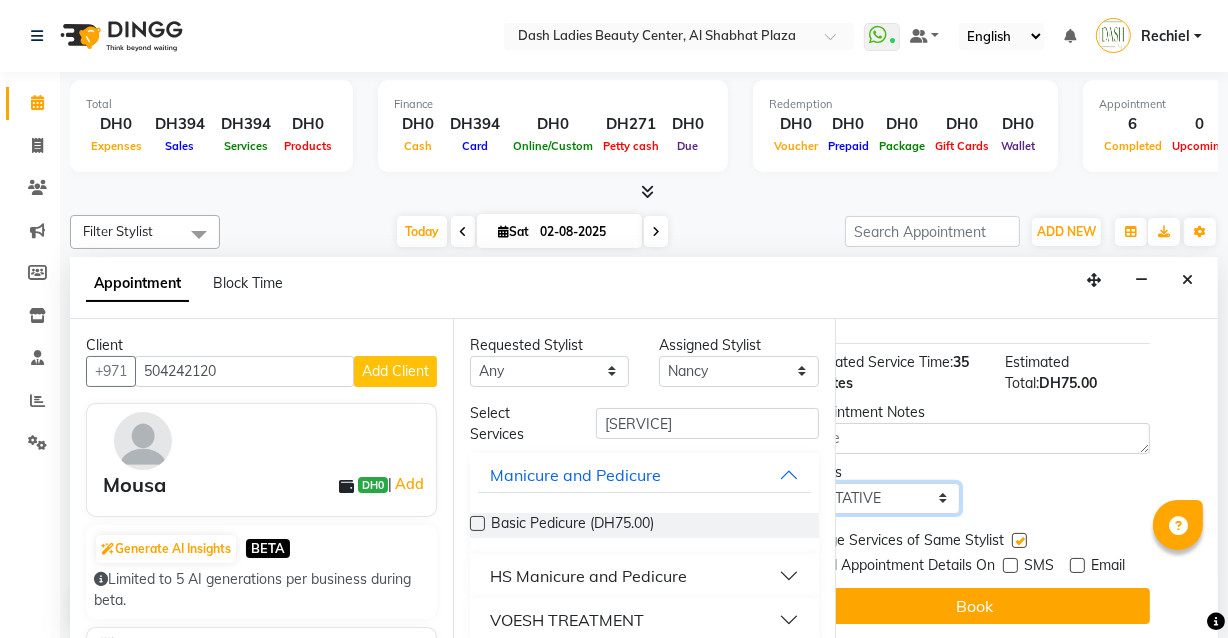 click on "Select TENTATIVE CONFIRM CHECK-IN UPCOMING" at bounding box center (880, 498) 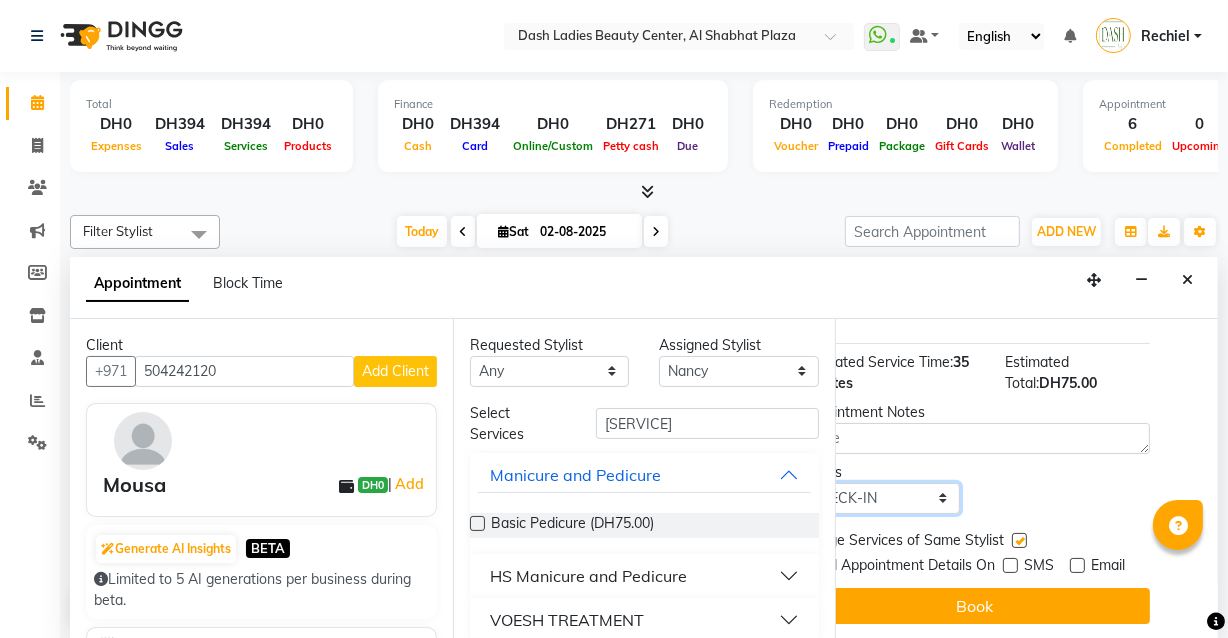 click on "Select TENTATIVE CONFIRM CHECK-IN UPCOMING" at bounding box center (880, 498) 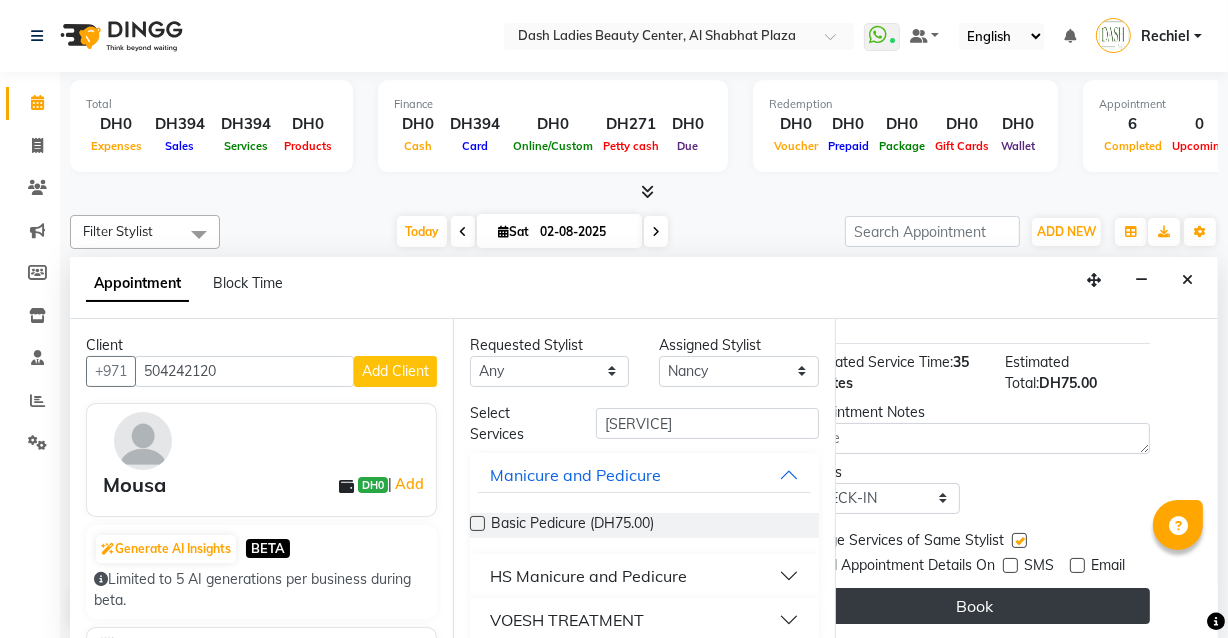 click on "Book" at bounding box center [975, 606] 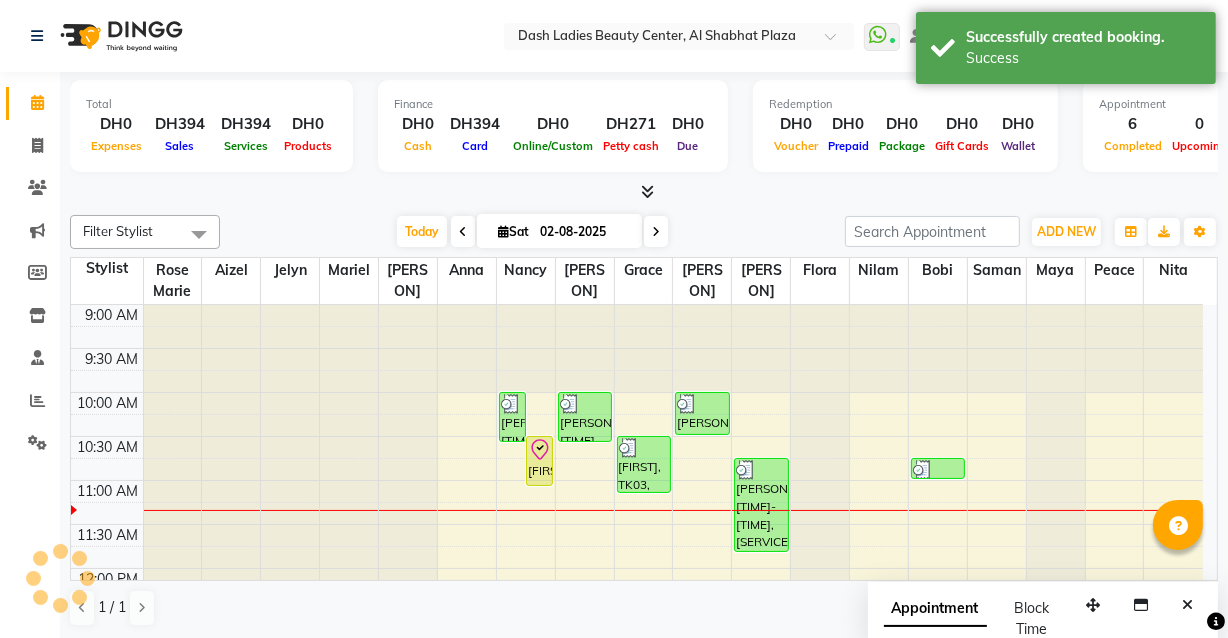 scroll, scrollTop: 0, scrollLeft: 0, axis: both 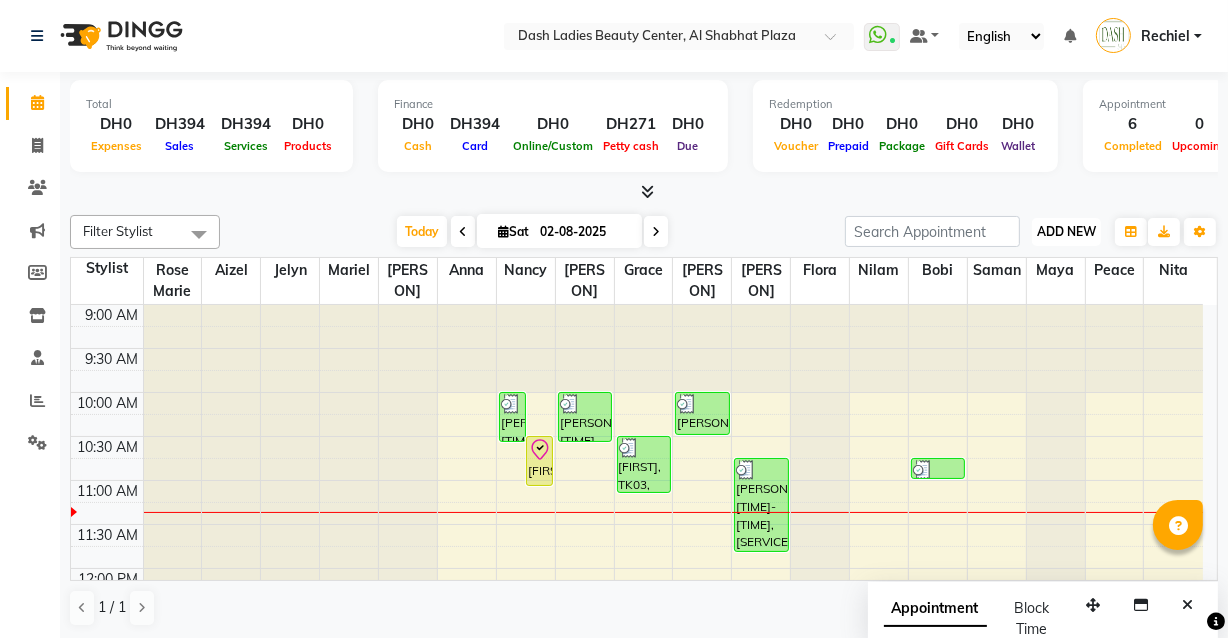 click on "ADD NEW" at bounding box center [1066, 231] 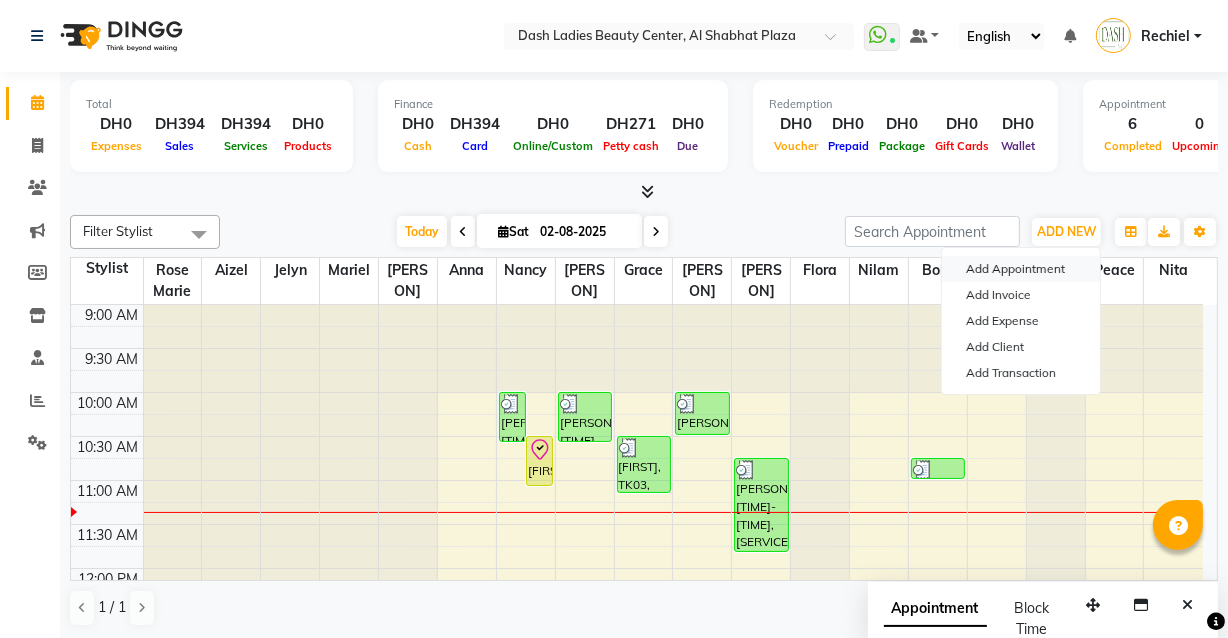 click on "Add Appointment" at bounding box center (1021, 269) 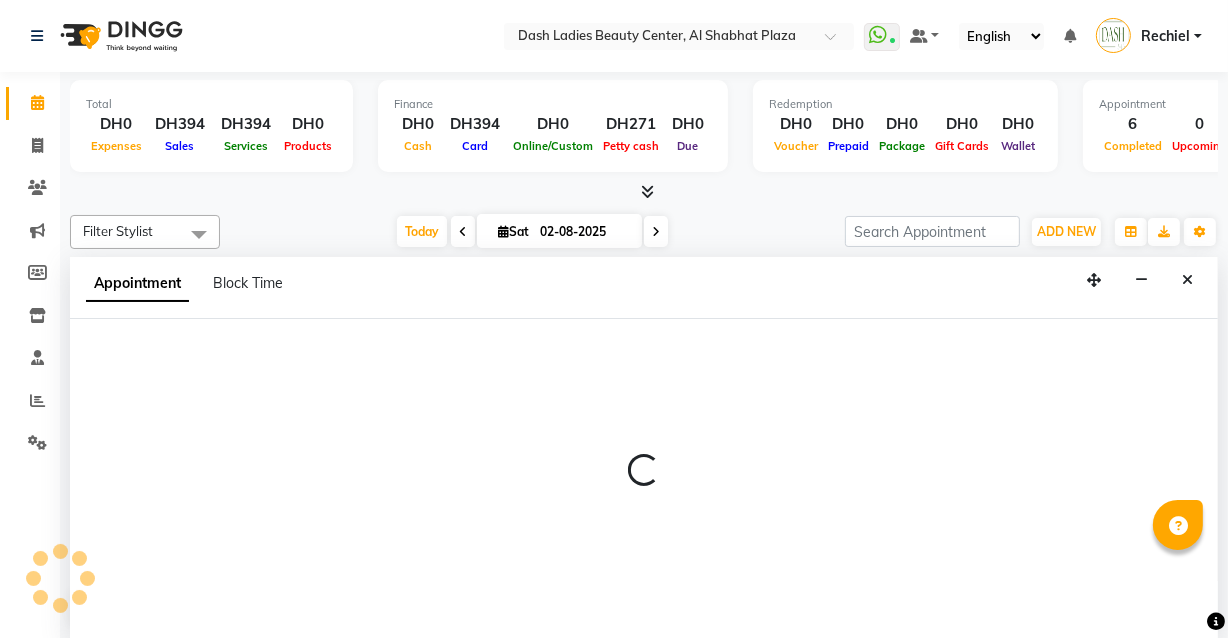 scroll, scrollTop: 0, scrollLeft: 0, axis: both 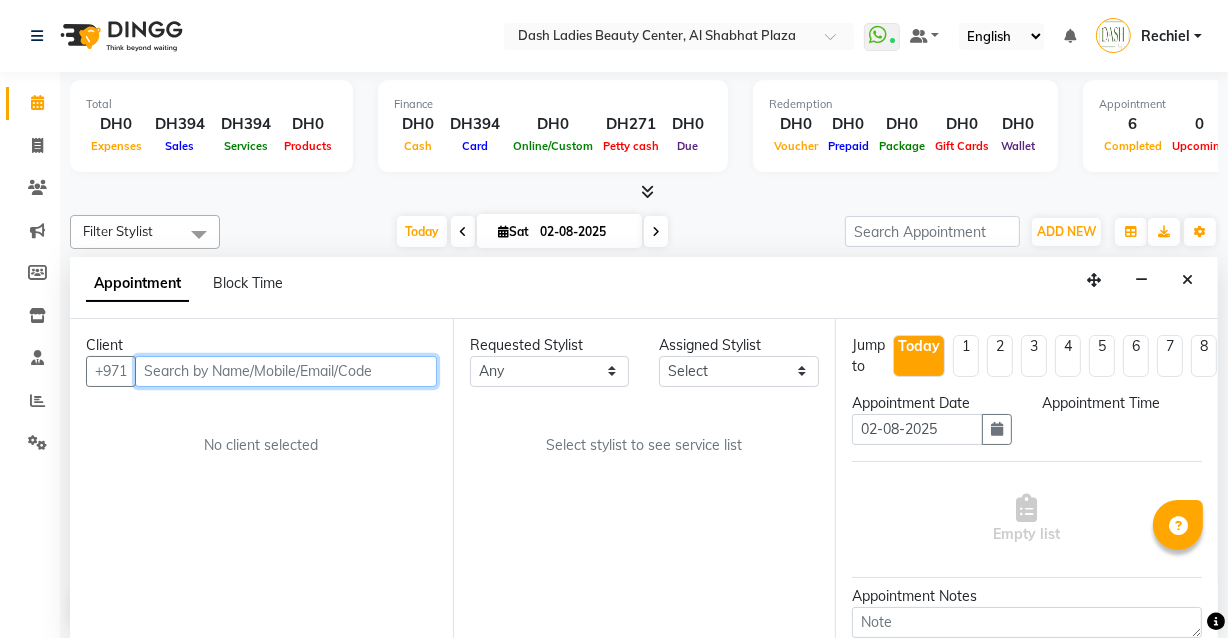 select on "600" 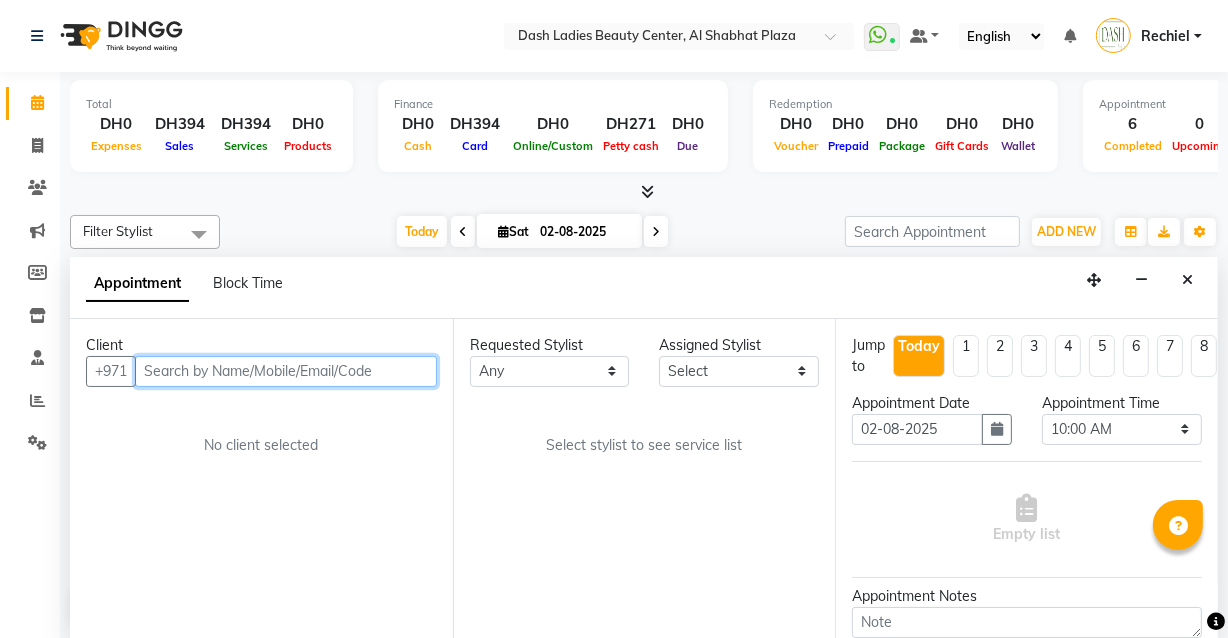 click at bounding box center [286, 371] 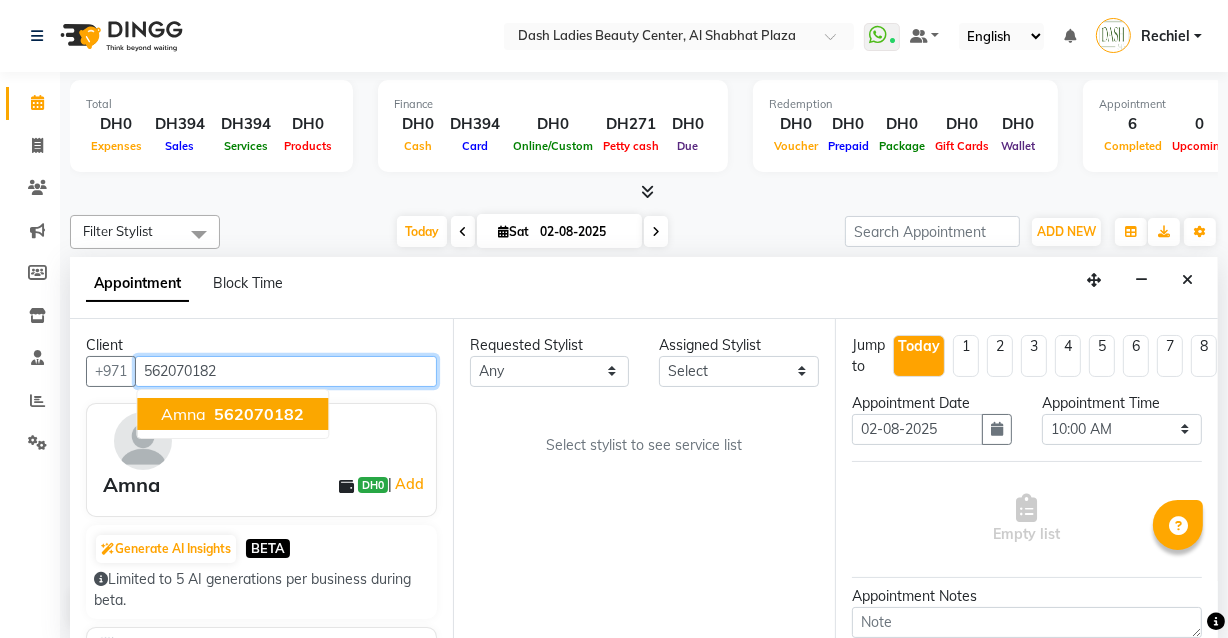 click on "[PERSON] [PHONE]" at bounding box center (232, 414) 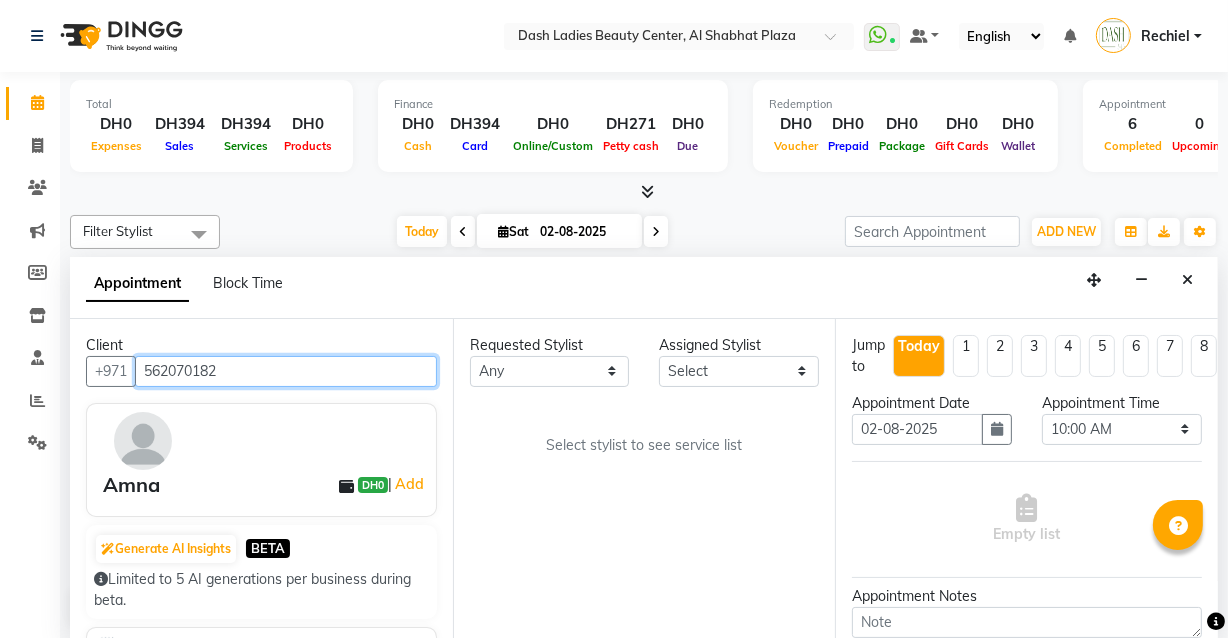 type on "562070182" 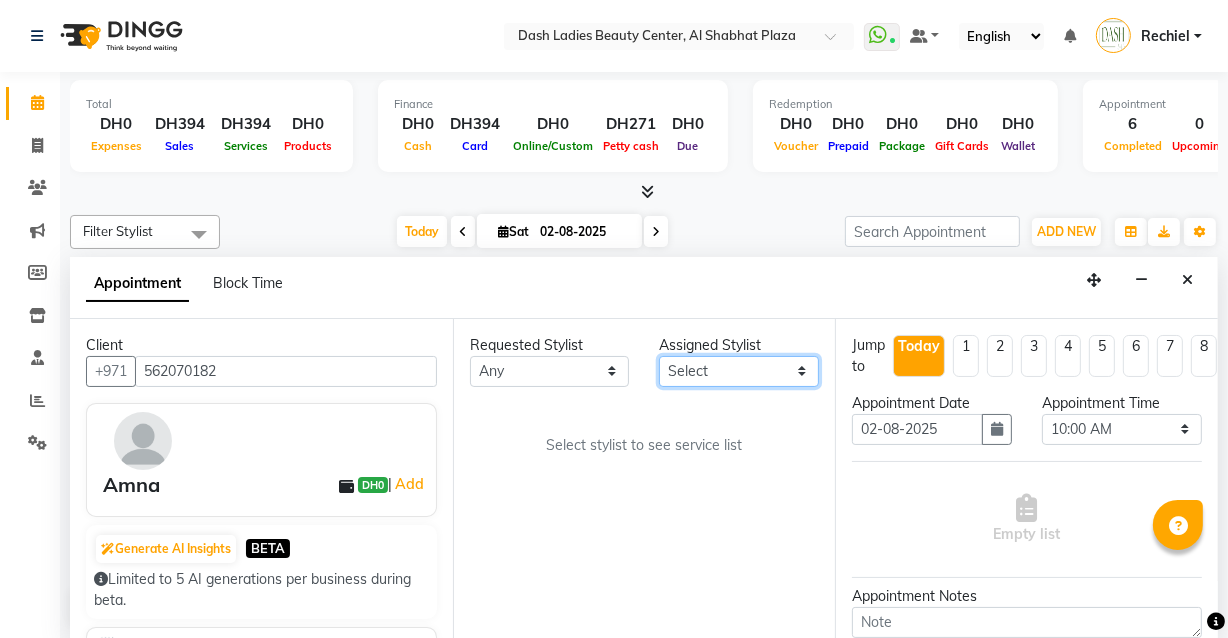 click on "Select Aizel Angelina Anna Bobi Edlyn Flora Grace Janine Jelyn Mariel Maya Nancy Nilam Nita Peace Rose Marie Saman Talina" at bounding box center (739, 371) 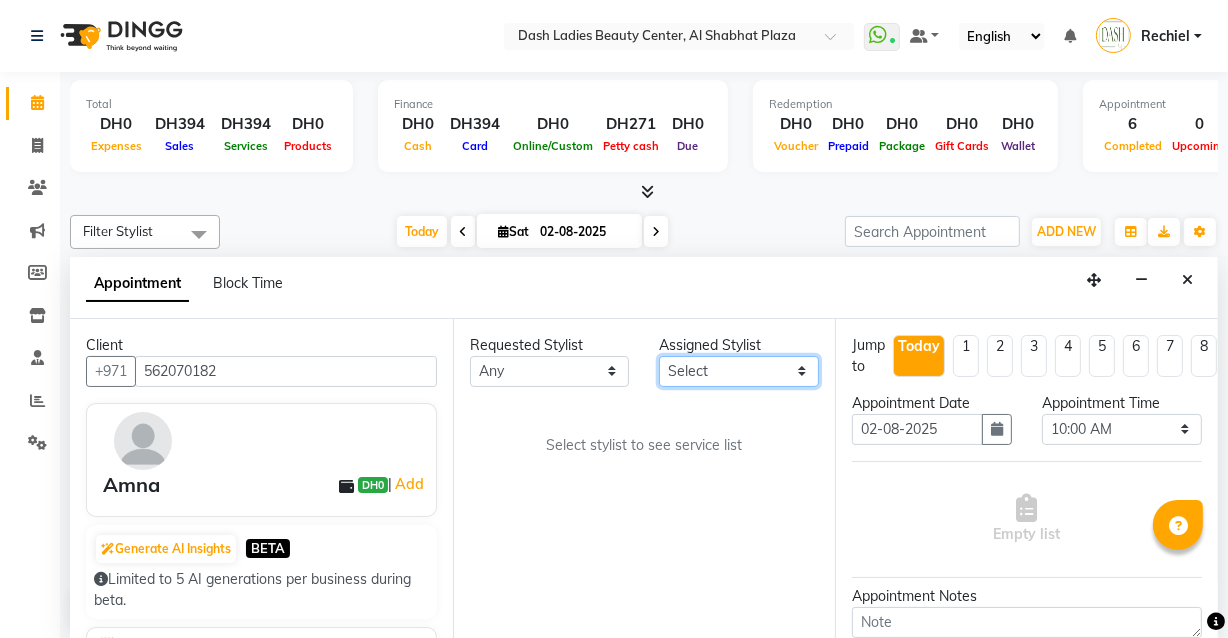 select on "81112" 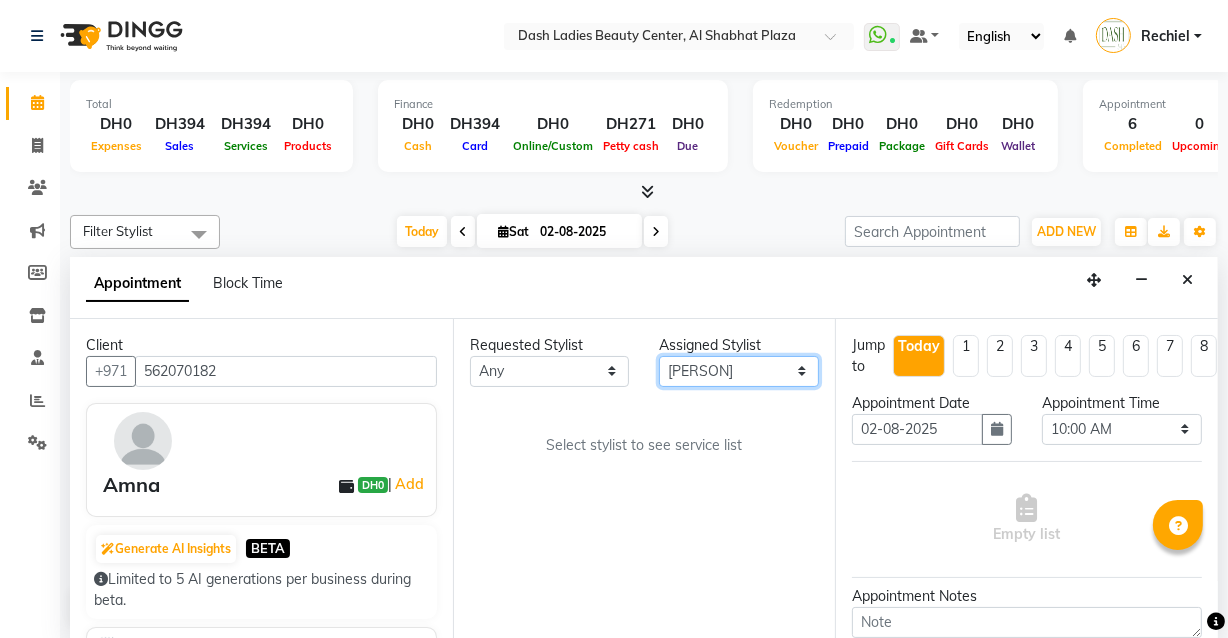 click on "Select Aizel Angelina Anna Bobi Edlyn Flora Grace Janine Jelyn Mariel Maya Nancy Nilam Nita Peace Rose Marie Saman Talina" at bounding box center (739, 371) 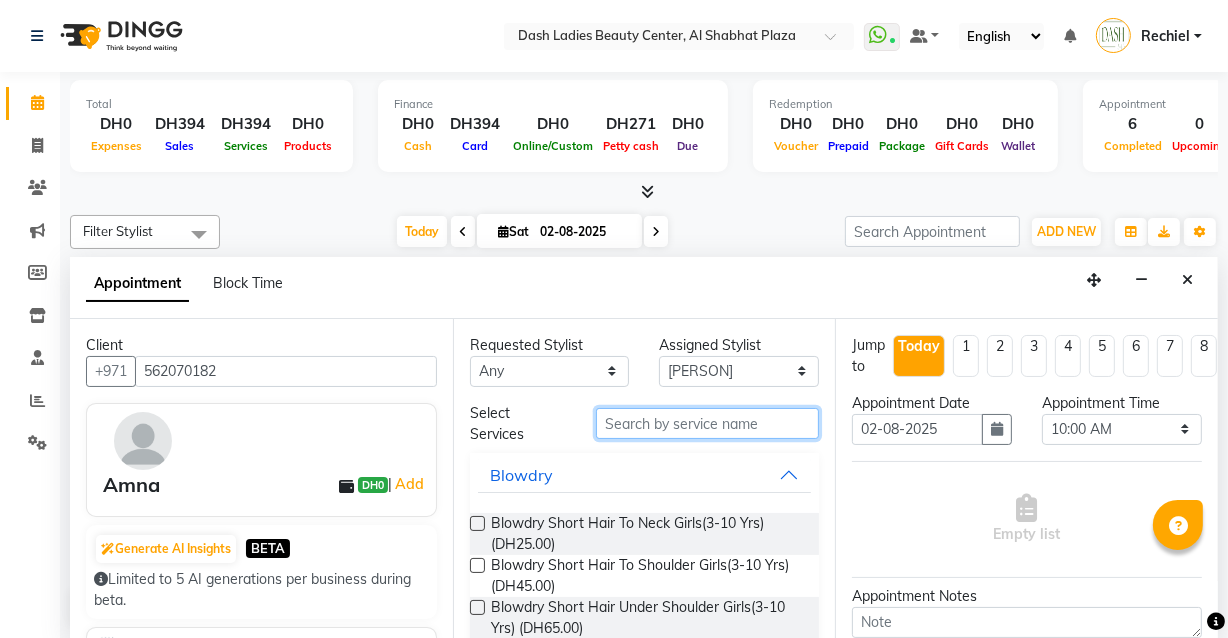 click at bounding box center (707, 423) 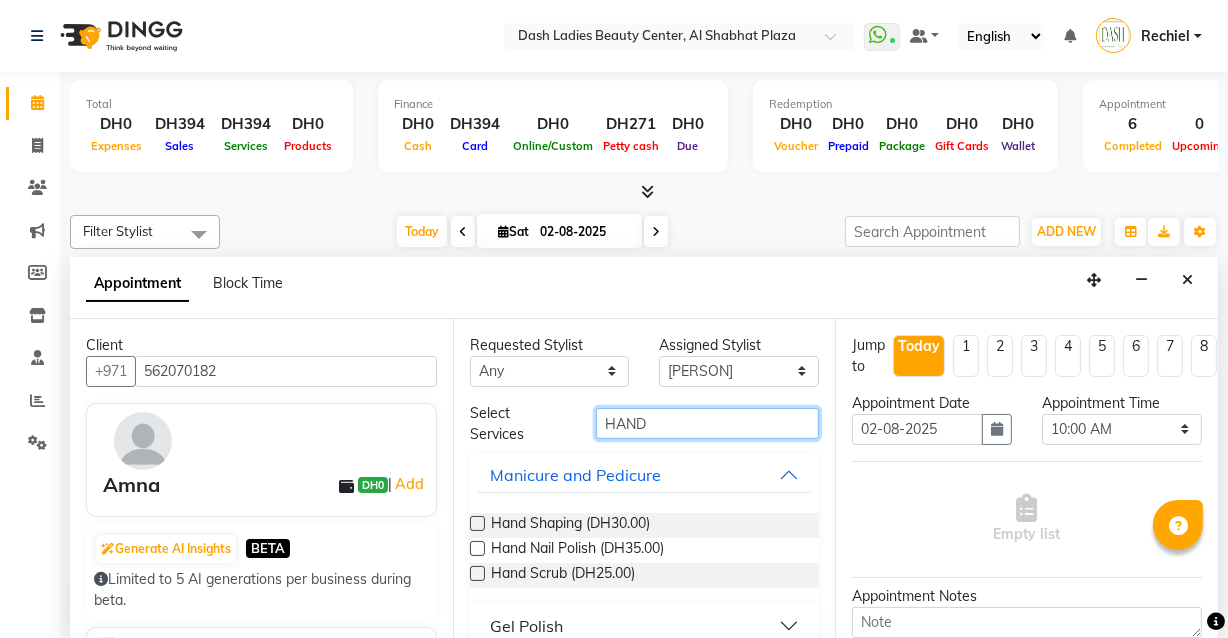 type on "HAND" 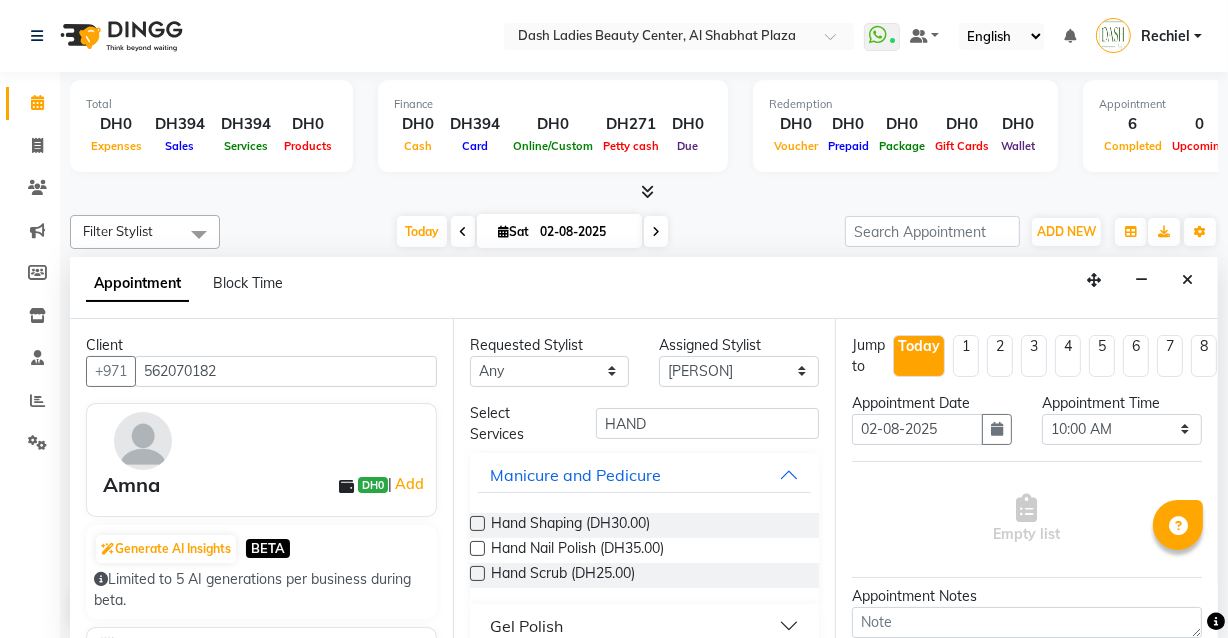 click at bounding box center (477, 523) 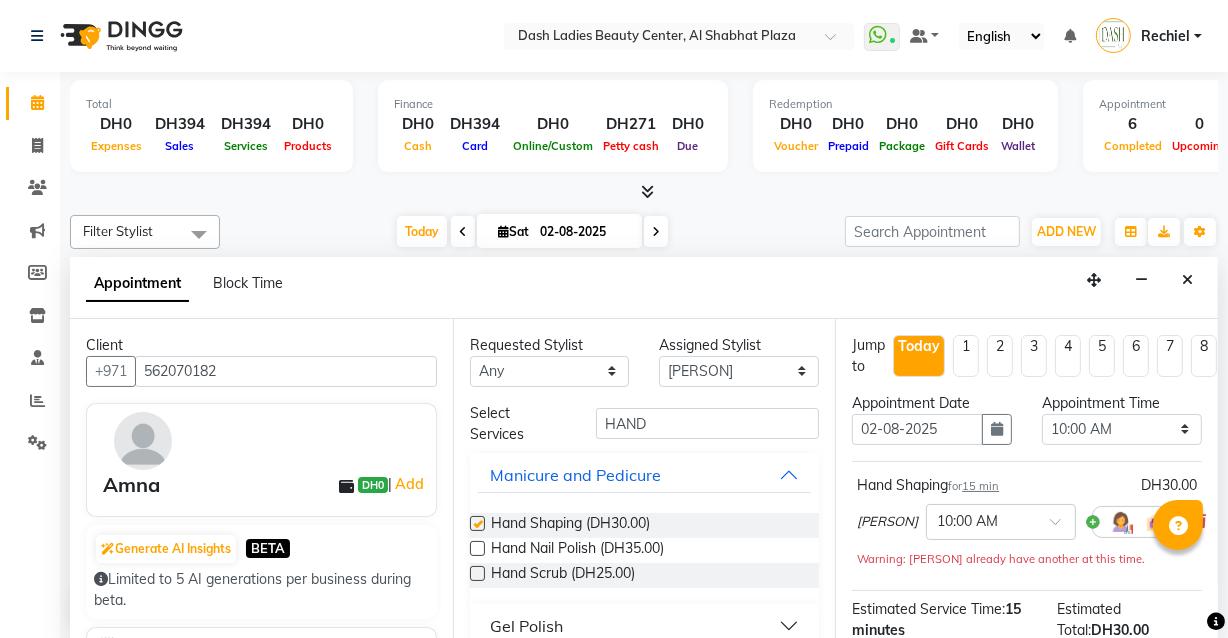 checkbox on "false" 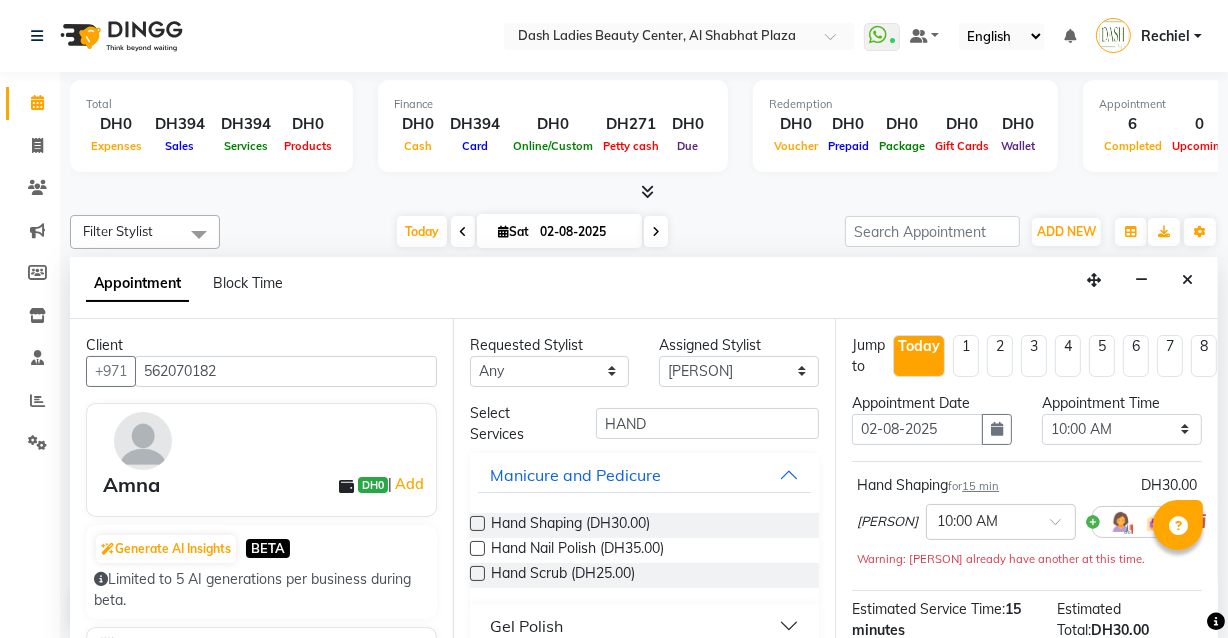 click at bounding box center (477, 548) 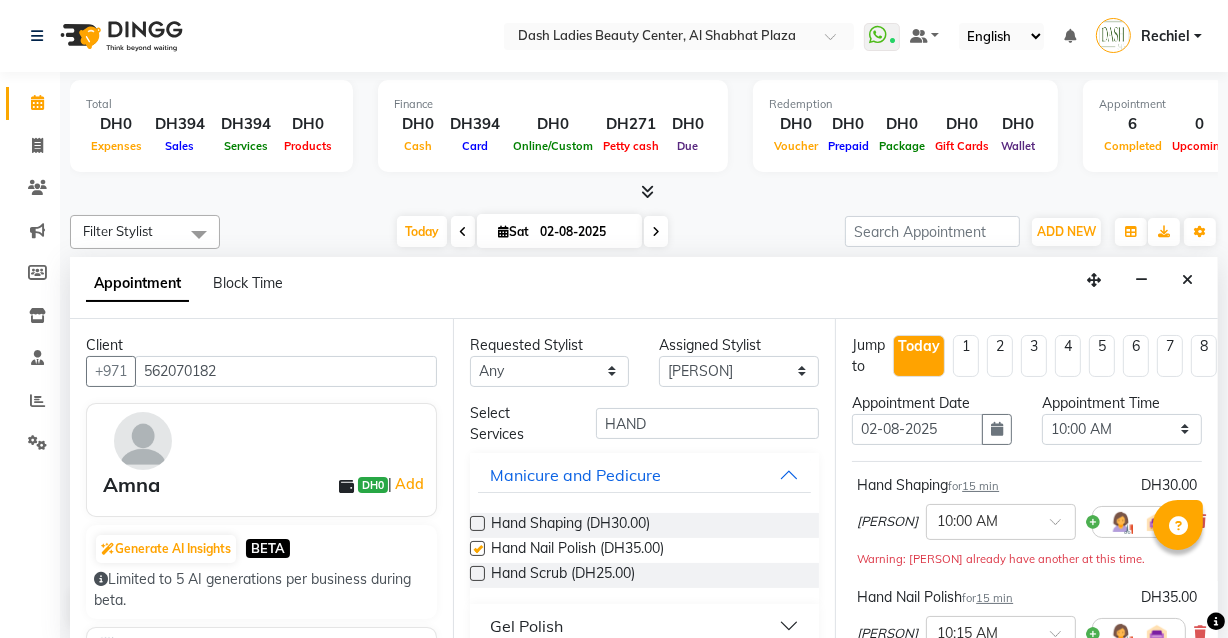 checkbox on "false" 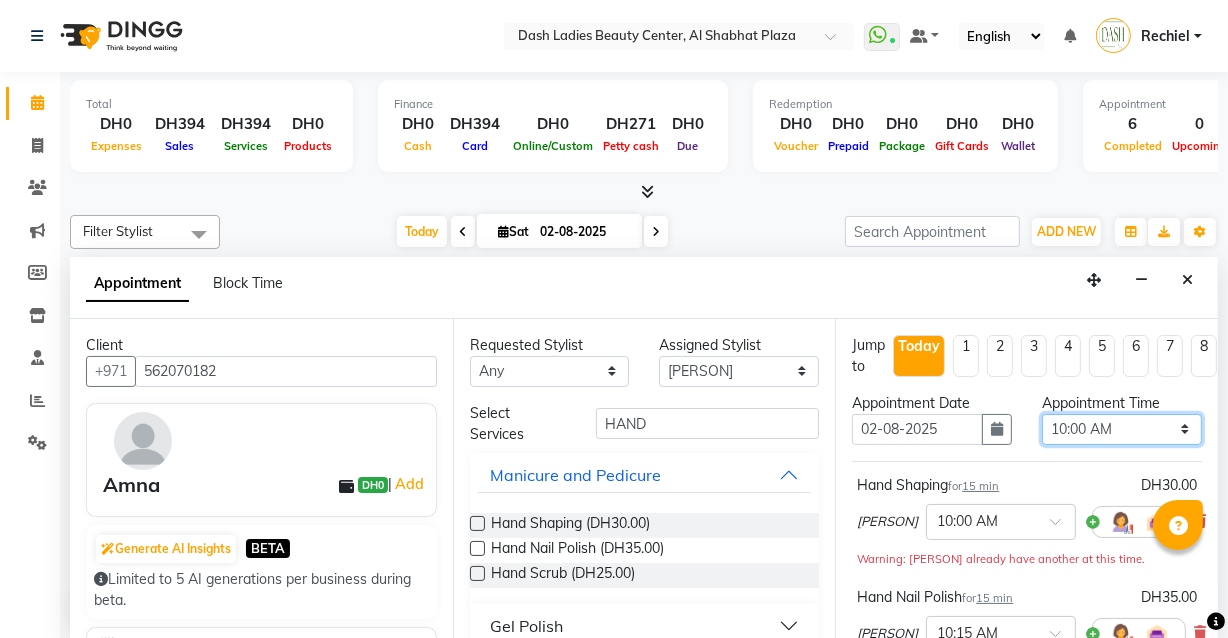 click on "Select 10:00 AM 10:15 AM 10:30 AM 10:45 AM 11:00 AM 11:15 AM 11:30 AM 11:45 AM 12:00 PM 12:15 PM 12:30 PM 12:45 PM 01:00 PM 01:15 PM 01:30 PM 01:45 PM 02:00 PM 02:15 PM 02:30 PM 02:45 PM 03:00 PM 03:15 PM 03:30 PM 03:45 PM 04:00 PM 04:15 PM 04:30 PM 04:45 PM 05:00 PM 05:15 PM 05:30 PM 05:45 PM 06:00 PM 06:15 PM 06:30 PM 06:45 PM 07:00 PM 07:15 PM 07:30 PM 07:45 PM 08:00 PM 08:15 PM 08:30 PM 08:45 PM 09:00 PM 09:15 PM 09:30 PM 09:45 PM 10:00 PM" at bounding box center (1122, 429) 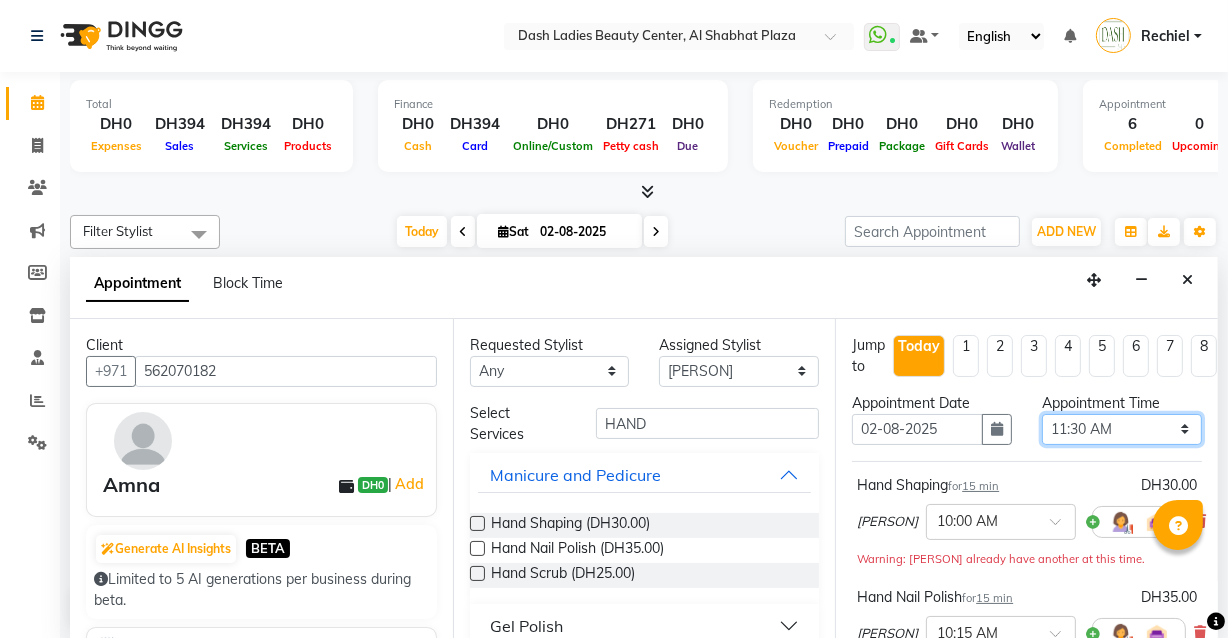 click on "Select 10:00 AM 10:15 AM 10:30 AM 10:45 AM 11:00 AM 11:15 AM 11:30 AM 11:45 AM 12:00 PM 12:15 PM 12:30 PM 12:45 PM 01:00 PM 01:15 PM 01:30 PM 01:45 PM 02:00 PM 02:15 PM 02:30 PM 02:45 PM 03:00 PM 03:15 PM 03:30 PM 03:45 PM 04:00 PM 04:15 PM 04:30 PM 04:45 PM 05:00 PM 05:15 PM 05:30 PM 05:45 PM 06:00 PM 06:15 PM 06:30 PM 06:45 PM 07:00 PM 07:15 PM 07:30 PM 07:45 PM 08:00 PM 08:15 PM 08:30 PM 08:45 PM 09:00 PM 09:15 PM 09:30 PM 09:45 PM 10:00 PM" at bounding box center [1122, 429] 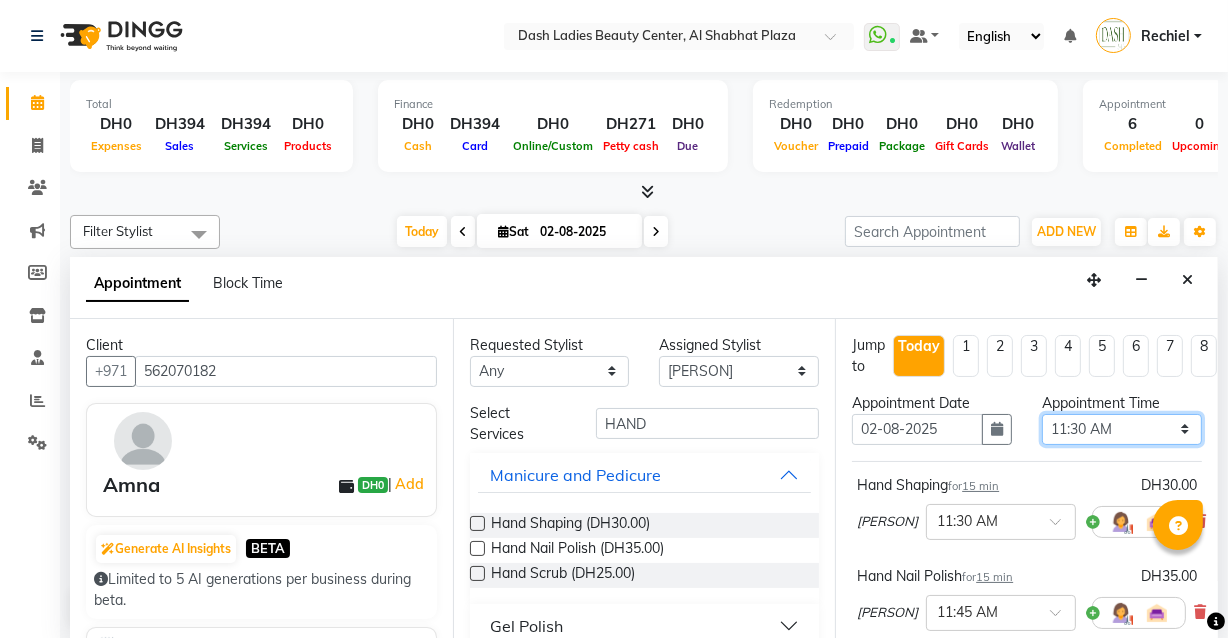 click on "Select 10:00 AM 10:15 AM 10:30 AM 10:45 AM 11:00 AM 11:15 AM 11:30 AM 11:45 AM 12:00 PM 12:15 PM 12:30 PM 12:45 PM 01:00 PM 01:15 PM 01:30 PM 01:45 PM 02:00 PM 02:15 PM 02:30 PM 02:45 PM 03:00 PM 03:15 PM 03:30 PM 03:45 PM 04:00 PM 04:15 PM 04:30 PM 04:45 PM 05:00 PM 05:15 PM 05:30 PM 05:45 PM 06:00 PM 06:15 PM 06:30 PM 06:45 PM 07:00 PM 07:15 PM 07:30 PM 07:45 PM 08:00 PM 08:15 PM 08:30 PM 08:45 PM 09:00 PM 09:15 PM 09:30 PM 09:45 PM 10:00 PM" at bounding box center (1122, 429) 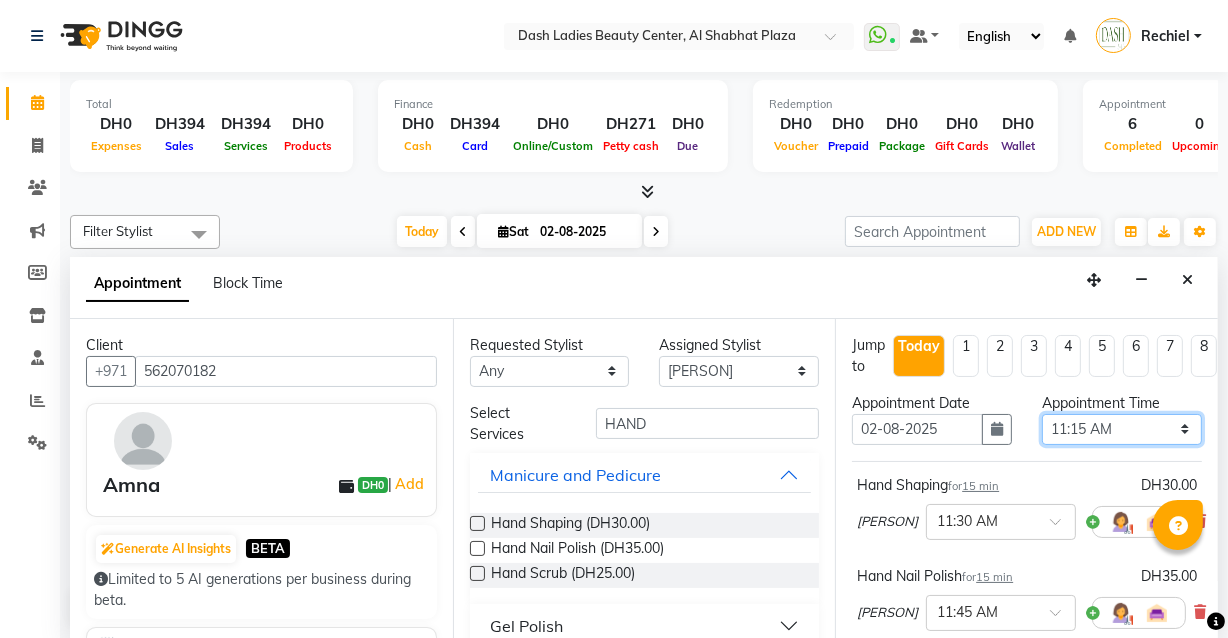 click on "Select 10:00 AM 10:15 AM 10:30 AM 10:45 AM 11:00 AM 11:15 AM 11:30 AM 11:45 AM 12:00 PM 12:15 PM 12:30 PM 12:45 PM 01:00 PM 01:15 PM 01:30 PM 01:45 PM 02:00 PM 02:15 PM 02:30 PM 02:45 PM 03:00 PM 03:15 PM 03:30 PM 03:45 PM 04:00 PM 04:15 PM 04:30 PM 04:45 PM 05:00 PM 05:15 PM 05:30 PM 05:45 PM 06:00 PM 06:15 PM 06:30 PM 06:45 PM 07:00 PM 07:15 PM 07:30 PM 07:45 PM 08:00 PM 08:15 PM 08:30 PM 08:45 PM 09:00 PM 09:15 PM 09:30 PM 09:45 PM 10:00 PM" at bounding box center (1122, 429) 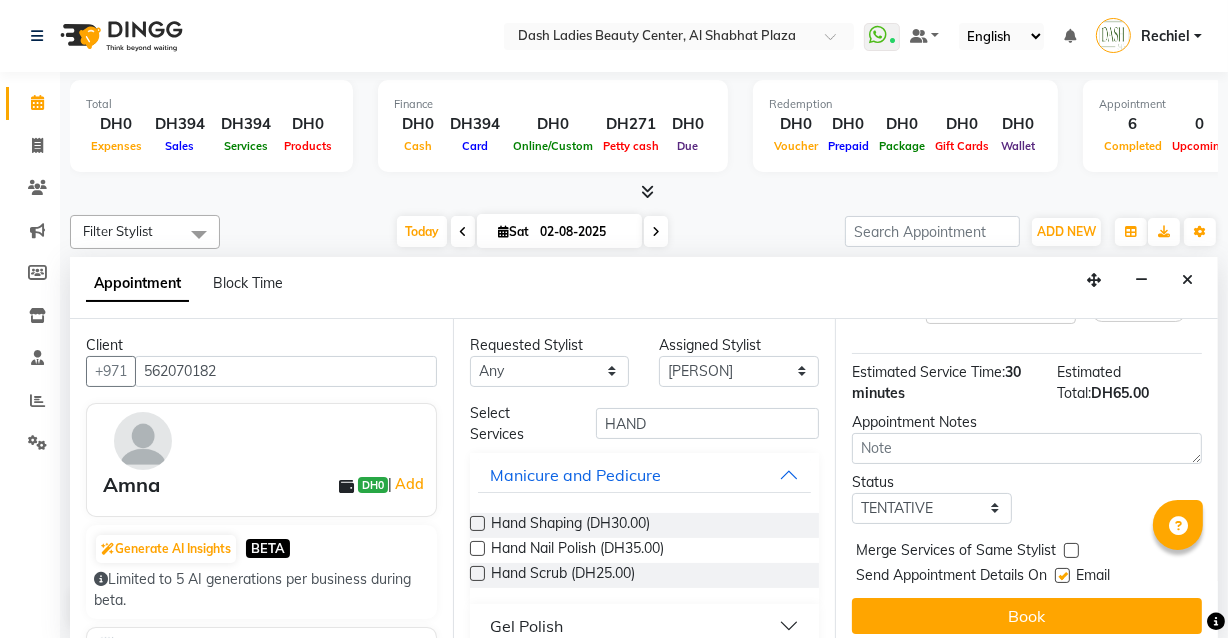 scroll, scrollTop: 330, scrollLeft: 0, axis: vertical 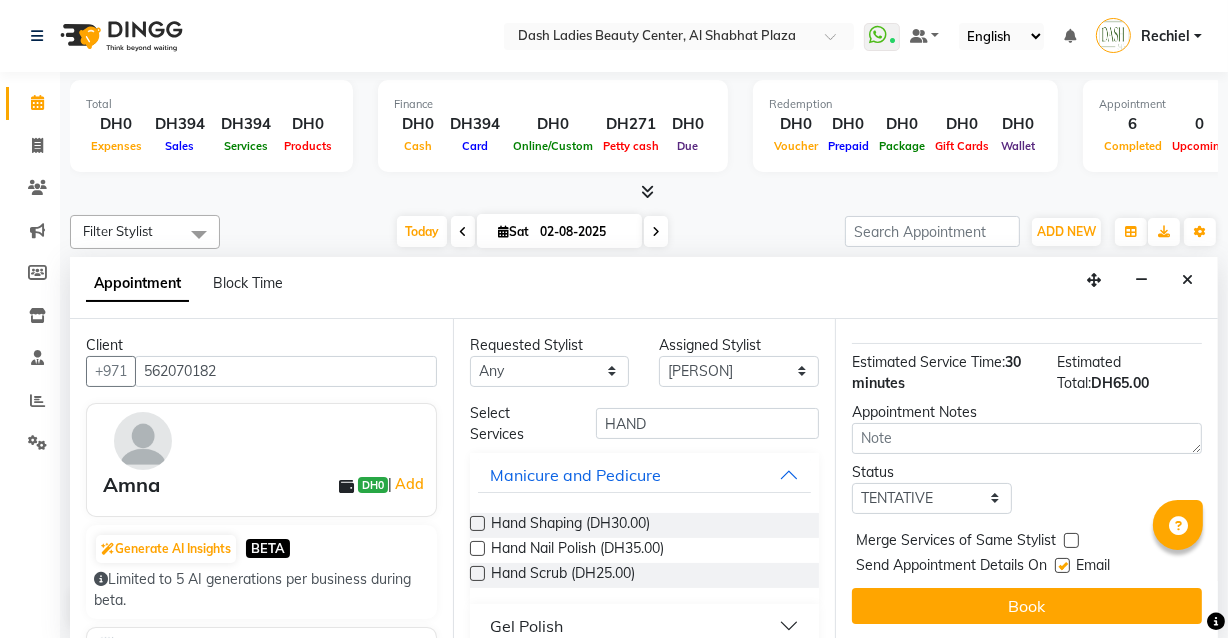 click at bounding box center (1071, 540) 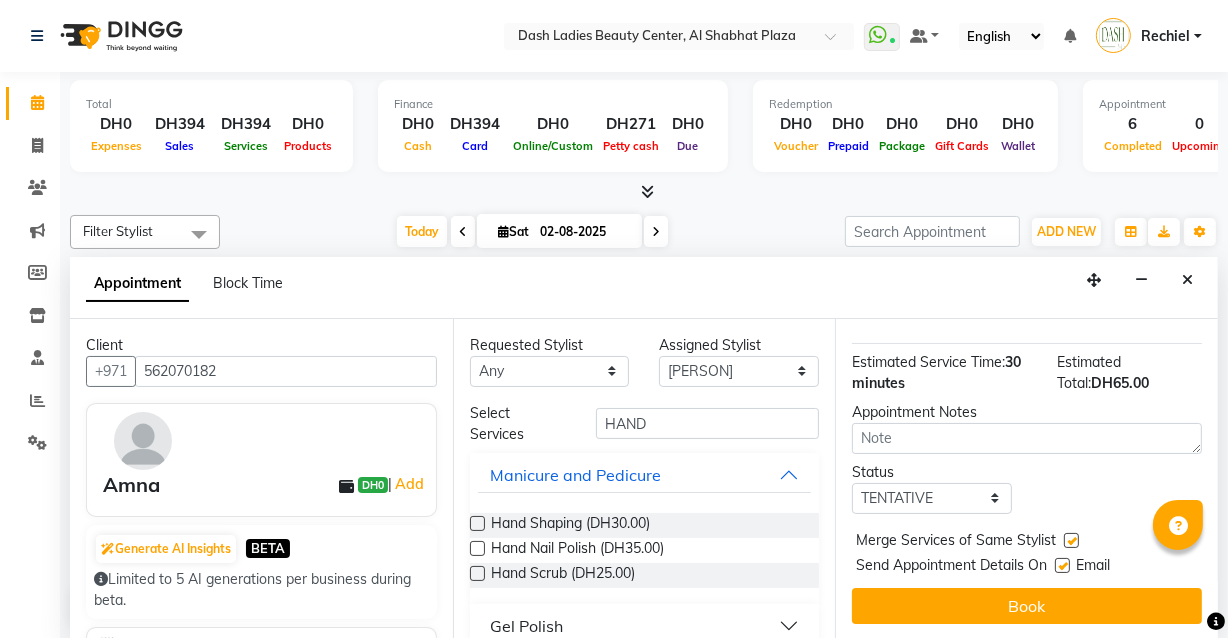 click at bounding box center [1062, 565] 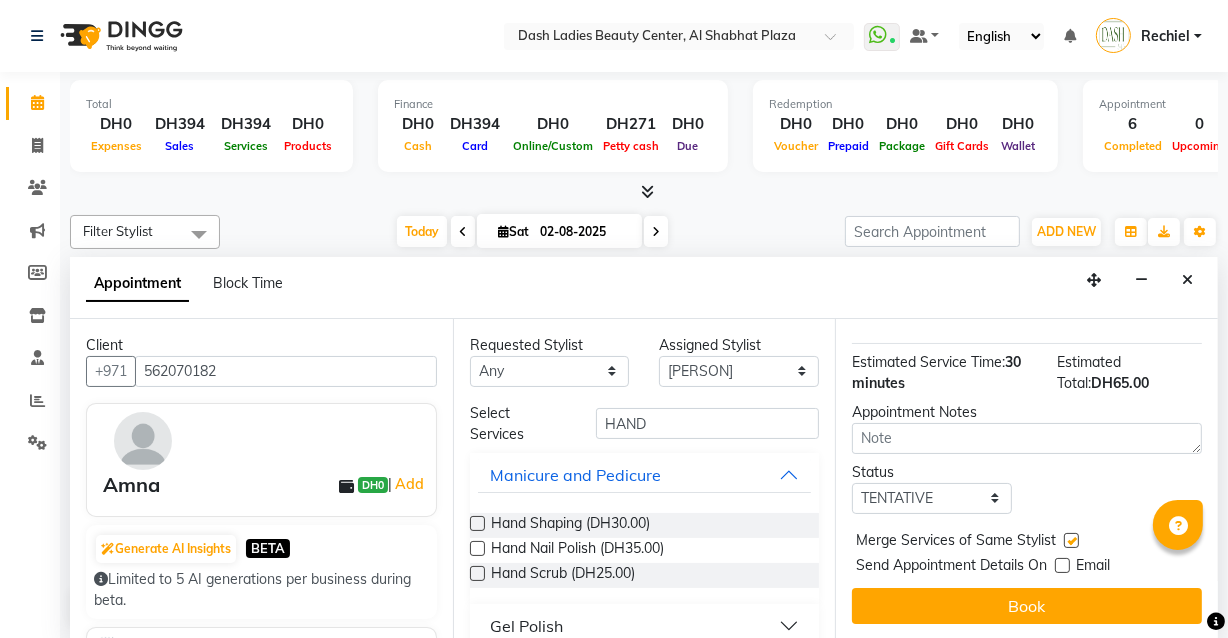 click on "Email" at bounding box center (1093, 567) 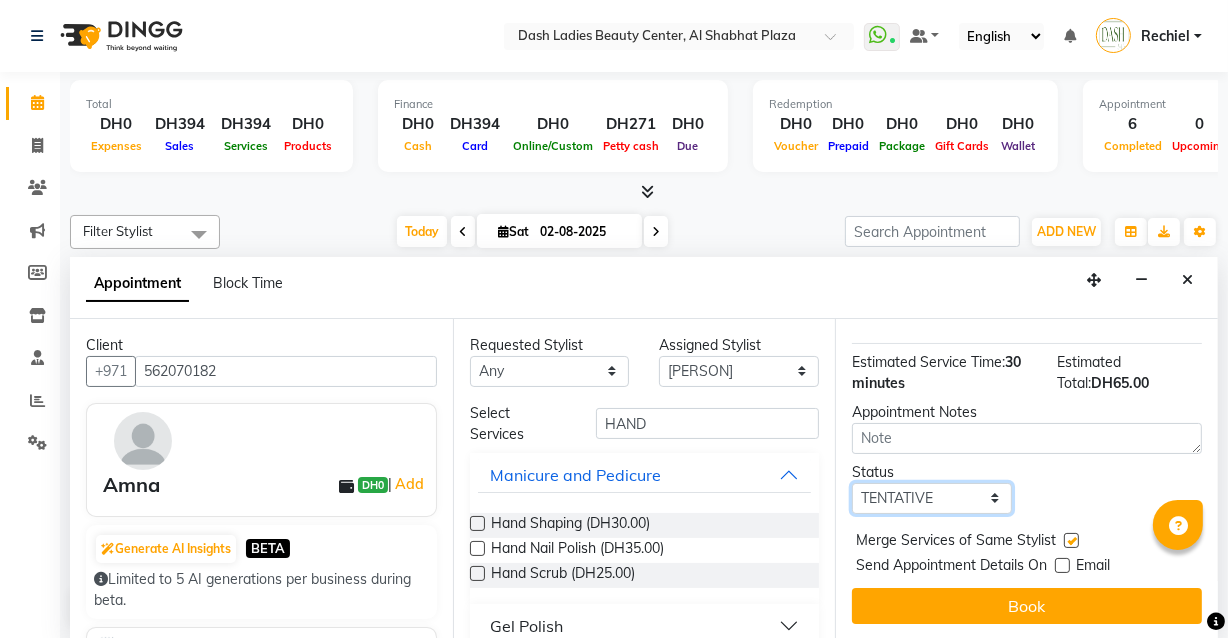 click on "Select TENTATIVE CONFIRM CHECK-IN UPCOMING" at bounding box center (932, 498) 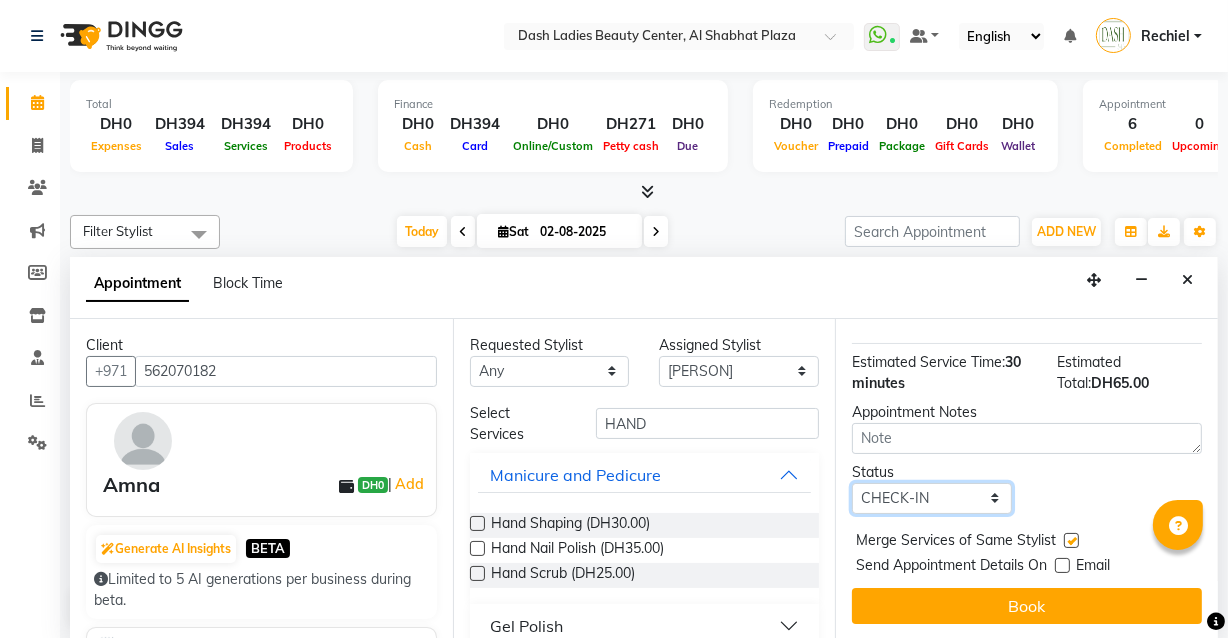click on "Select TENTATIVE CONFIRM CHECK-IN UPCOMING" at bounding box center (932, 498) 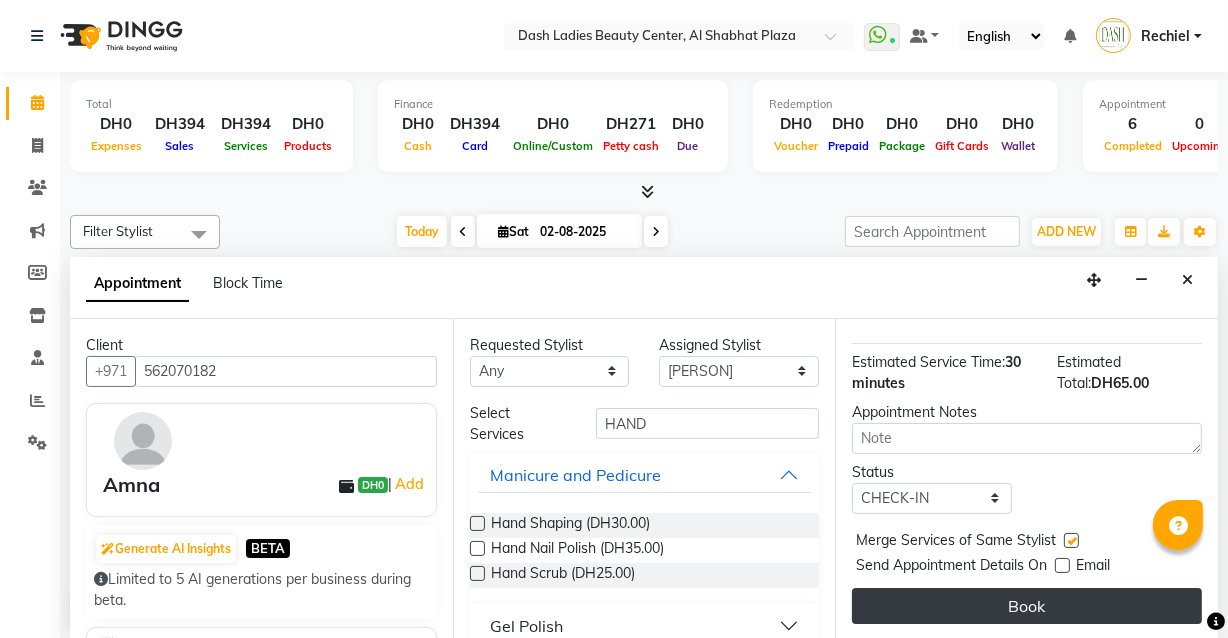 click on "Book" at bounding box center [1027, 606] 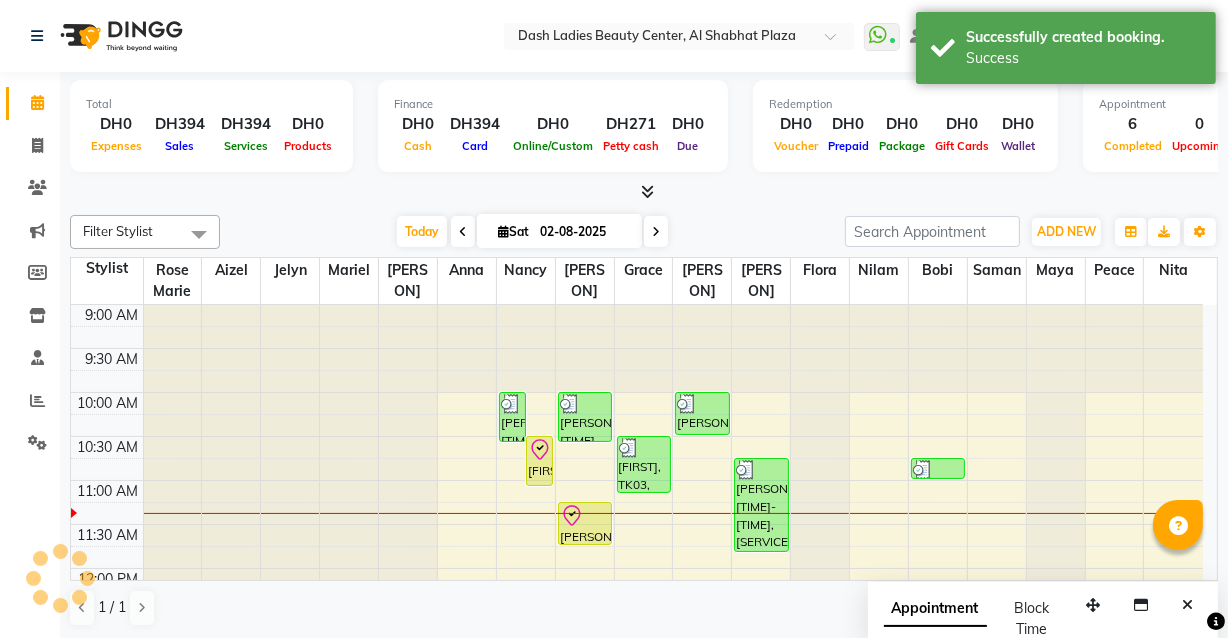 scroll, scrollTop: 0, scrollLeft: 0, axis: both 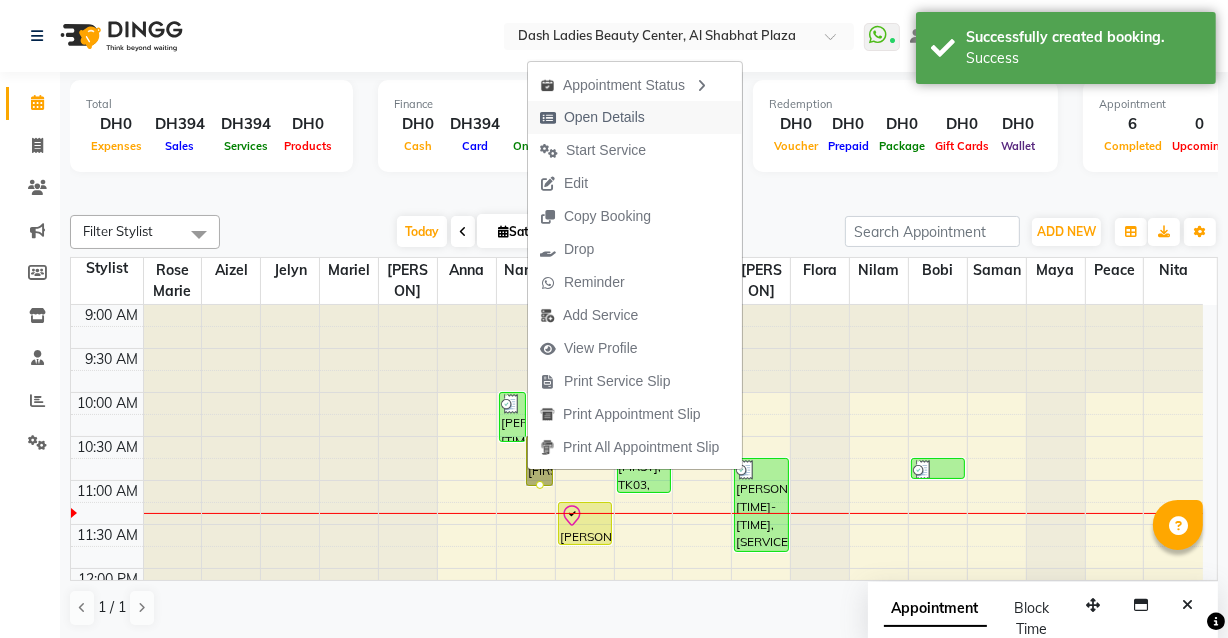 click on "Open Details" at bounding box center (592, 117) 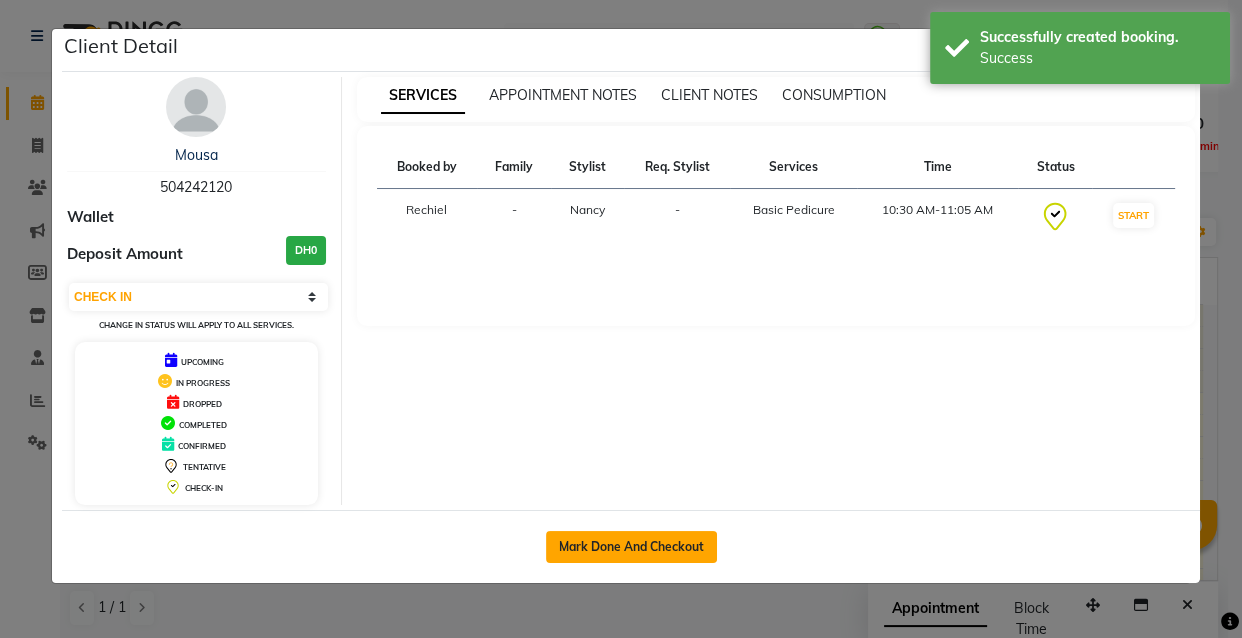 click on "Mark Done And Checkout" 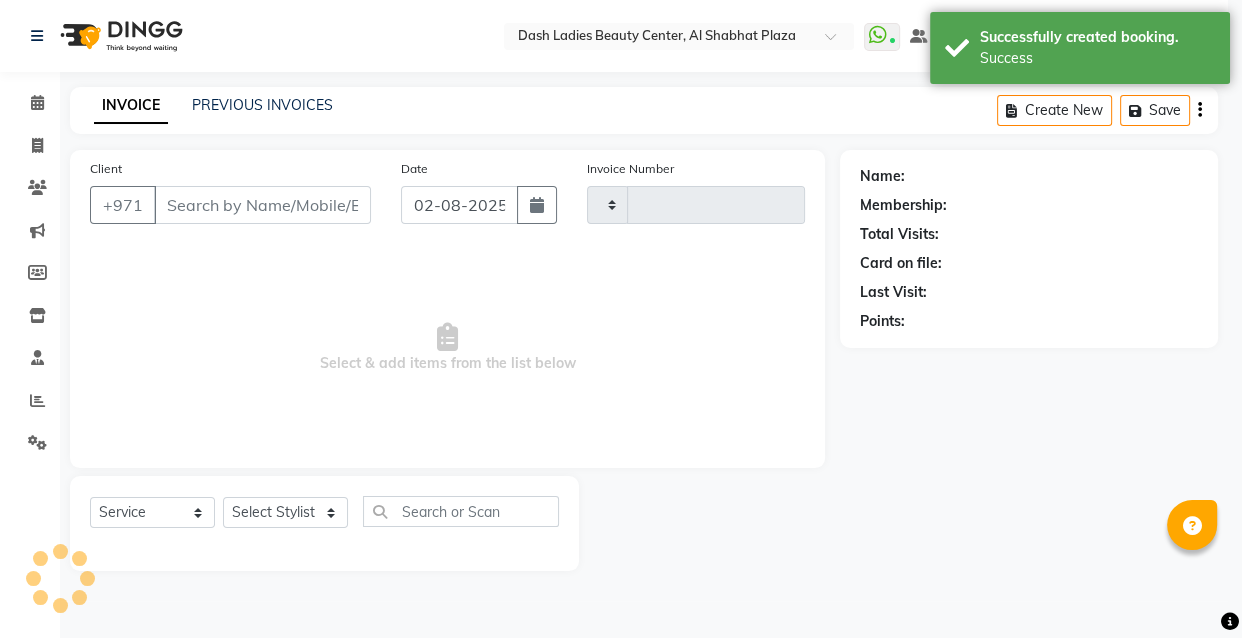type on "2486" 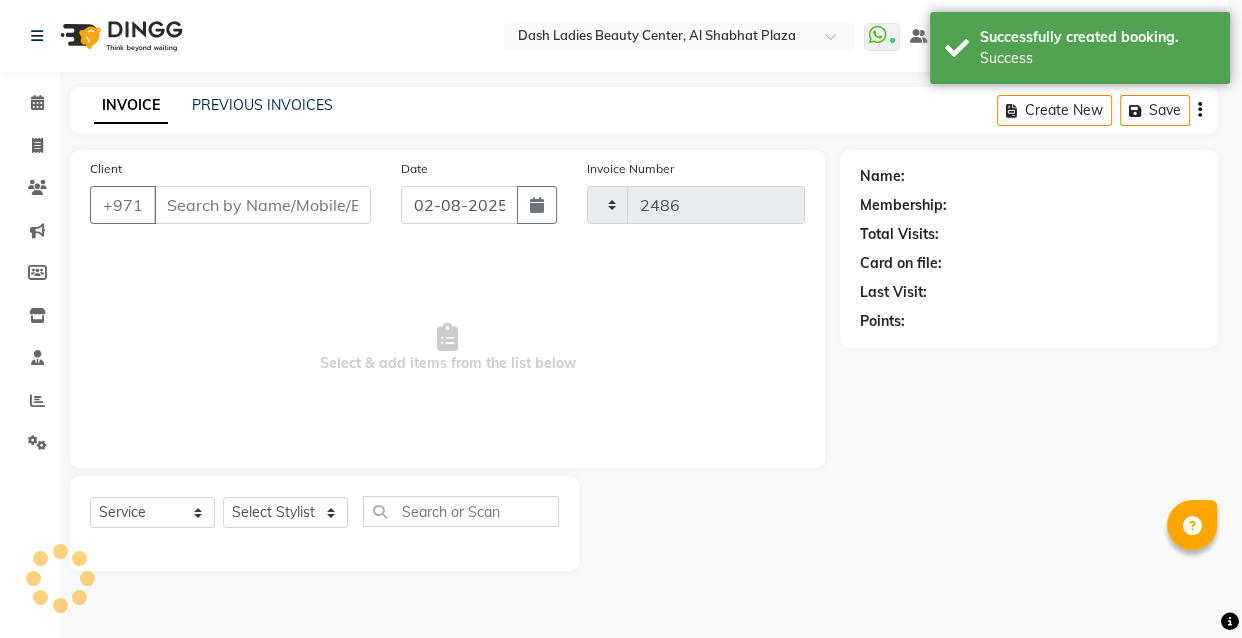 select on "8372" 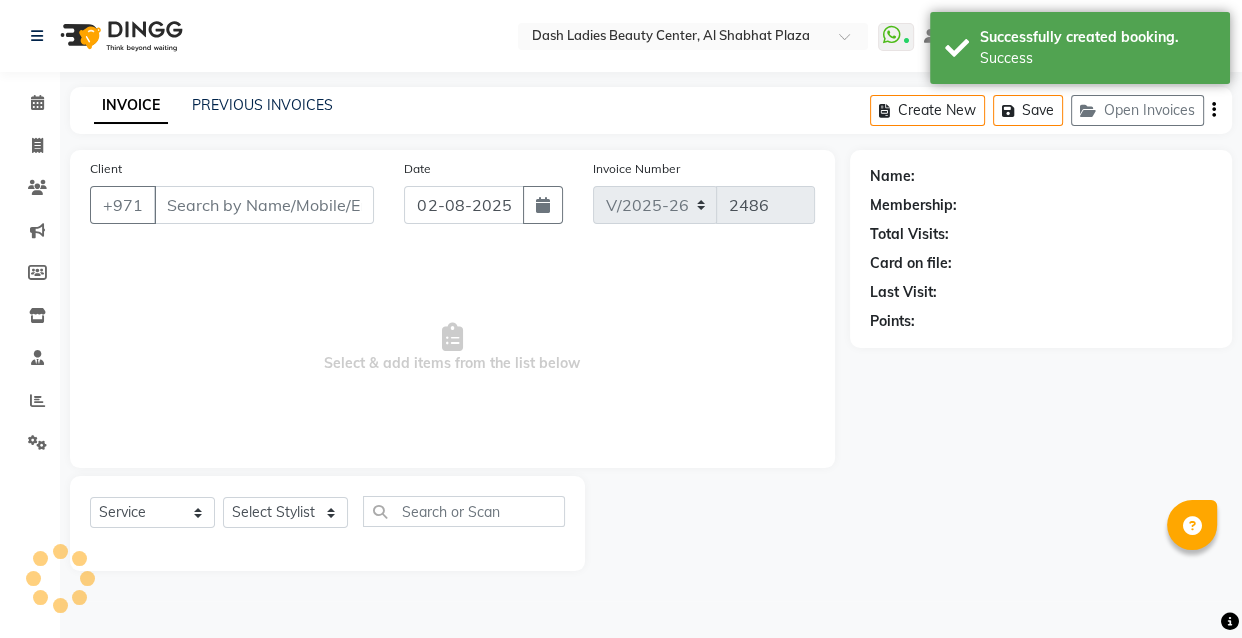 type on "504242120" 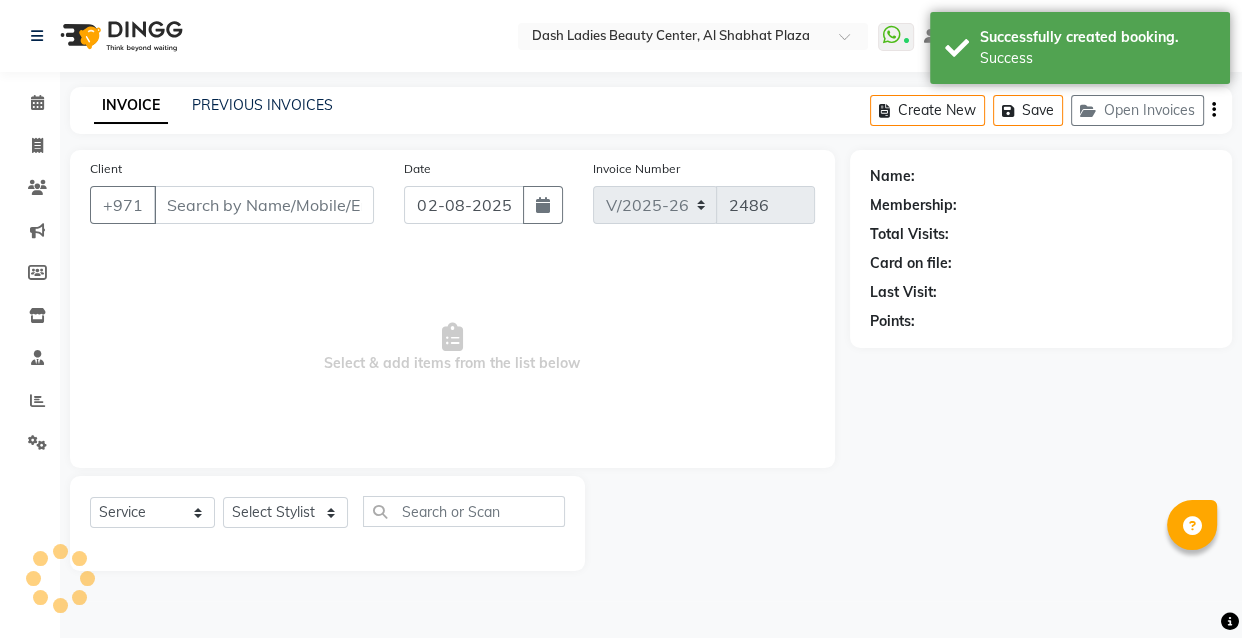 select on "81111" 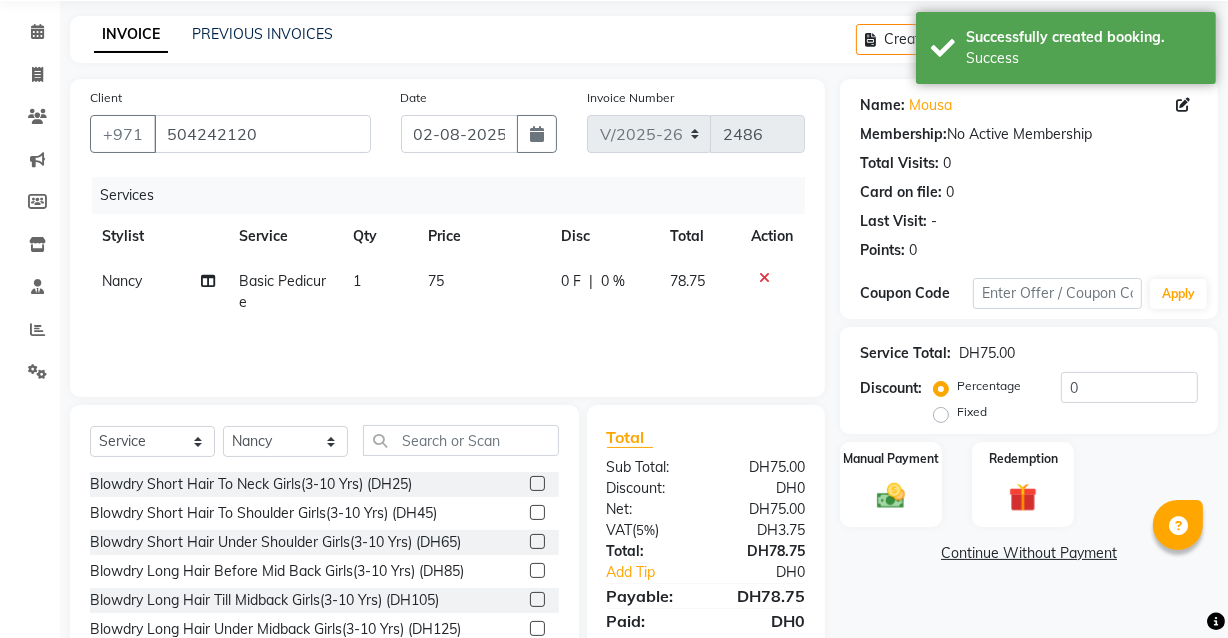 scroll, scrollTop: 94, scrollLeft: 0, axis: vertical 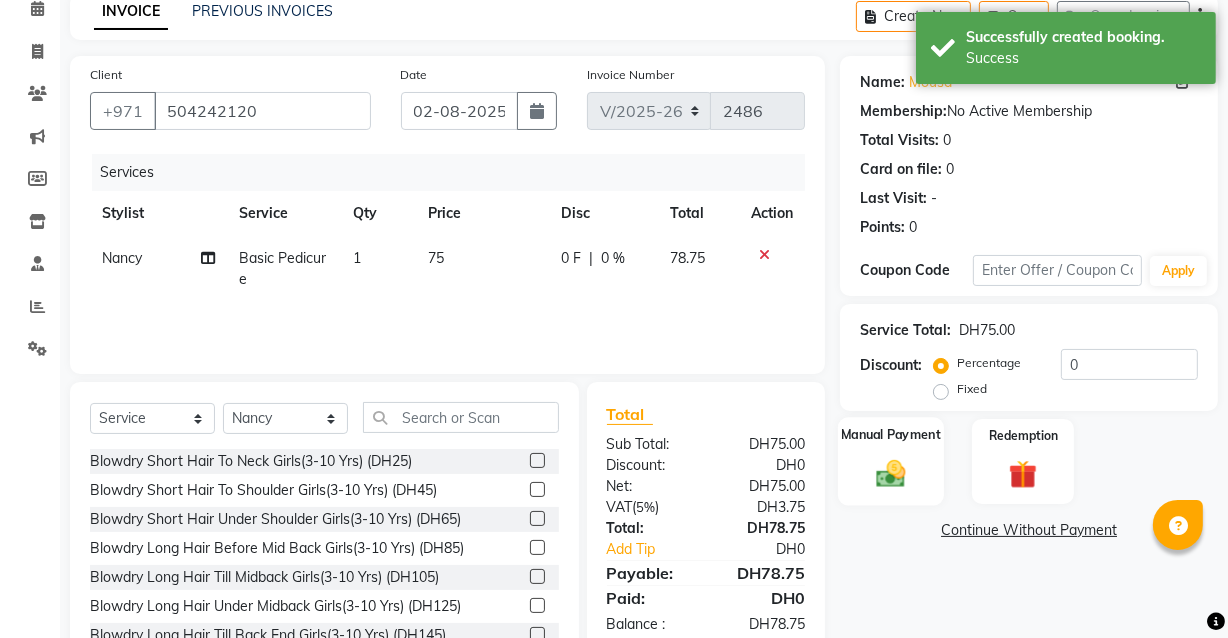 click 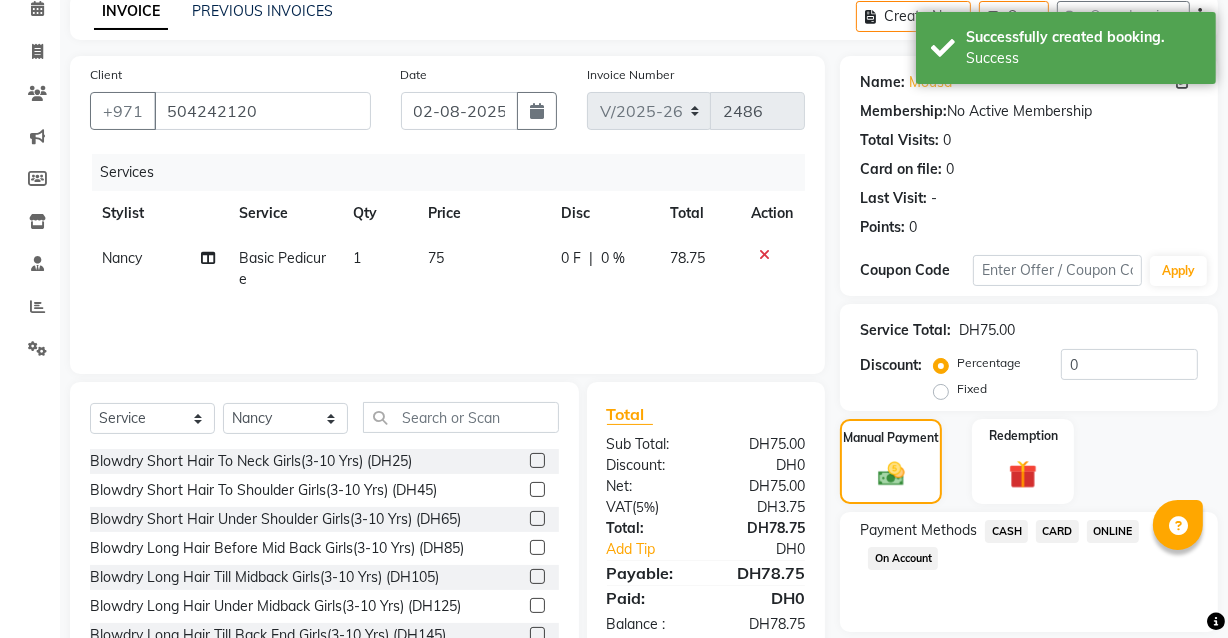 click on "CARD" 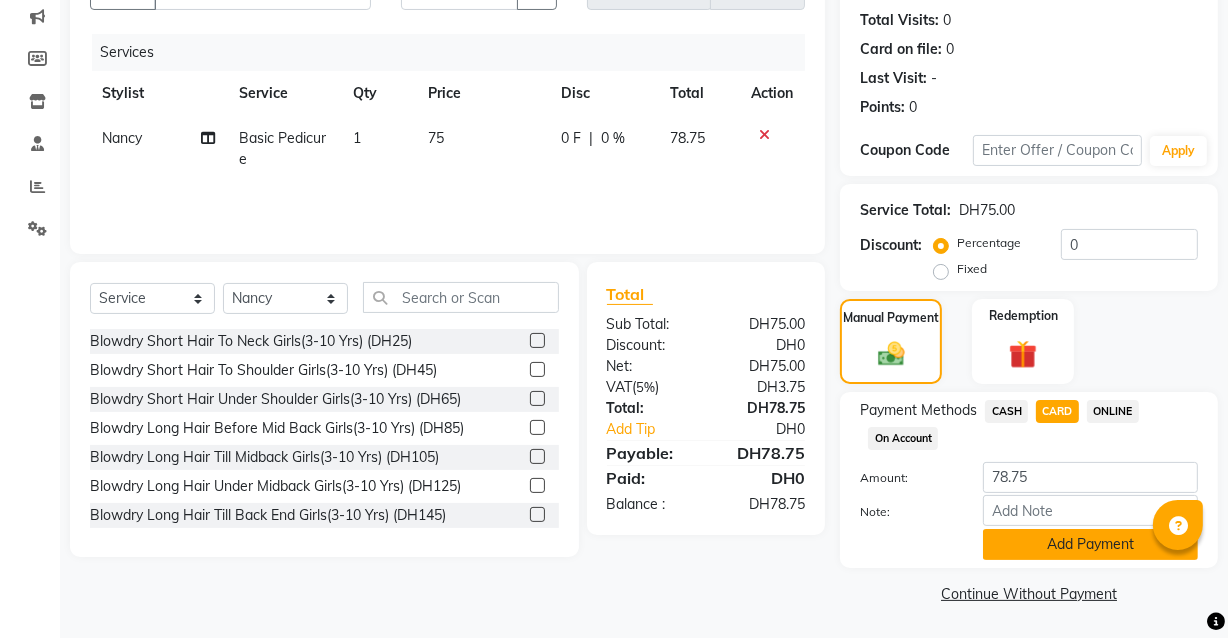 click on "Add Payment" 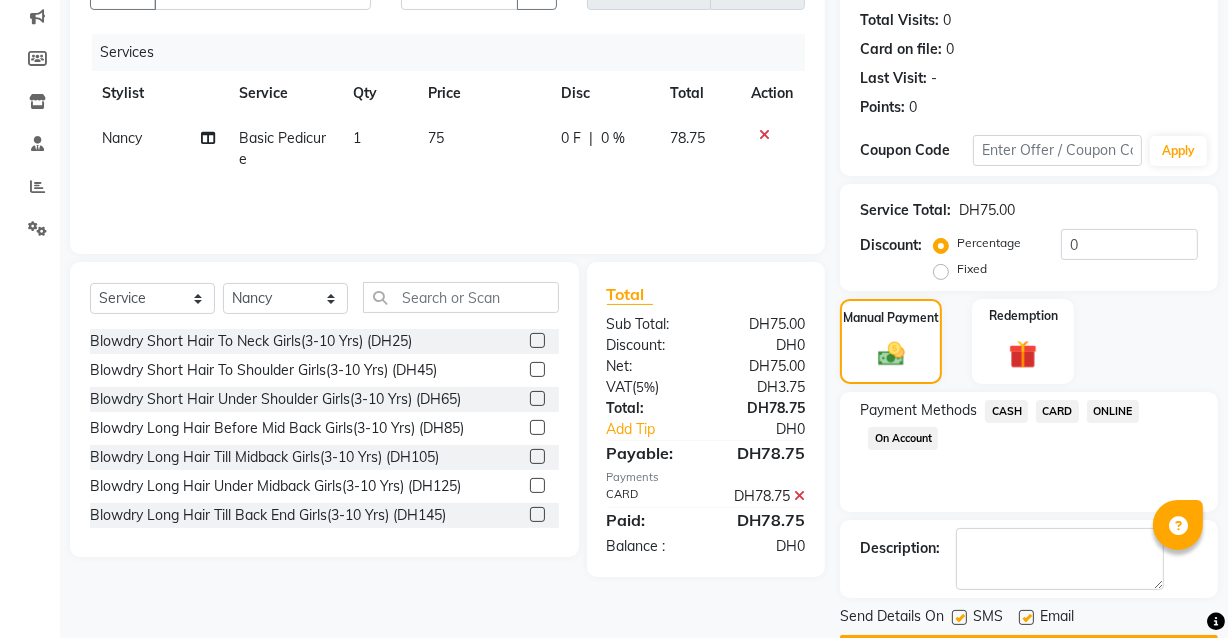 scroll, scrollTop: 270, scrollLeft: 0, axis: vertical 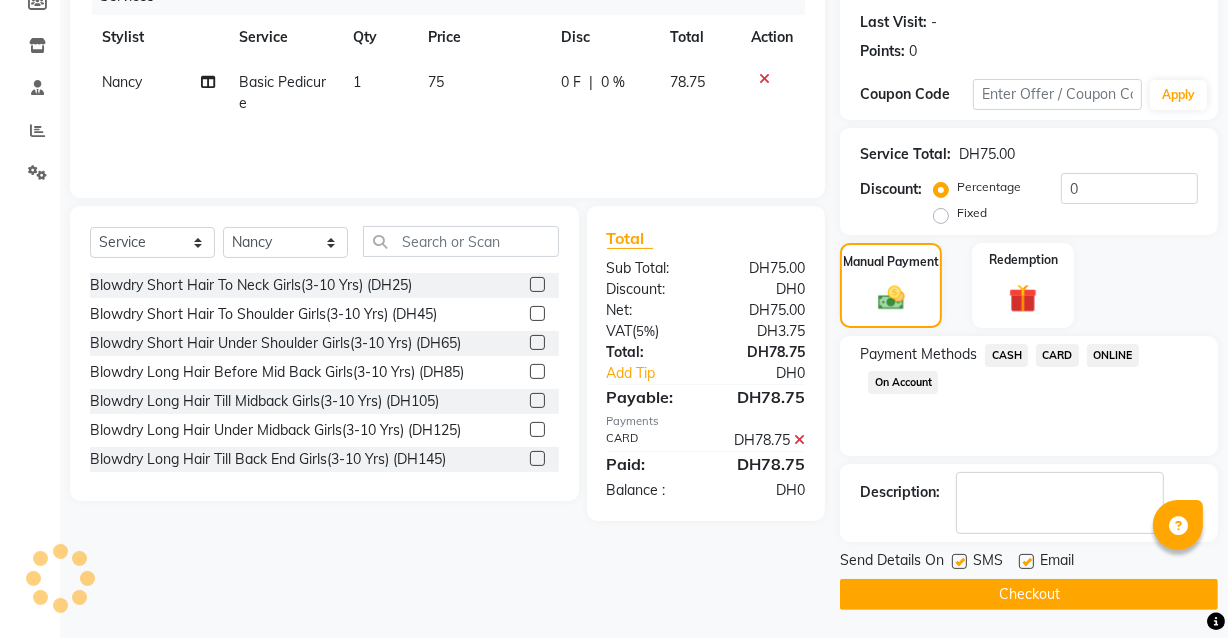 click on "Checkout" 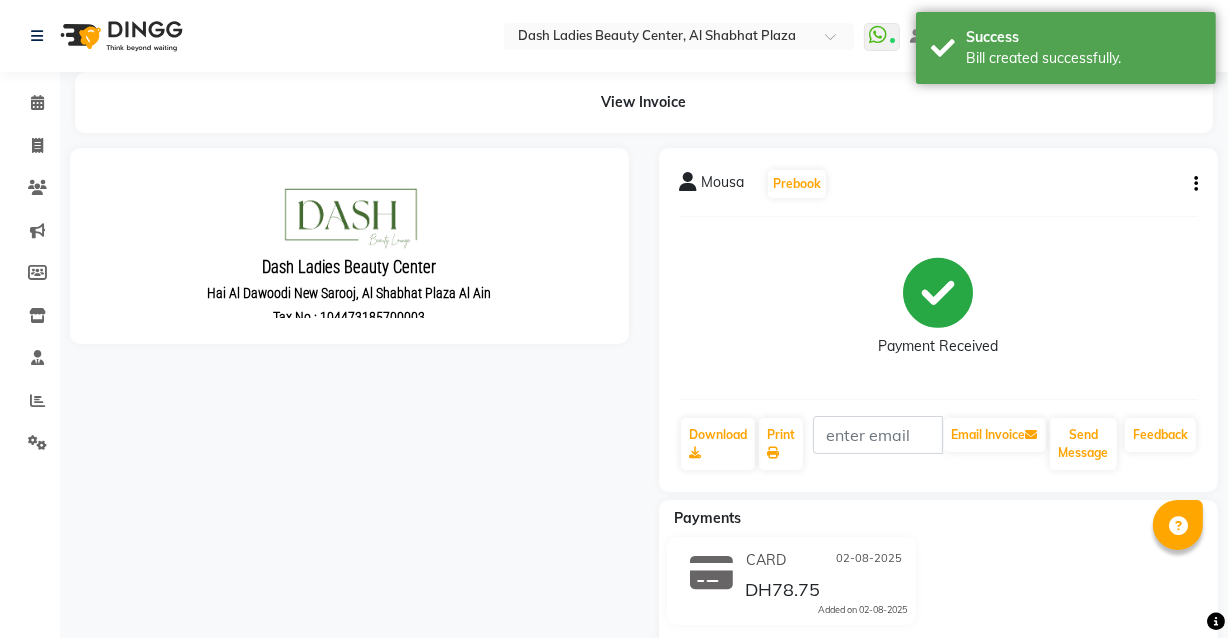 scroll, scrollTop: 0, scrollLeft: 0, axis: both 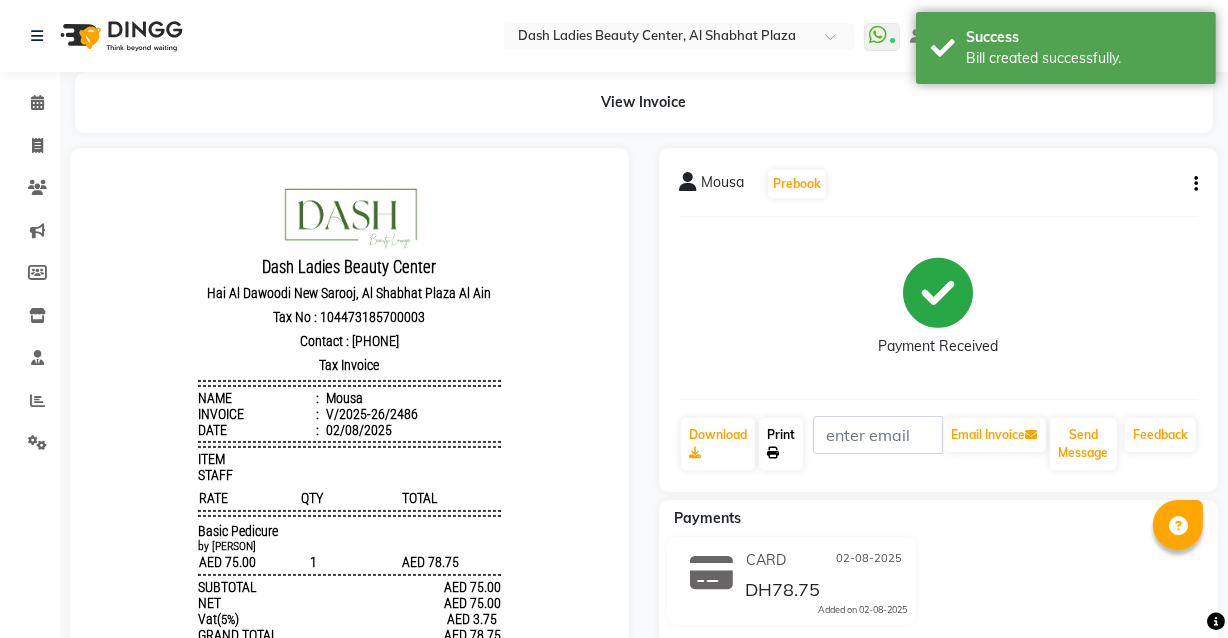 click on "Print" 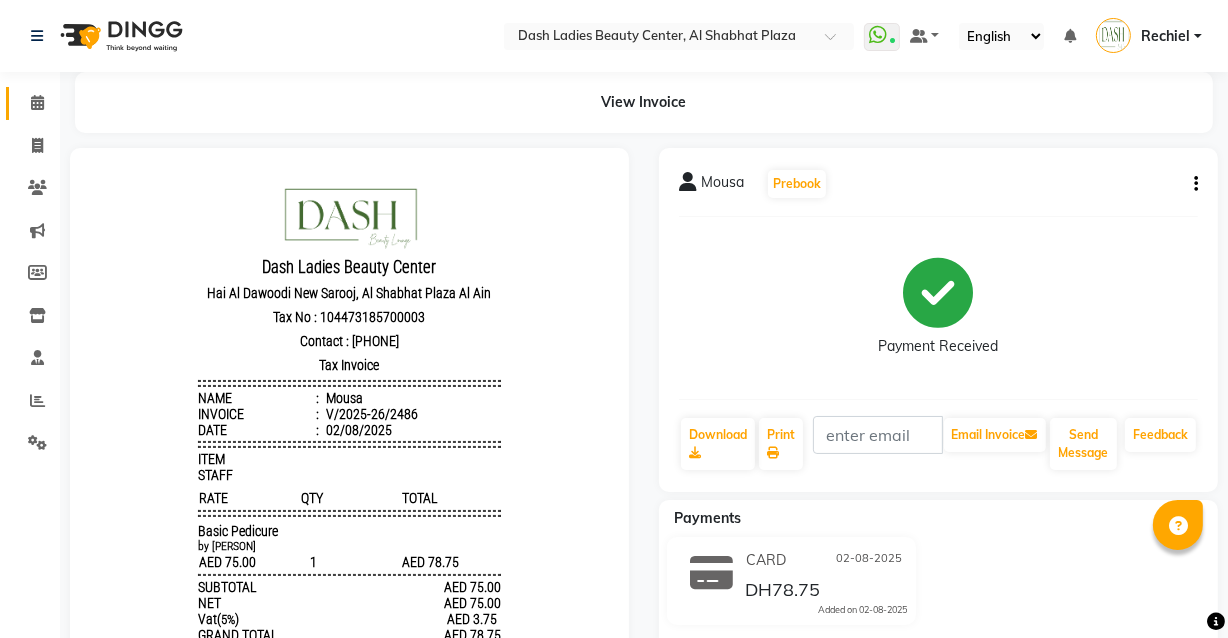 click 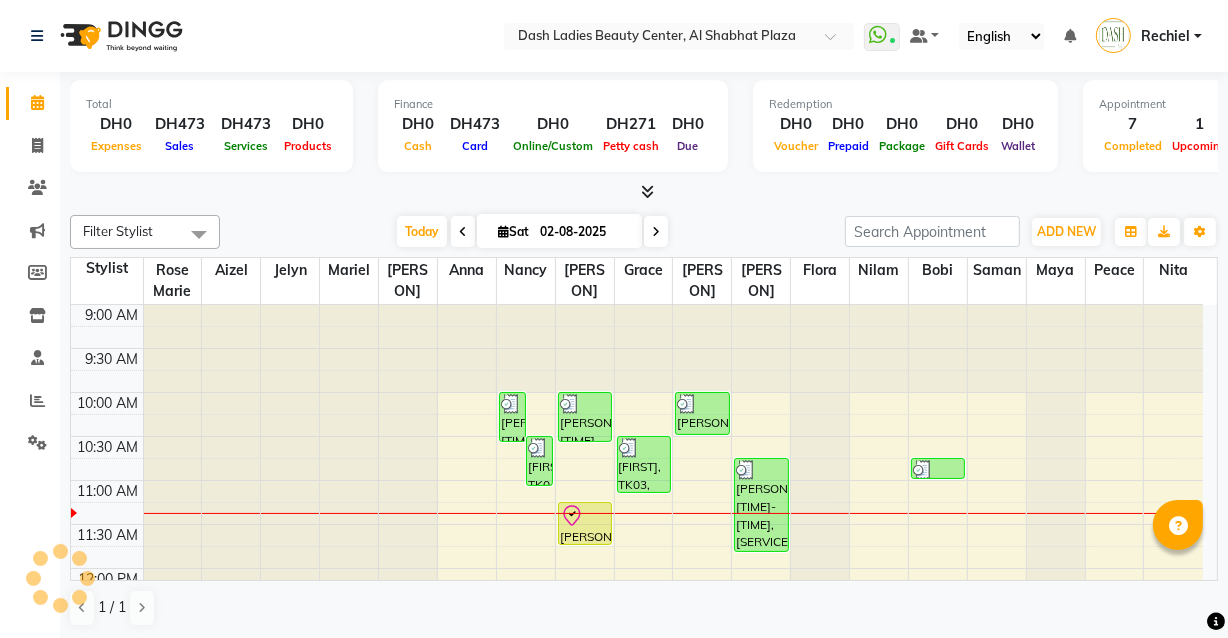 scroll, scrollTop: 0, scrollLeft: 0, axis: both 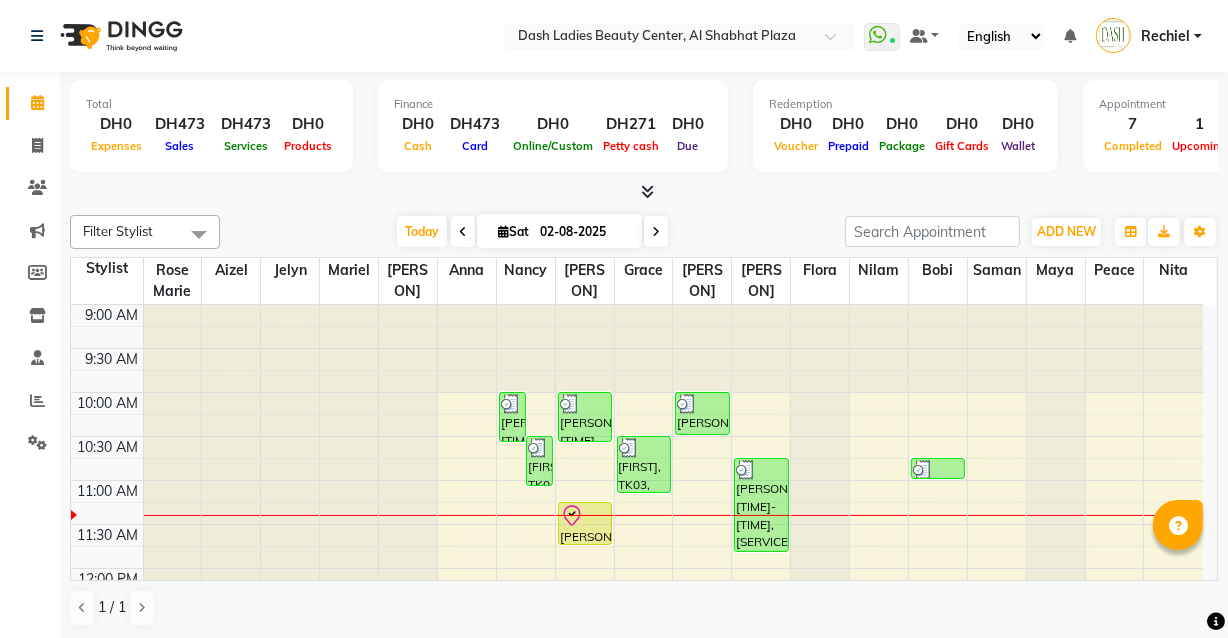click 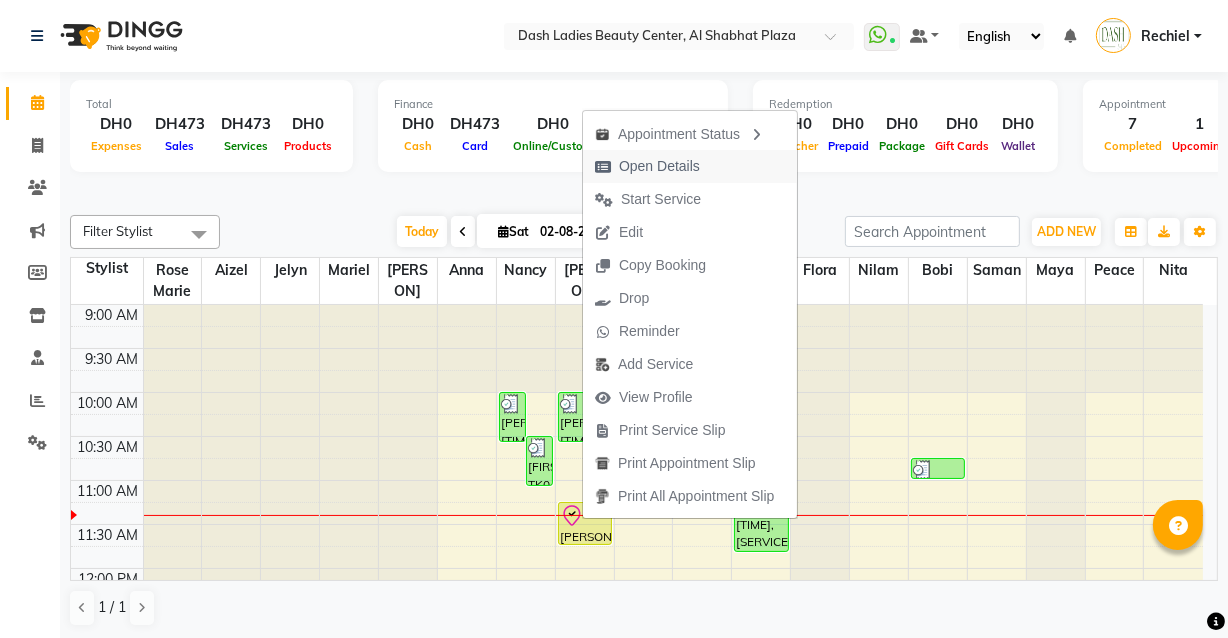 click on "Open Details" at bounding box center [690, 166] 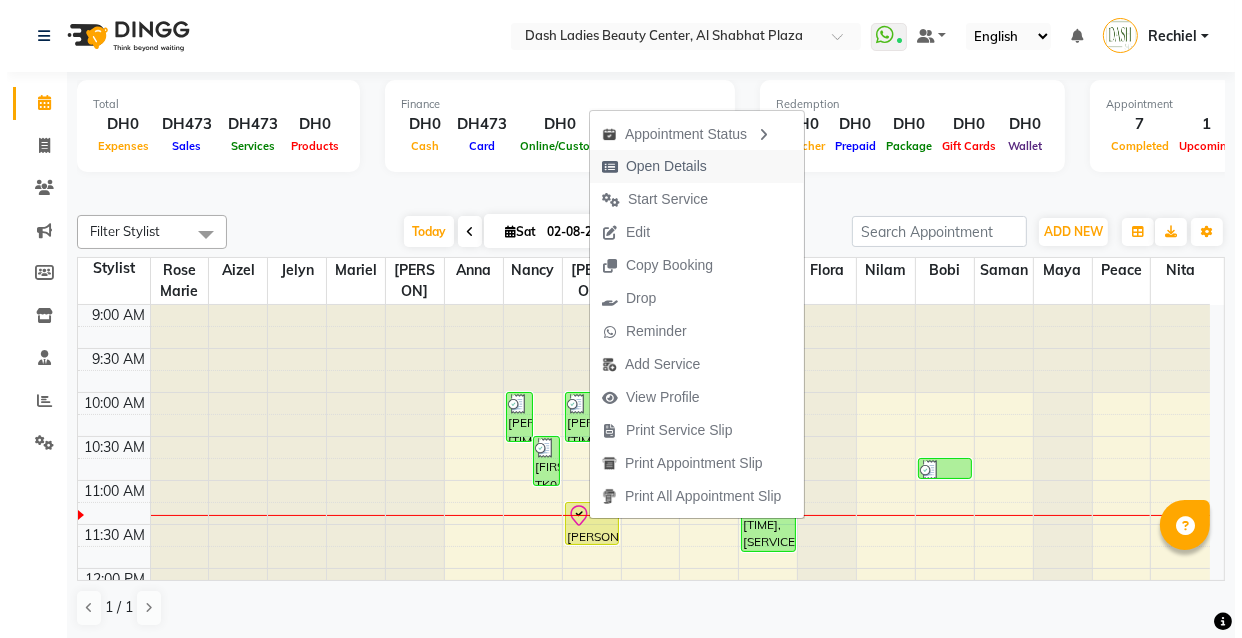 select on "8" 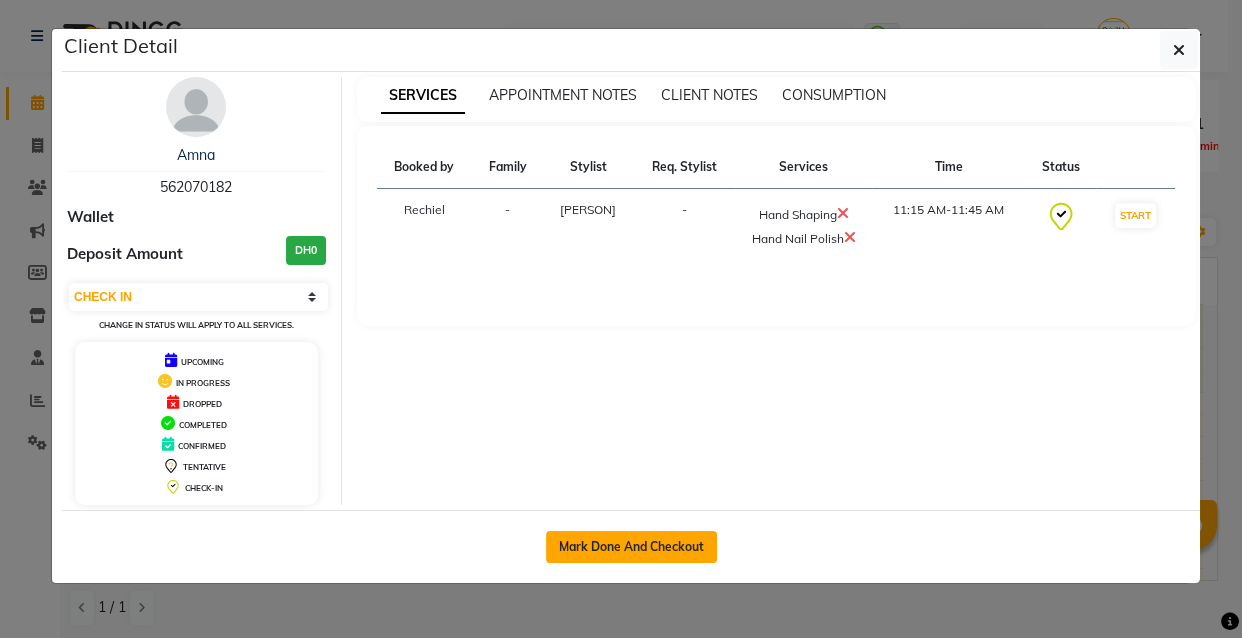 click on "Mark Done And Checkout" 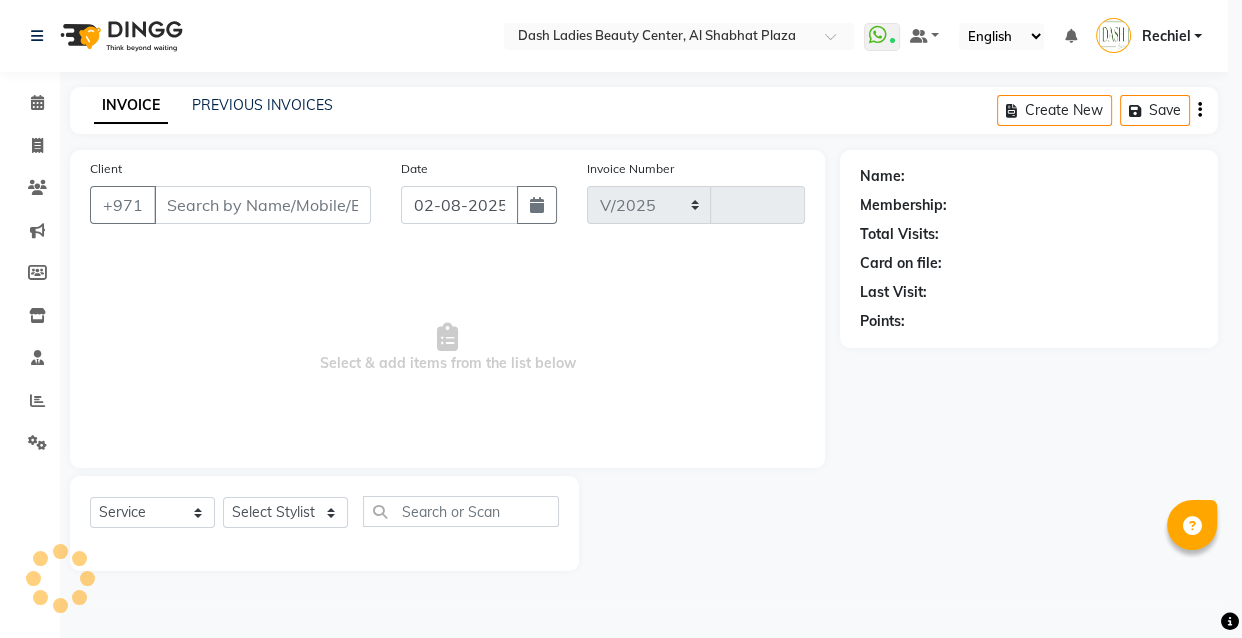 select on "8372" 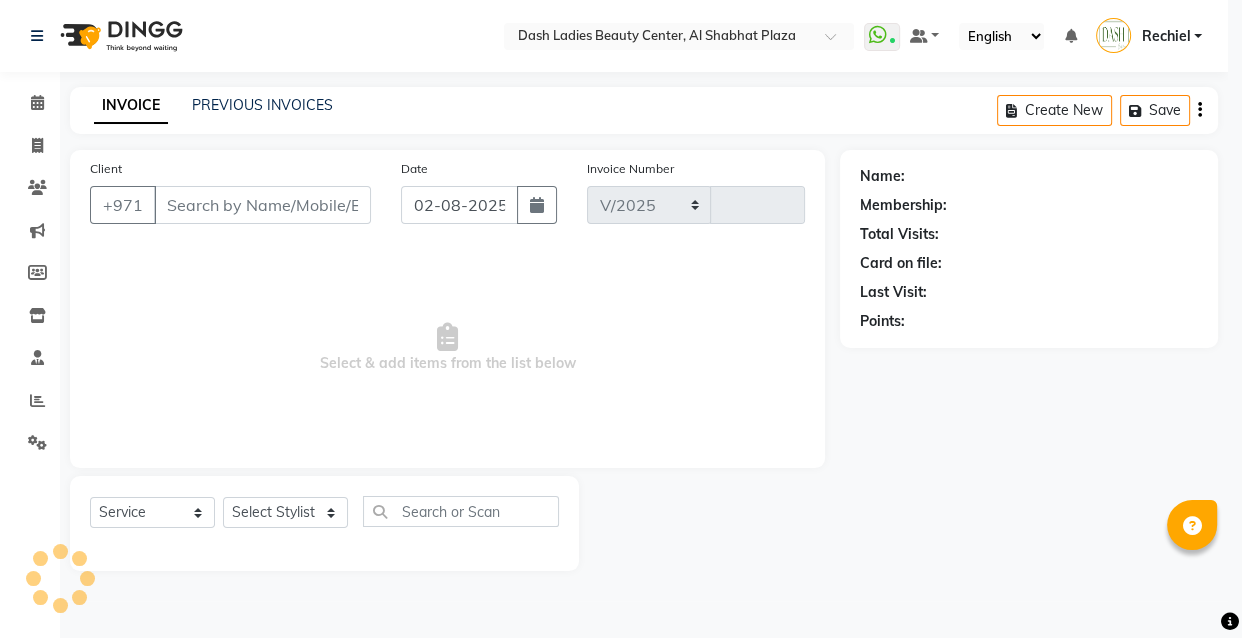 type on "2487" 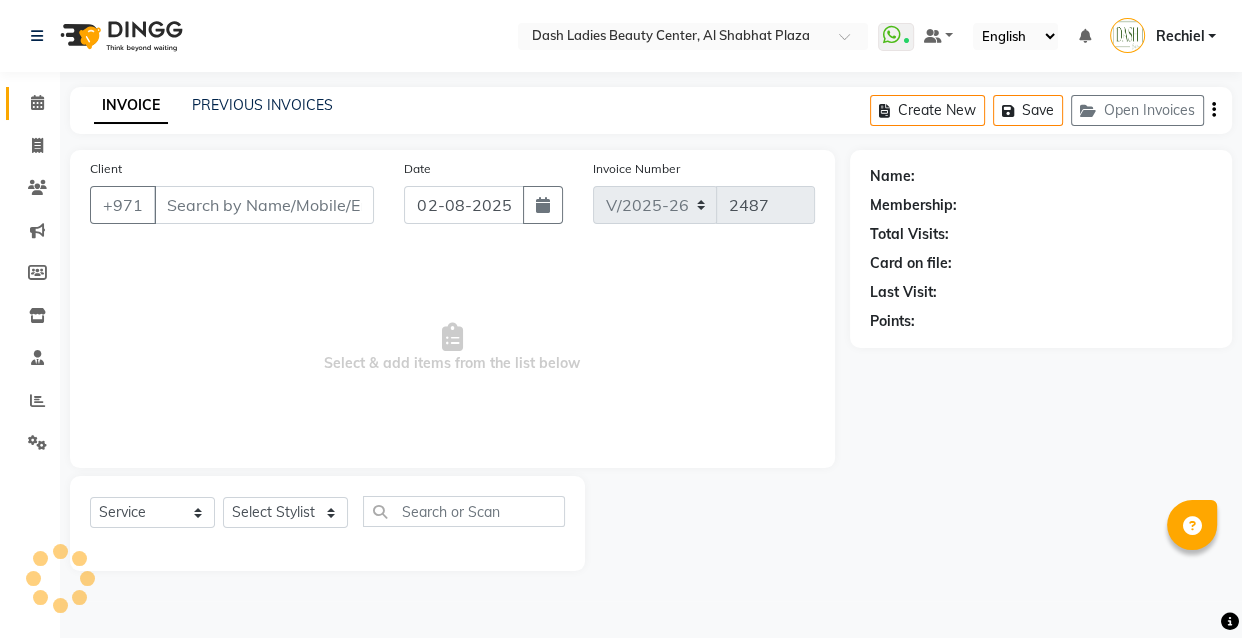 type on "562070182" 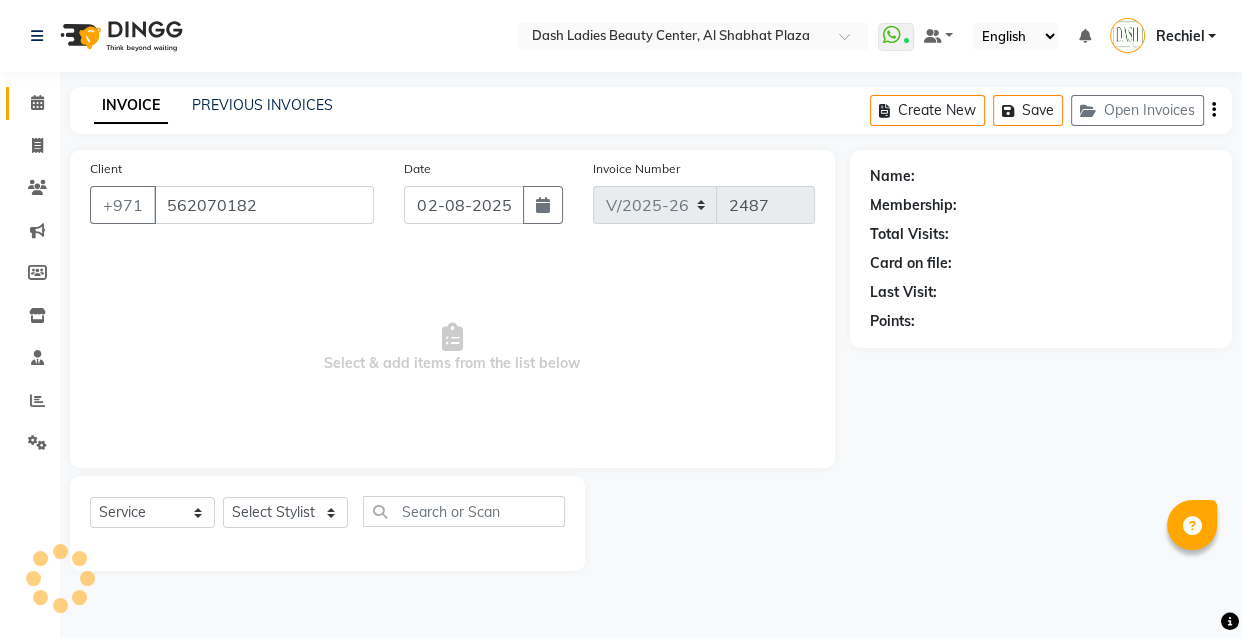 select on "81112" 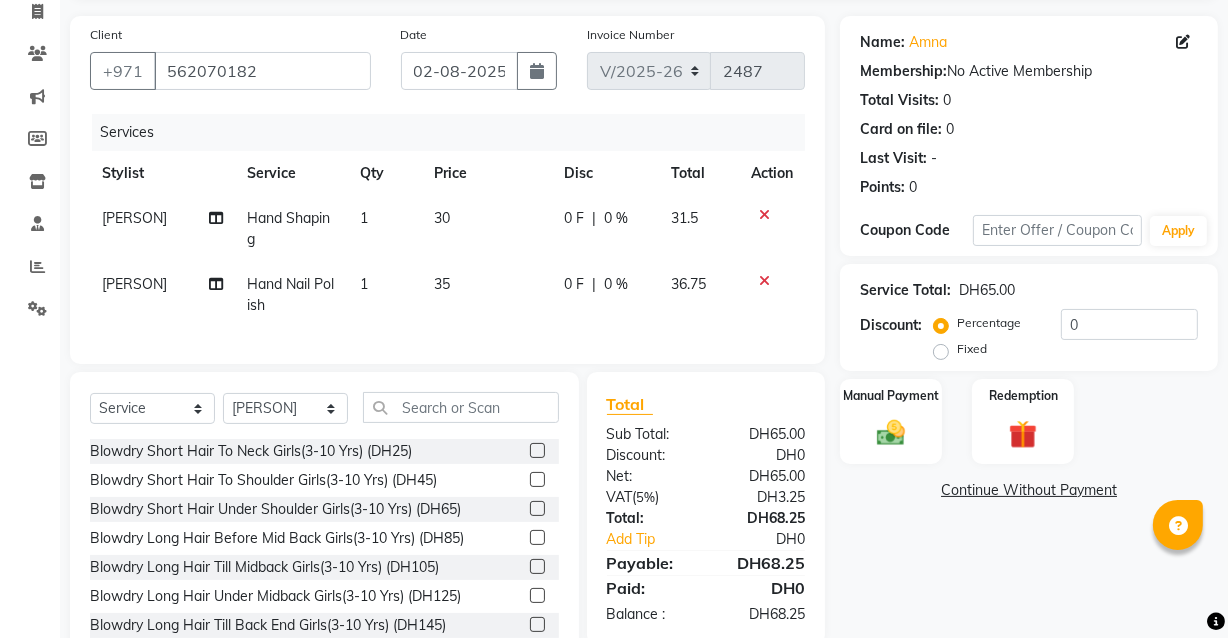 scroll, scrollTop: 207, scrollLeft: 0, axis: vertical 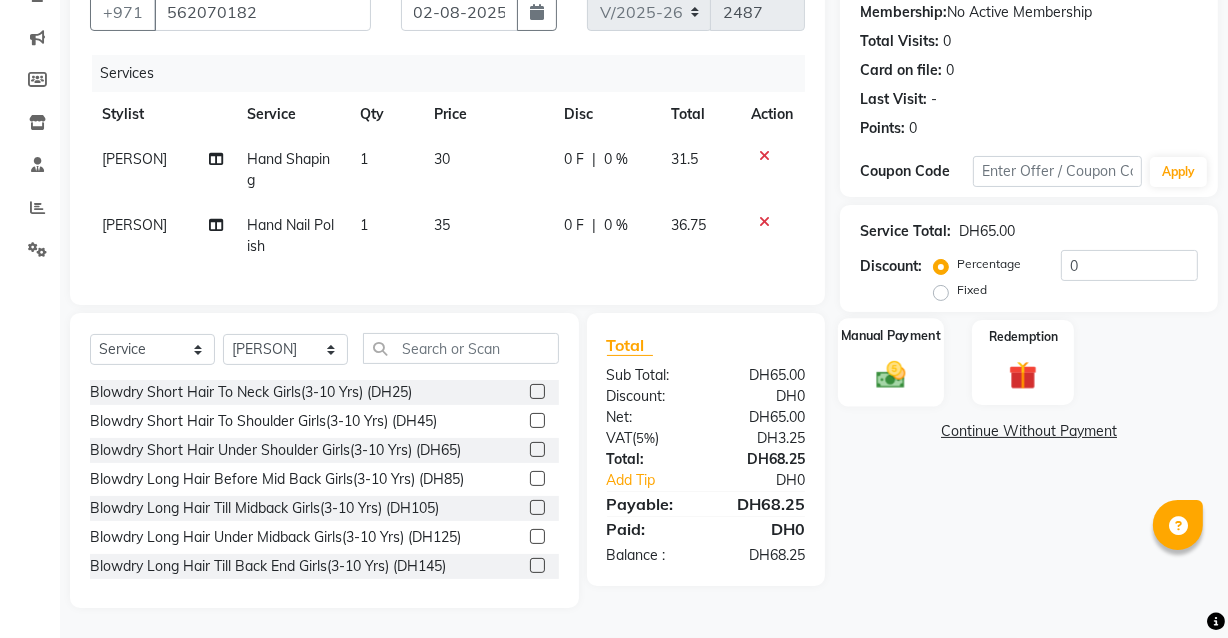 click 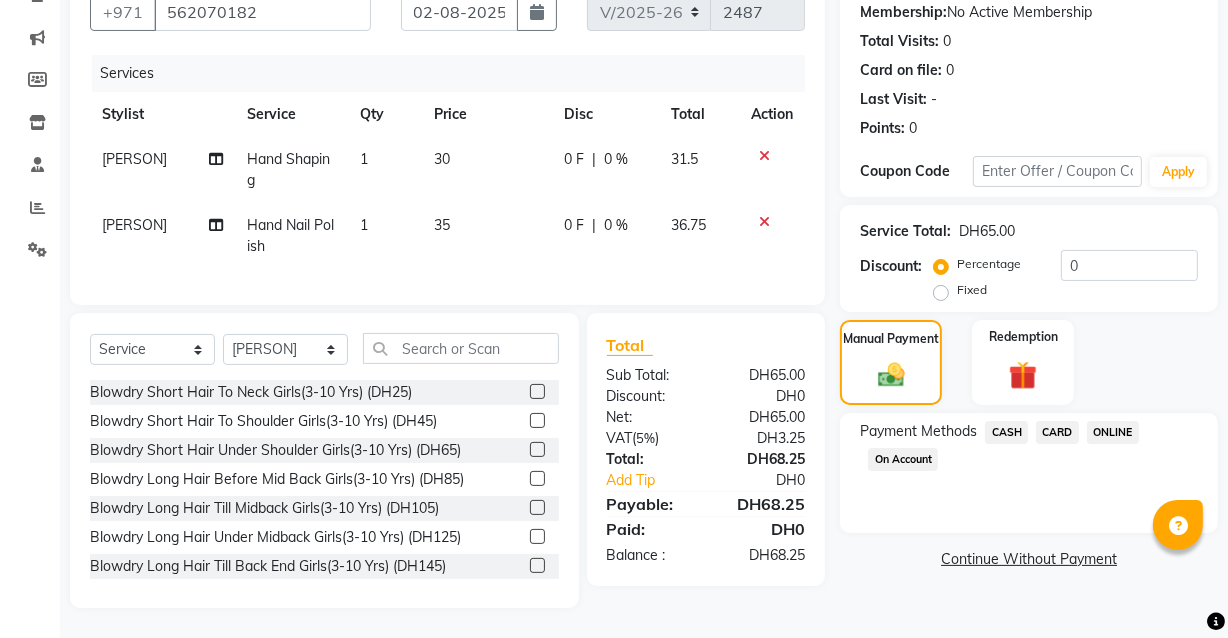 click on "CARD" 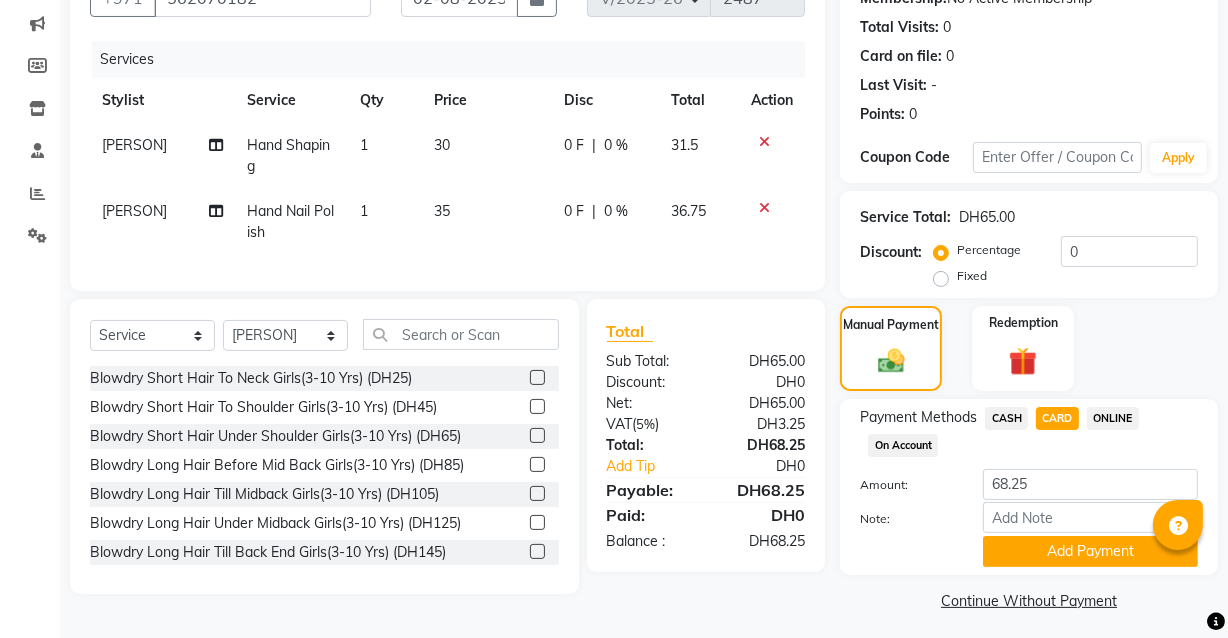 scroll, scrollTop: 214, scrollLeft: 0, axis: vertical 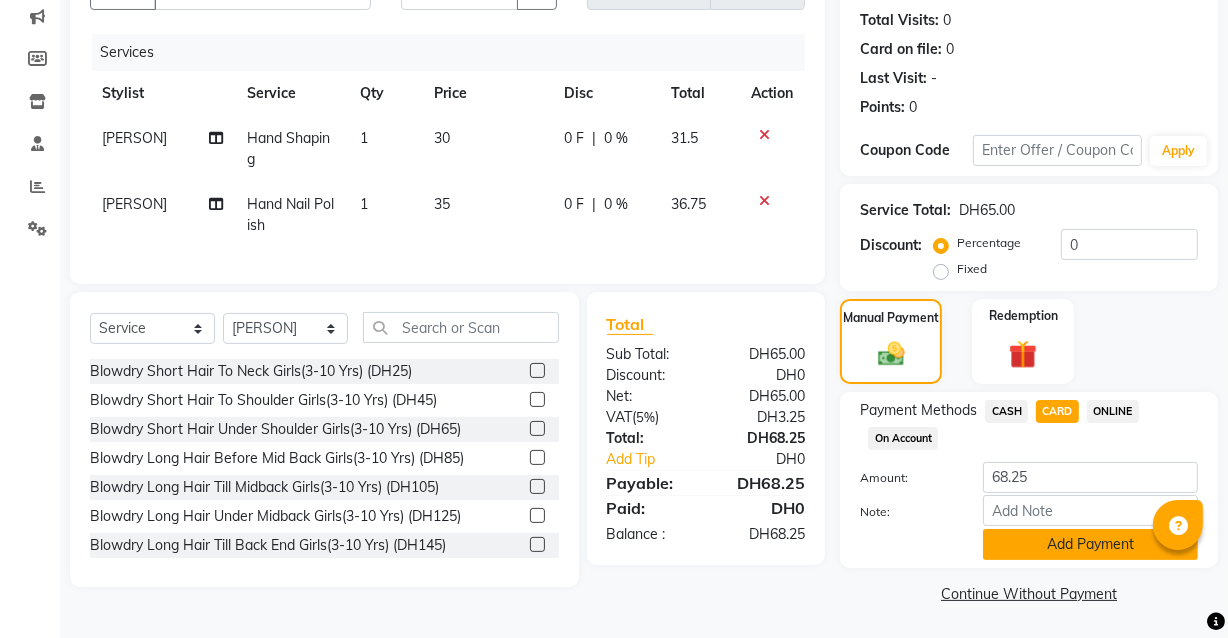 click on "Add Payment" 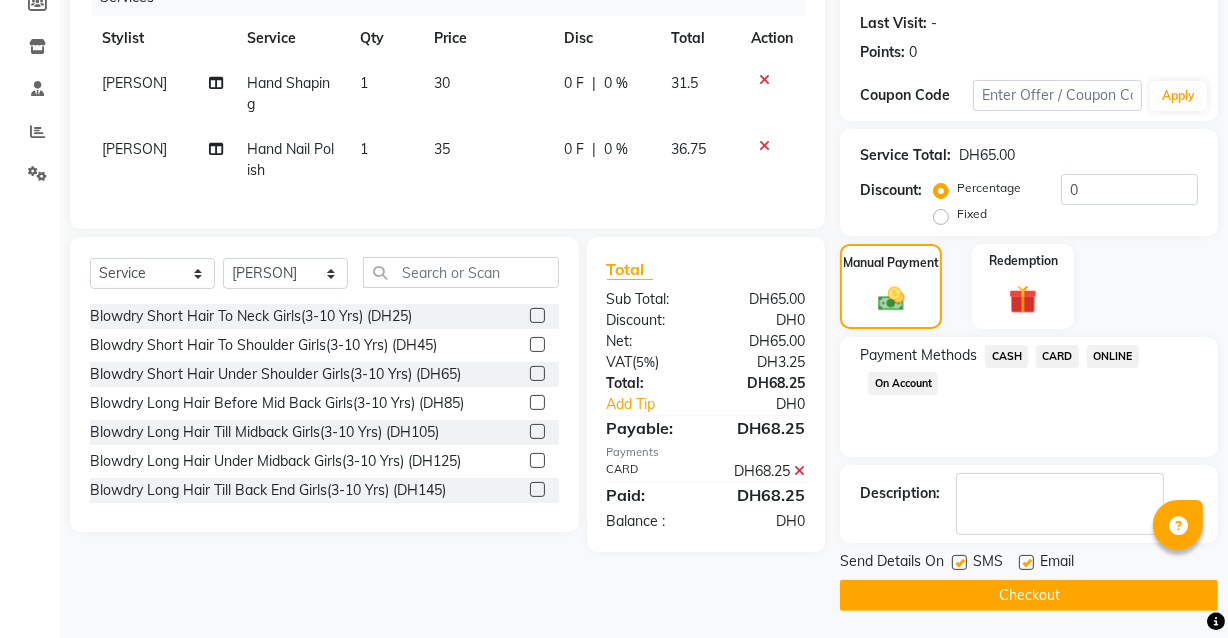 scroll, scrollTop: 270, scrollLeft: 0, axis: vertical 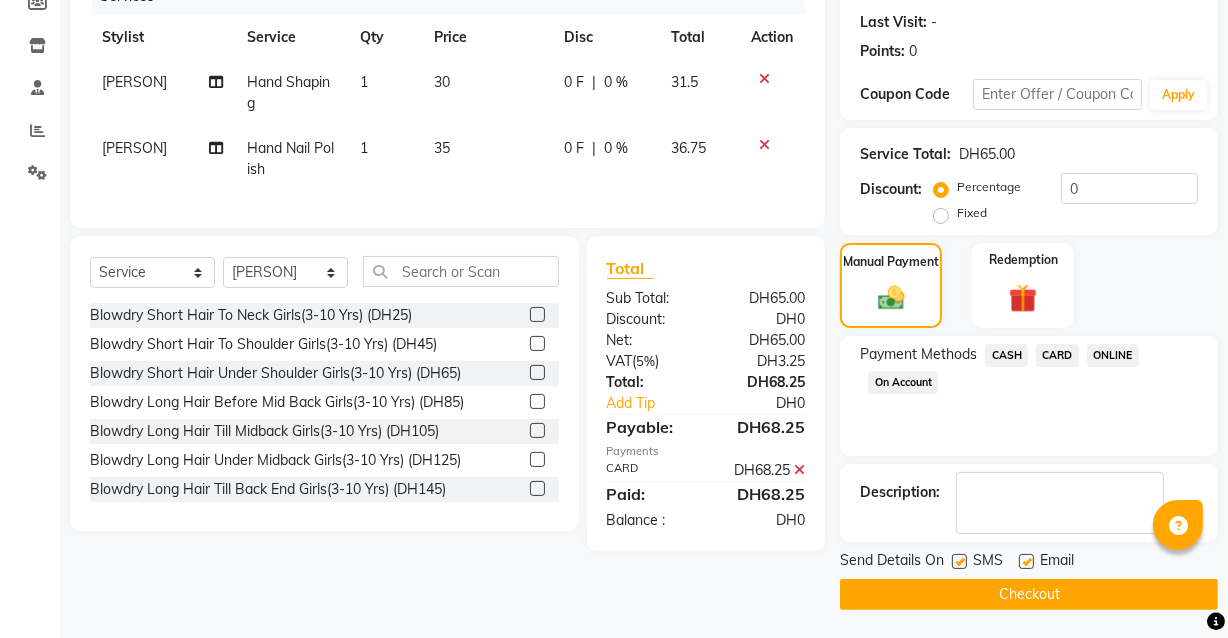 click 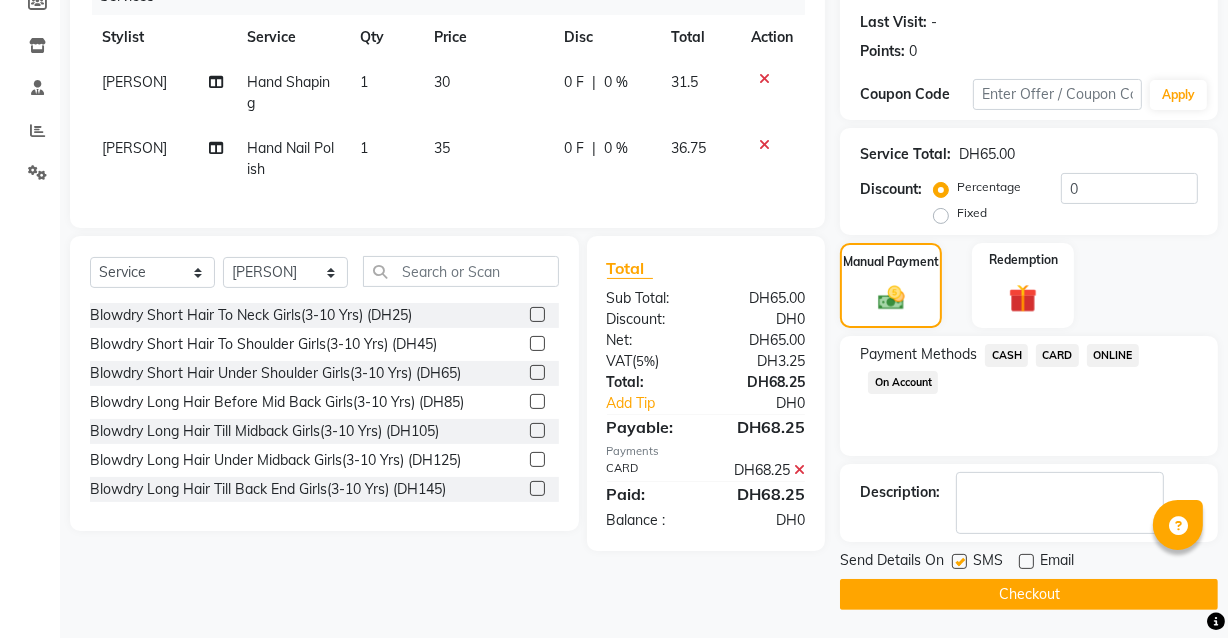 click on "Checkout" 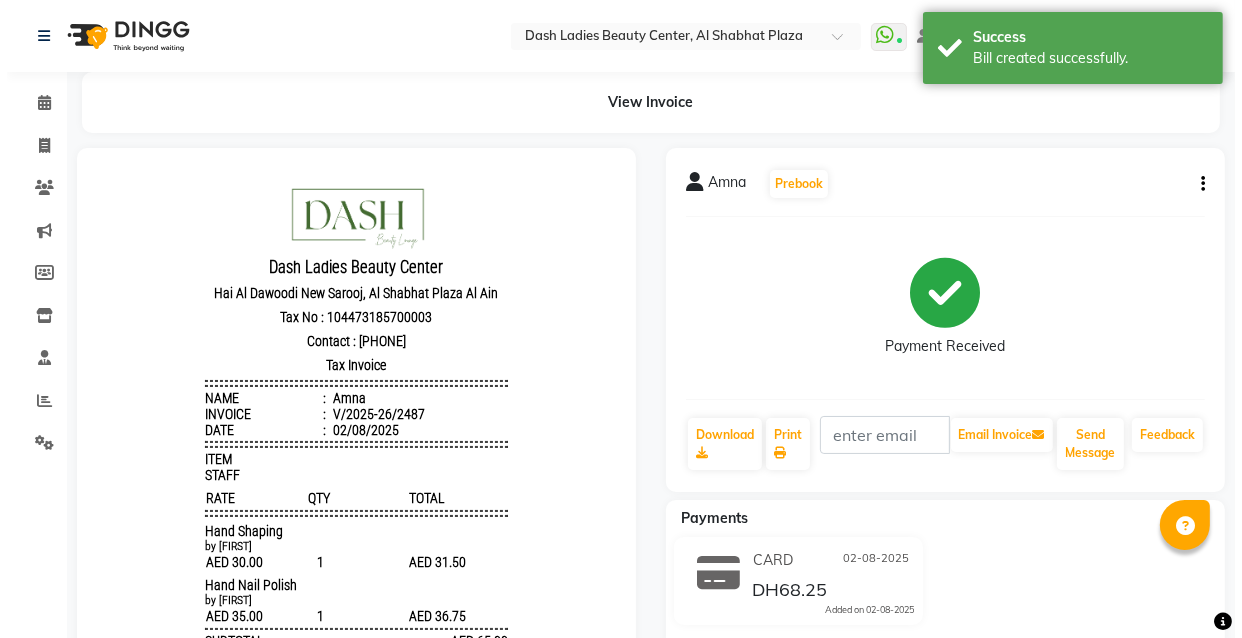 scroll, scrollTop: 0, scrollLeft: 0, axis: both 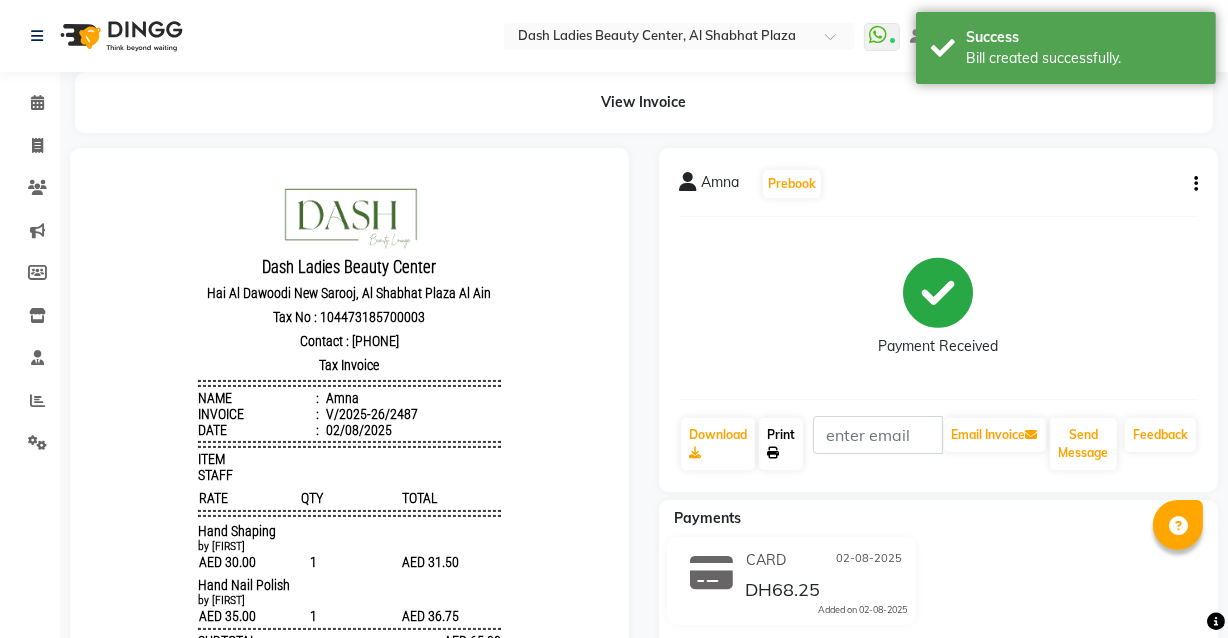 click on "Print" 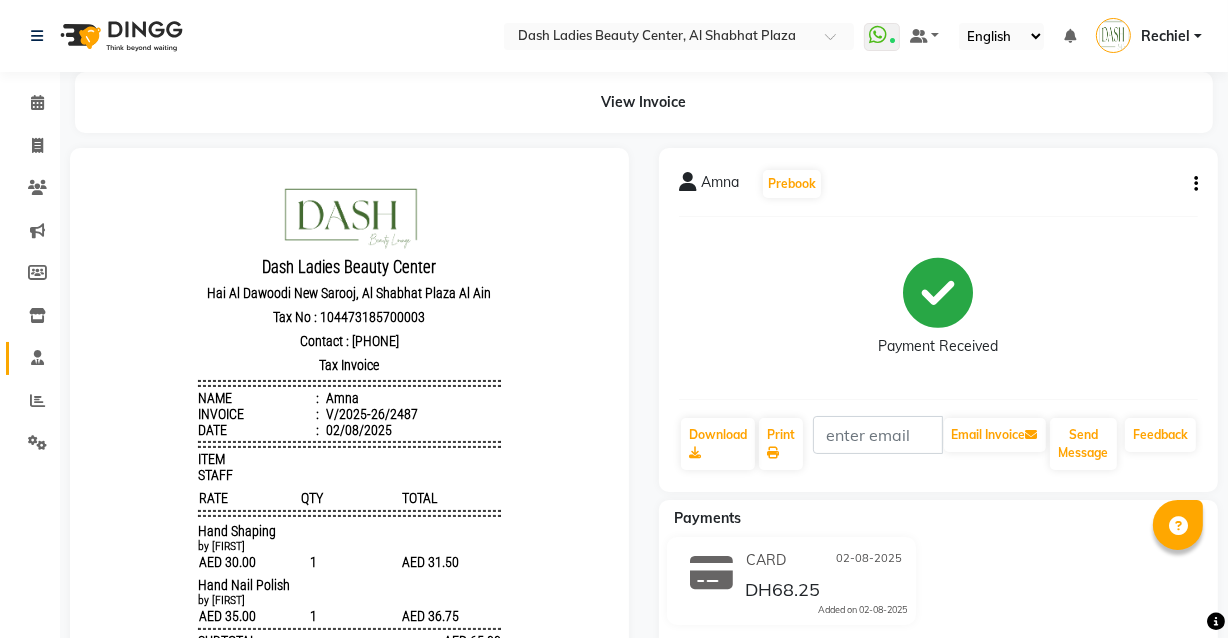click 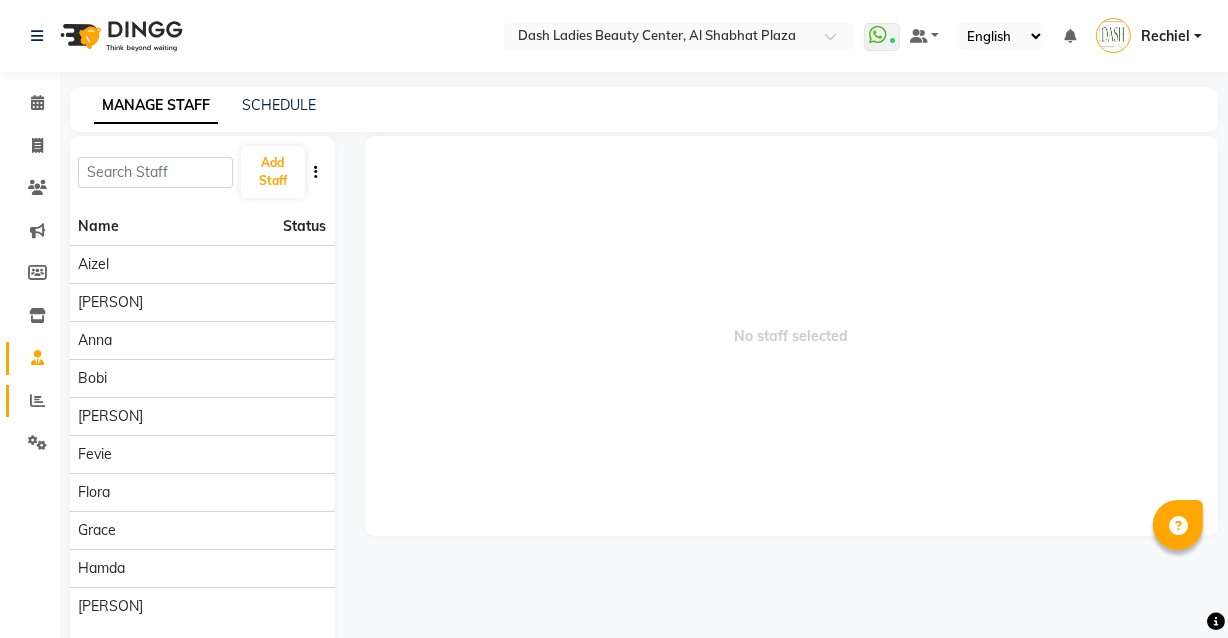click 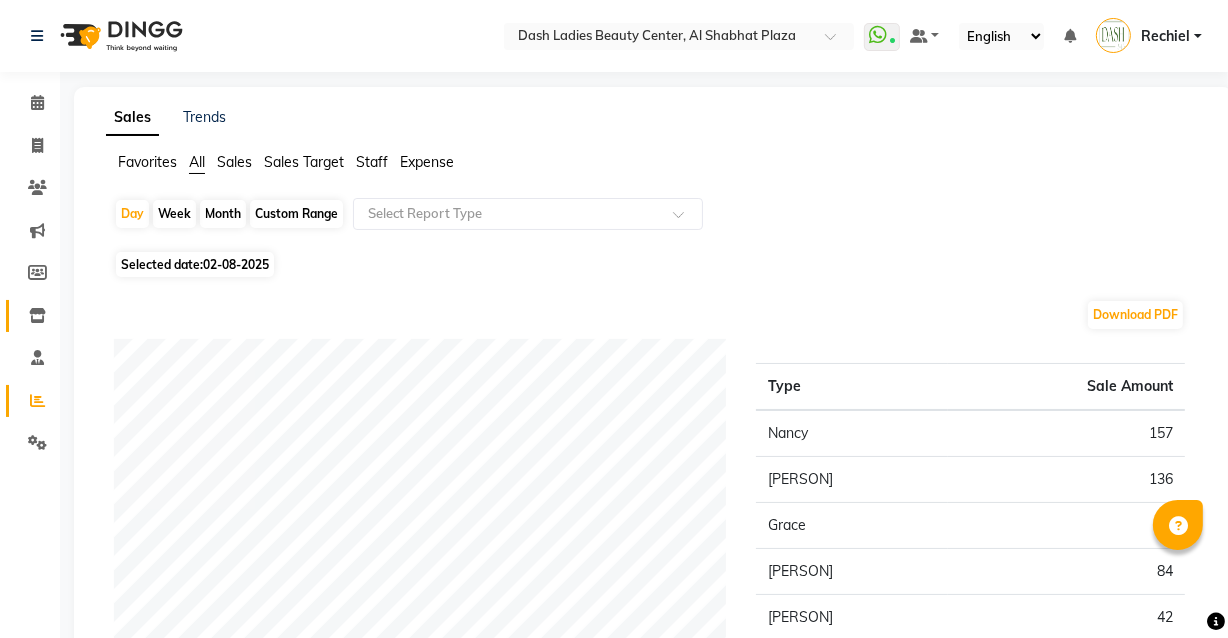 click 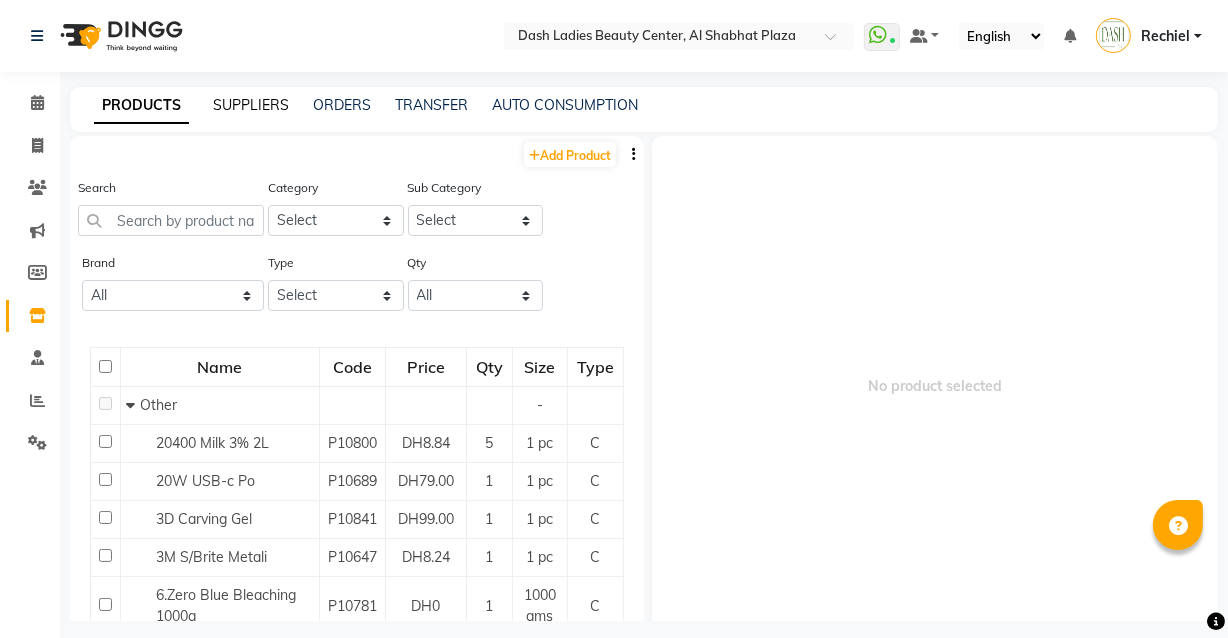 click on "SUPPLIERS" 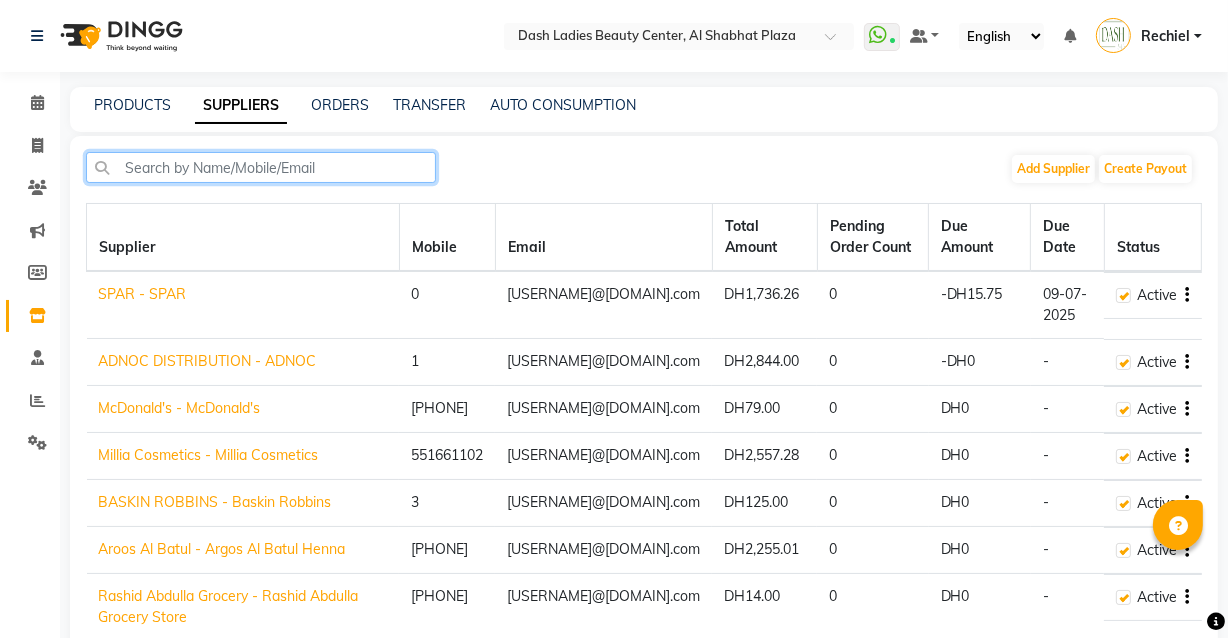 click 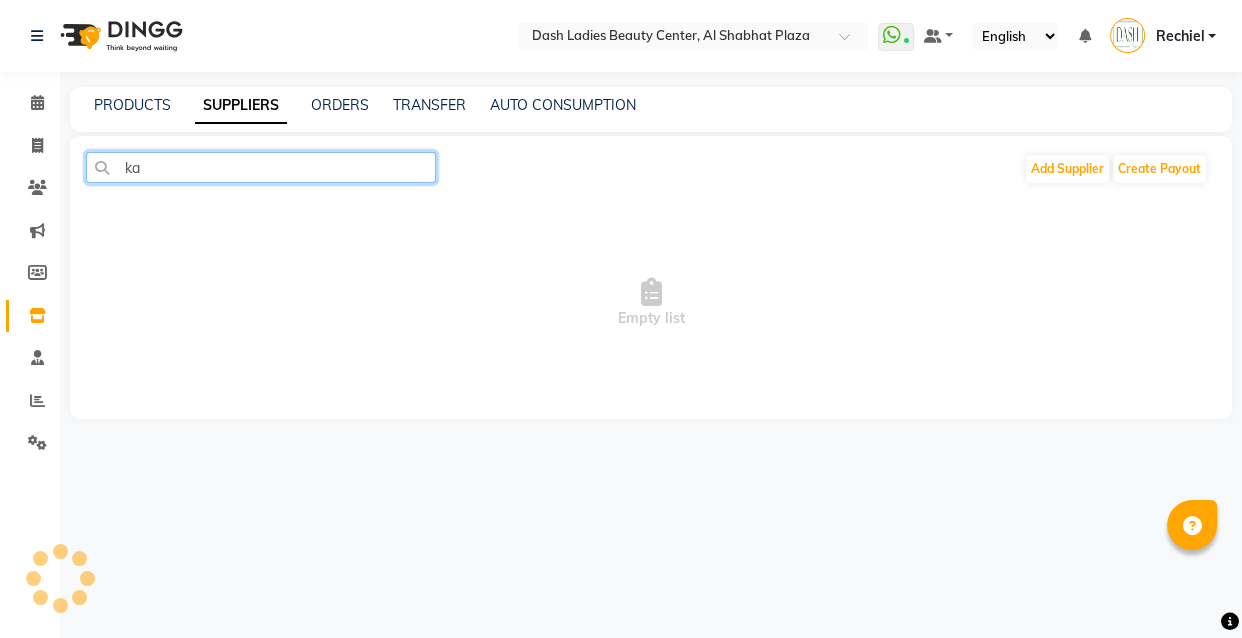type on "k" 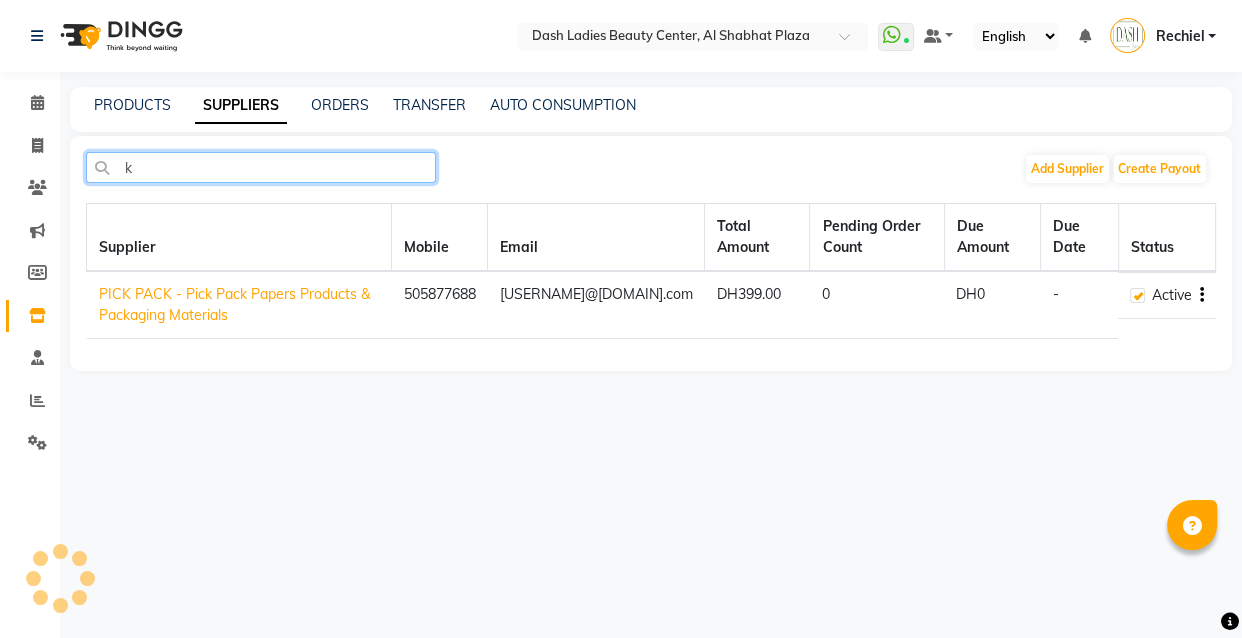 type 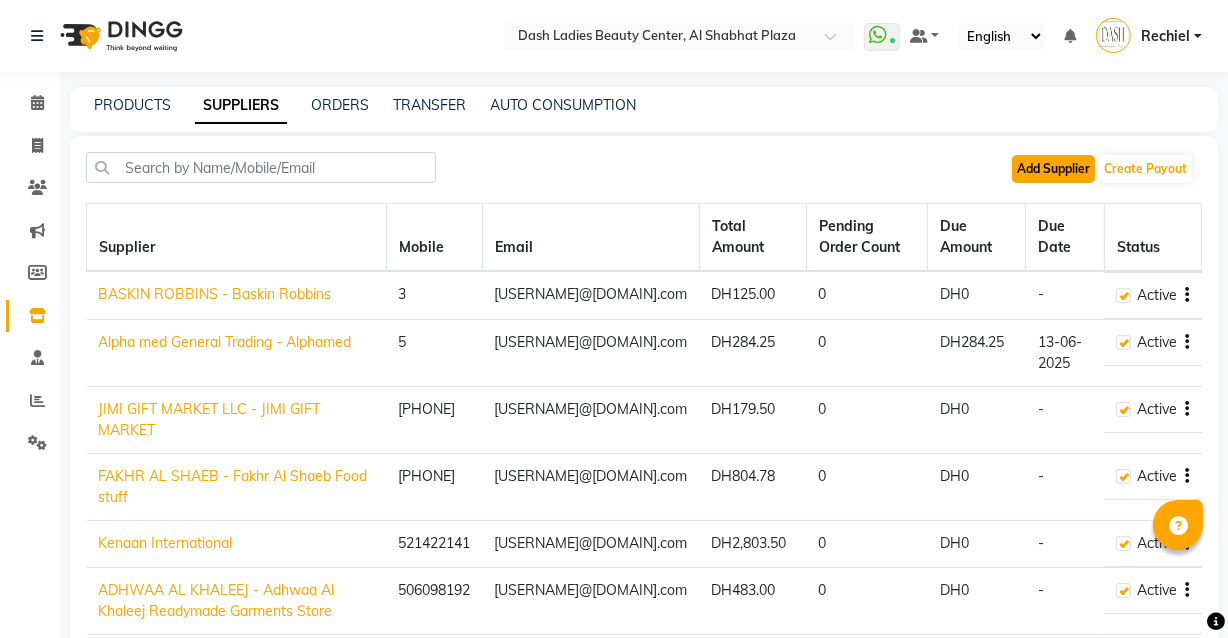 click on "Add Supplier" 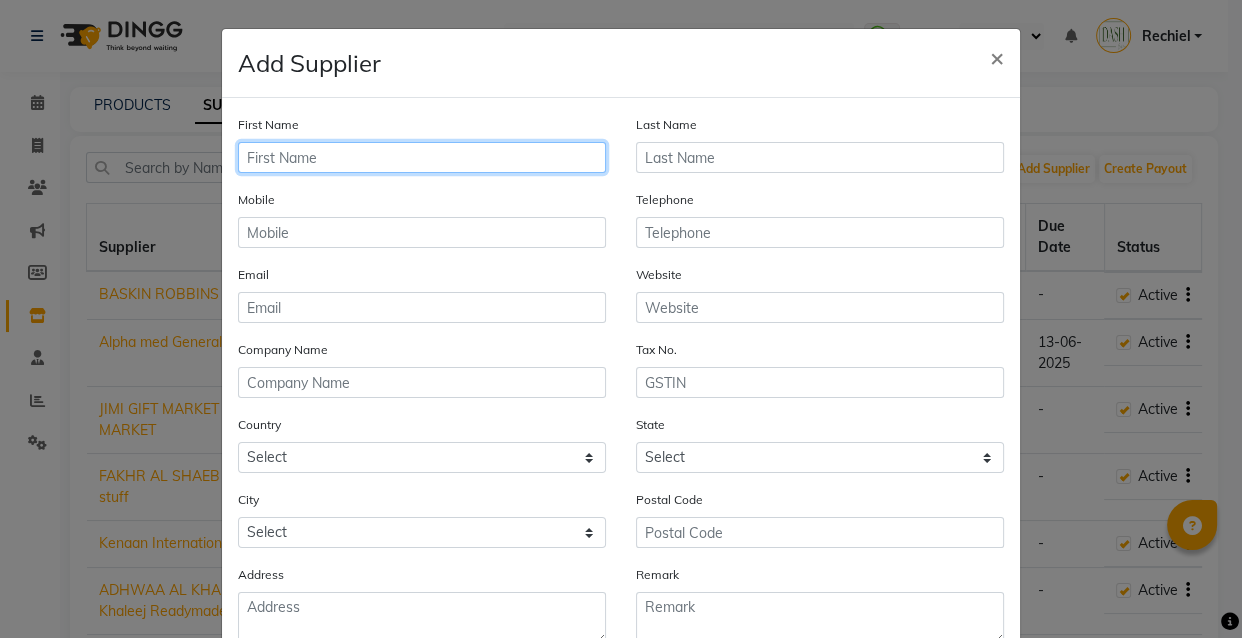 click 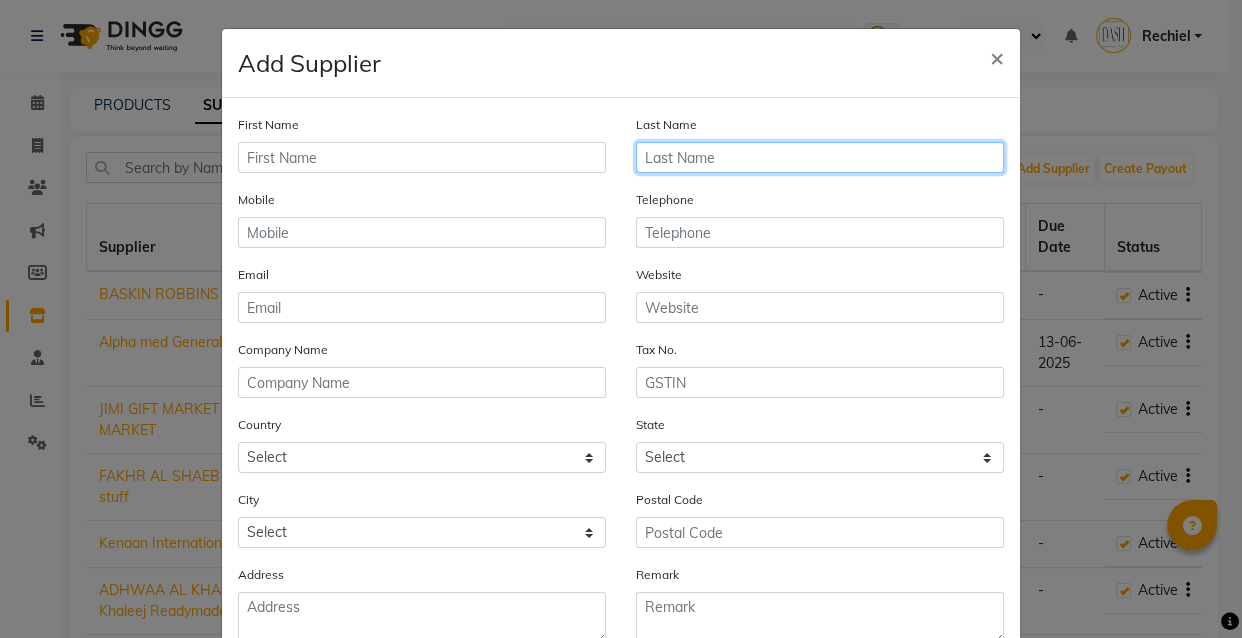 type on "k" 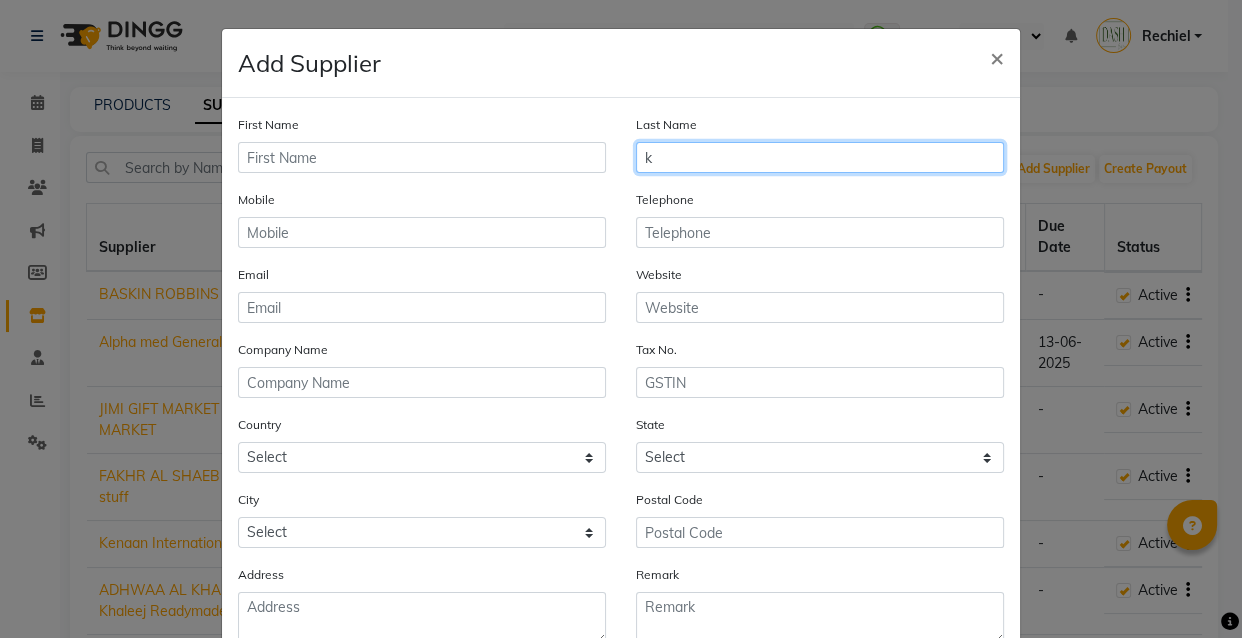 type 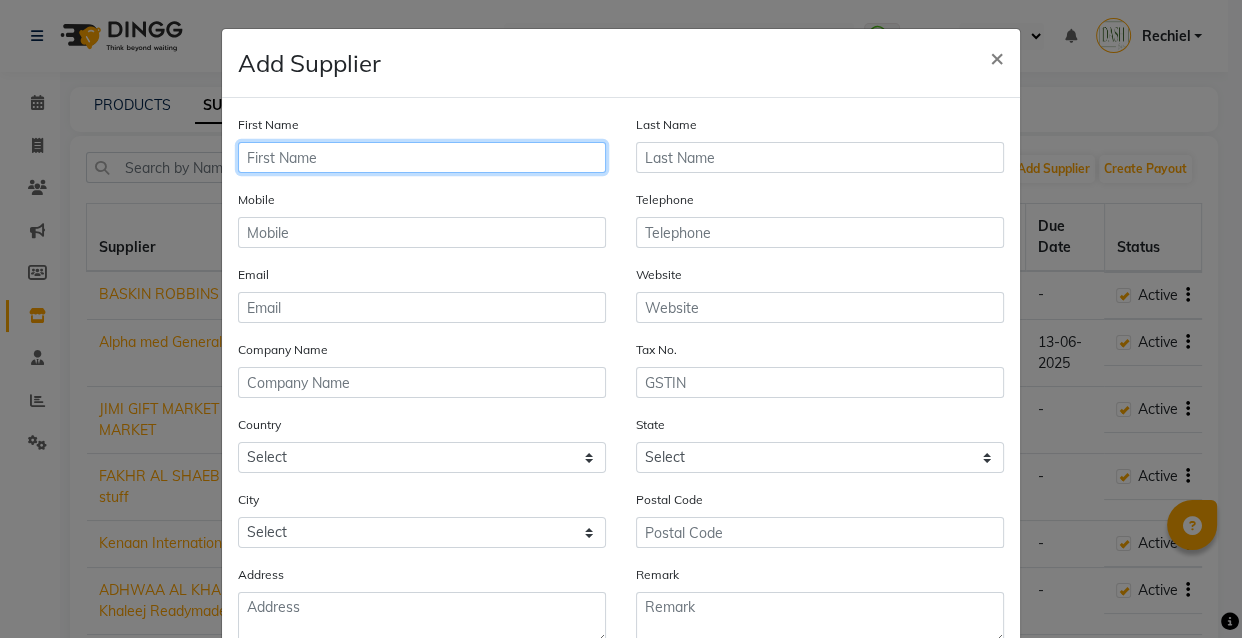 click 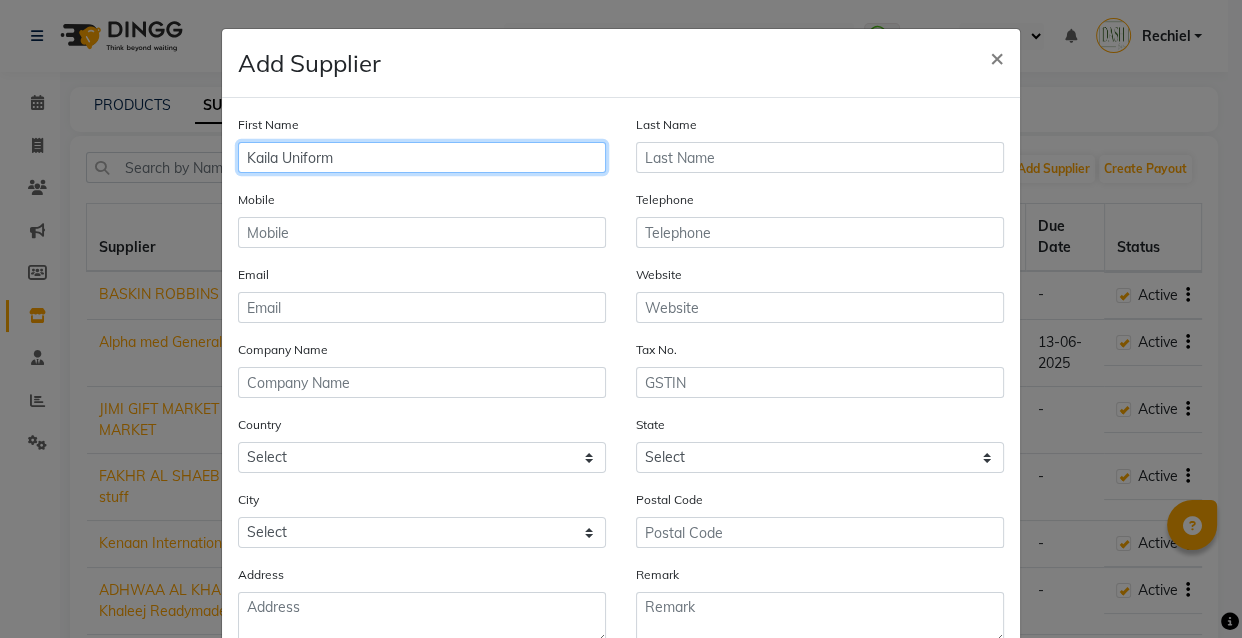 type on "Kaila Uniform" 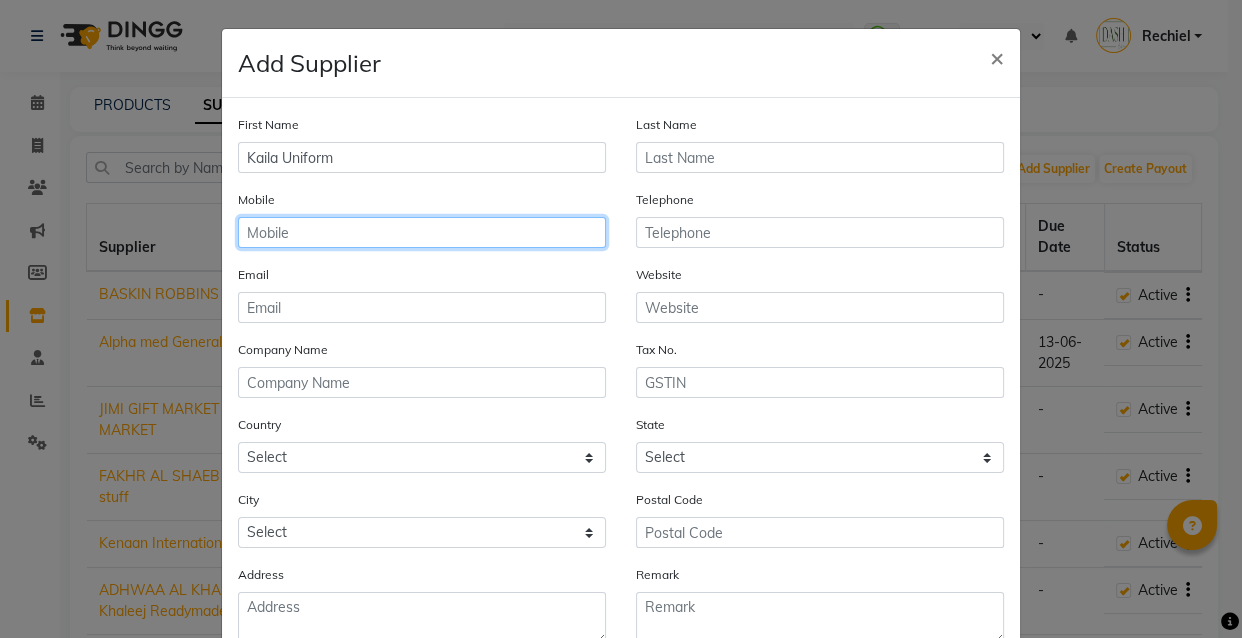 click 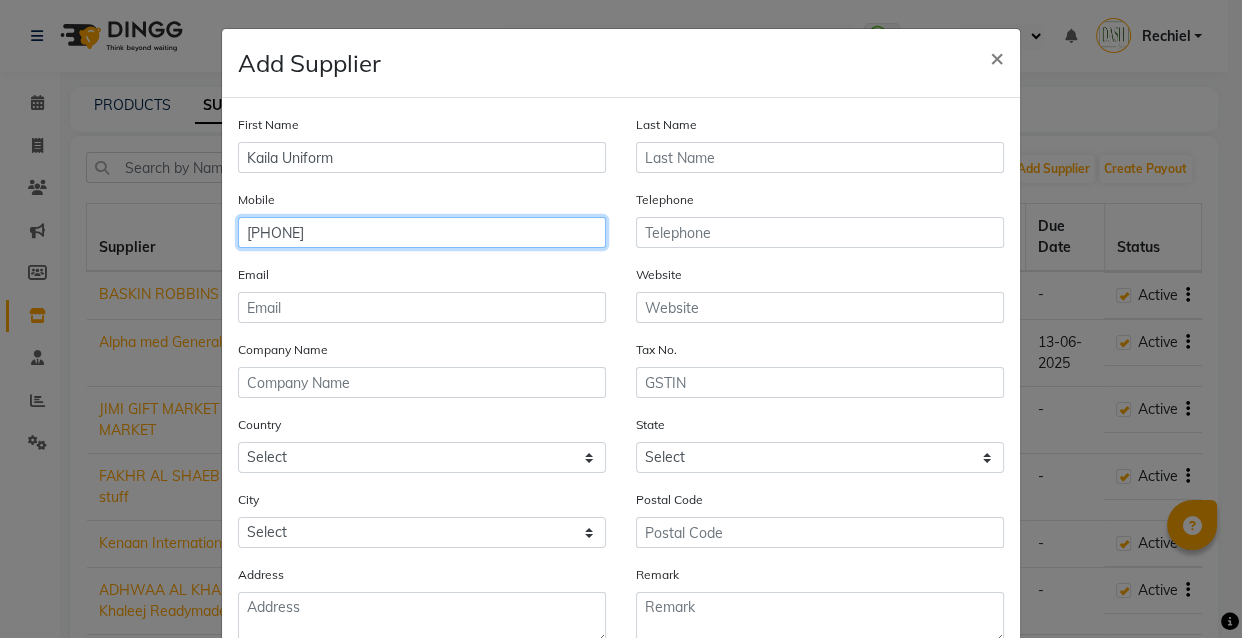 type on "[PHONE]" 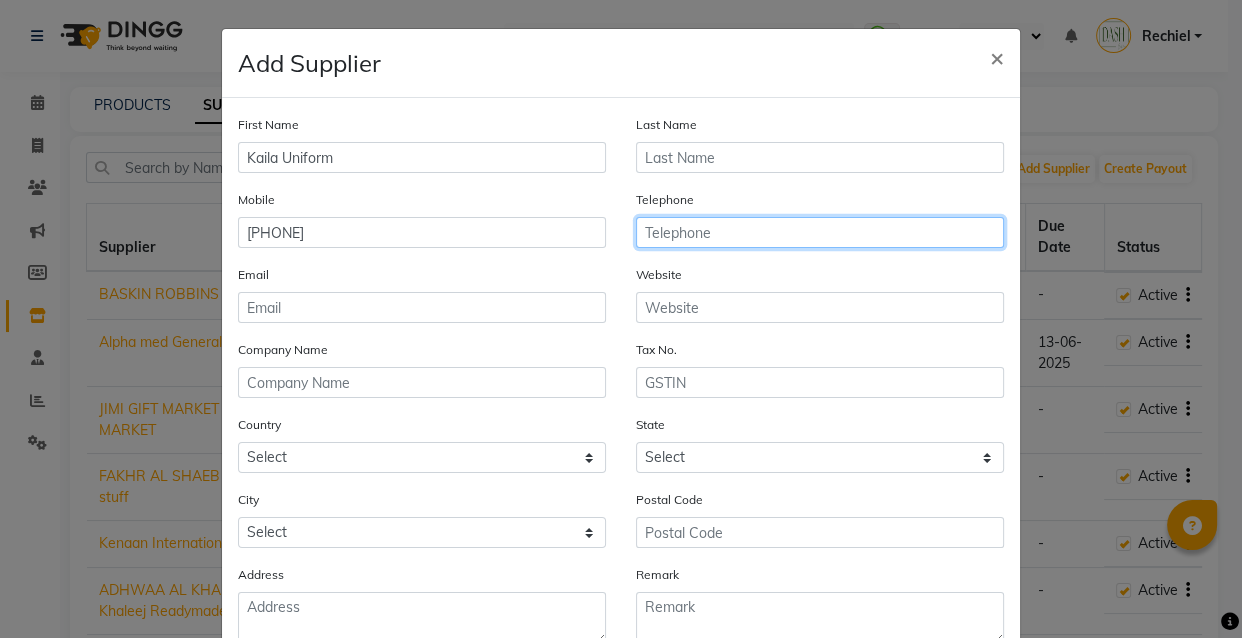 click 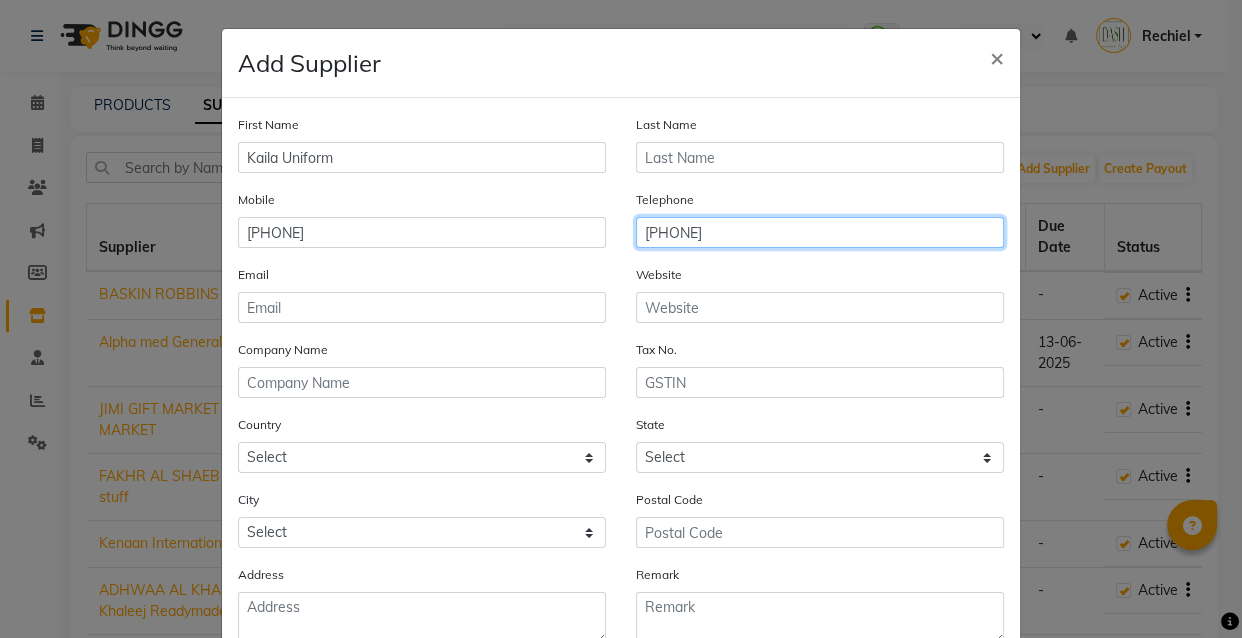 type on "[PHONE]" 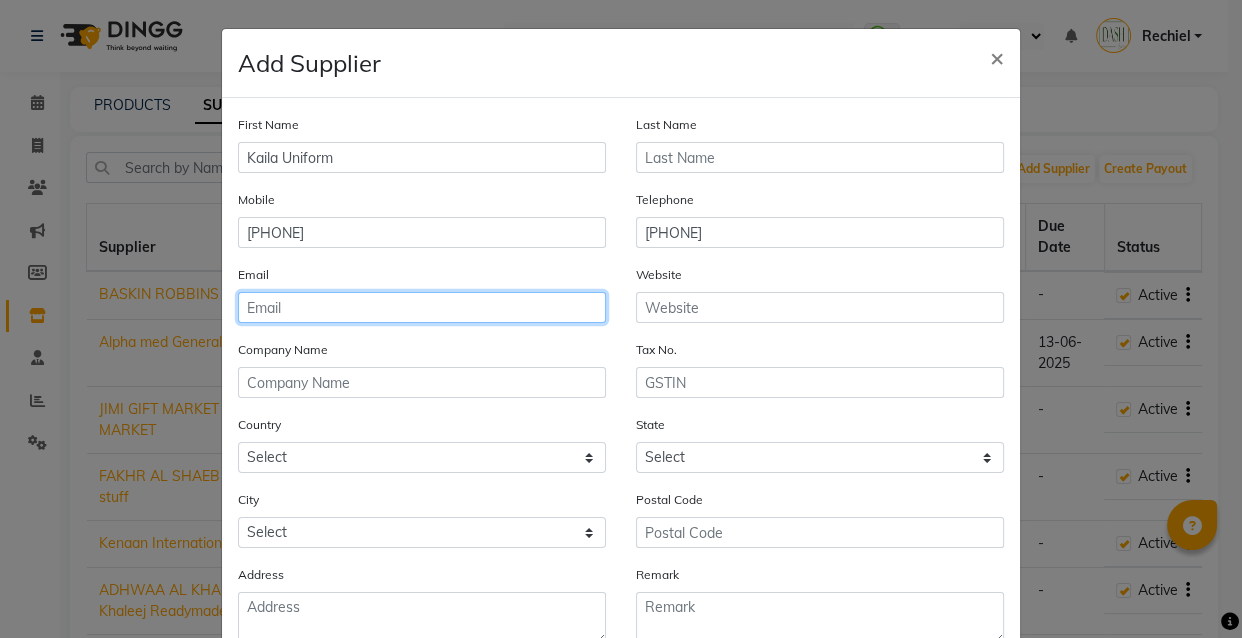 click 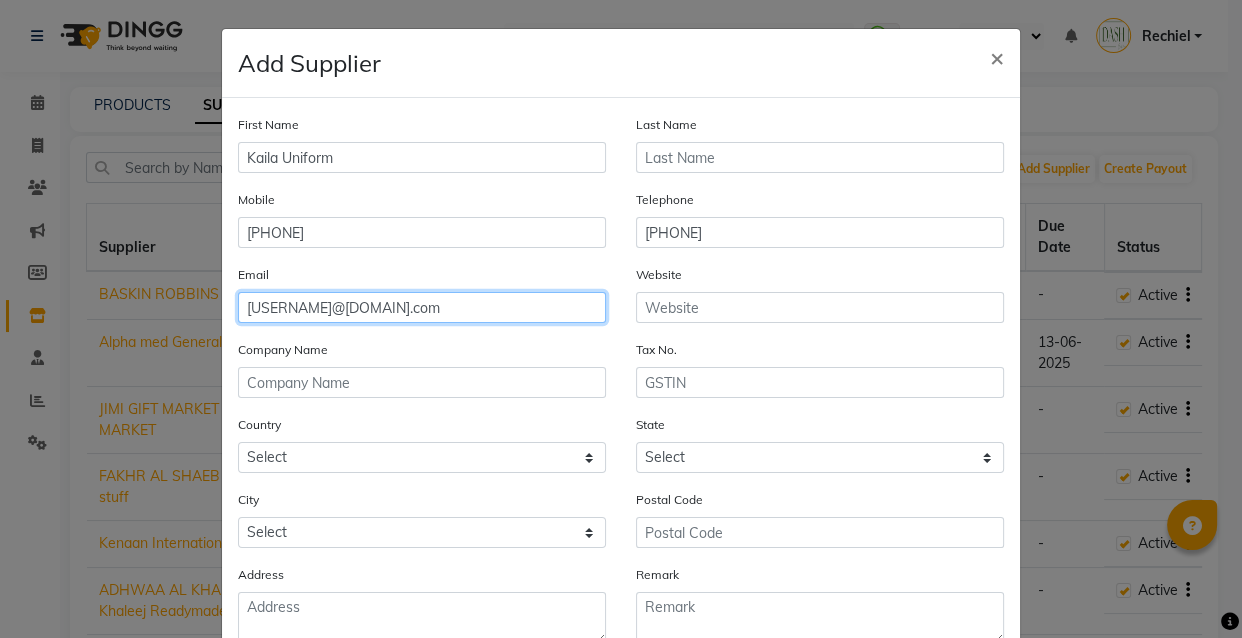 click on "[USERNAME]@[DOMAIN].com" 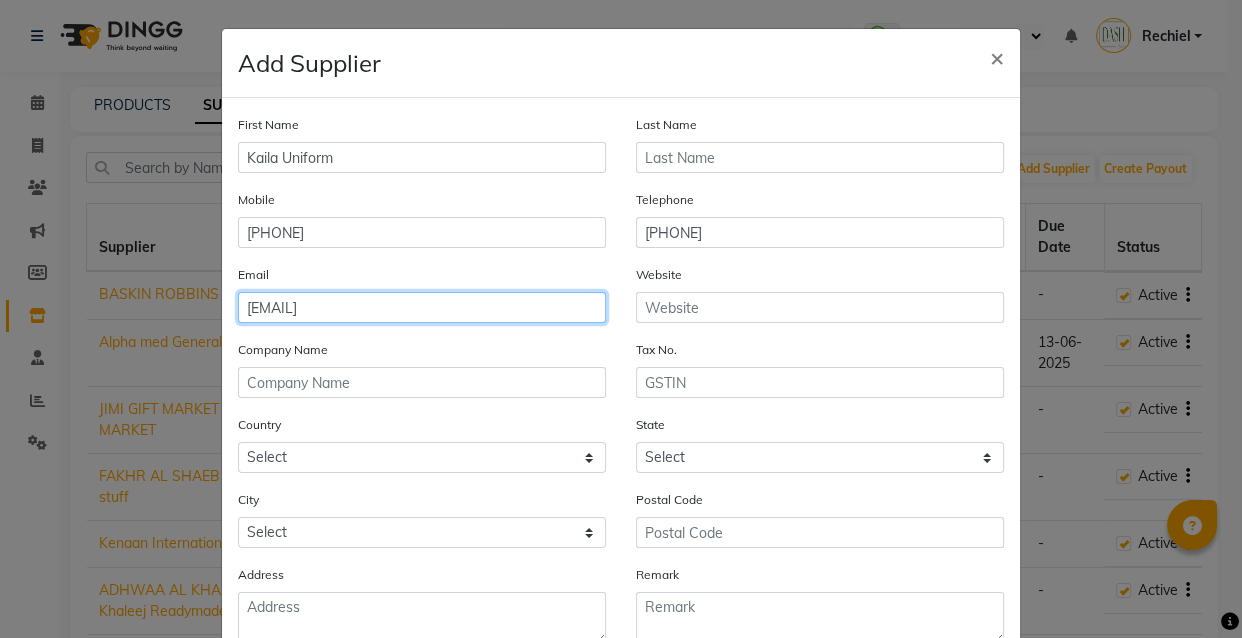 type on "[EMAIL]" 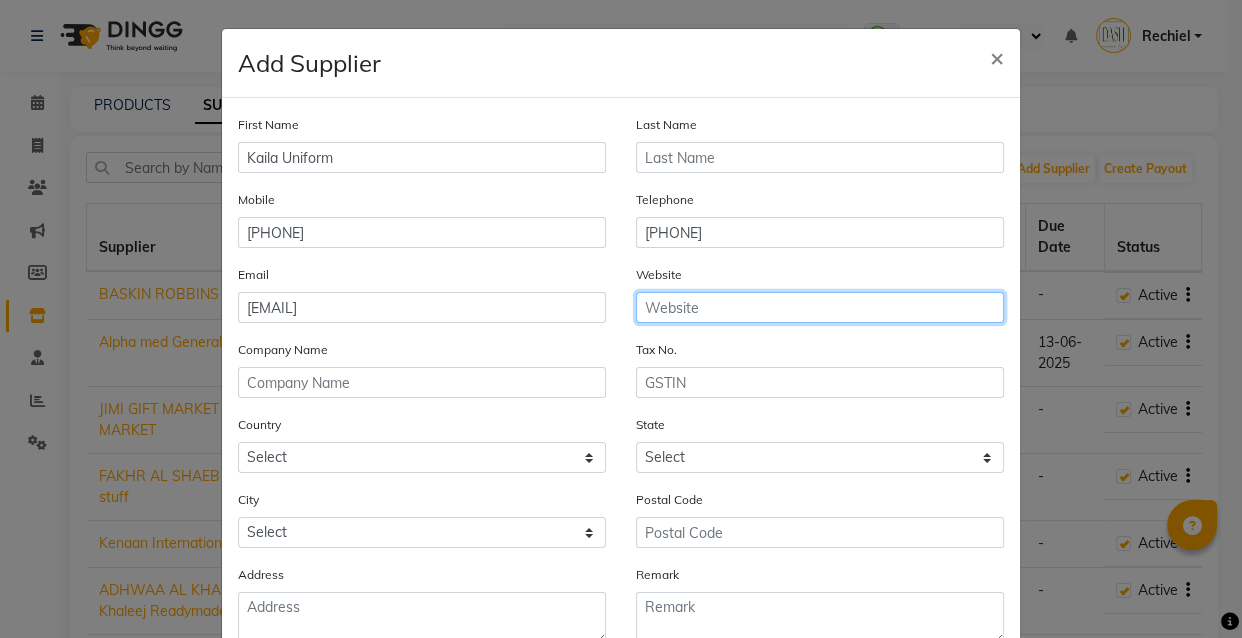 click 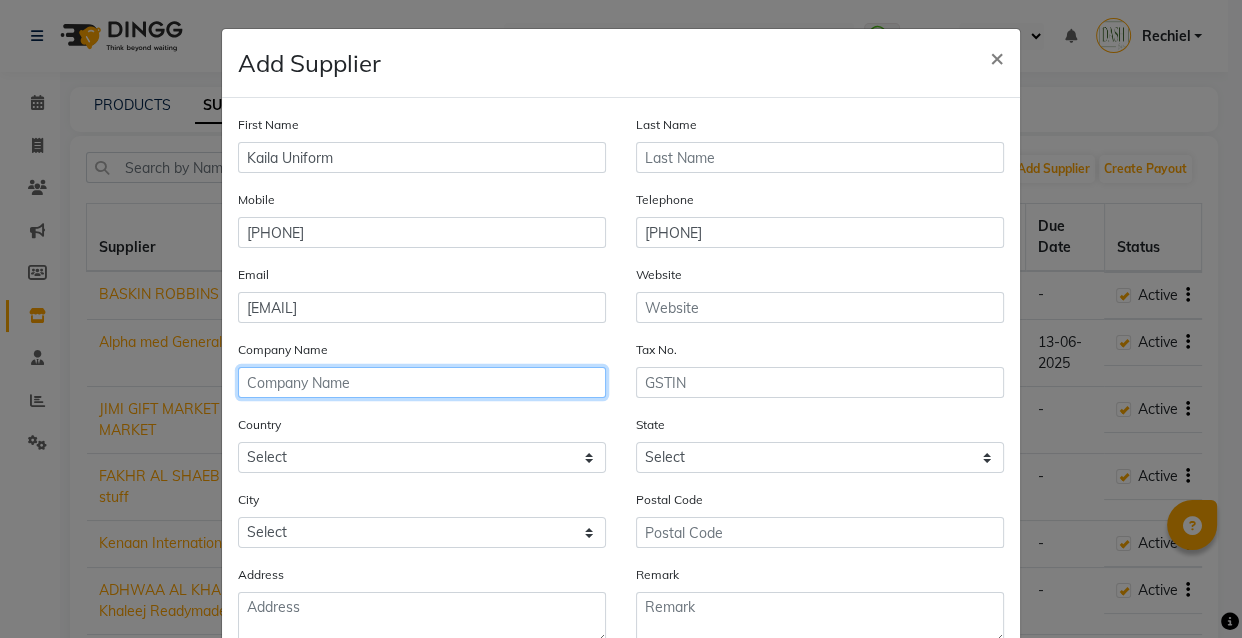 click 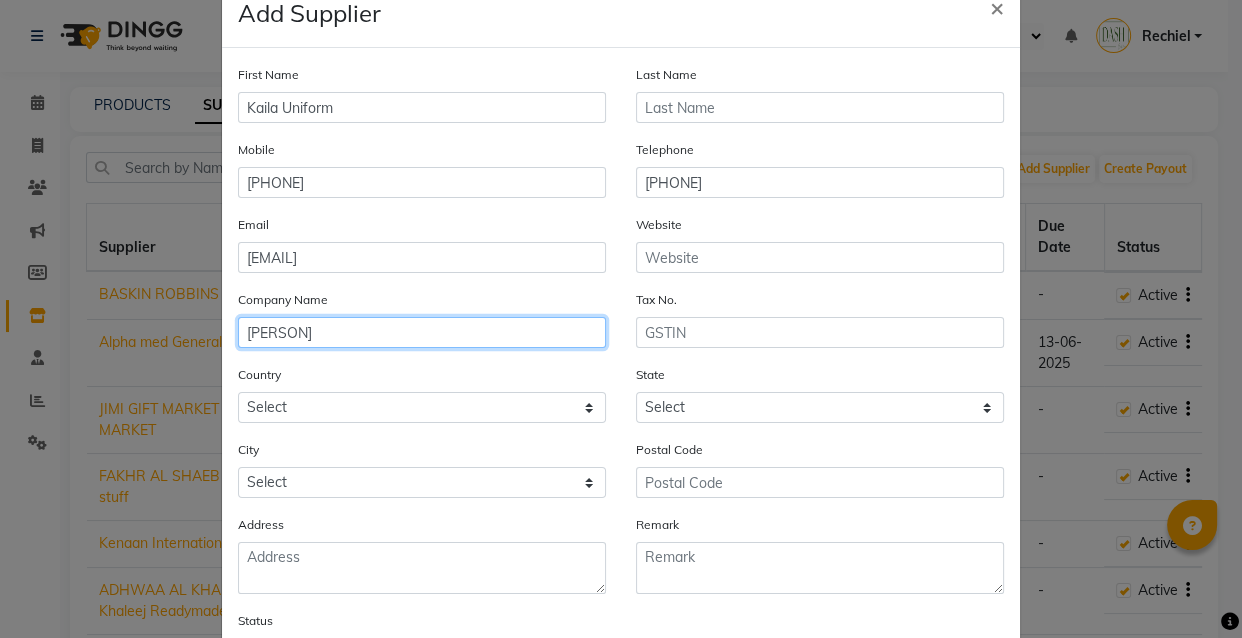 scroll, scrollTop: 49, scrollLeft: 0, axis: vertical 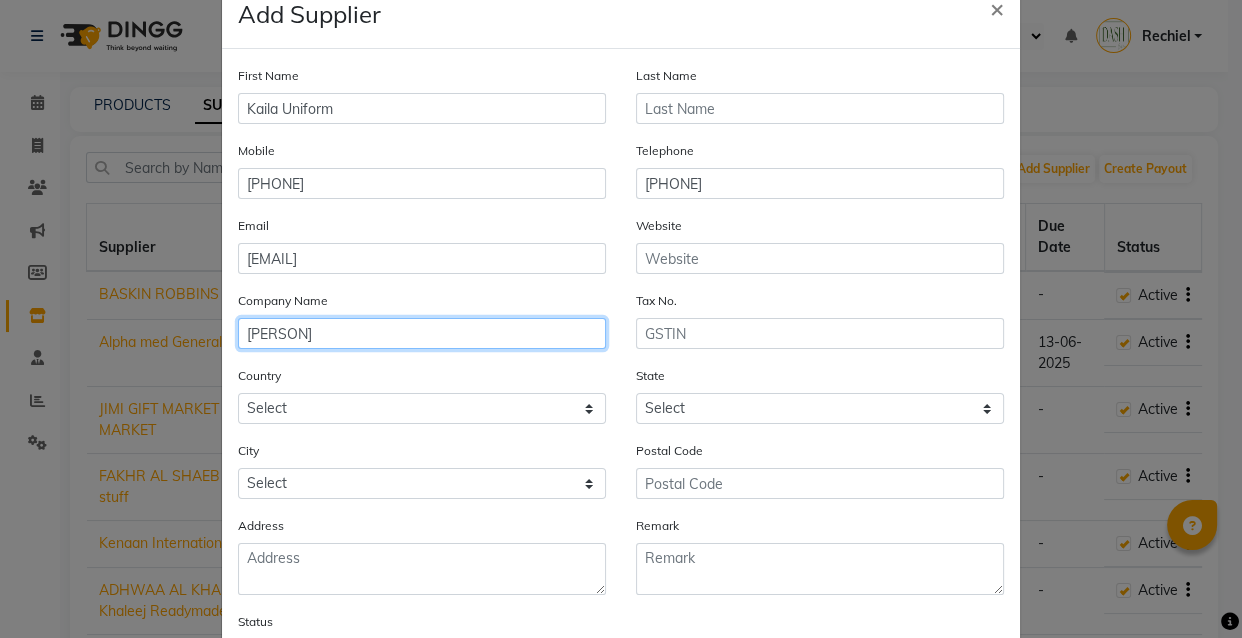 type on "[PERSON]" 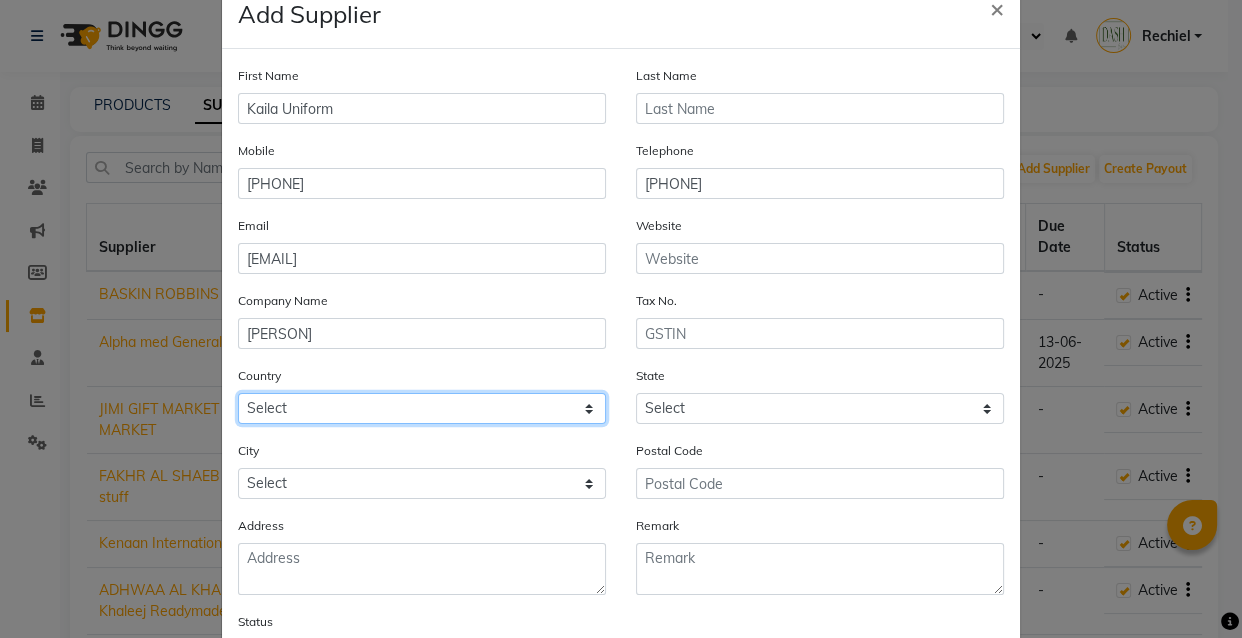 click on "Select Afghanistan Albania Algeria American Samoa Andorra Angola Anguilla Antarctica Antigua And Barbuda Argentina Armenia Aruba Australia Austria Azerbaijan Bahamas Bahrain Bangladesh Barbados Belarus Belgium Belize Benin Bermuda Bhutan Bolivia Bosnia And Herzegovina Botswana Bouvet Island Brazil British Indian Ocean Territory Brunei Darussalam Bulgaria Burkina Faso Burundi Cambodia Cameroon Canada Cape Verde Cayman Islands Central African Republic Chad Chile China Christmas Island Cocos (Keeling) Islands Colombia Comoros Congo Congo, The Democratic Republic Of The Cook Islands Costa Rica Cote D'Ivoire Croatia Cuba Cyprus Czech Republic Denmark Djibouti Dominica Dominican Republic Ecuador Egypt El Salvador Equatorial Guinea Eritrea Estonia Ethiopia Falkland Islands (Malvinas) Faroe Islands Fiji Finland France French Guiana French Polynesia French Southern Territories Gabon Gambia Georgia Germany Ghana Gibraltar Greece Greenland Grenada Guadeloupe Guam Guatemala Guinea Guinea-Bissau Guyana Haiti Honduras Iraq" 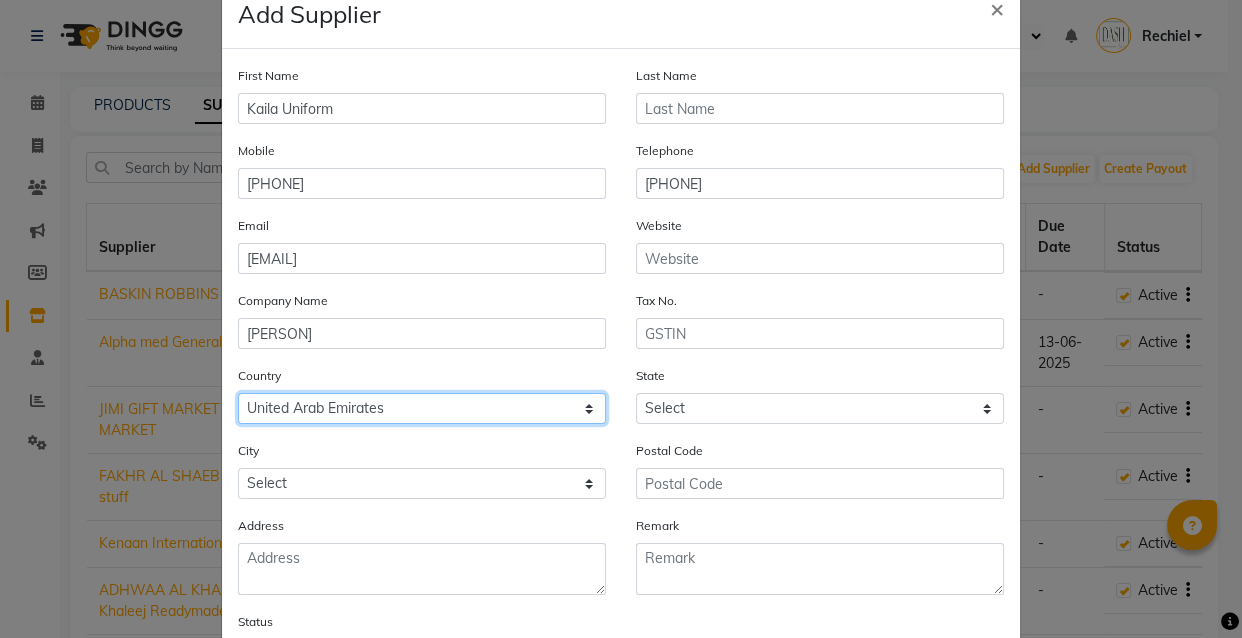 click on "Select Afghanistan Albania Algeria American Samoa Andorra Angola Anguilla Antarctica Antigua And Barbuda Argentina Armenia Aruba Australia Austria Azerbaijan Bahamas Bahrain Bangladesh Barbados Belarus Belgium Belize Benin Bermuda Bhutan Bolivia Bosnia And Herzegovina Botswana Bouvet Island Brazil British Indian Ocean Territory Brunei Darussalam Bulgaria Burkina Faso Burundi Cambodia Cameroon Canada Cape Verde Cayman Islands Central African Republic Chad Chile China Christmas Island Cocos (Keeling) Islands Colombia Comoros Congo Congo, The Democratic Republic Of The Cook Islands Costa Rica Cote D'Ivoire Croatia Cuba Cyprus Czech Republic Denmark Djibouti Dominica Dominican Republic Ecuador Egypt El Salvador Equatorial Guinea Eritrea Estonia Ethiopia Falkland Islands (Malvinas) Faroe Islands Fiji Finland France French Guiana French Polynesia French Southern Territories Gabon Gambia Georgia Germany Ghana Gibraltar Greece Greenland Grenada Guadeloupe Guam Guatemala Guinea Guinea-Bissau Guyana Haiti Honduras Iraq" 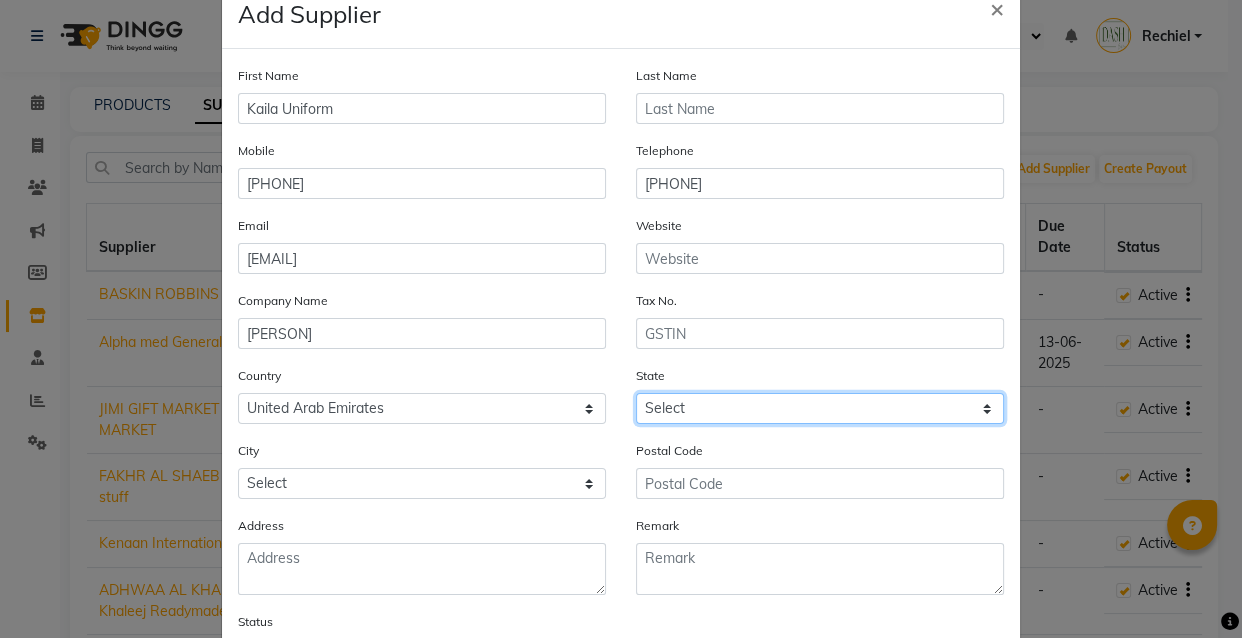click on "Select Abu Zabi Ajman Dubai Ras al-Khaymah Sharjah Sharjha Umm al Qaywayn al-Fujayrah ash-Shariqah" 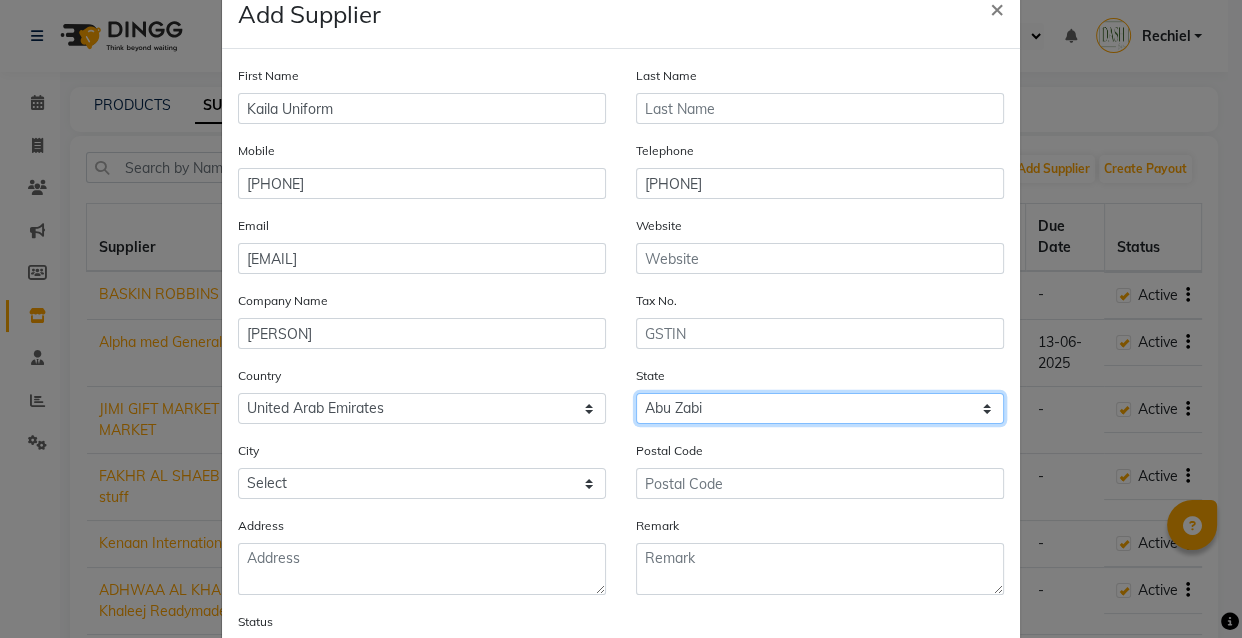 click on "Select Abu Zabi Ajman Dubai Ras al-Khaymah Sharjah Sharjha Umm al Qaywayn al-Fujayrah ash-Shariqah" 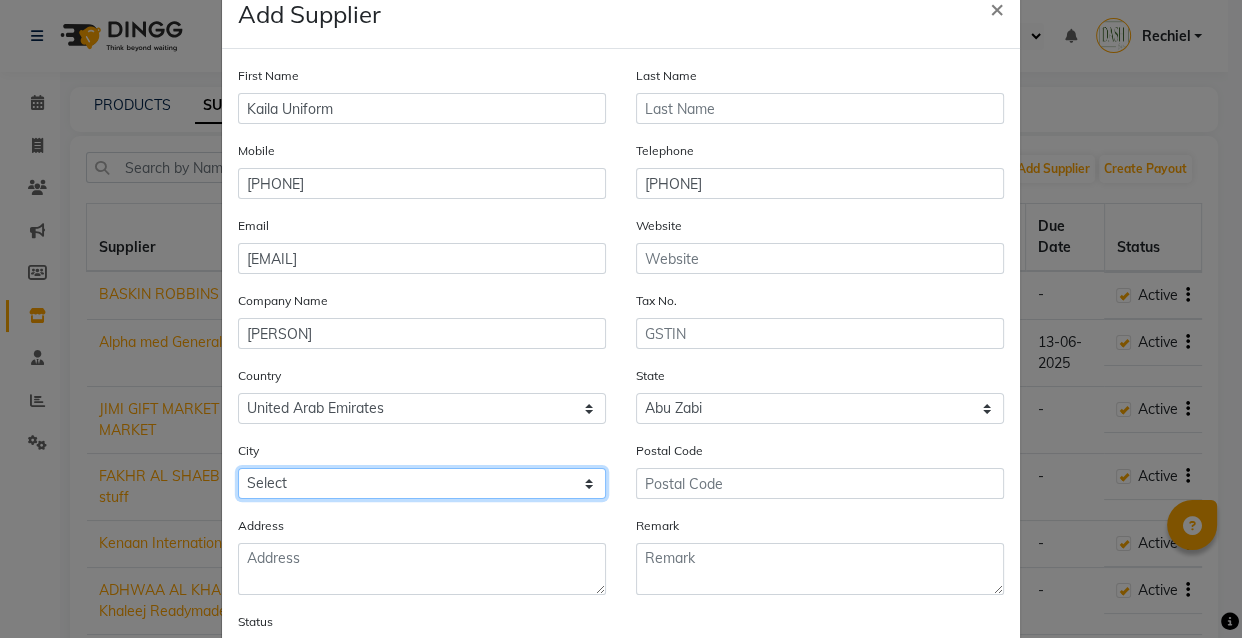 click on "Select" 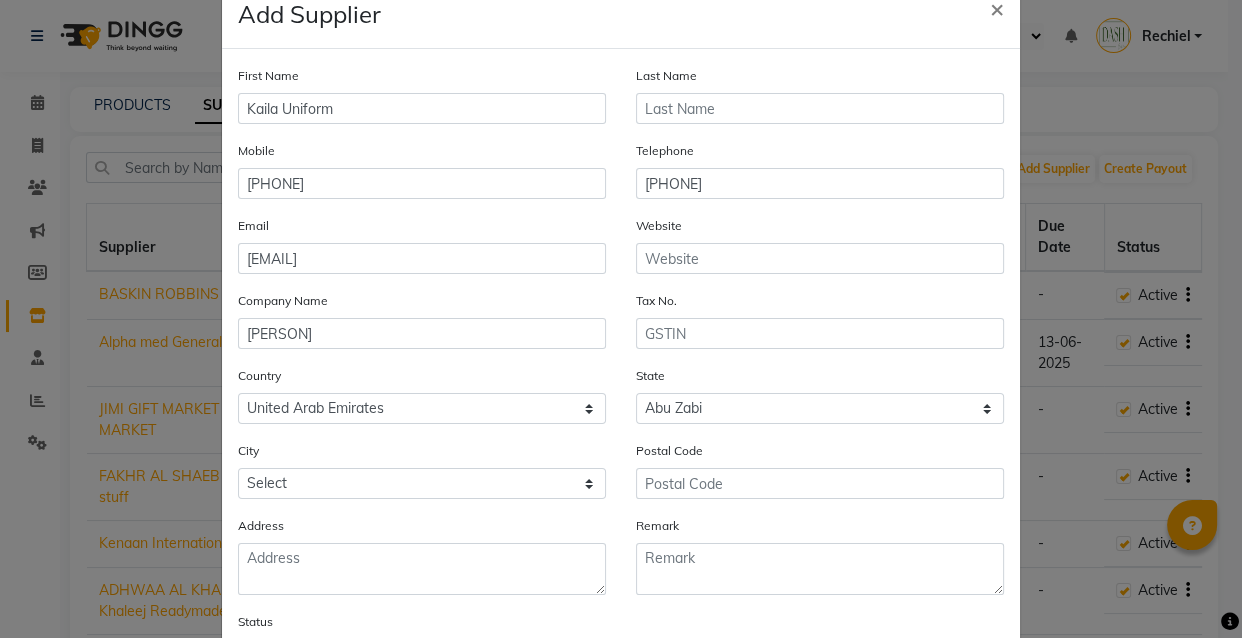 click on "Address" 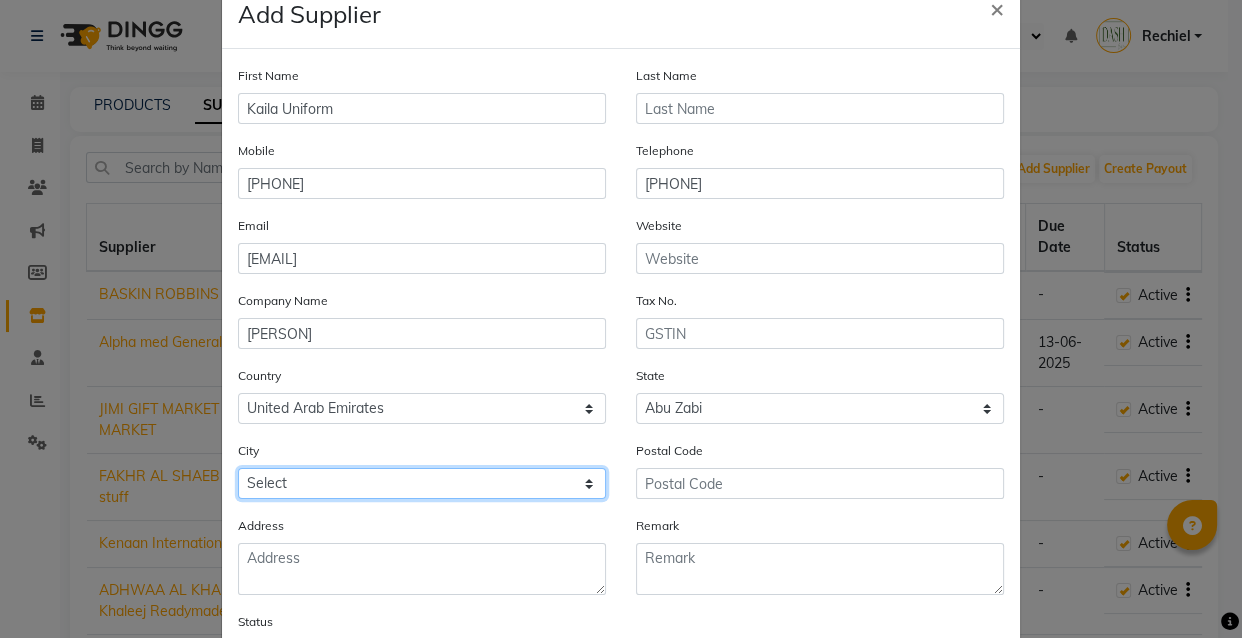 click on "Select" 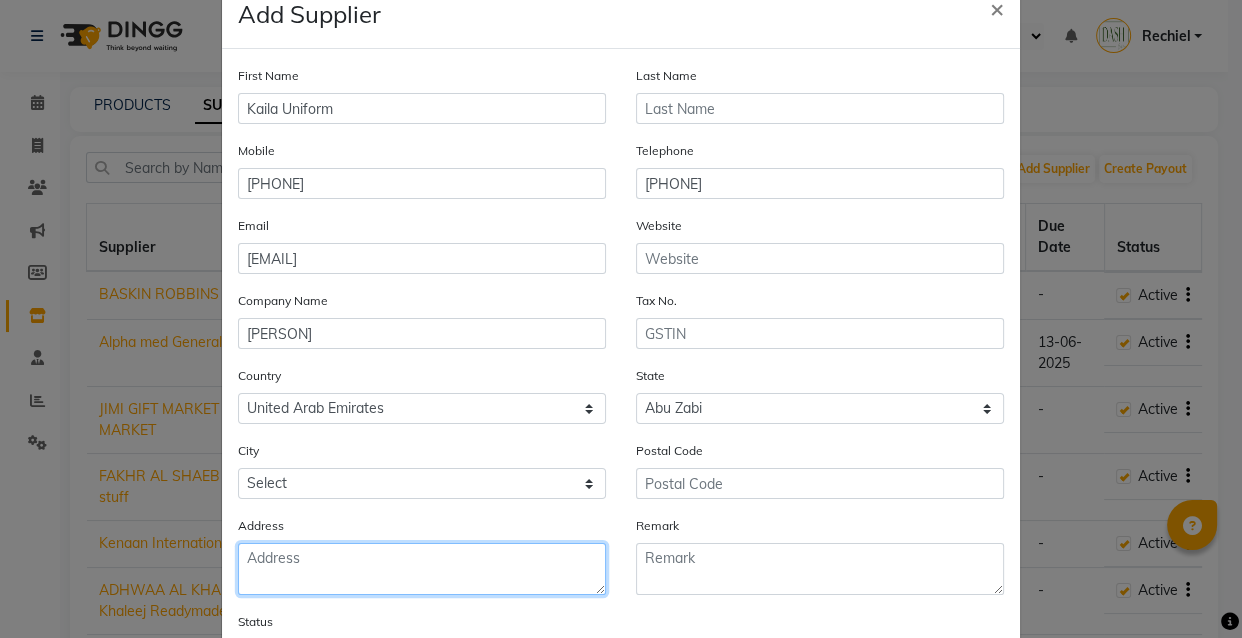click 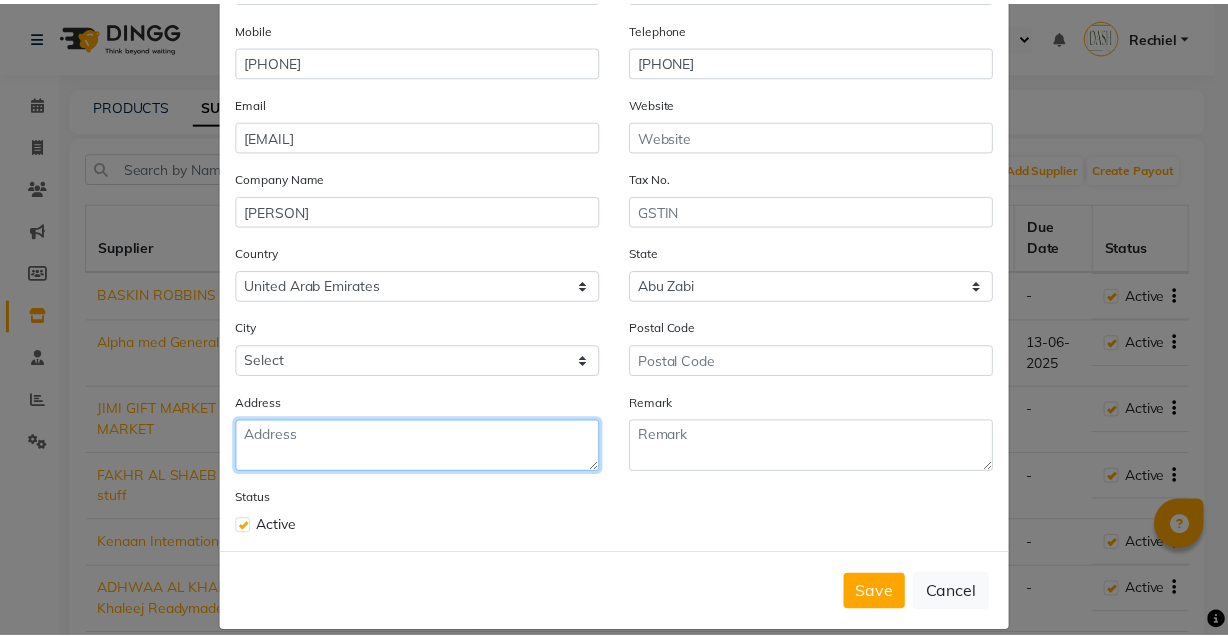 scroll, scrollTop: 200, scrollLeft: 0, axis: vertical 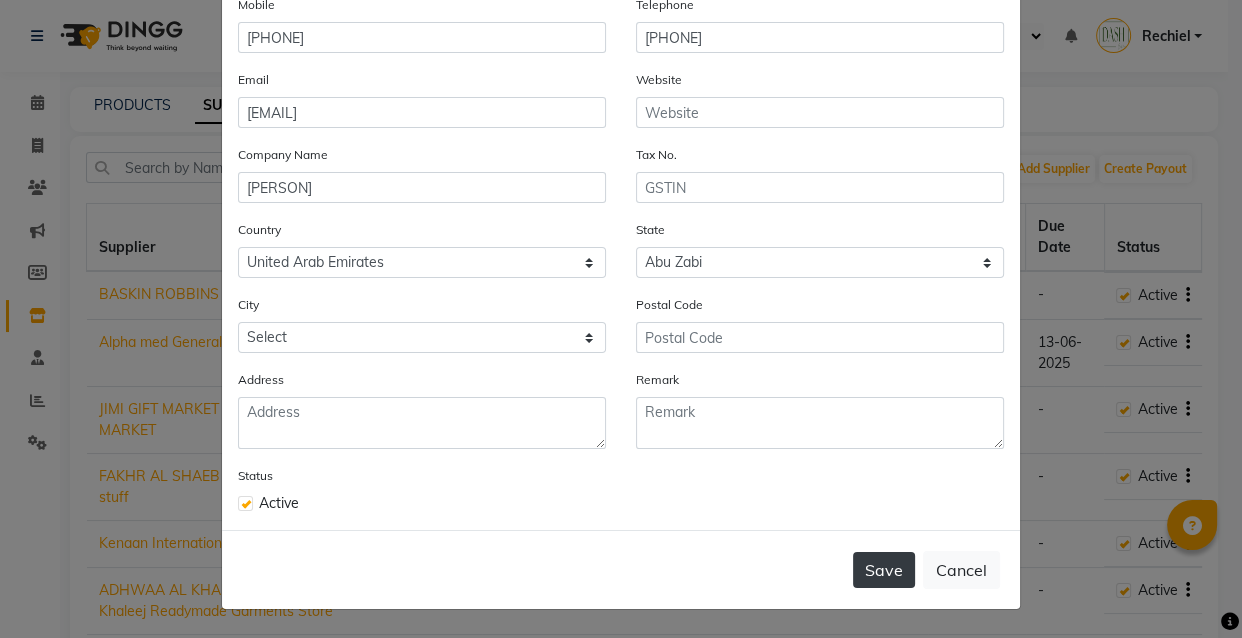 click on "Save" 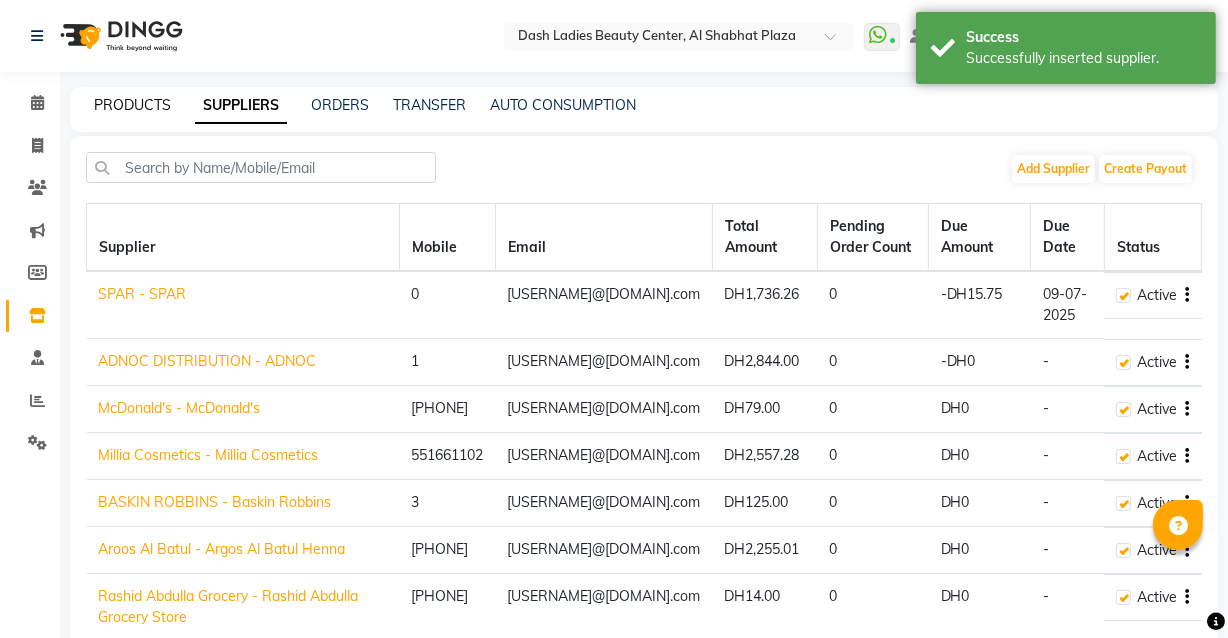 click on "PRODUCTS" 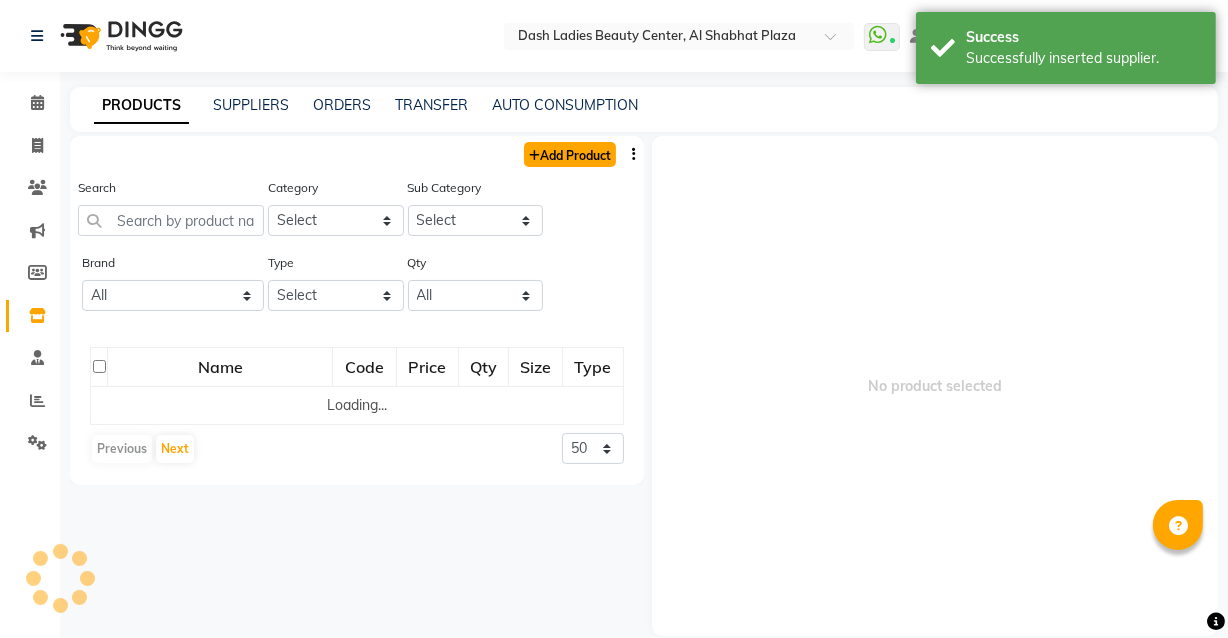 click on "Add Product" 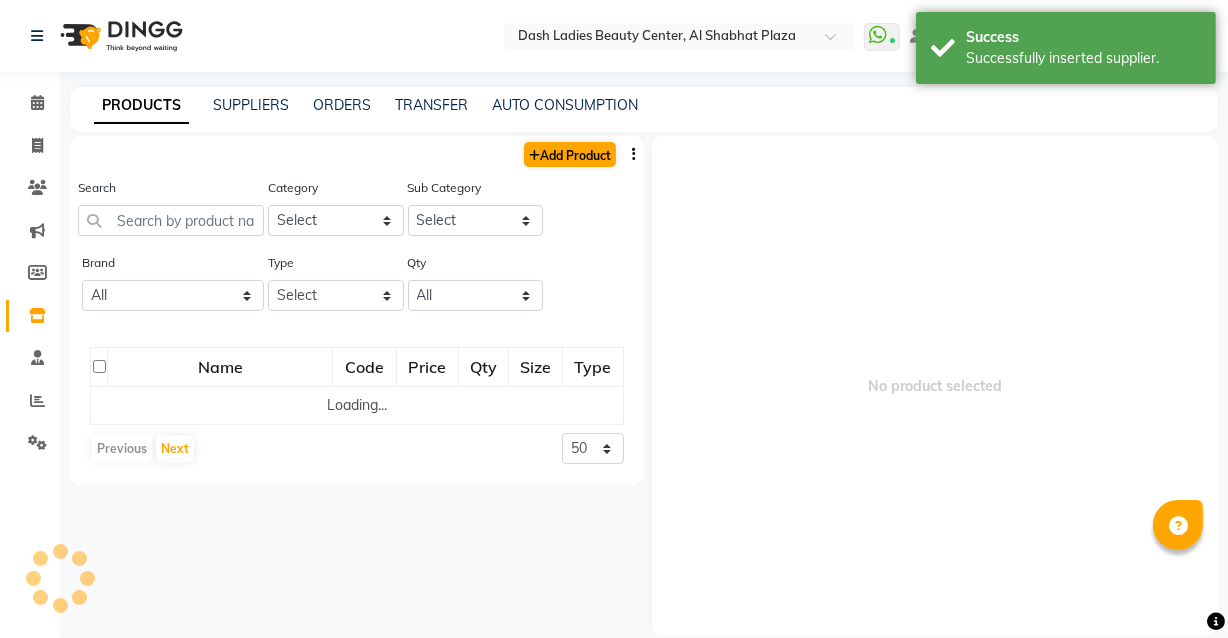 select on "true" 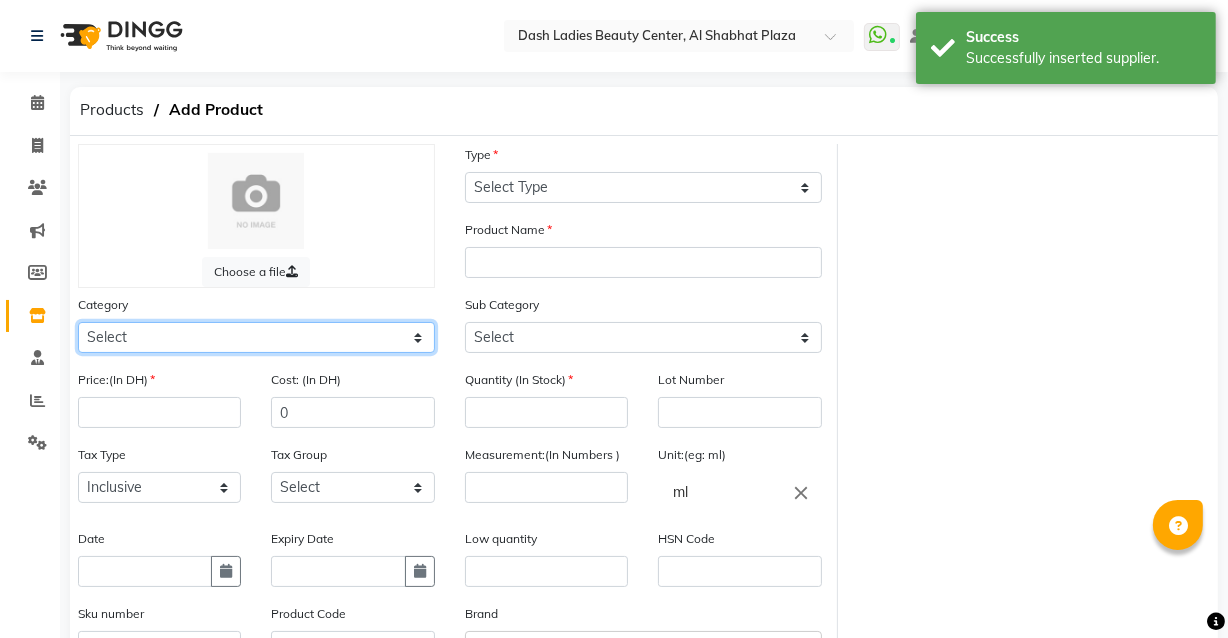 click on "Select Hair Skin Makeup Personal Care Appliances Beard Waxing Disposable Threading Hands and Feet Beauty Planet Botox Cadiveu Casmara Cheryls Loreal Olaplex Dash Ladies Beauty Center Other" 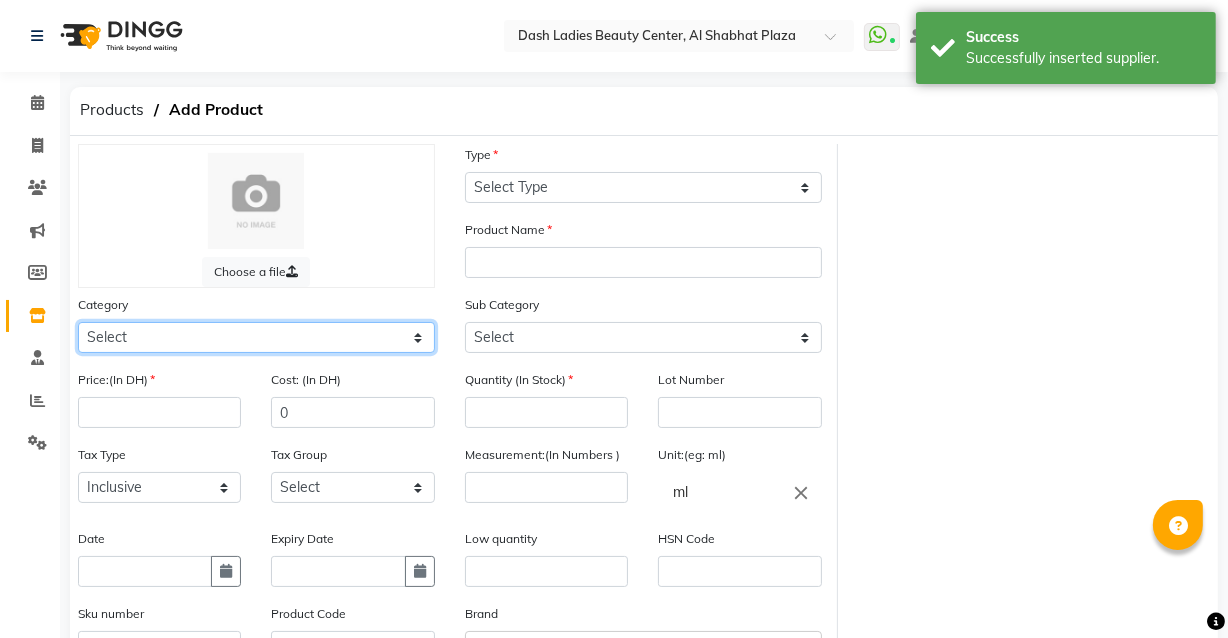 click on "Select Hair Skin Makeup Personal Care Appliances Beard Waxing Disposable Threading Hands and Feet Beauty Planet Botox Cadiveu Casmara Cheryls Loreal Olaplex Dash Ladies Beauty Center Other" 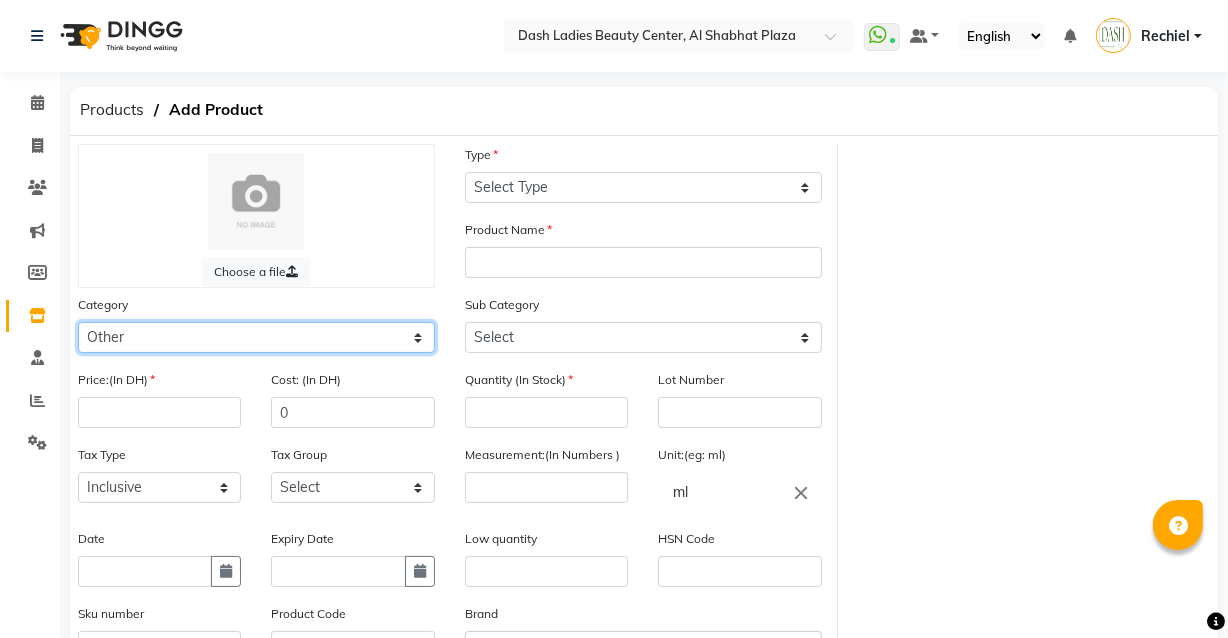 click on "Select Hair Skin Makeup Personal Care Appliances Beard Waxing Disposable Threading Hands and Feet Beauty Planet Botox Cadiveu Casmara Cheryls Loreal Olaplex Dash Ladies Beauty Center Other" 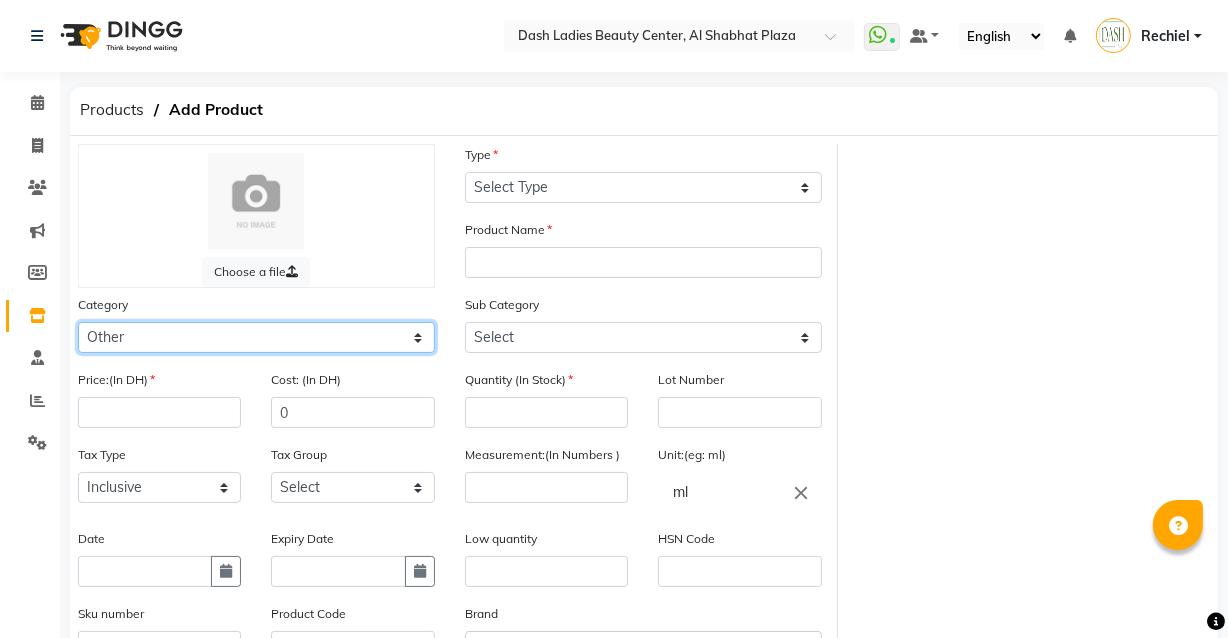 click on "Select Hair Skin Makeup Personal Care Appliances Beard Waxing Disposable Threading Hands and Feet Beauty Planet Botox Cadiveu Casmara Cheryls Loreal Olaplex Dash Ladies Beauty Center Other" 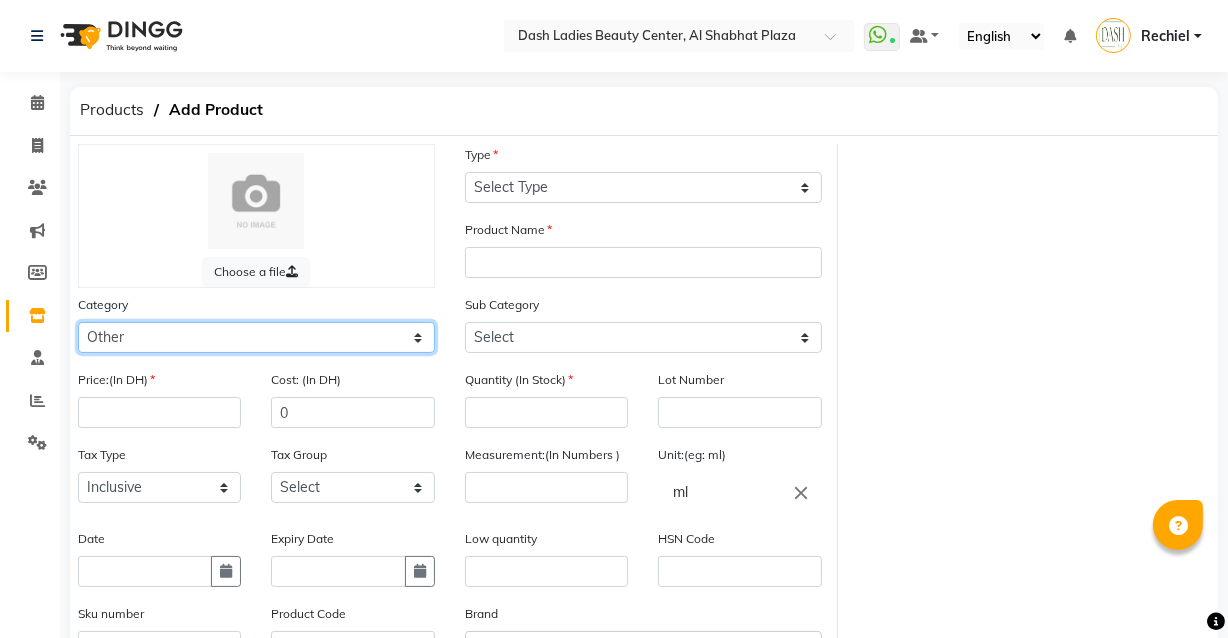 click on "Select Hair Skin Makeup Personal Care Appliances Beard Waxing Disposable Threading Hands and Feet Beauty Planet Botox Cadiveu Casmara Cheryls Loreal Olaplex Dash Ladies Beauty Center Other" 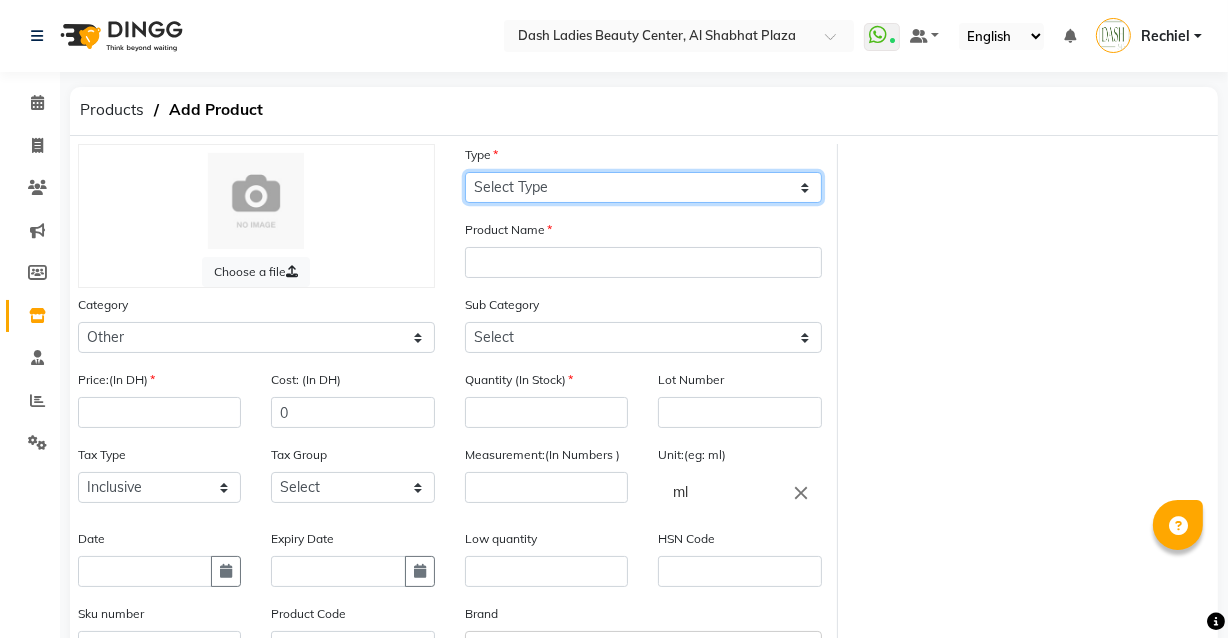 click on "Select Type Both Retail Consumable" 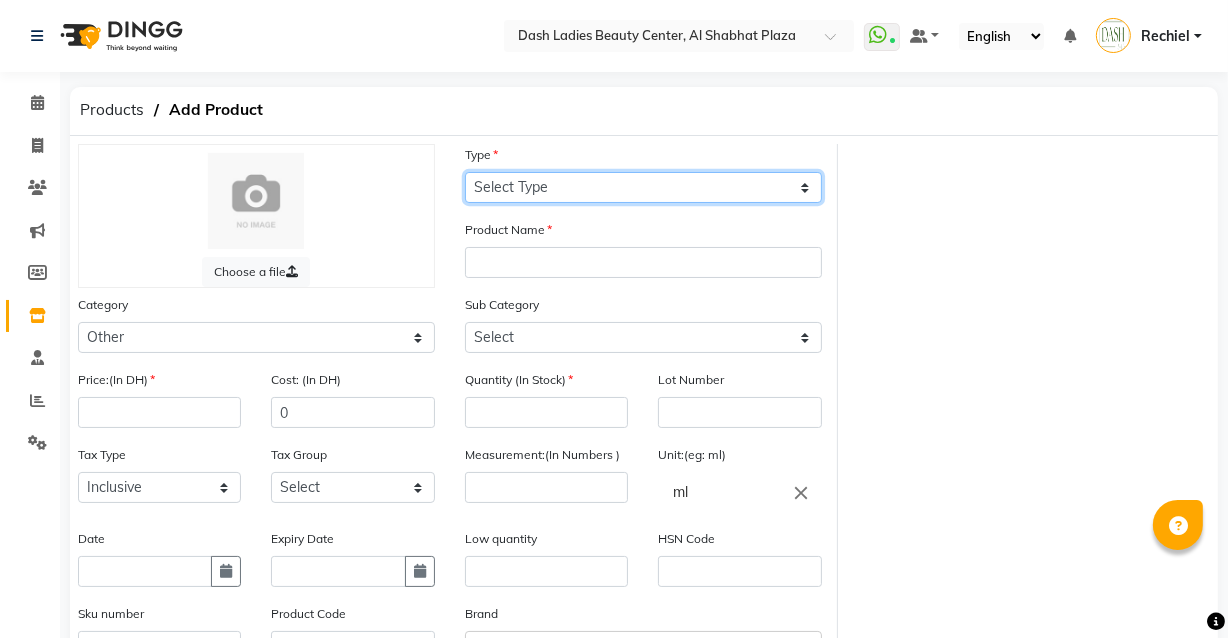 select on "C" 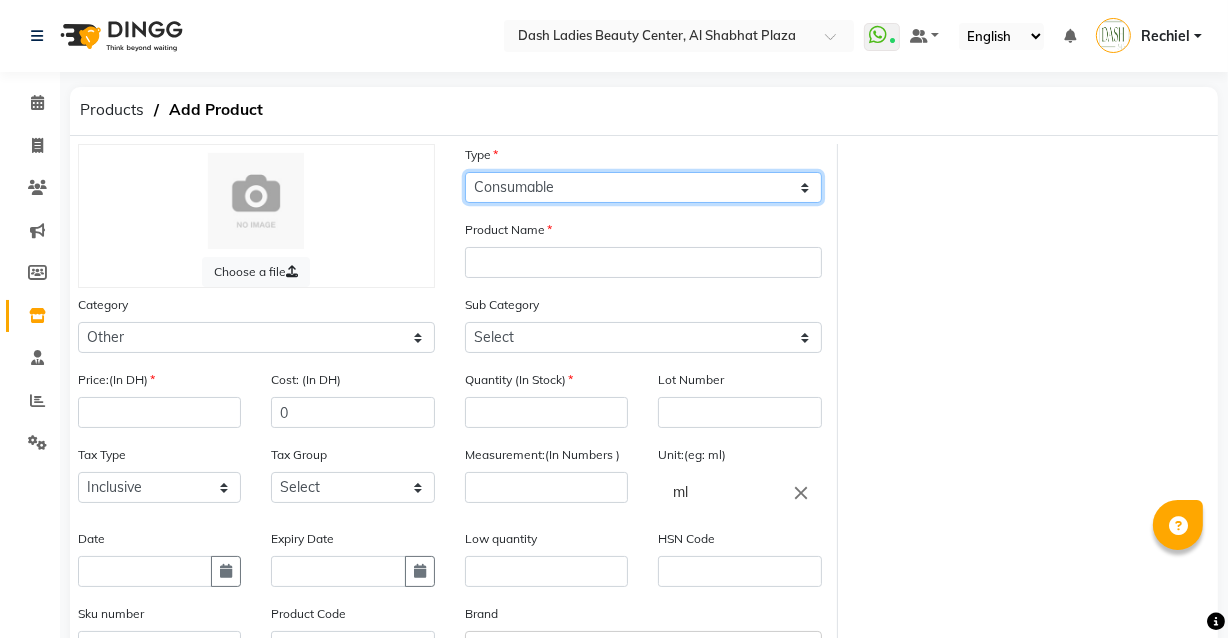 click on "Select Type Both Retail Consumable" 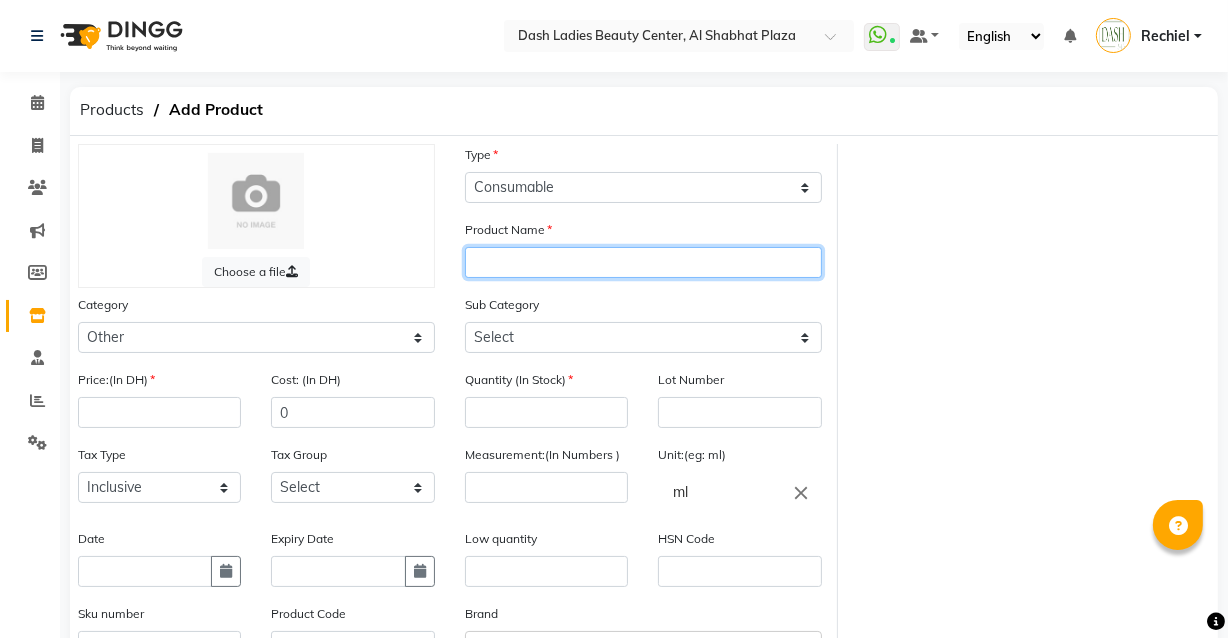 click 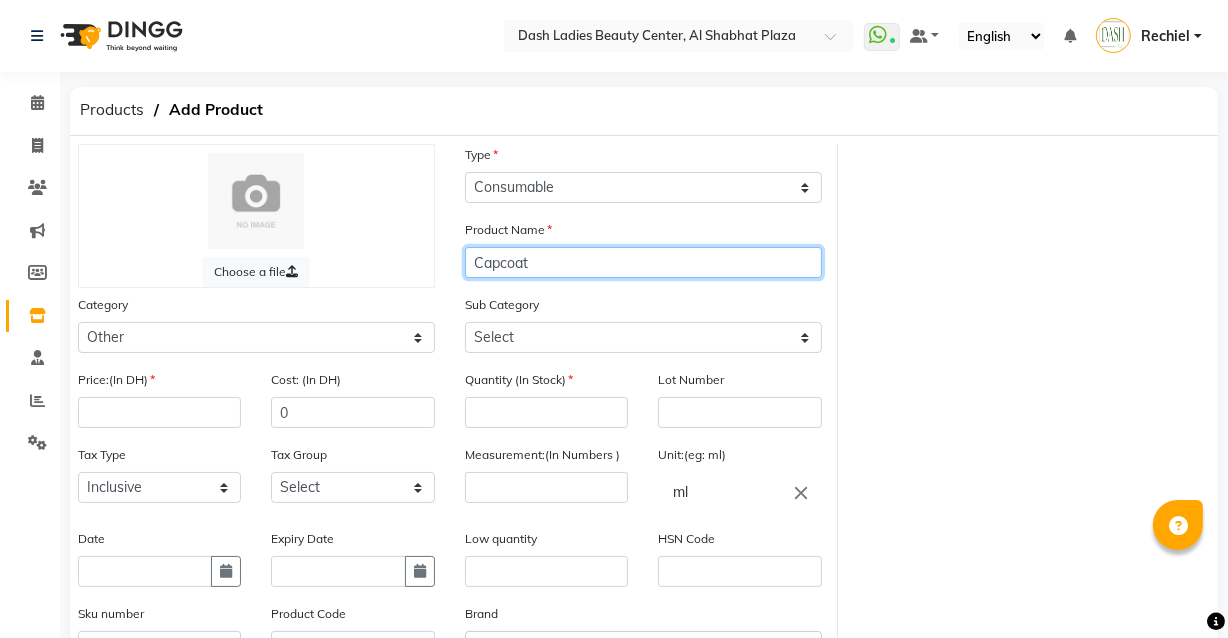 click on "Capcoat" 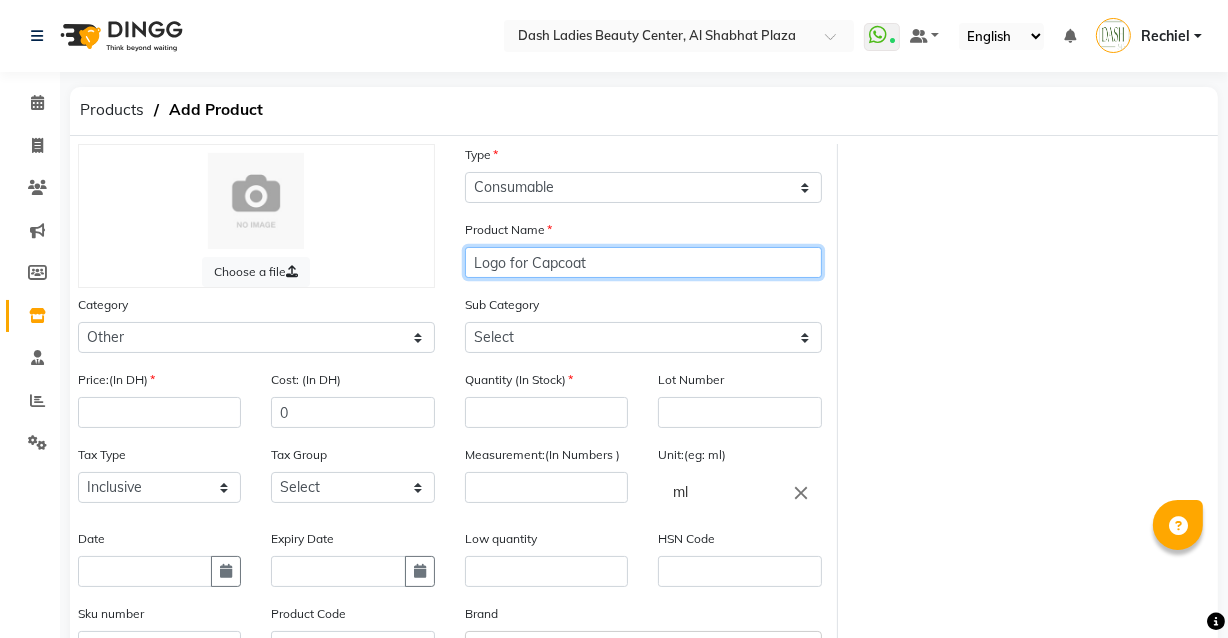 click on "Logo for Capcoat" 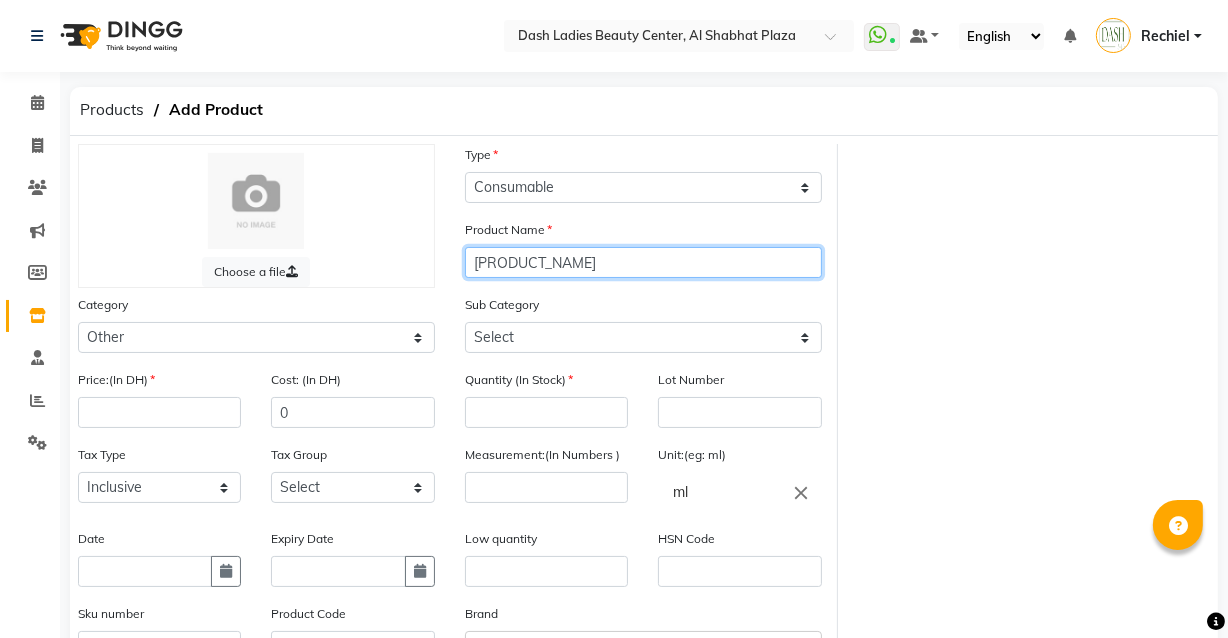 click on "[PRODUCT_NAME]" 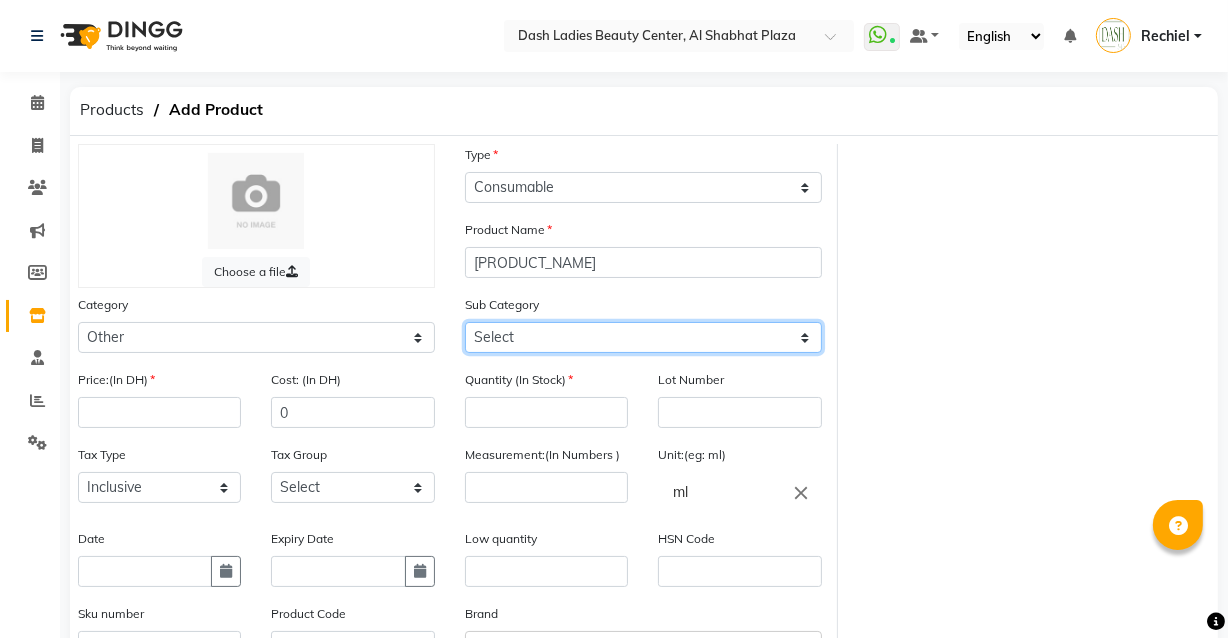 click on "Select Salon Both Salon Retail Salon Use" 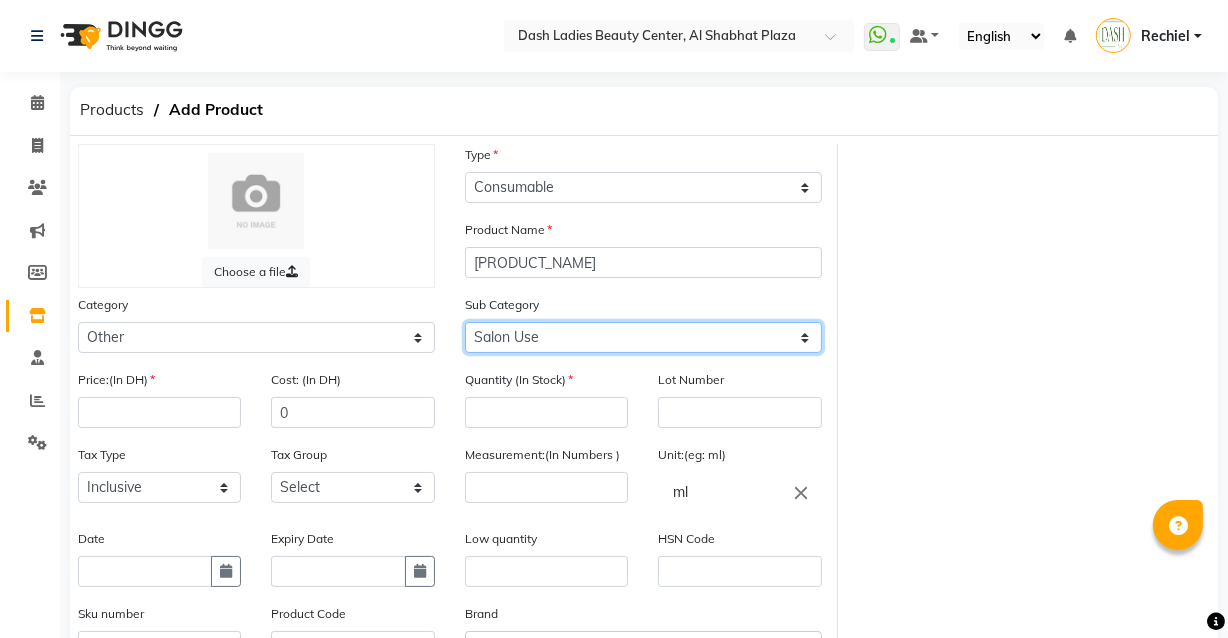 click on "Select Salon Both Salon Retail Salon Use" 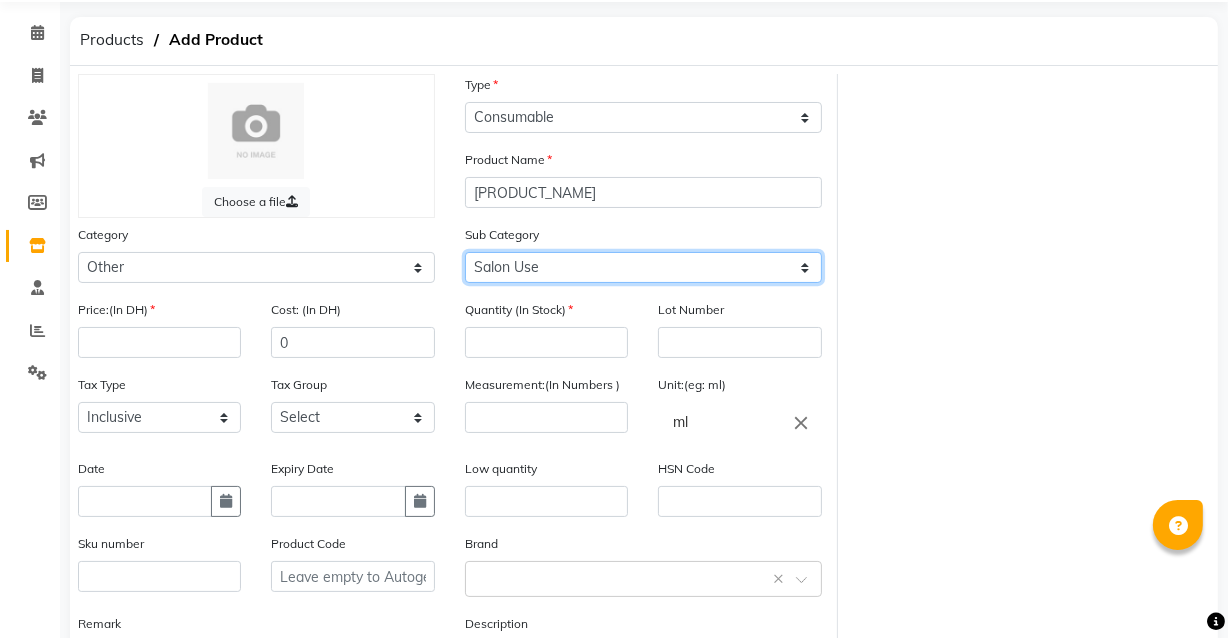 scroll, scrollTop: 88, scrollLeft: 0, axis: vertical 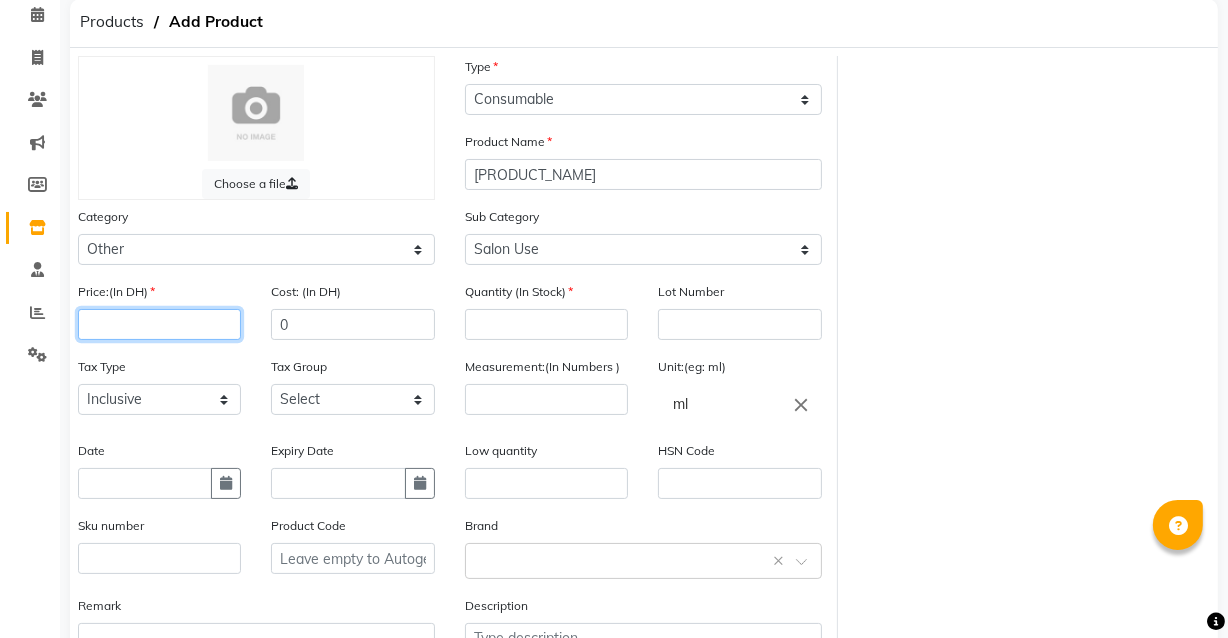 click 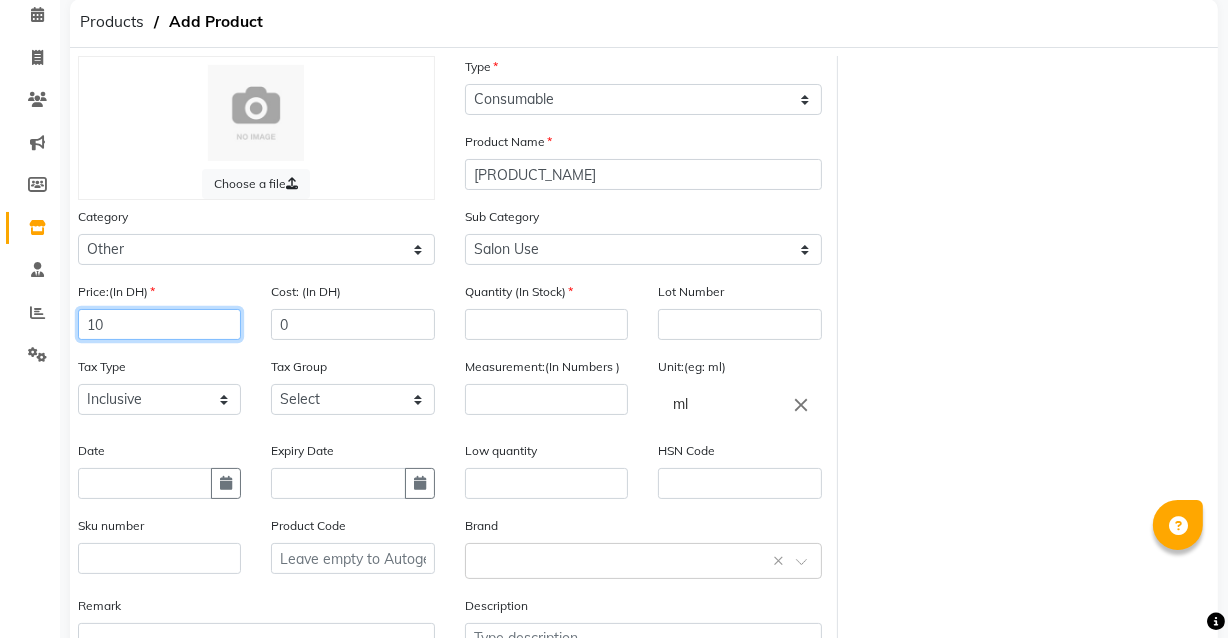 type on "10" 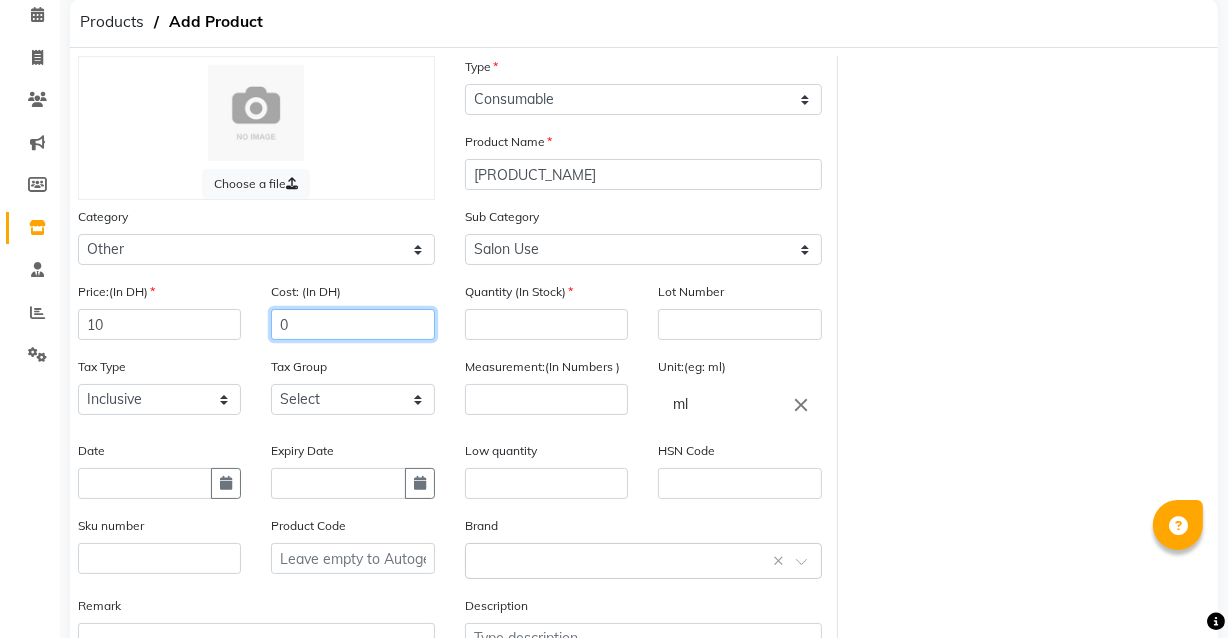 click on "0" 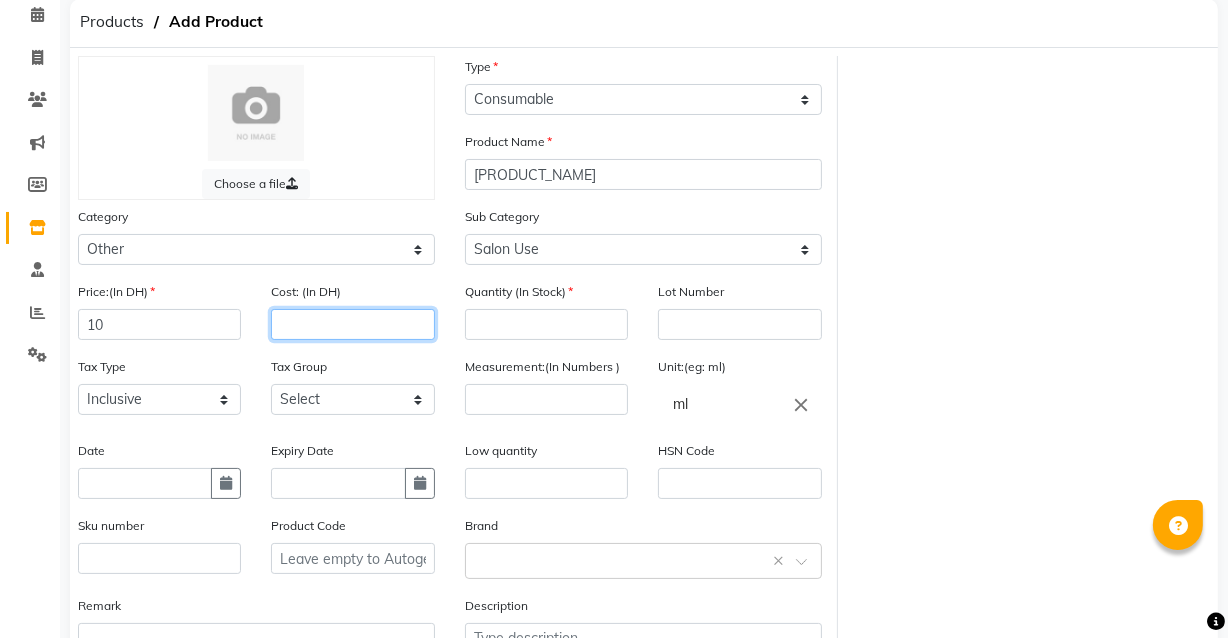 type on "0" 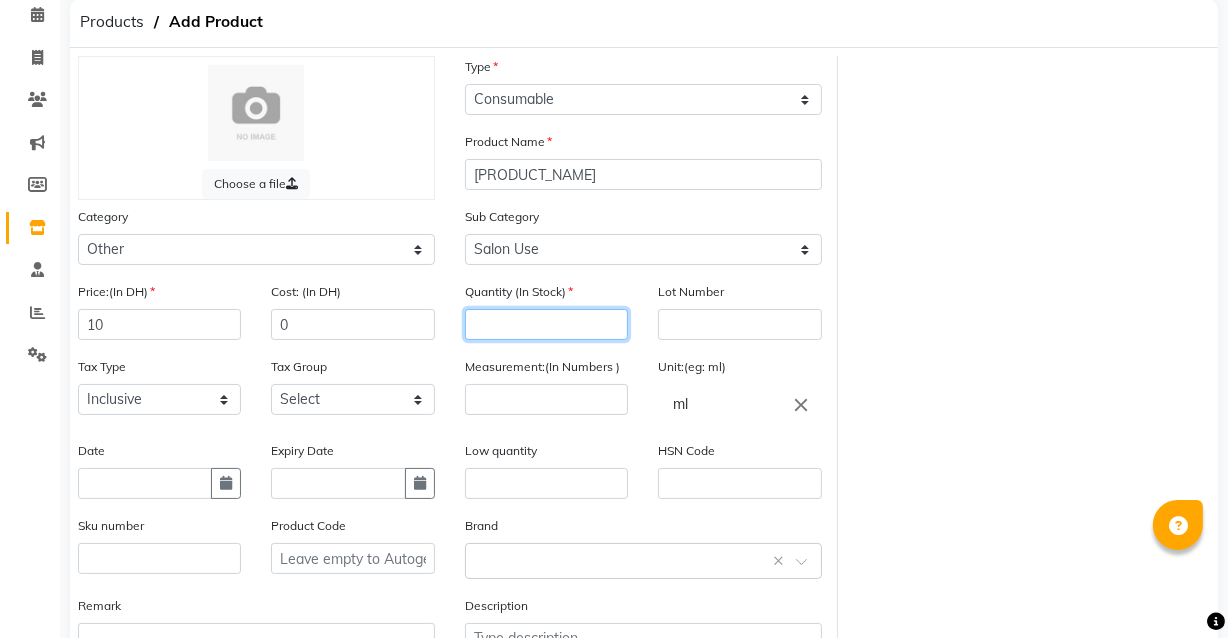 click 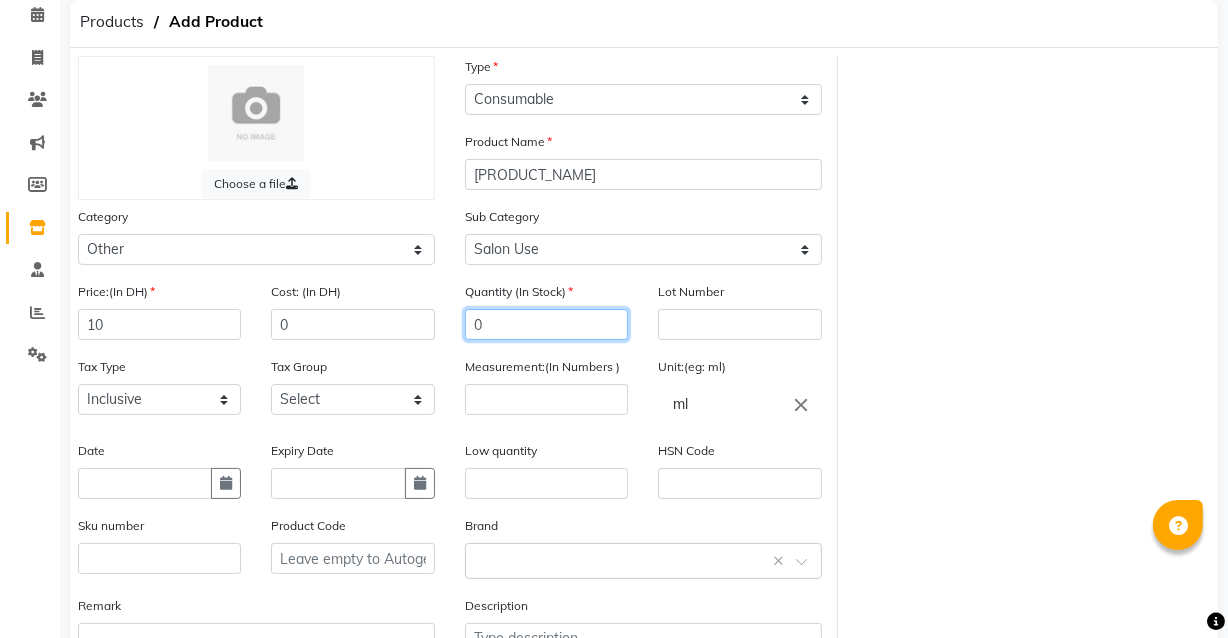 type on "0" 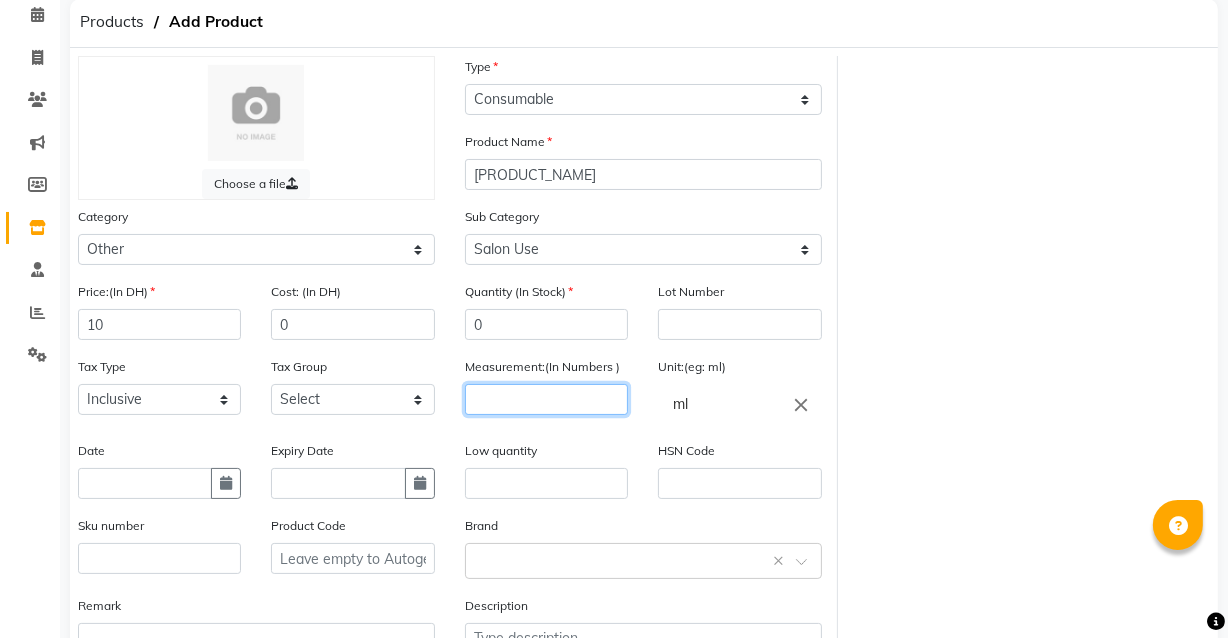 click 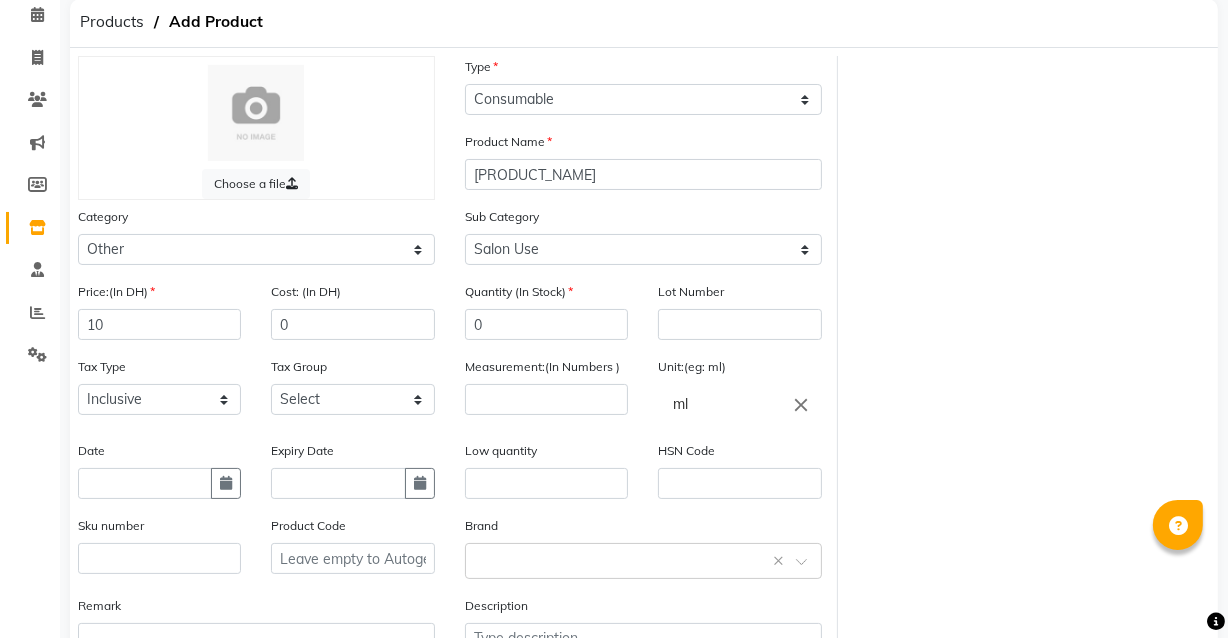 click on "close" 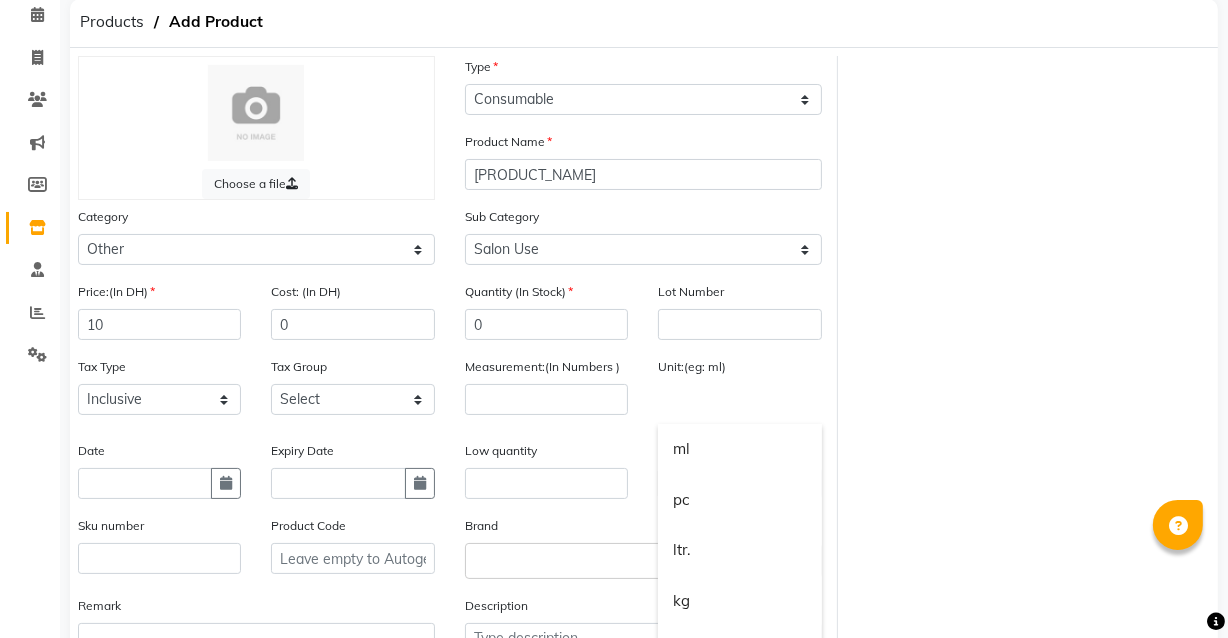 click 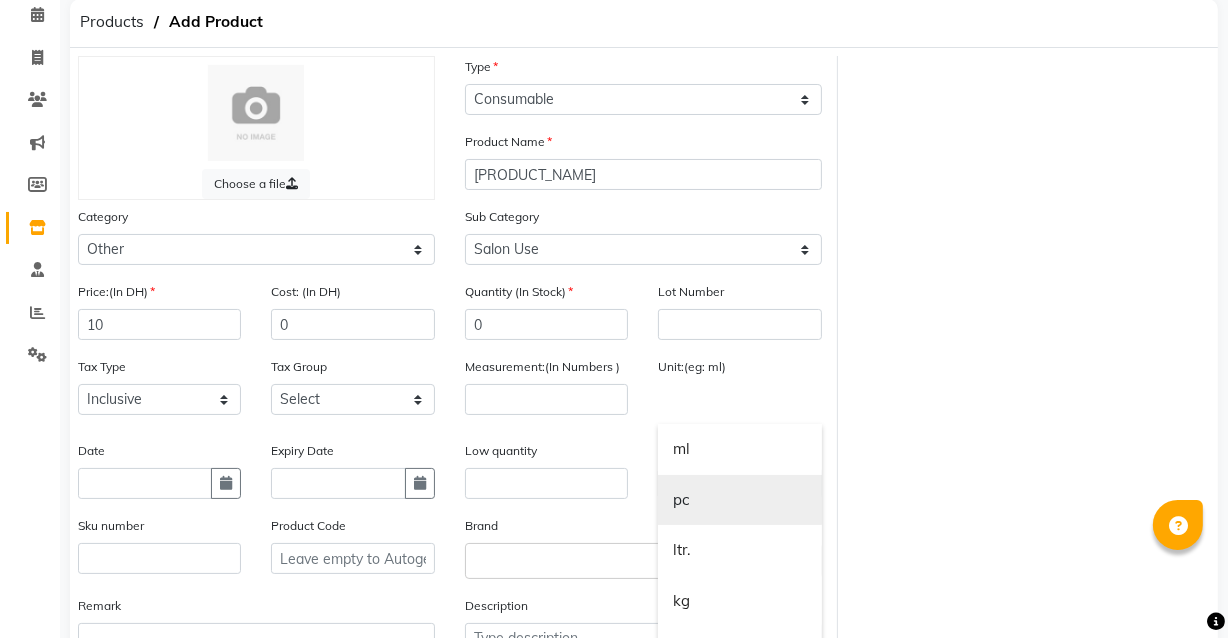 click on "pc" at bounding box center (739, 500) 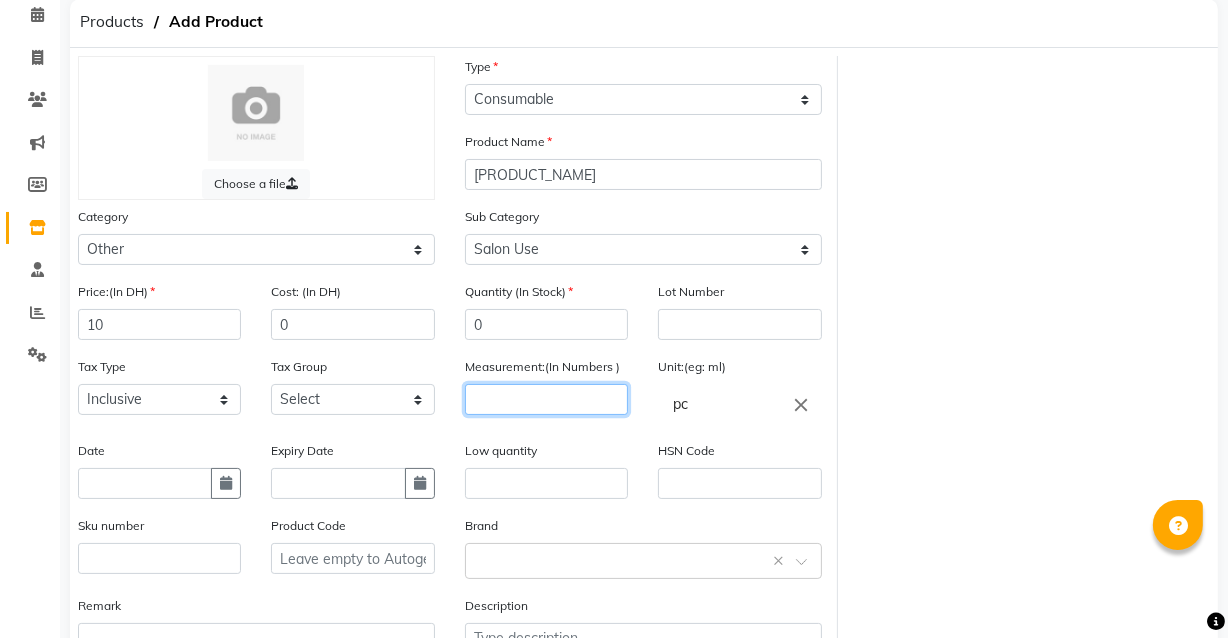 click 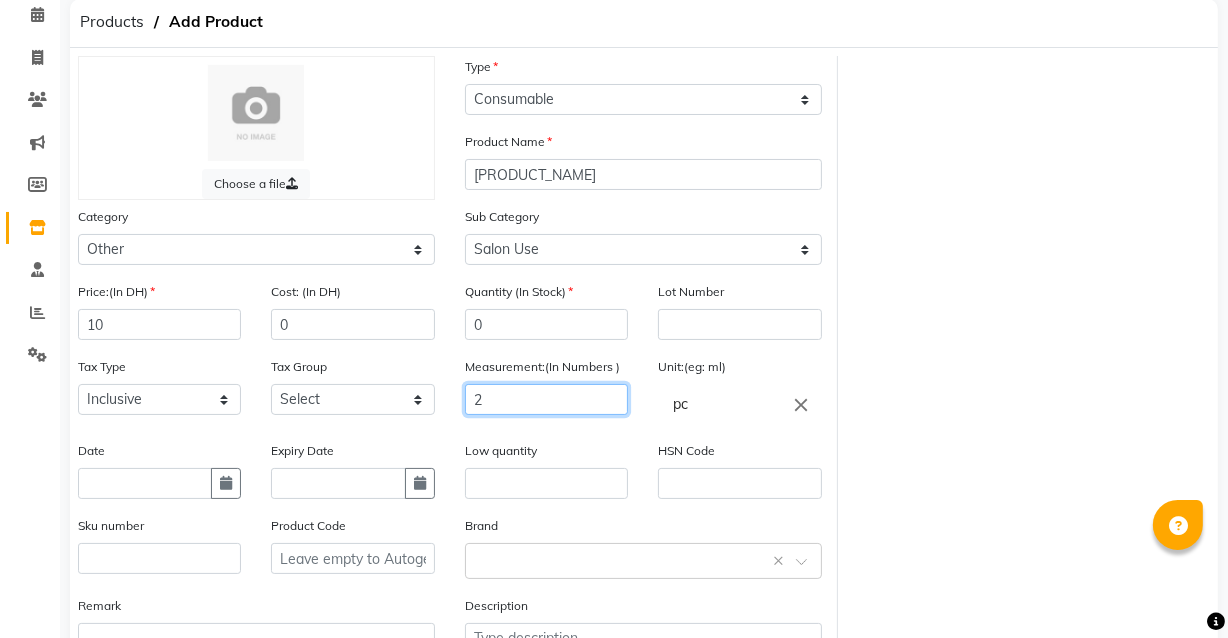type on "2" 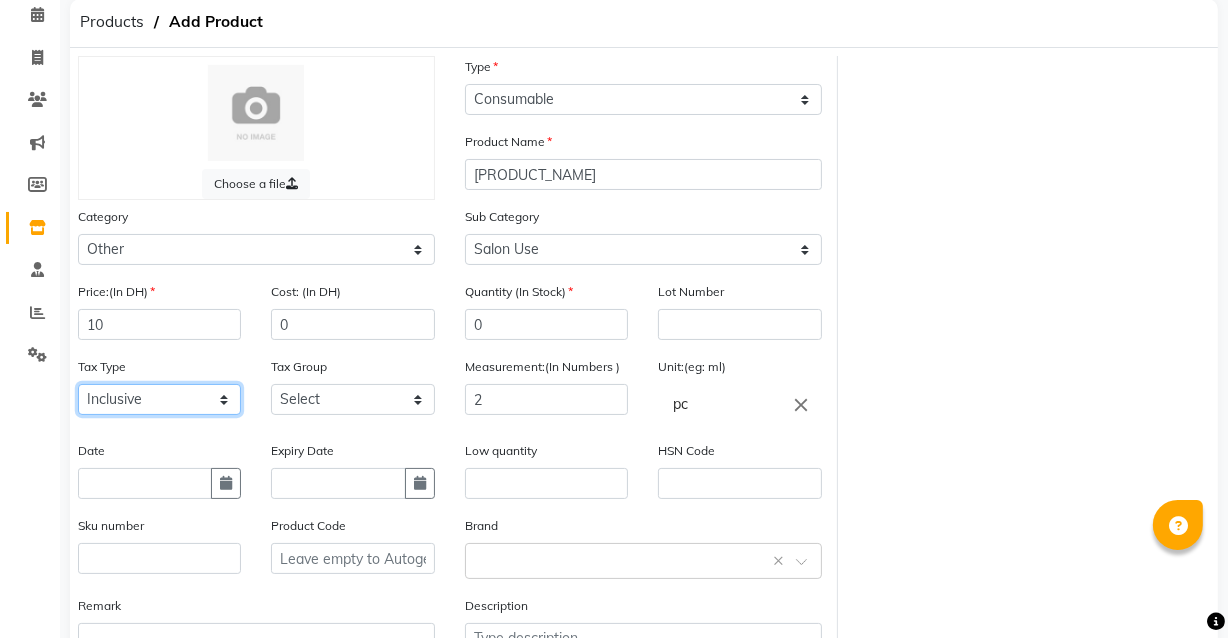 click on "Select Inclusive Exclusive" 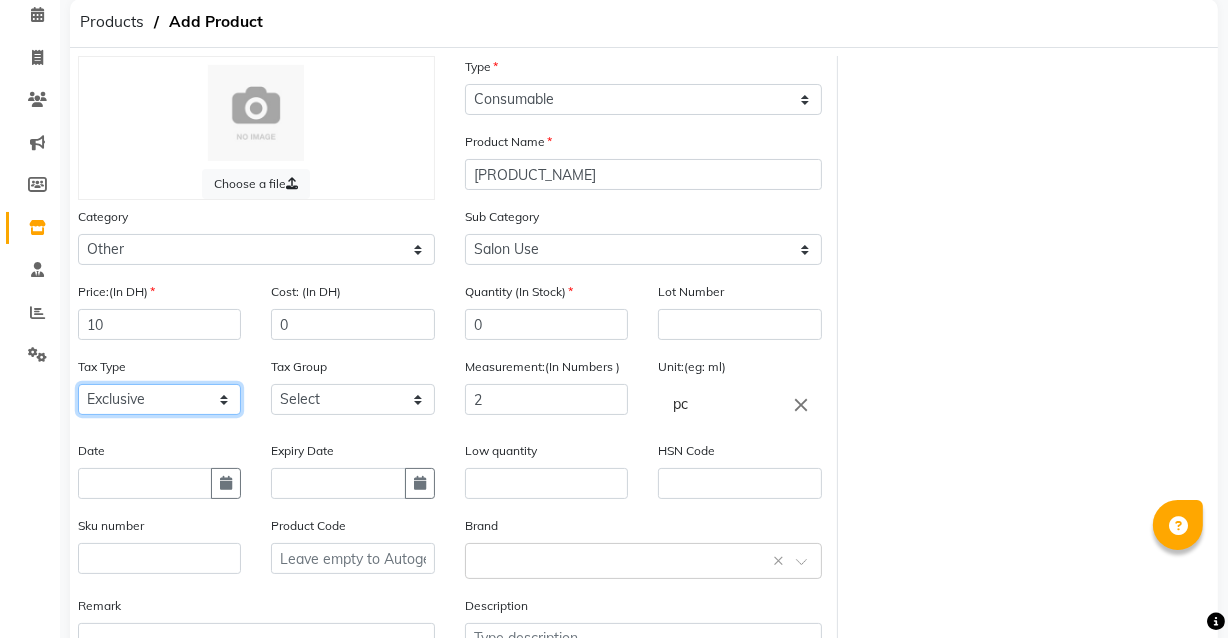 click on "Select Inclusive Exclusive" 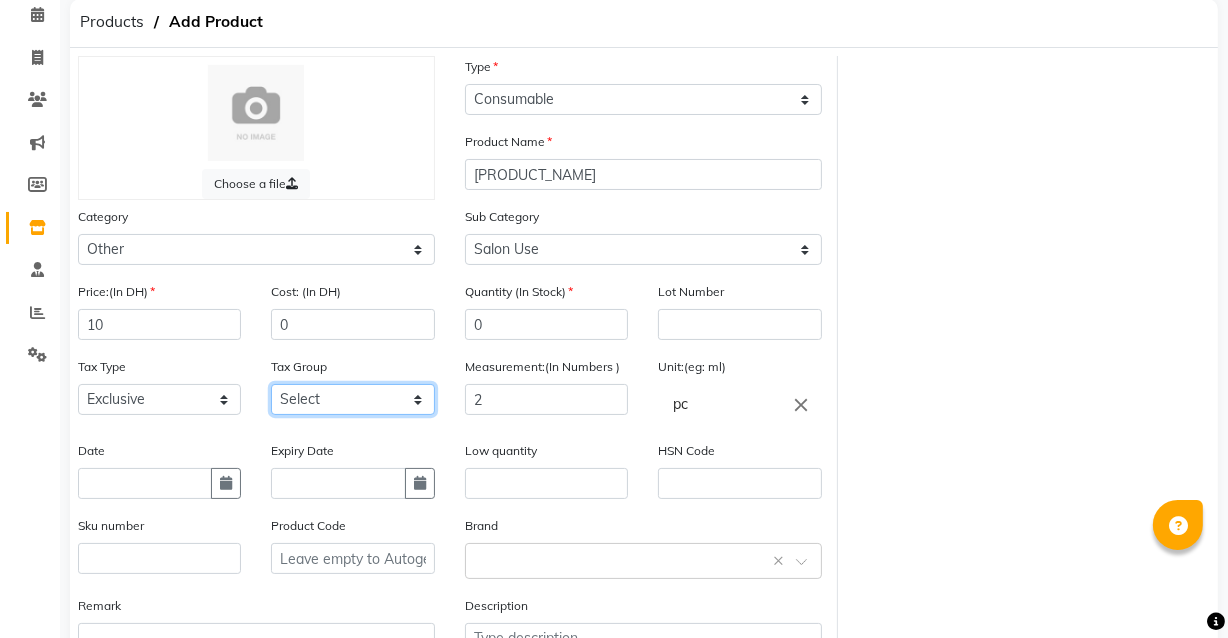 click on "Select Vat" 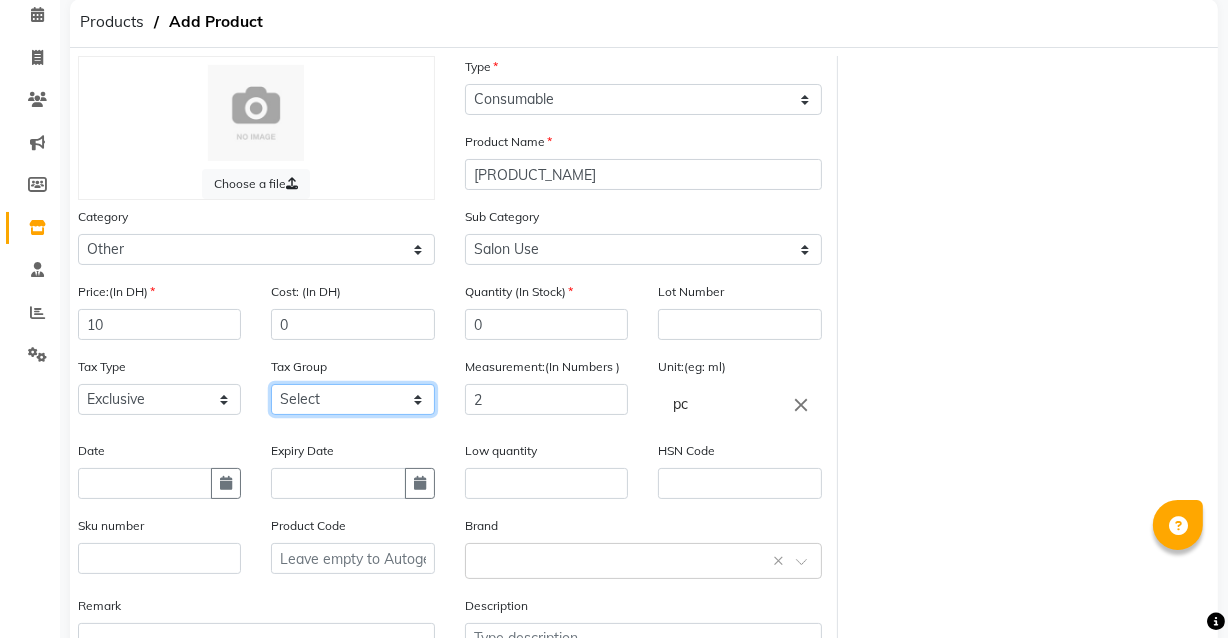 select on "3972" 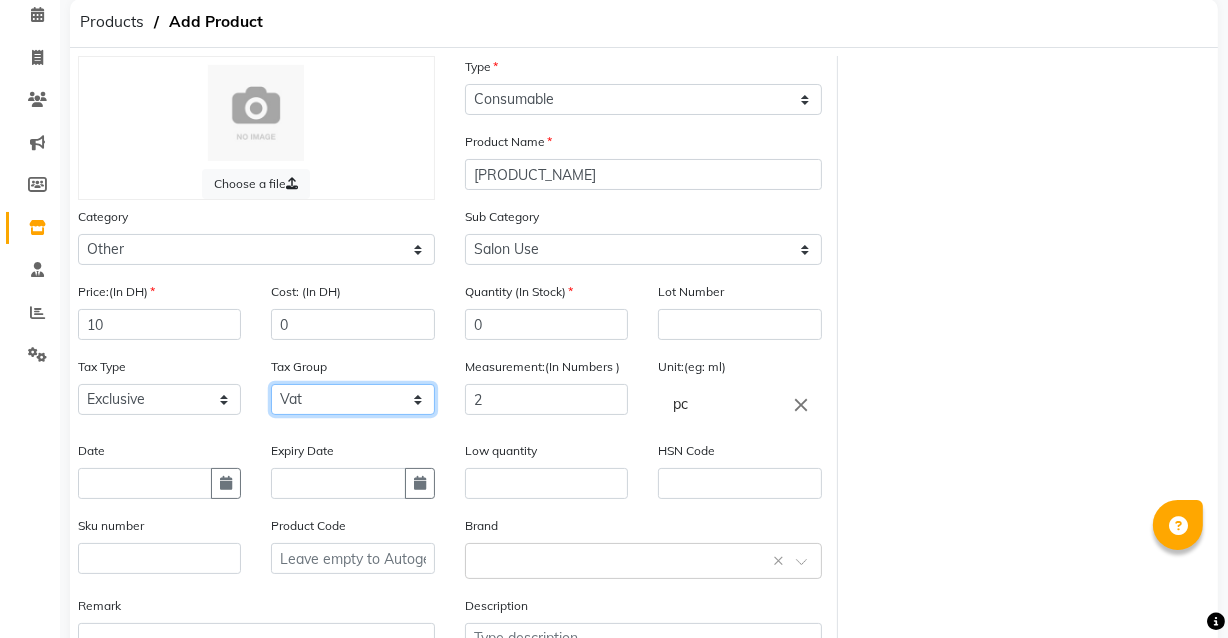 click on "Select Vat" 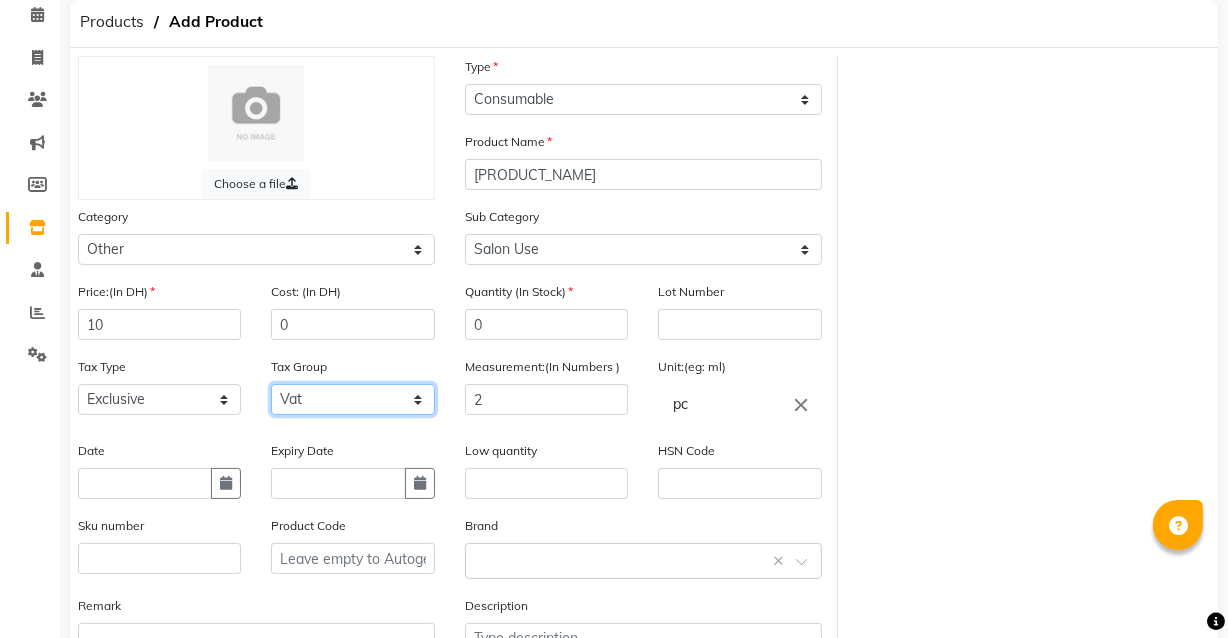 scroll, scrollTop: 241, scrollLeft: 0, axis: vertical 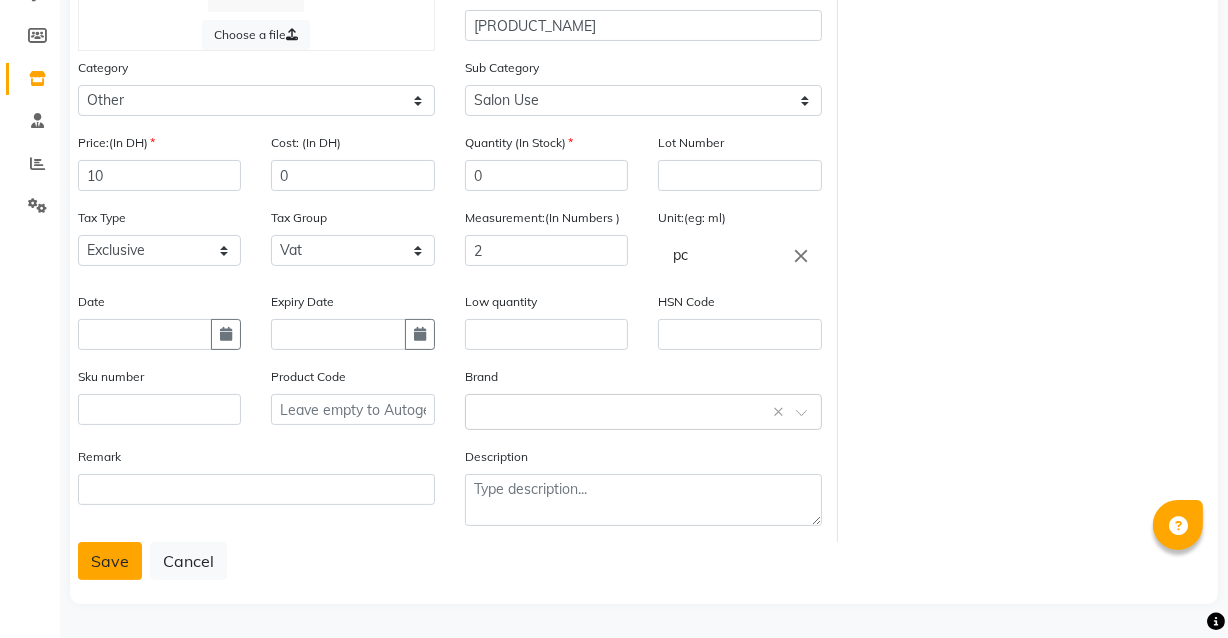 click on "Save" 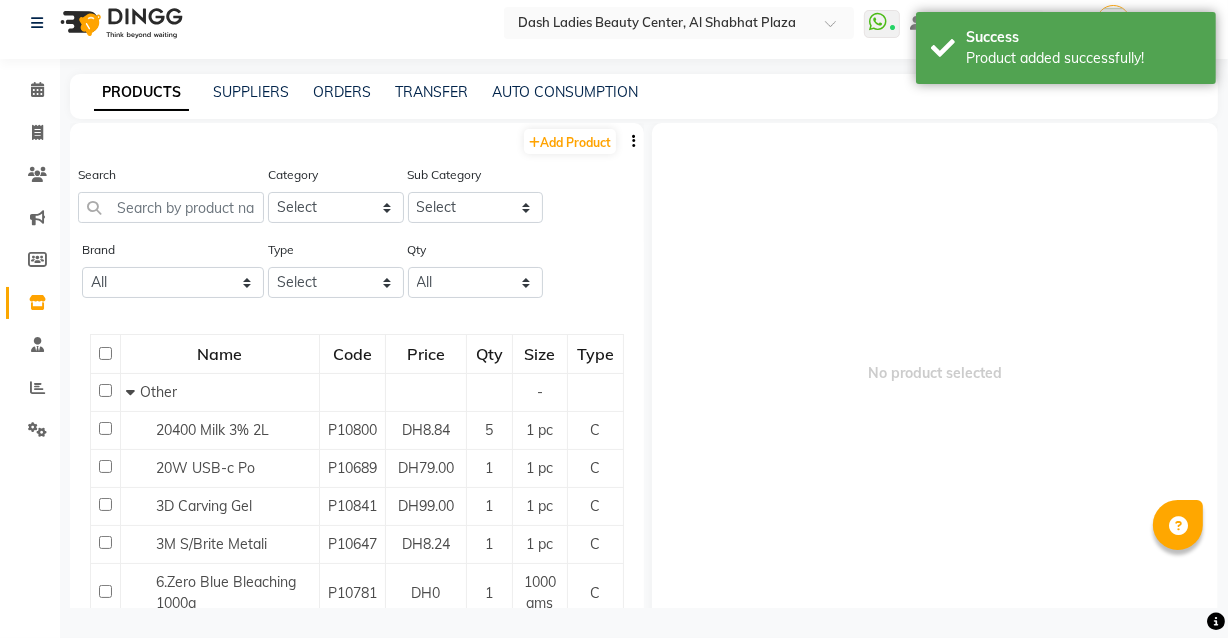 scroll, scrollTop: 12, scrollLeft: 0, axis: vertical 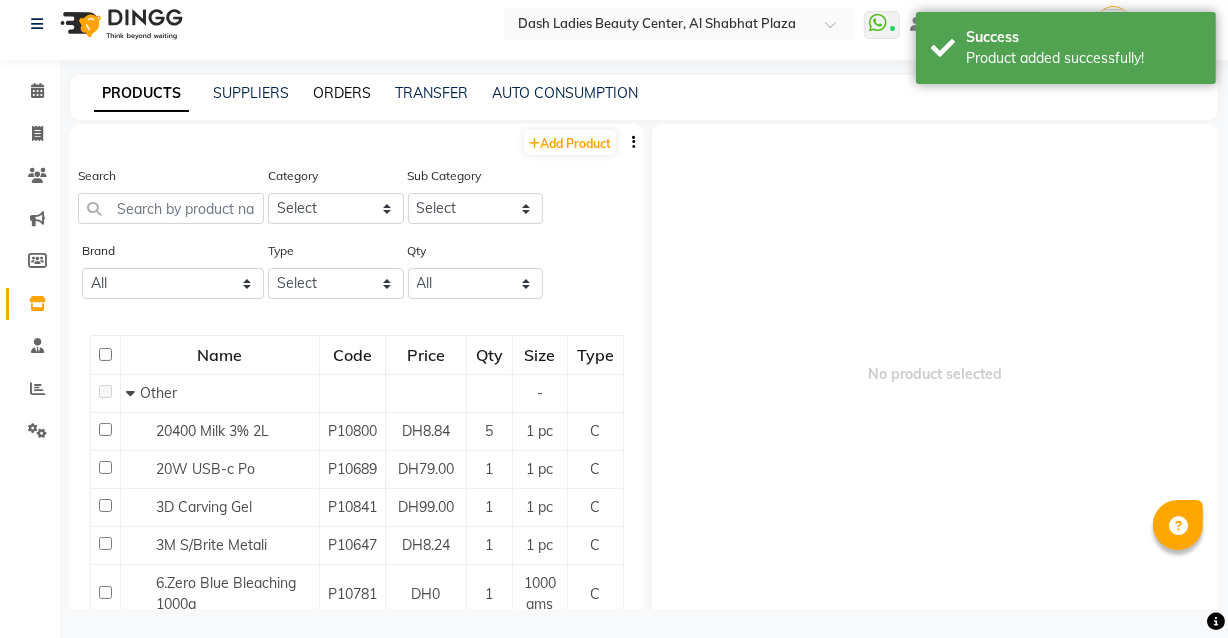 click on "ORDERS" 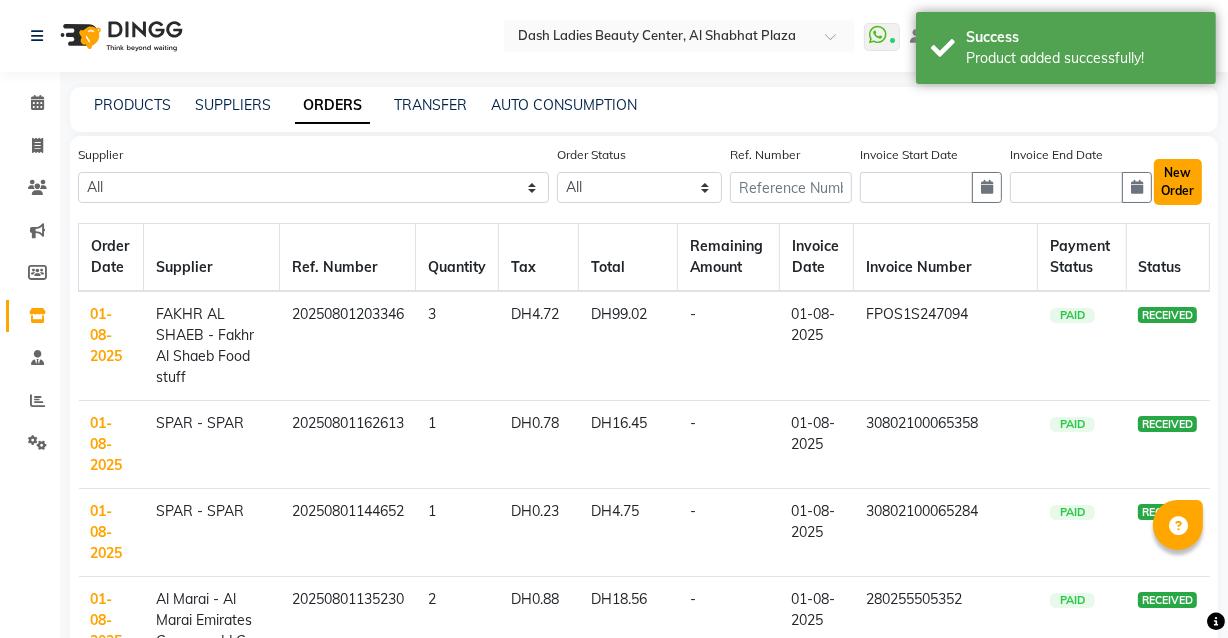 click on "New Order" 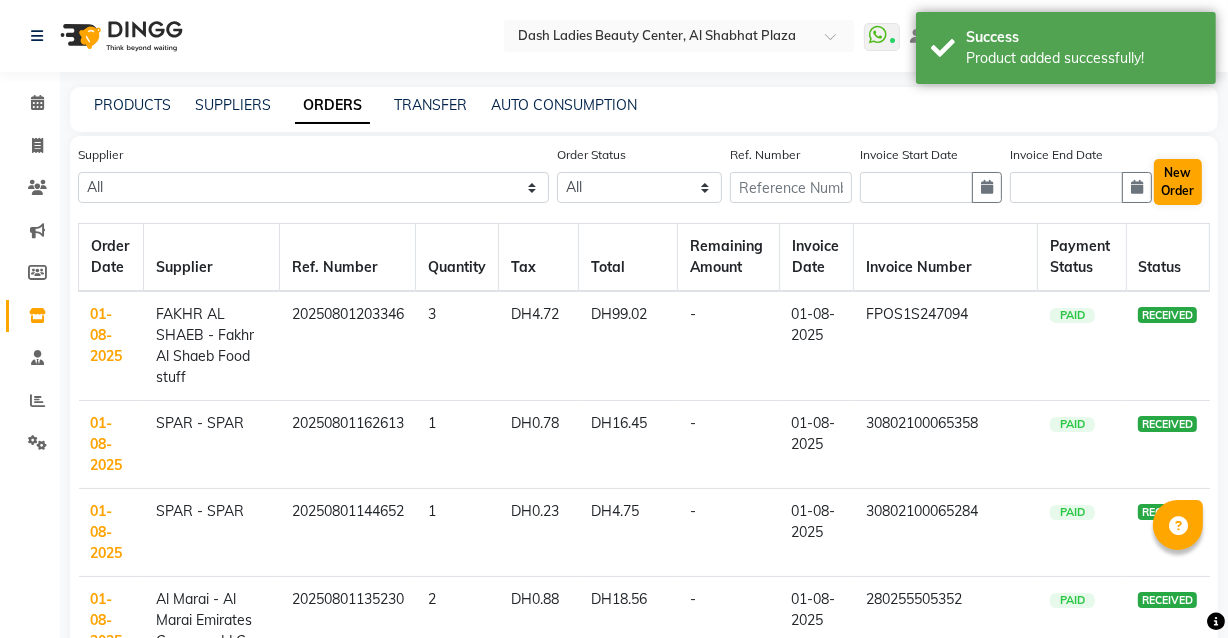 select on "true" 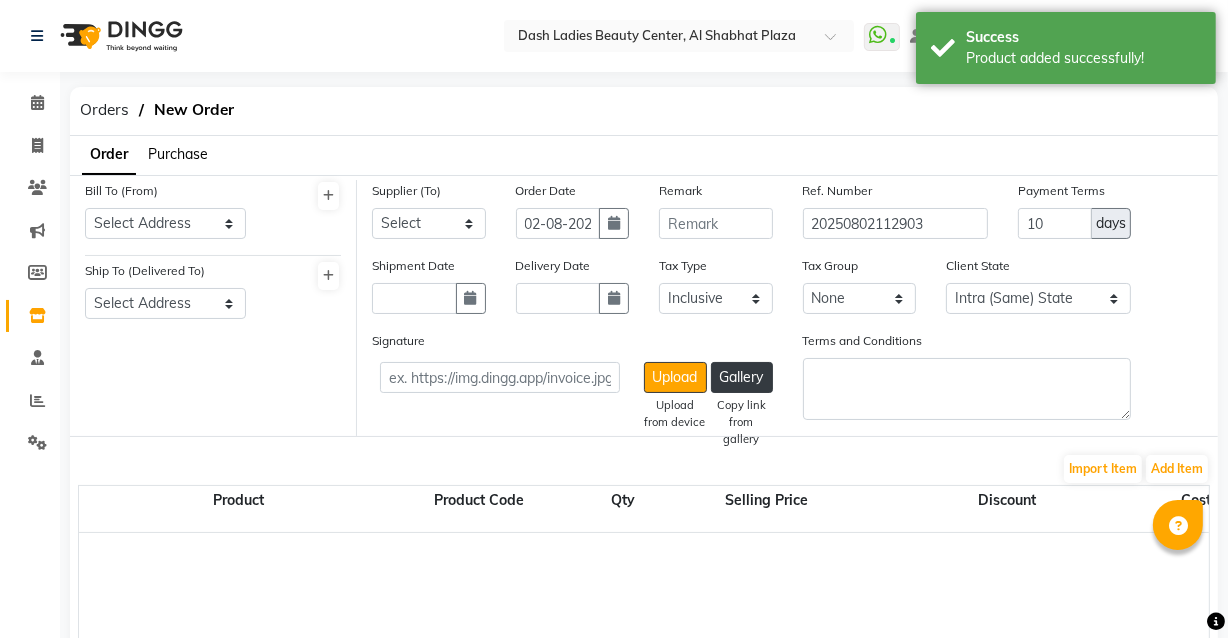 select on "3972" 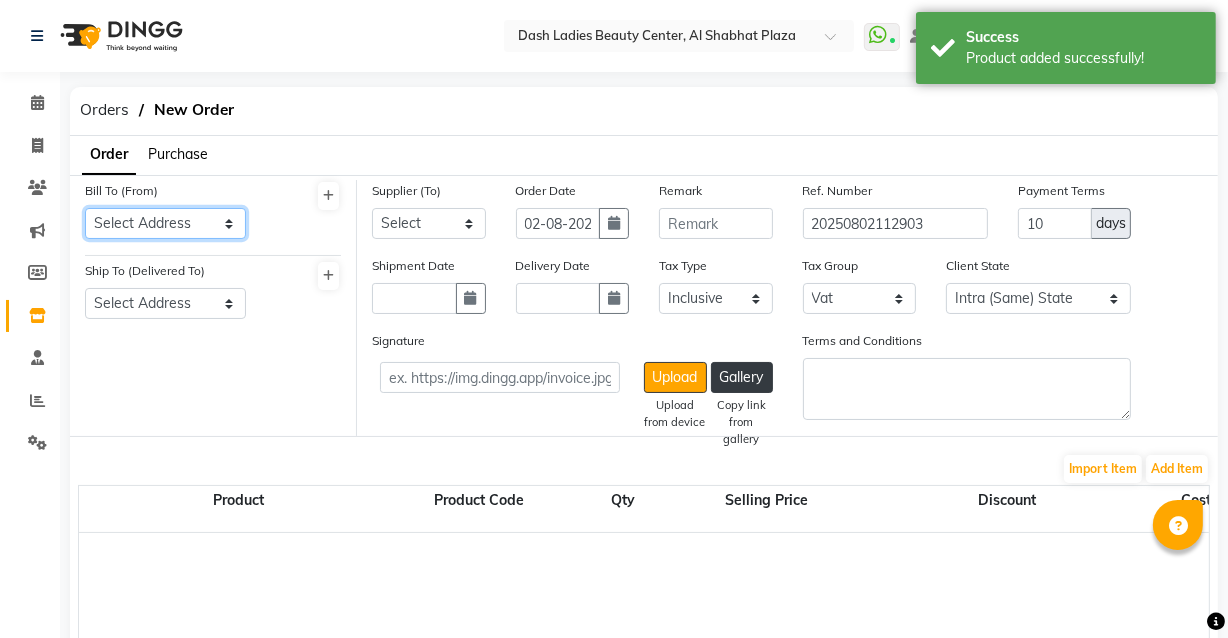 click on "Select Address  [PLACE]" 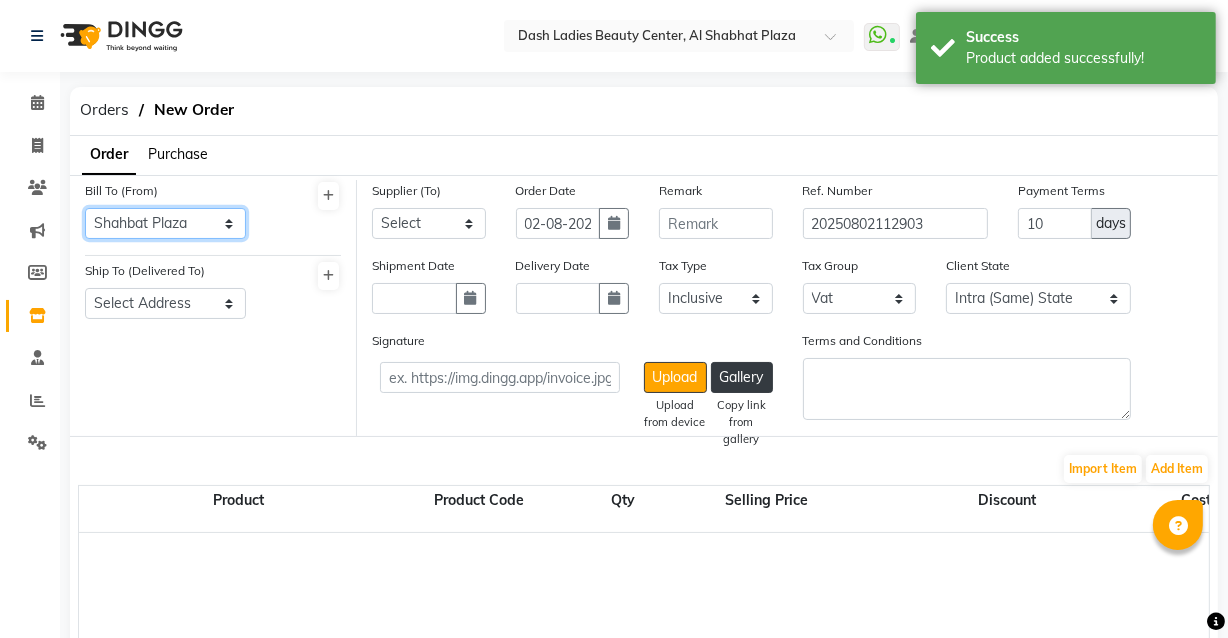 click on "Select Address  [PLACE]" 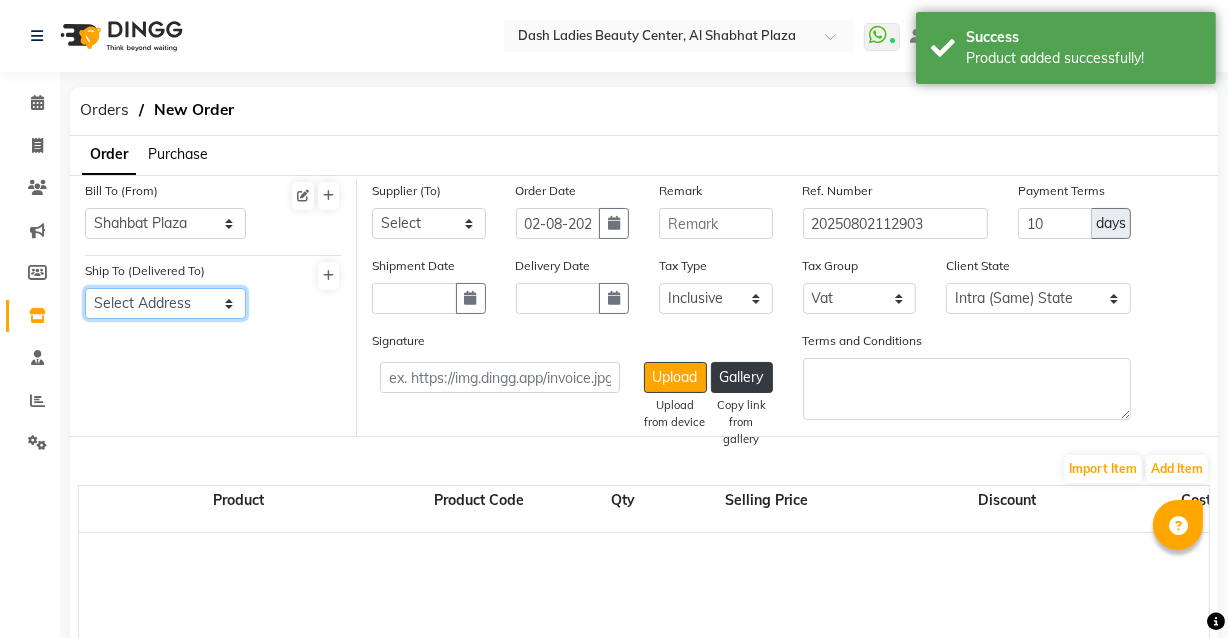 click on "Select Address  [PLACE]" 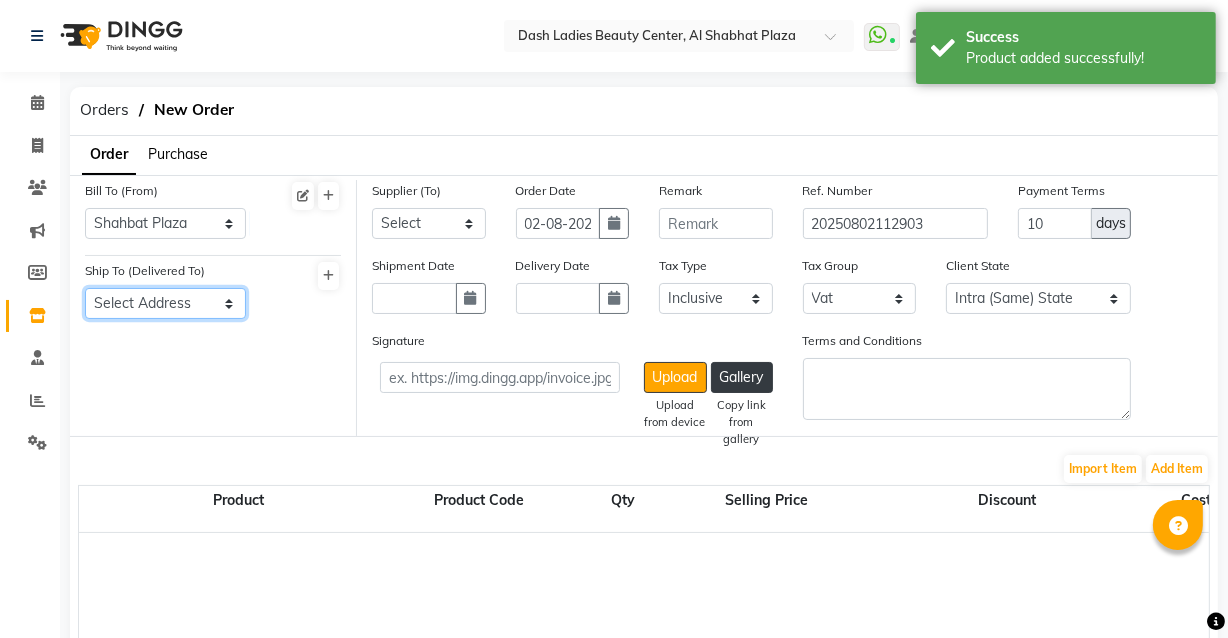 select on "1471" 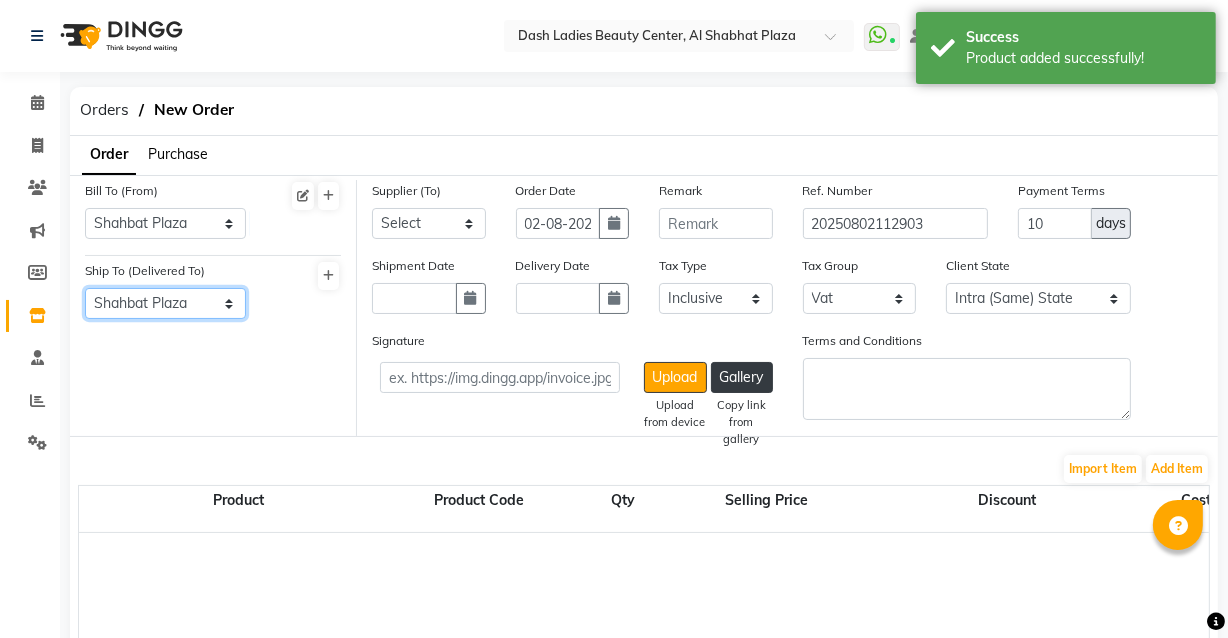 click on "Select Address  [PLACE]" 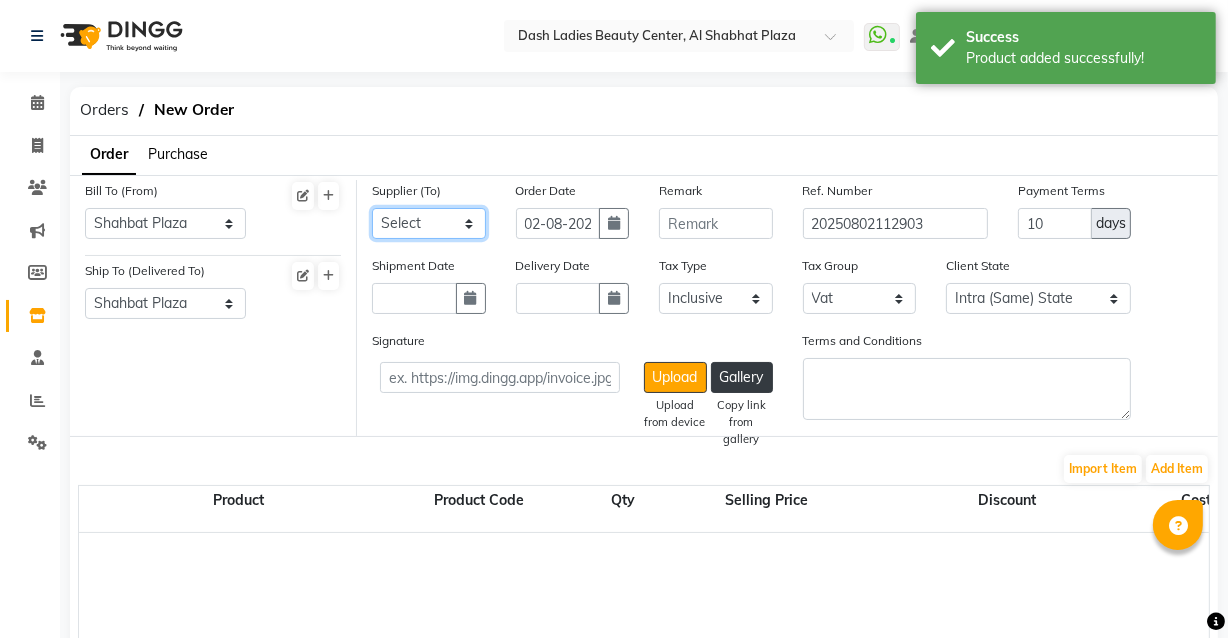 click on "Select SPAR - SPAR ADNOC DISTRIBUTION - ADNOC McDonald's - McDonald's Millia Cosmetics - Millia Cosmetics BASKIN ROBBINS - Baskin Robbins Aroos Al Batul - Argos Al Batul Henna Rashid Abdulla Grocery - Rashid Abdulla Grocery Store Darbar Restaurant - Darbar Restaurant  The Beauty Shop - The Beauty Shop Alpha med General Trading - Alphamed Golden Lili Cosmetics Trading Al Bushra LLC - Al Bushra Stationery & Toys & Confectioneries LLC GAME PLANET - Game Planet NAZIH - Nazih Beauty Supplies Co. L.L.C. JIMI GIFT MARKET LLC - JIMI GIFT MARKET Abdul Rahman Al Balouchi  - Abdul Rahman Al Balouchi Savora Food Industry LLC PEARL LLC - Pearl Specialty Coffee Roastery Al Jaser  - Al Jaser General Trading Jumbo Electronics Company Ltd - Jumbo Store Landmark Retail Investment Co. LLC - Home Box LA MARQUISE - La Marquise International FAKHR AL SHAEB - Fakhr Al Shaeb Food stuff WADI AL NOOR - Wadi Al Noor Modern Food Stuff LLC NATIONAL FLOWER LLC - National Flowers LLC - SPC Healthcare Trading Co. LLC - Dermalogica" 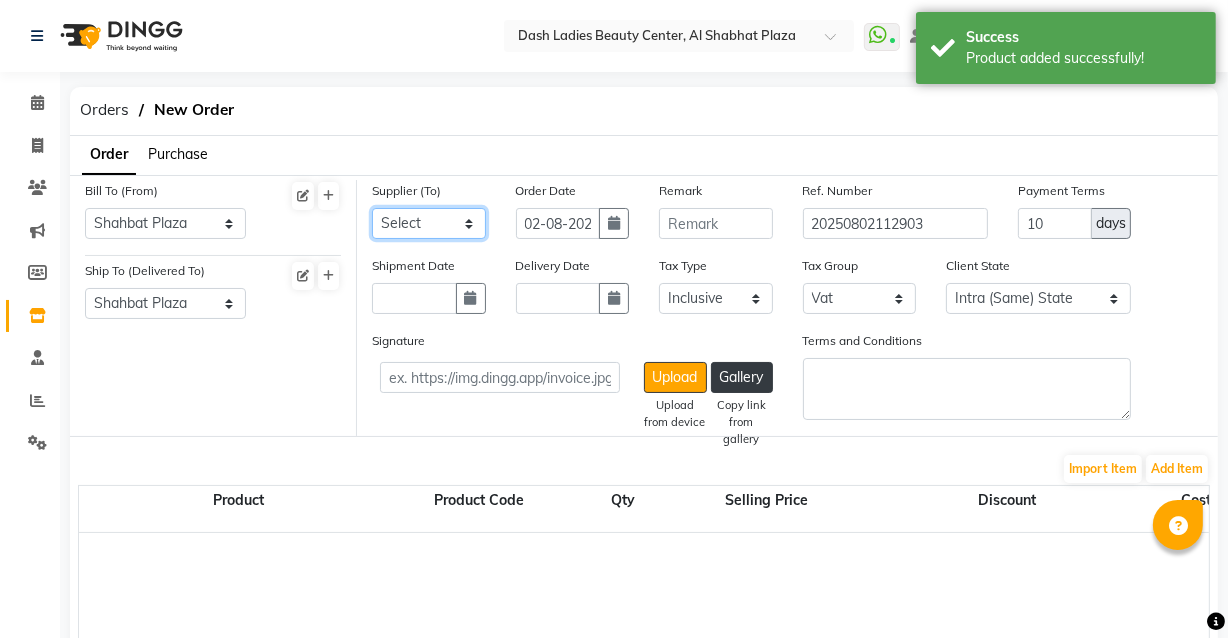 select on "5520" 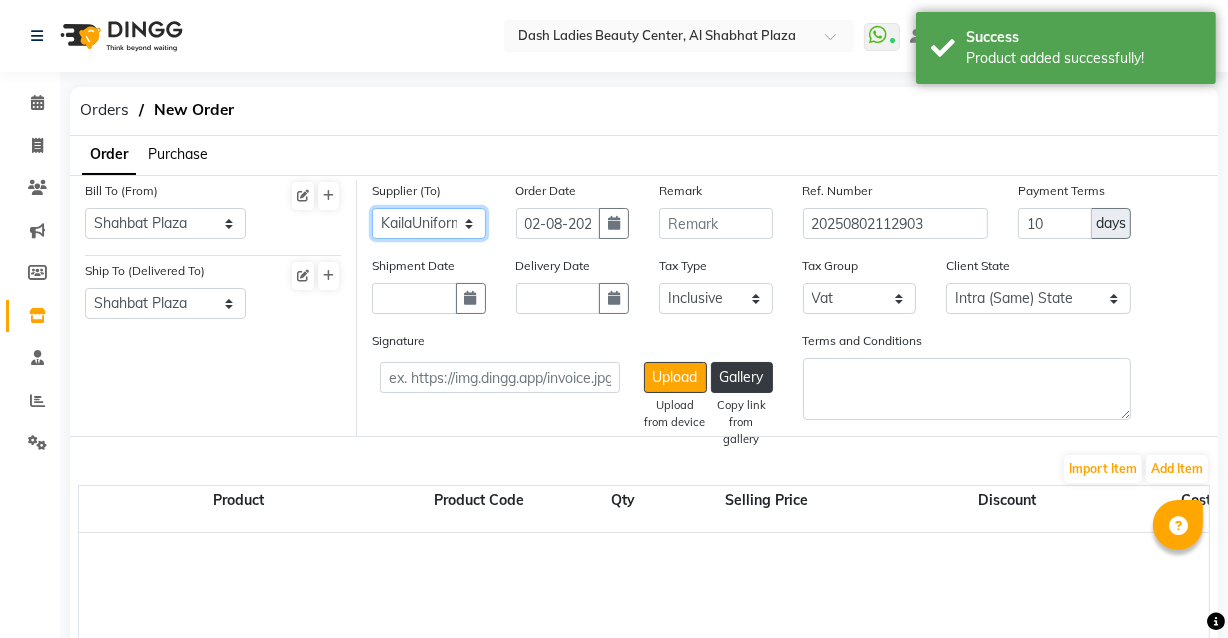 click on "Select SPAR - SPAR ADNOC DISTRIBUTION - ADNOC McDonald's - McDonald's Millia Cosmetics - Millia Cosmetics BASKIN ROBBINS - Baskin Robbins Aroos Al Batul - Argos Al Batul Henna Rashid Abdulla Grocery - Rashid Abdulla Grocery Store Darbar Restaurant - Darbar Restaurant  The Beauty Shop - The Beauty Shop Alpha med General Trading - Alphamed Golden Lili Cosmetics Trading Al Bushra LLC - Al Bushra Stationery & Toys & Confectioneries LLC GAME PLANET - Game Planet NAZIH - Nazih Beauty Supplies Co. L.L.C. JIMI GIFT MARKET LLC - JIMI GIFT MARKET Abdul Rahman Al Balouchi  - Abdul Rahman Al Balouchi Savora Food Industry LLC PEARL LLC - Pearl Specialty Coffee Roastery Al Jaser  - Al Jaser General Trading Jumbo Electronics Company Ltd - Jumbo Store Landmark Retail Investment Co. LLC - Home Box LA MARQUISE - La Marquise International FAKHR AL SHAEB - Fakhr Al Shaeb Food stuff WADI AL NOOR - Wadi Al Noor Modern Food Stuff LLC NATIONAL FLOWER LLC - National Flowers LLC - SPC Healthcare Trading Co. LLC - Dermalogica" 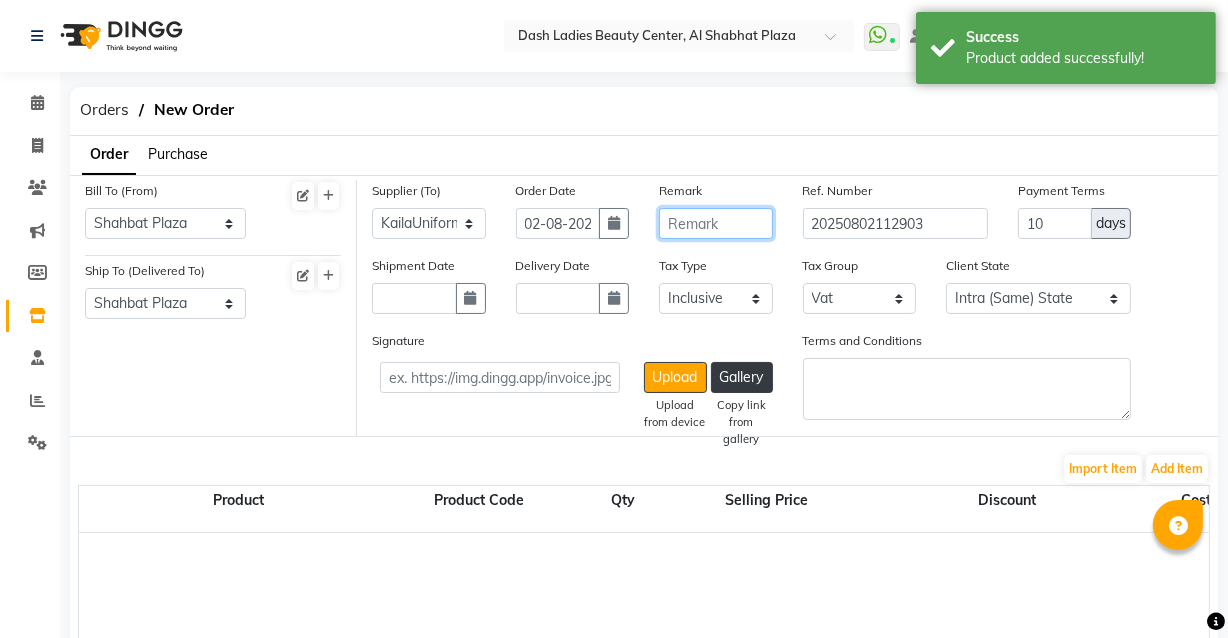 click 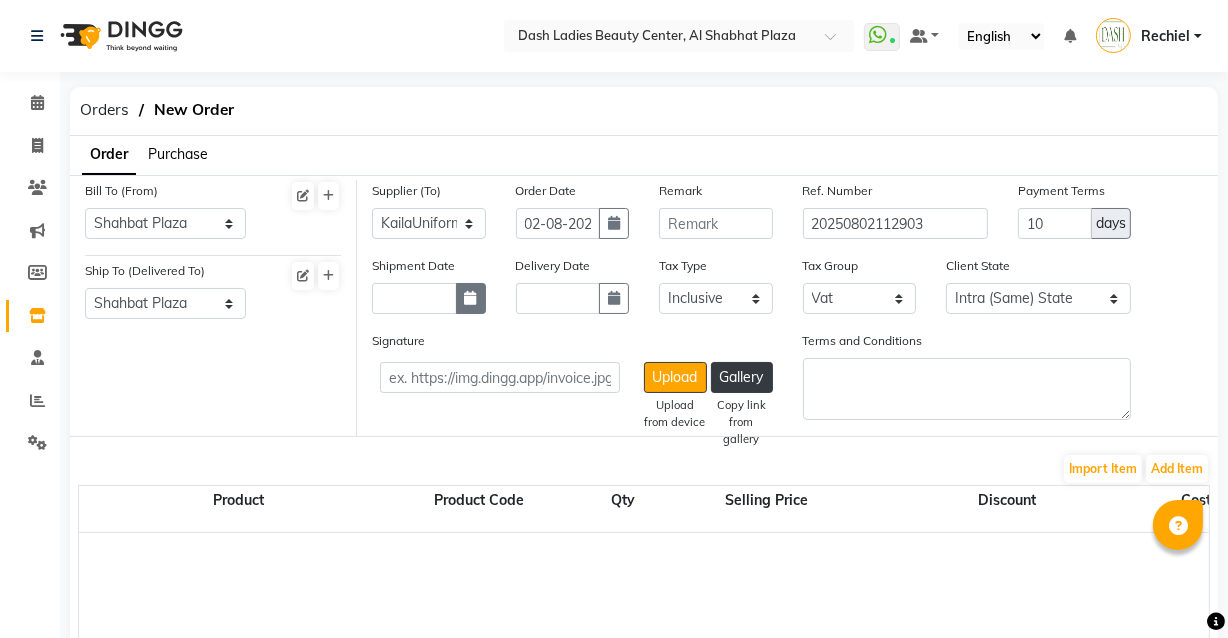 click 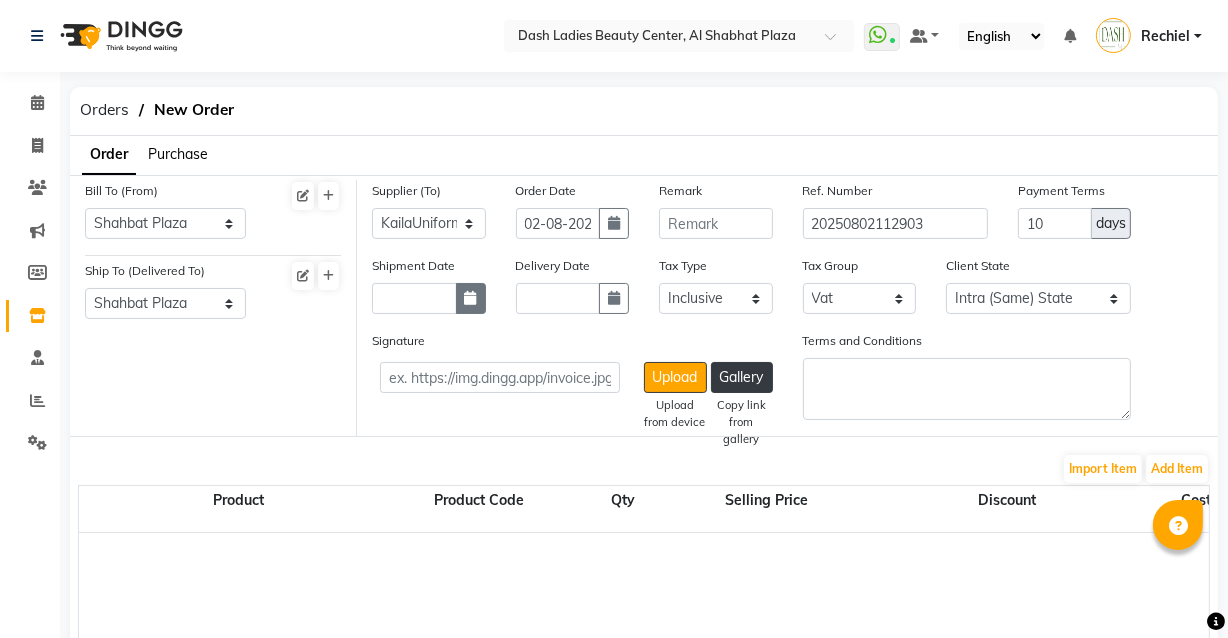 select on "8" 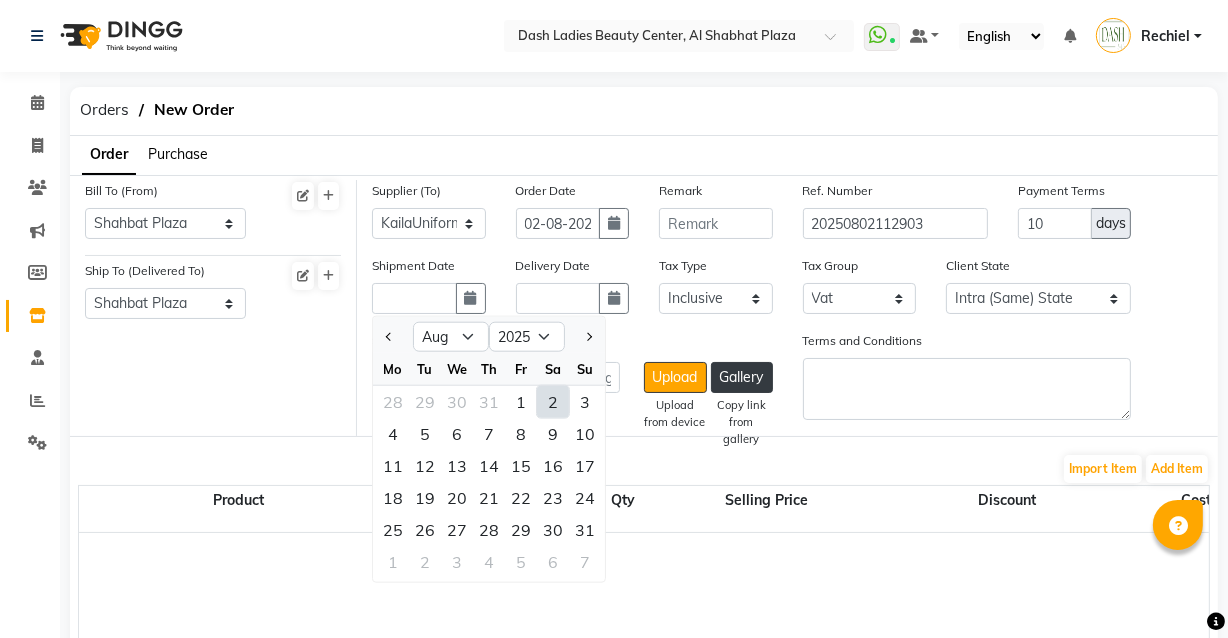 click on "2" 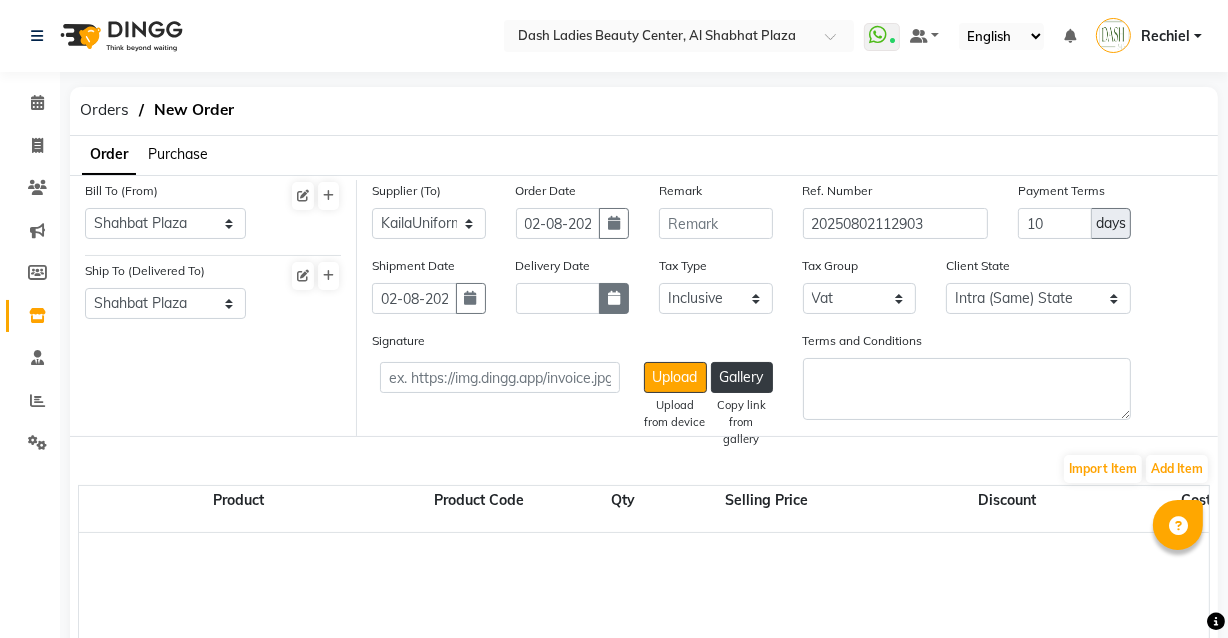 click 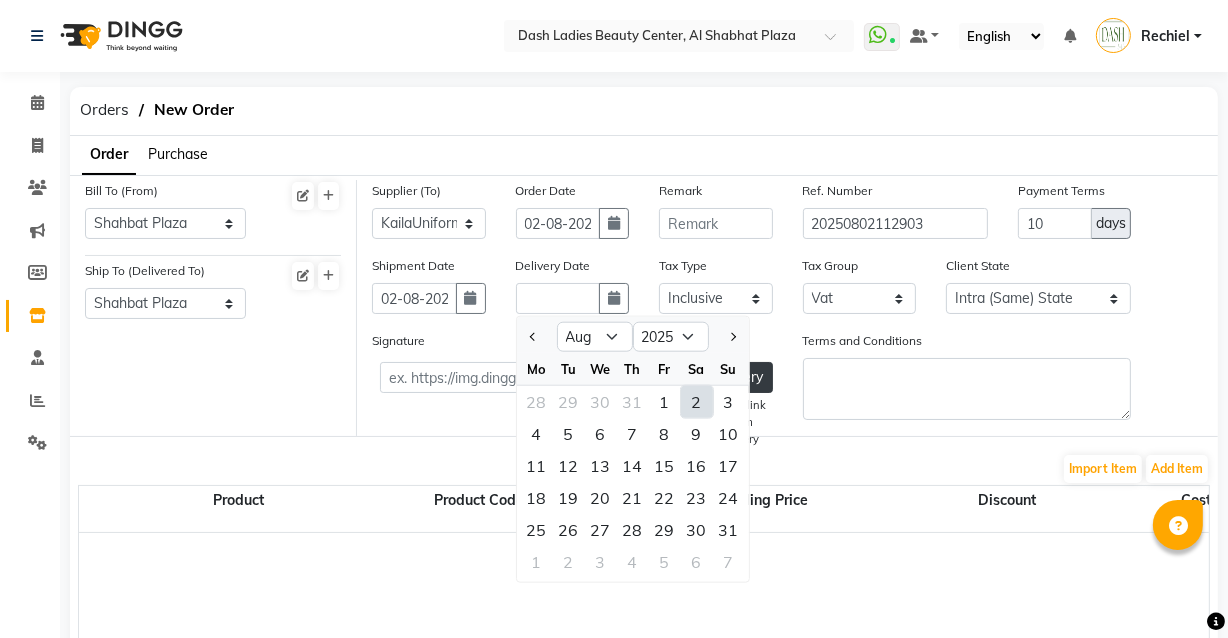 click on "2" 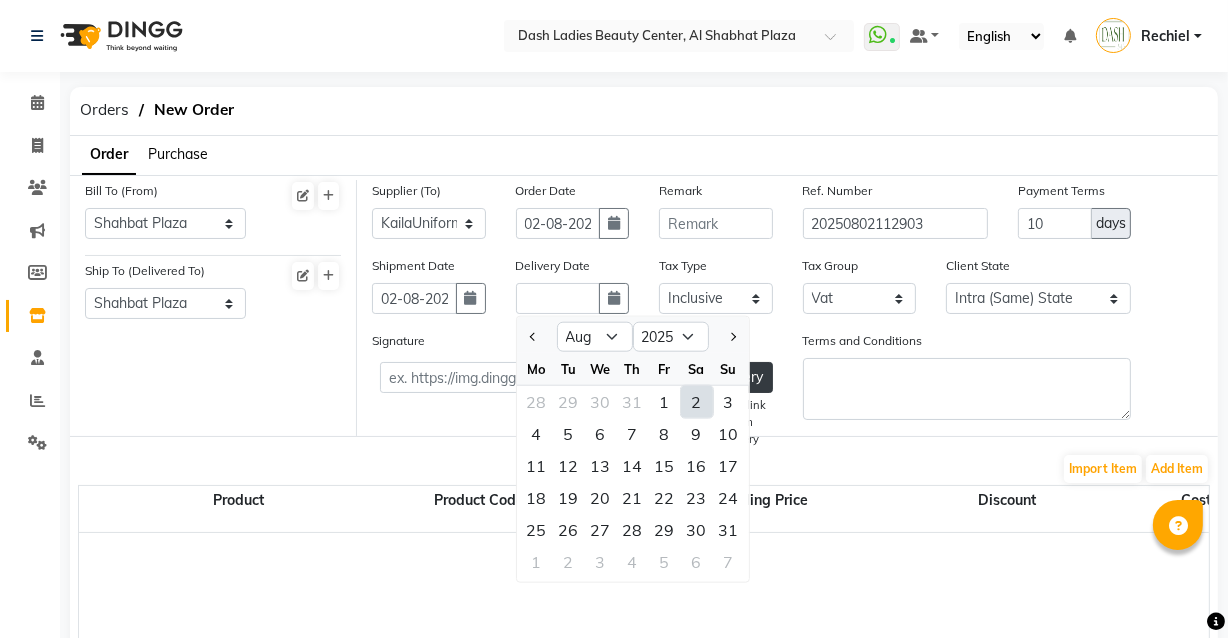 type on "02-08-2025" 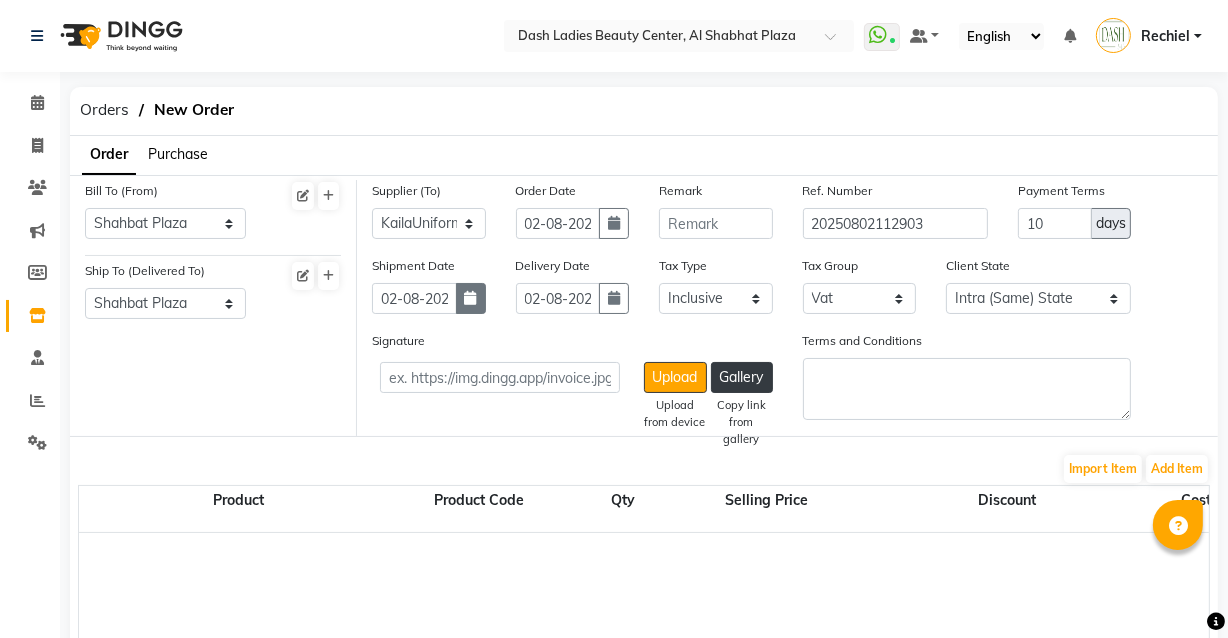 click 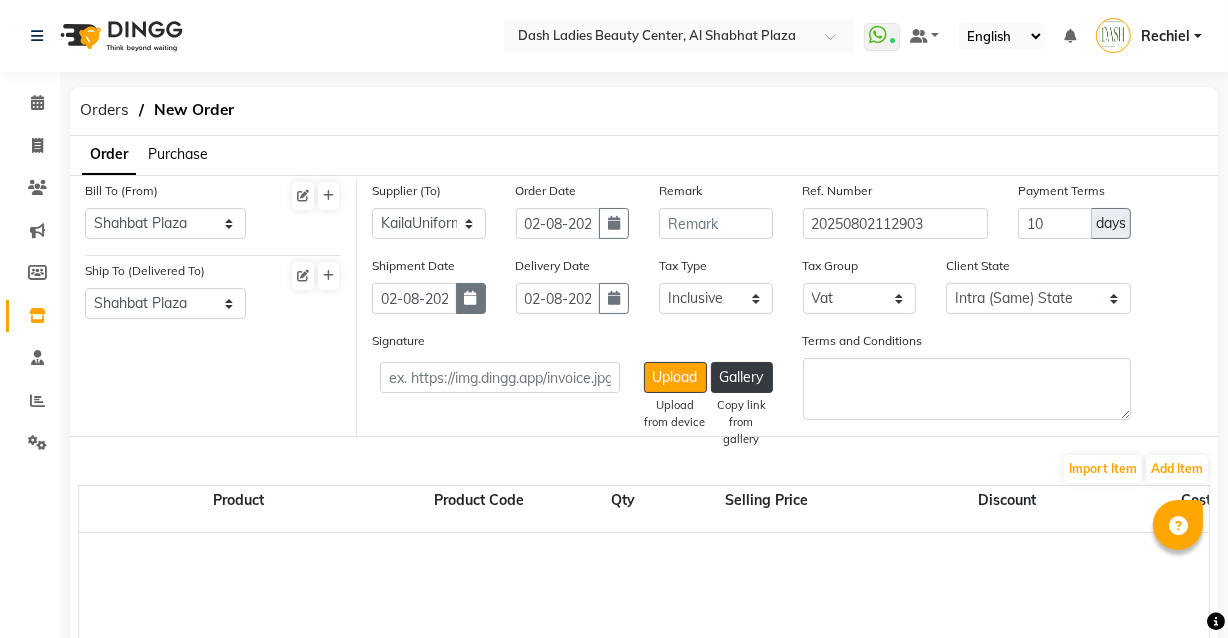 select on "8" 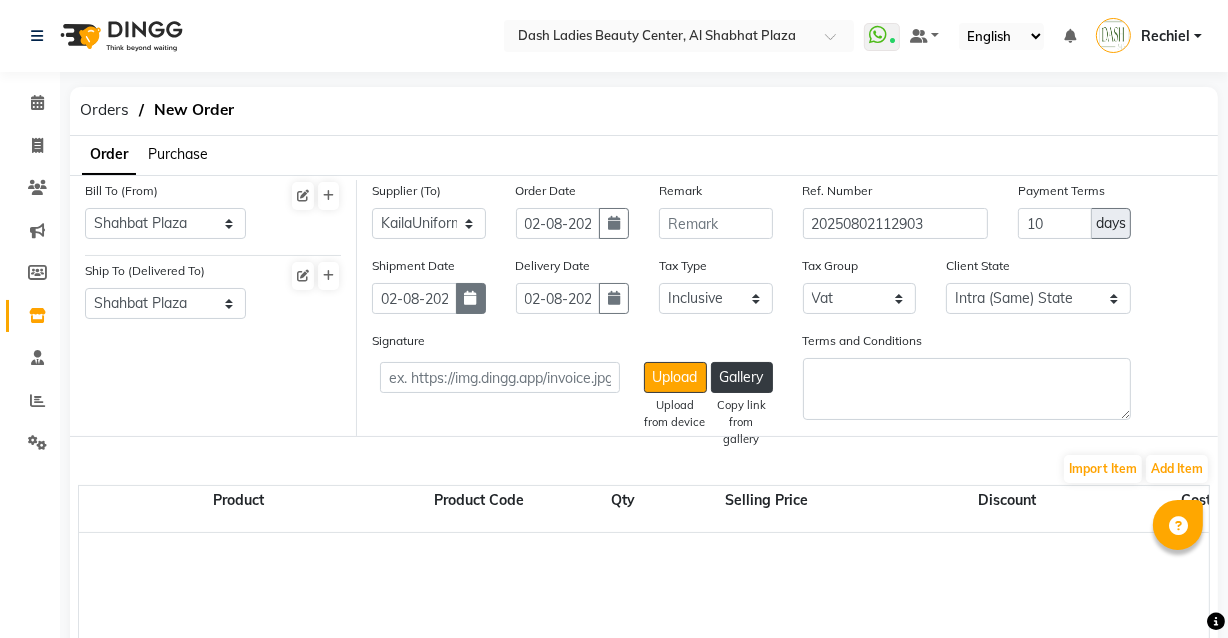 select on "2025" 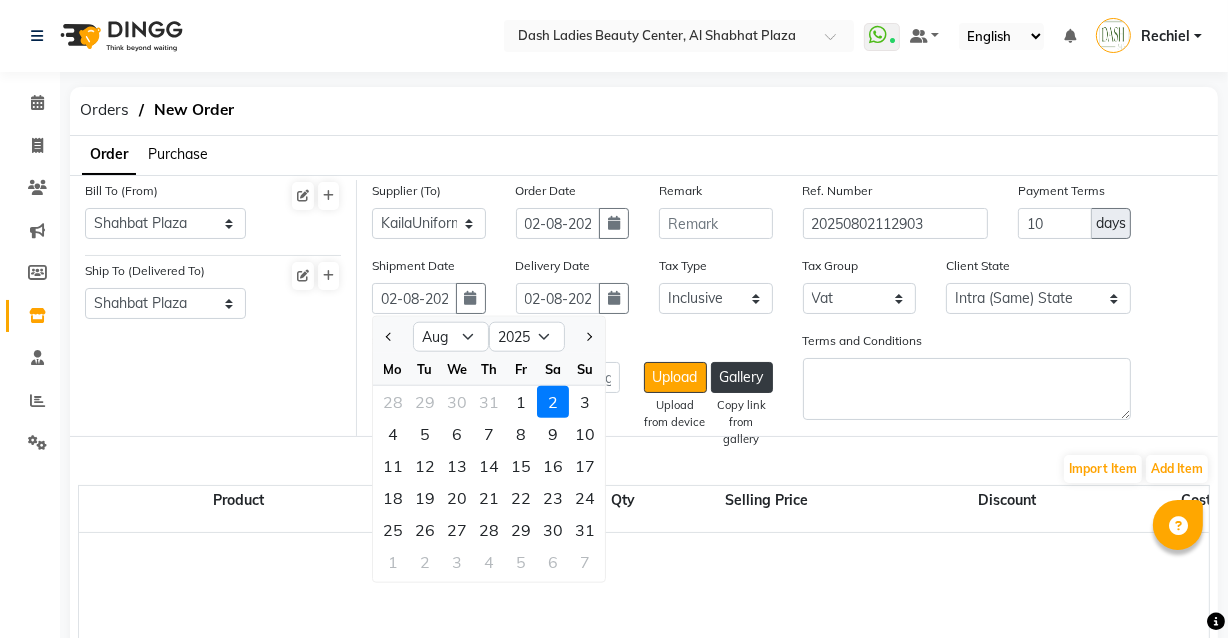 click on "2" 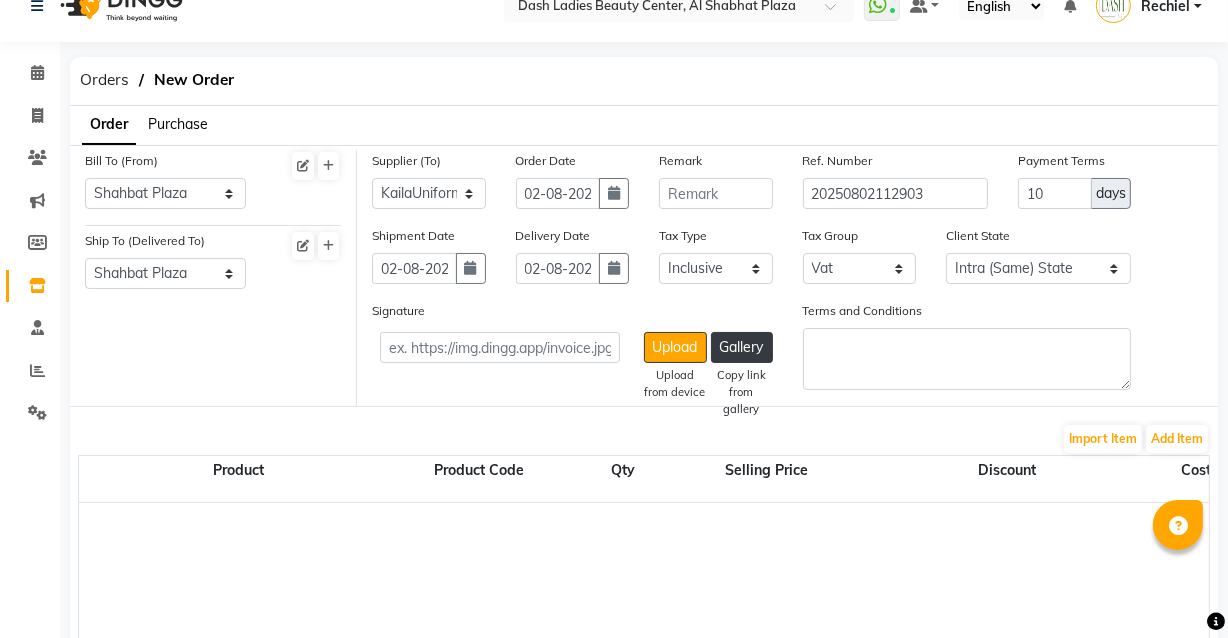 scroll, scrollTop: 39, scrollLeft: 0, axis: vertical 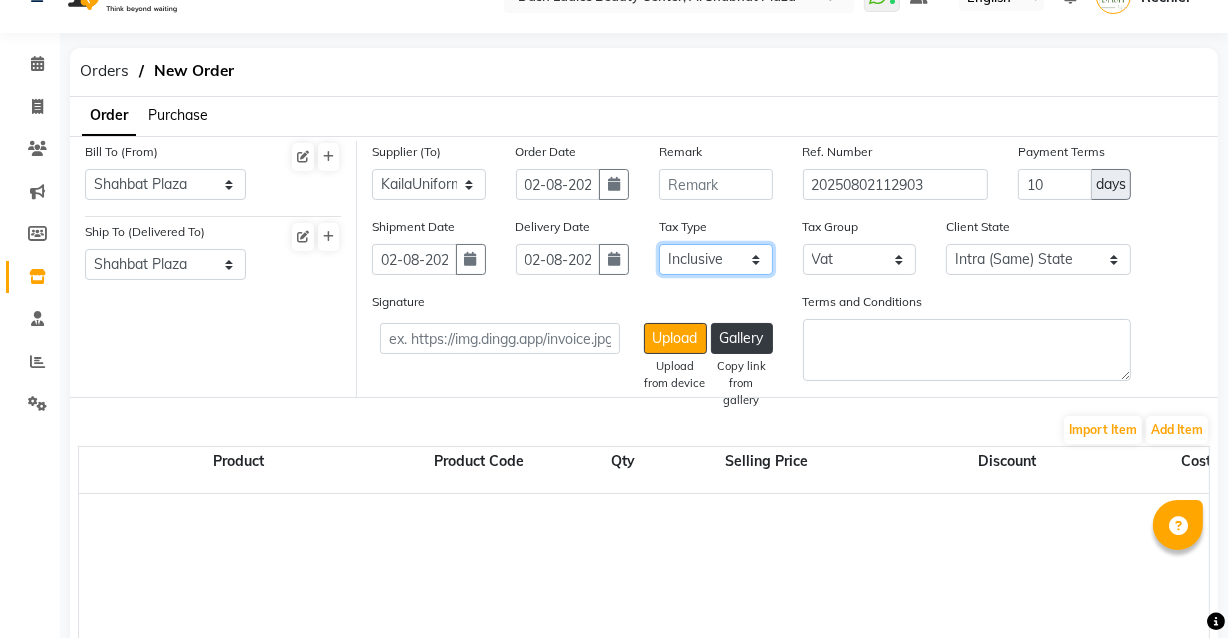 click on "Select Inclusive Exclusive" 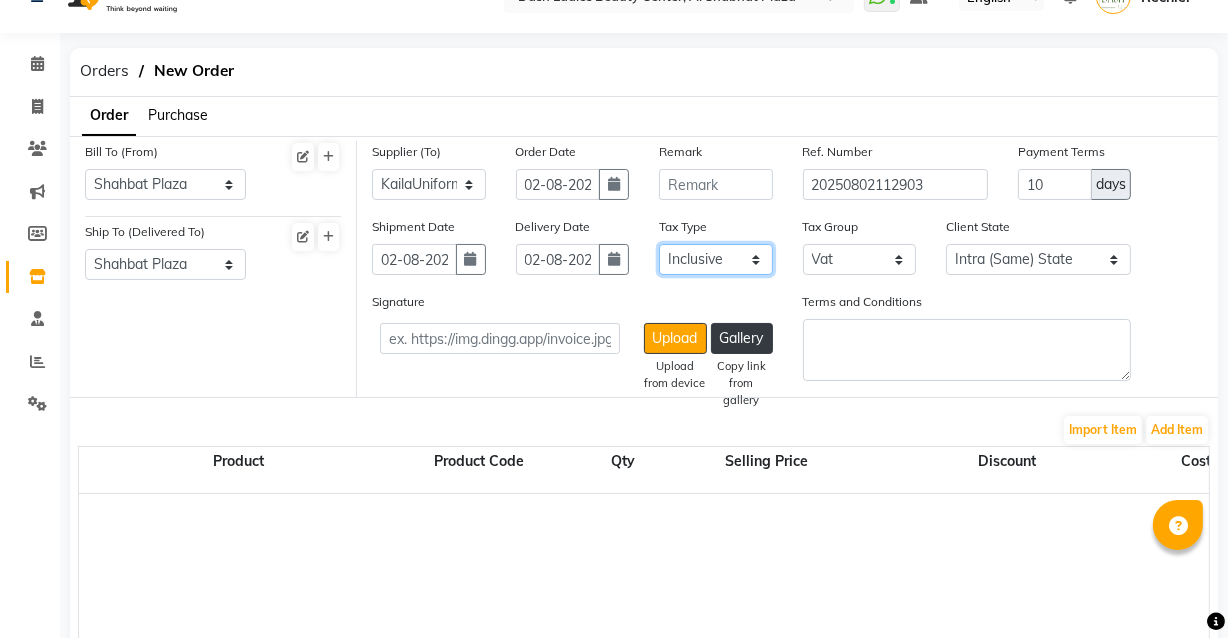 select on "false" 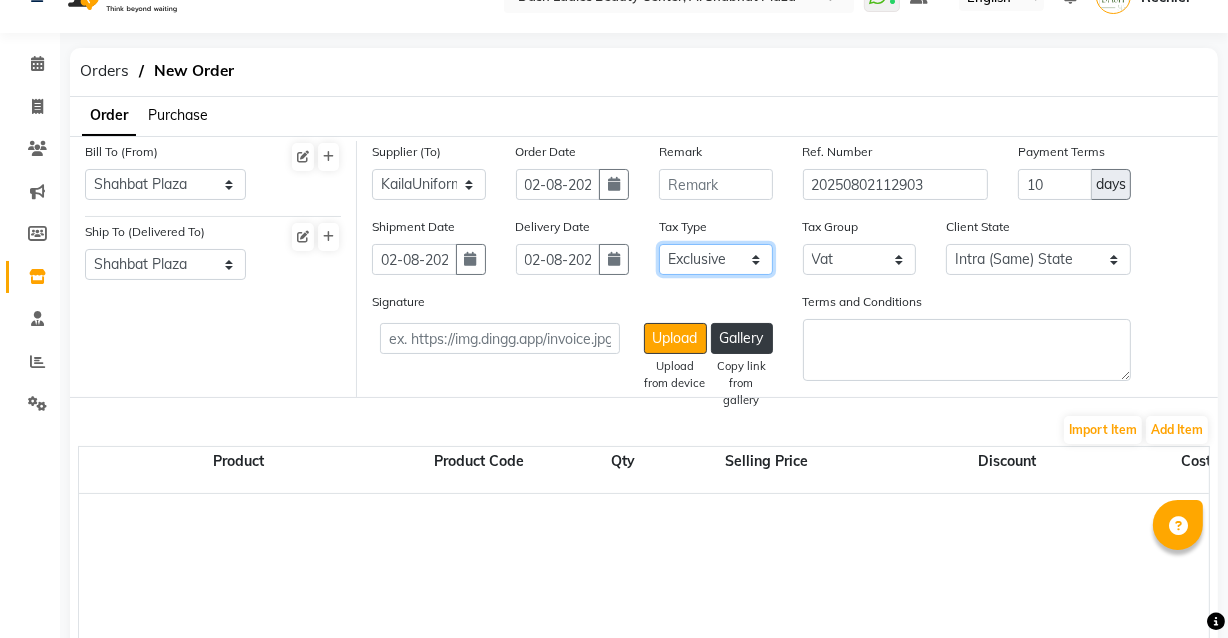 click on "Select Inclusive Exclusive" 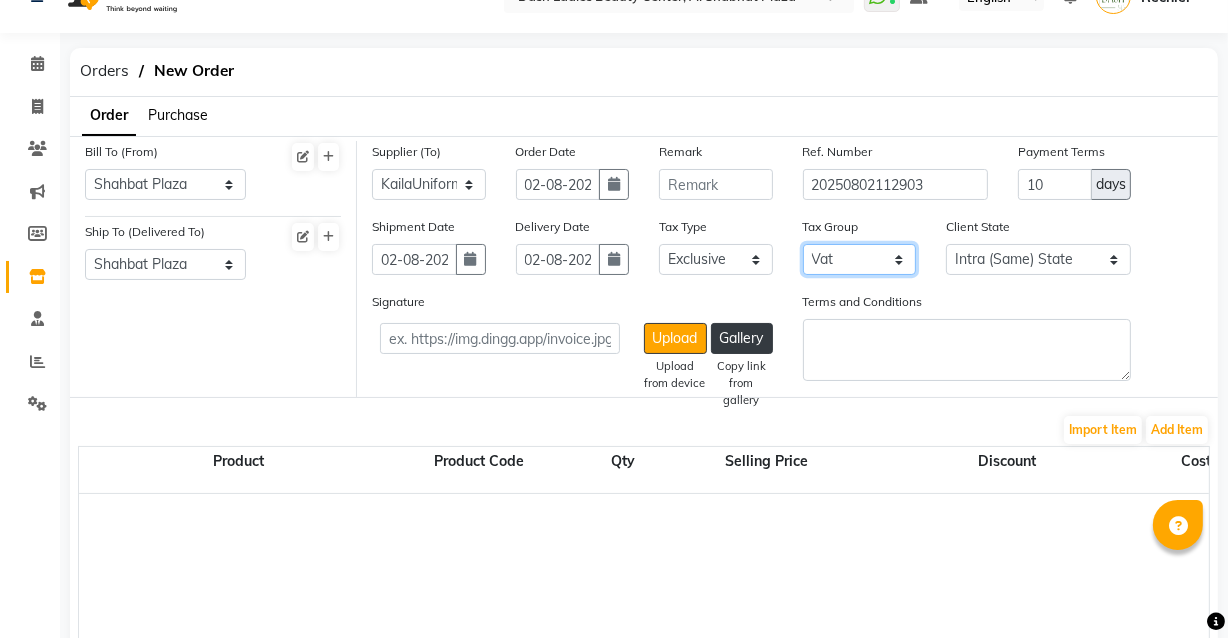 click on "None Vat" 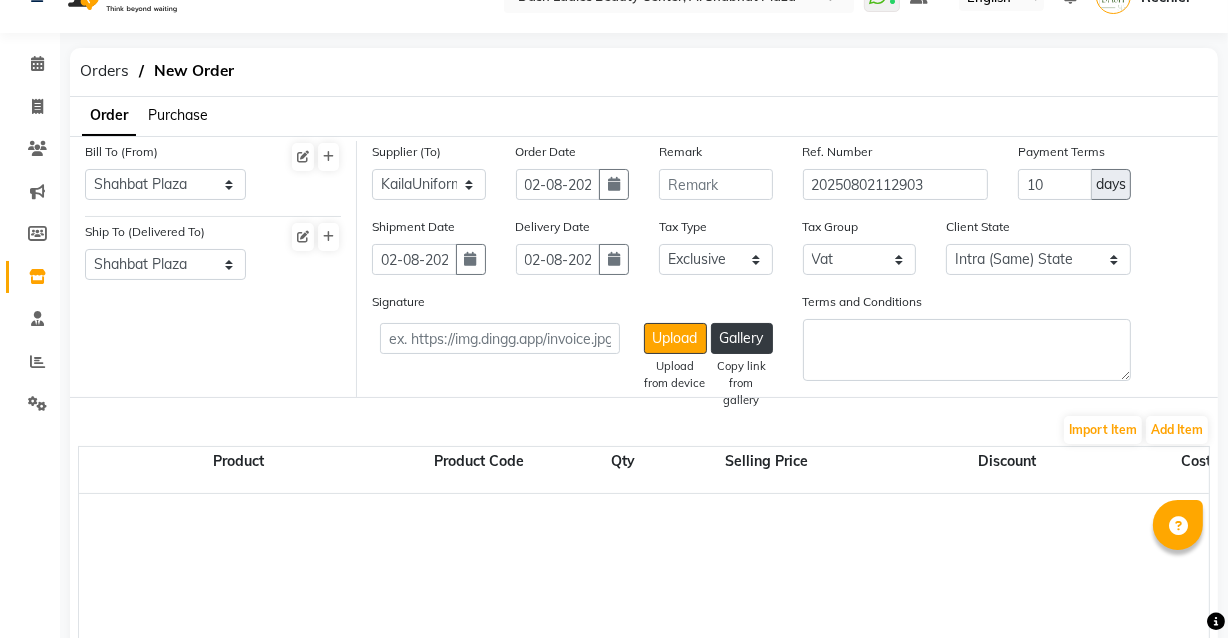 click 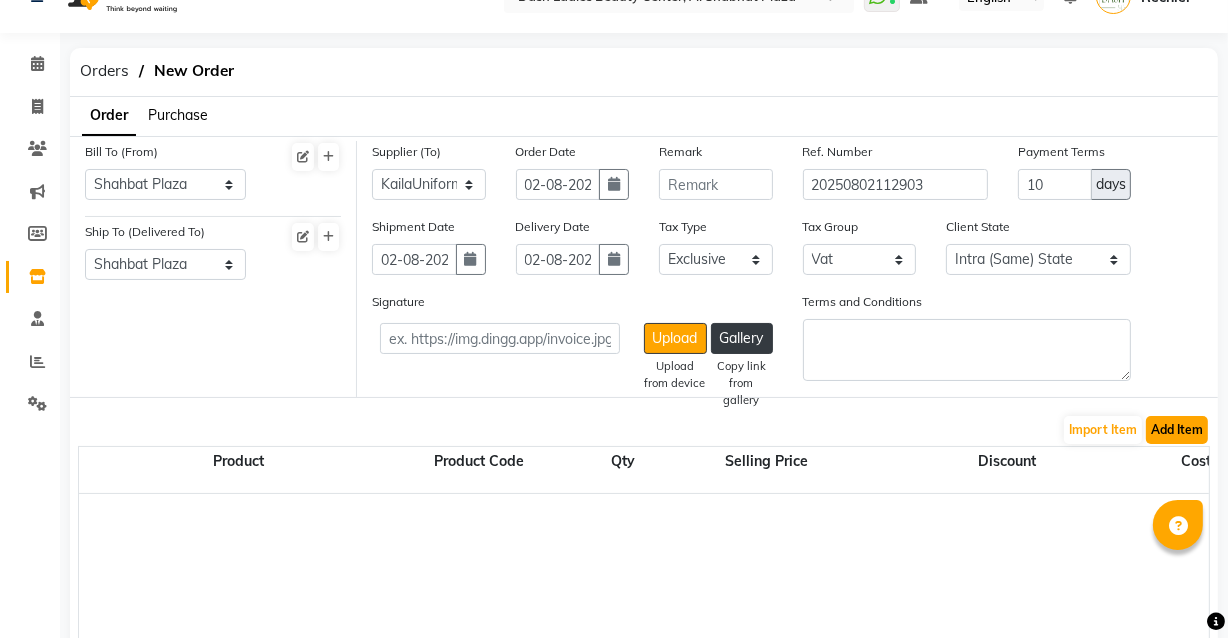 click on "Add Item" 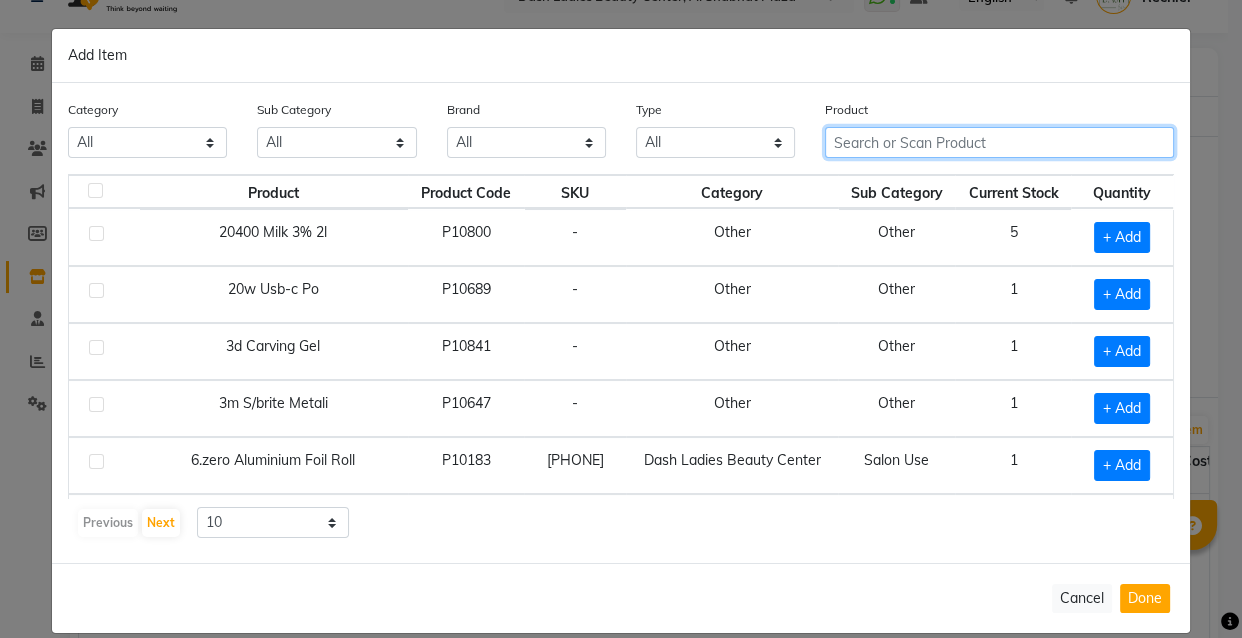 click 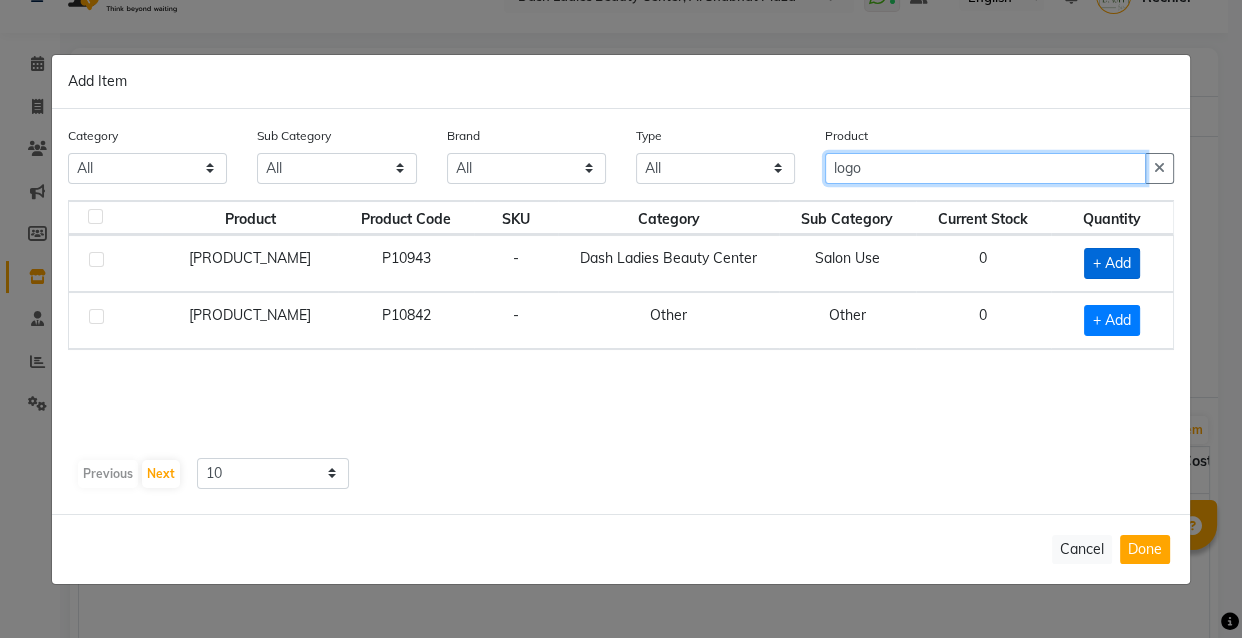 type on "logo" 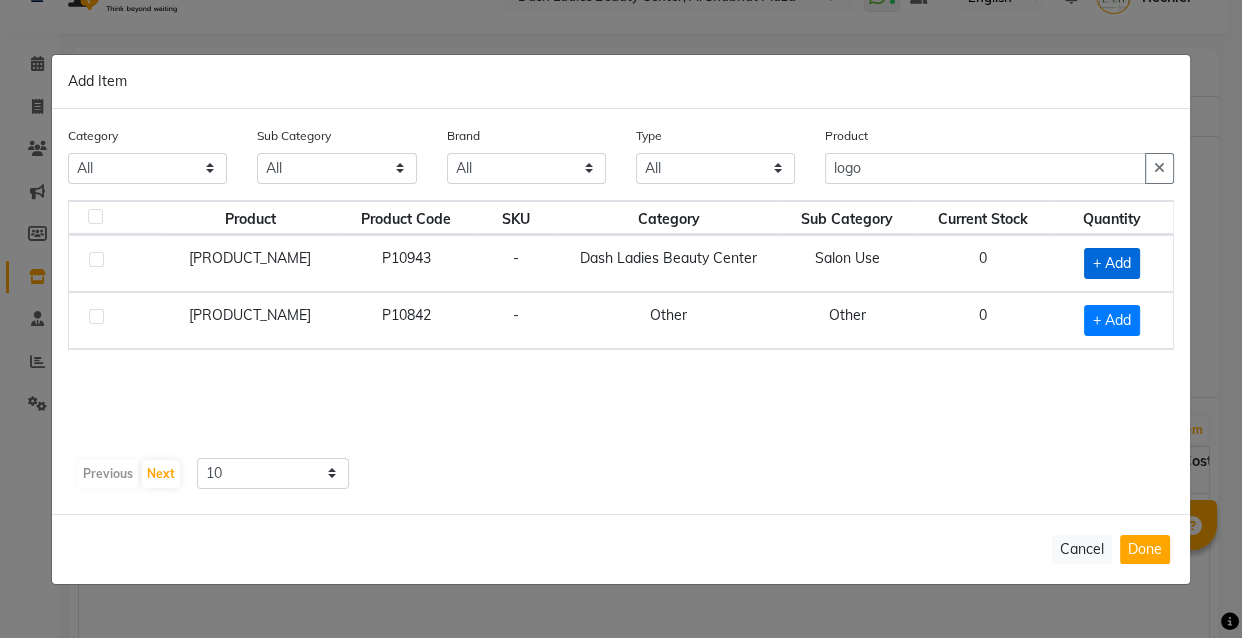 click on "+ Add" 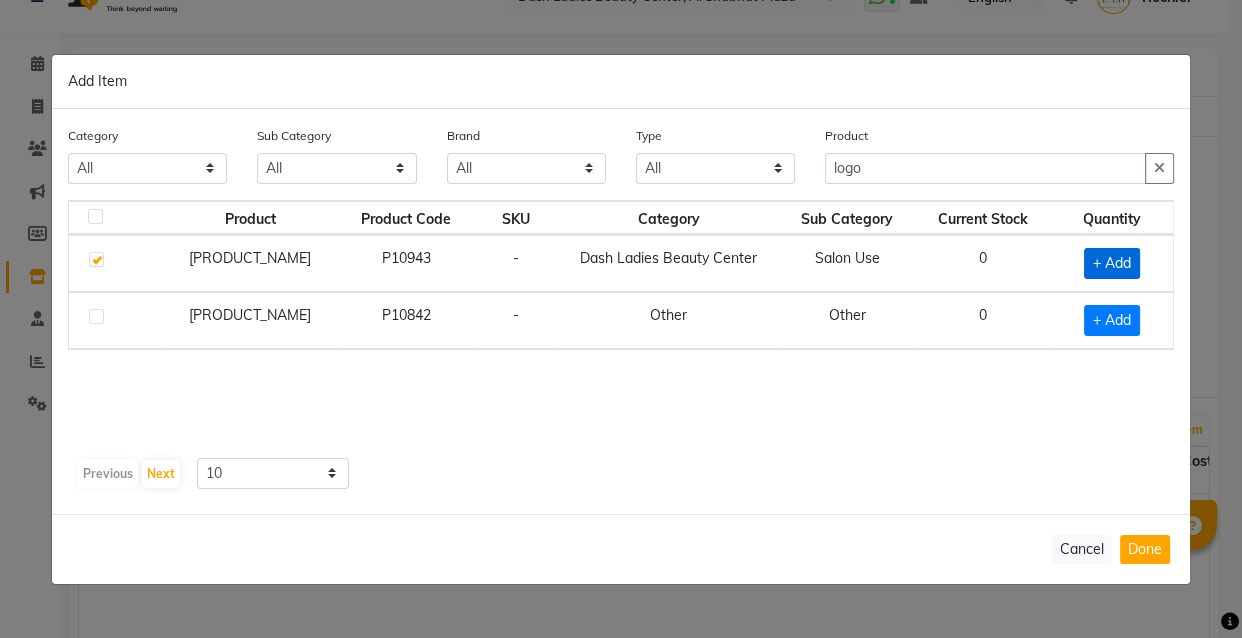 checkbox on "true" 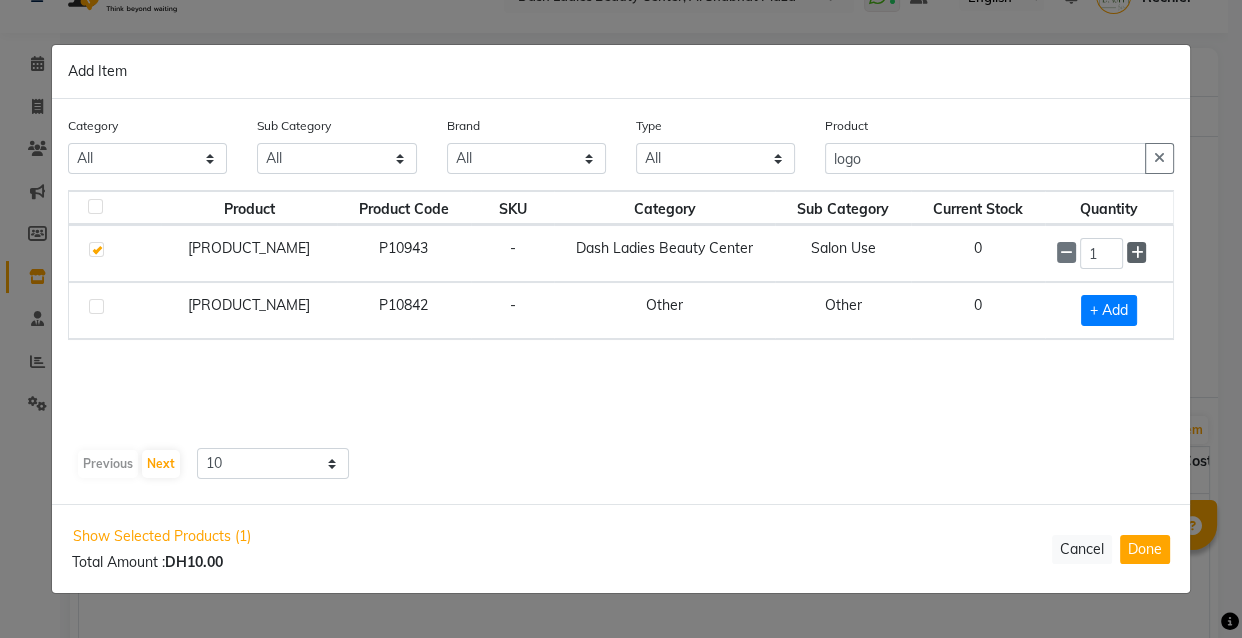 click 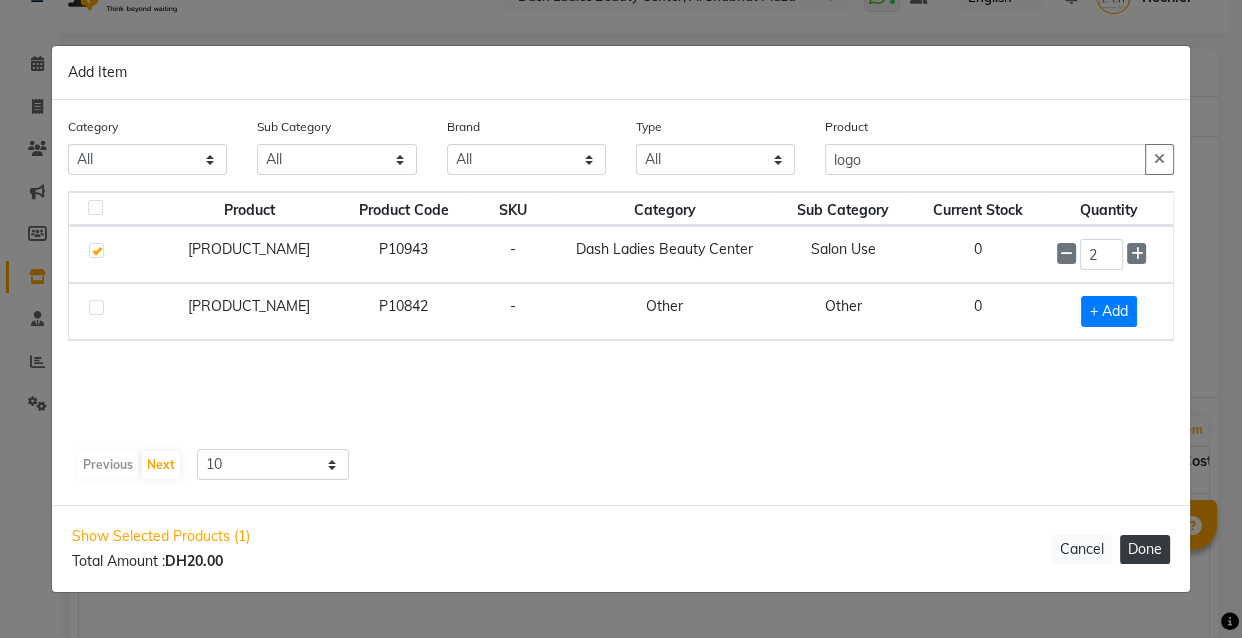click on "Done" 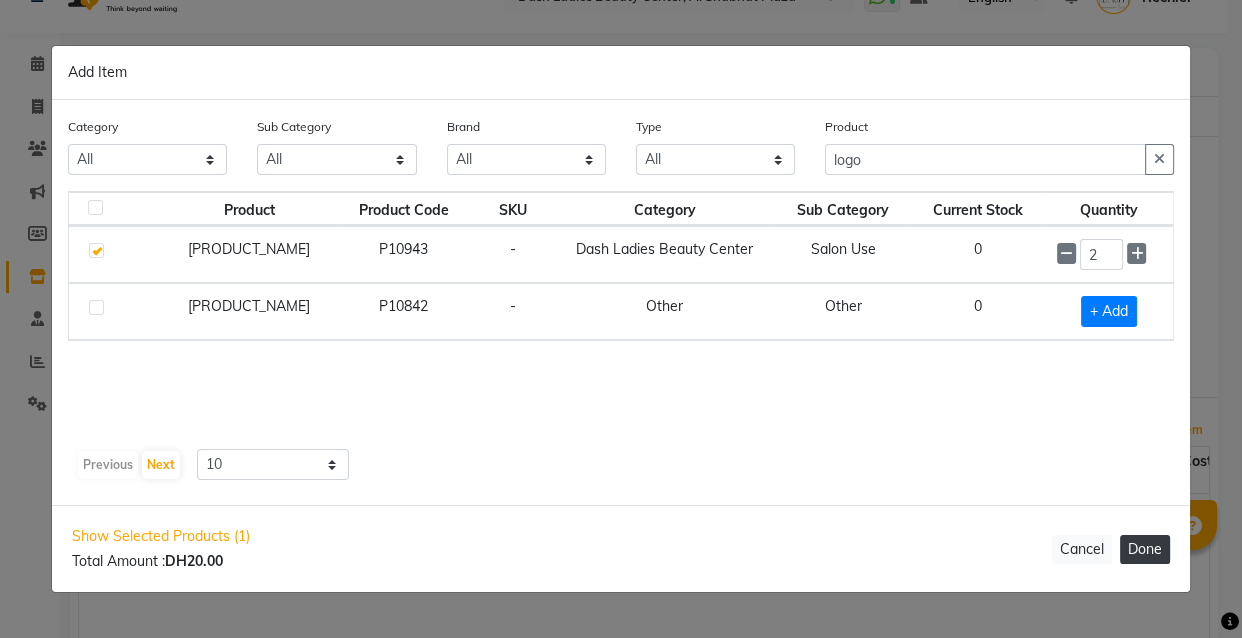 select on "3972" 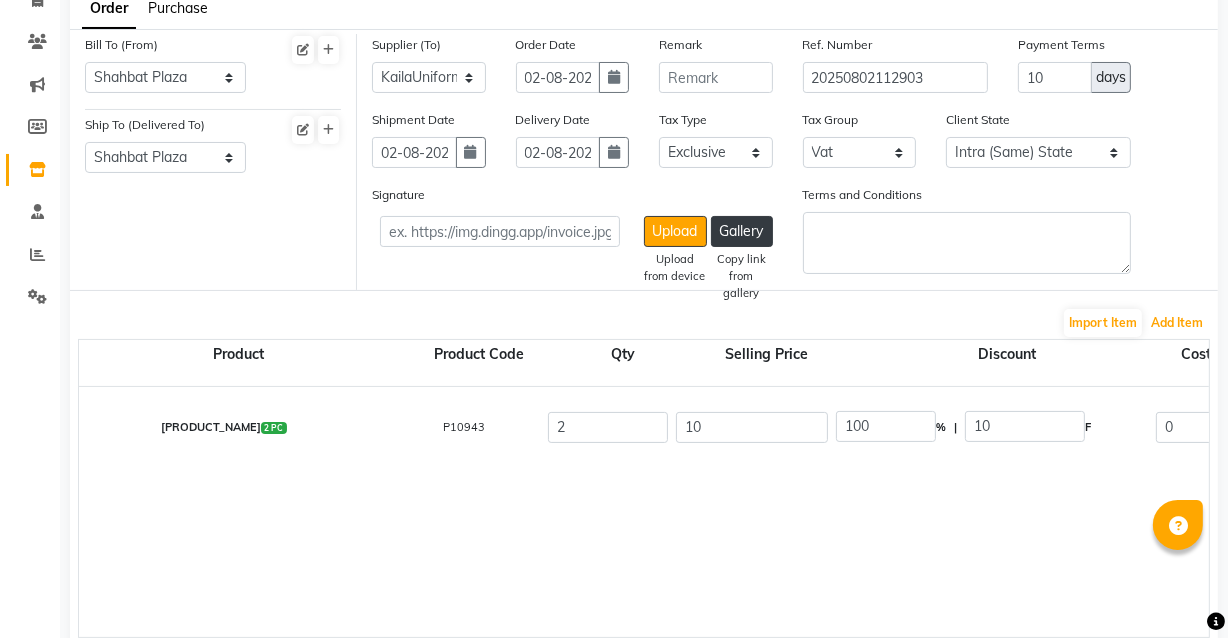 scroll, scrollTop: 154, scrollLeft: 0, axis: vertical 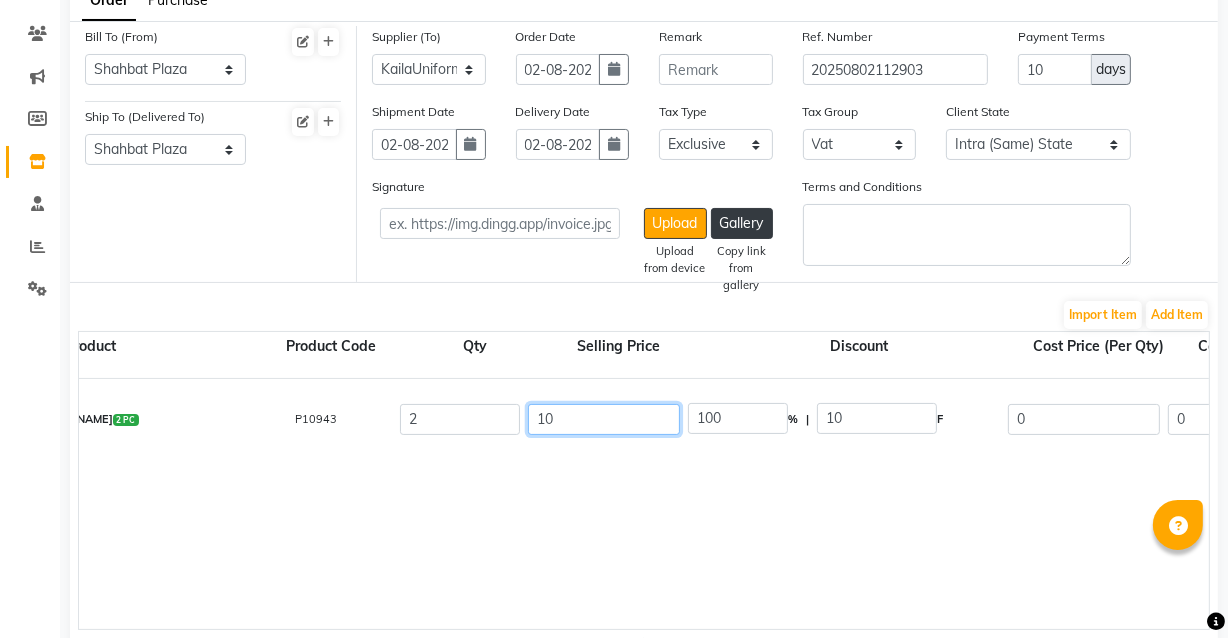 click on "10" 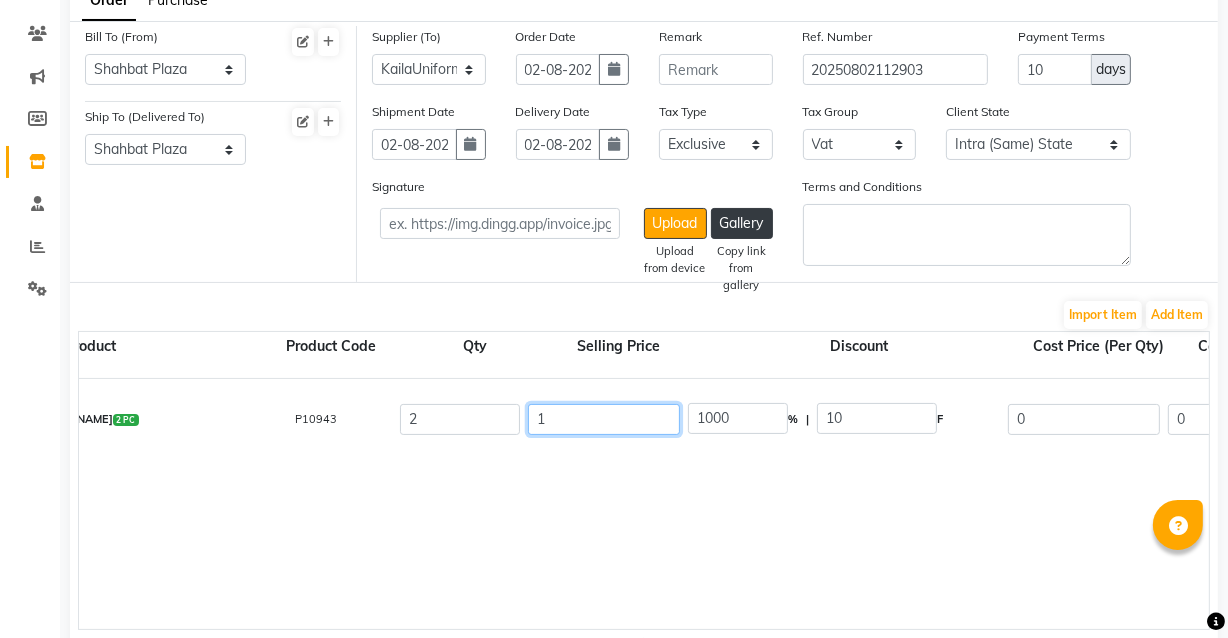 type 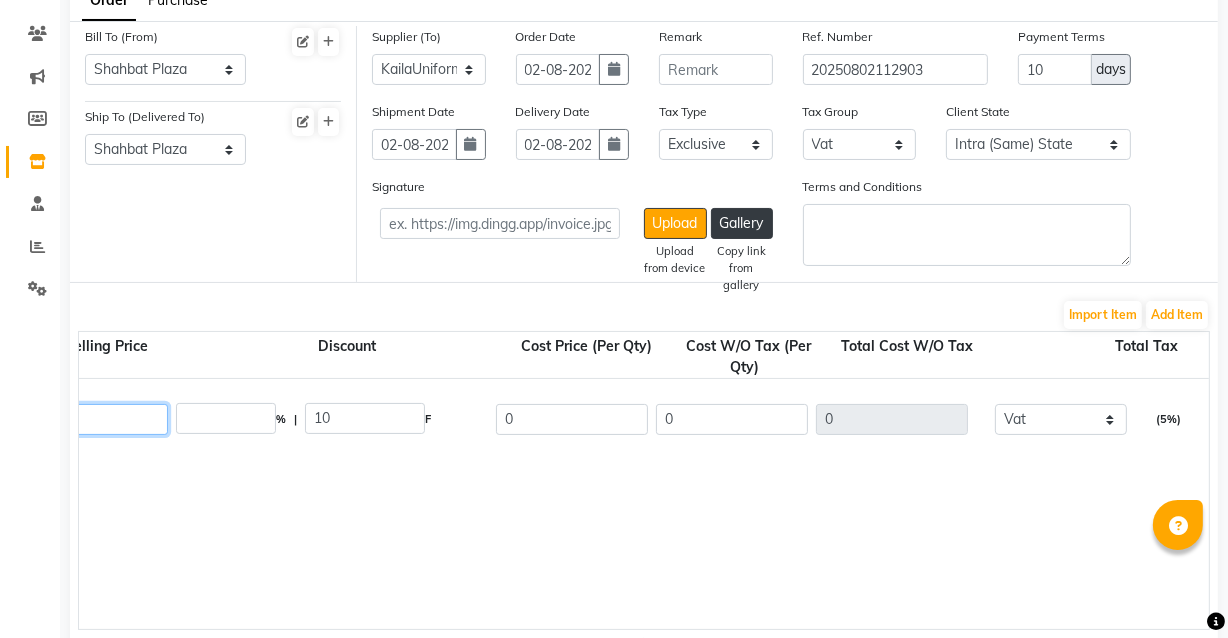 scroll, scrollTop: 0, scrollLeft: 705, axis: horizontal 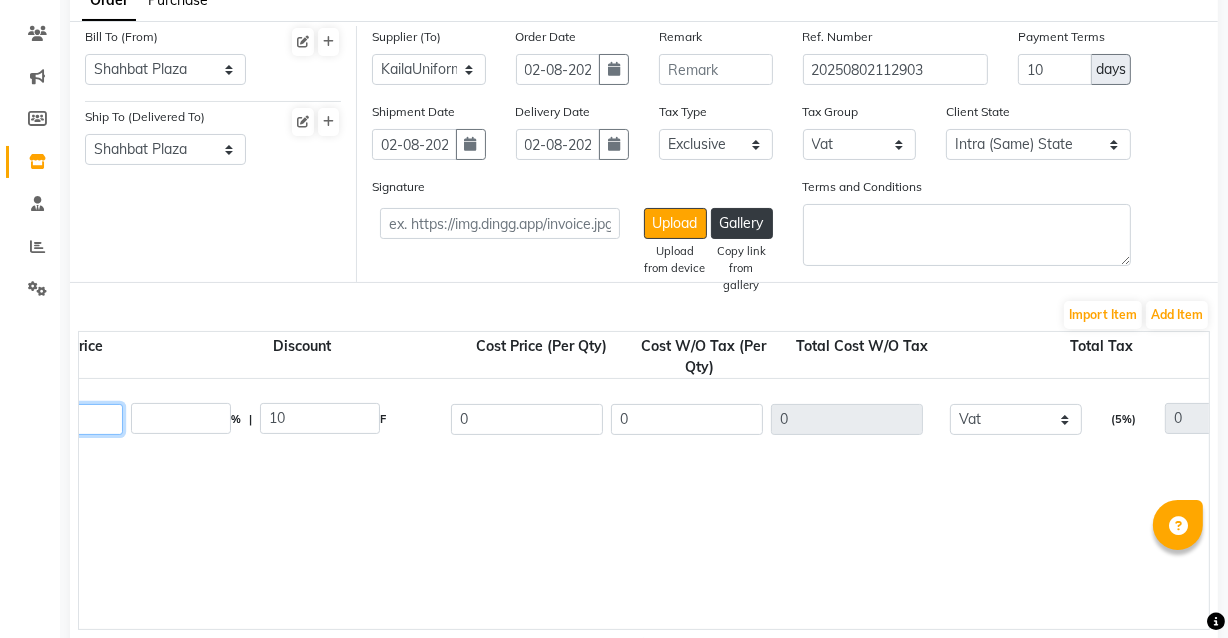 type on "0" 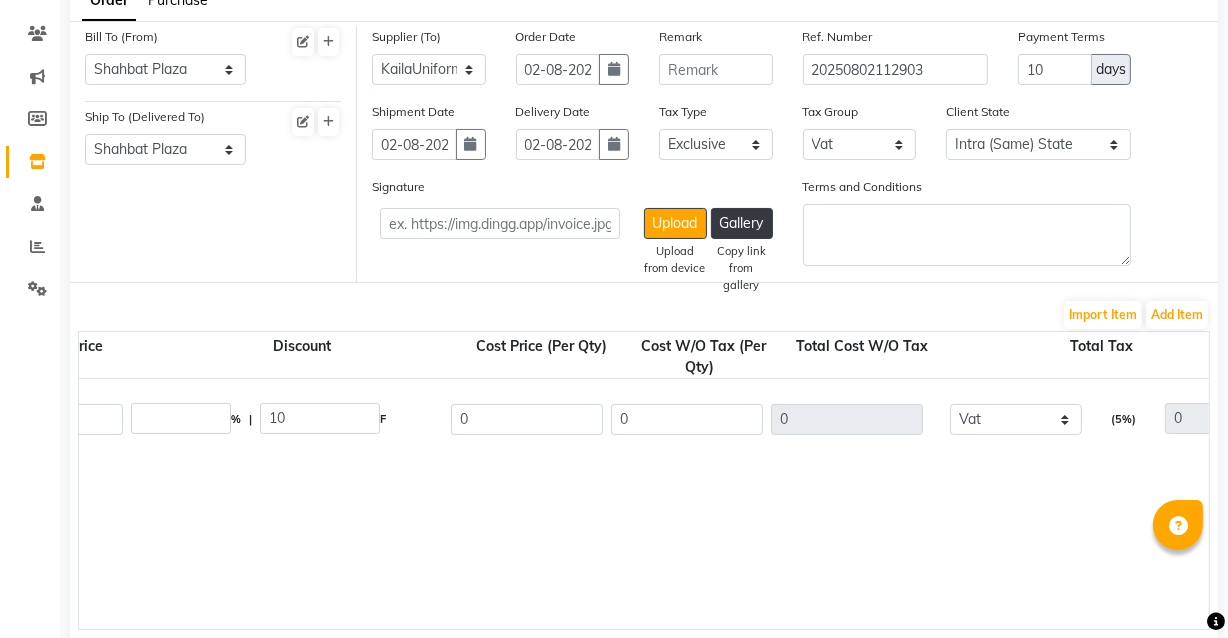 click on "[PRODUCT_NAME]" 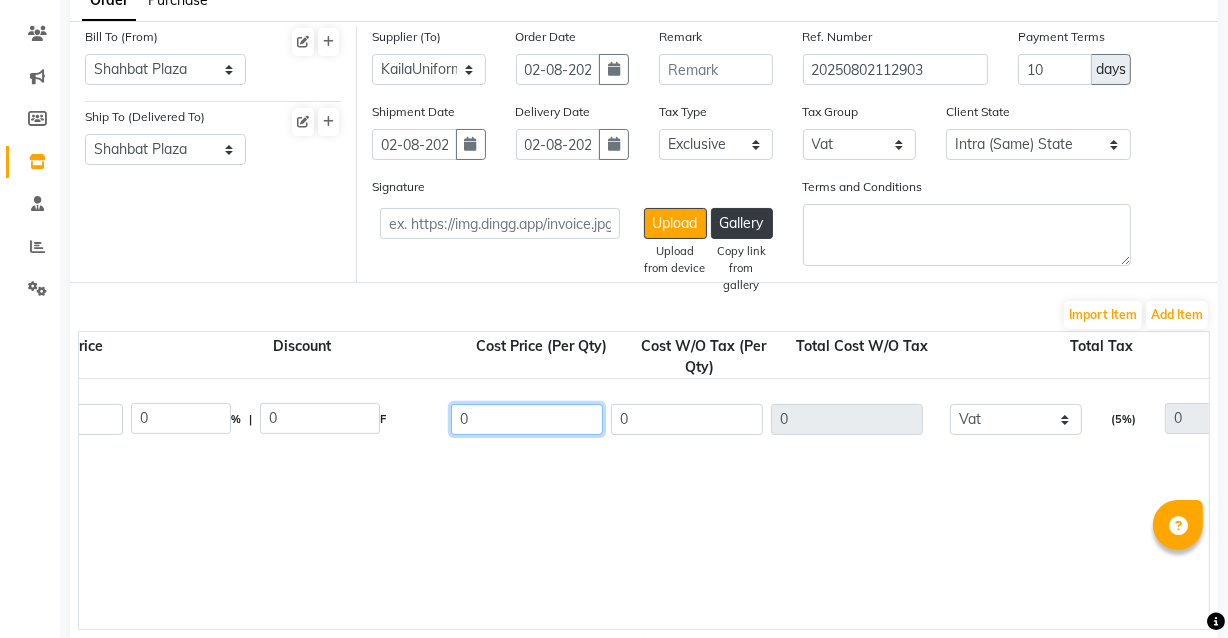 click on "0" 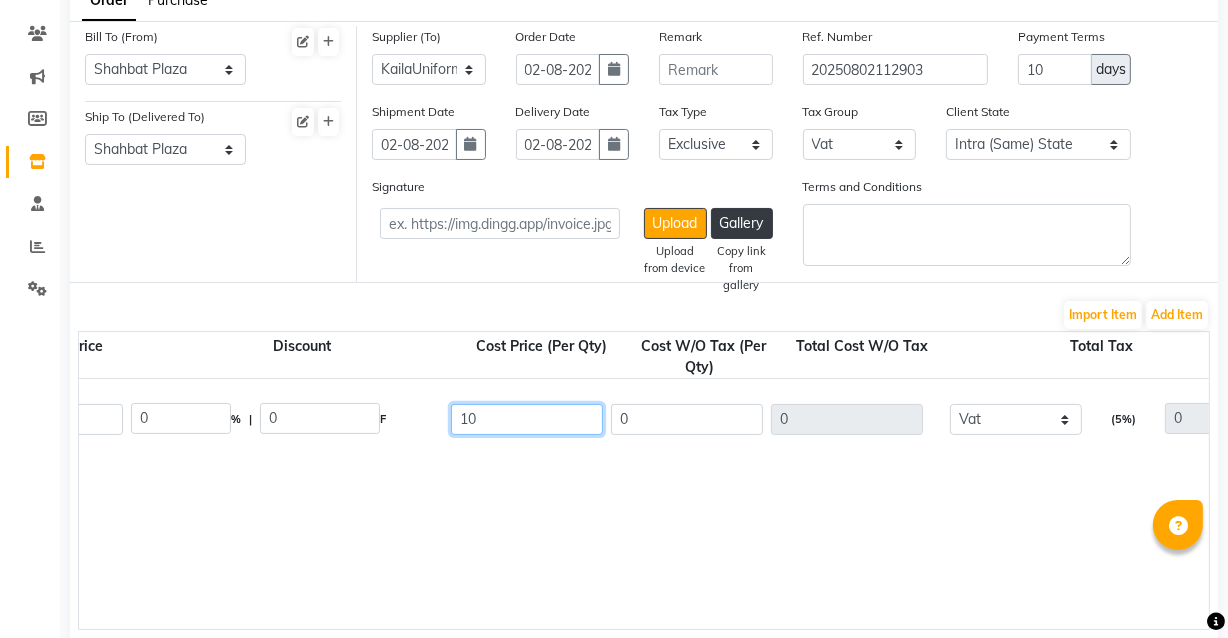 type on "10" 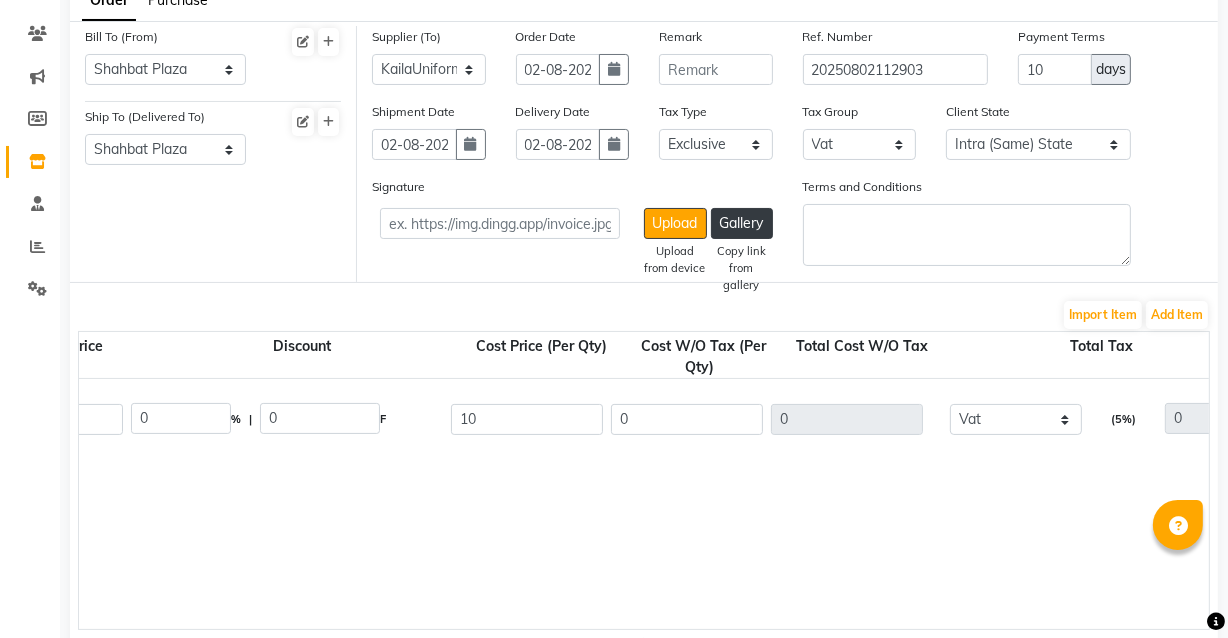 click on "Logo For Lap Coat  2 PC  P10943  2 0 0 % | 0 F 10 0 0 None Vat  (5%)  0 0" 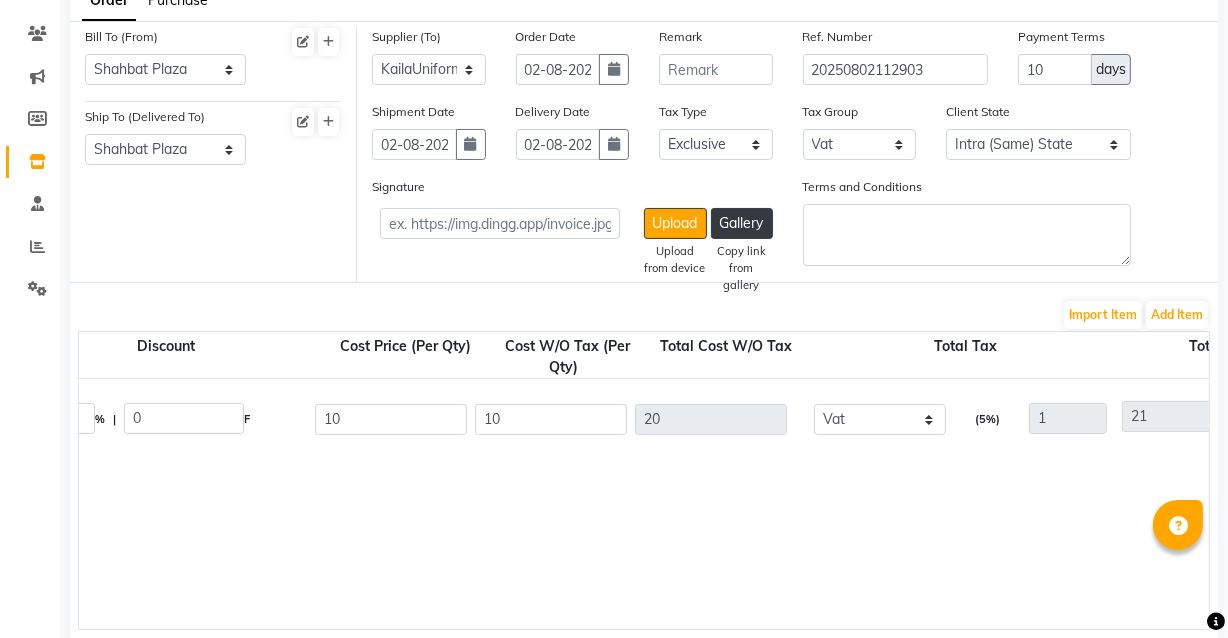 scroll, scrollTop: 0, scrollLeft: 1063, axis: horizontal 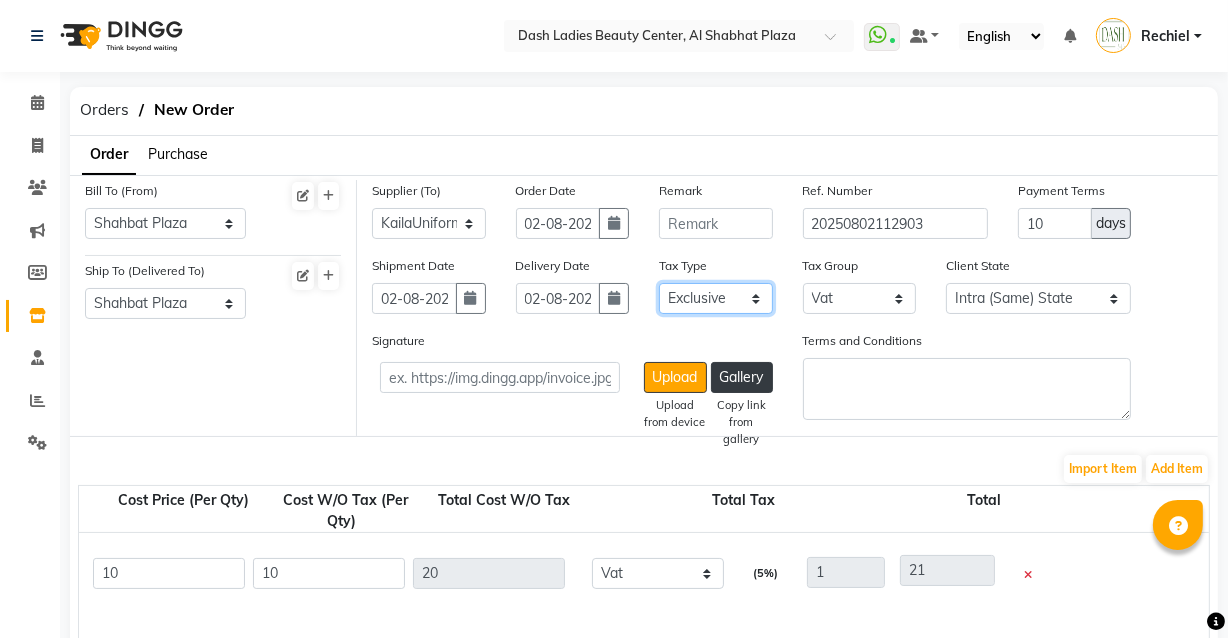 click on "Select Inclusive Exclusive" 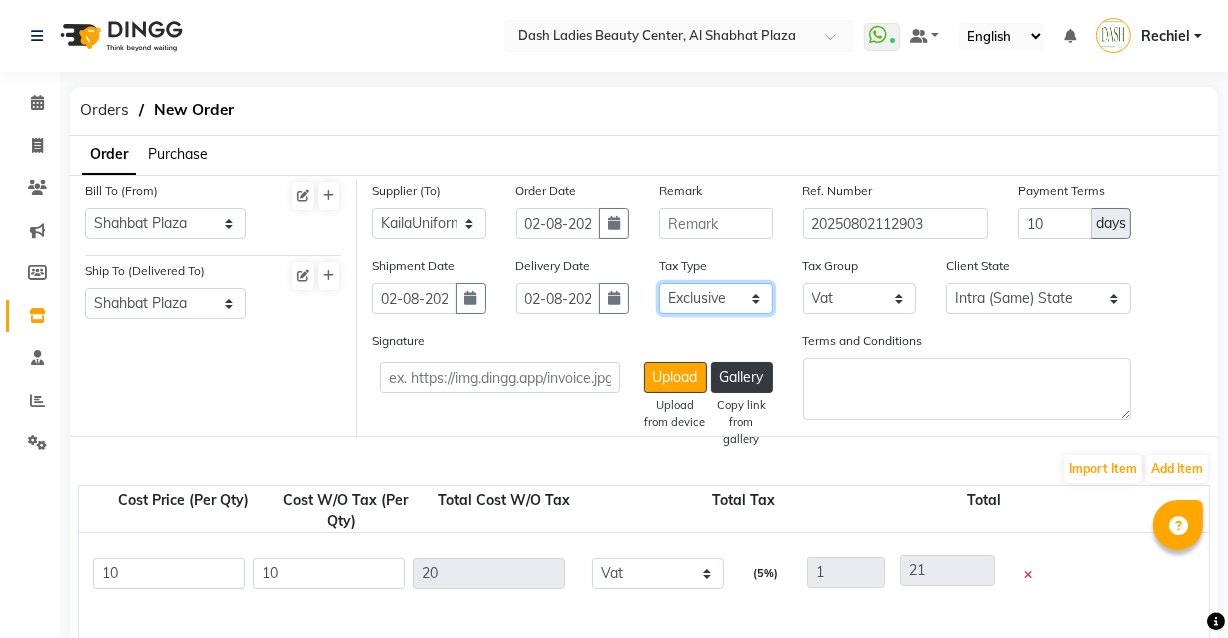 select on "true" 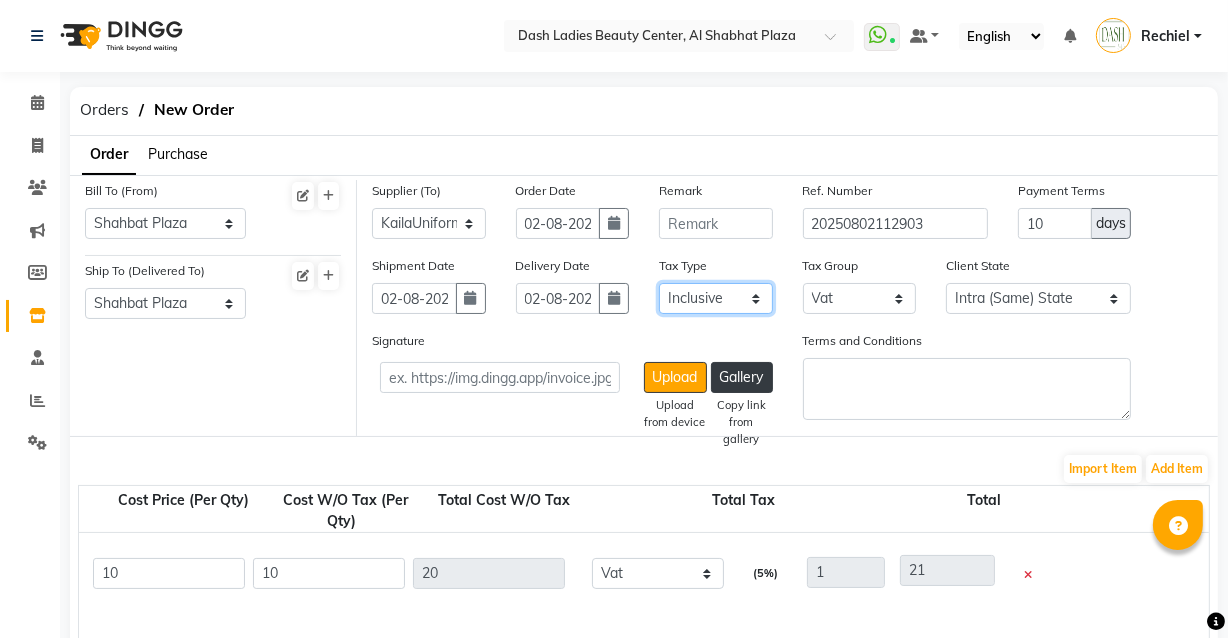 click on "Select Inclusive Exclusive" 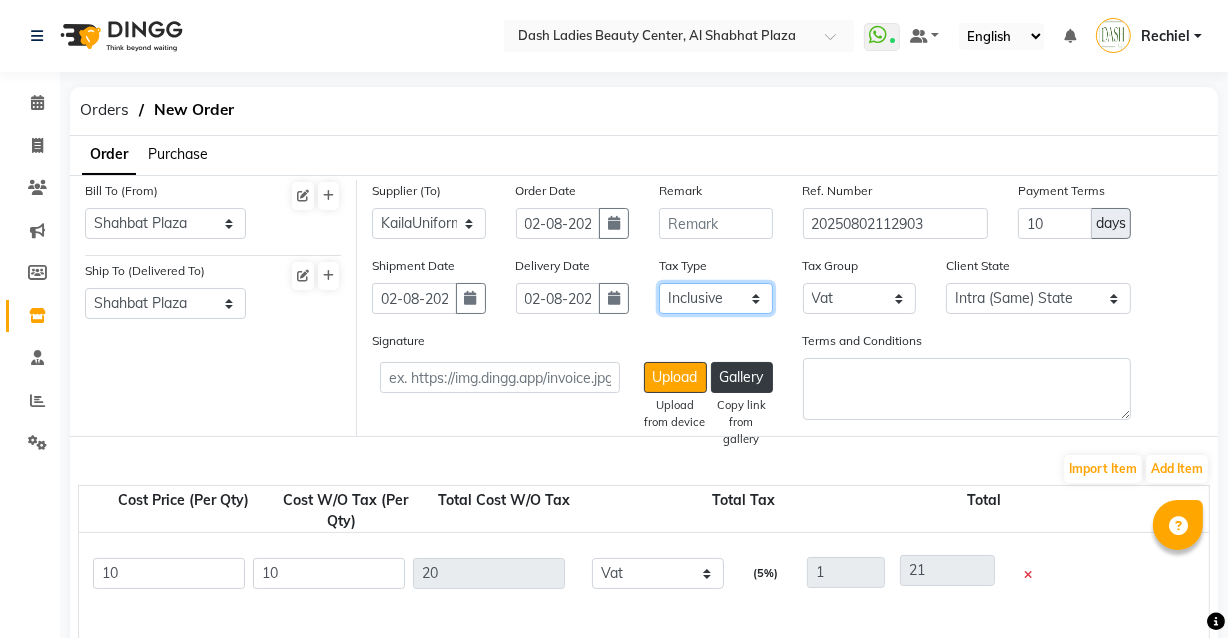 type 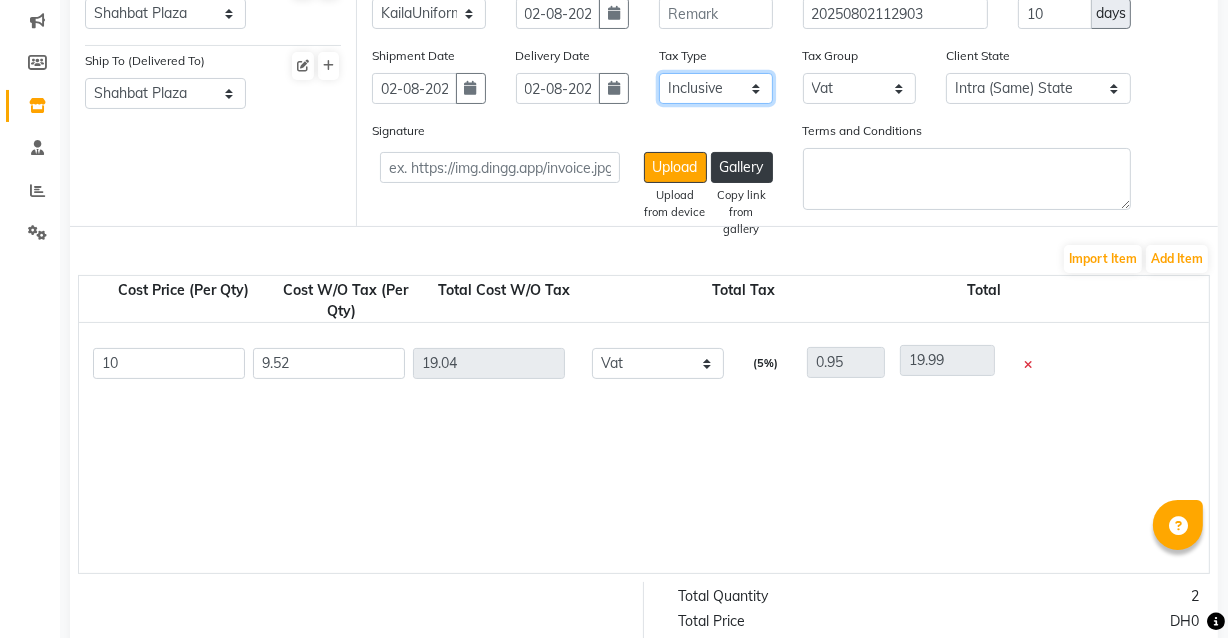 scroll, scrollTop: 193, scrollLeft: 0, axis: vertical 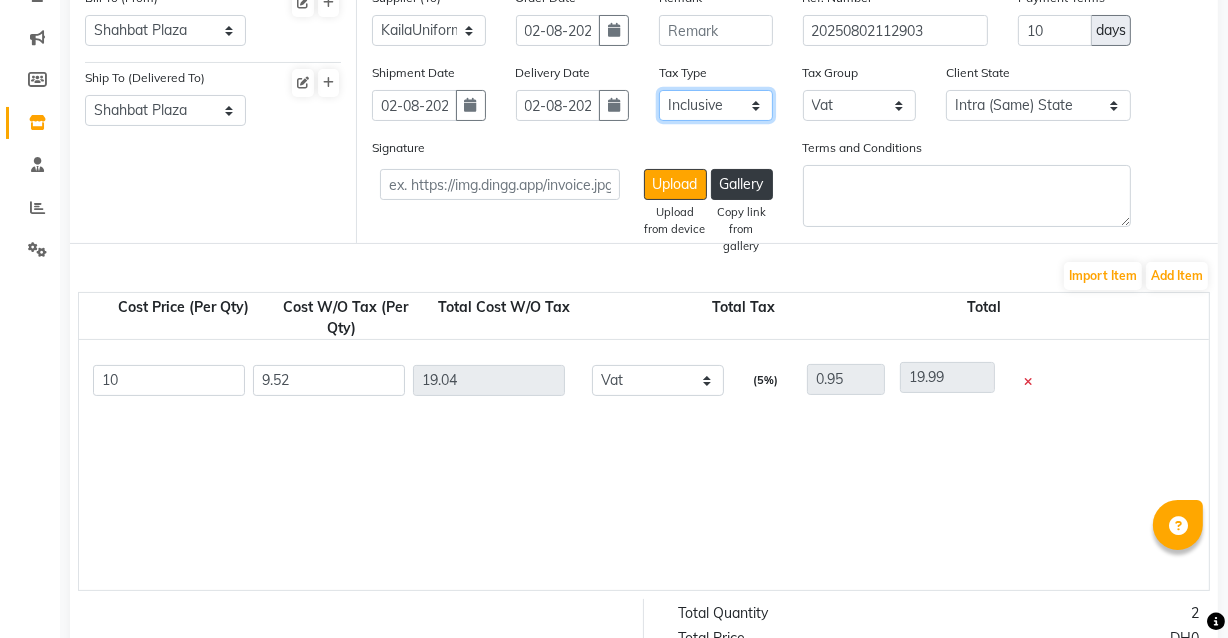 click on "Select Inclusive Exclusive" 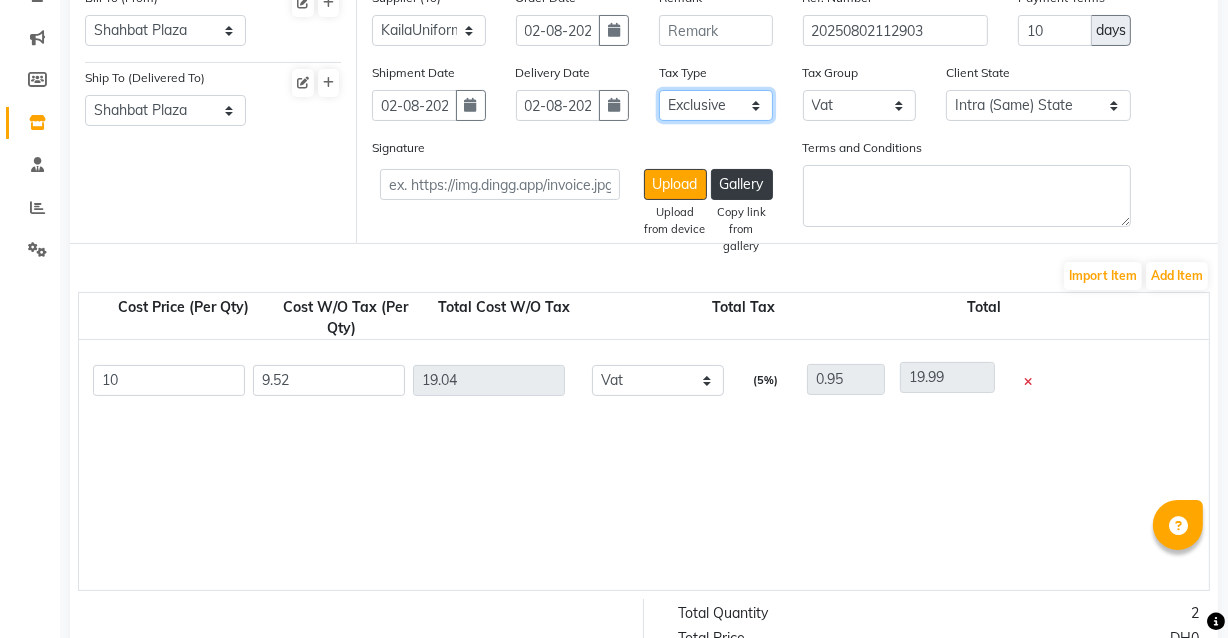 click on "Select Inclusive Exclusive" 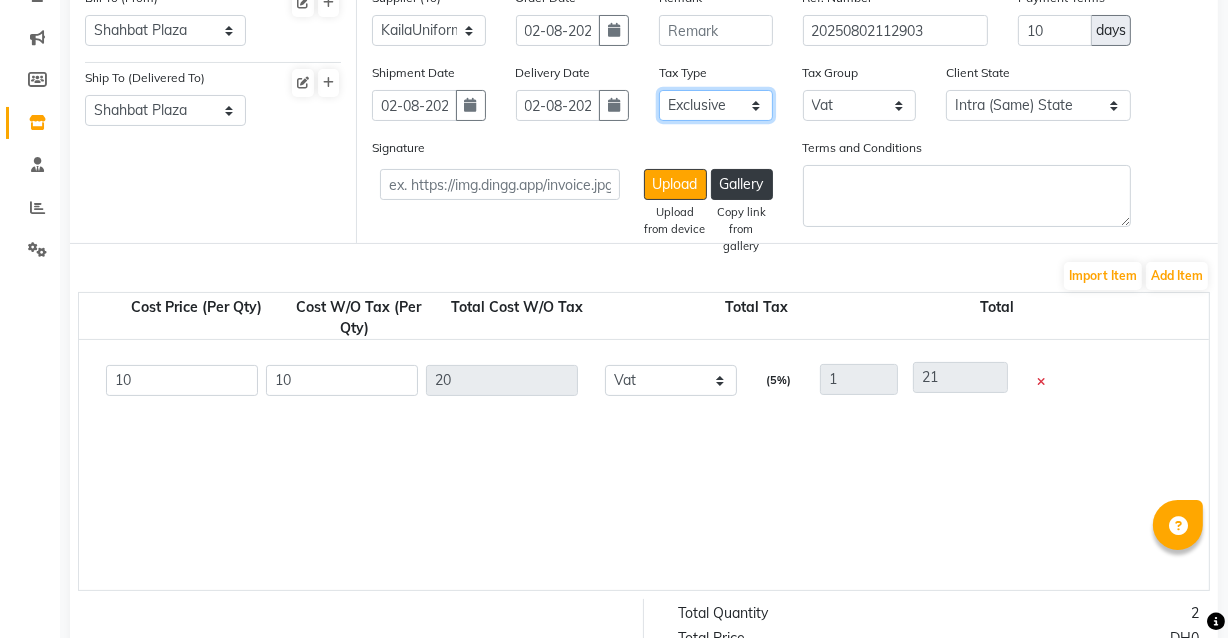 scroll, scrollTop: 0, scrollLeft: 1046, axis: horizontal 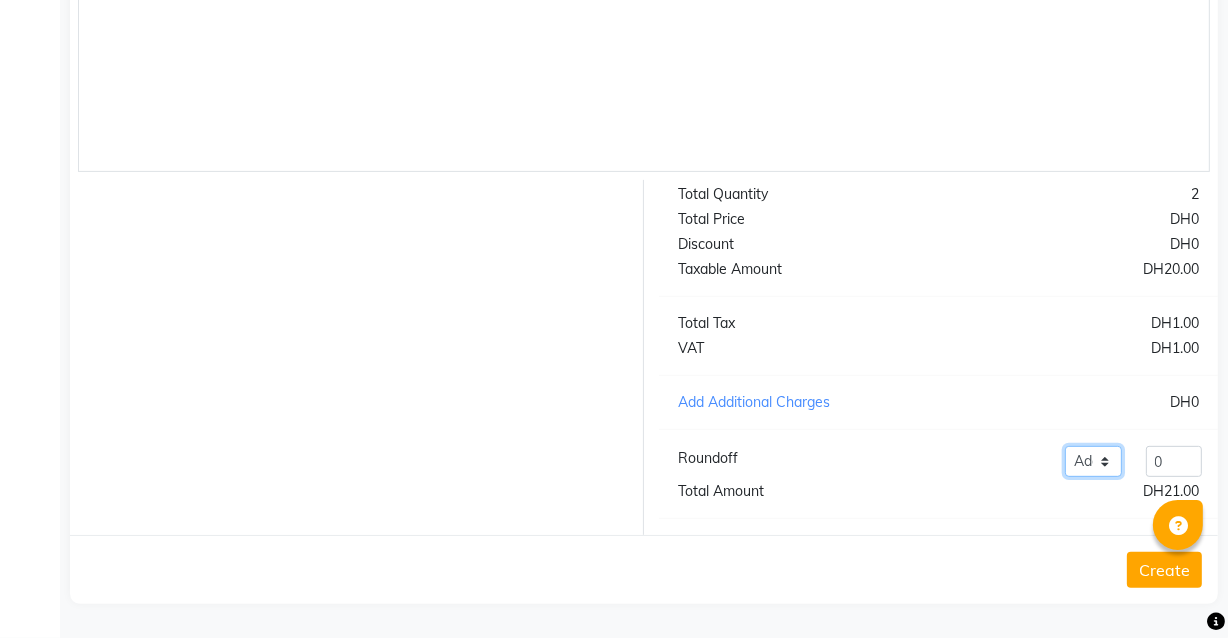 click on "Add Reduce" 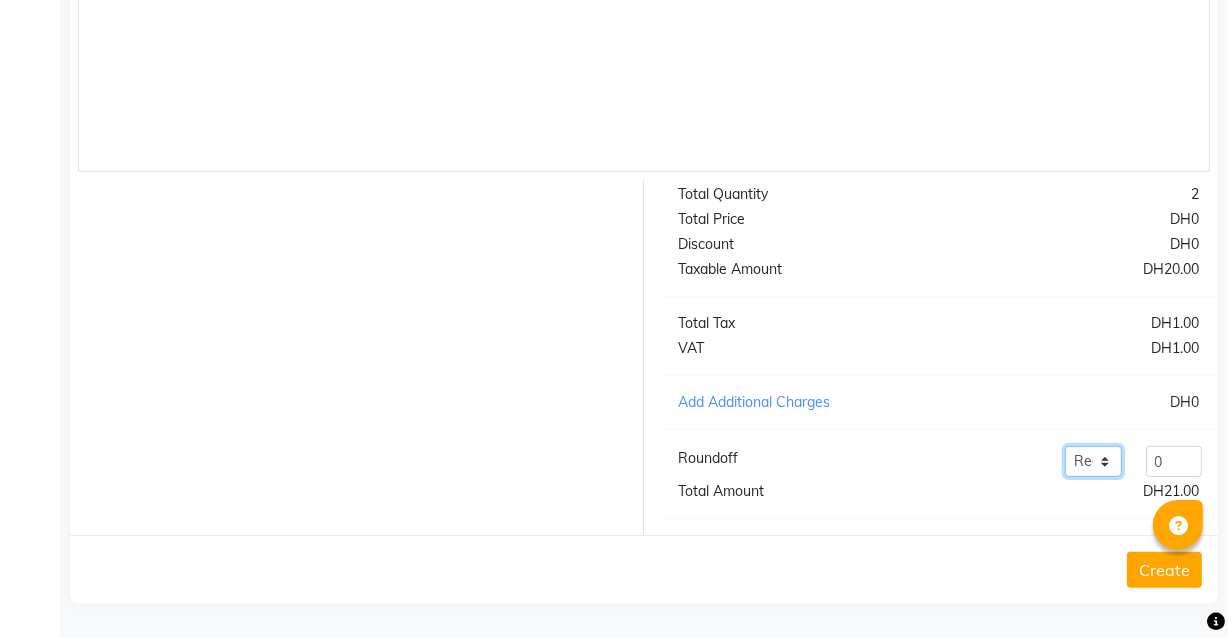click on "Add Reduce" 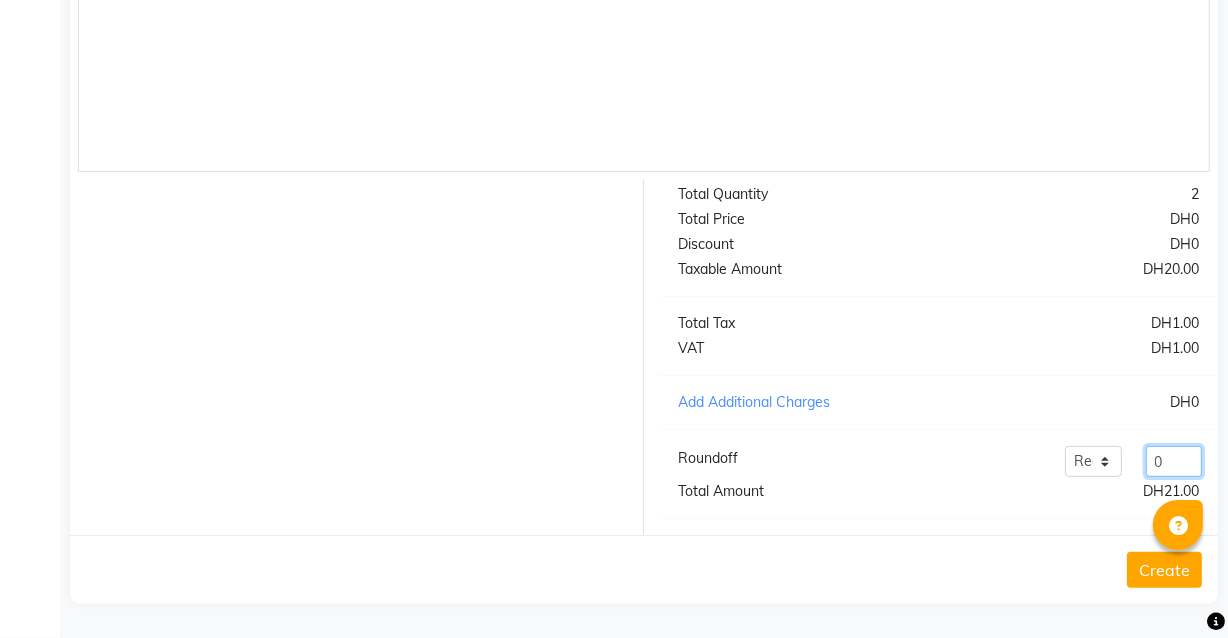 click on "0" 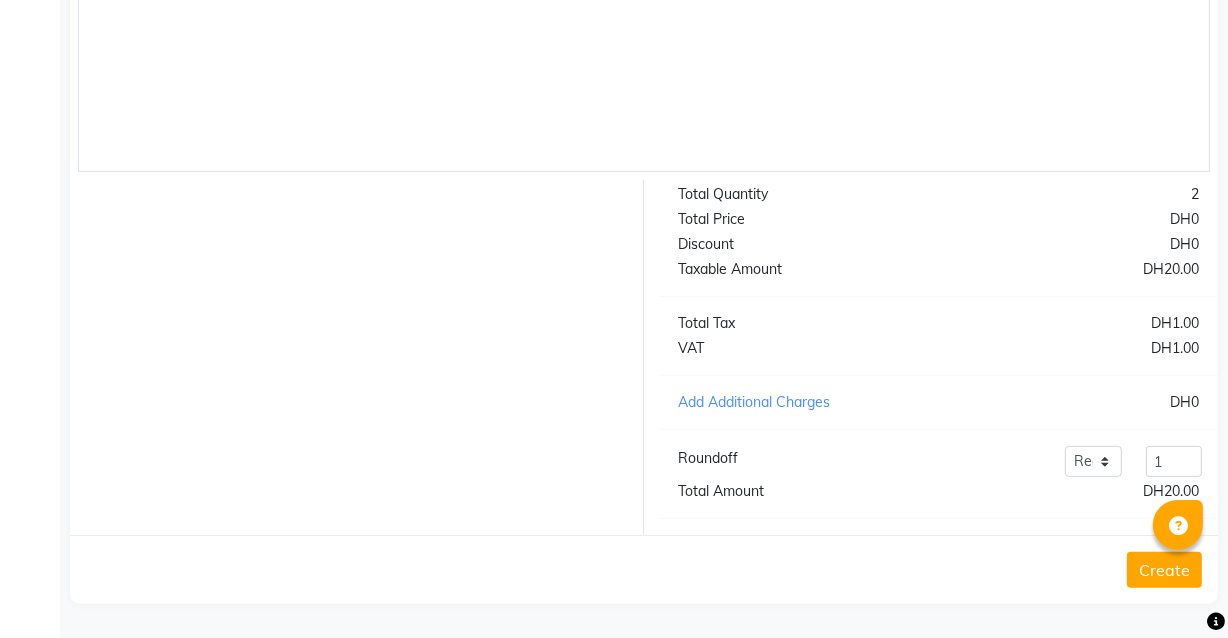 click on "Create" 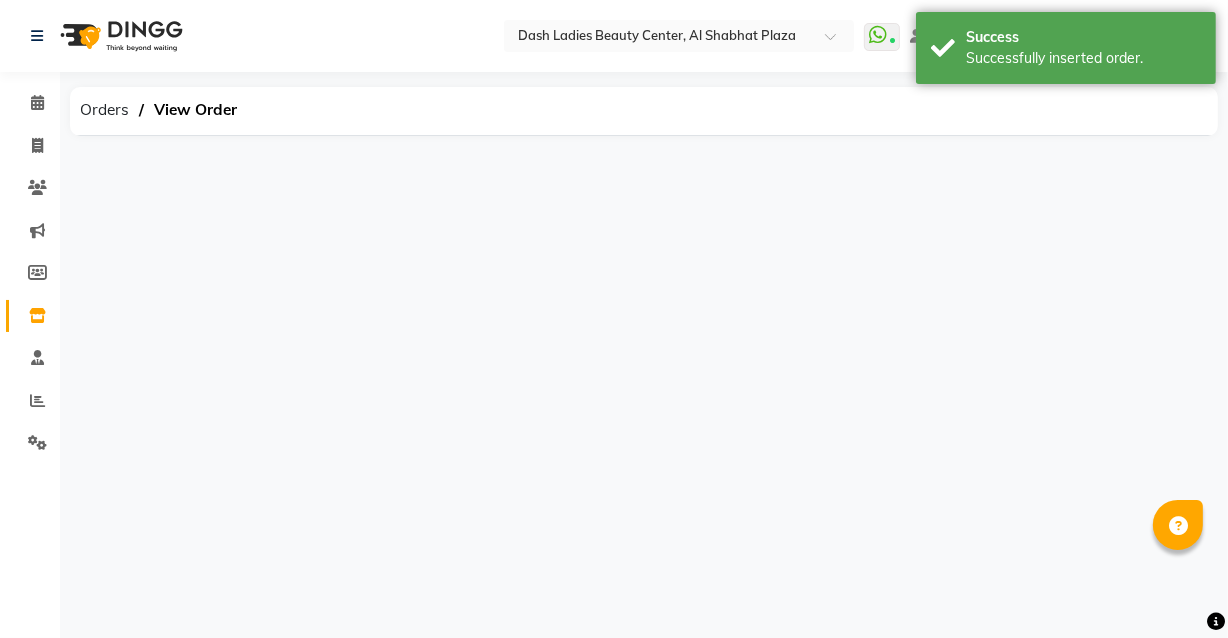 scroll, scrollTop: 0, scrollLeft: 0, axis: both 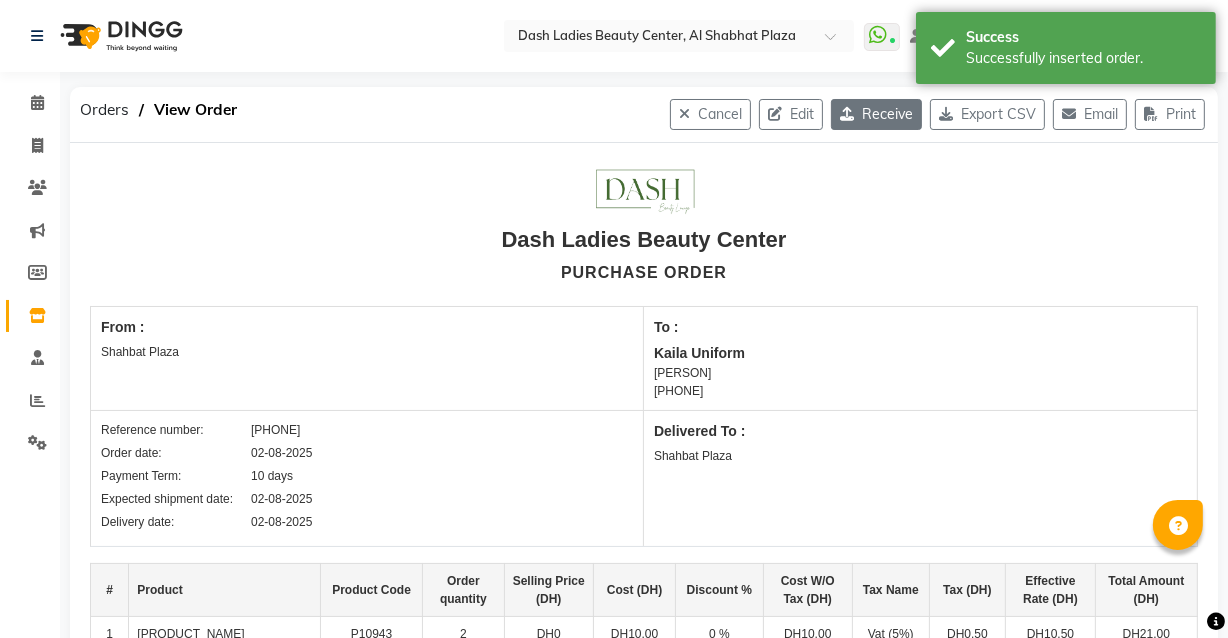 click on "Receive" 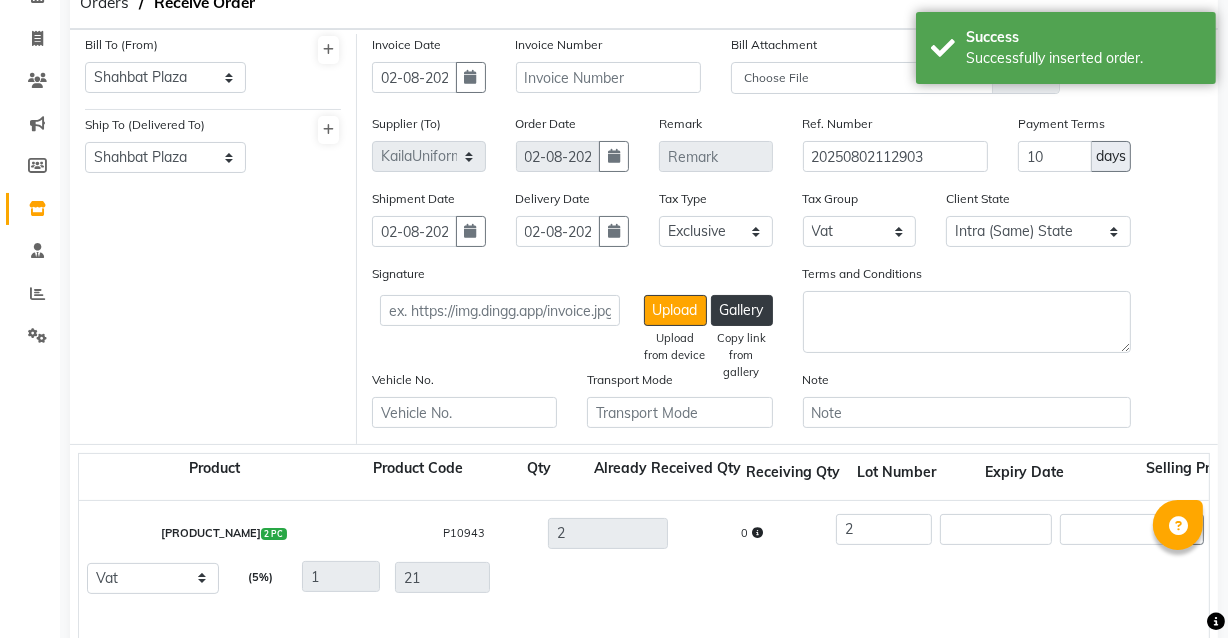 scroll, scrollTop: 106, scrollLeft: 0, axis: vertical 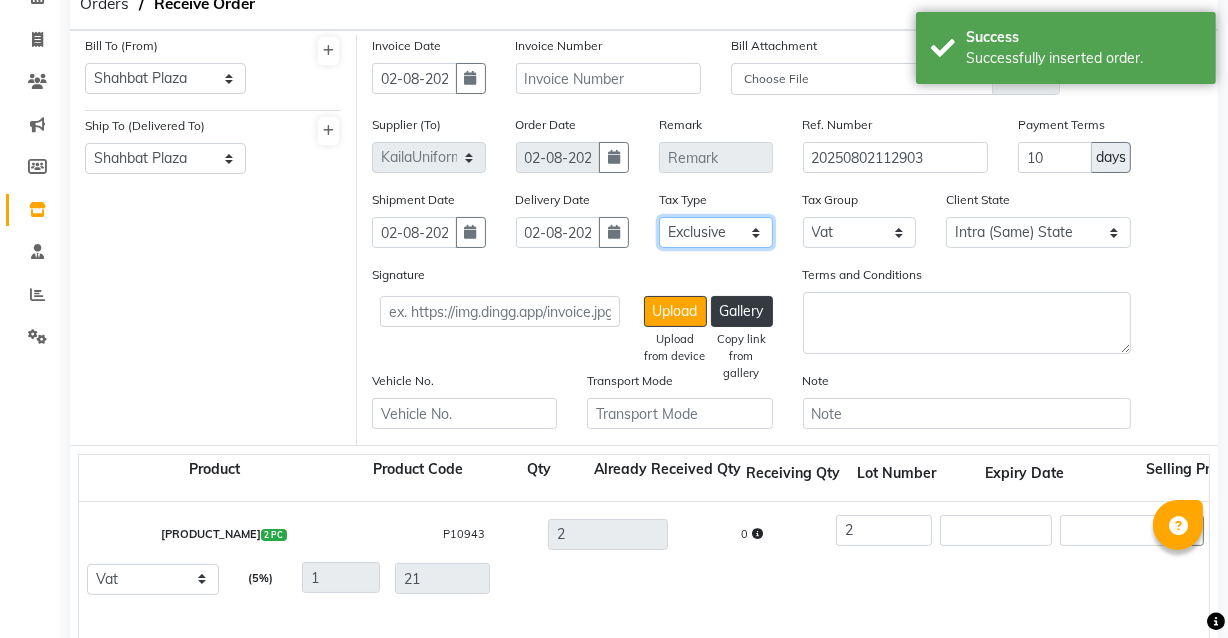 click on "Select Inclusive Exclusive" 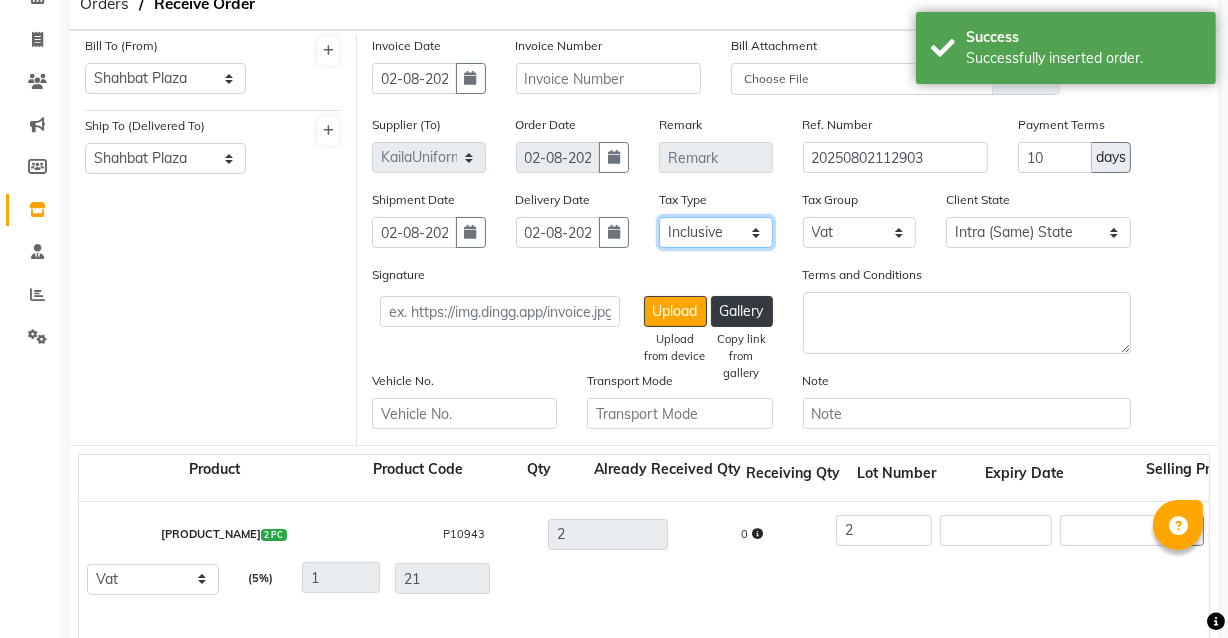 click on "Select Inclusive Exclusive" 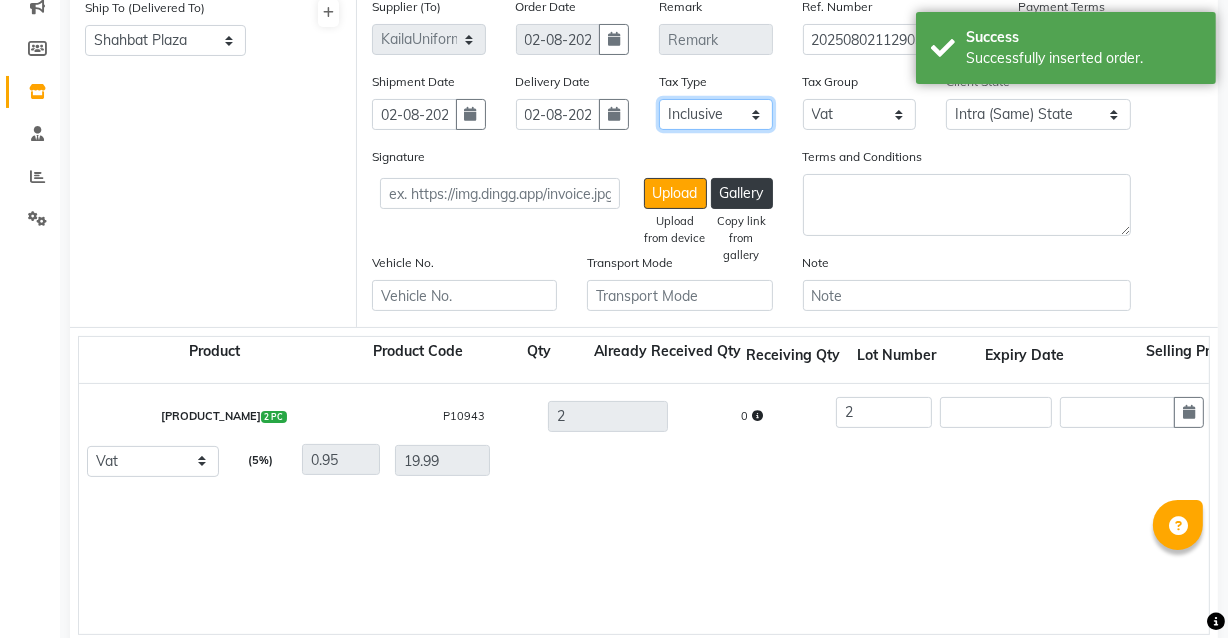 scroll, scrollTop: 241, scrollLeft: 0, axis: vertical 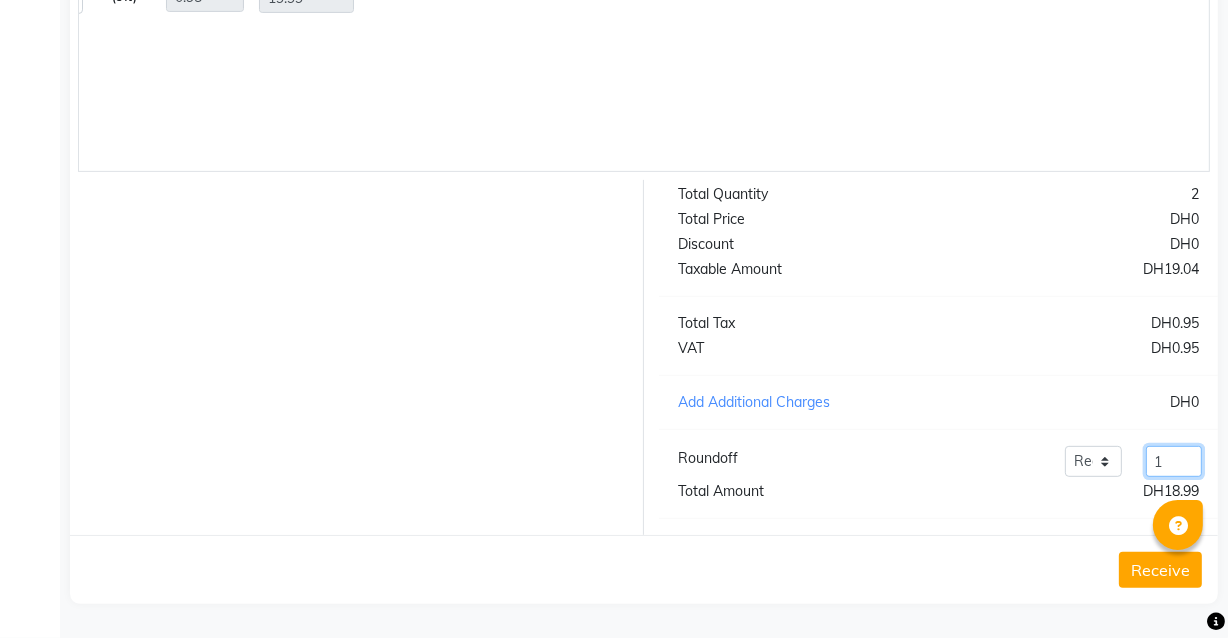 click on "1" 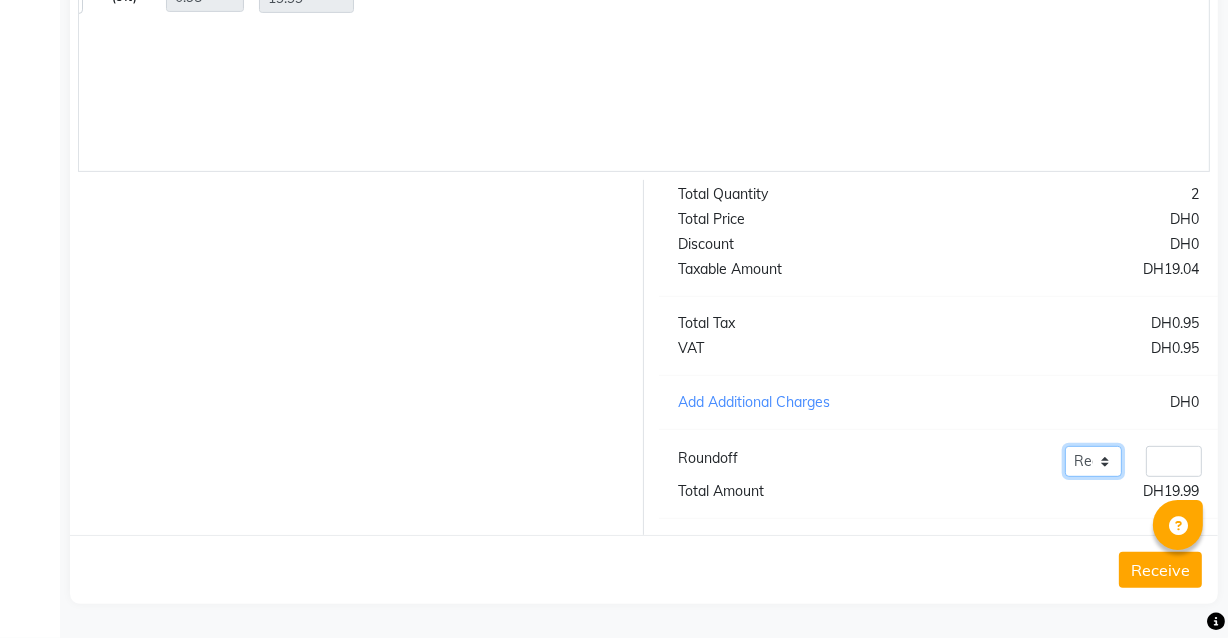 click on "Add Reduce" 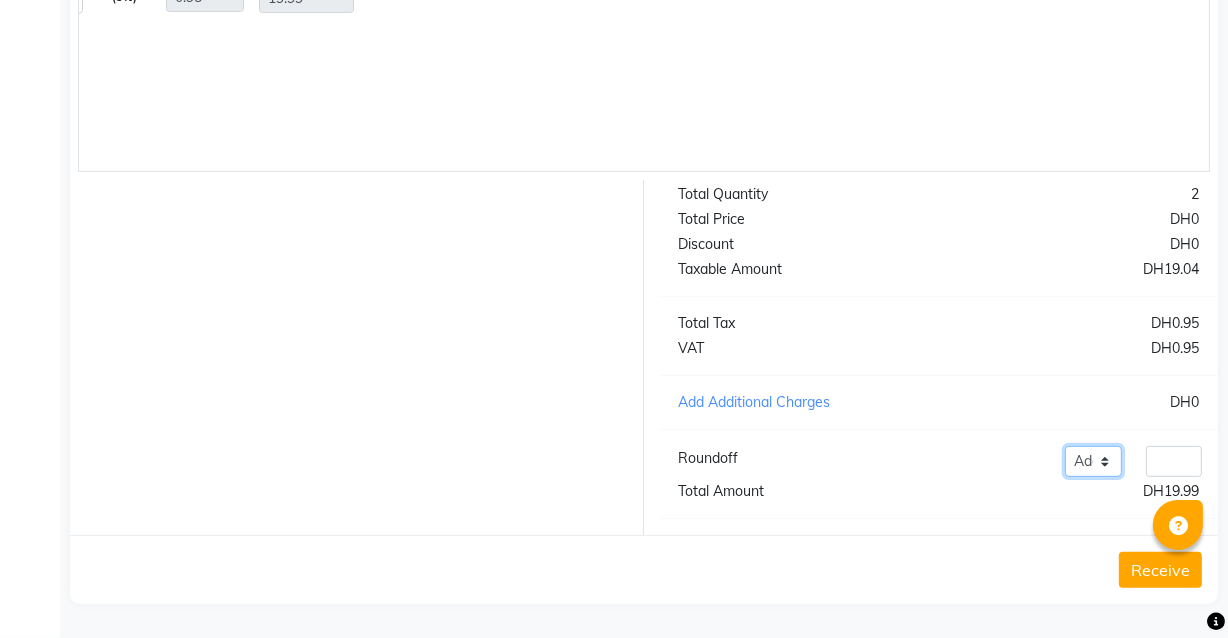 click on "Add Reduce" 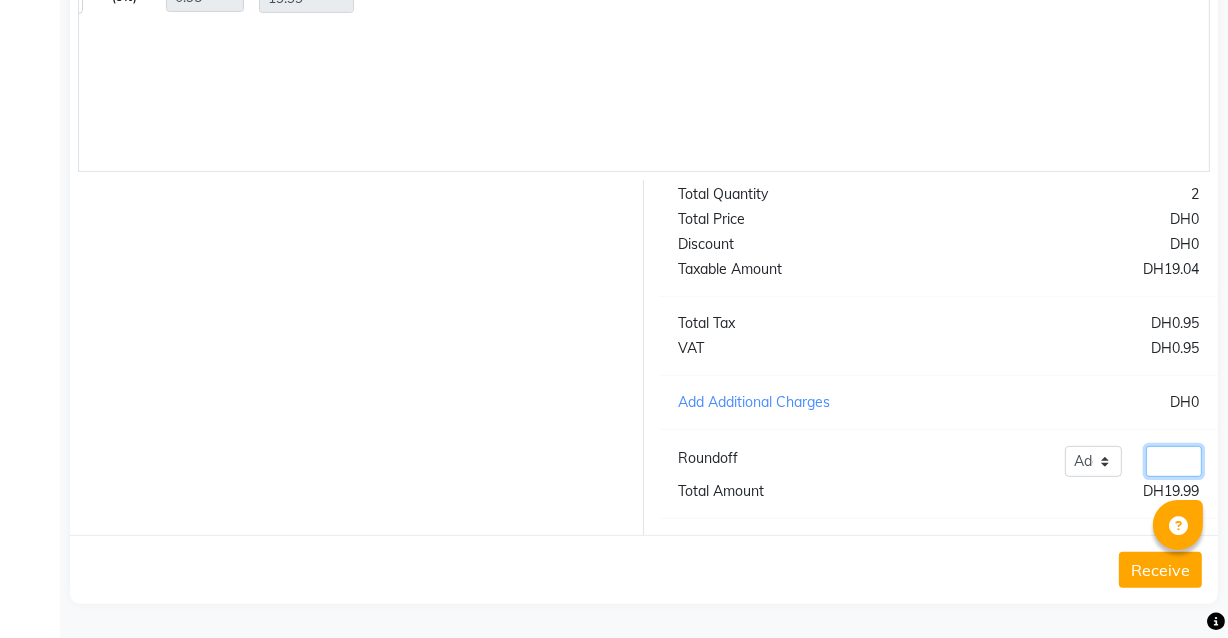 click 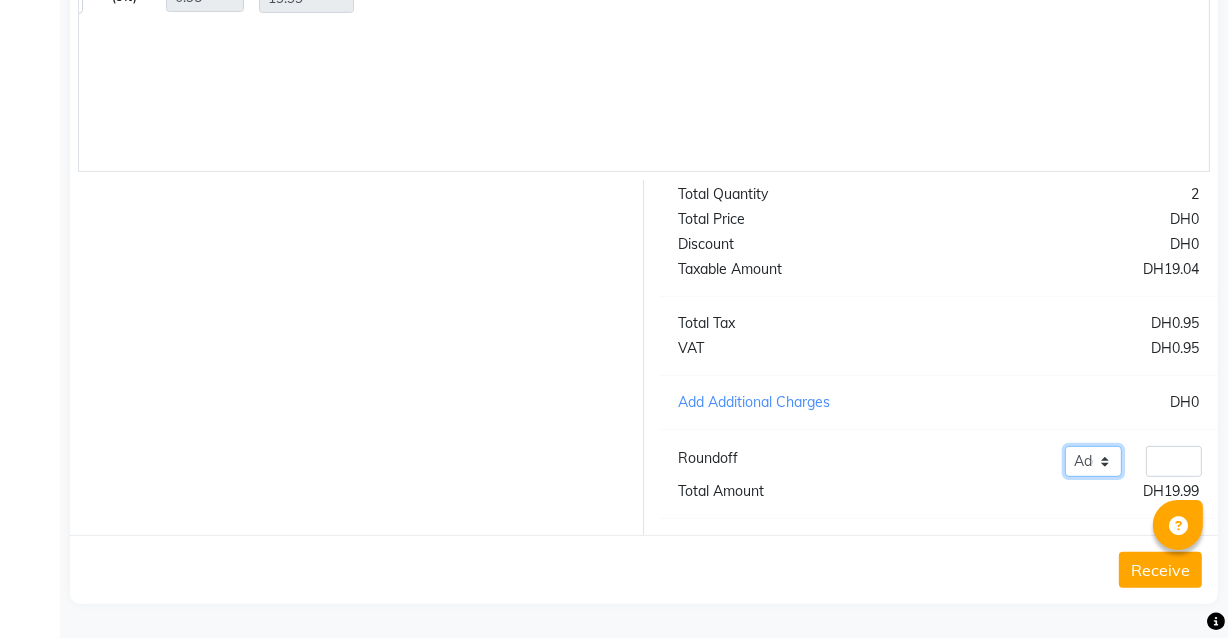click on "Add Reduce" 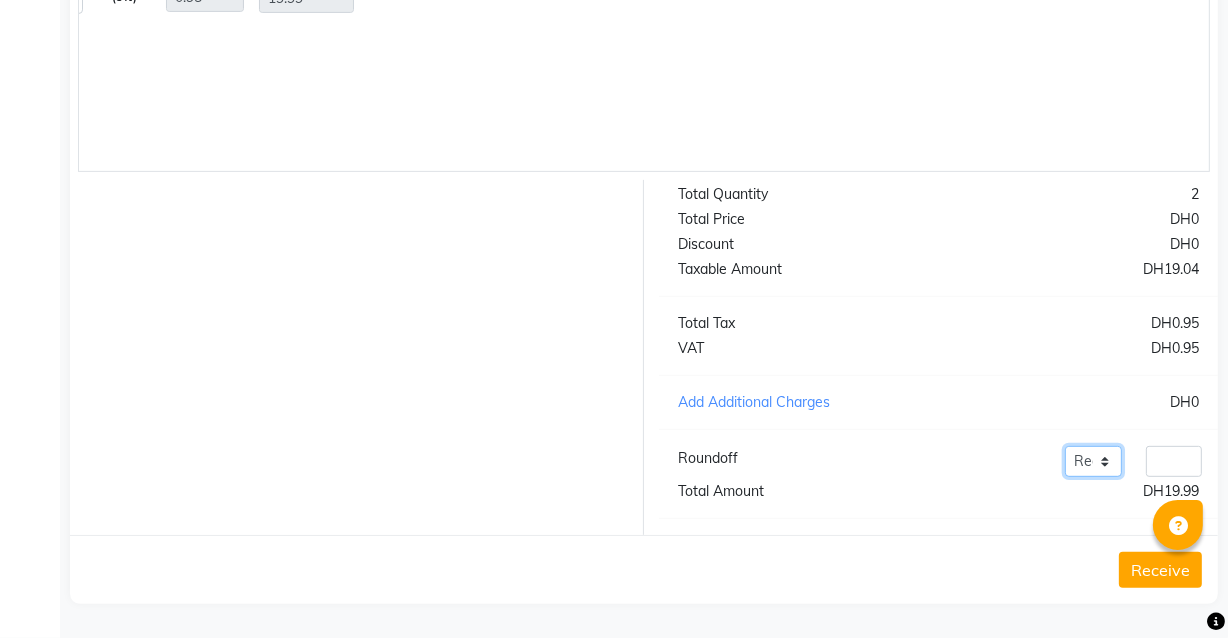 click on "Add Reduce" 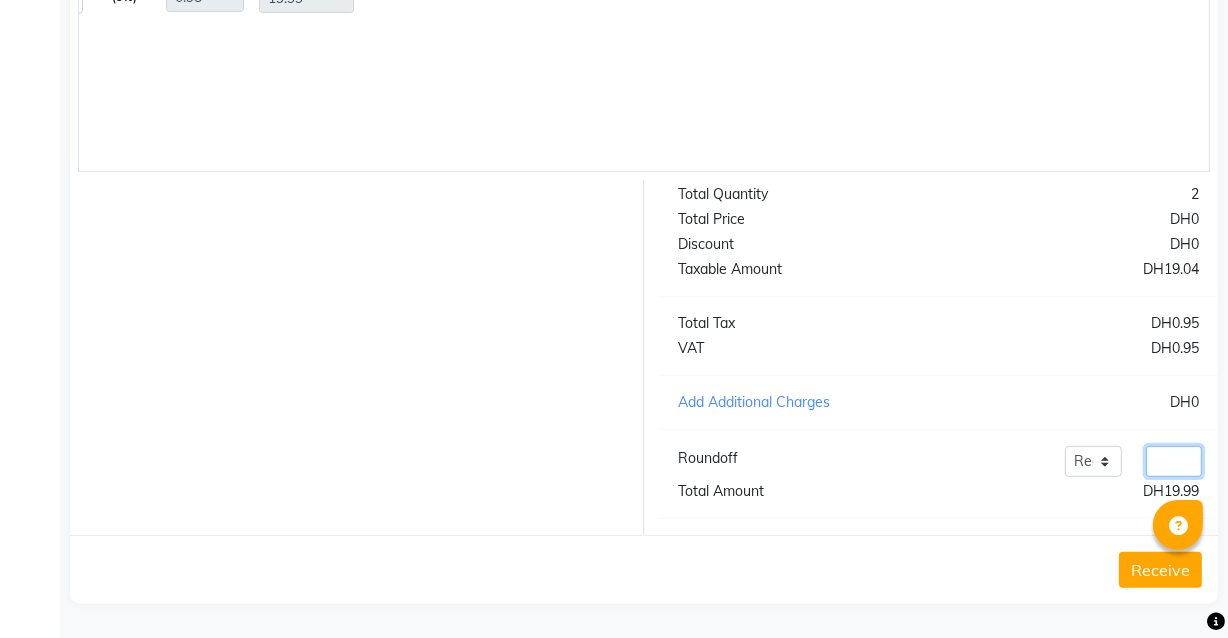click 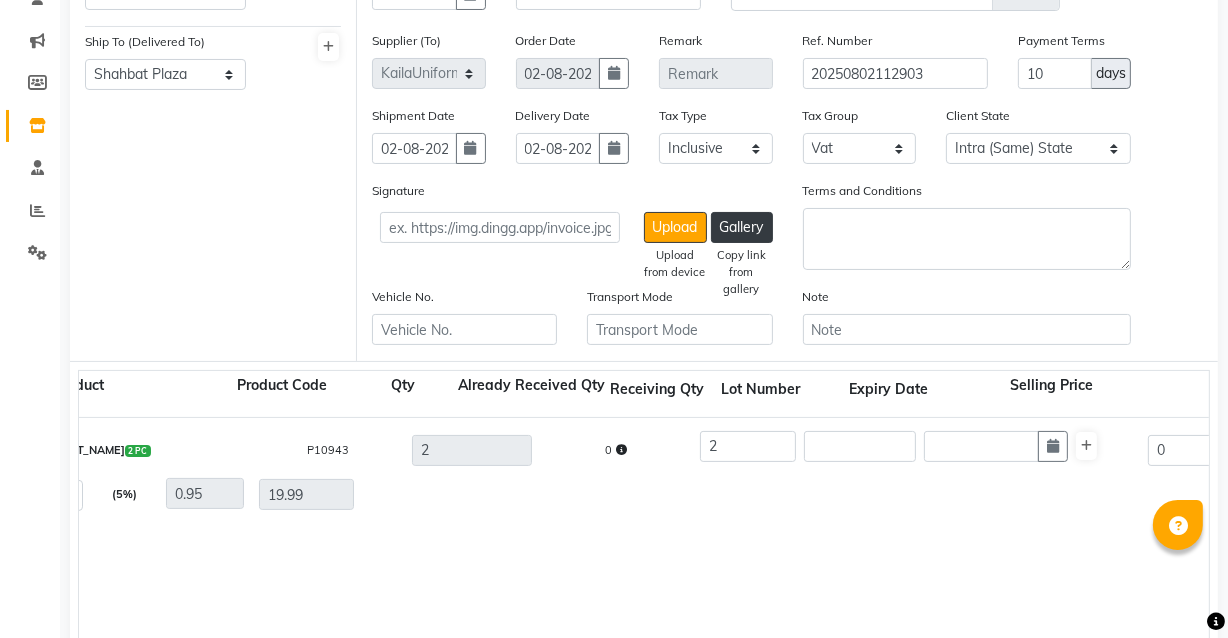 scroll, scrollTop: 183, scrollLeft: 0, axis: vertical 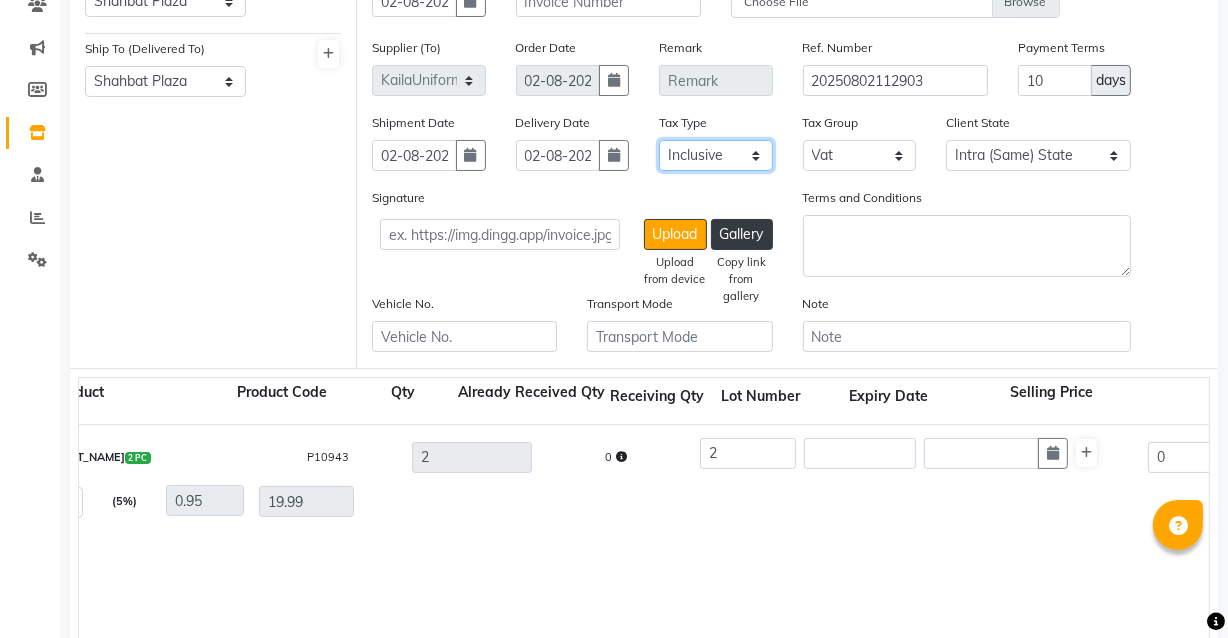 click on "Select Inclusive Exclusive" 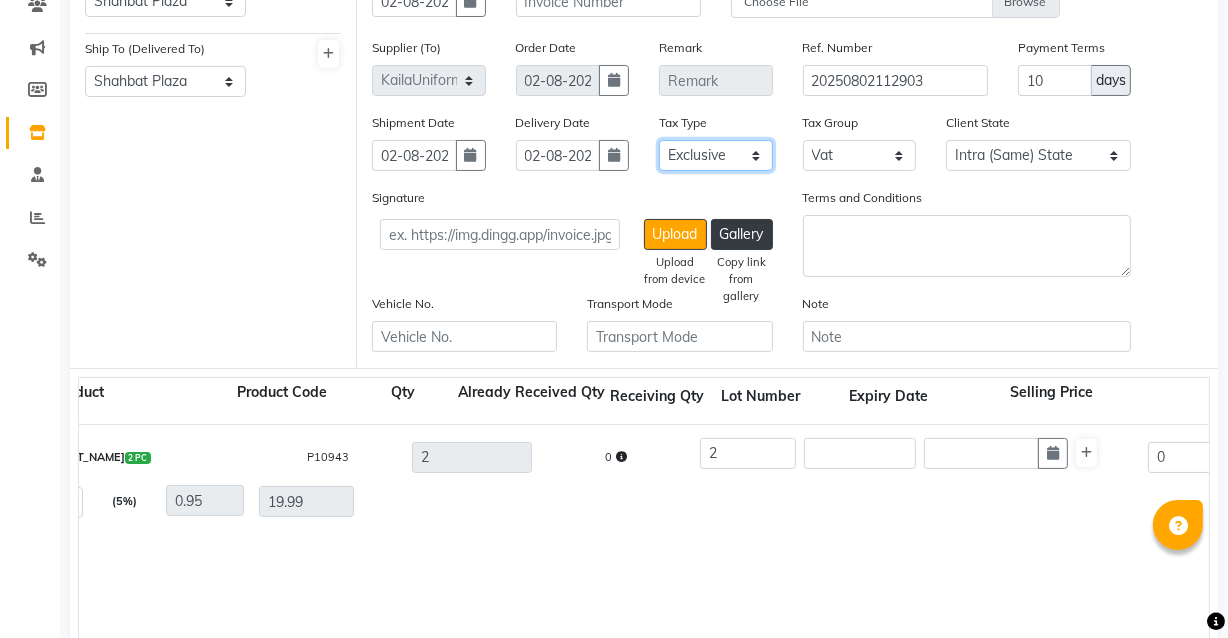 click on "Select Inclusive Exclusive" 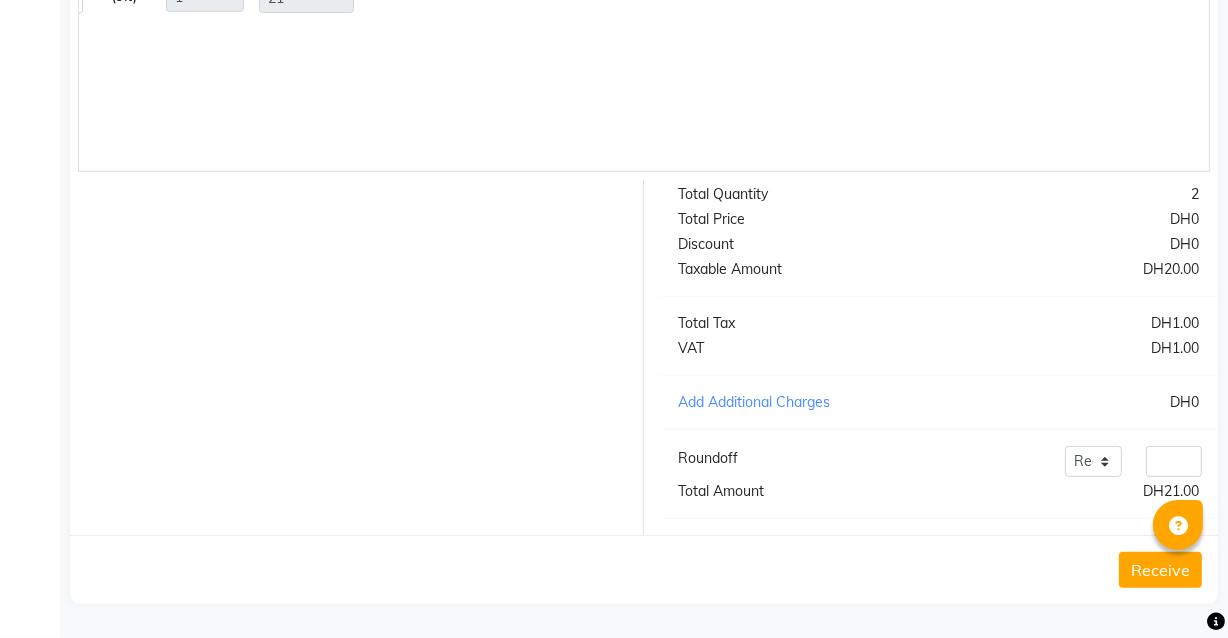scroll, scrollTop: 702, scrollLeft: 0, axis: vertical 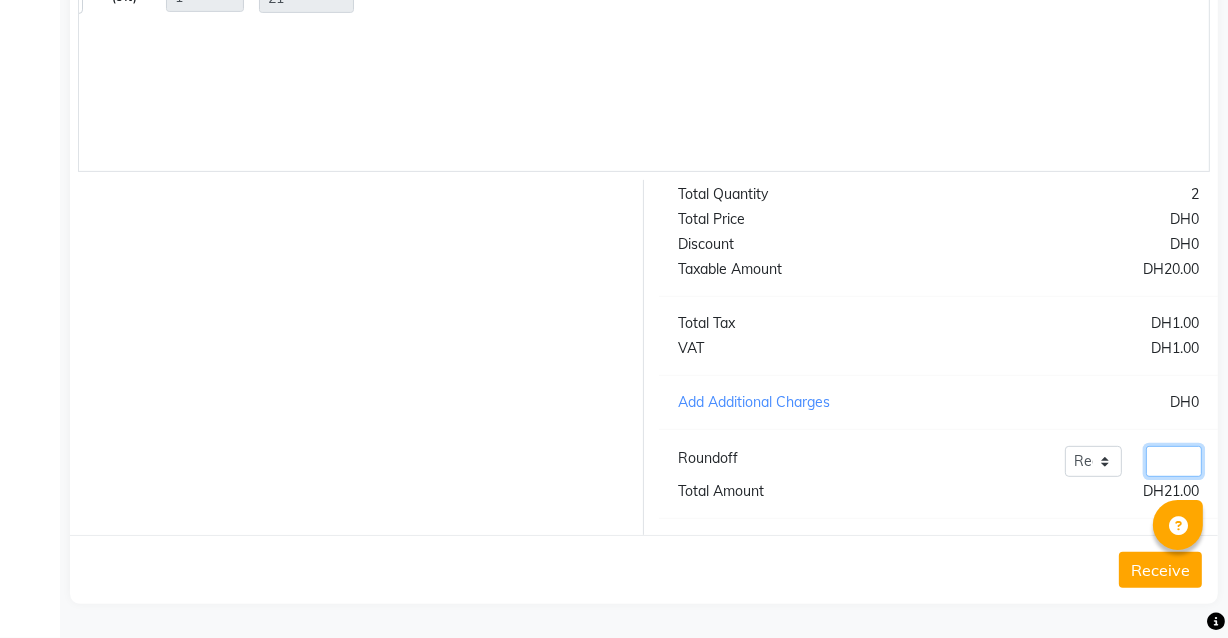 click 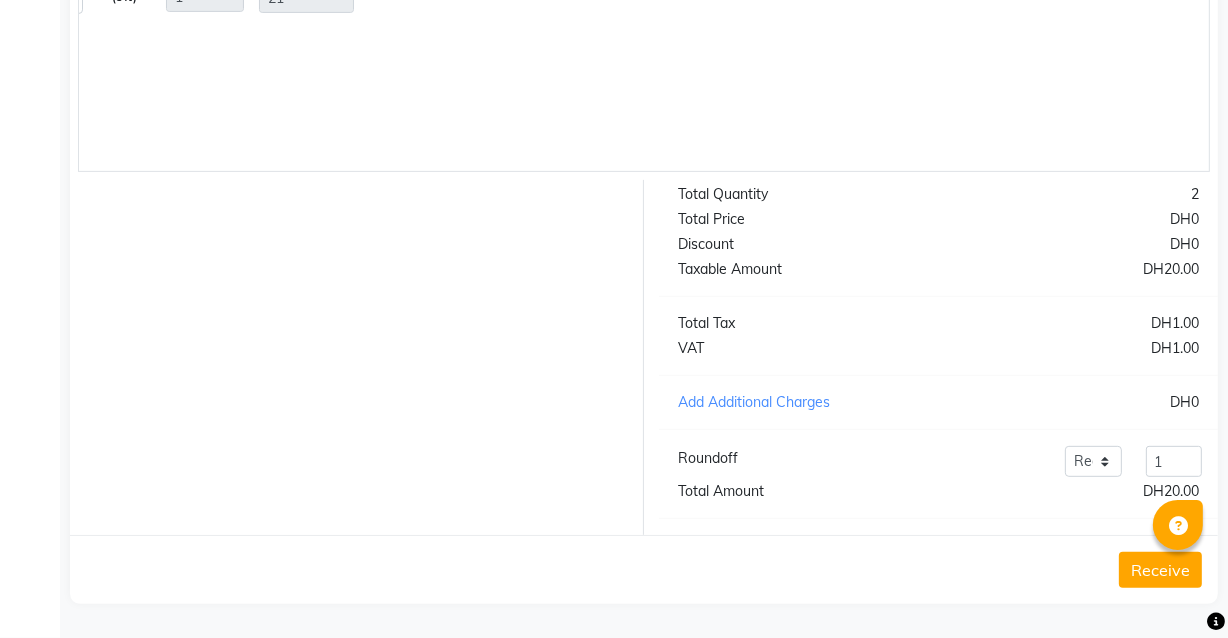 click on "Receive" 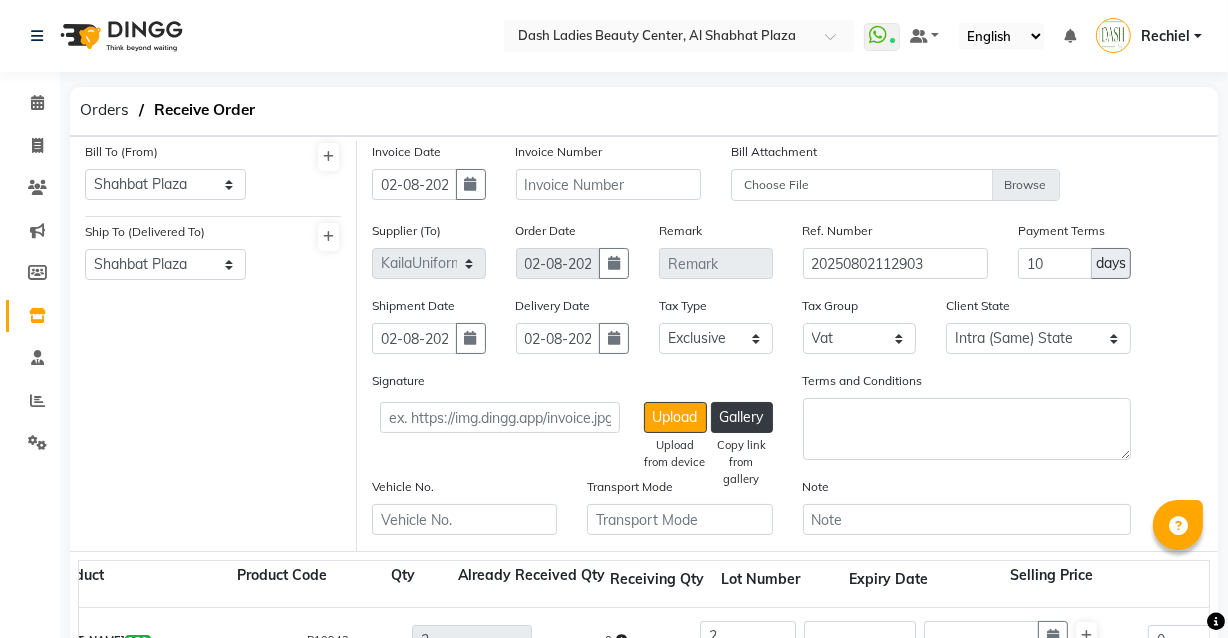 scroll, scrollTop: 0, scrollLeft: 0, axis: both 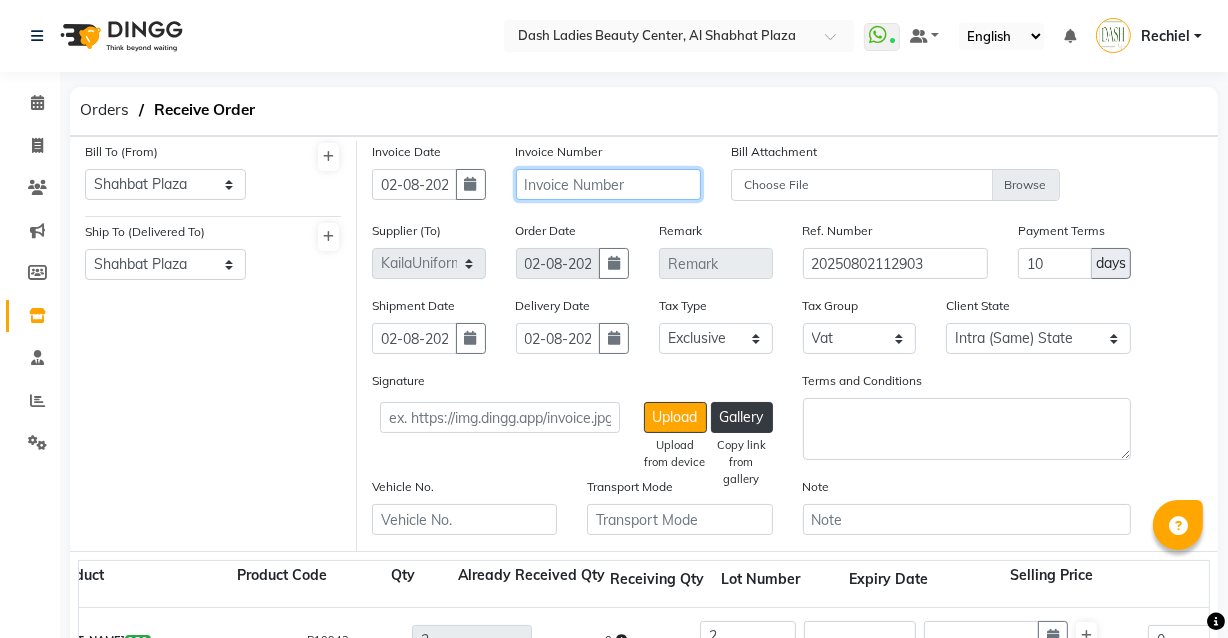 click 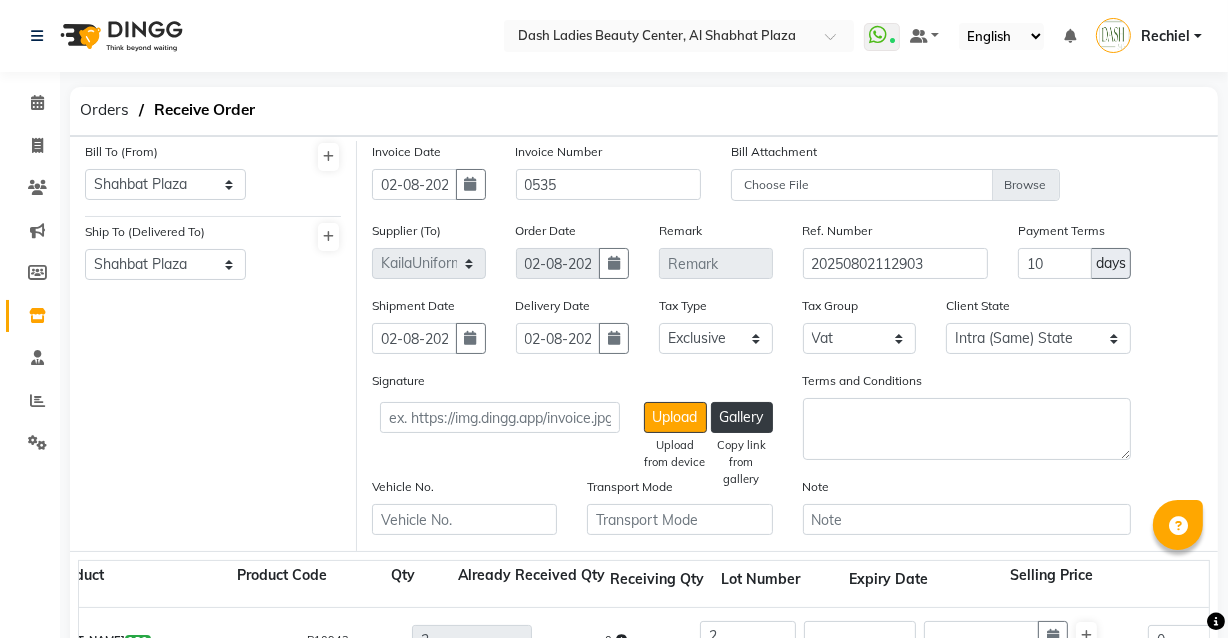 click on "Bill To (From) Select Address  Shahbat Plaza  Ship To (Delivered To) Select Address  Shahbat Plaza" 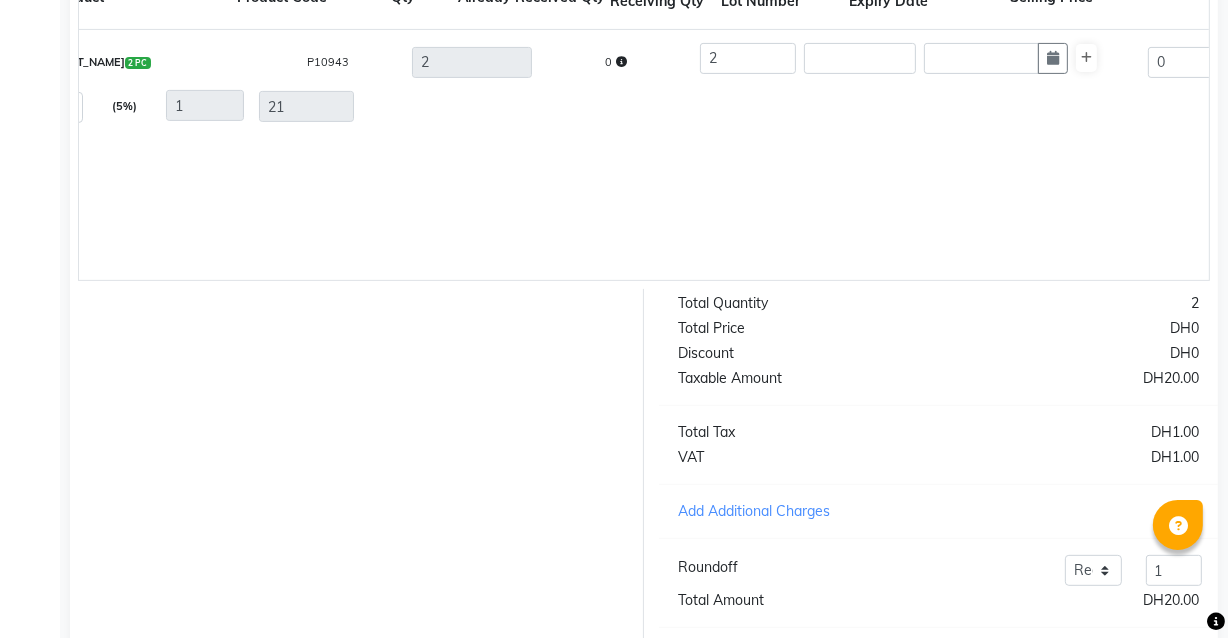scroll, scrollTop: 702, scrollLeft: 0, axis: vertical 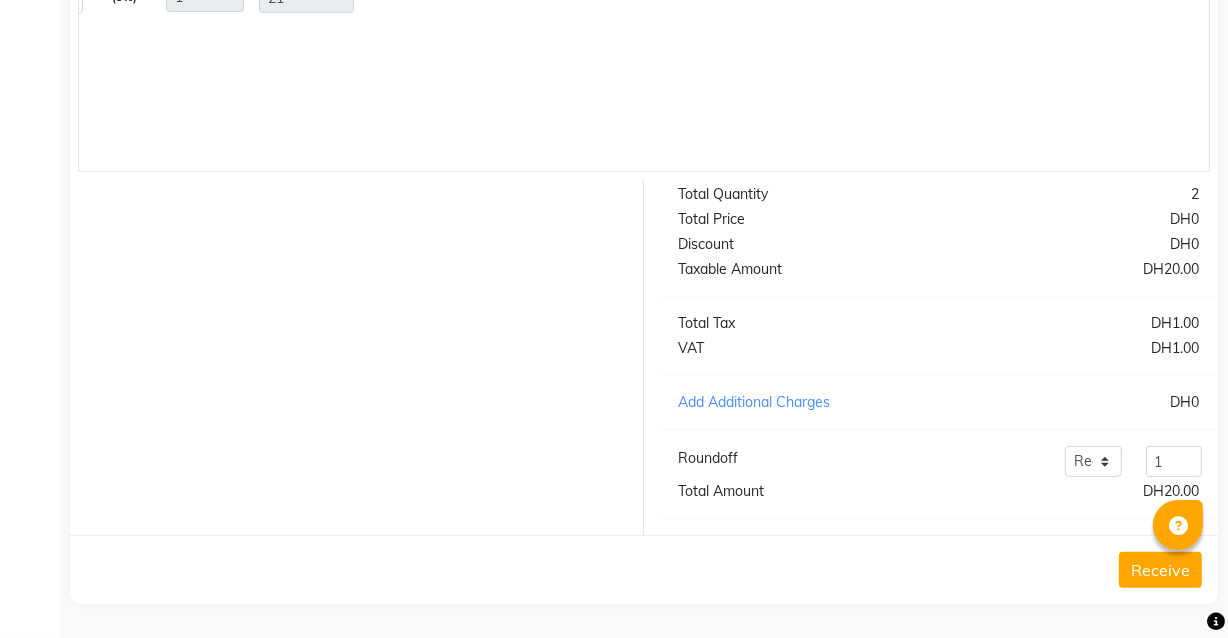 click on "Receive" 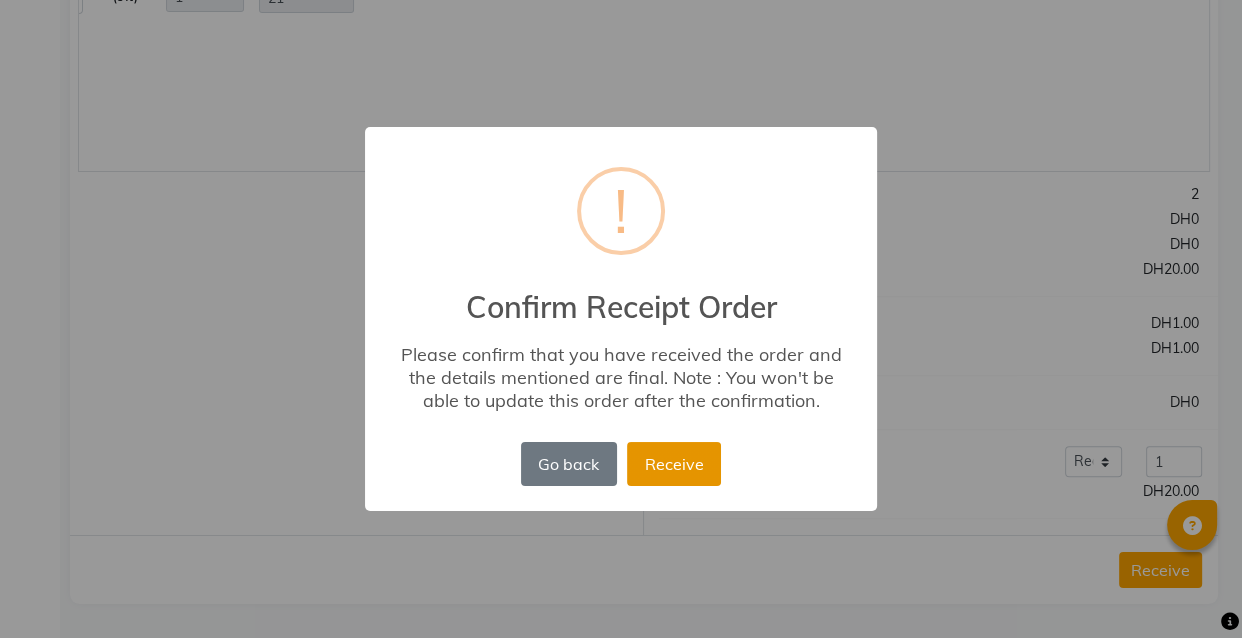 click on "Receive" at bounding box center (674, 464) 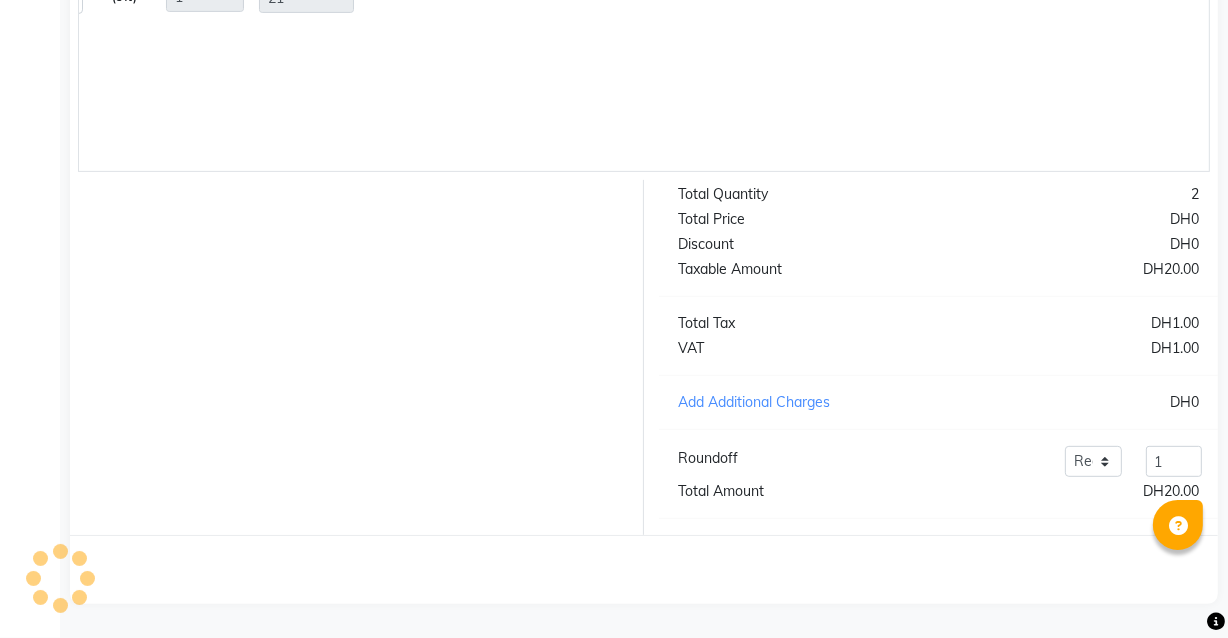 scroll, scrollTop: 0, scrollLeft: 0, axis: both 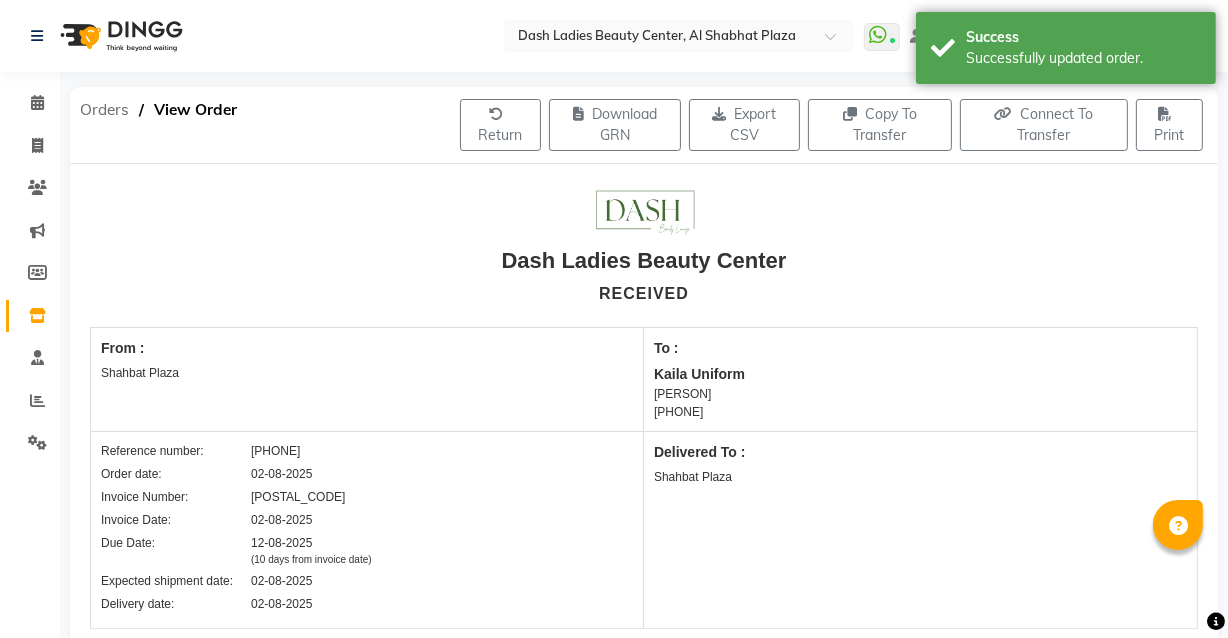 click on "Orders" 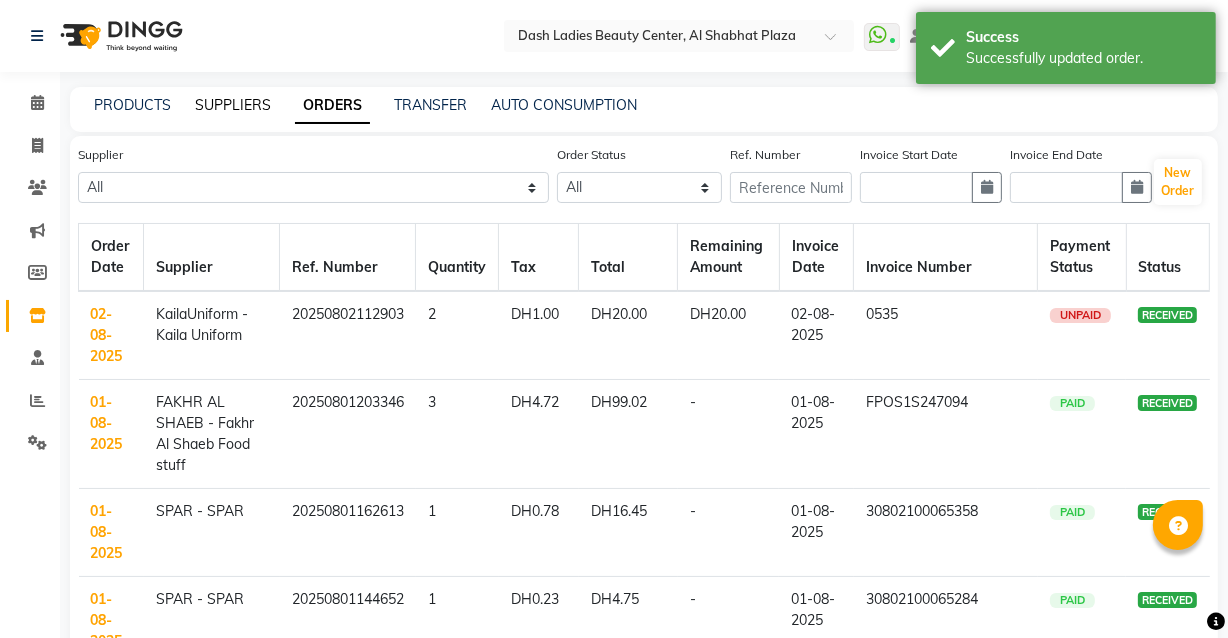 click on "SUPPLIERS" 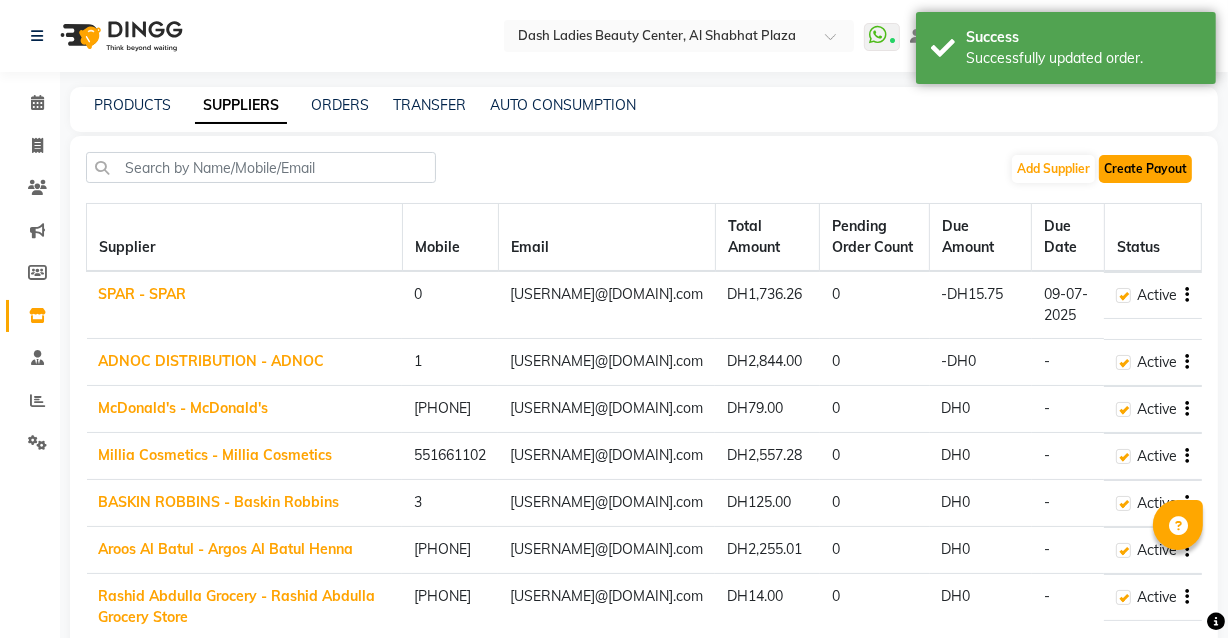 click on "Create Payout" 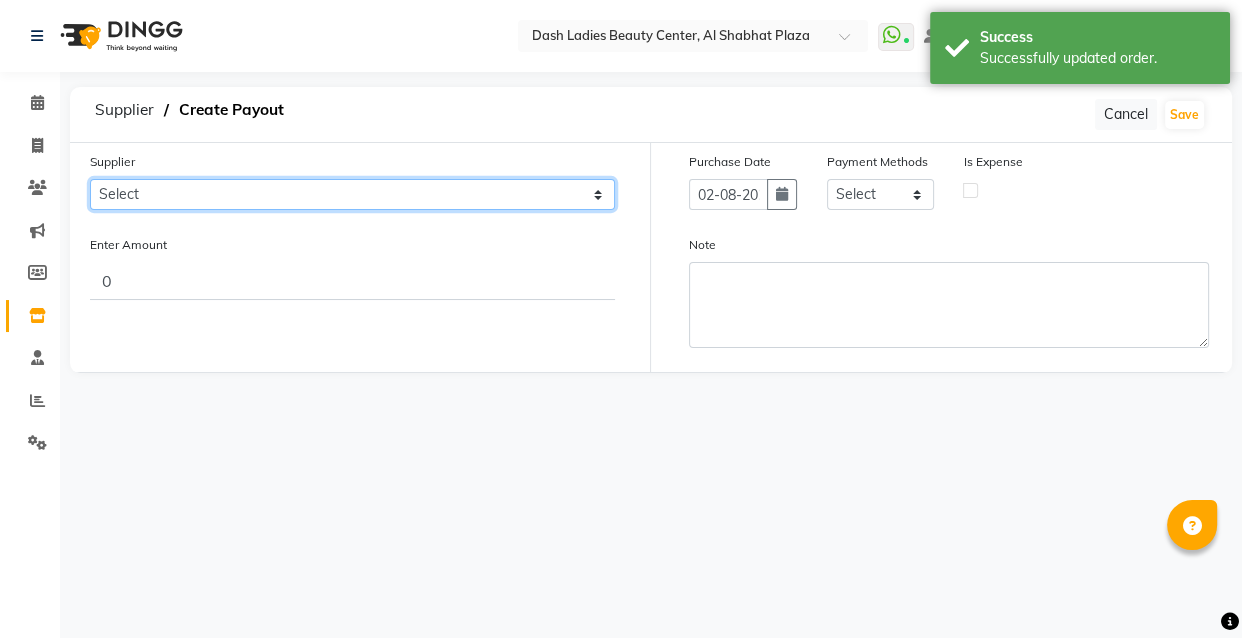 click on "Select SPAR - SPAR ADNOC DISTRIBUTION - ADNOC McDonald's - McDonald's Millia Cosmetics - Millia Cosmetics BASKIN ROBBINS - Baskin Robbins Aroos Al Batul - Argos Al Batul Henna Rashid Abdulla Grocery - Rashid Abdulla Grocery Store Darbar Restaurant - Darbar Restaurant  The Beauty Shop - The Beauty Shop Alpha med General Trading - Alphamed Golden Lili Cosmetics Trading Al Bushra LLC - Al Bushra Stationery & Toys & Confectioneries LLC GAME PLANET - Game Planet NAZIH - Nazih Beauty Supplies Co. L.L.C. JIMI GIFT MARKET LLC - JIMI GIFT MARKET Abdul Rahman Al Balouchi  - Abdul Rahman Al Balouchi Savora Food Industry LLC PEARL LLC - Pearl Specialty Coffee Roastery Al Jaser  - Al Jaser General Trading Jumbo Electronics Company Ltd - Jumbo Store Landmark Retail Investment Co. LLC - Home Box LA MARQUISE - La Marquise International FAKHR AL SHAEB - Fakhr Al Shaeb Food stuff WADI AL NOOR - Wadi Al Noor Modern Food Stuff LLC NATIONAL FLOWER LLC - National Flowers LLC - SPC Healthcare Trading Co. LLC - Dermalogica" 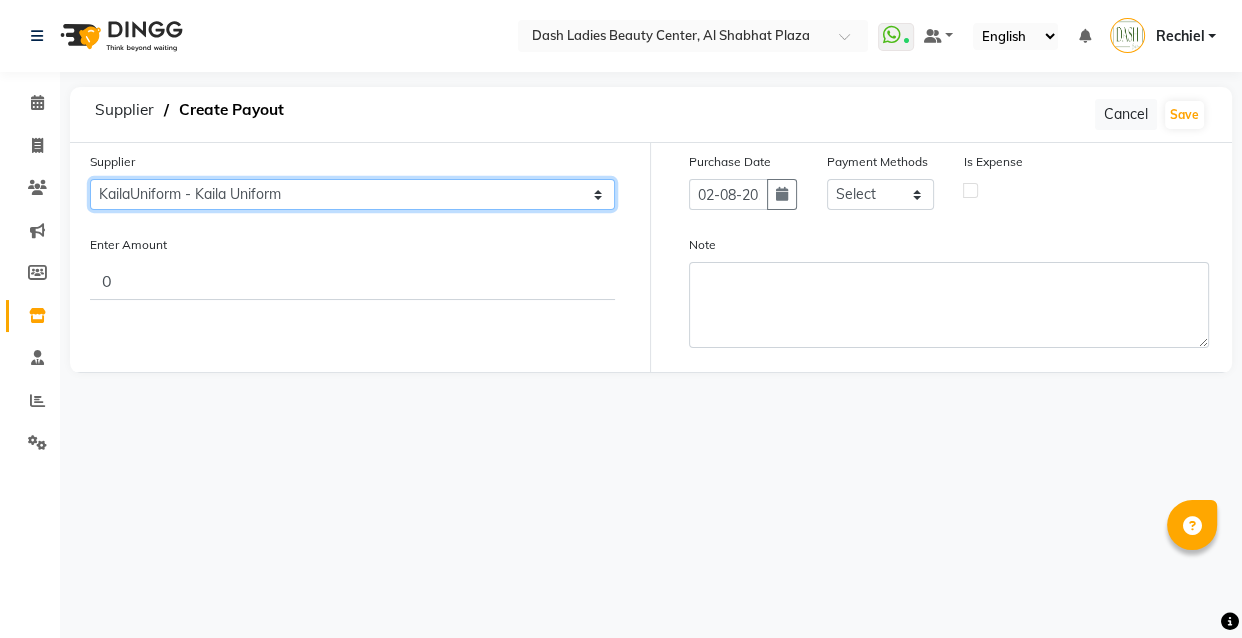 click on "Select SPAR - SPAR ADNOC DISTRIBUTION - ADNOC McDonald's - McDonald's Millia Cosmetics - Millia Cosmetics BASKIN ROBBINS - Baskin Robbins Aroos Al Batul - Argos Al Batul Henna Rashid Abdulla Grocery - Rashid Abdulla Grocery Store Darbar Restaurant - Darbar Restaurant  The Beauty Shop - The Beauty Shop Alpha med General Trading - Alphamed Golden Lili Cosmetics Trading Al Bushra LLC - Al Bushra Stationery & Toys & Confectioneries LLC GAME PLANET - Game Planet NAZIH - Nazih Beauty Supplies Co. L.L.C. JIMI GIFT MARKET LLC - JIMI GIFT MARKET Abdul Rahman Al Balouchi  - Abdul Rahman Al Balouchi Savora Food Industry LLC PEARL LLC - Pearl Specialty Coffee Roastery Al Jaser  - Al Jaser General Trading Jumbo Electronics Company Ltd - Jumbo Store Landmark Retail Investment Co. LLC - Home Box LA MARQUISE - La Marquise International FAKHR AL SHAEB - Fakhr Al Shaeb Food stuff WADI AL NOOR - Wadi Al Noor Modern Food Stuff LLC NATIONAL FLOWER LLC - National Flowers LLC - SPC Healthcare Trading Co. LLC - Dermalogica" 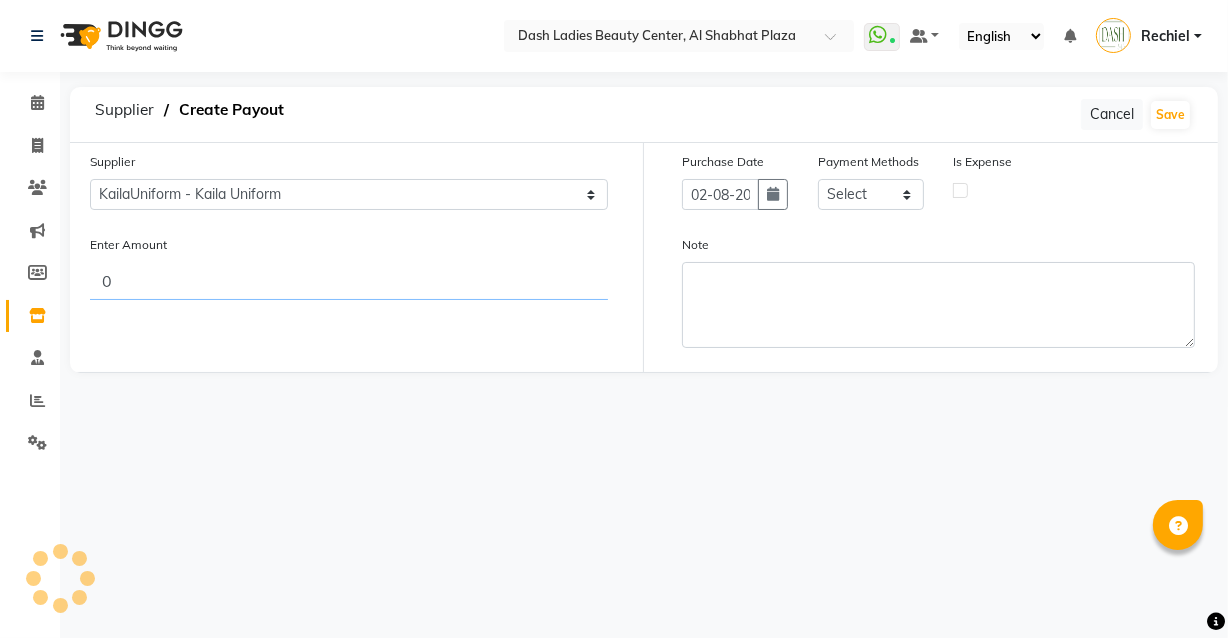 click on "0" at bounding box center [349, 281] 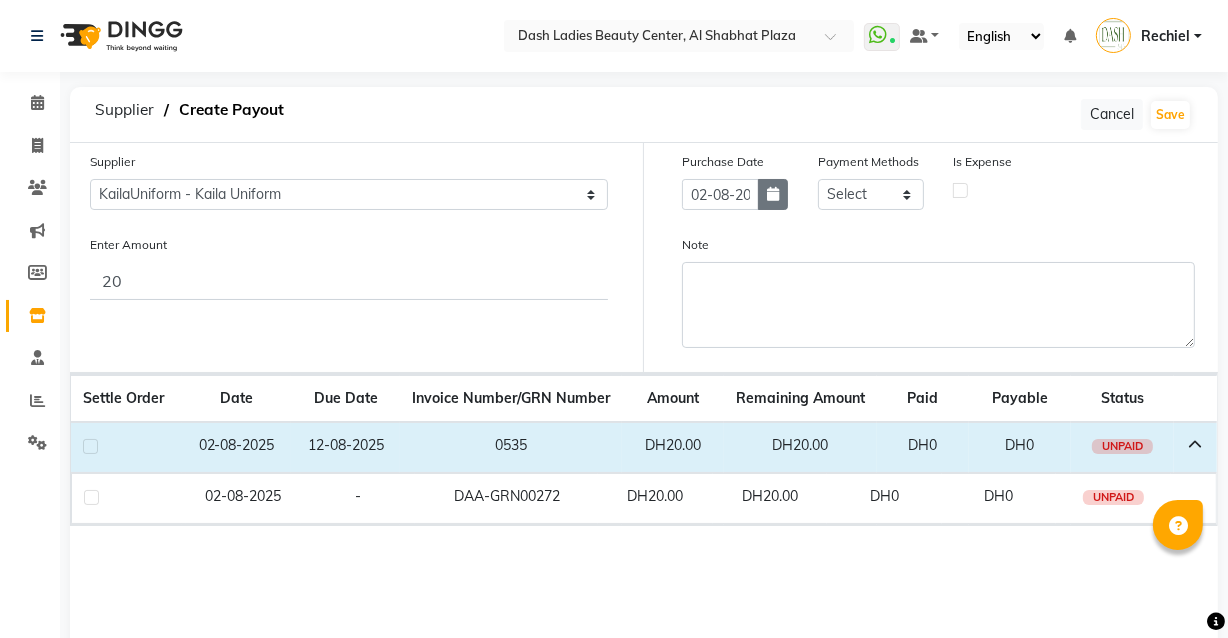 click 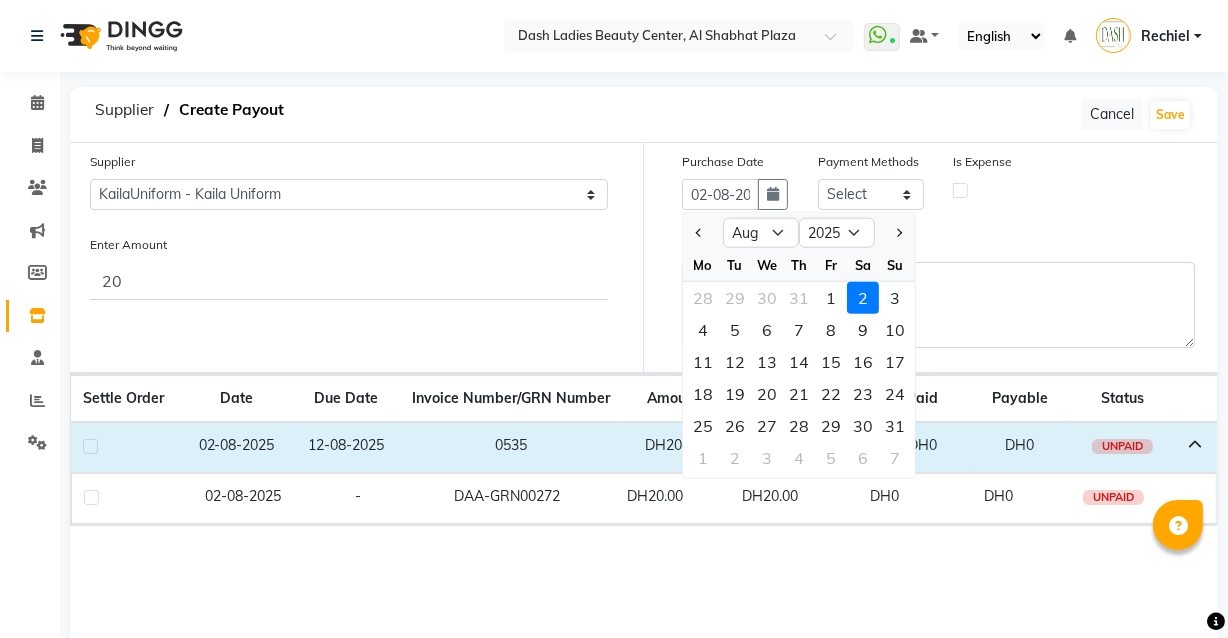 click on "2" 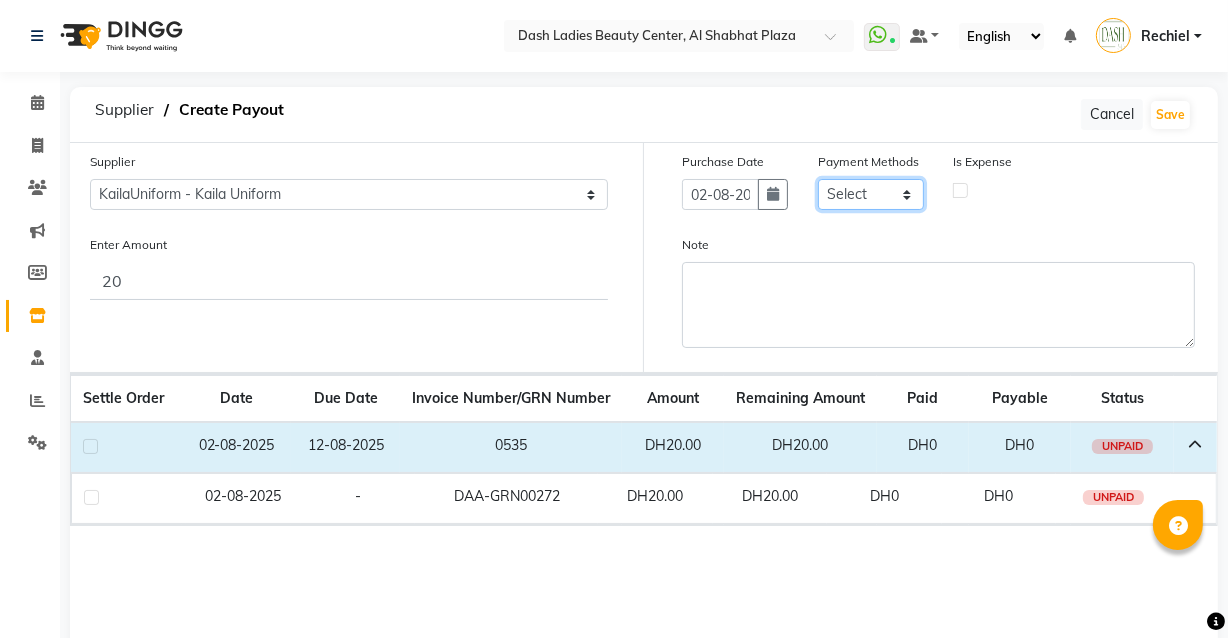 click on "Select CASH CARD ONLINE On Account Wallet Package Prepaid Gift Card" 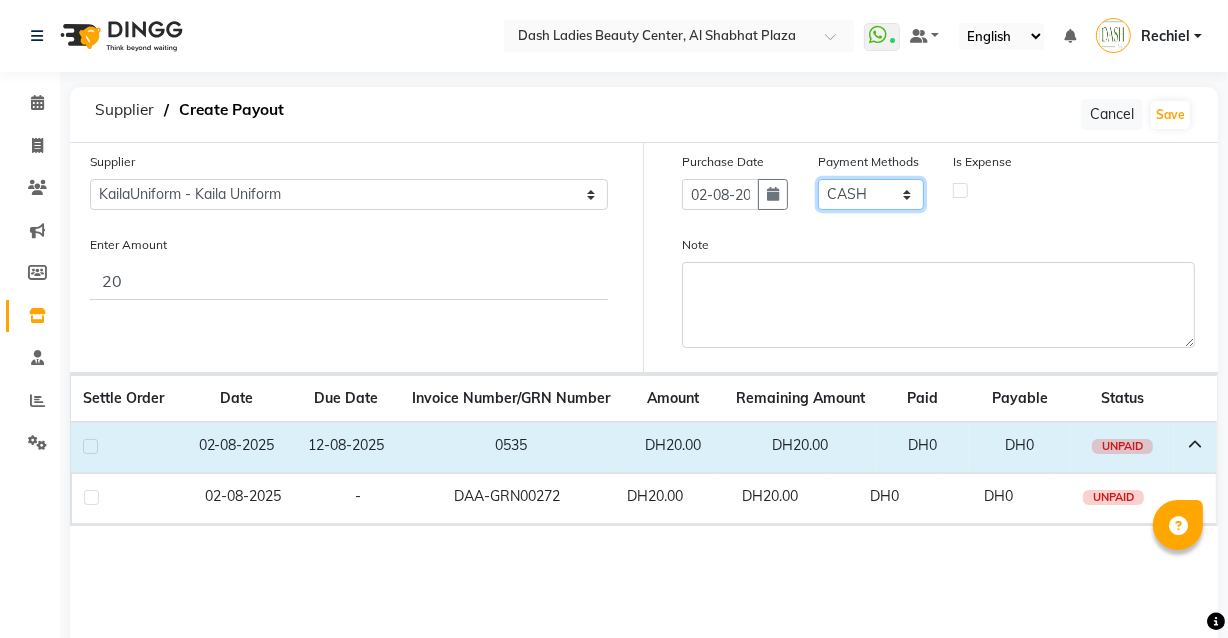 click on "Select CASH CARD ONLINE On Account Wallet Package Prepaid Gift Card" 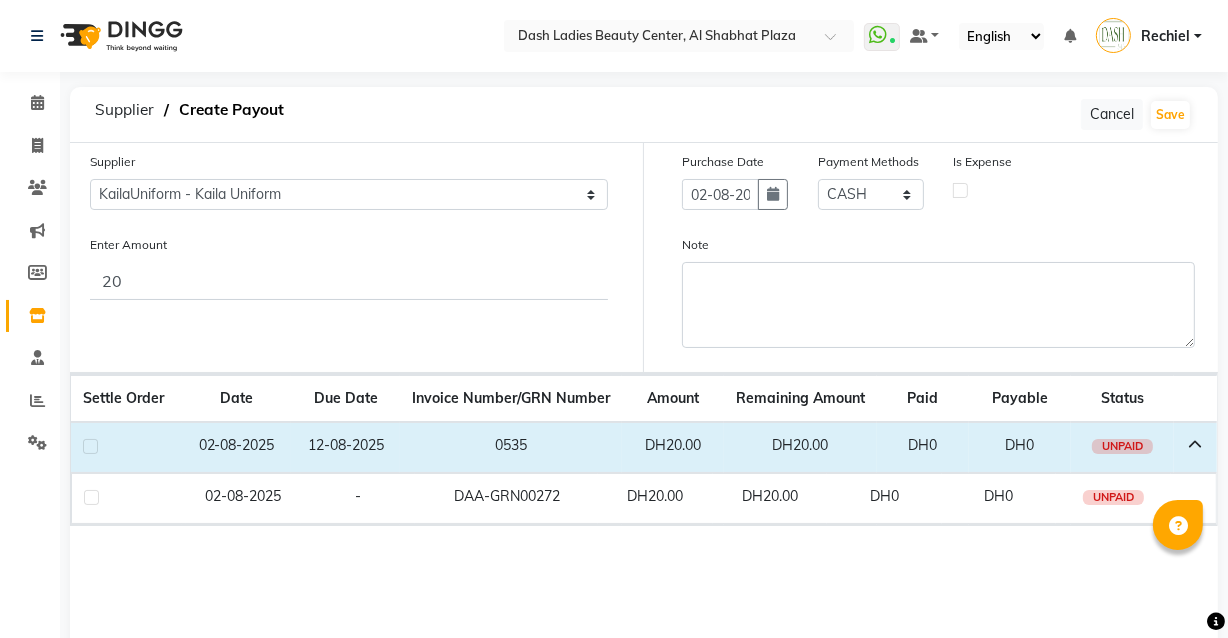 click 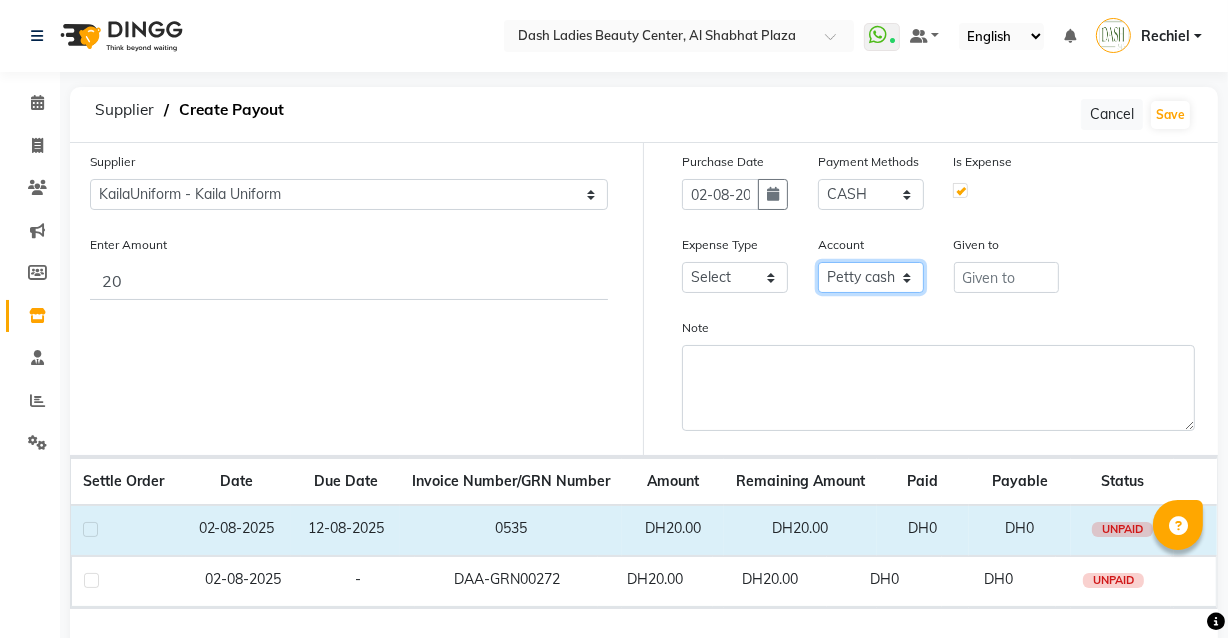 click on "Select Petty cash Card Tax Cash In Hand" 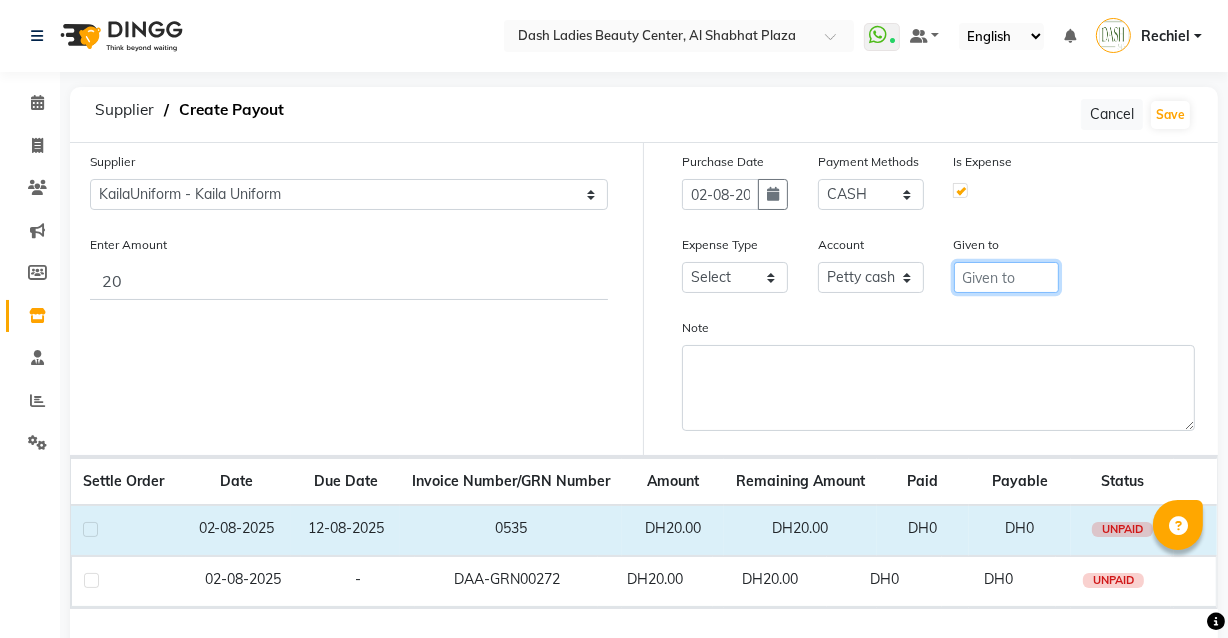 click at bounding box center [1007, 277] 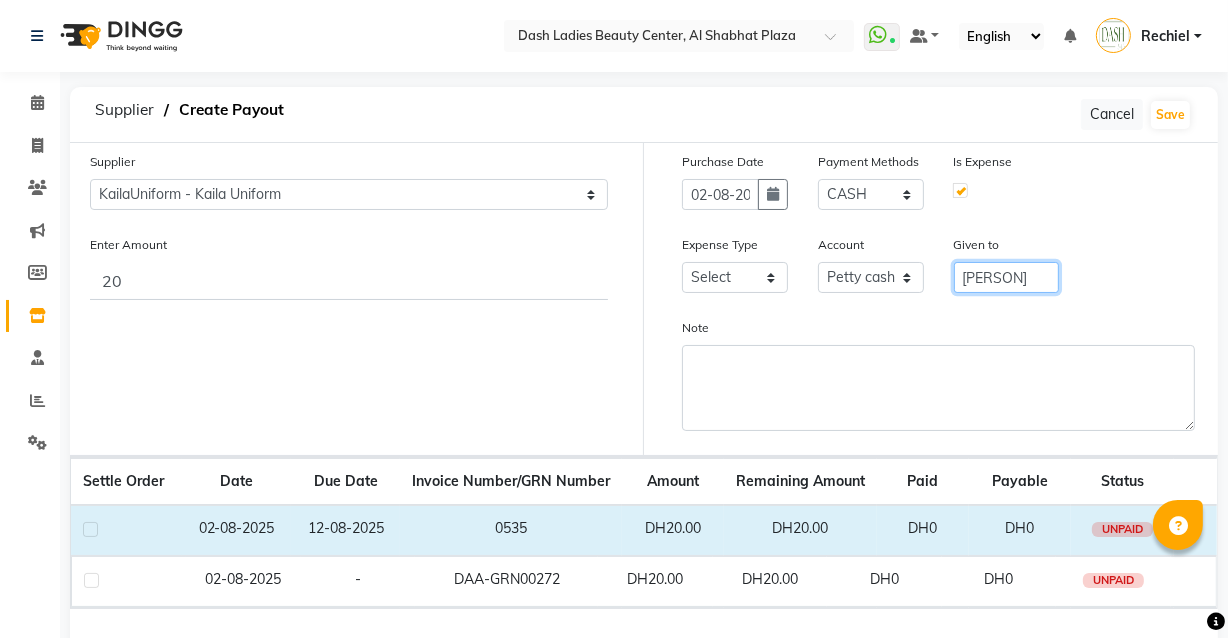 click on "[PERSON]" at bounding box center [1007, 277] 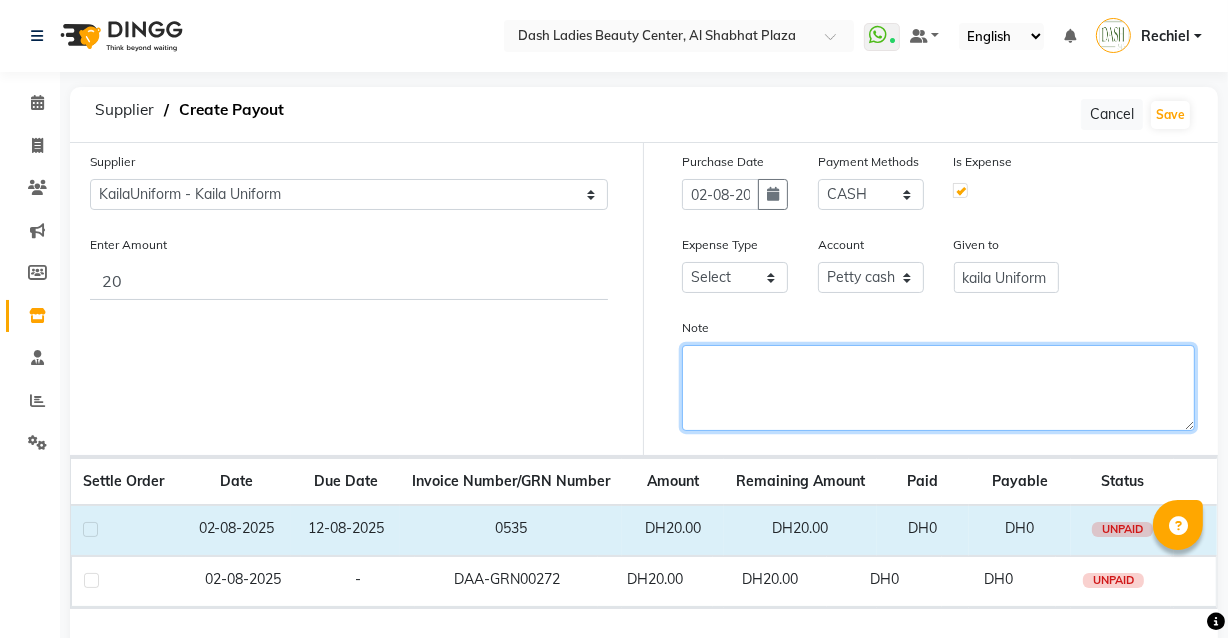 click on "Note" at bounding box center [938, 388] 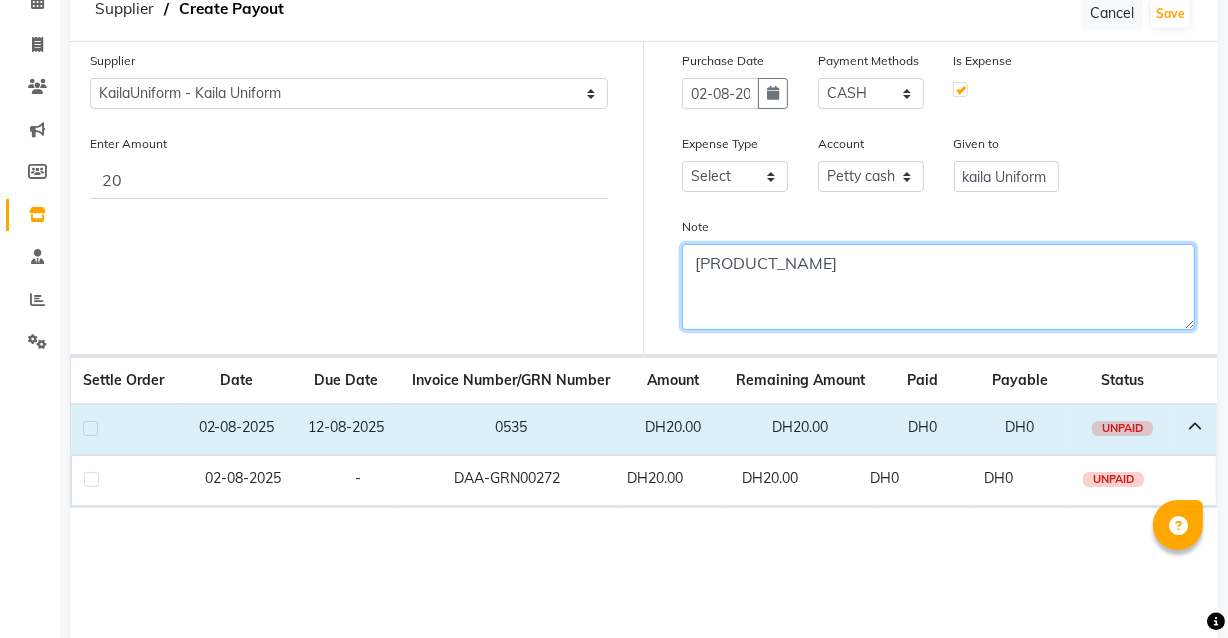 scroll, scrollTop: 177, scrollLeft: 0, axis: vertical 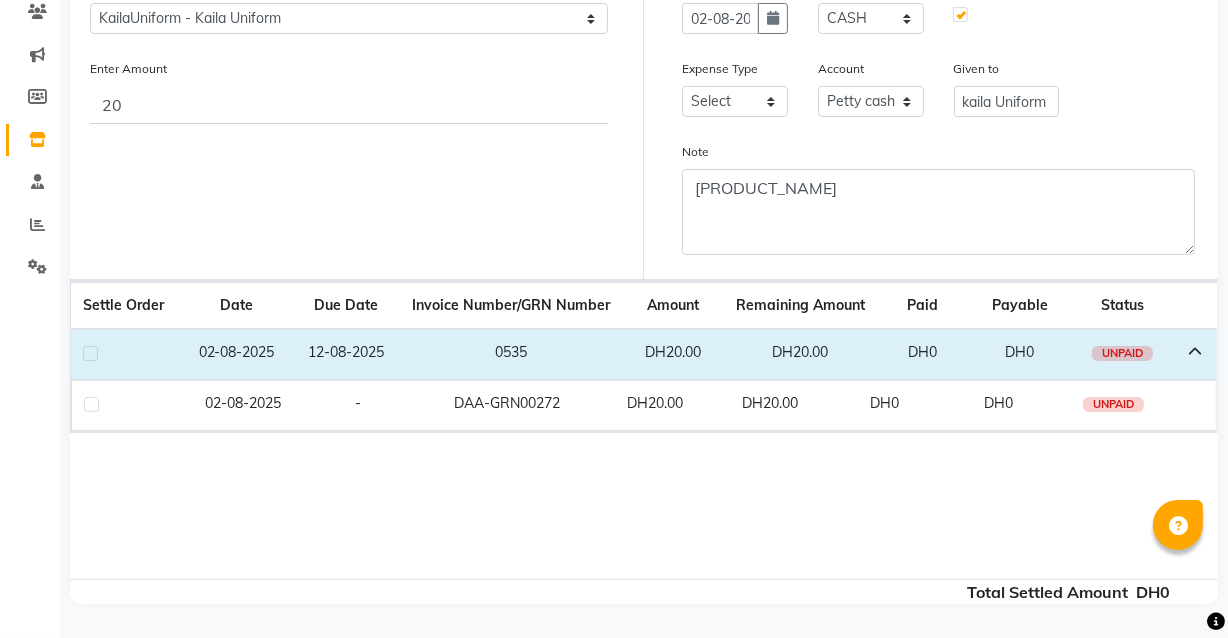 click 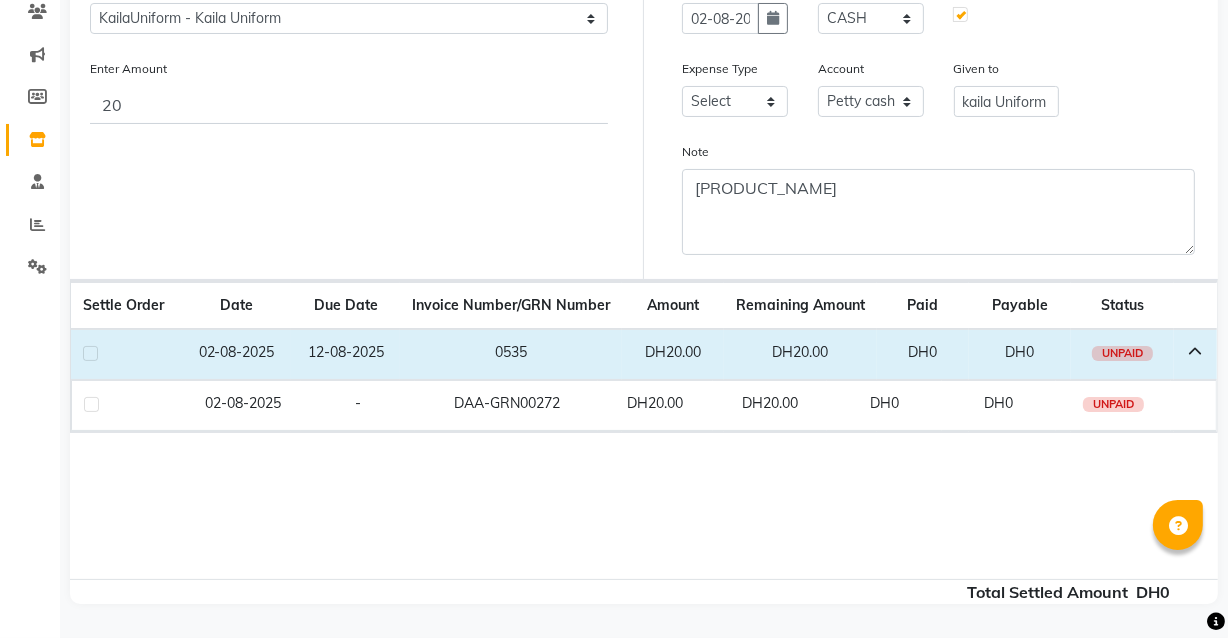 click at bounding box center (89, 354) 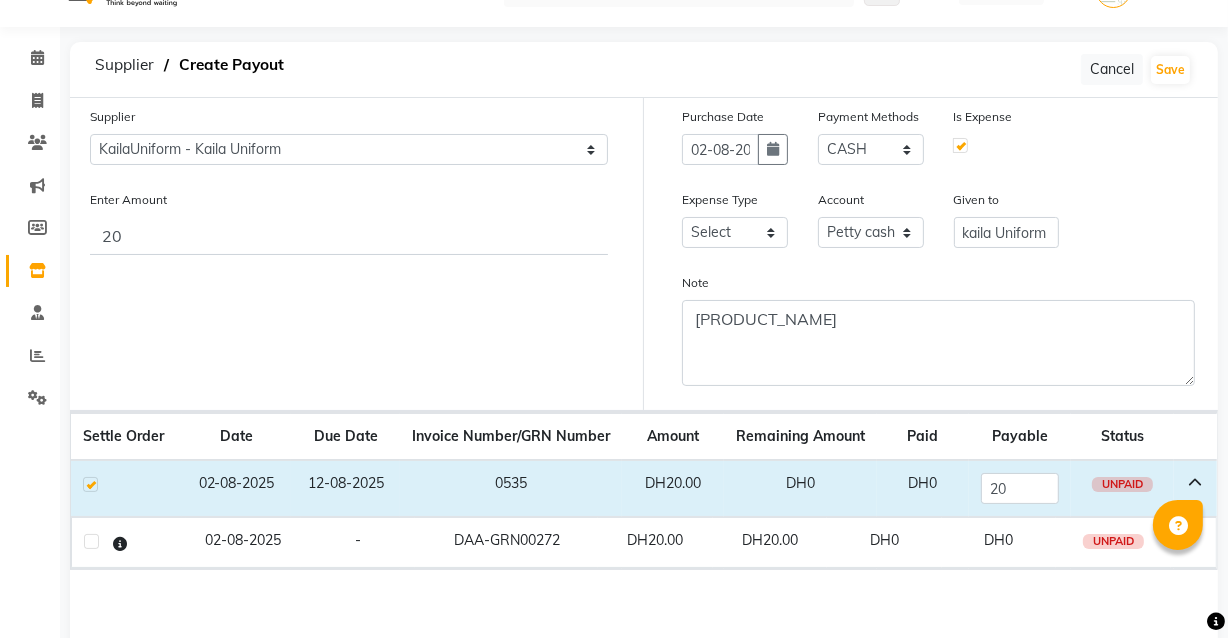 scroll, scrollTop: 0, scrollLeft: 0, axis: both 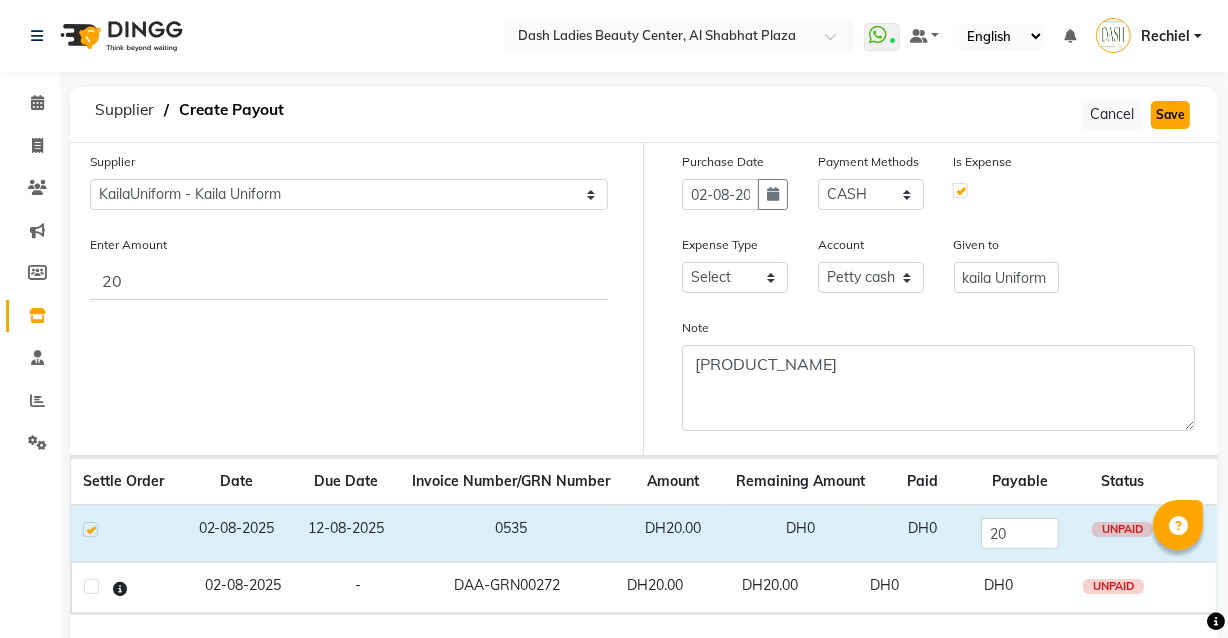 click on "Save" 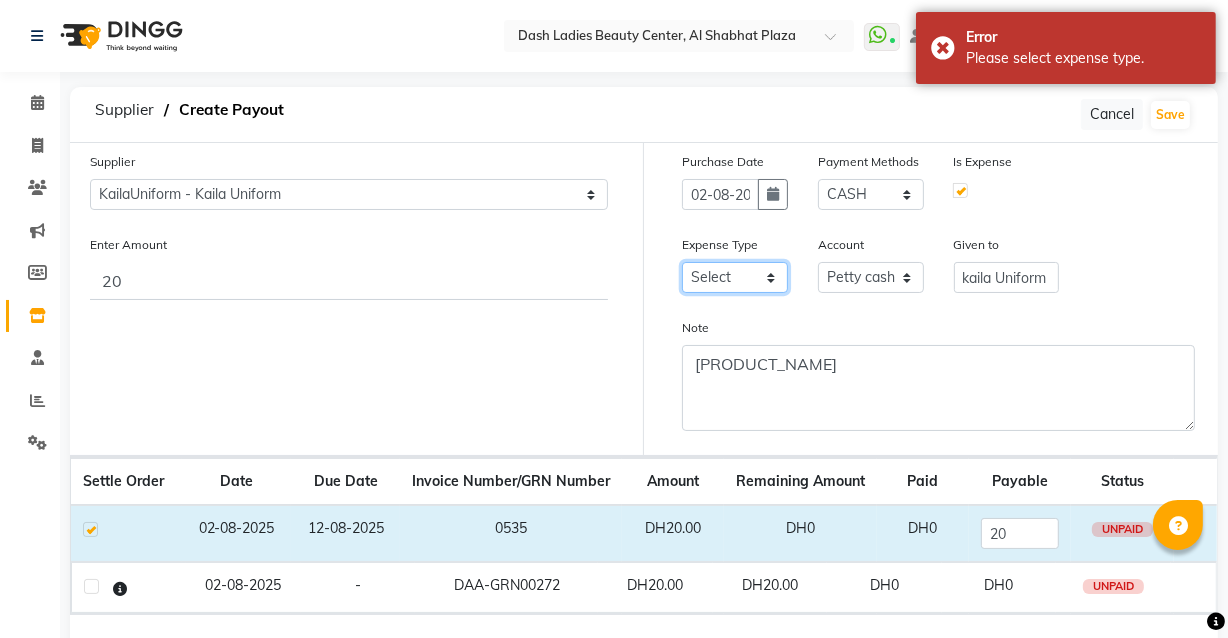 click on "Select Advance Salary Bank charges Car maintenance  Cash transfer to bank Cash transfer to hub Client Snacks Clinical charges Equipment Fuel Govt fee Incentive Insurance International purchase Loan Repayment Maintenance Marketing Miscellaneous MRA Other Pantry Product Rent Salary Staff Snacks Tax Tea & Refreshment Utilities" 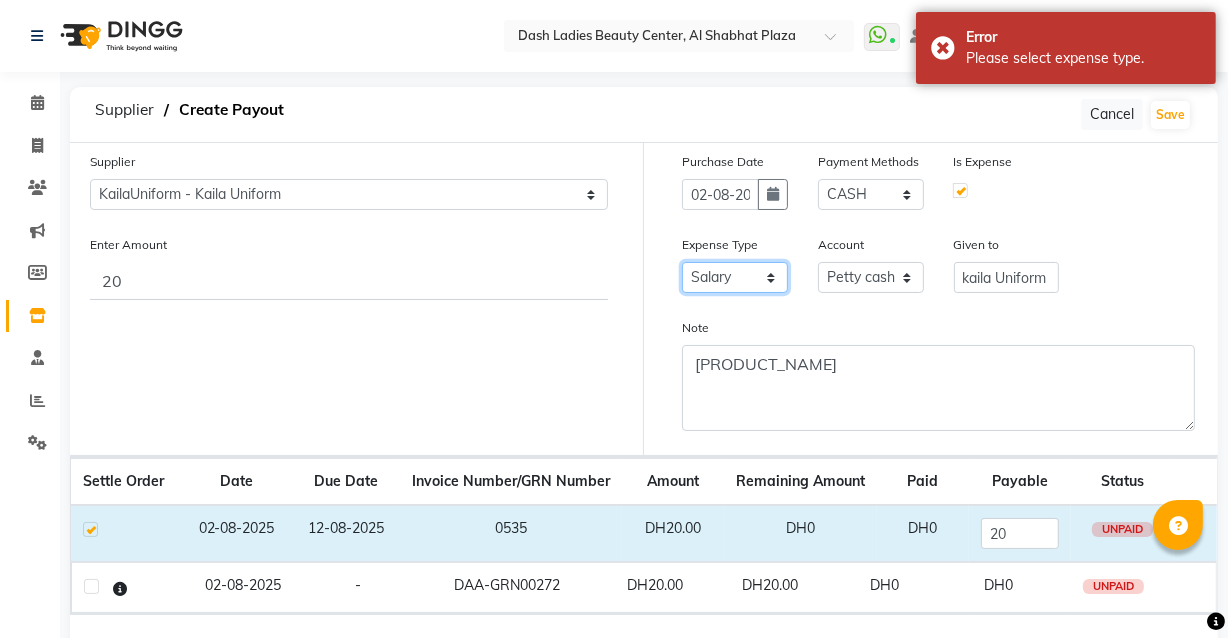 click on "Select Advance Salary Bank charges Car maintenance  Cash transfer to bank Cash transfer to hub Client Snacks Clinical charges Equipment Fuel Govt fee Incentive Insurance International purchase Loan Repayment Maintenance Marketing Miscellaneous MRA Other Pantry Product Rent Salary Staff Snacks Tax Tea & Refreshment Utilities" 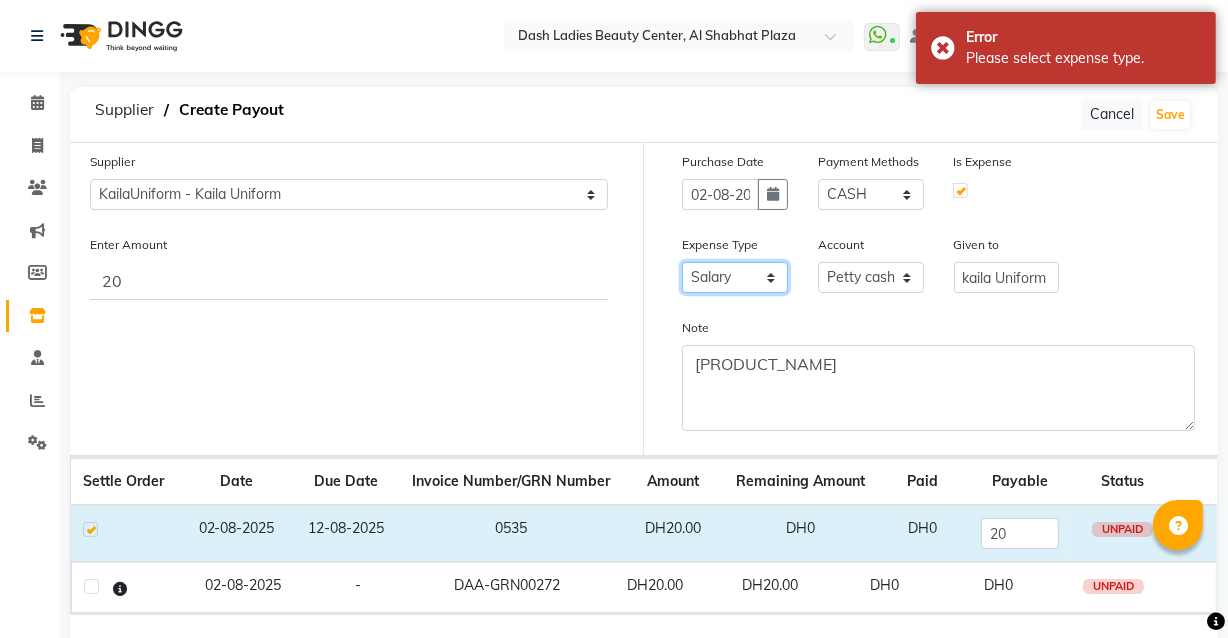 click on "Select Advance Salary Bank charges Car maintenance  Cash transfer to bank Cash transfer to hub Client Snacks Clinical charges Equipment Fuel Govt fee Incentive Insurance International purchase Loan Repayment Maintenance Marketing Miscellaneous MRA Other Pantry Product Rent Salary Staff Snacks Tax Tea & Refreshment Utilities" 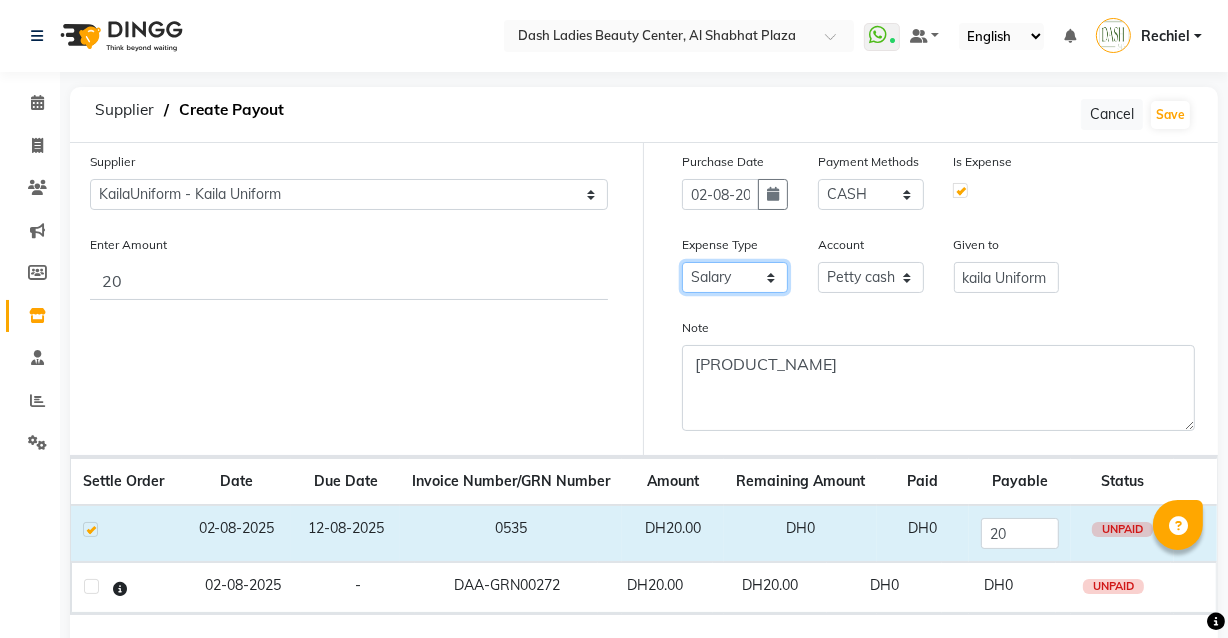 click on "Select Advance Salary Bank charges Car maintenance  Cash transfer to bank Cash transfer to hub Client Snacks Clinical charges Equipment Fuel Govt fee Incentive Insurance International purchase Loan Repayment Maintenance Marketing Miscellaneous MRA Other Pantry Product Rent Salary Staff Snacks Tax Tea & Refreshment Utilities" 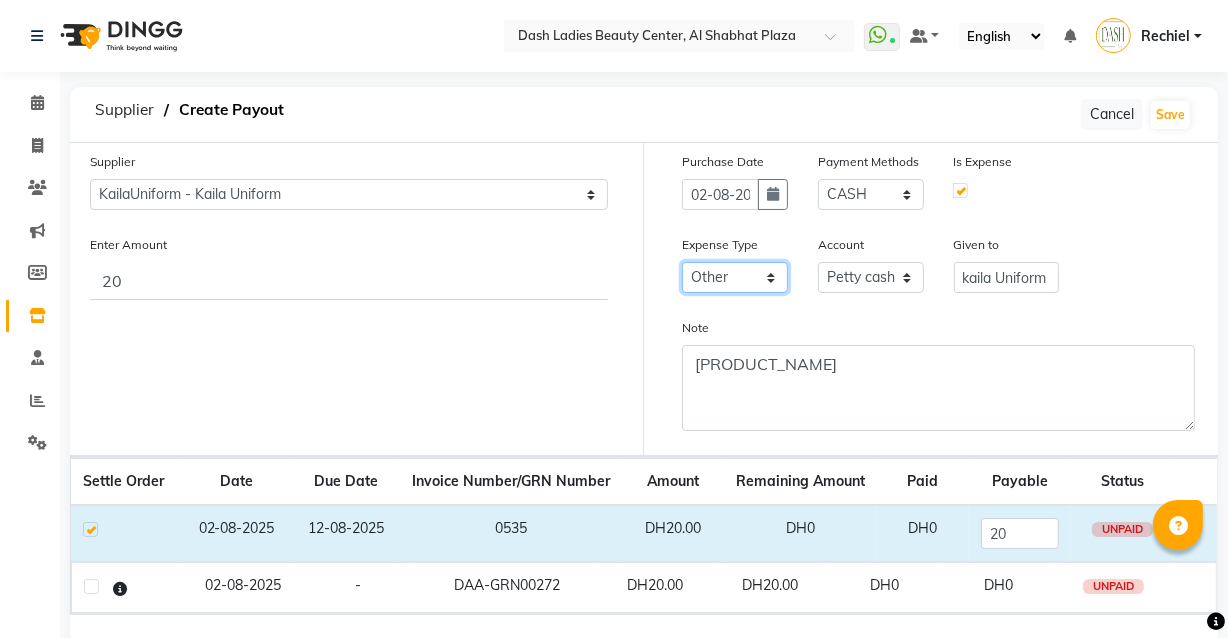click on "Select Advance Salary Bank charges Car maintenance  Cash transfer to bank Cash transfer to hub Client Snacks Clinical charges Equipment Fuel Govt fee Incentive Insurance International purchase Loan Repayment Maintenance Marketing Miscellaneous MRA Other Pantry Product Rent Salary Staff Snacks Tax Tea & Refreshment Utilities" 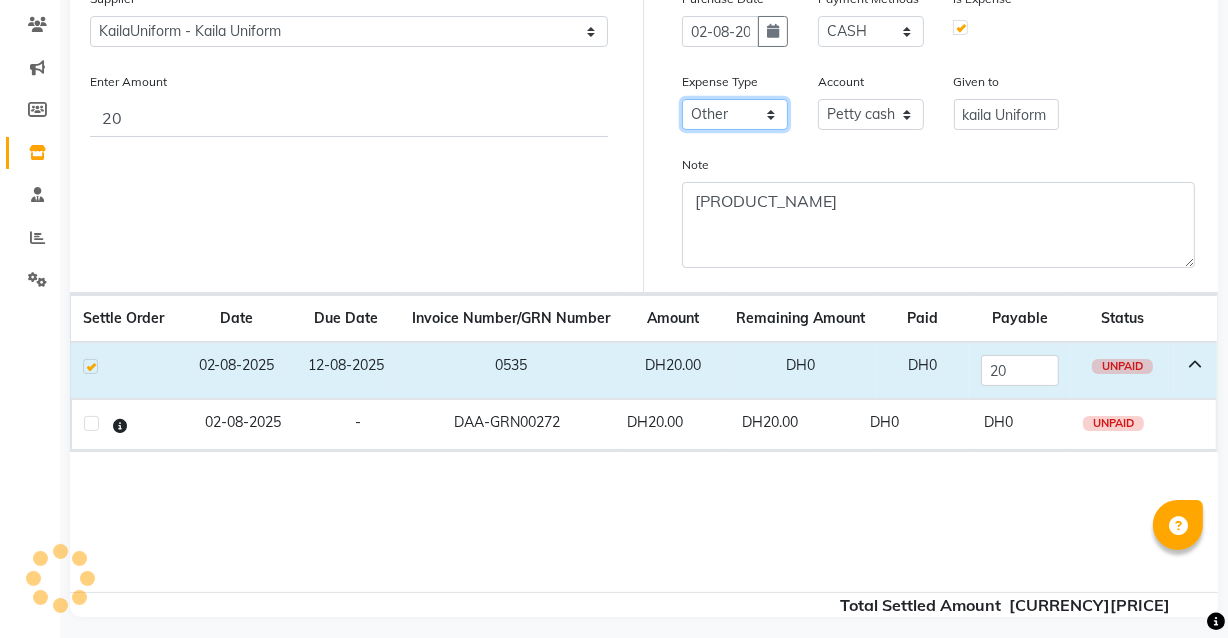 scroll, scrollTop: 0, scrollLeft: 0, axis: both 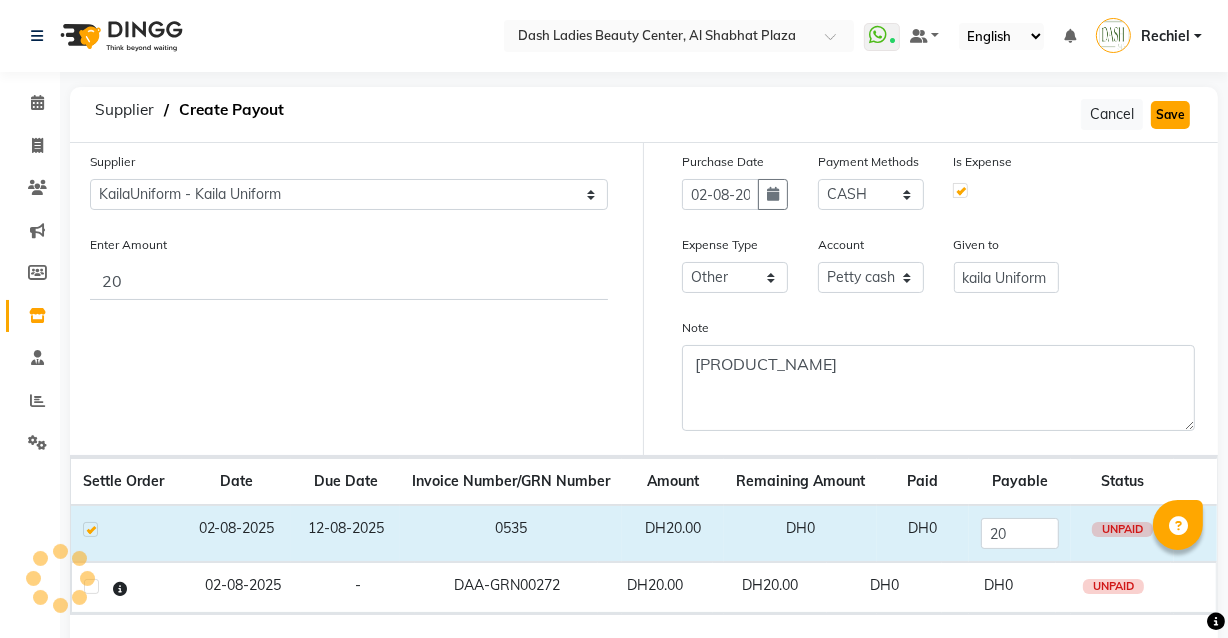 click on "Save" 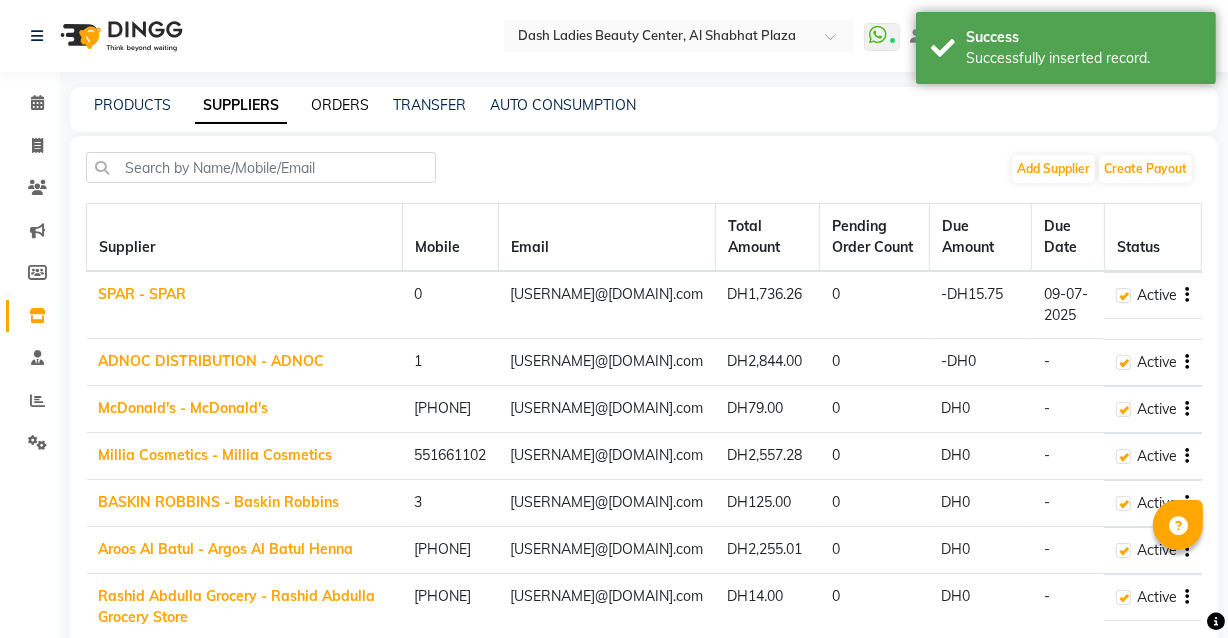 click on "ORDERS" 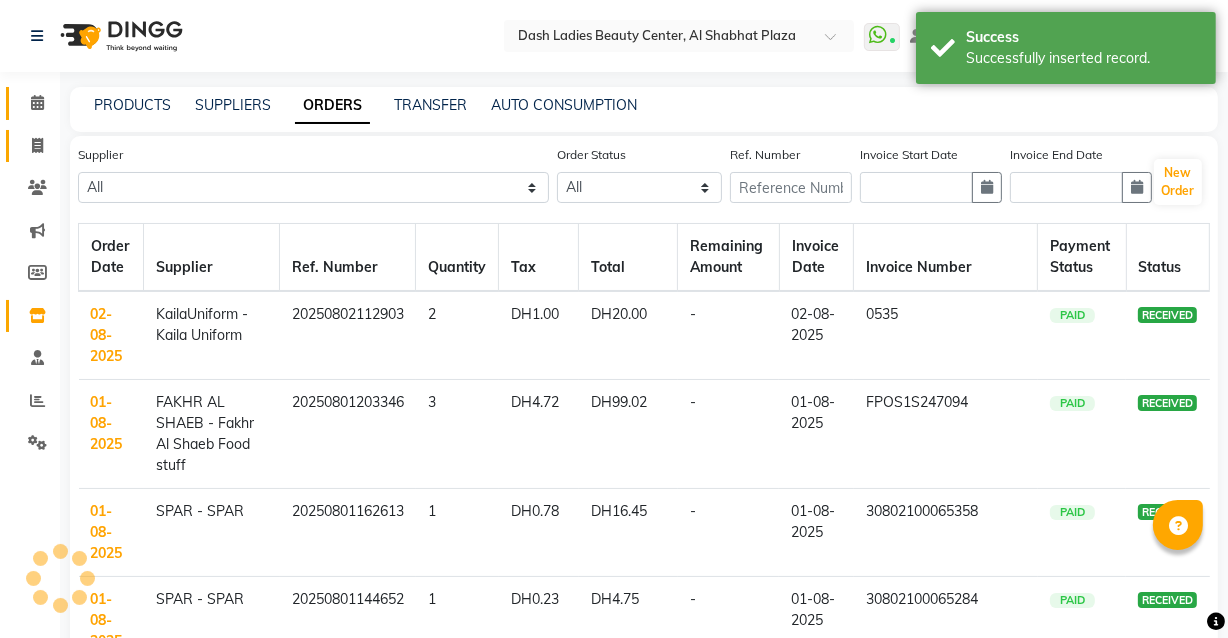 click 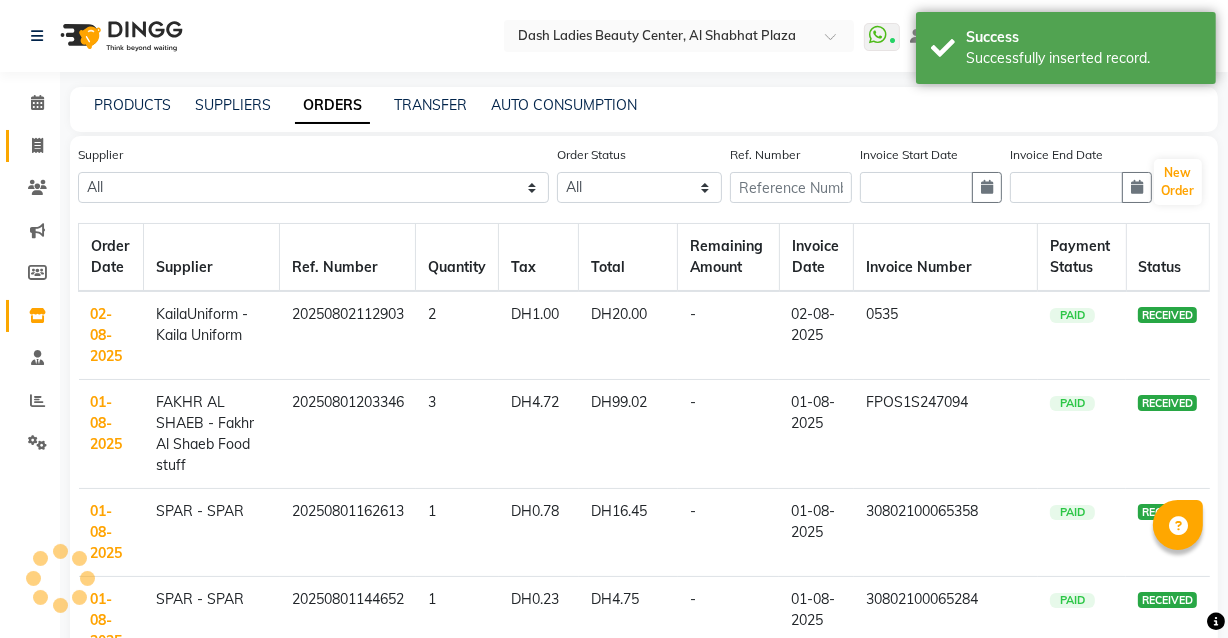 click 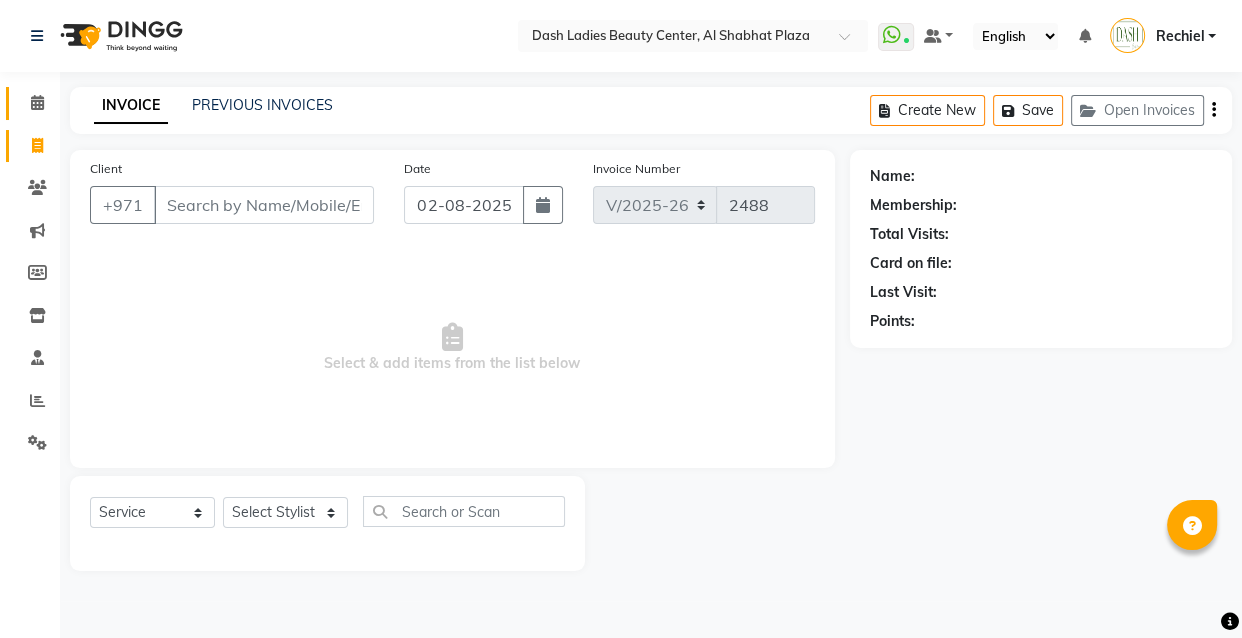 click 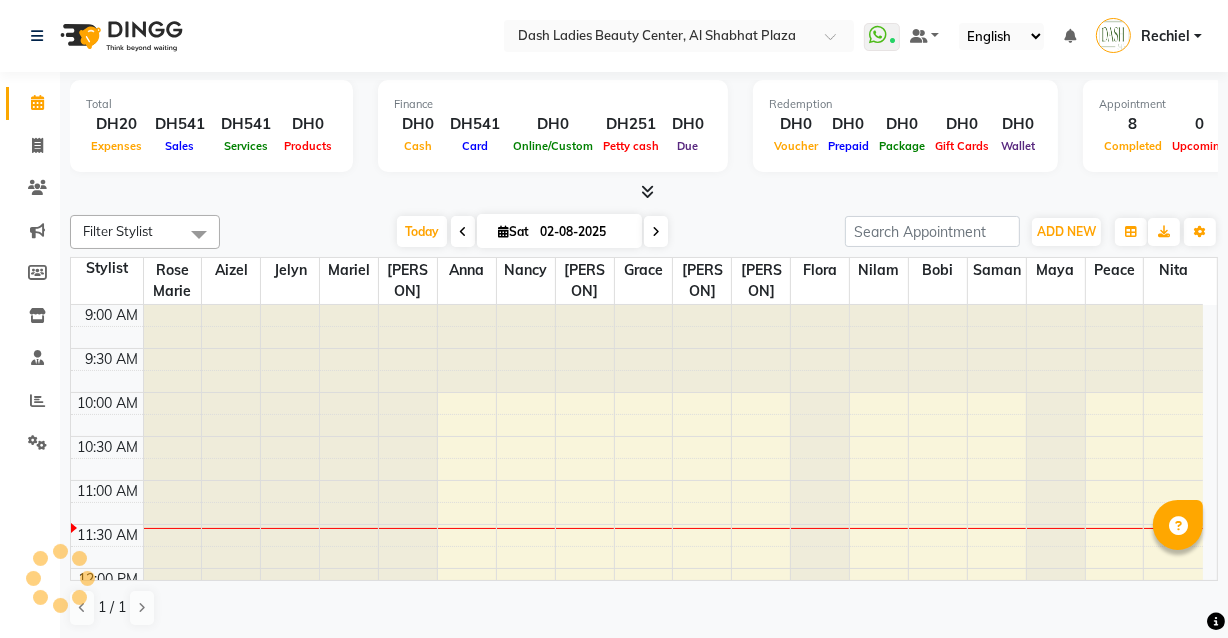 scroll, scrollTop: 0, scrollLeft: 0, axis: both 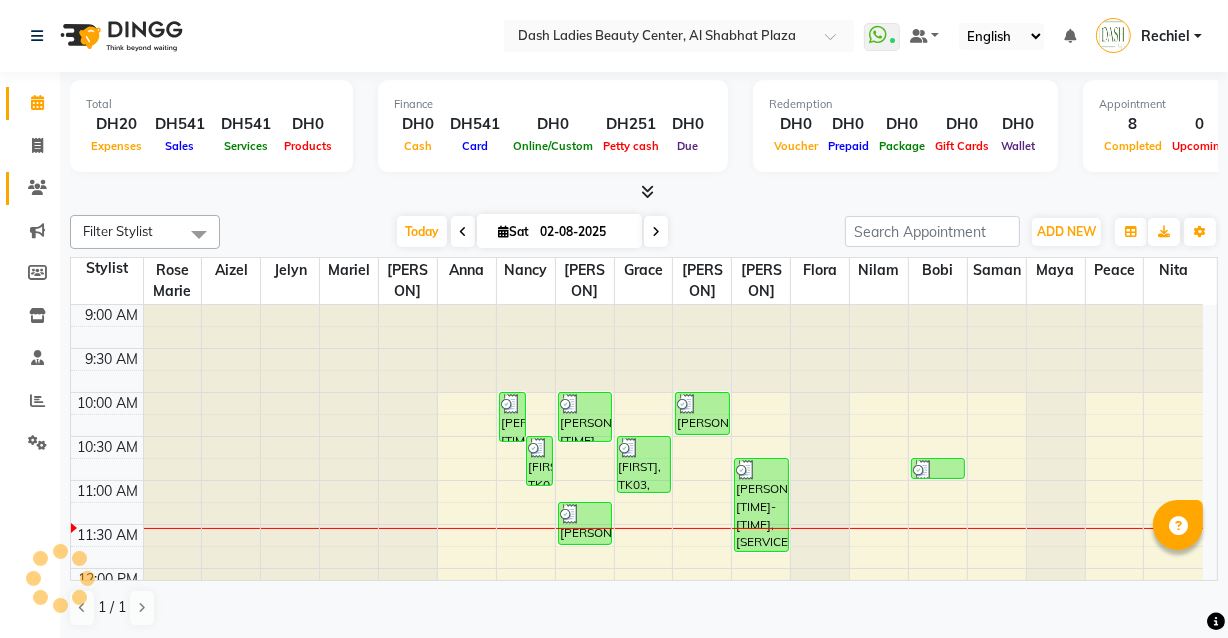 click 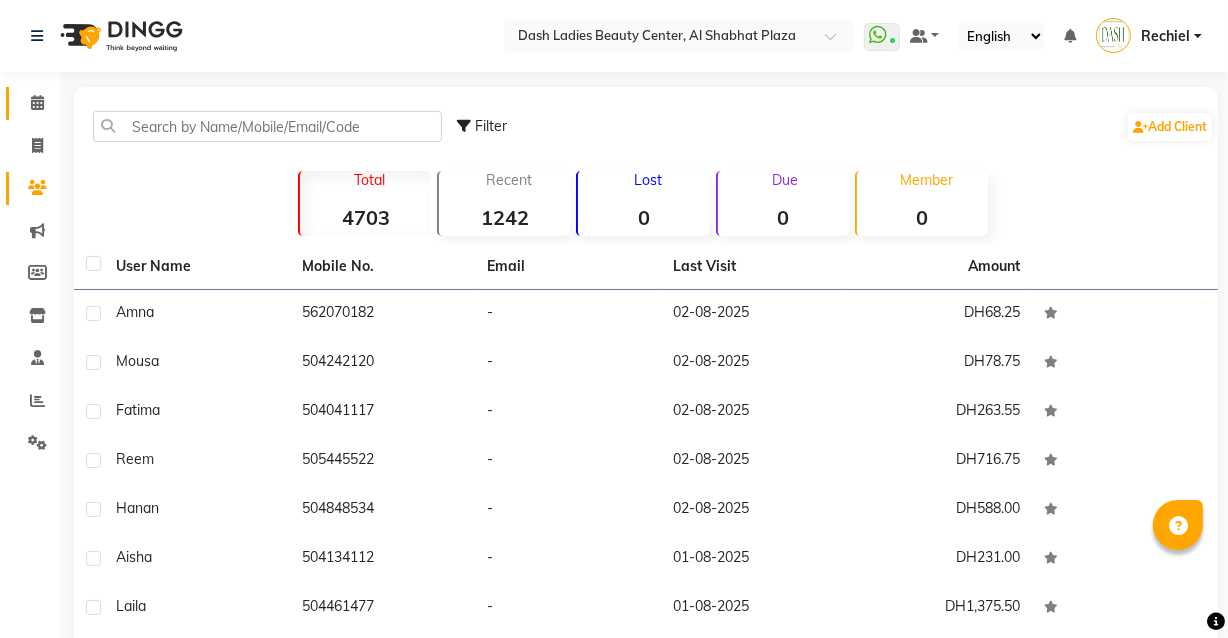 click 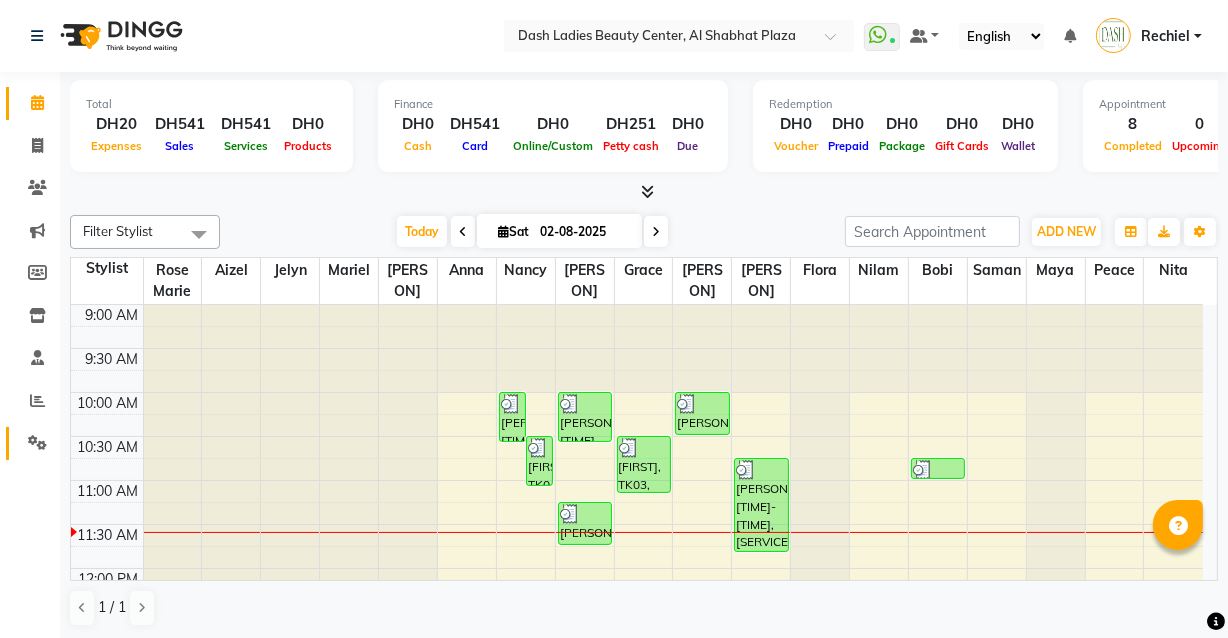 click on "Settings" 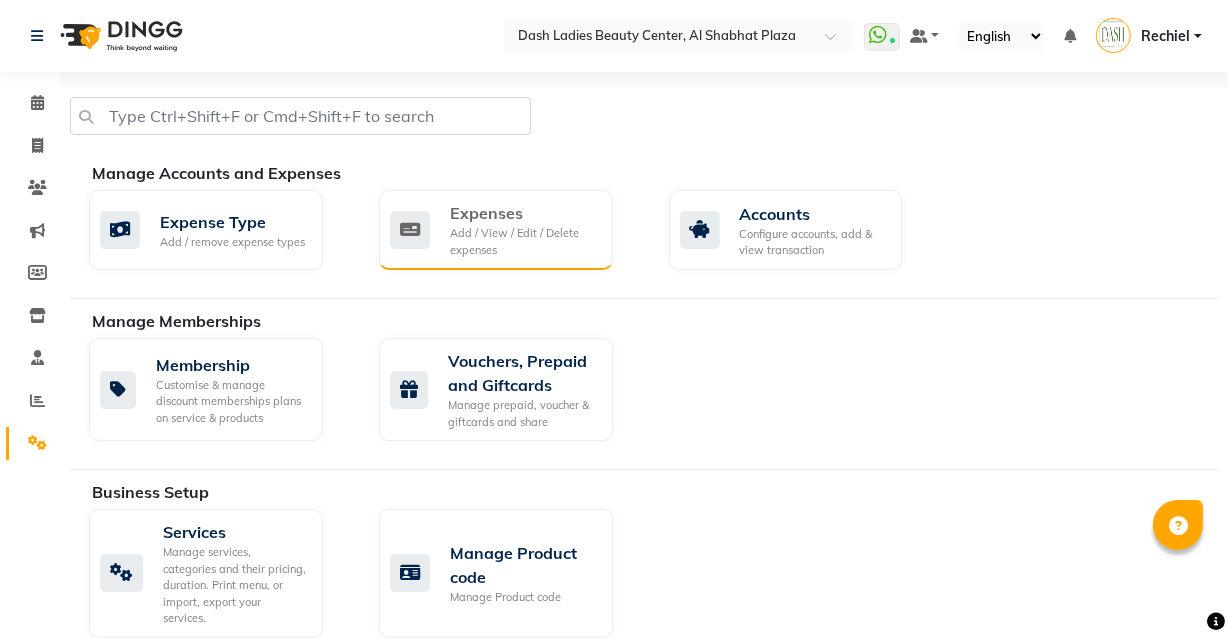 click on "Expenses Add / View / Edit / Delete expenses" 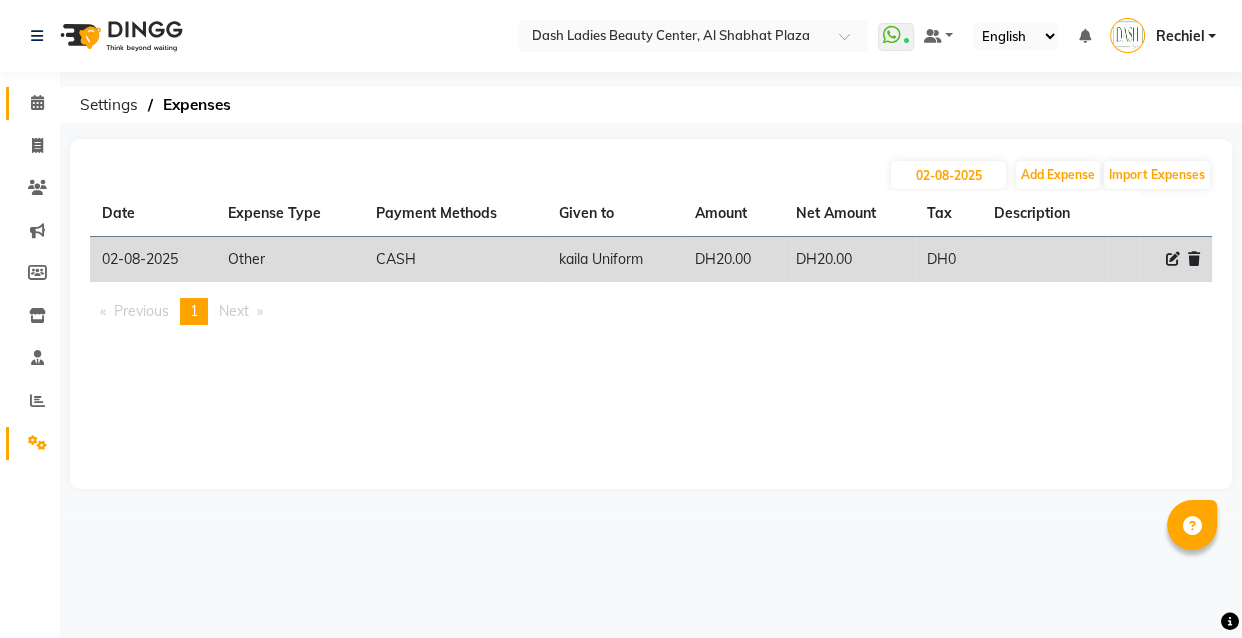 click on "Calendar" 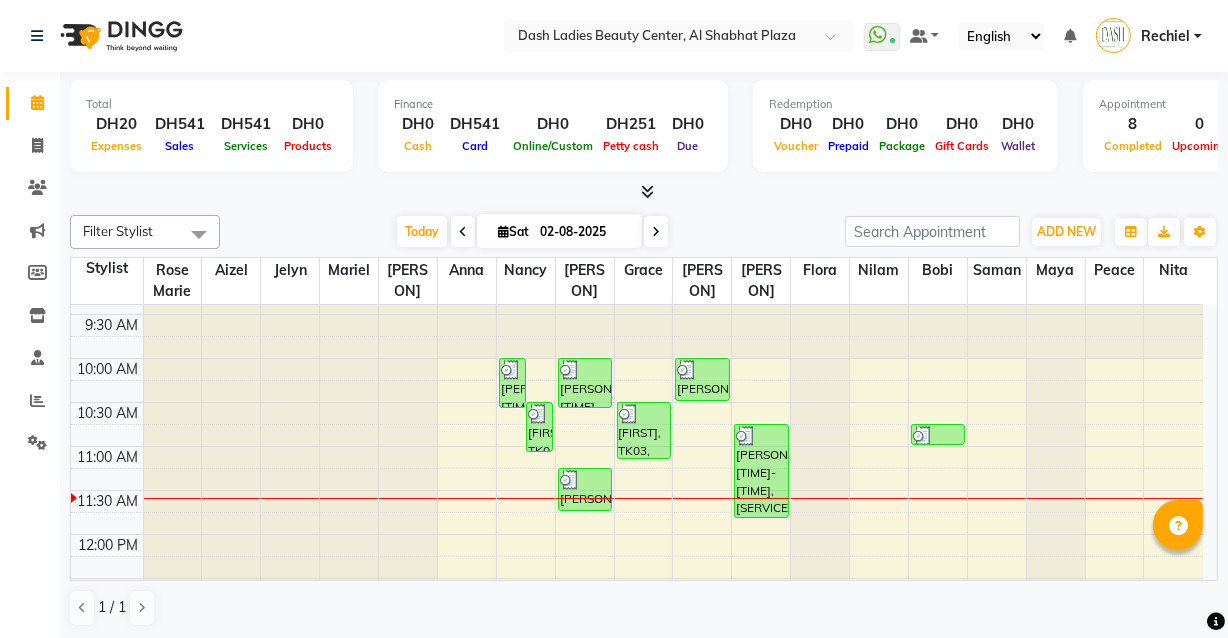 scroll, scrollTop: 0, scrollLeft: 0, axis: both 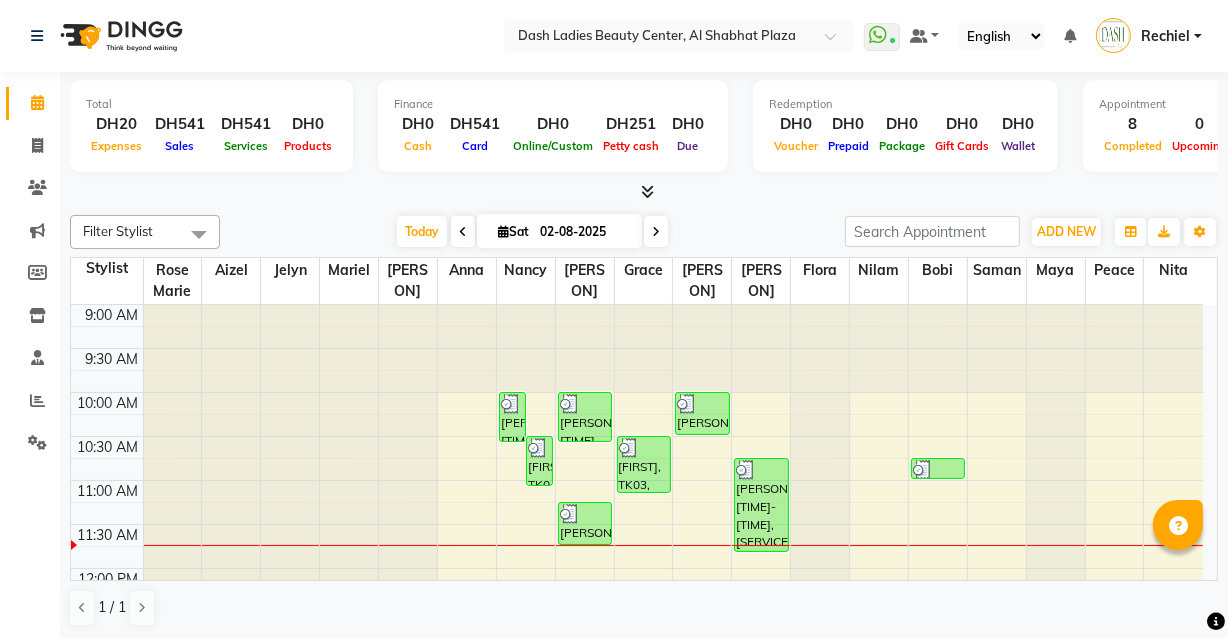 click at bounding box center (673, 403) 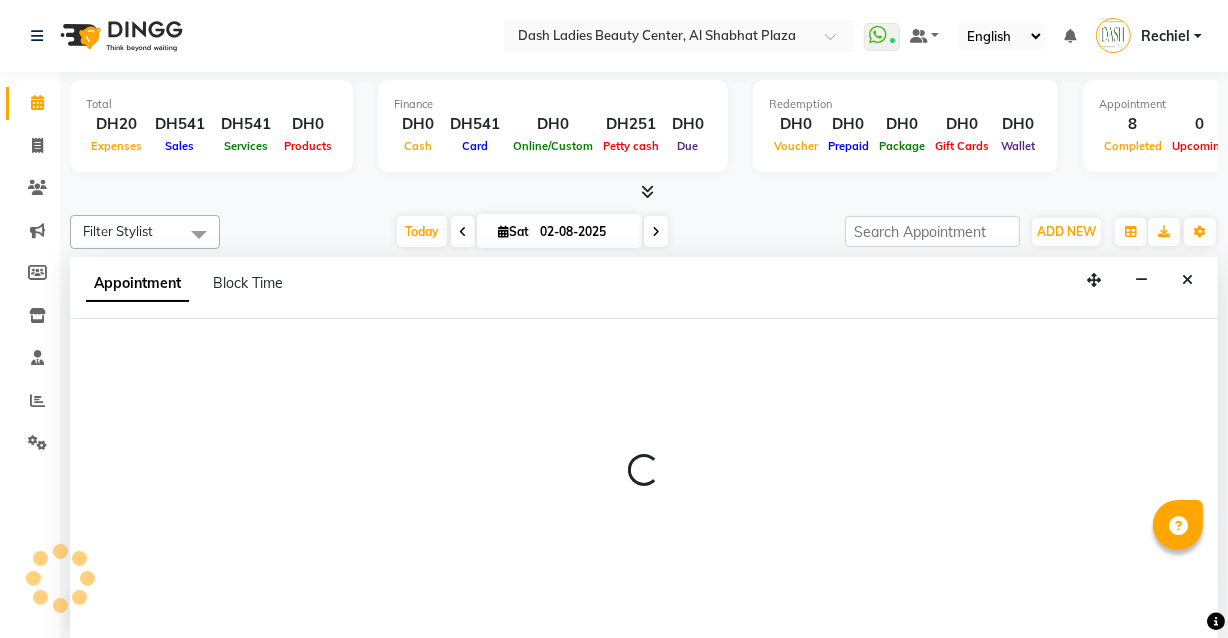 scroll, scrollTop: 0, scrollLeft: 0, axis: both 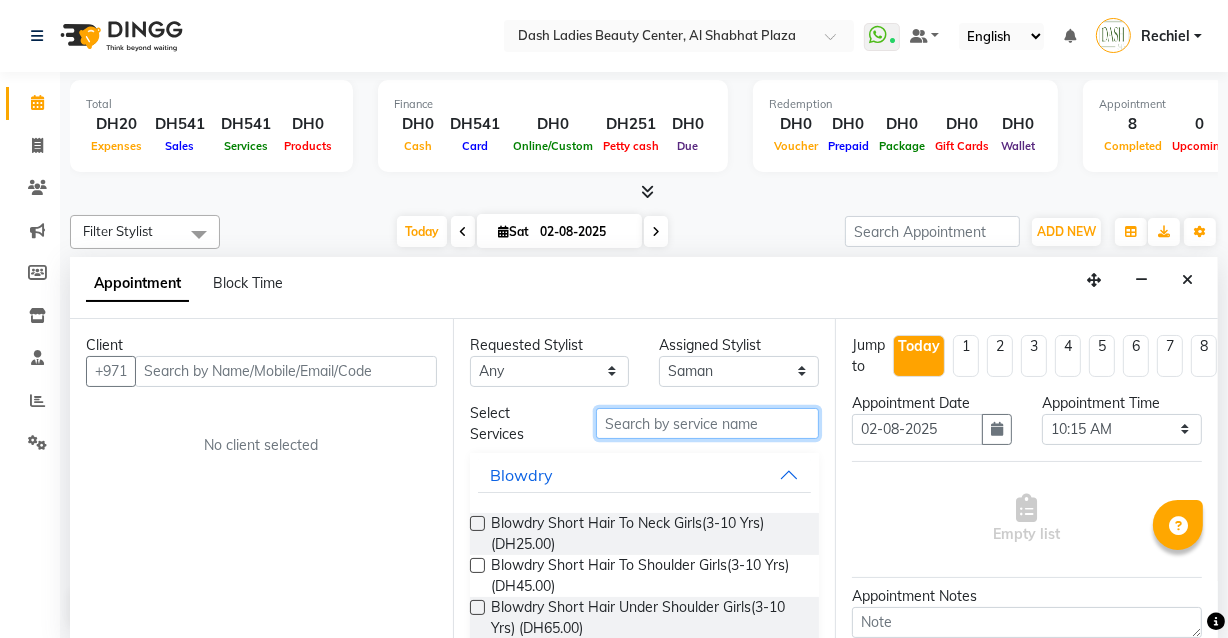 click at bounding box center [707, 423] 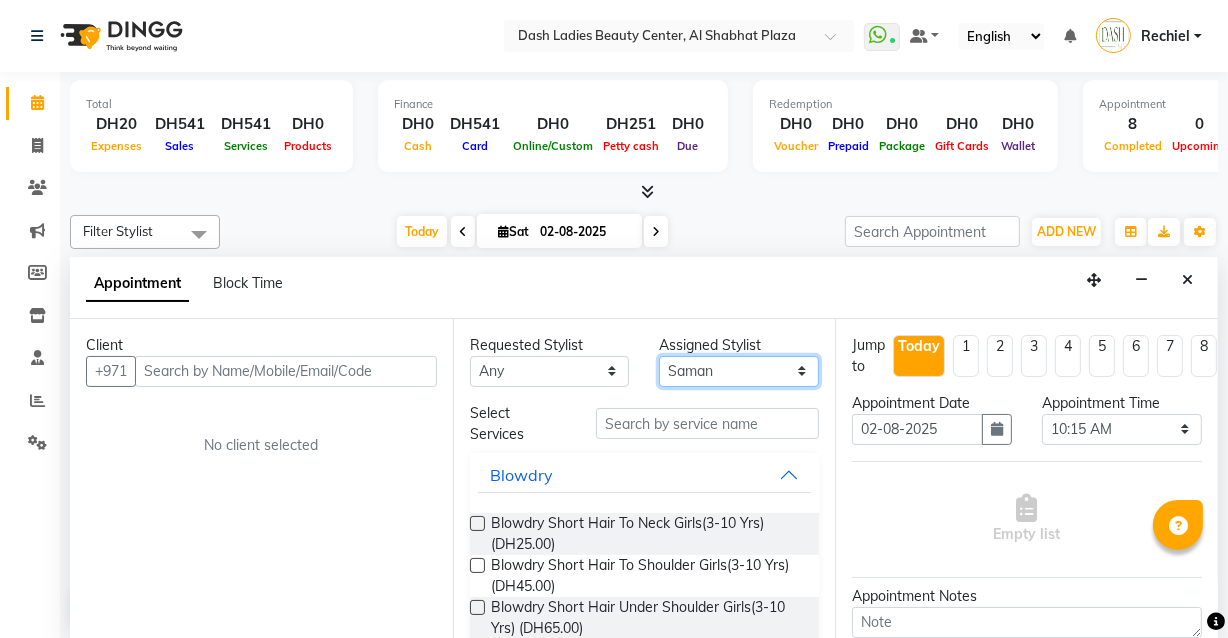 click on "Select Aizel Angelina Anna Bobi Edlyn Flora Grace Janine Jelyn Mariel Maya Nancy Nilam Nita Peace Rose Marie Saman Talina" at bounding box center [739, 371] 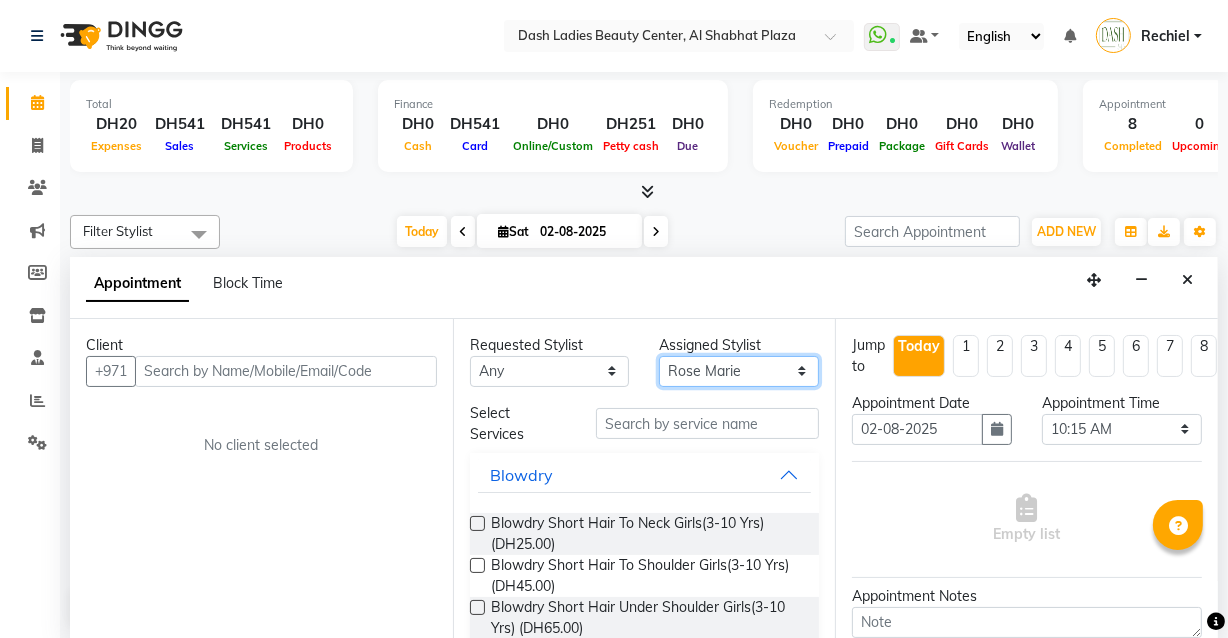 click on "Select Aizel Angelina Anna Bobi Edlyn Flora Grace Janine Jelyn Mariel Maya Nancy Nilam Nita Peace Rose Marie Saman Talina" at bounding box center [739, 371] 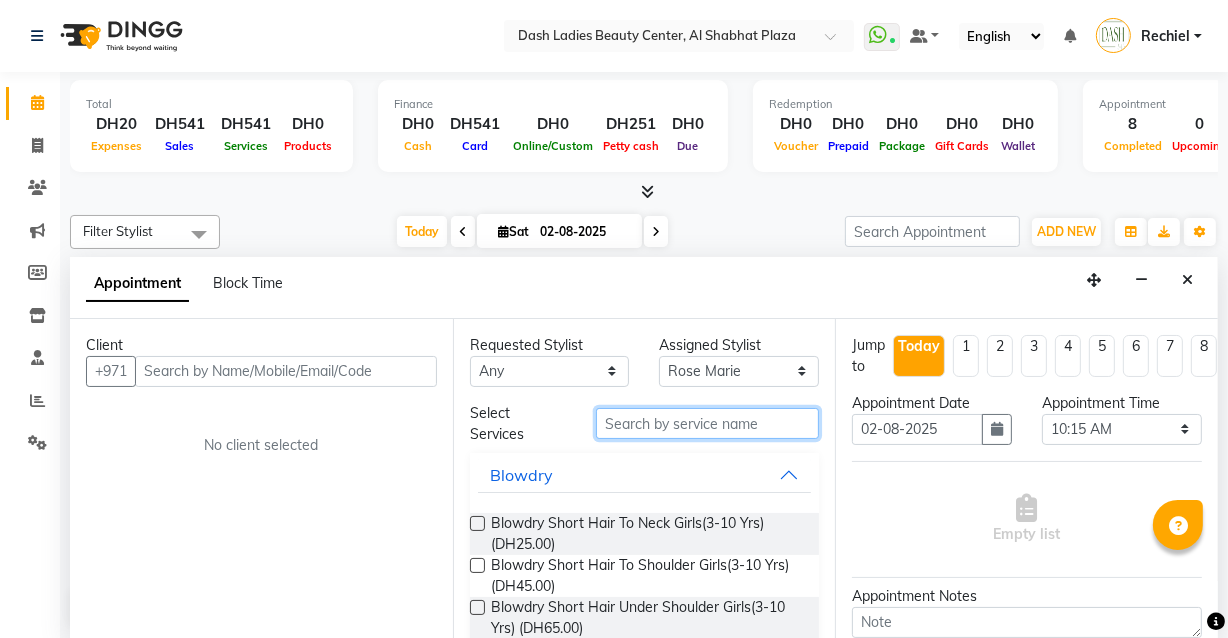 click at bounding box center [707, 423] 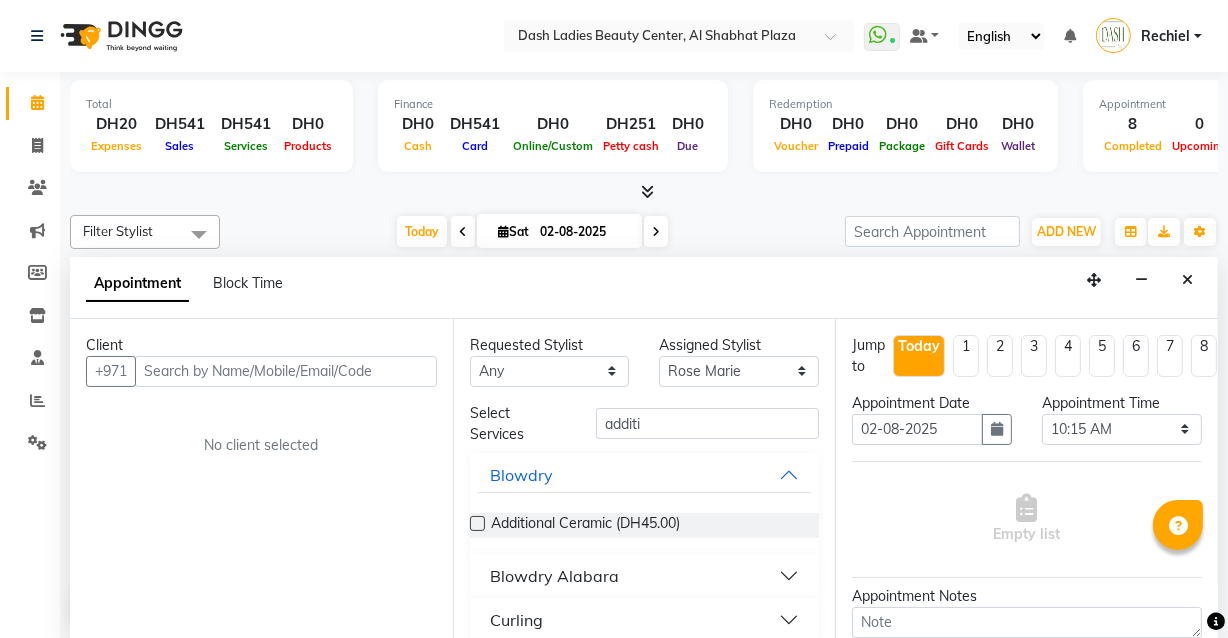 click at bounding box center [477, 523] 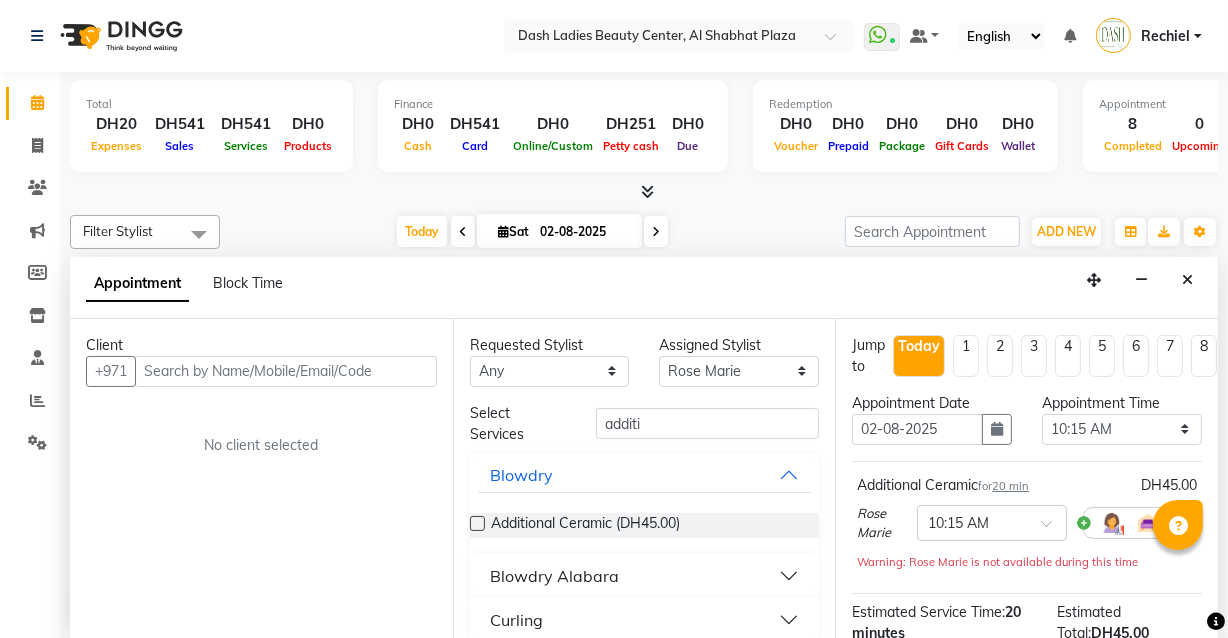 scroll, scrollTop: 0, scrollLeft: 0, axis: both 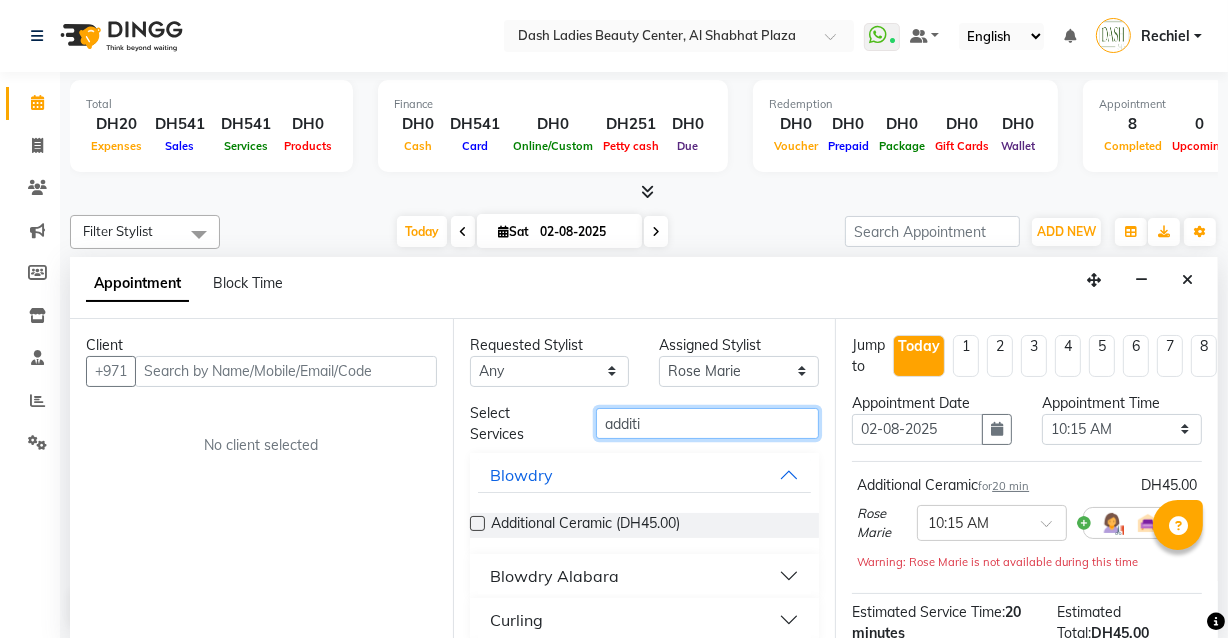 click on "additi" at bounding box center (707, 423) 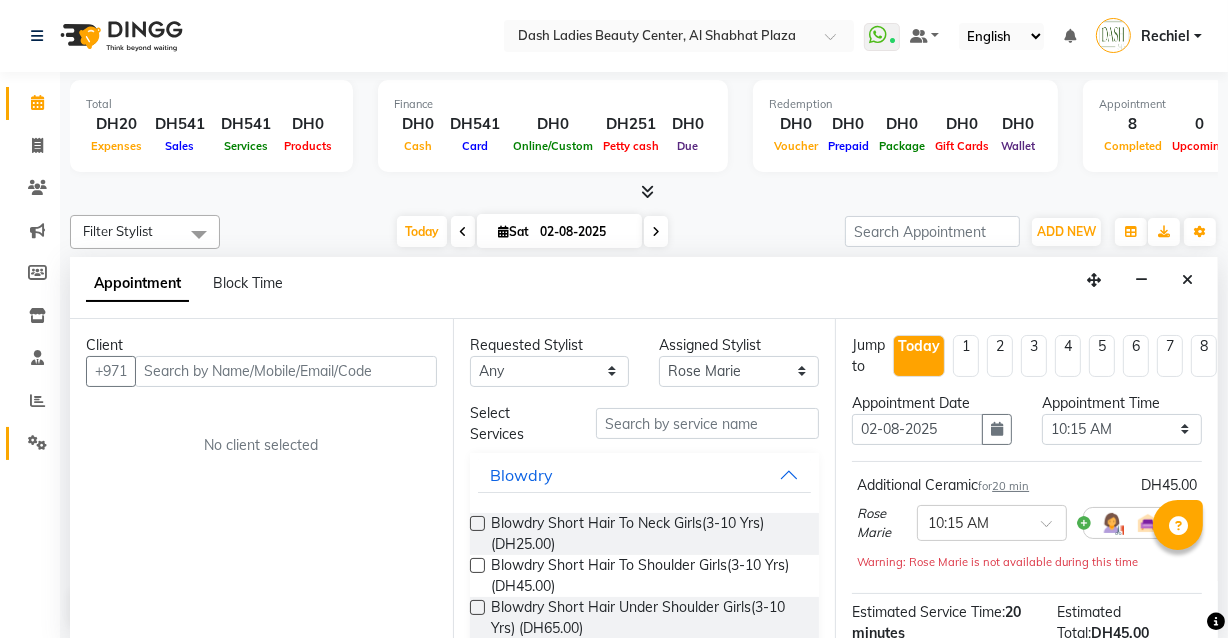 click 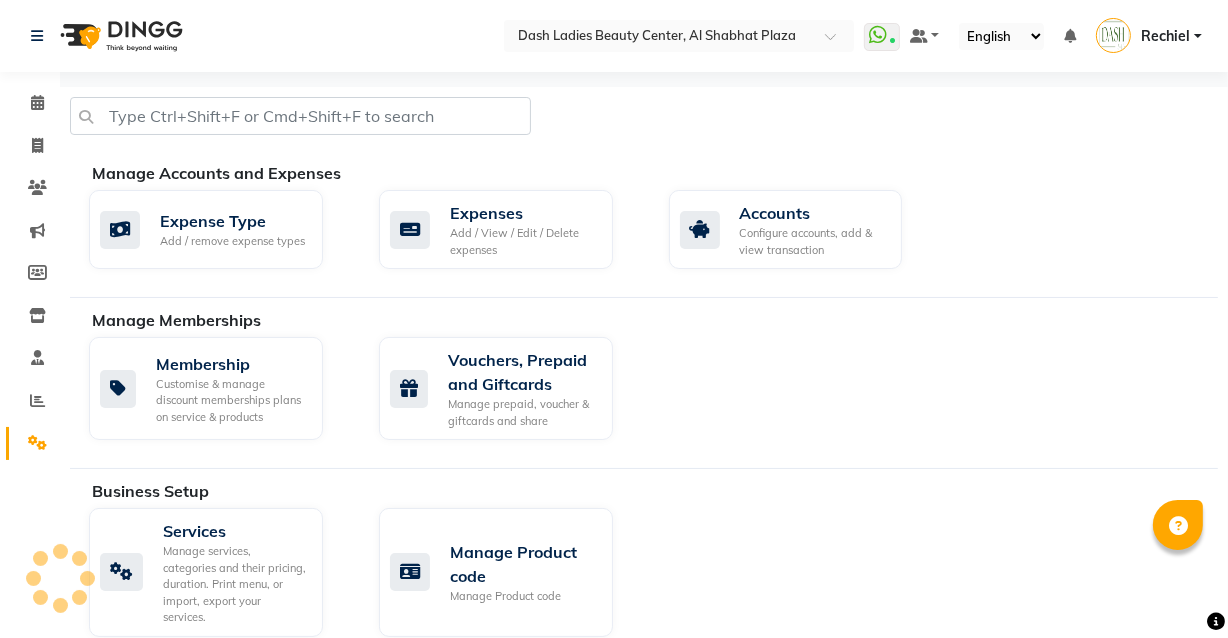 scroll, scrollTop: 0, scrollLeft: 0, axis: both 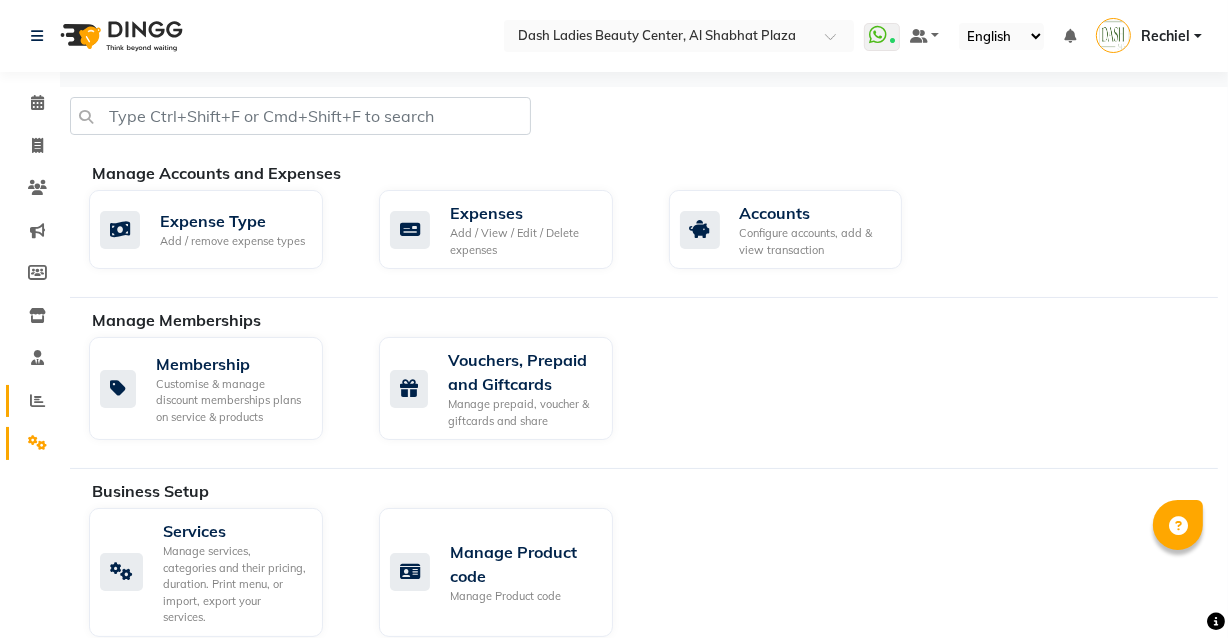 click 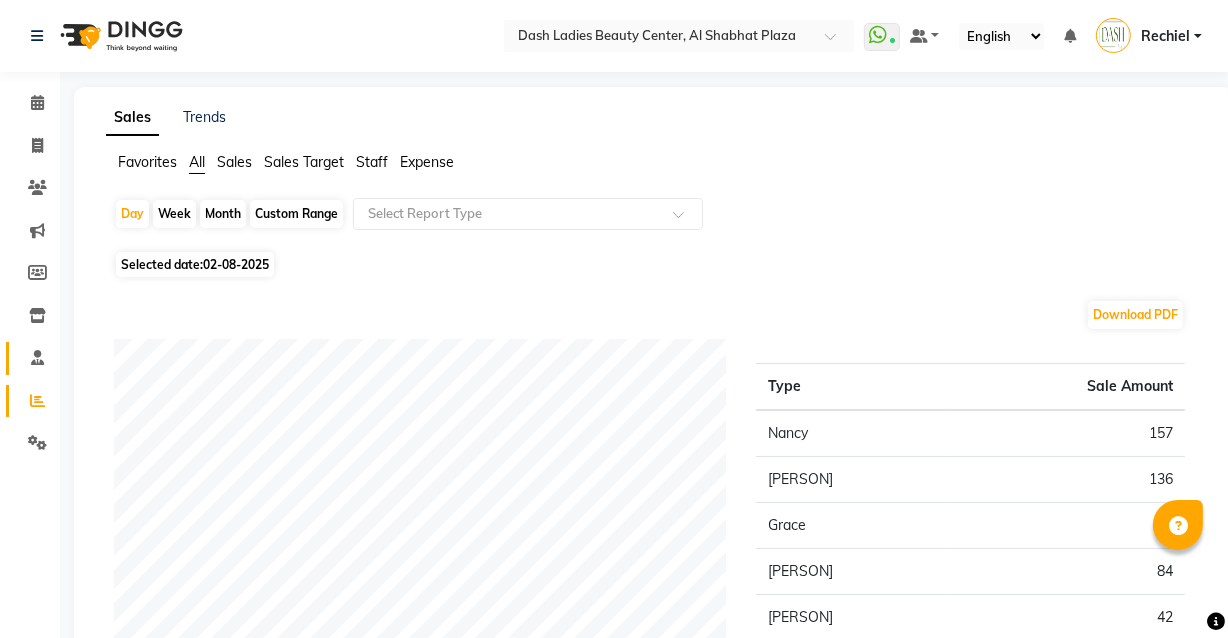click 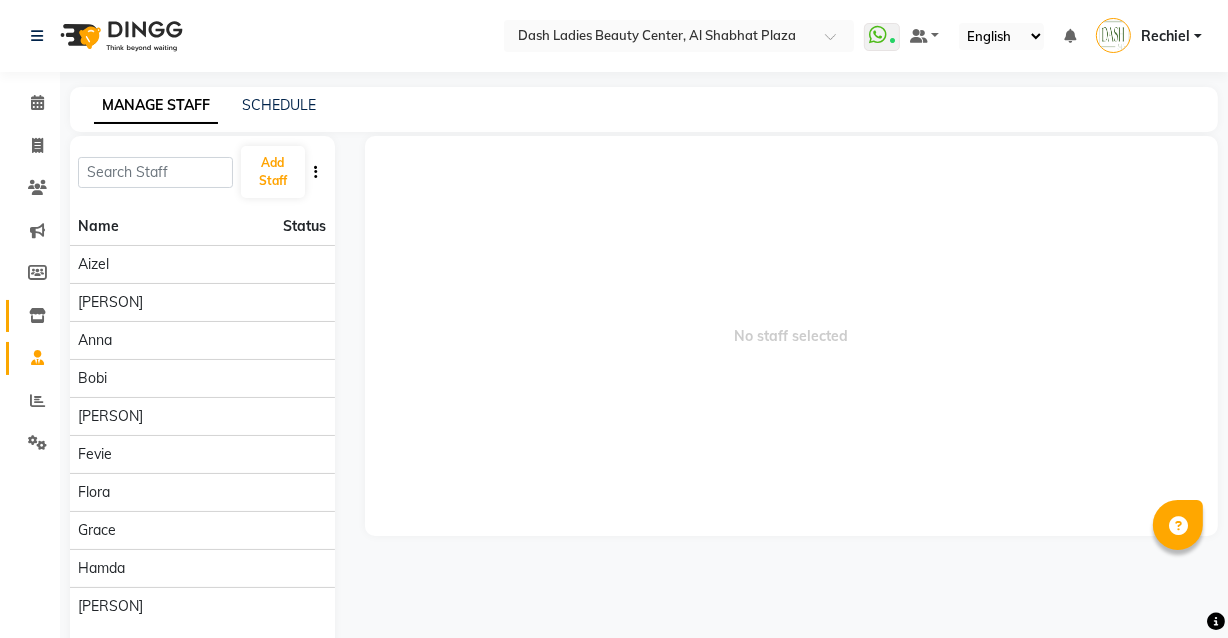 click 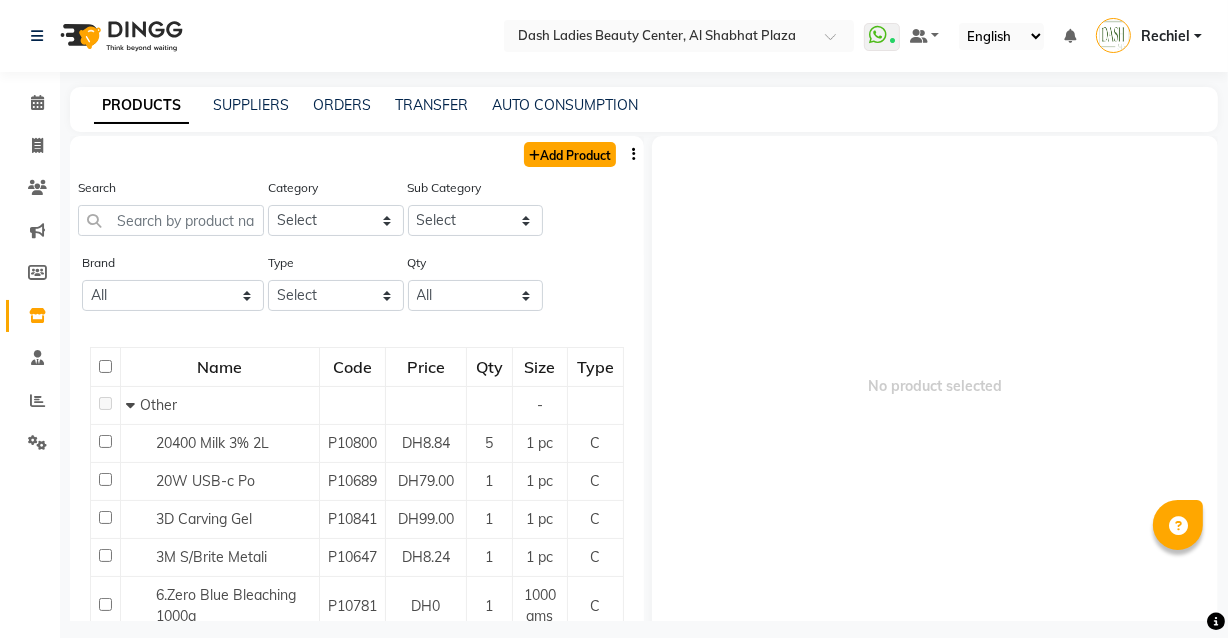click on "Add Product" 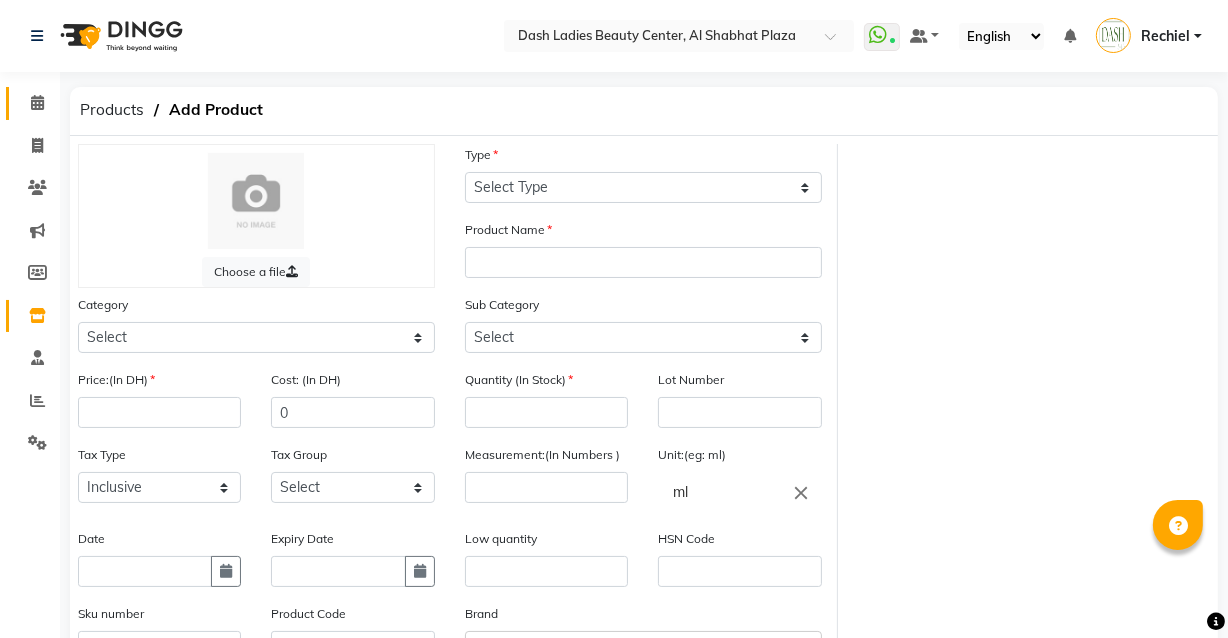 click 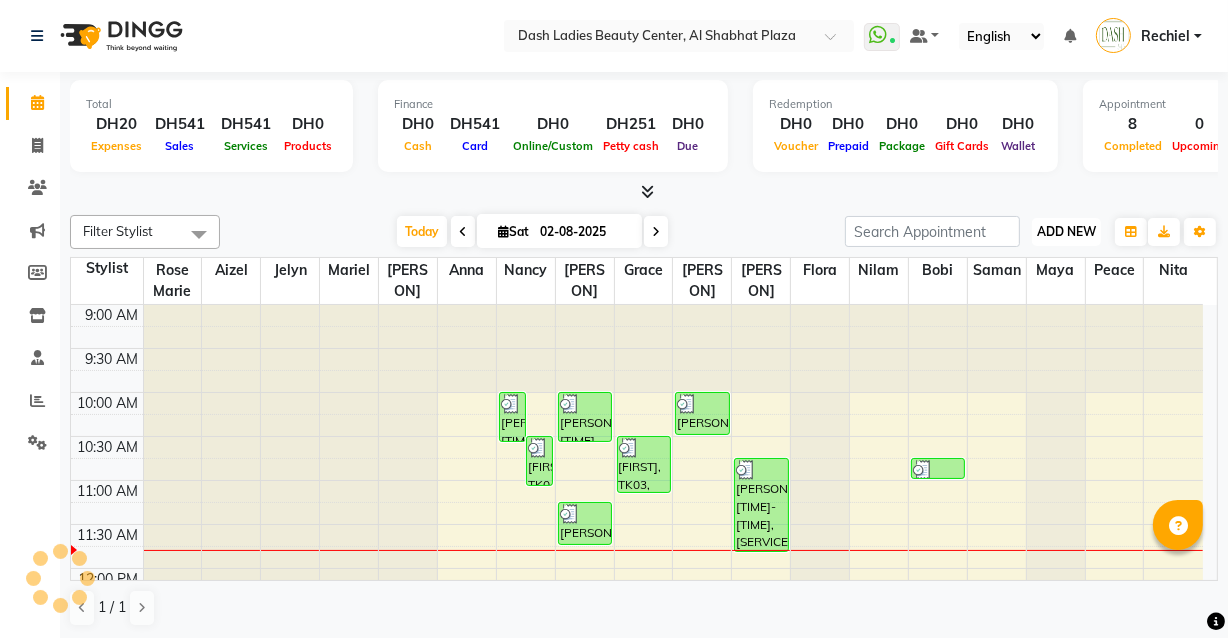click on "ADD NEW" at bounding box center [1066, 231] 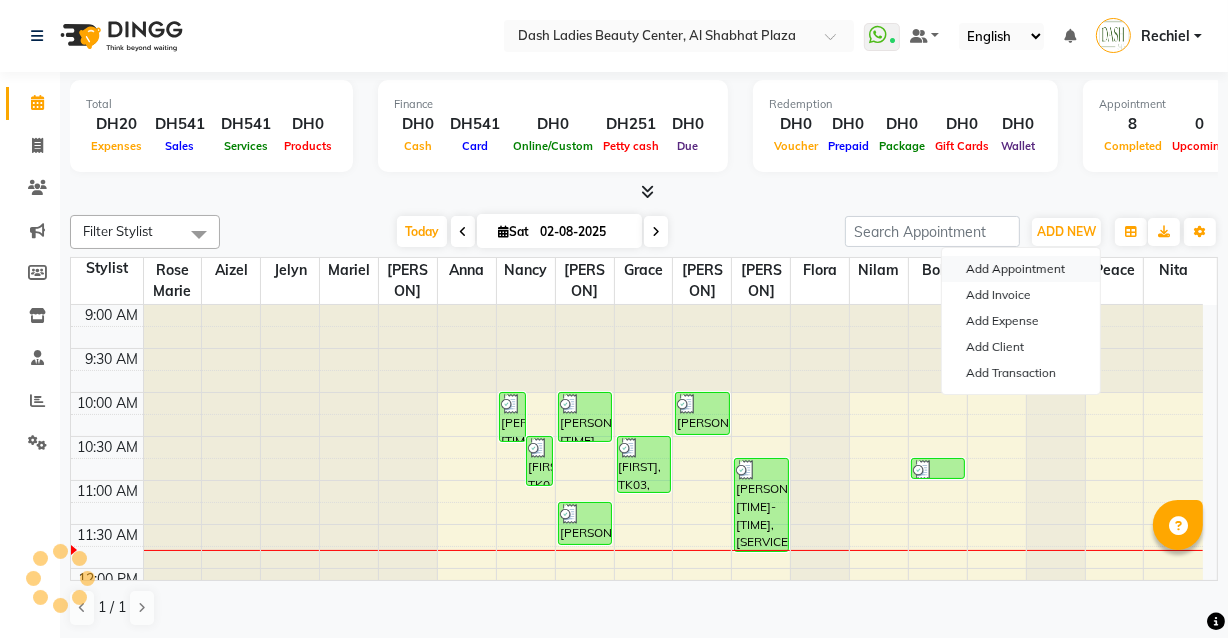click on "Add Appointment" at bounding box center [1021, 269] 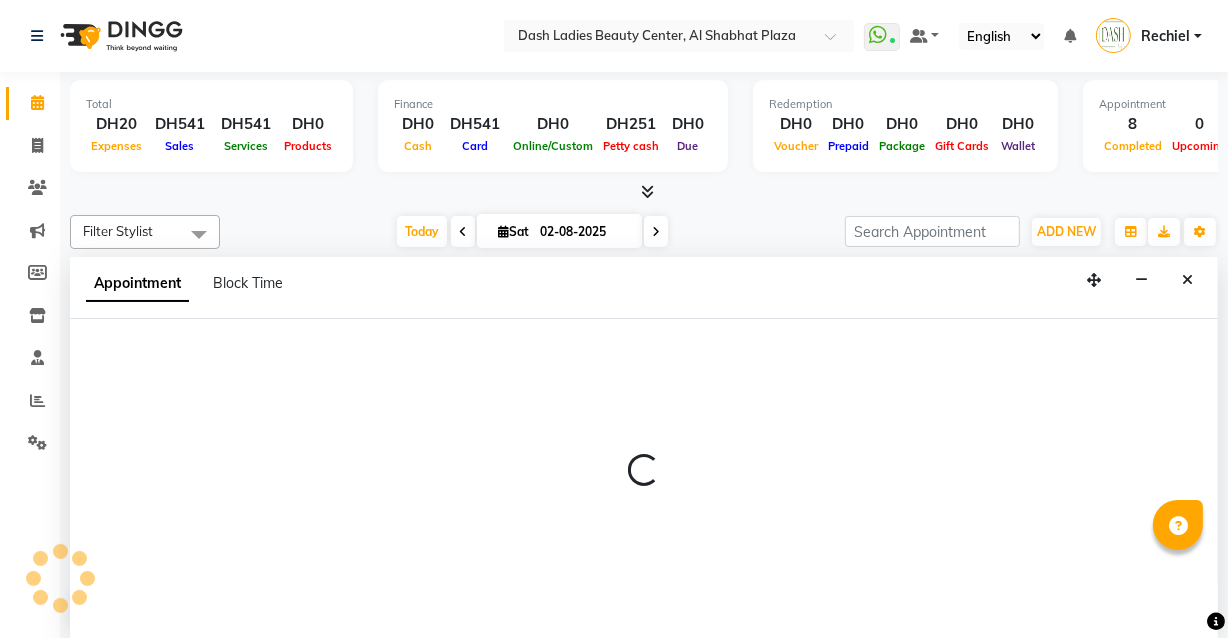 scroll, scrollTop: 0, scrollLeft: 0, axis: both 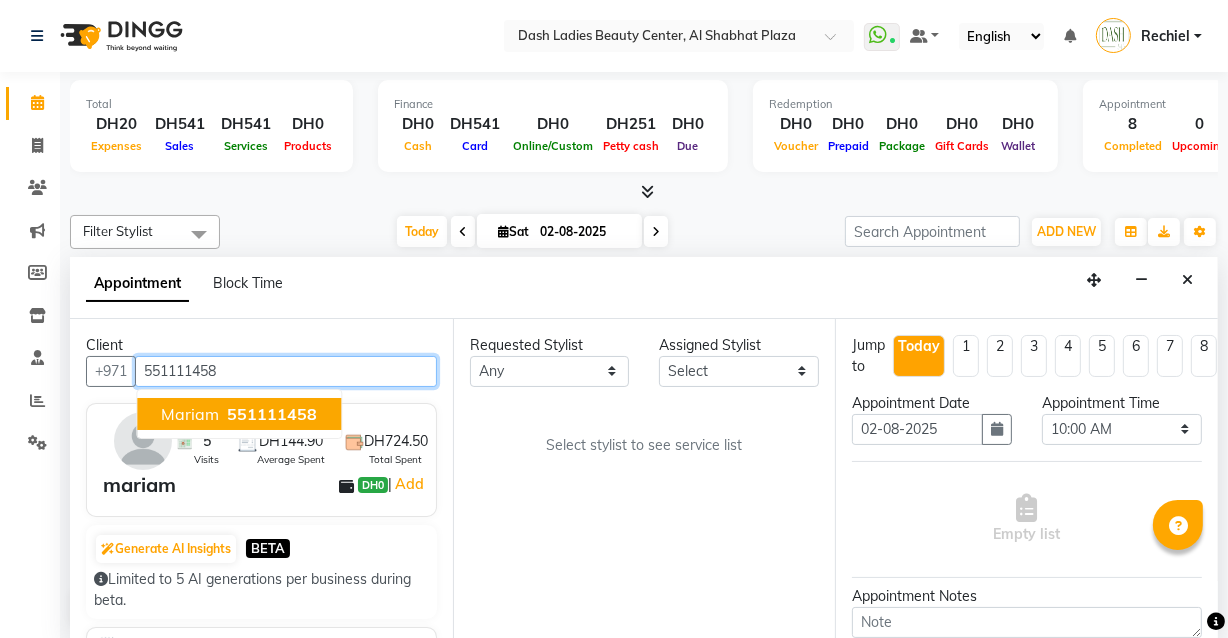 click on "551111458" at bounding box center (272, 414) 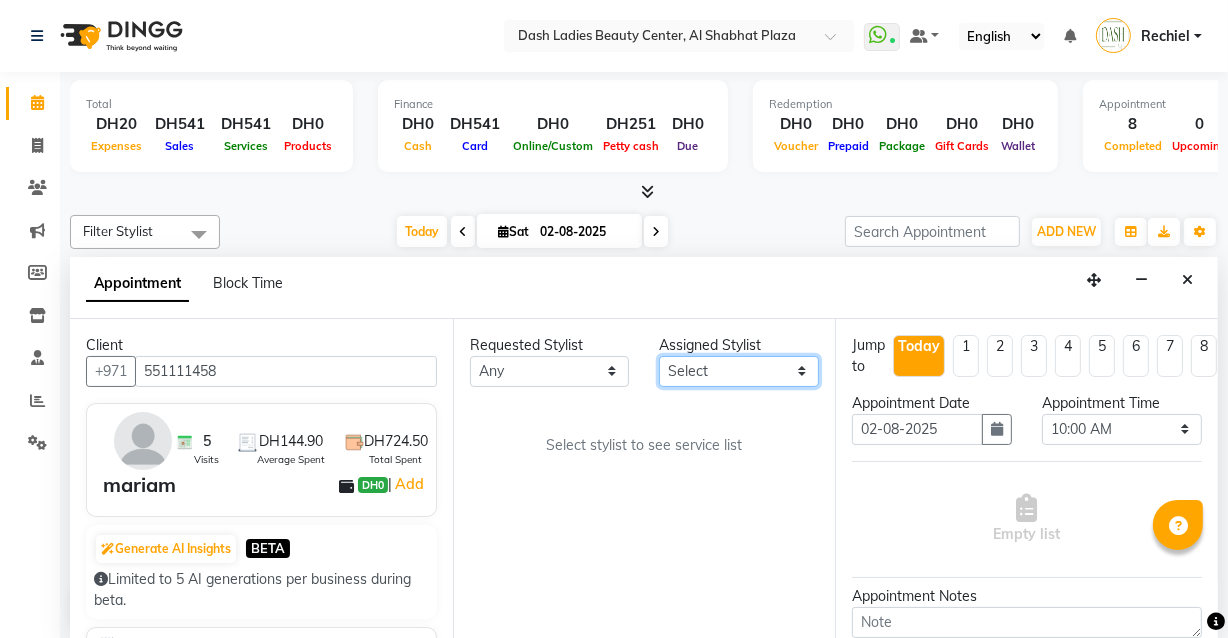 click on "Select Aizel Angelina Anna Bobi Edlyn Flora Grace Janine Jelyn Mariel Maya Nancy Nilam Nita Peace Rose Marie Saman Talina" at bounding box center (739, 371) 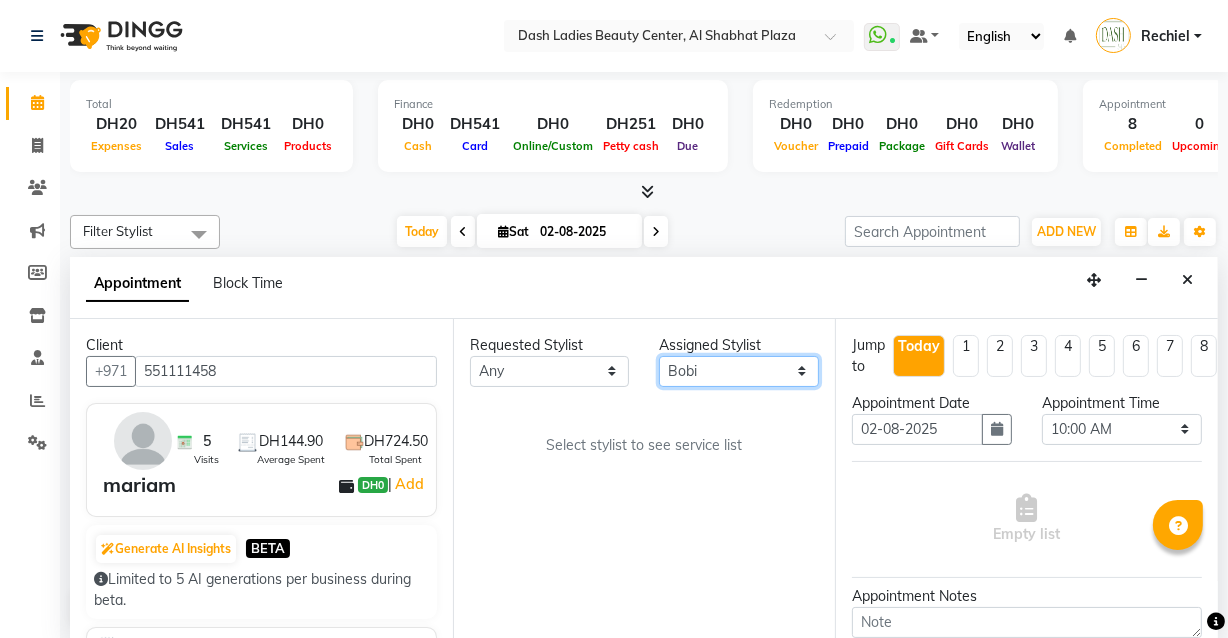 click on "Select Aizel Angelina Anna Bobi Edlyn Flora Grace Janine Jelyn Mariel Maya Nancy Nilam Nita Peace Rose Marie Saman Talina" at bounding box center [739, 371] 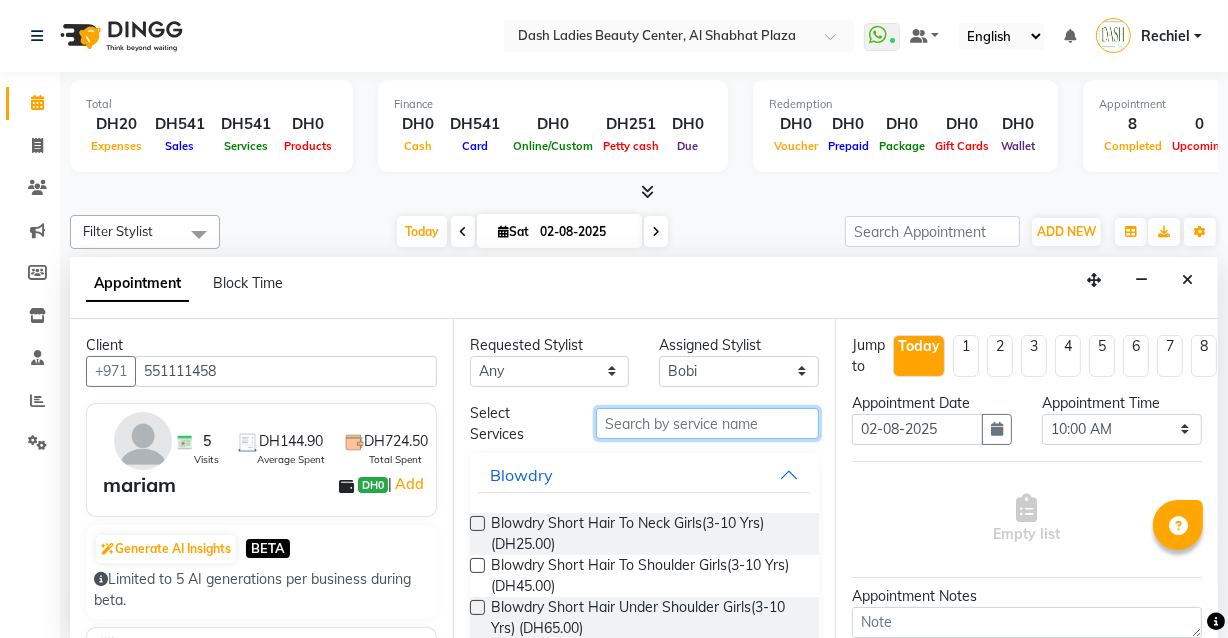 click at bounding box center [707, 423] 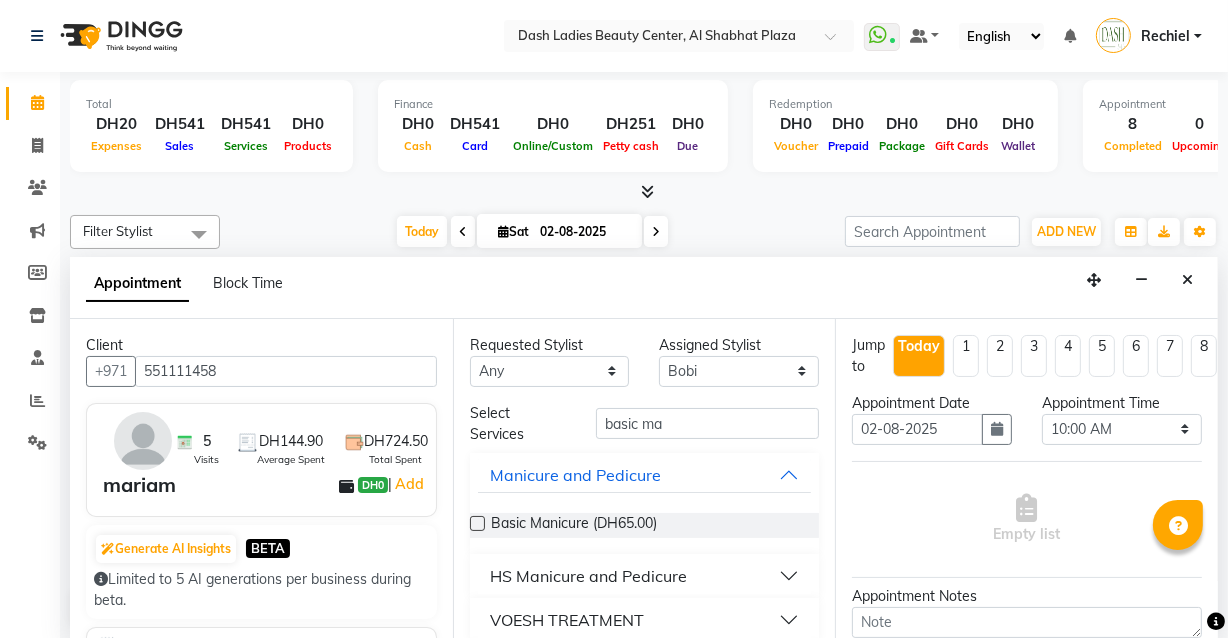 click at bounding box center (477, 523) 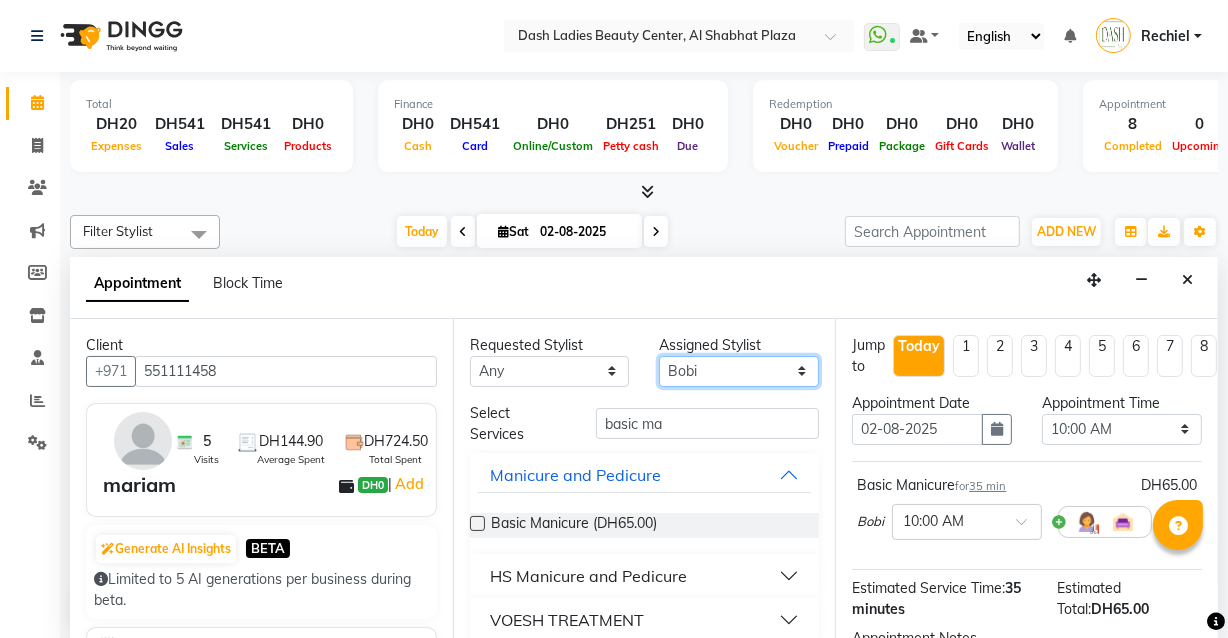 click on "Select Aizel Angelina Anna Bobi Edlyn Flora Grace Janine Jelyn Mariel Maya Nancy Nilam Nita Peace Rose Marie Saman Talina" at bounding box center (739, 371) 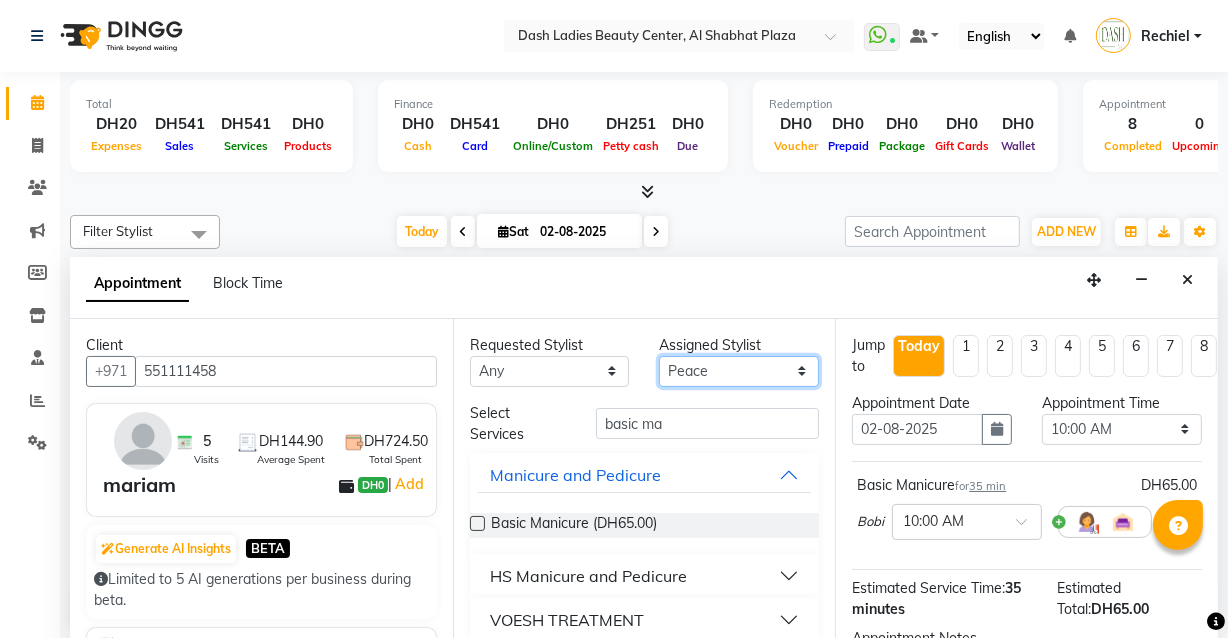 click on "Select Aizel Angelina Anna Bobi Edlyn Flora Grace Janine Jelyn Mariel Maya Nancy Nilam Nita Peace Rose Marie Saman Talina" at bounding box center [739, 371] 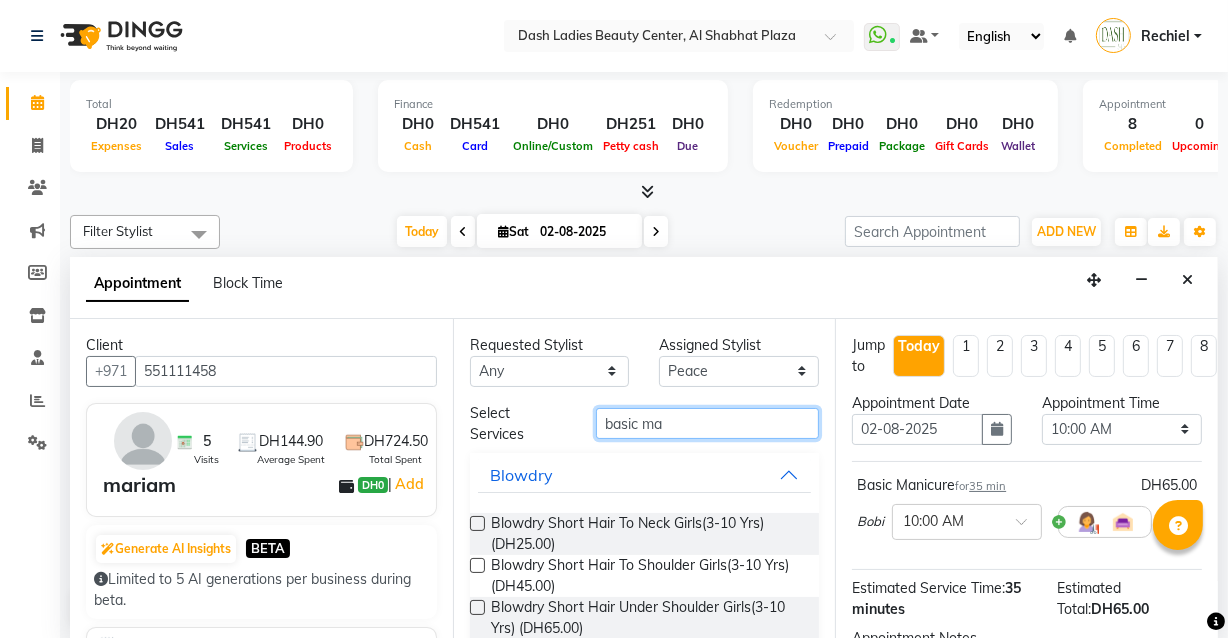click on "basic ma" at bounding box center (707, 423) 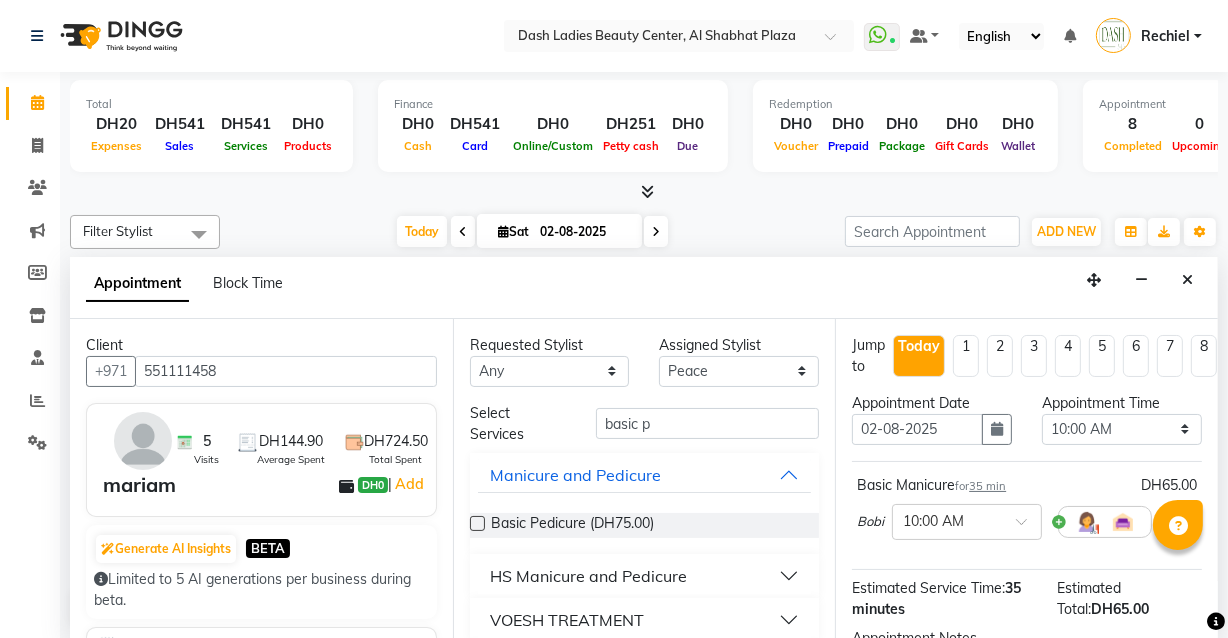 click at bounding box center (477, 523) 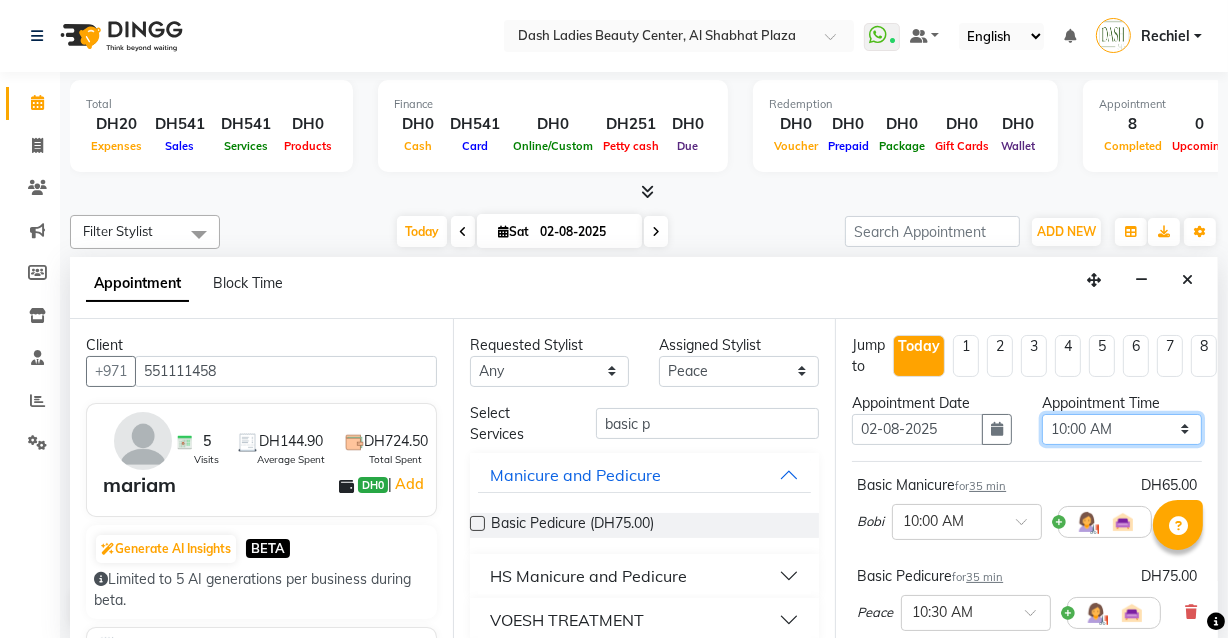 click on "Select 10:00 AM 10:15 AM 10:30 AM 10:45 AM 11:00 AM 11:15 AM 11:30 AM 11:45 AM 12:00 PM 12:15 PM 12:30 PM 12:45 PM 01:00 PM 01:15 PM 01:30 PM 01:45 PM 02:00 PM 02:15 PM 02:30 PM 02:45 PM 03:00 PM 03:15 PM 03:30 PM 03:45 PM 04:00 PM 04:15 PM 04:30 PM 04:45 PM 05:00 PM 05:15 PM 05:30 PM 05:45 PM 06:00 PM 06:15 PM 06:30 PM 06:45 PM 07:00 PM 07:15 PM 07:30 PM 07:45 PM 08:00 PM 08:15 PM 08:30 PM 08:45 PM 09:00 PM 09:15 PM 09:30 PM 09:45 PM 10:00 PM" at bounding box center (1122, 429) 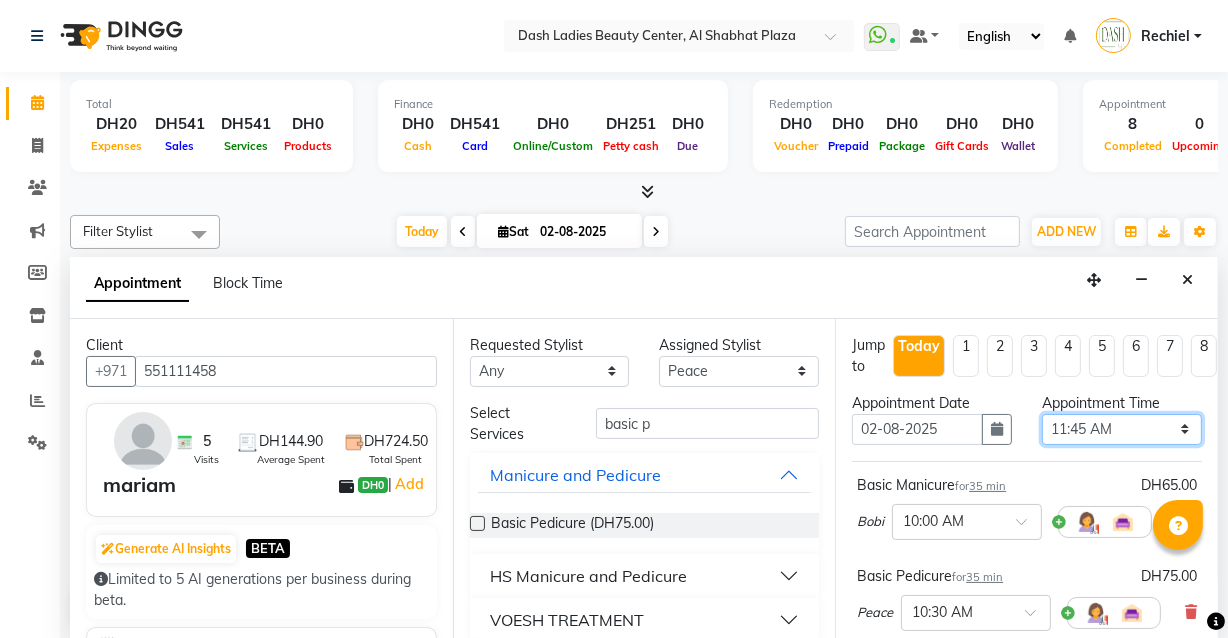 click on "Select 10:00 AM 10:15 AM 10:30 AM 10:45 AM 11:00 AM 11:15 AM 11:30 AM 11:45 AM 12:00 PM 12:15 PM 12:30 PM 12:45 PM 01:00 PM 01:15 PM 01:30 PM 01:45 PM 02:00 PM 02:15 PM 02:30 PM 02:45 PM 03:00 PM 03:15 PM 03:30 PM 03:45 PM 04:00 PM 04:15 PM 04:30 PM 04:45 PM 05:00 PM 05:15 PM 05:30 PM 05:45 PM 06:00 PM 06:15 PM 06:30 PM 06:45 PM 07:00 PM 07:15 PM 07:30 PM 07:45 PM 08:00 PM 08:15 PM 08:30 PM 08:45 PM 09:00 PM 09:15 PM 09:30 PM 09:45 PM 10:00 PM" at bounding box center (1122, 429) 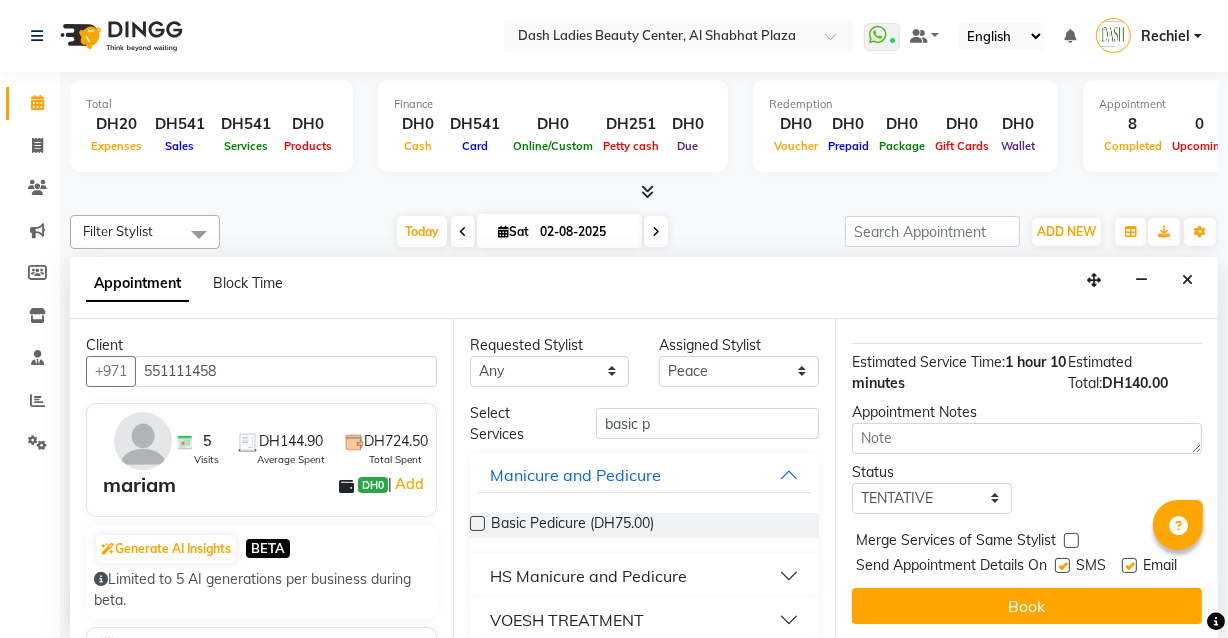 scroll, scrollTop: 347, scrollLeft: 0, axis: vertical 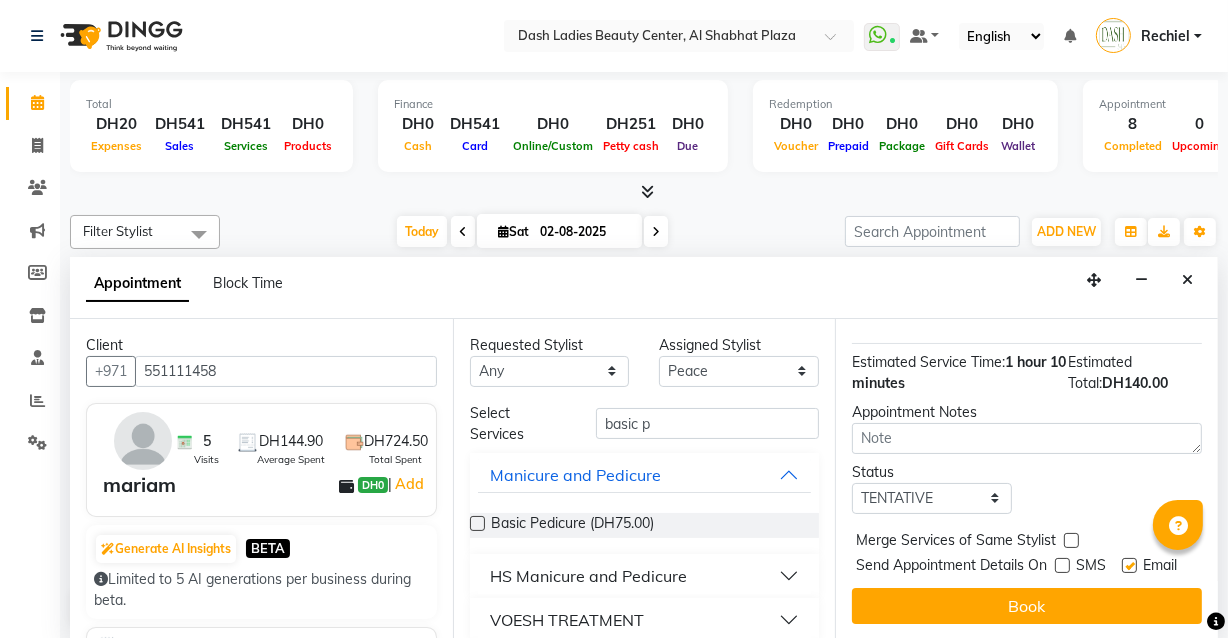 click at bounding box center (1129, 565) 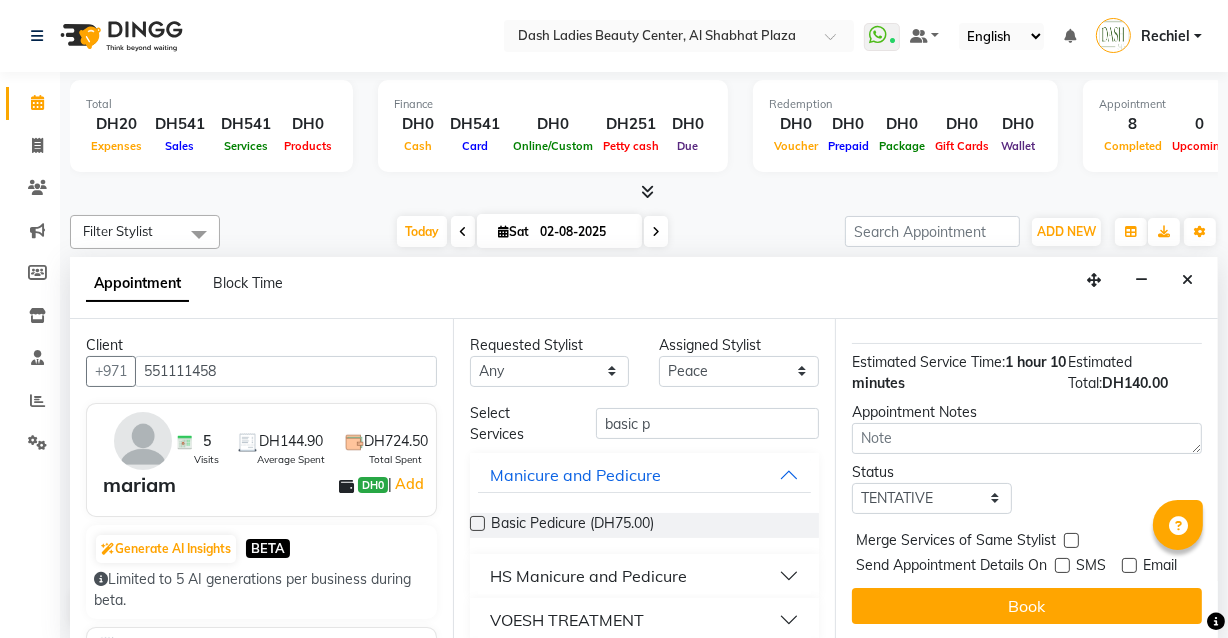 click at bounding box center (1071, 540) 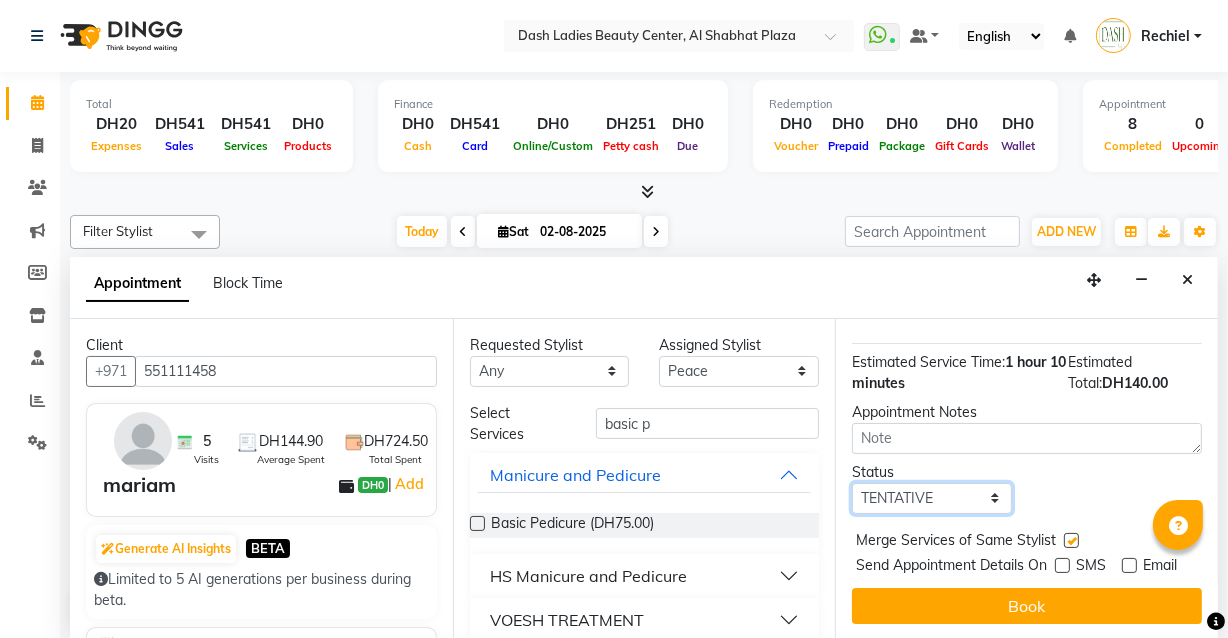 click on "Select TENTATIVE CONFIRM CHECK-IN UPCOMING" at bounding box center [932, 498] 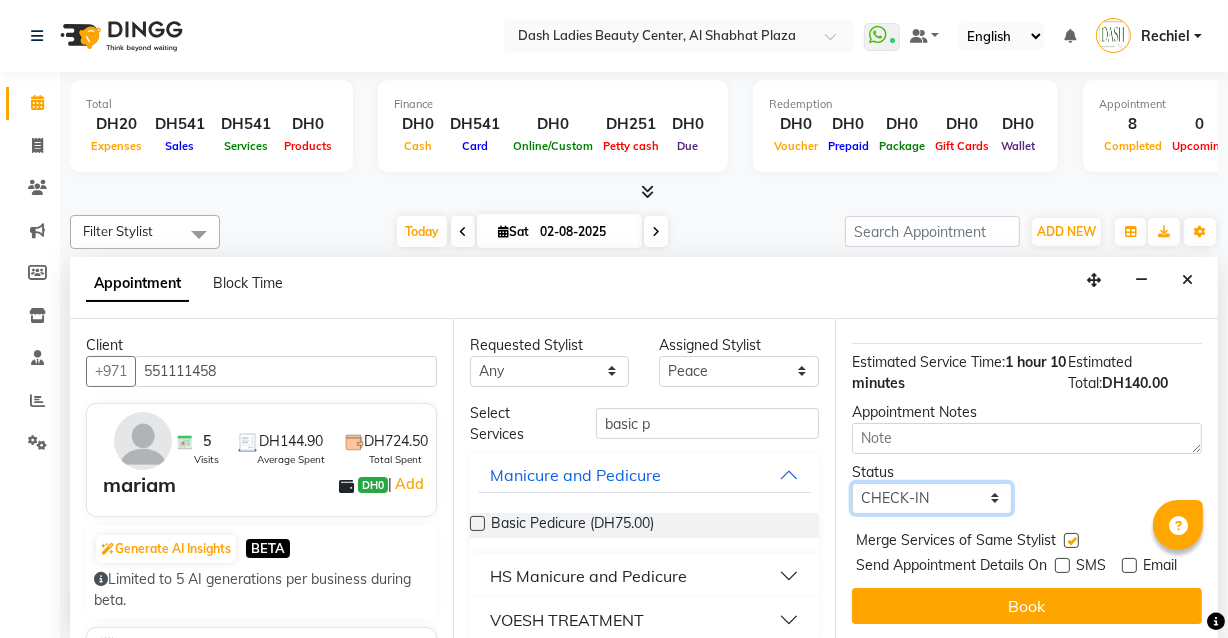 click on "Select TENTATIVE CONFIRM CHECK-IN UPCOMING" at bounding box center [932, 498] 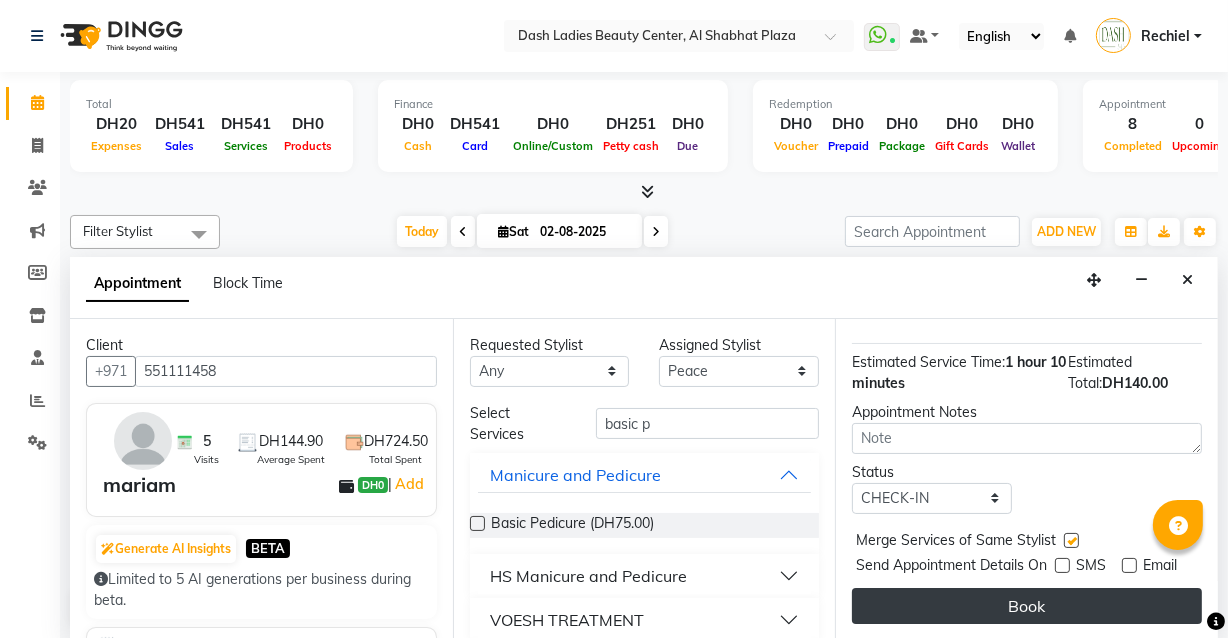 click on "Book" at bounding box center [1027, 606] 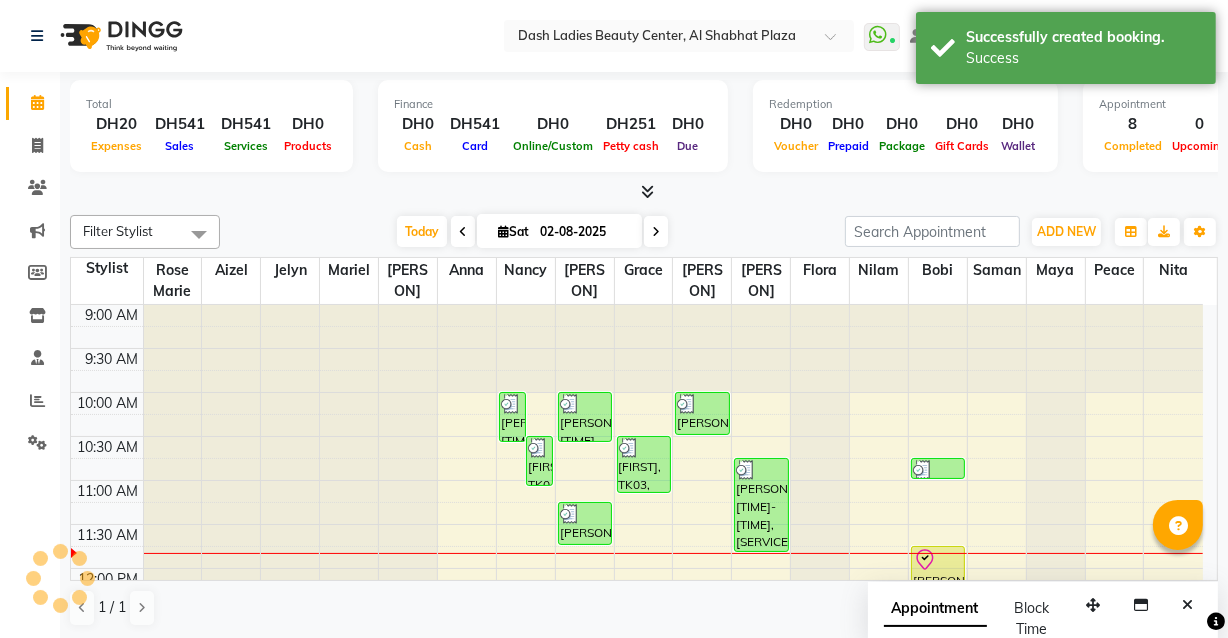 scroll, scrollTop: 0, scrollLeft: 0, axis: both 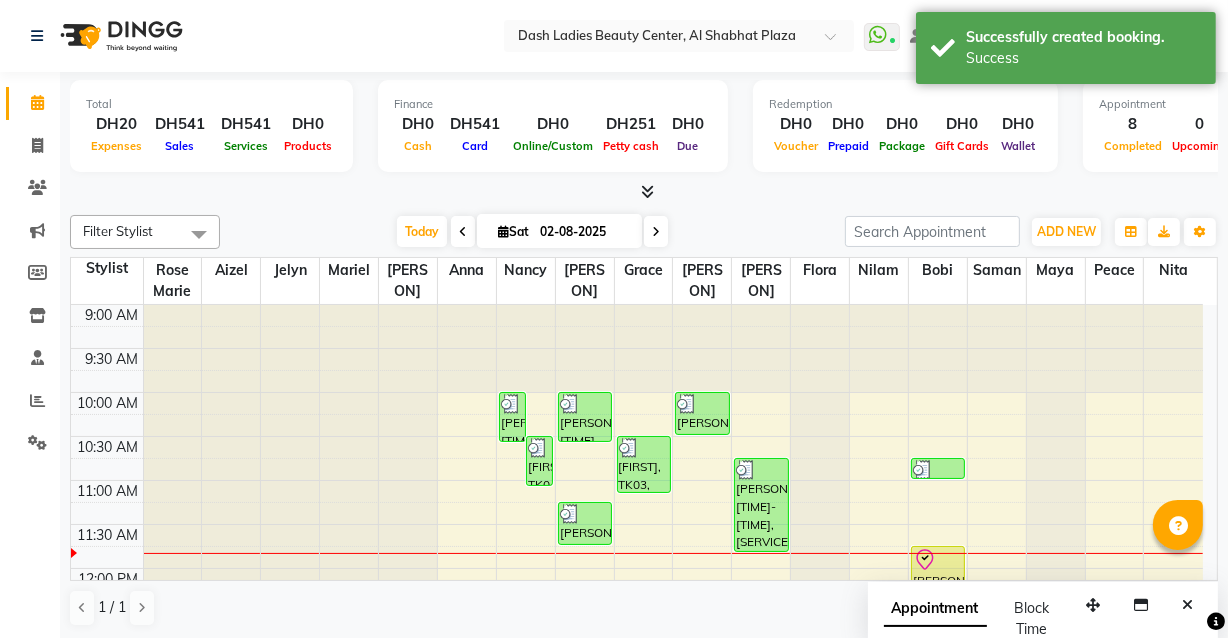 click on "[PERSON], [TIME]-[TIME], [SERVICE]" at bounding box center [938, 571] 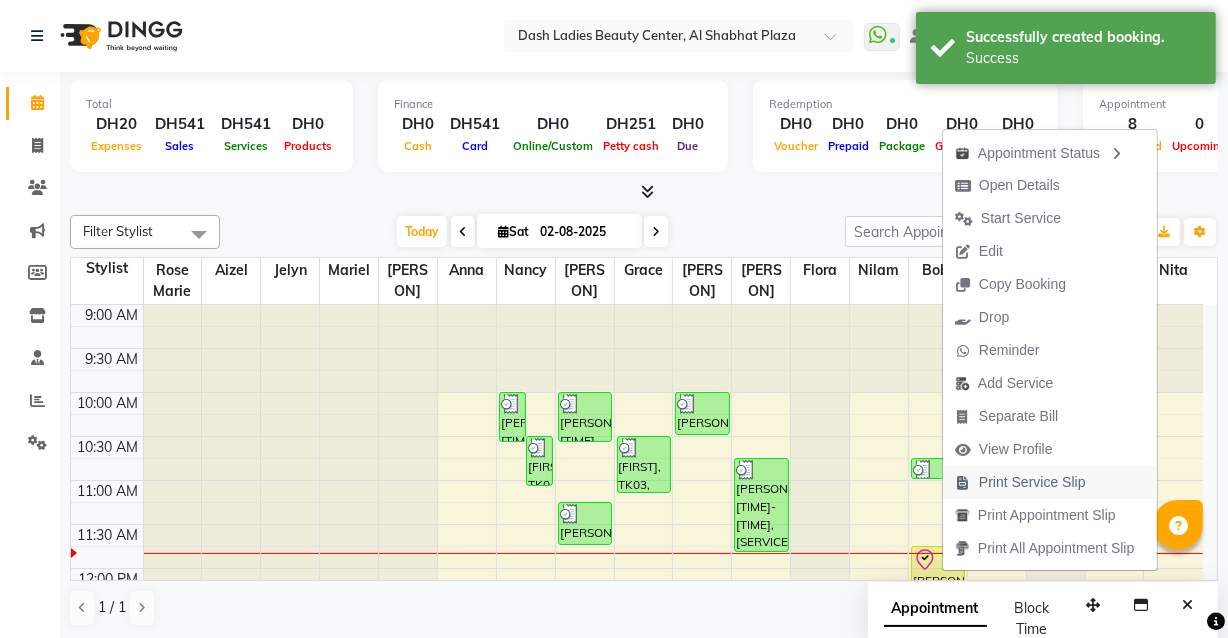 click on "Print Service Slip" at bounding box center [1032, 482] 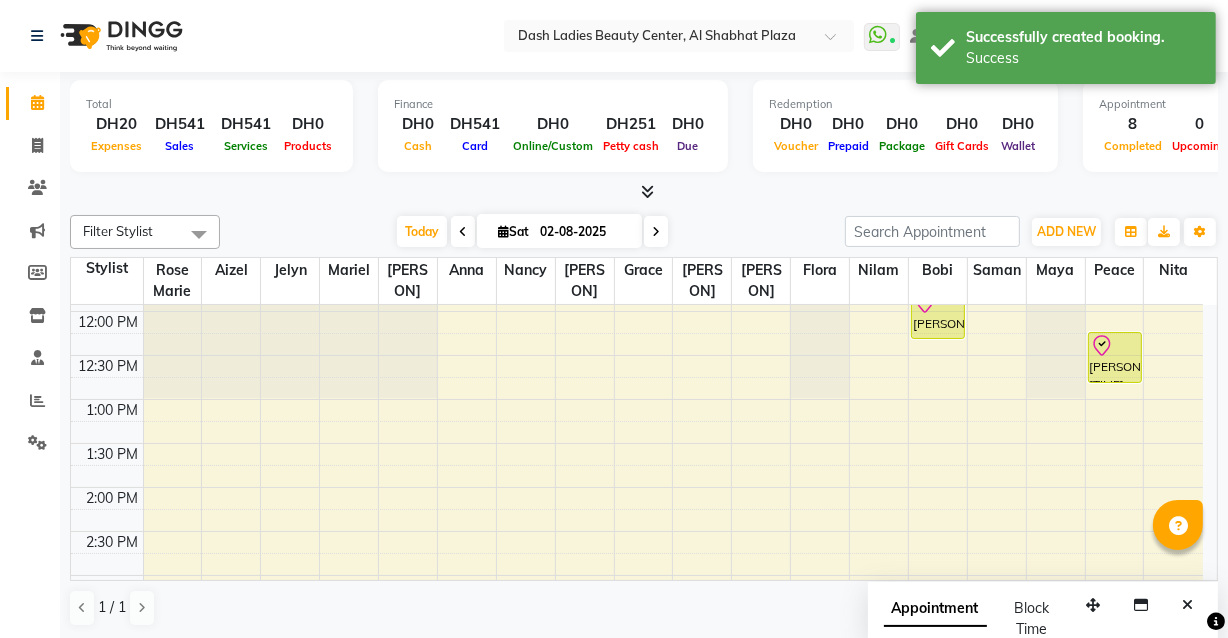 scroll, scrollTop: 270, scrollLeft: 0, axis: vertical 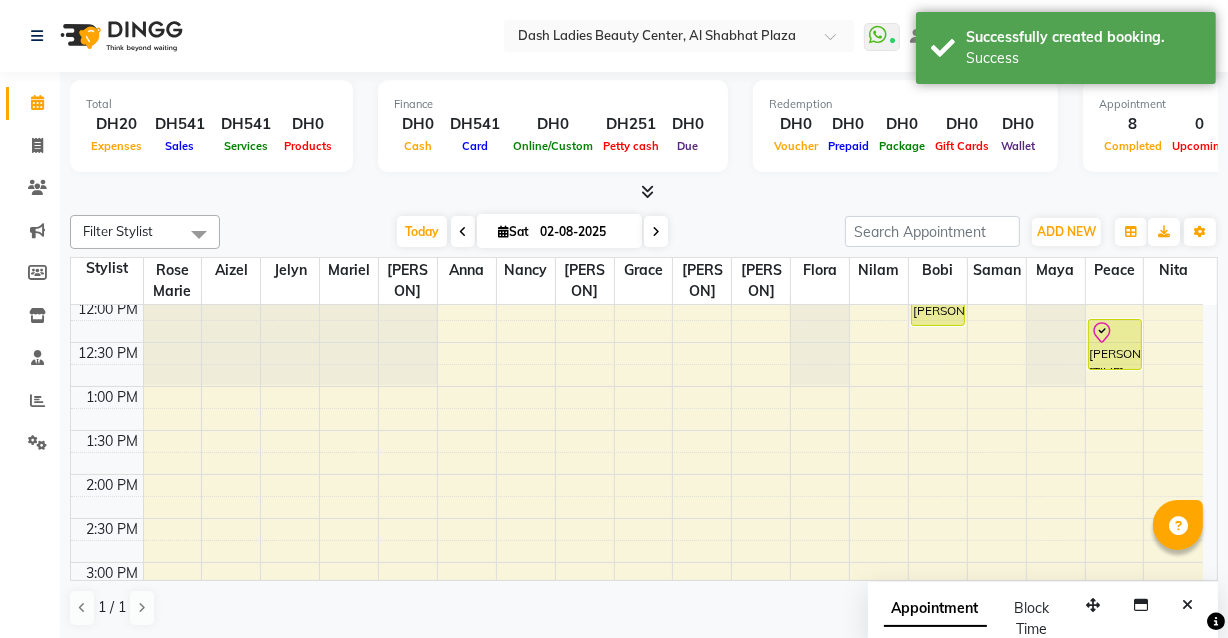 click on "[PERSON], [TIME]-[TIME], [SERVICE]" at bounding box center [1115, 344] 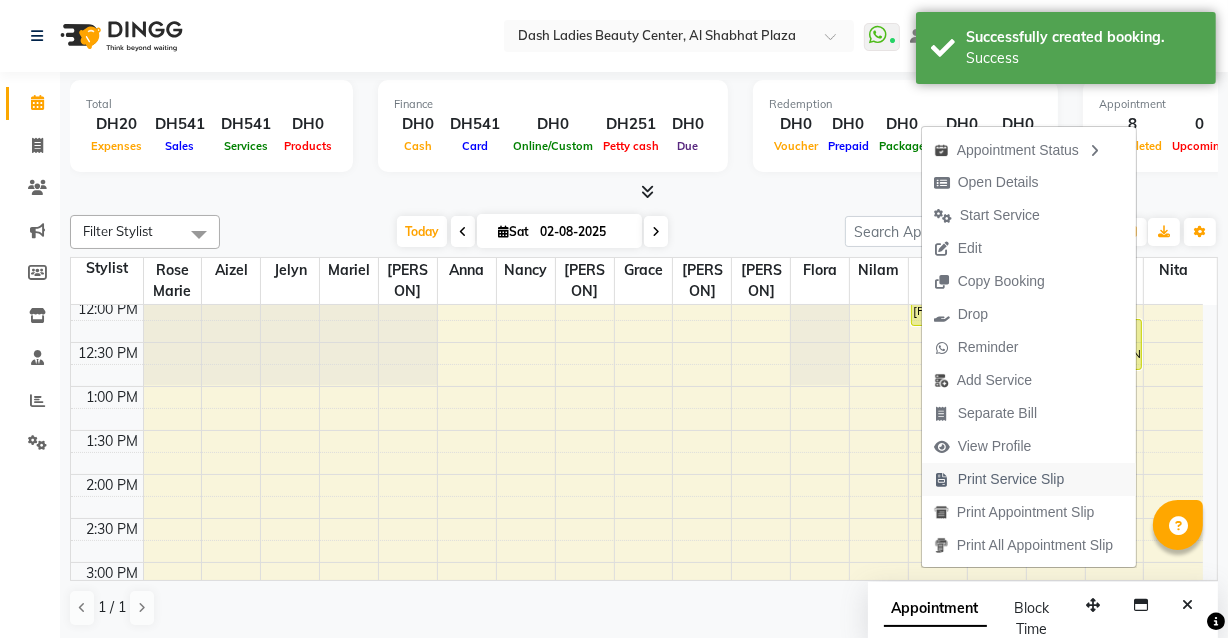 click on "Print Service Slip" at bounding box center [1011, 479] 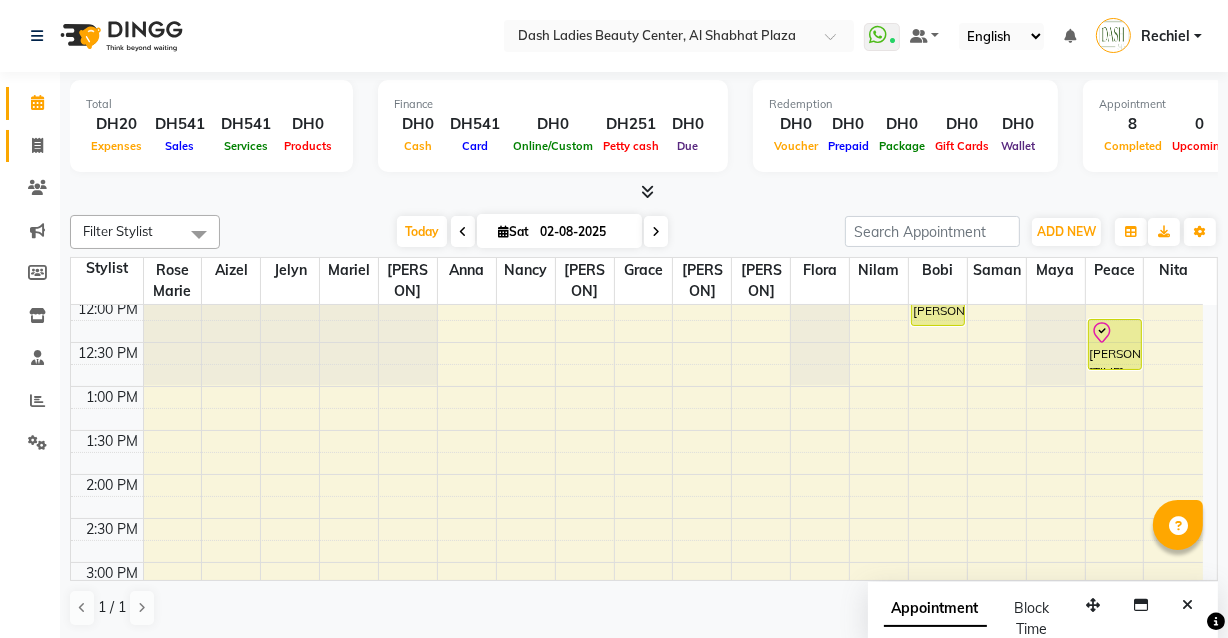 click 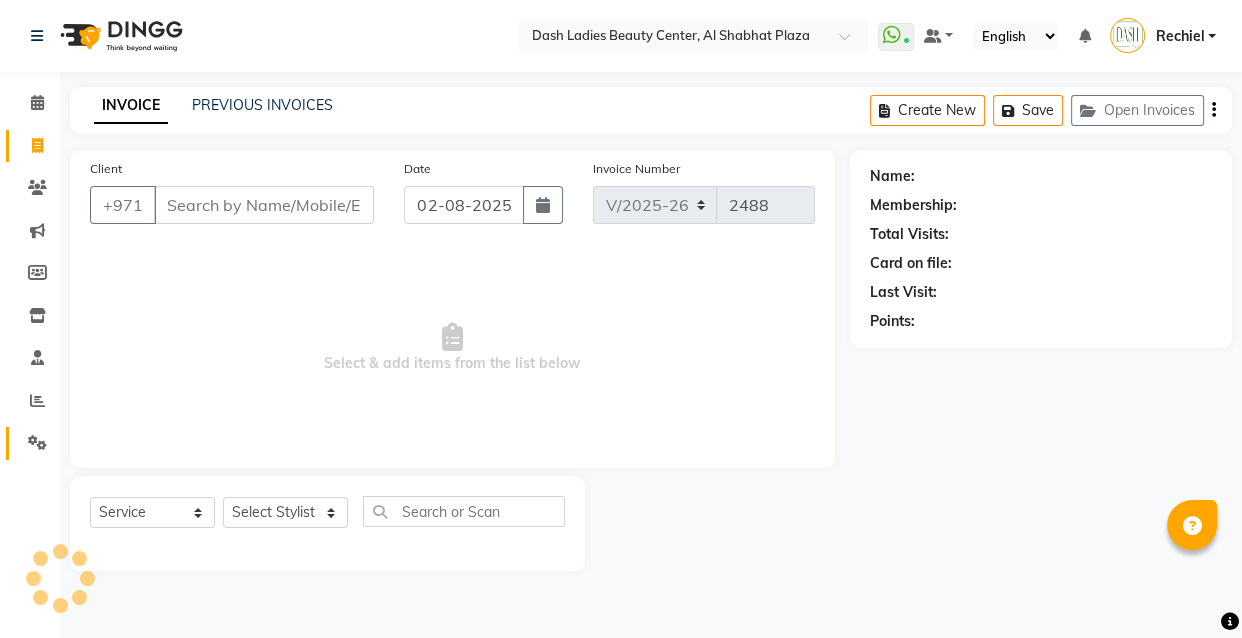 click on "Settings" 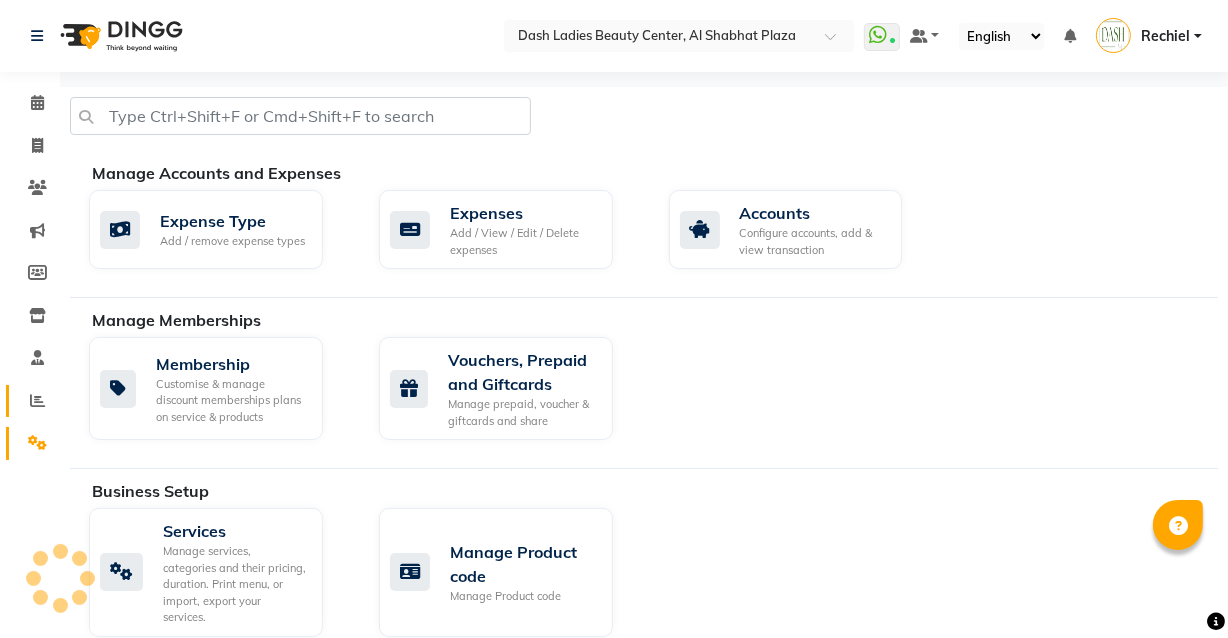 click 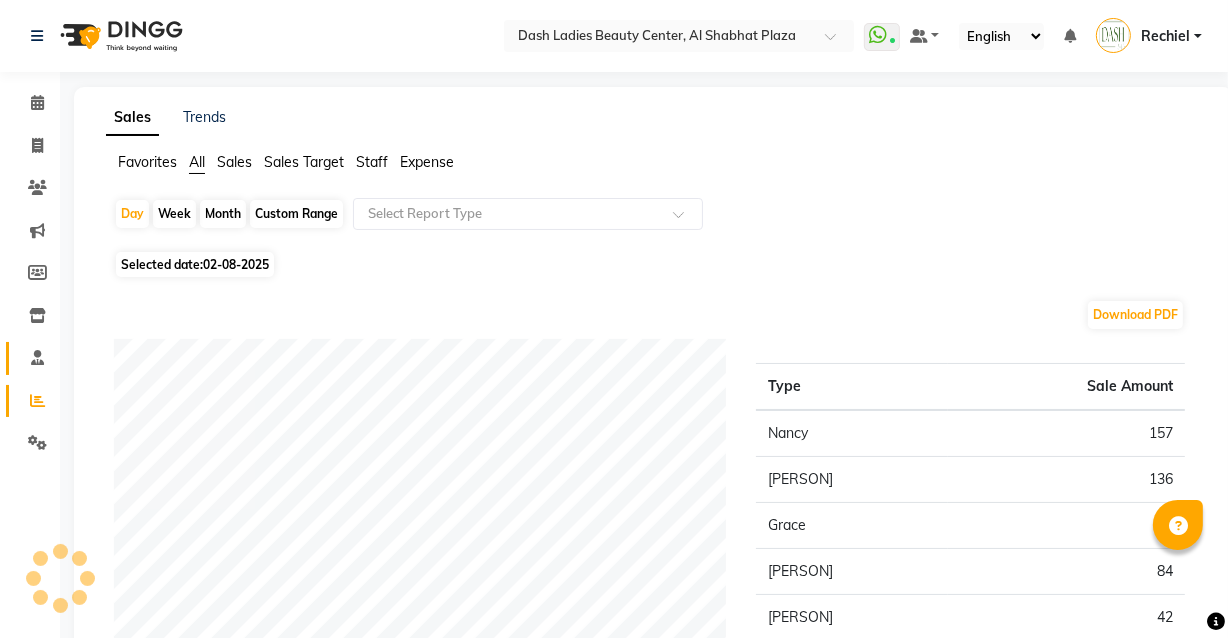 click 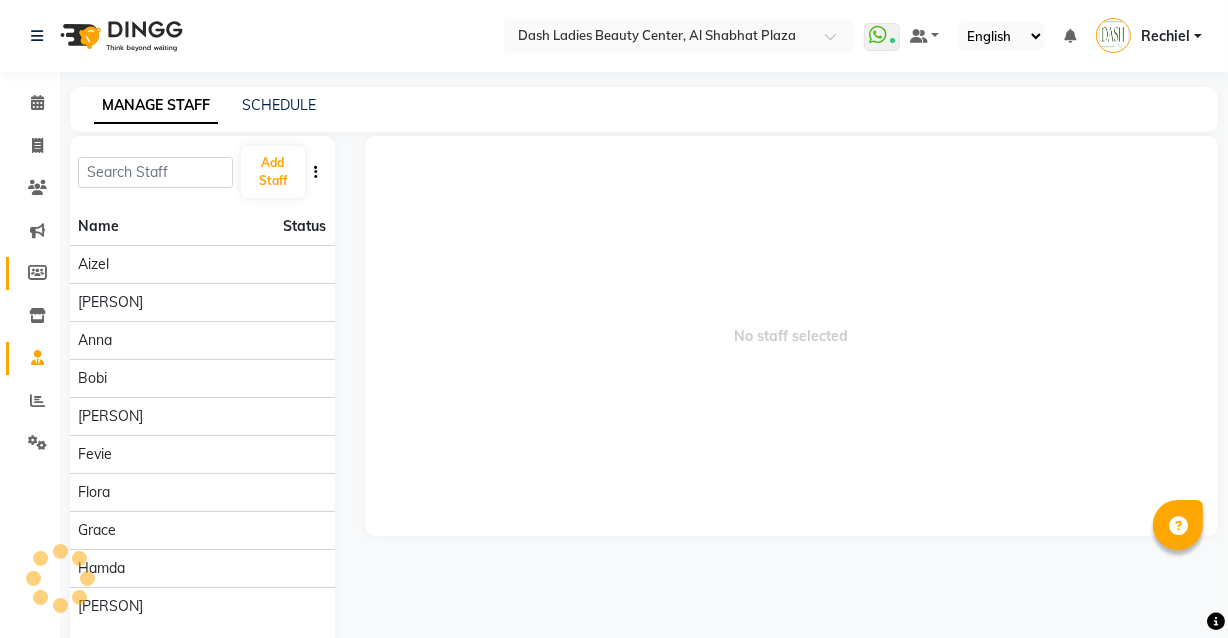 click 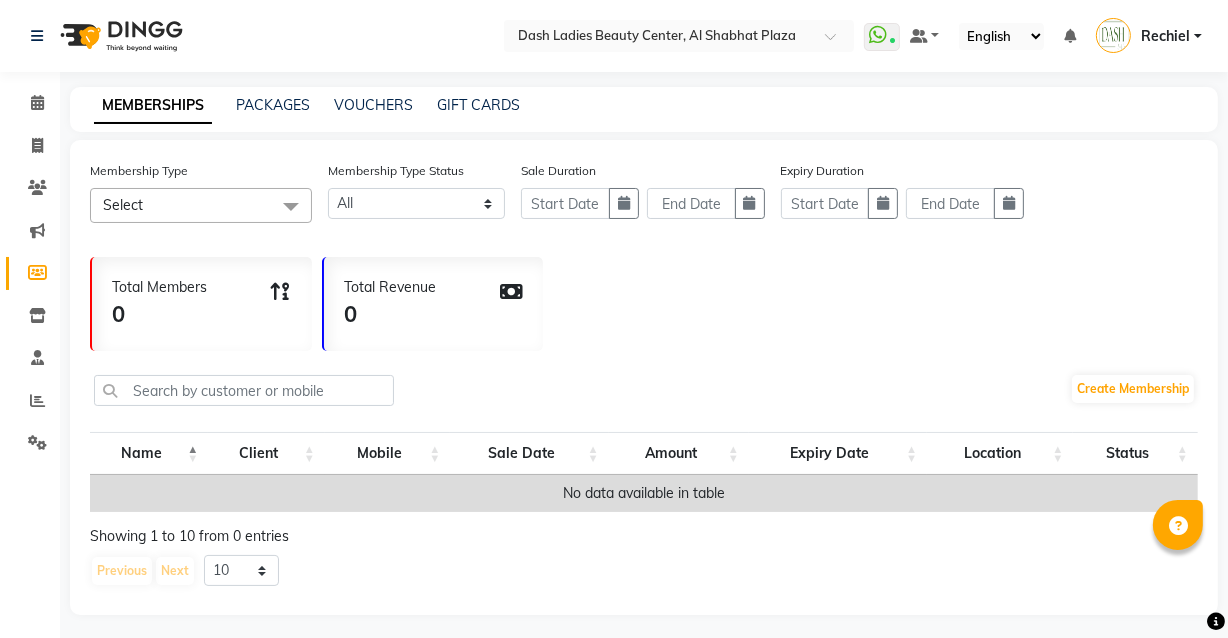 click 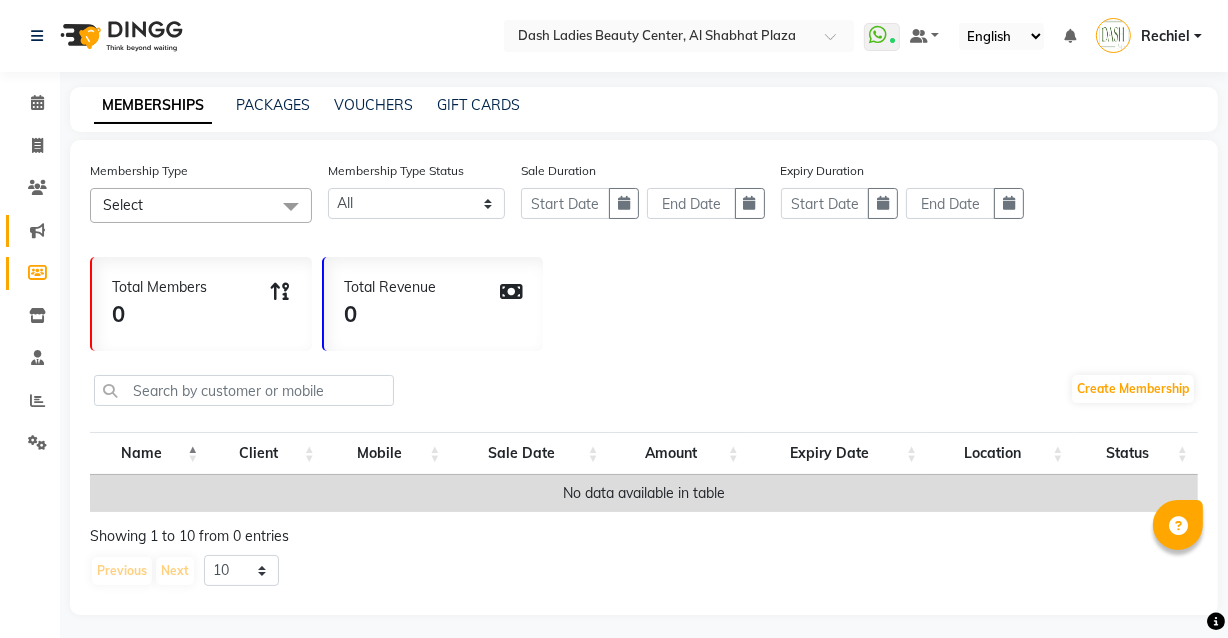 click 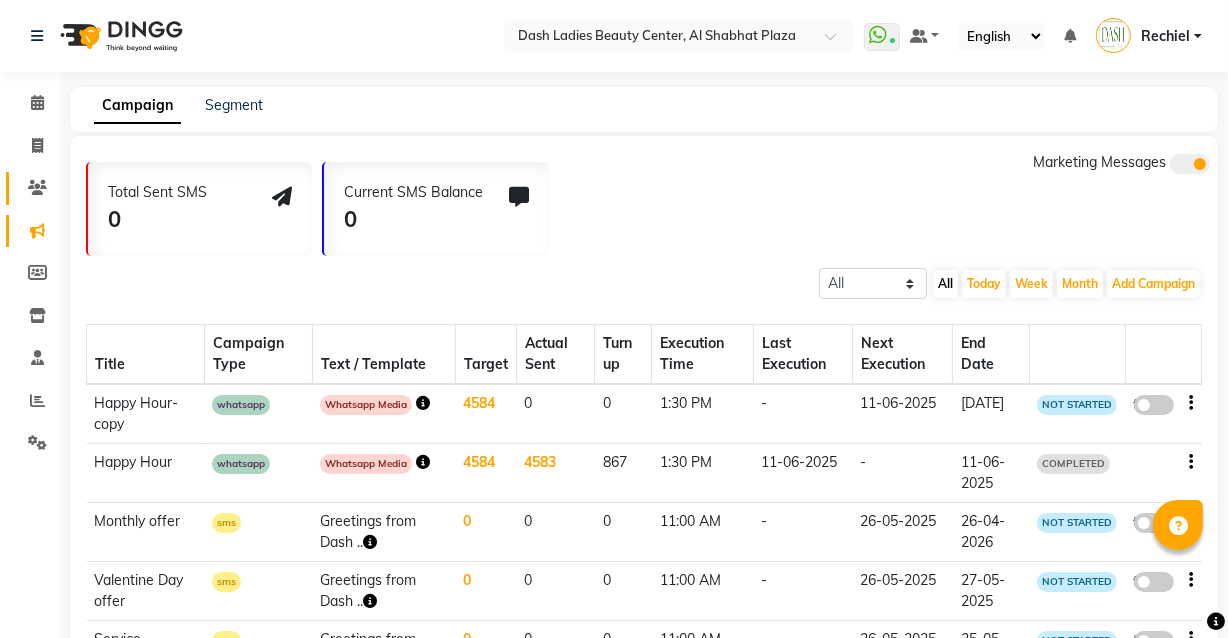 click 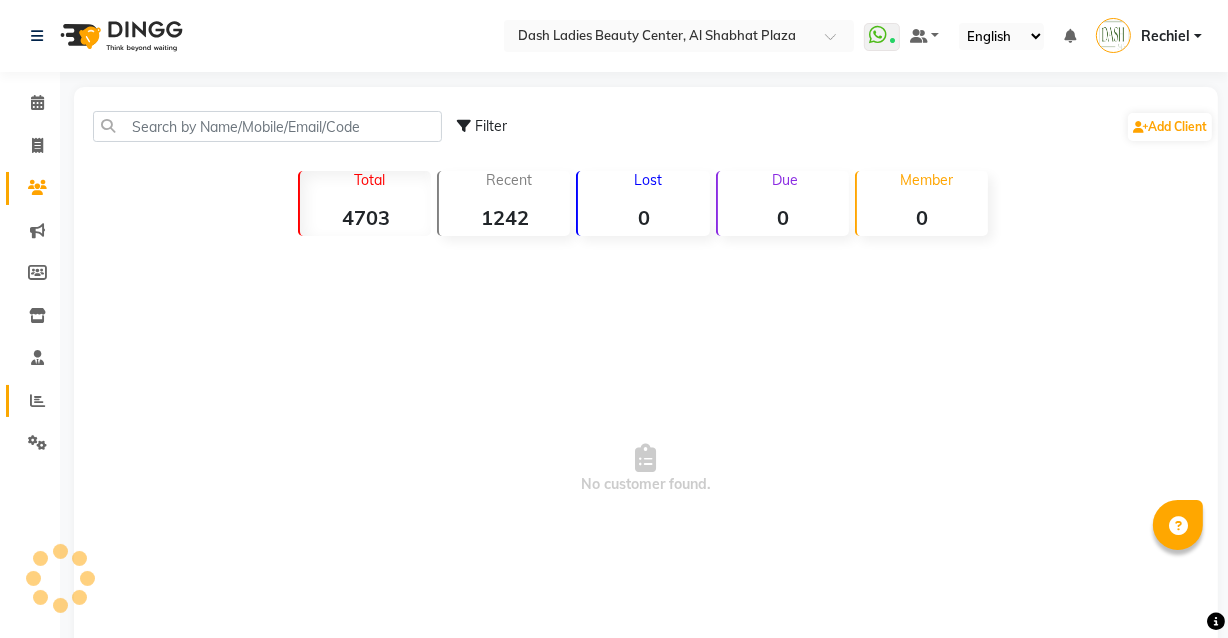 click on "Reports" 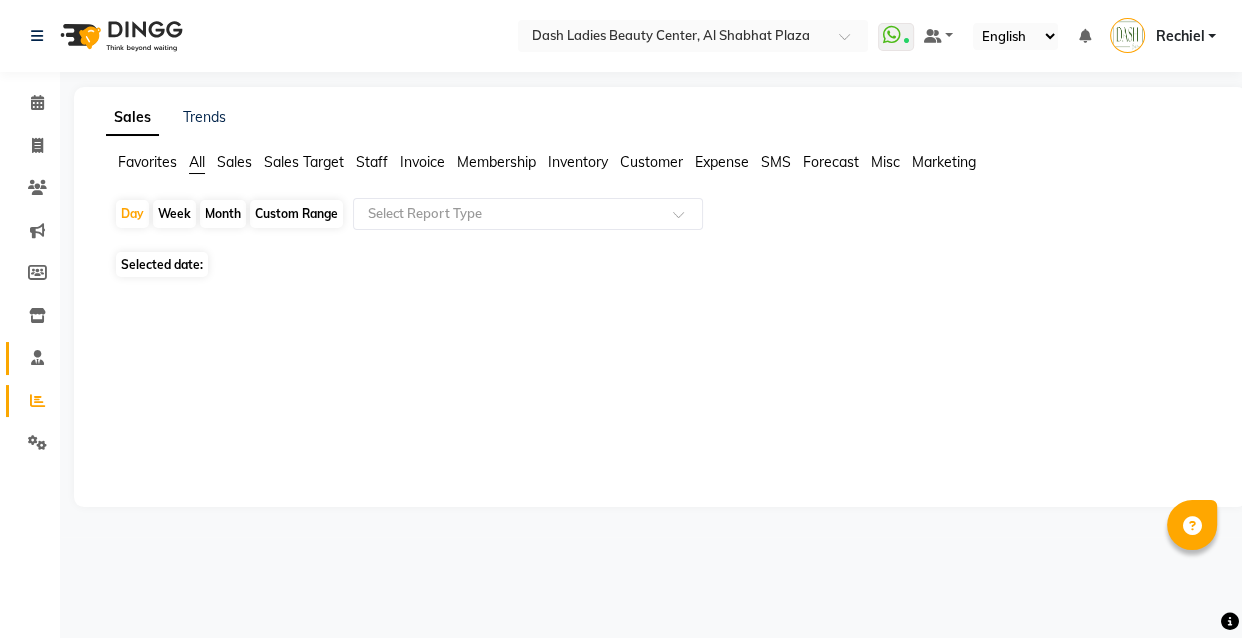 click 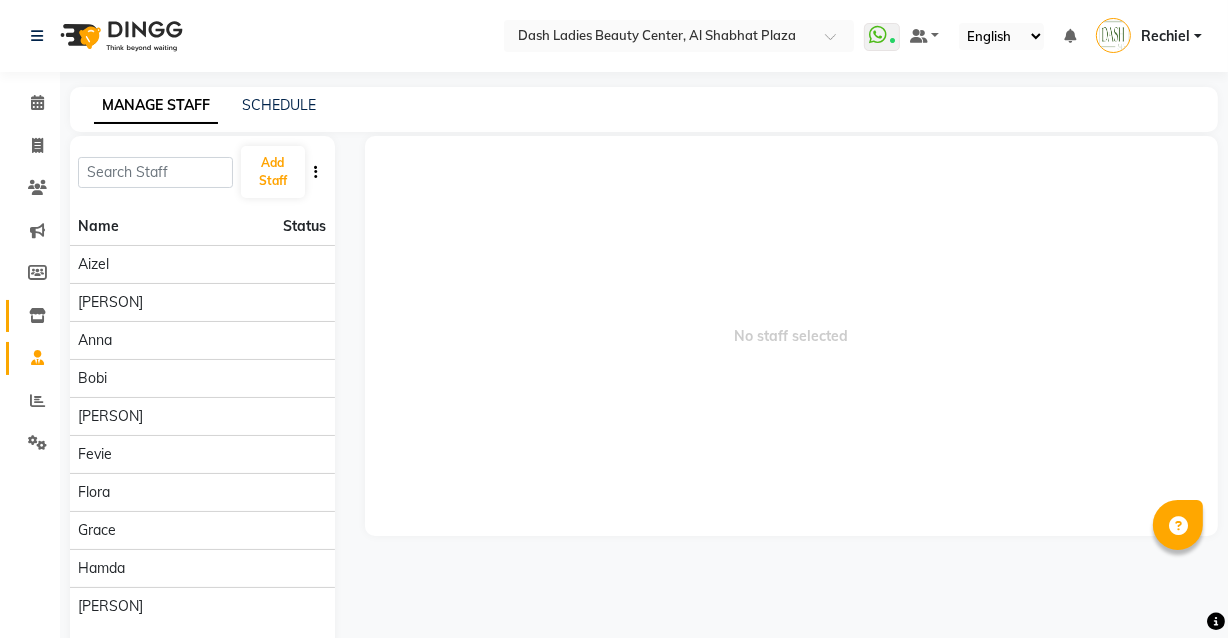 click 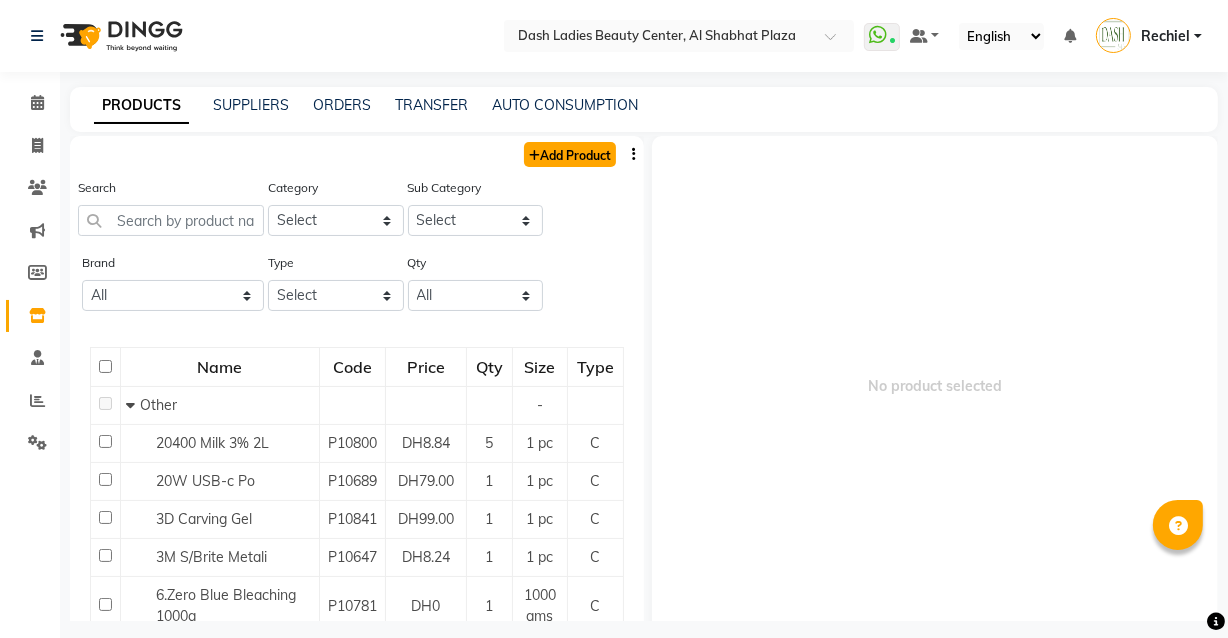 click on "Add Product" 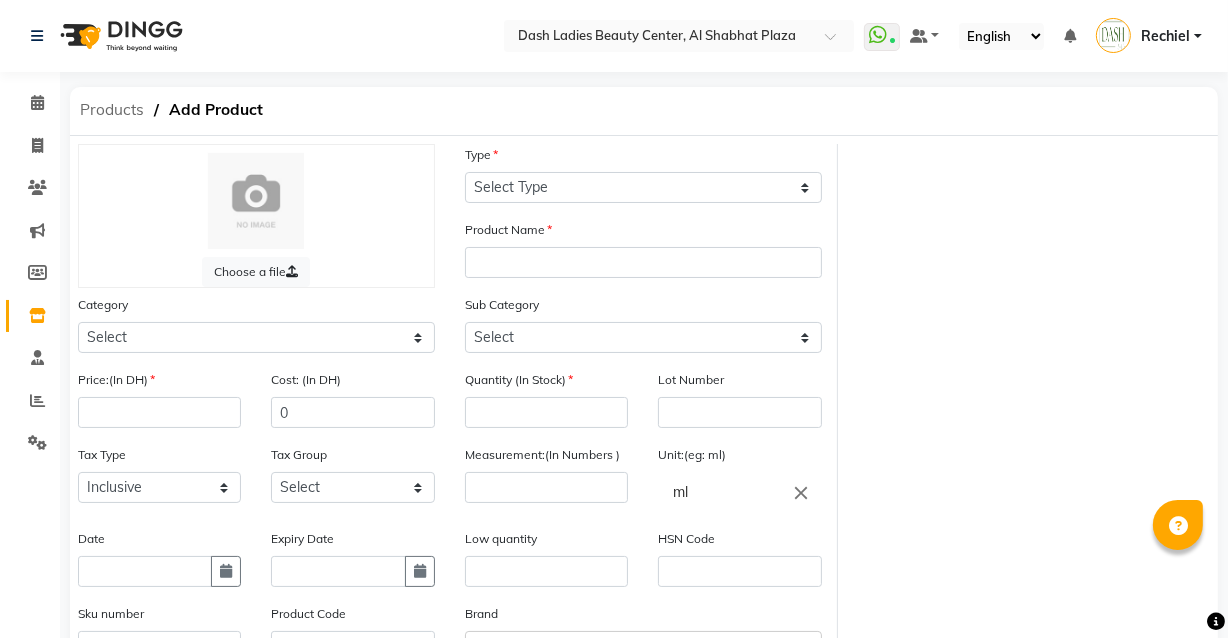click on "Products" 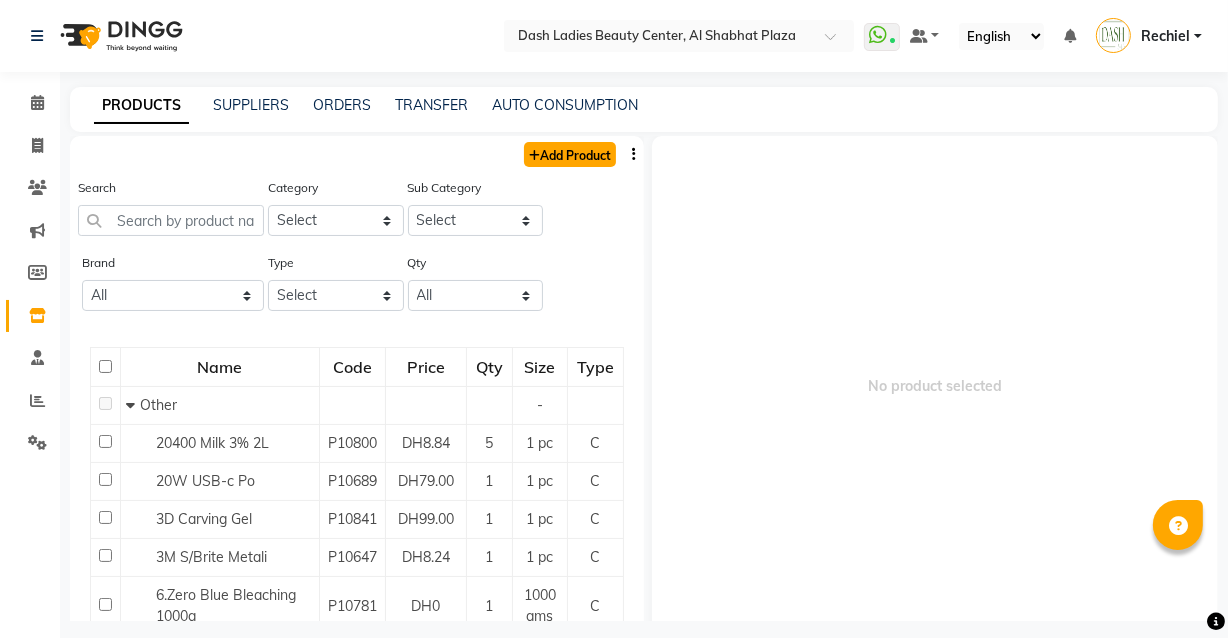 click on "Add Product" 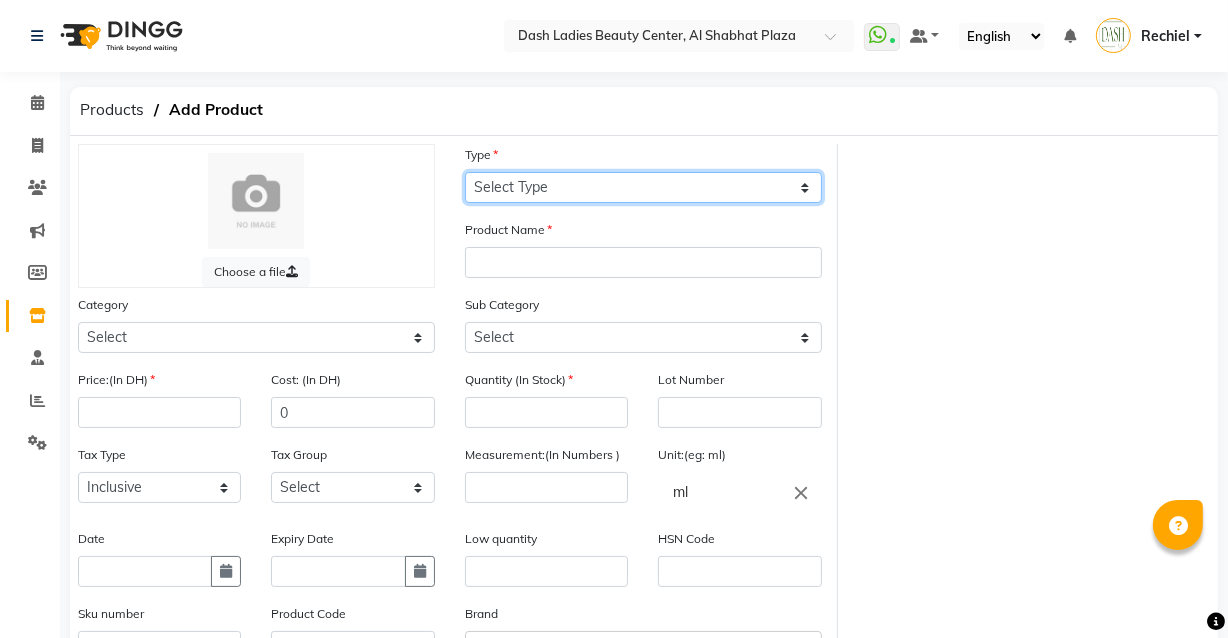 click on "Select Type Both Retail Consumable" 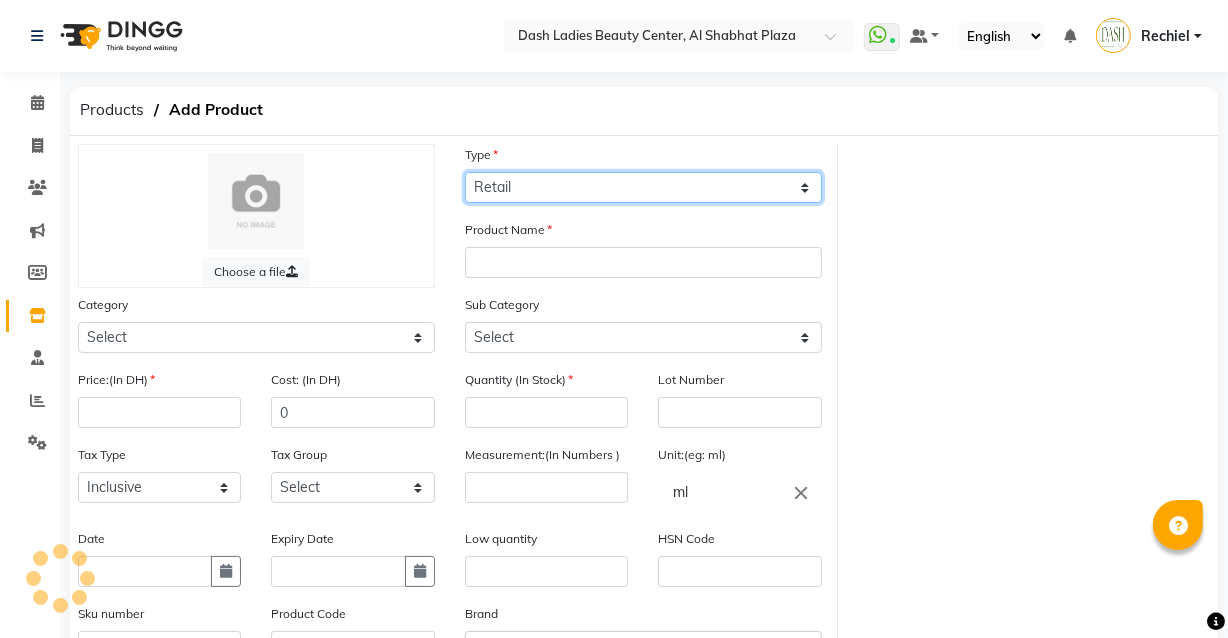 click on "Select Type Both Retail Consumable" 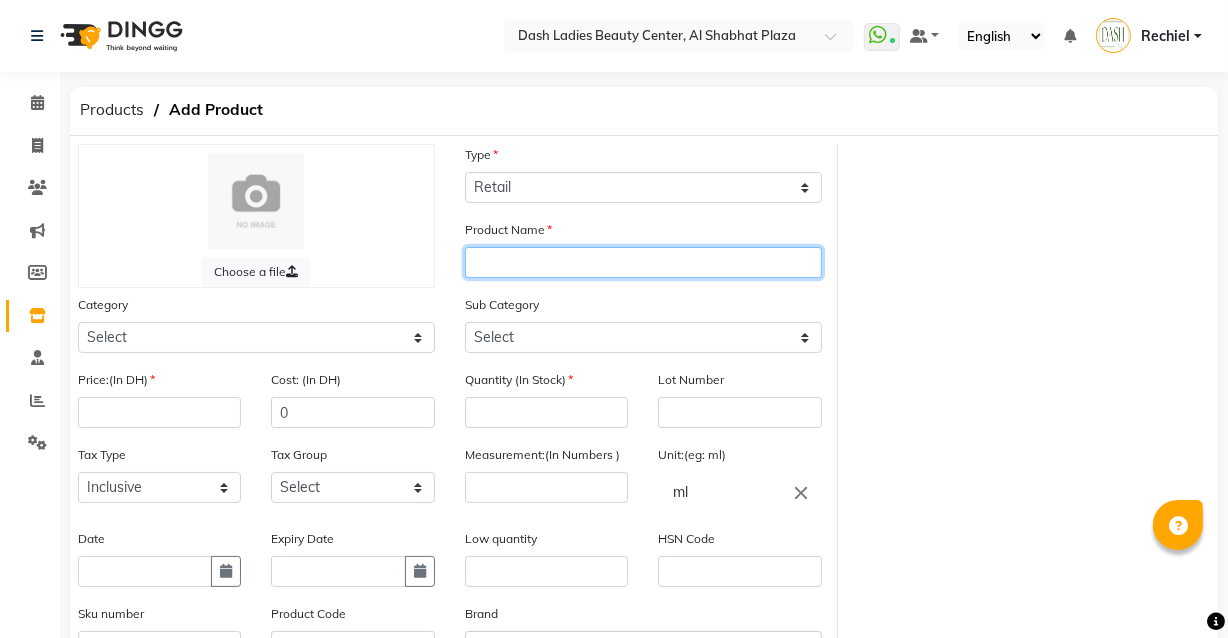 click 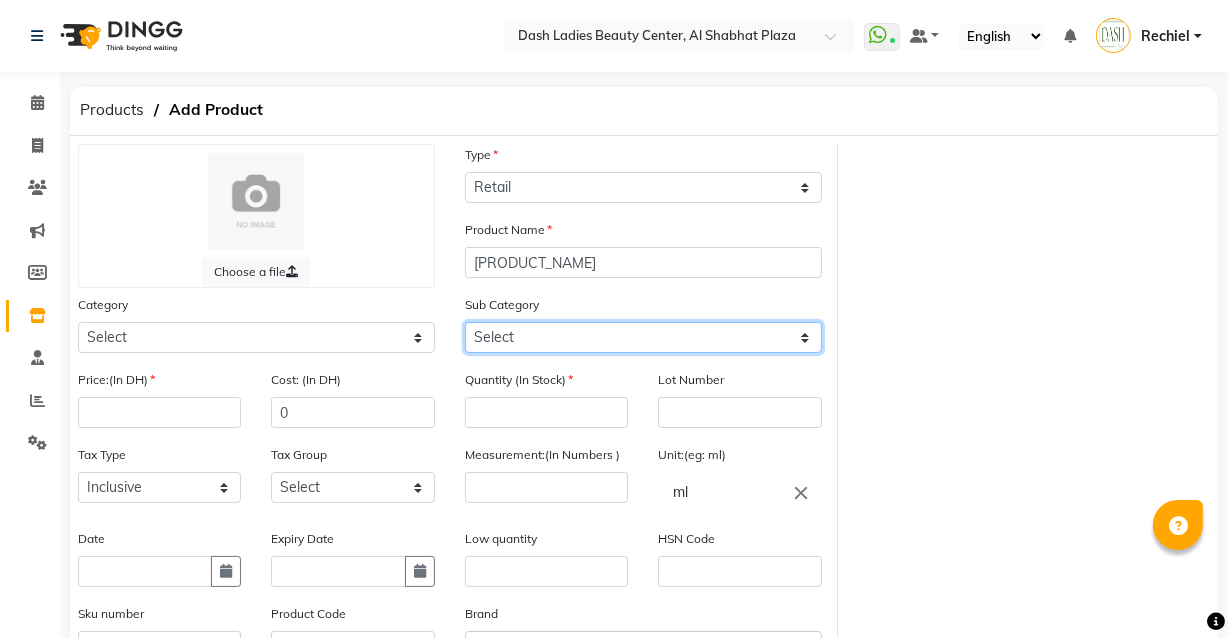 click on "Select" 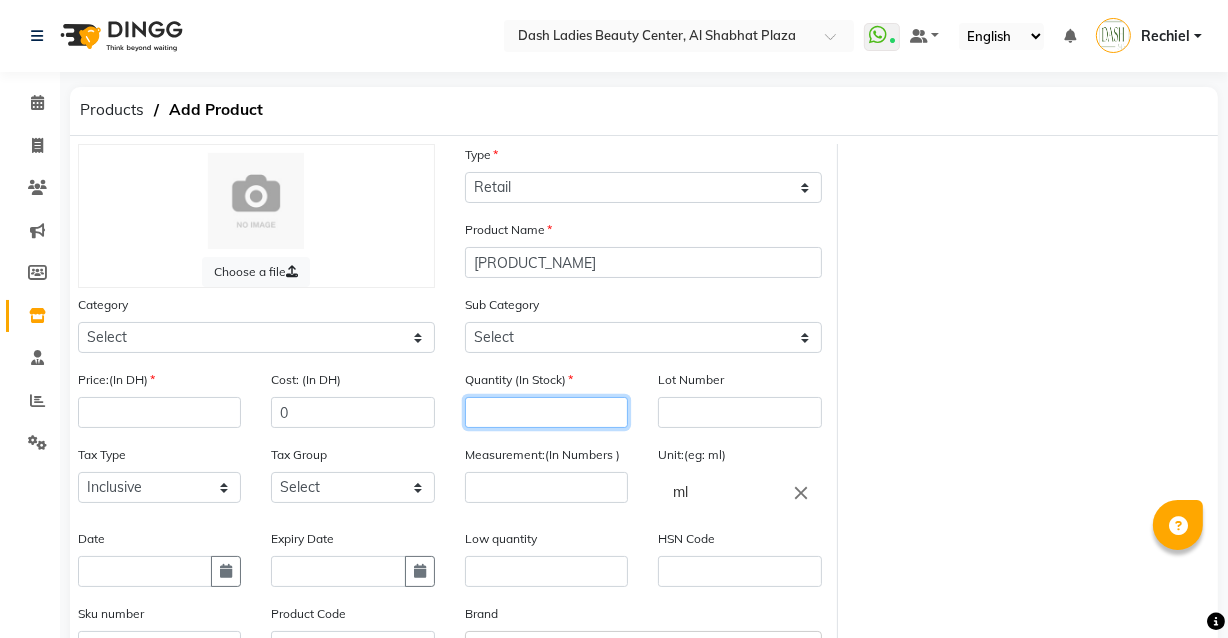 click 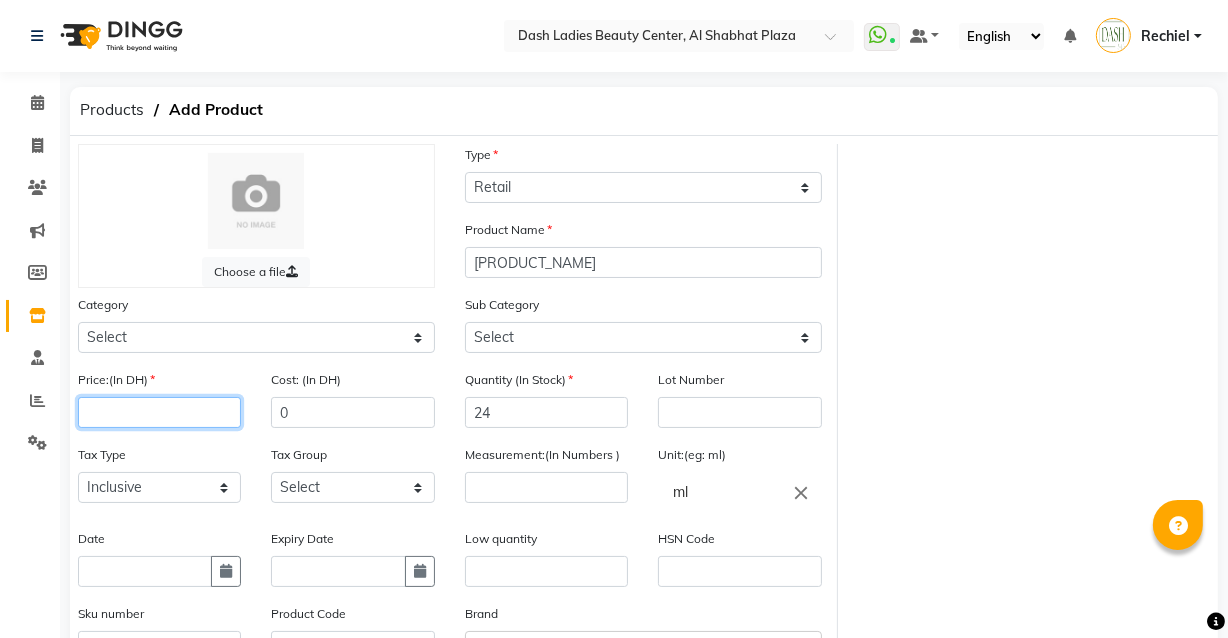 click 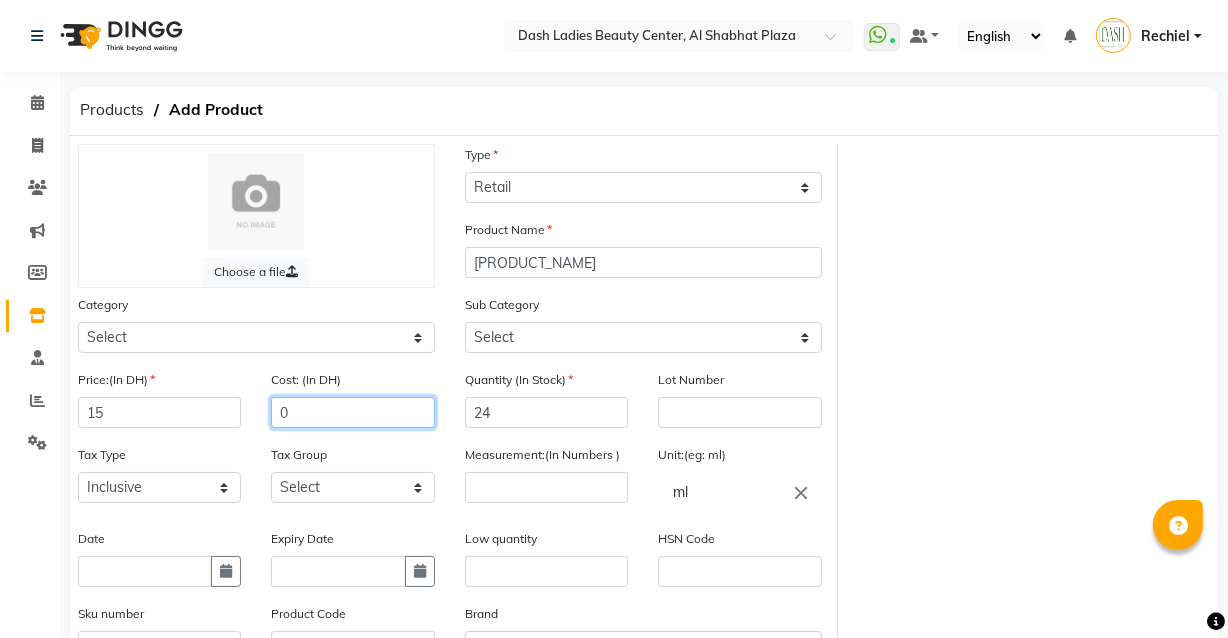 click on "0" 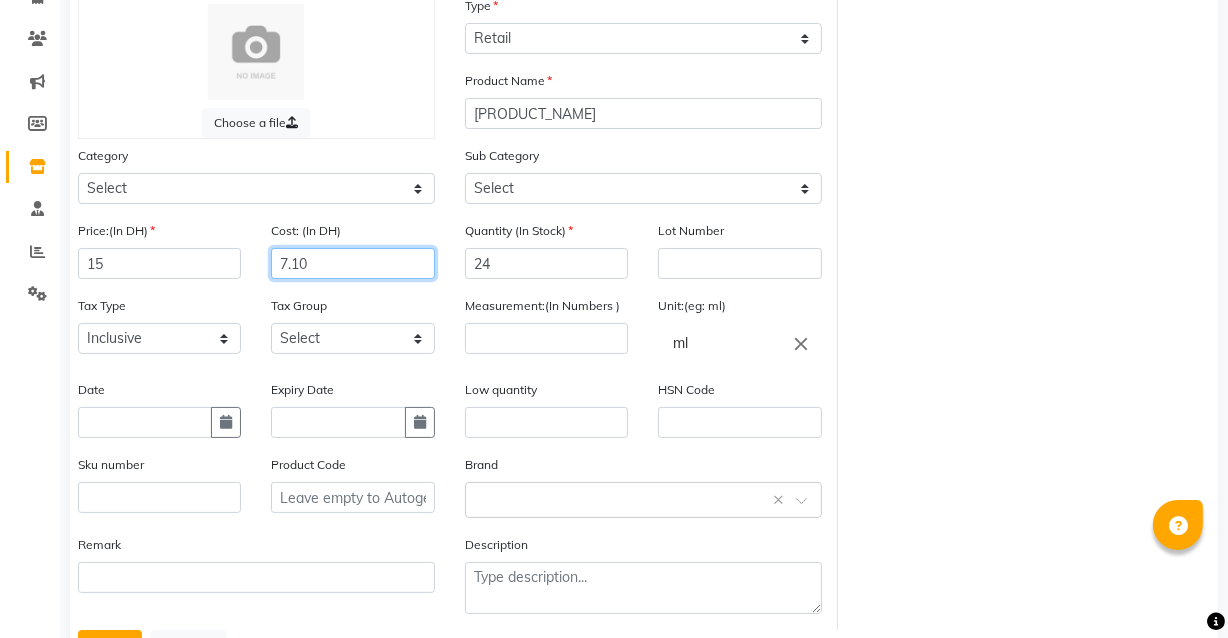 scroll, scrollTop: 180, scrollLeft: 0, axis: vertical 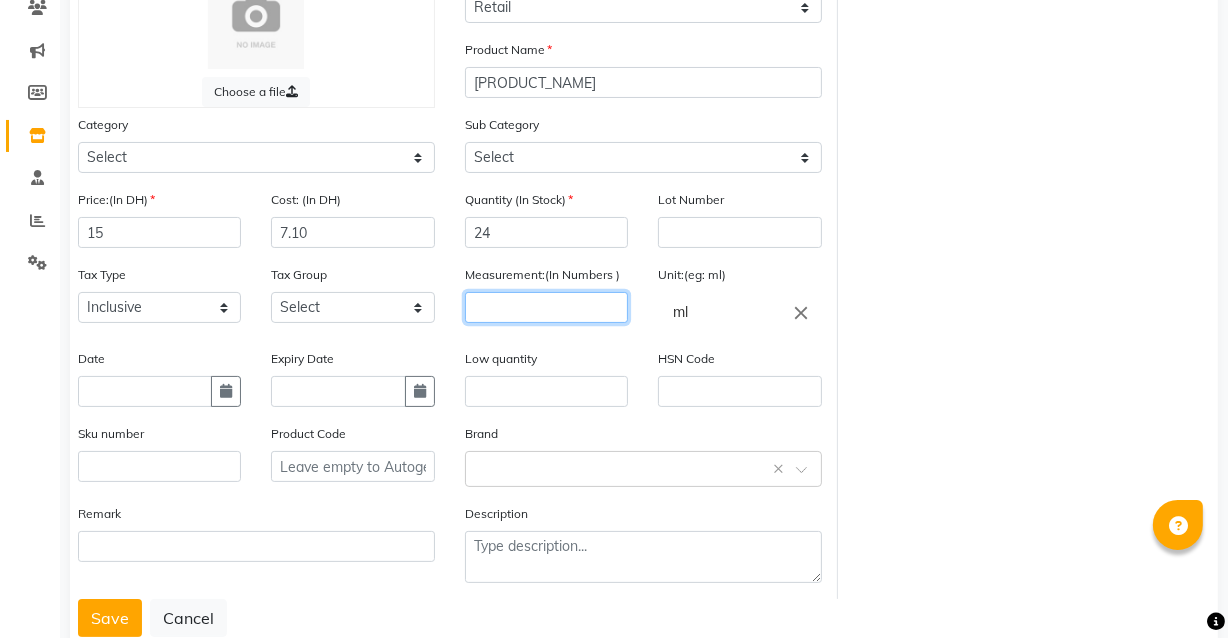 click 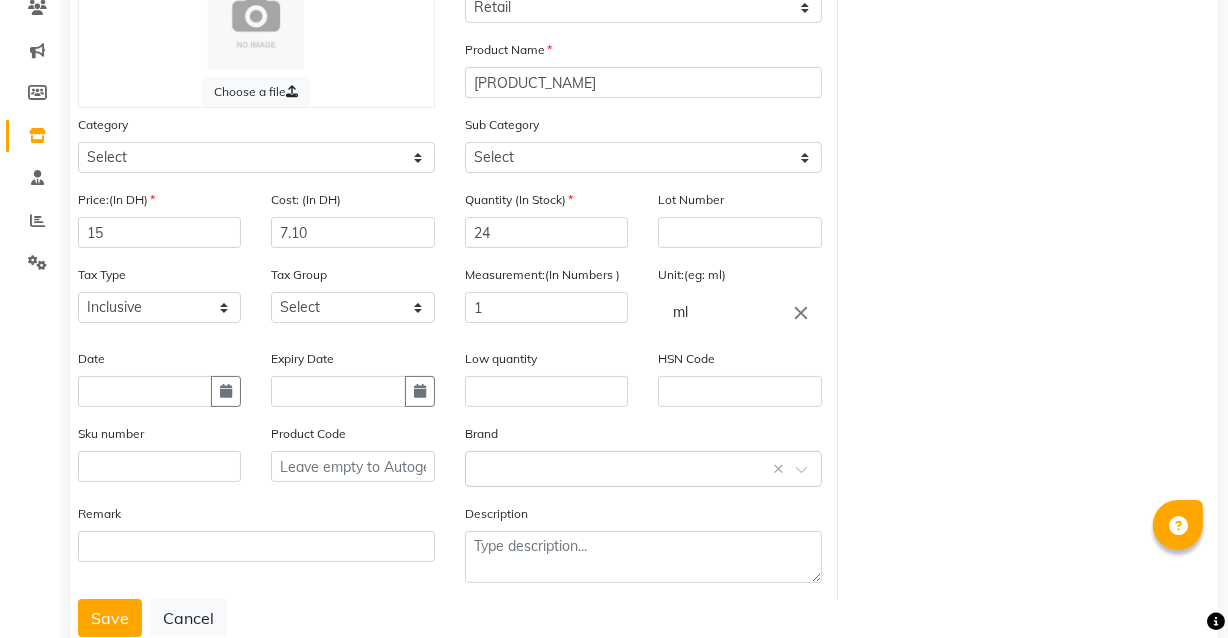 click on "ml" 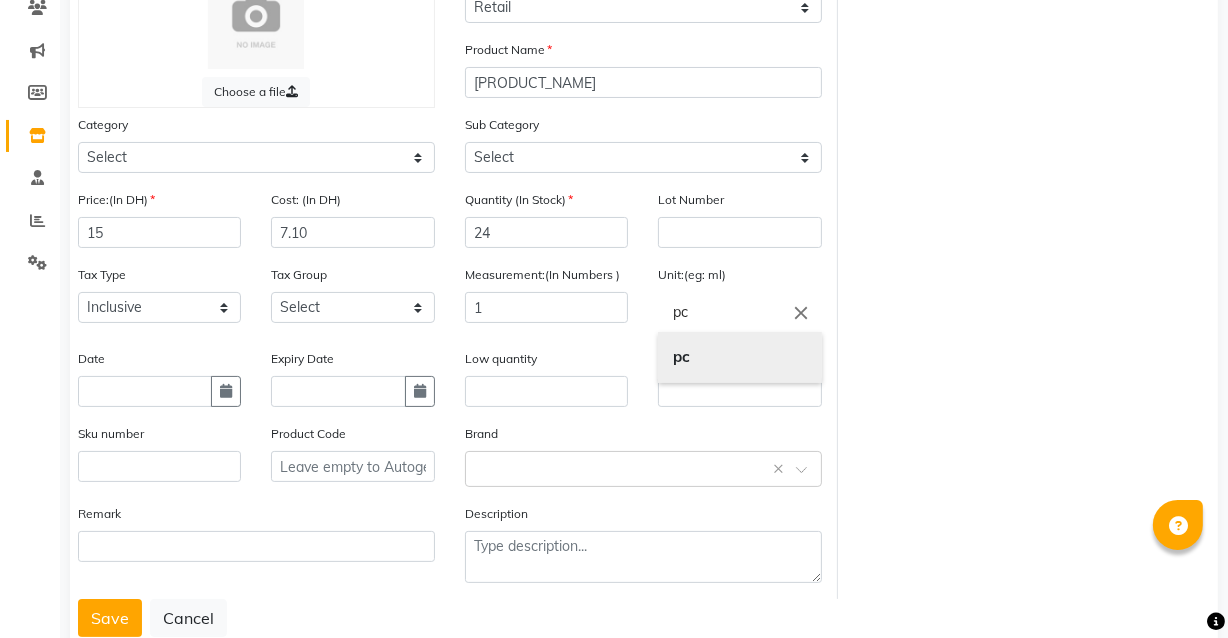 click on "pc" at bounding box center (739, 357) 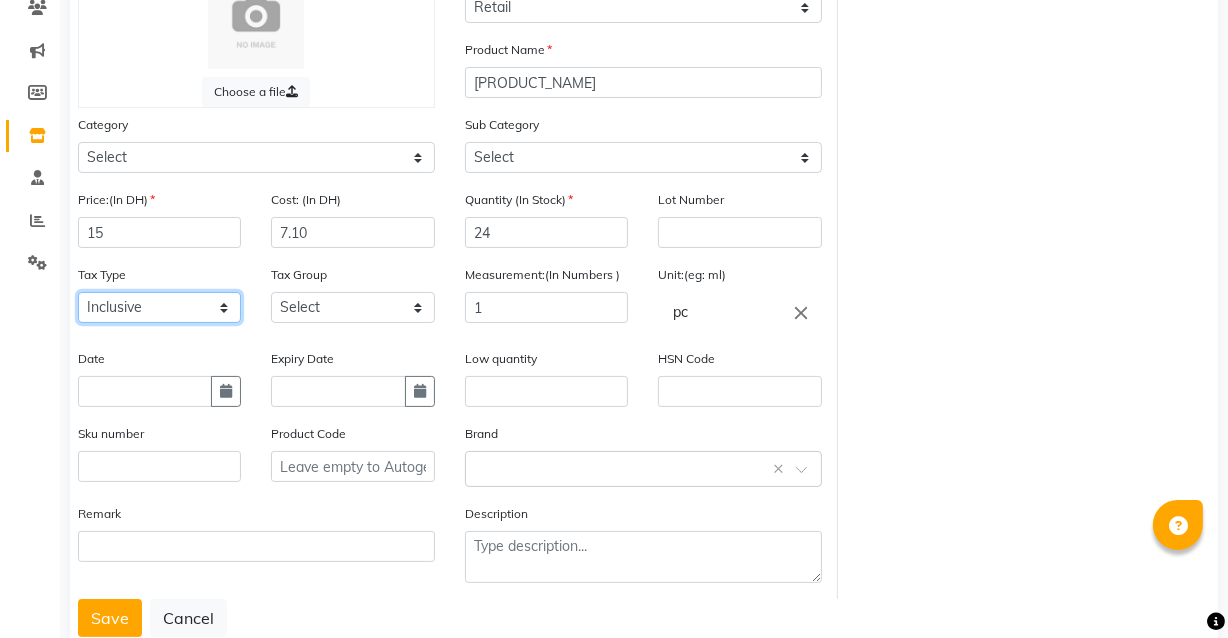 click on "Select Inclusive Exclusive" 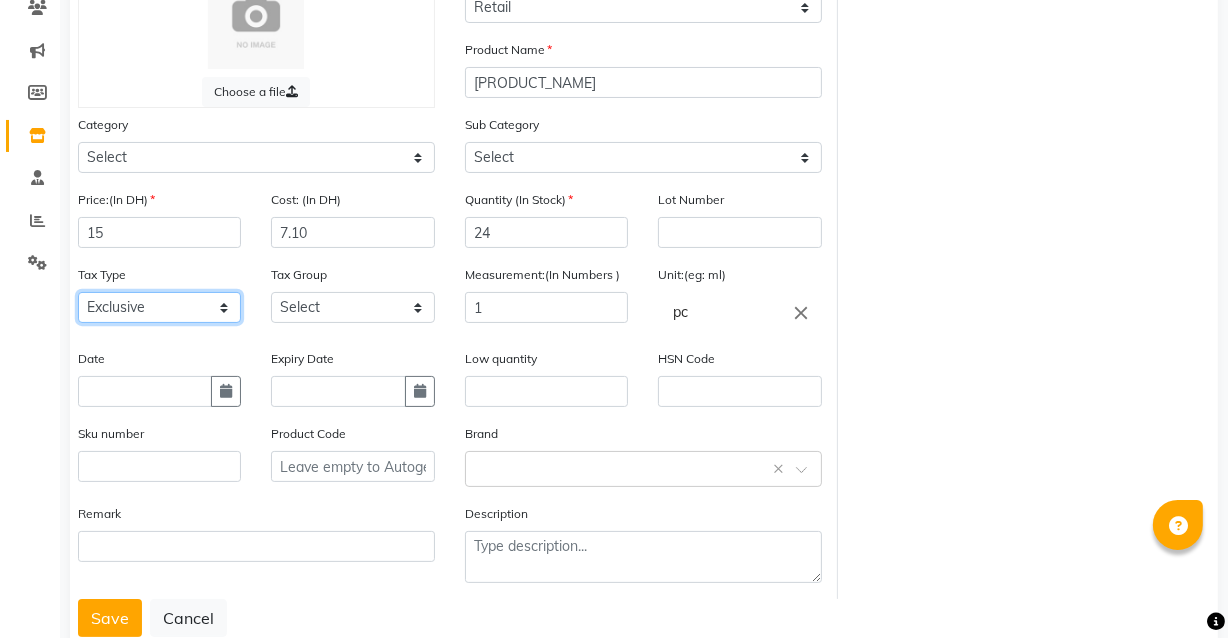 click on "Select Inclusive Exclusive" 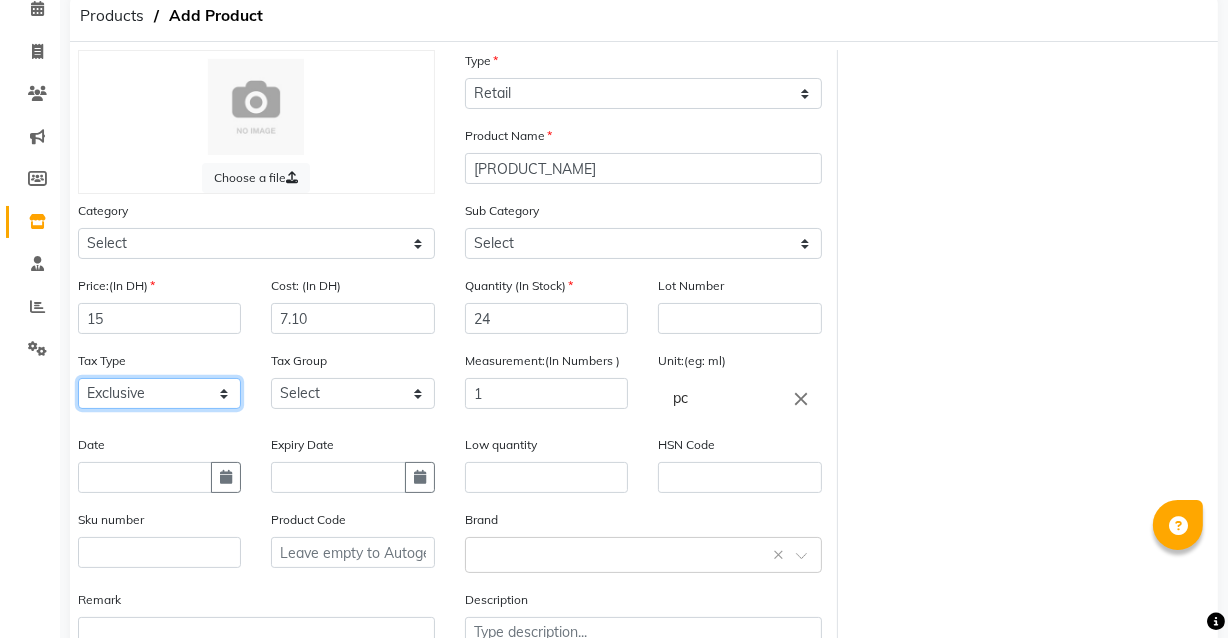 scroll, scrollTop: 241, scrollLeft: 0, axis: vertical 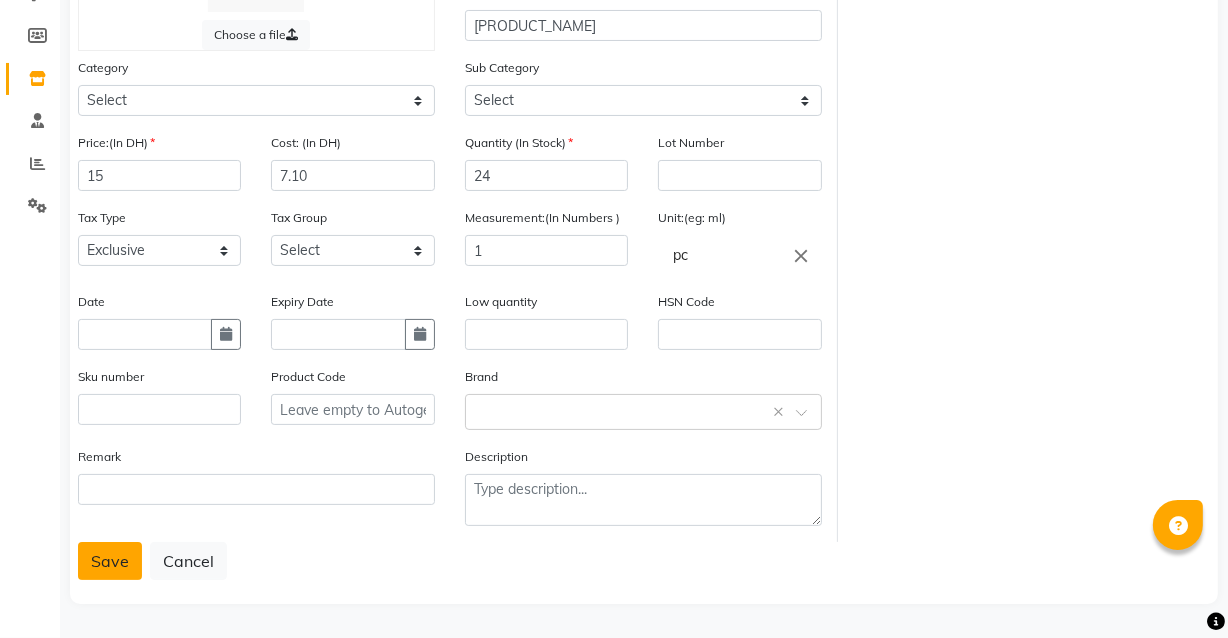click on "Save" 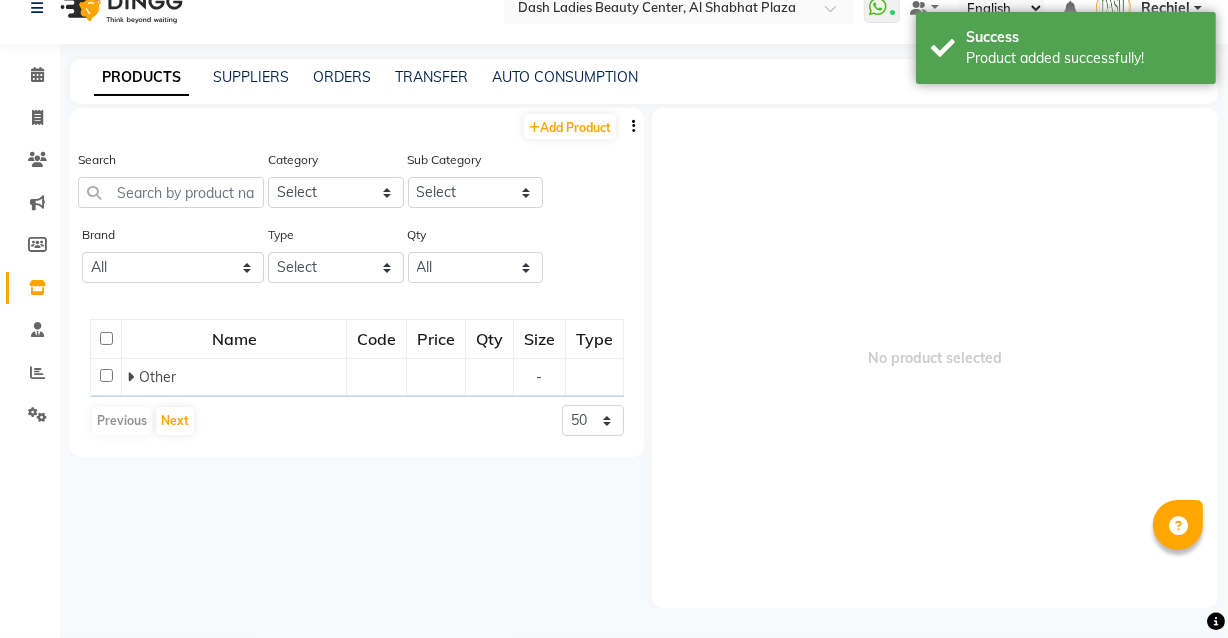 scroll, scrollTop: 12, scrollLeft: 0, axis: vertical 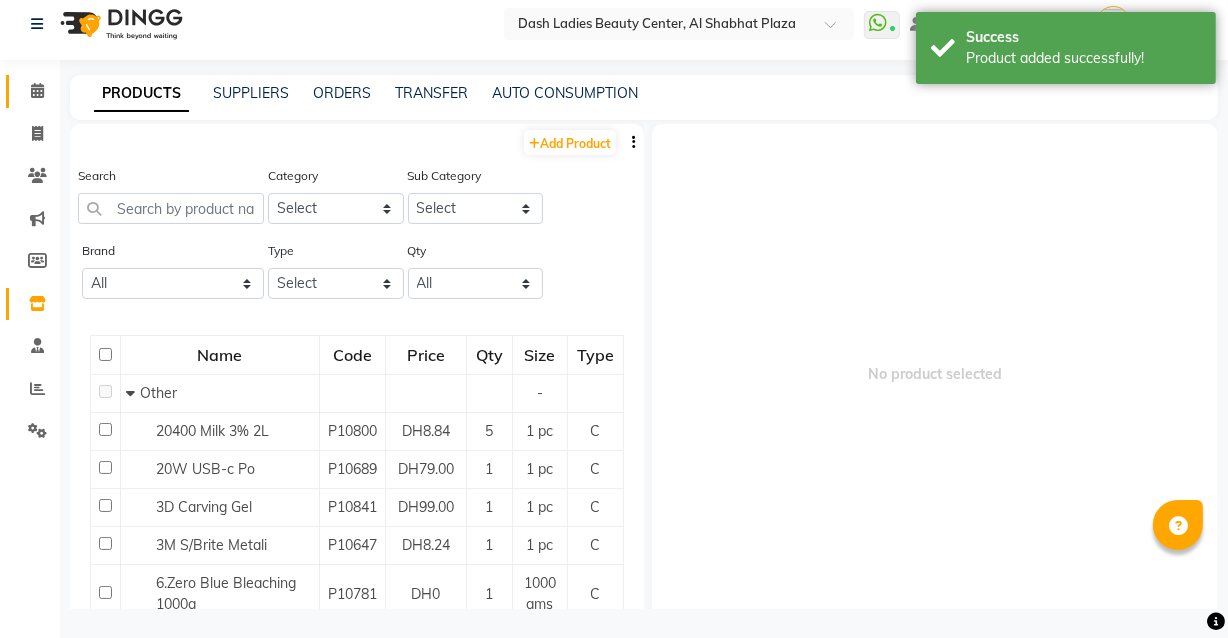 click on "Calendar" 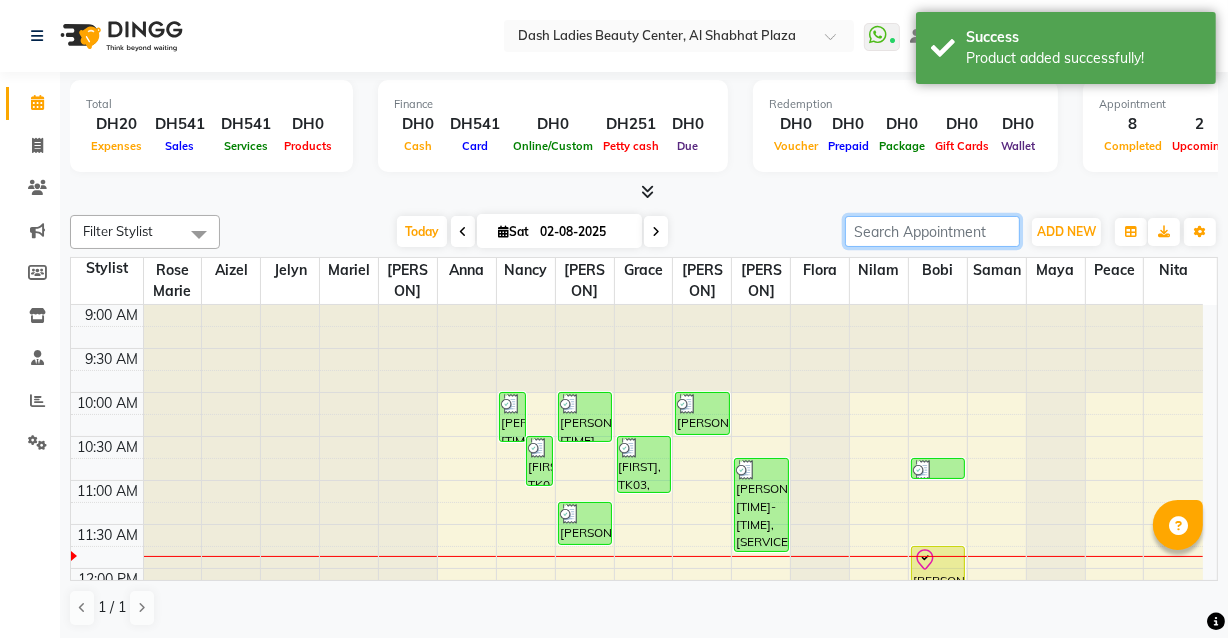 click at bounding box center (932, 231) 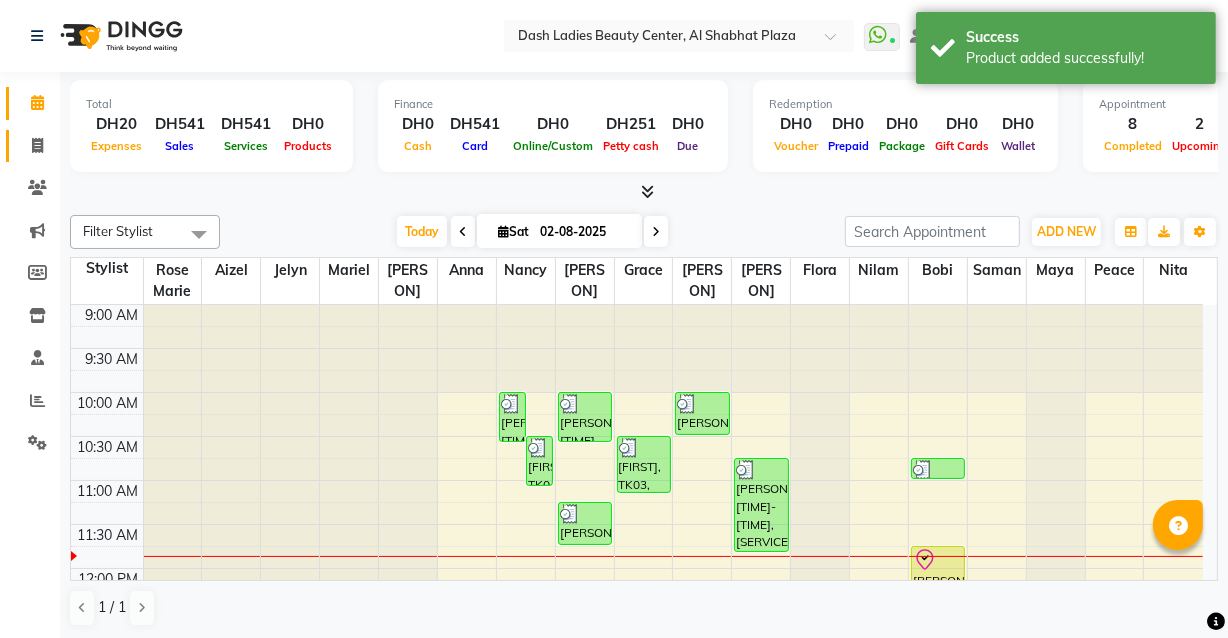 click 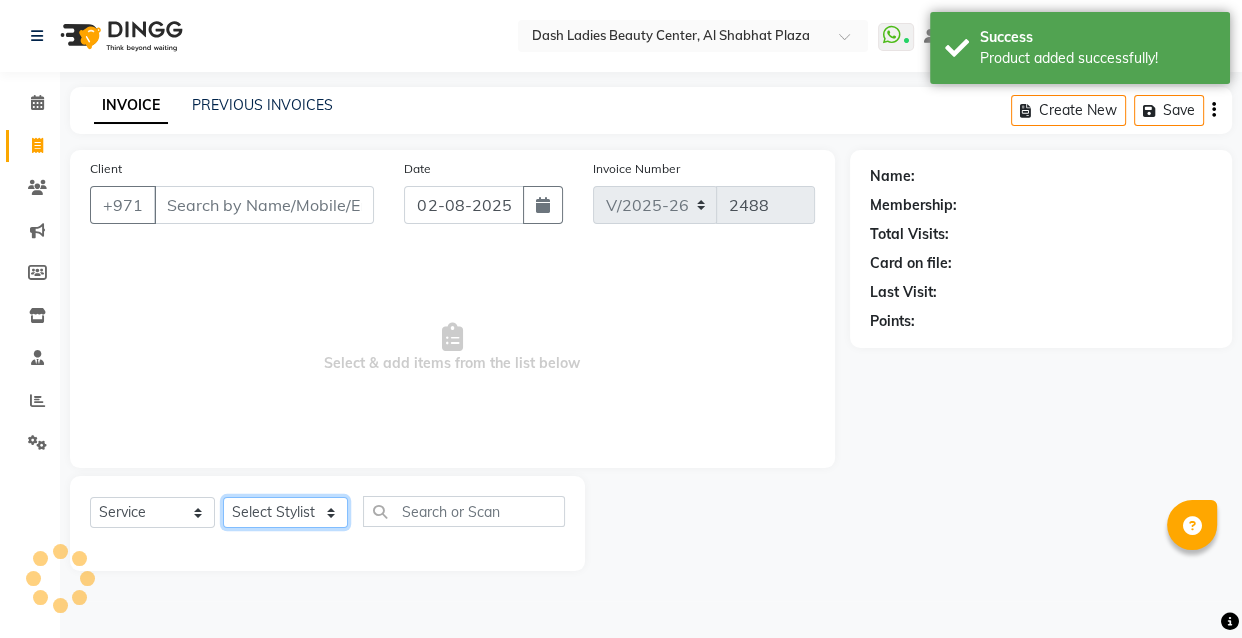 click on "Select Stylist" 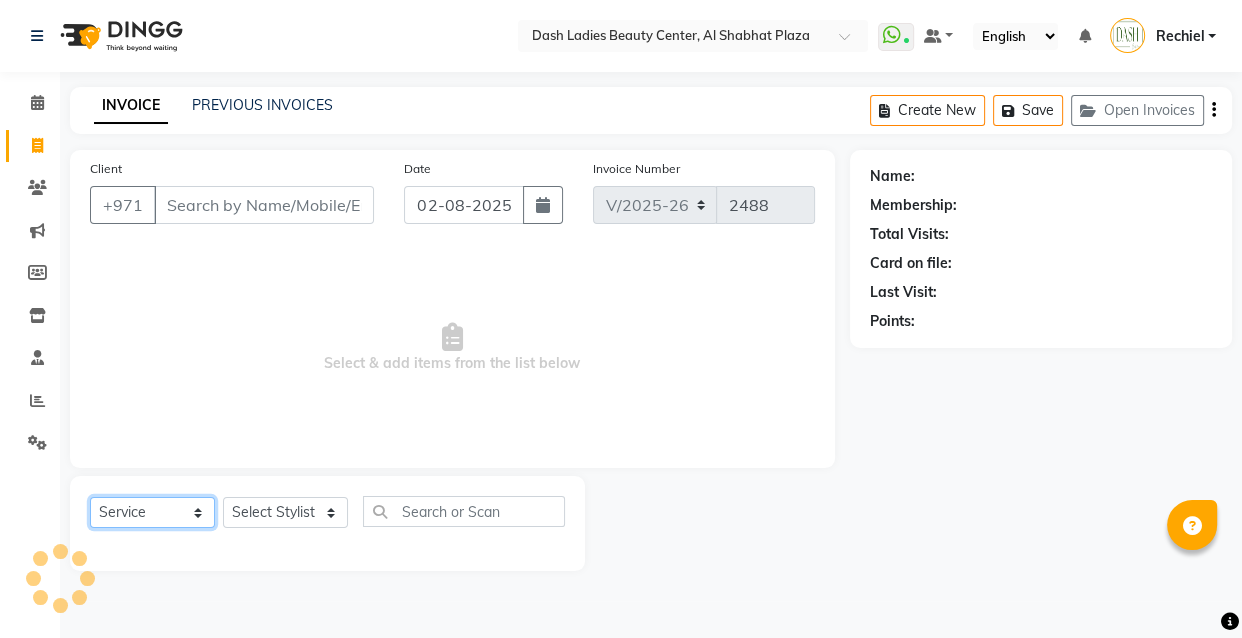 click on "Select  Service  Product  Membership  Package Voucher Prepaid Gift Card" 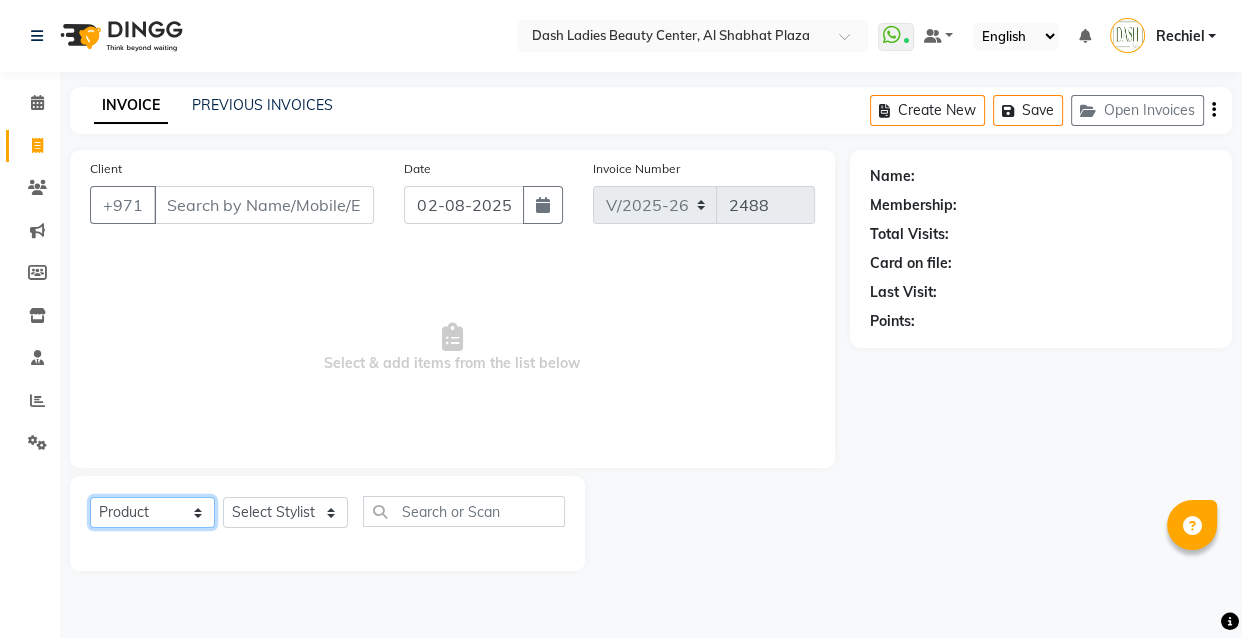 click on "Select  Service  Product  Membership  Package Voucher Prepaid Gift Card" 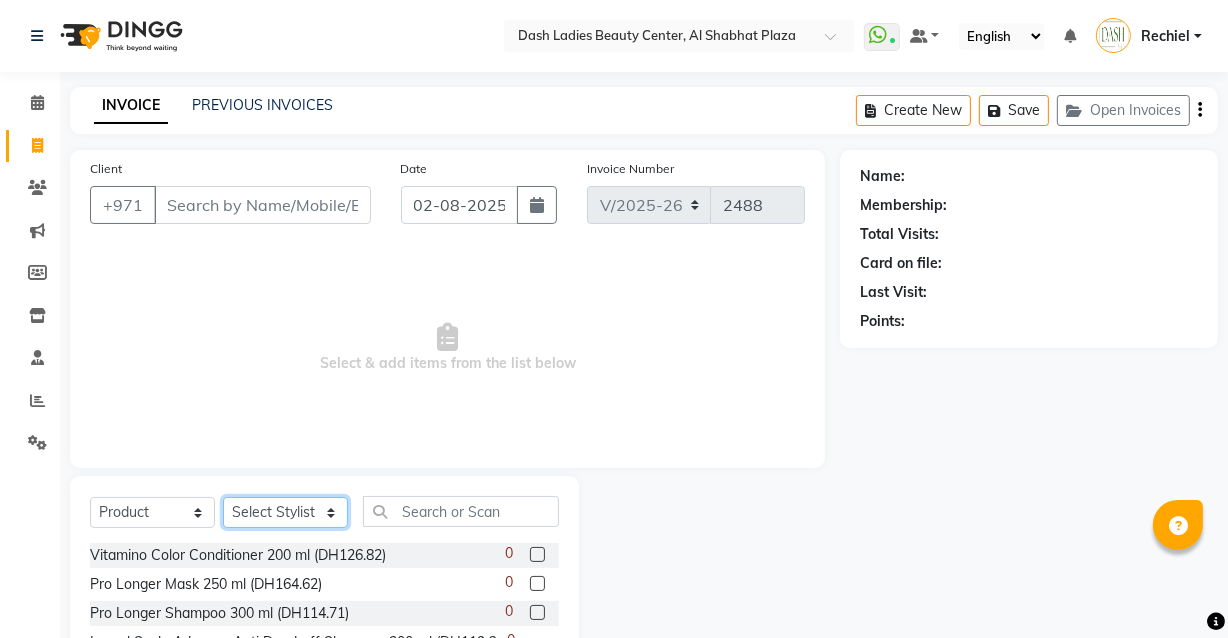 click on "Select Stylist Aizel Angelina Anna Bobi Edlyn Fevie  Flora Grace Hamda Janine Jelyn Mariel Maya Maya (Cafe) May Joy (Cafe) Nabasirye (Cafe) Nancy Nilam Nita Noreen Owner Peace Rechiel Rose Marie Saman Talina" 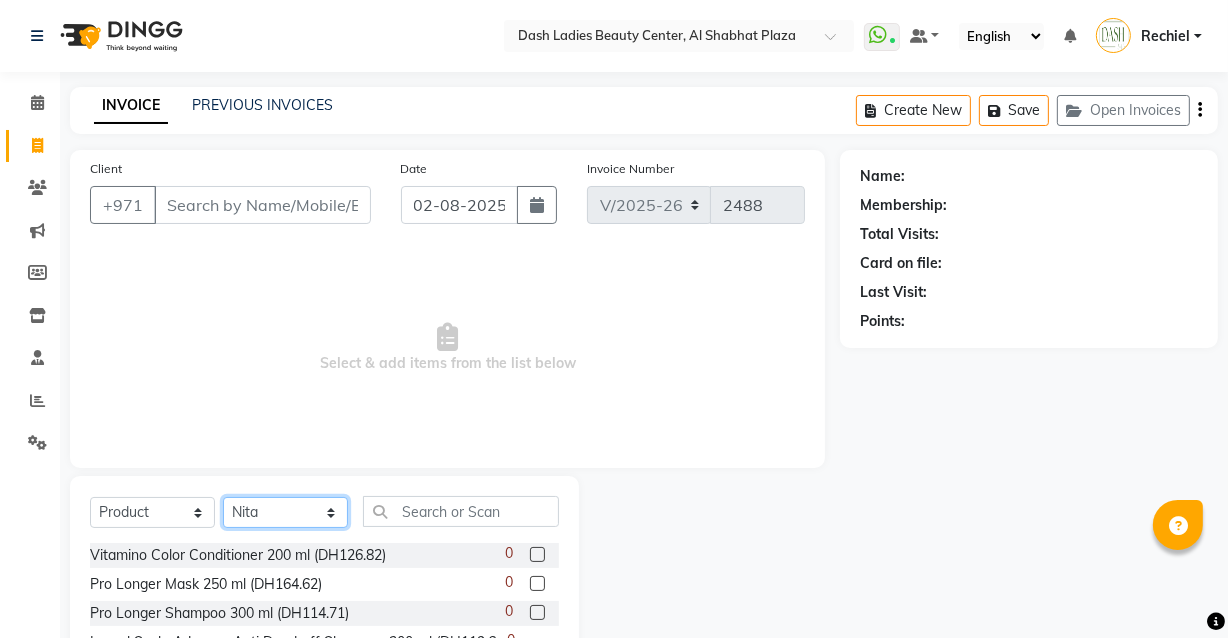 click on "Select Stylist Aizel Angelina Anna Bobi Edlyn Fevie  Flora Grace Hamda Janine Jelyn Mariel Maya Maya (Cafe) May Joy (Cafe) Nabasirye (Cafe) Nancy Nilam Nita Noreen Owner Peace Rechiel Rose Marie Saman Talina" 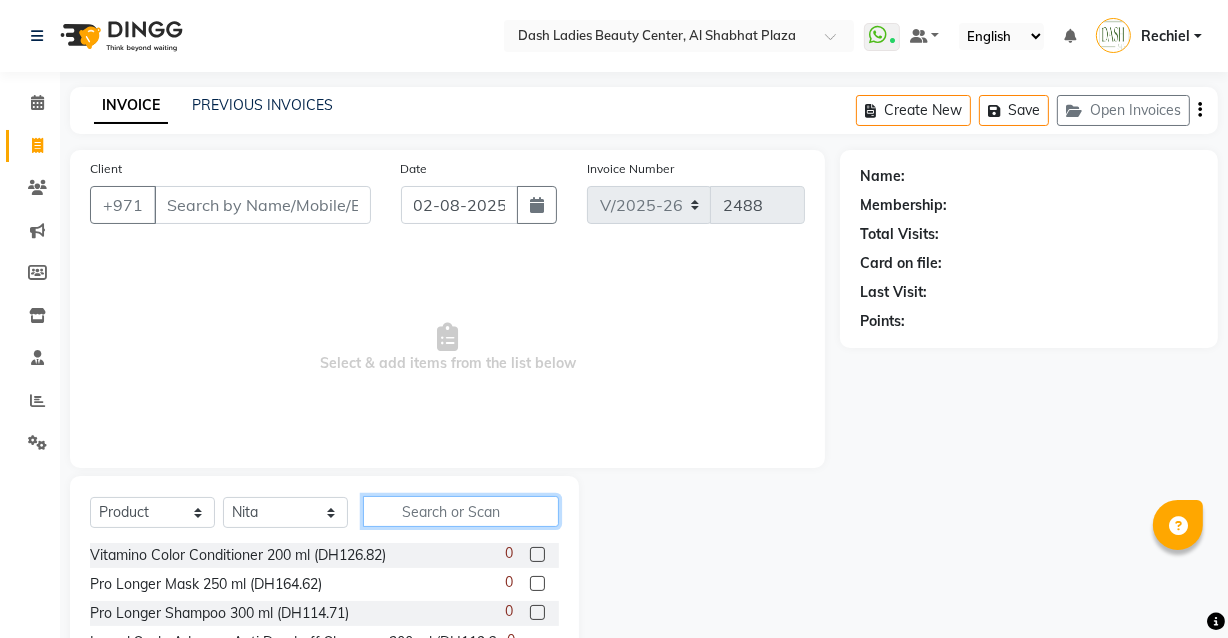 click 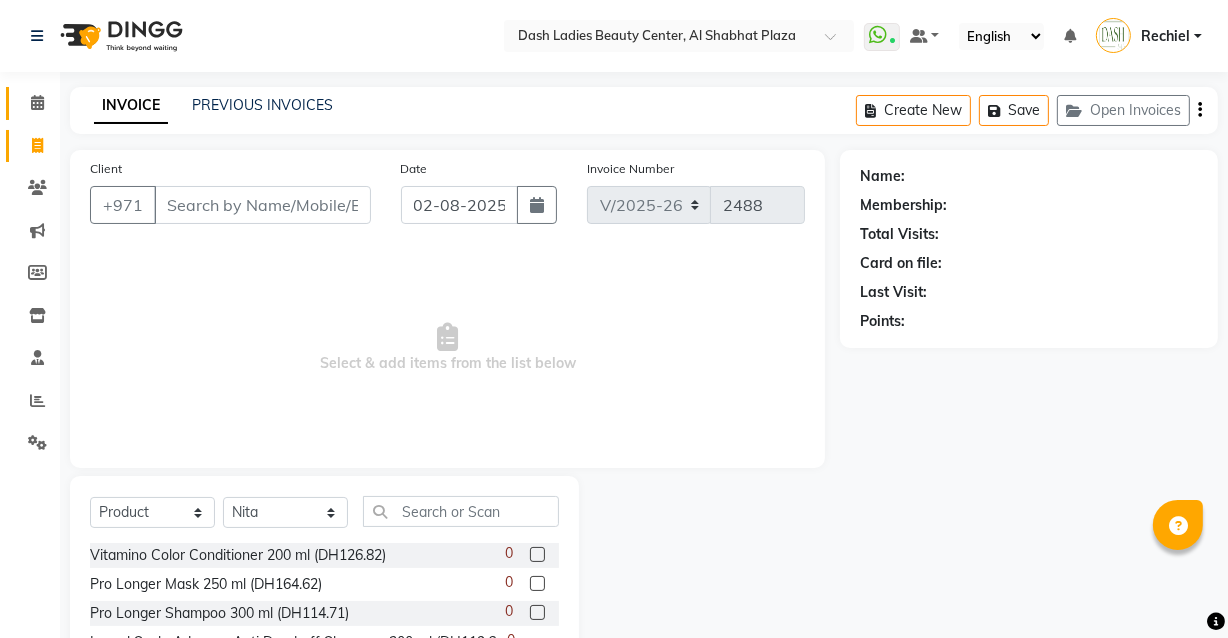 click on "Calendar" 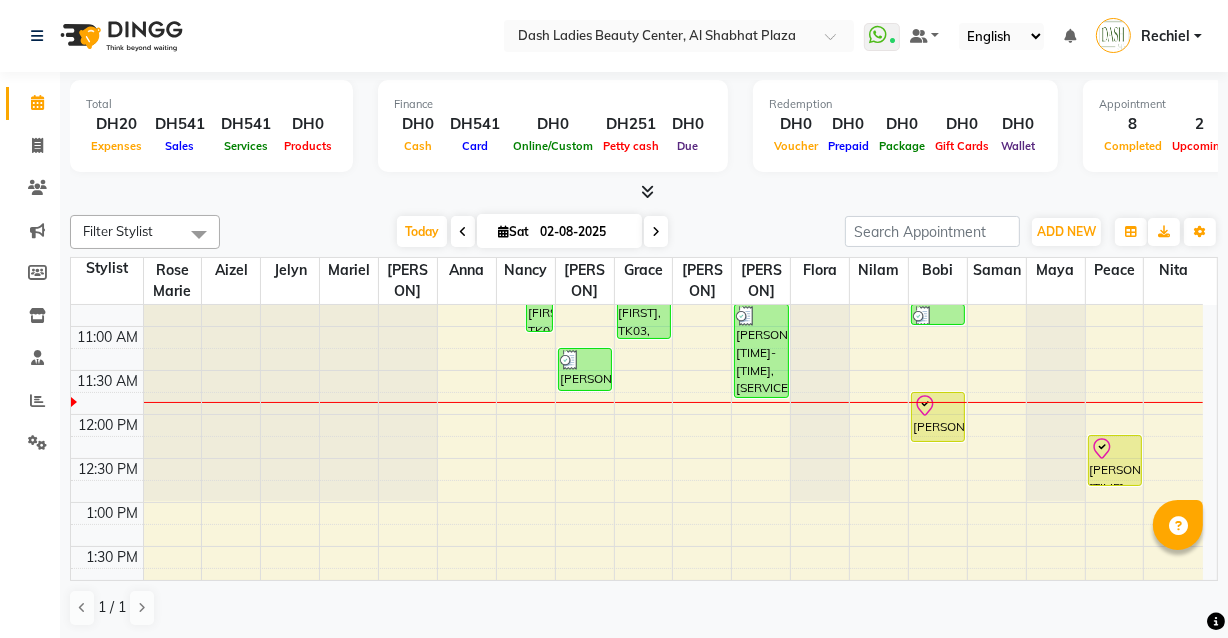 scroll, scrollTop: 155, scrollLeft: 0, axis: vertical 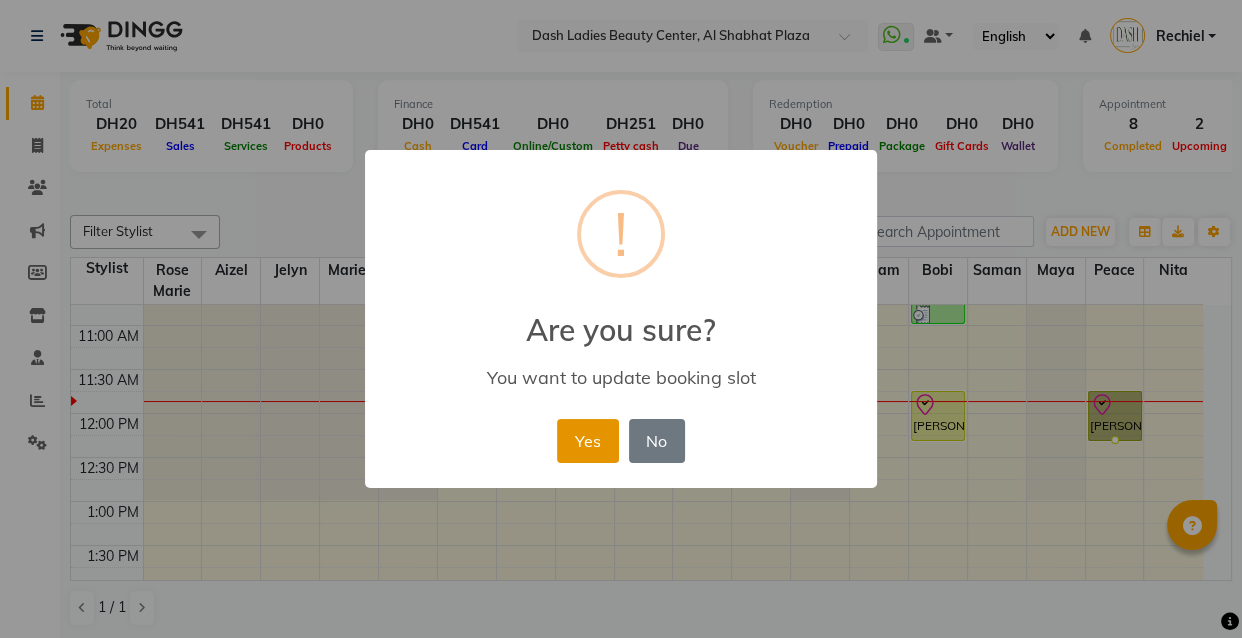 click on "Yes" at bounding box center [587, 441] 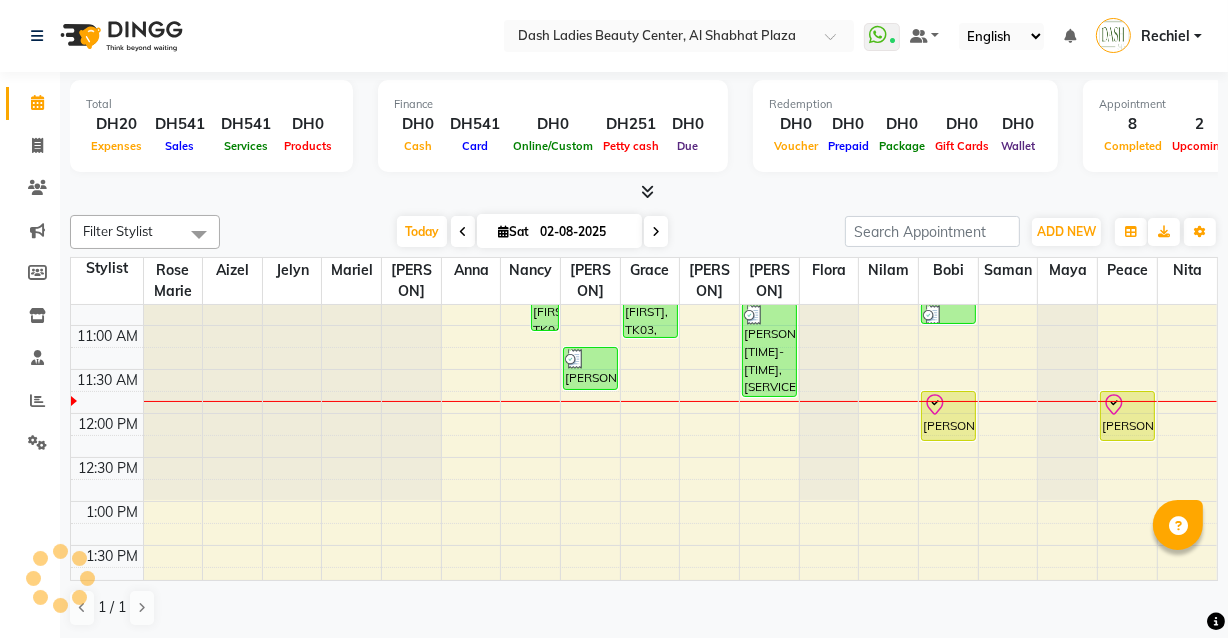 click on "[PERSON], [TIME]-[TIME], [SERVICE]" at bounding box center (948, 416) 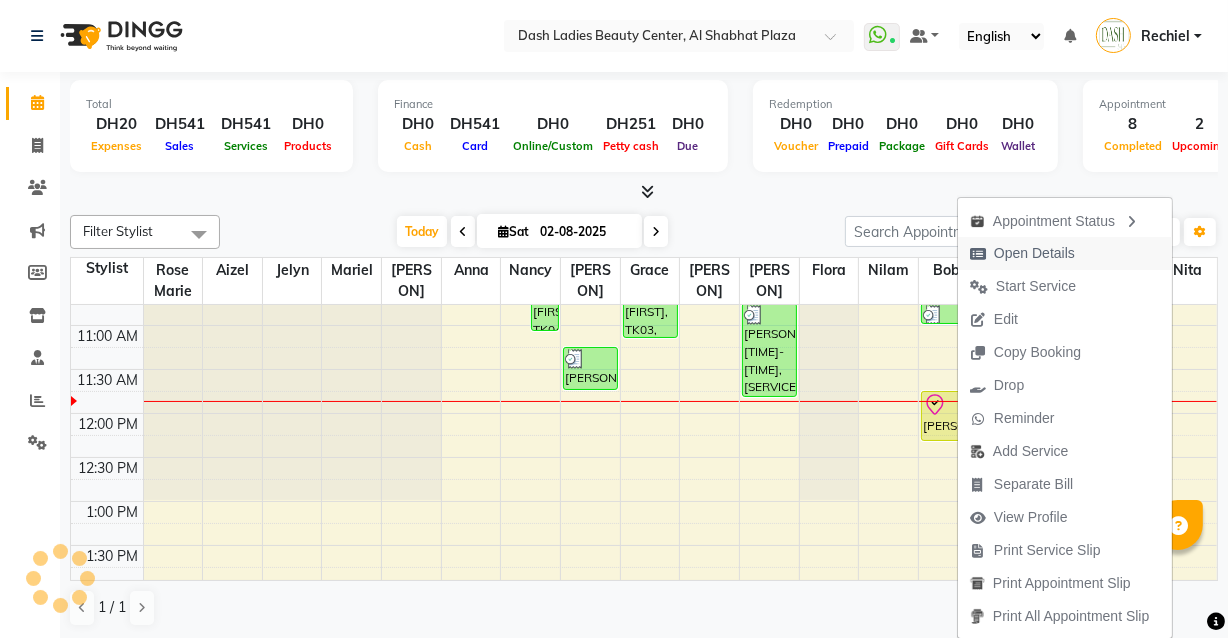 click on "Open Details" at bounding box center [1034, 253] 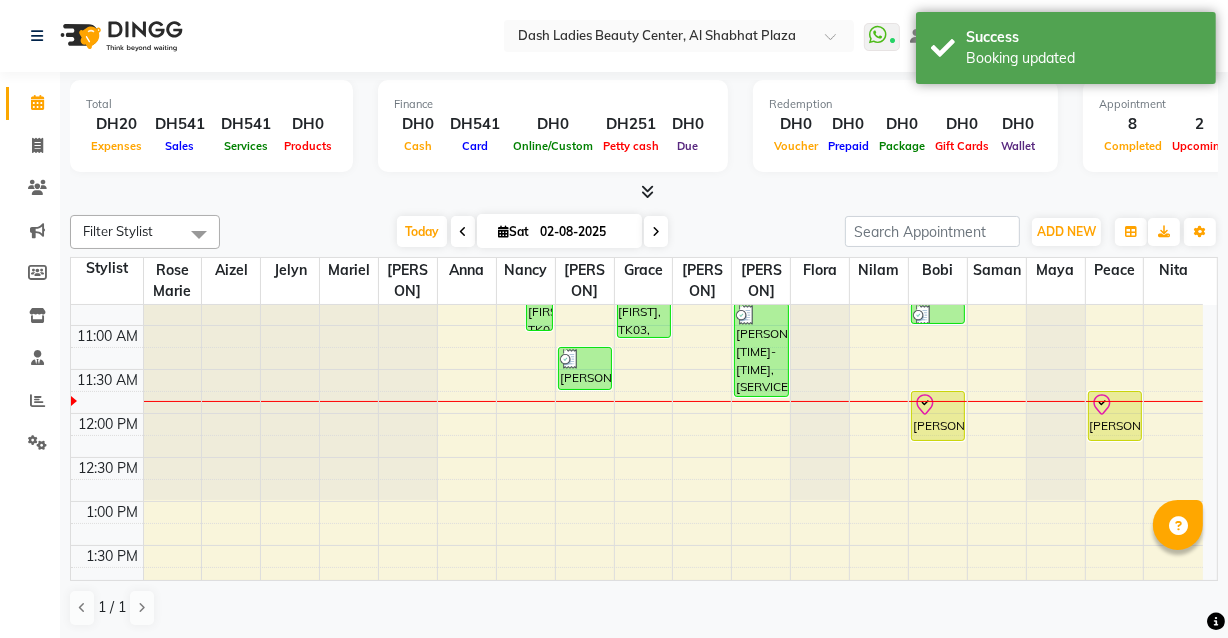 click at bounding box center (938, 405) 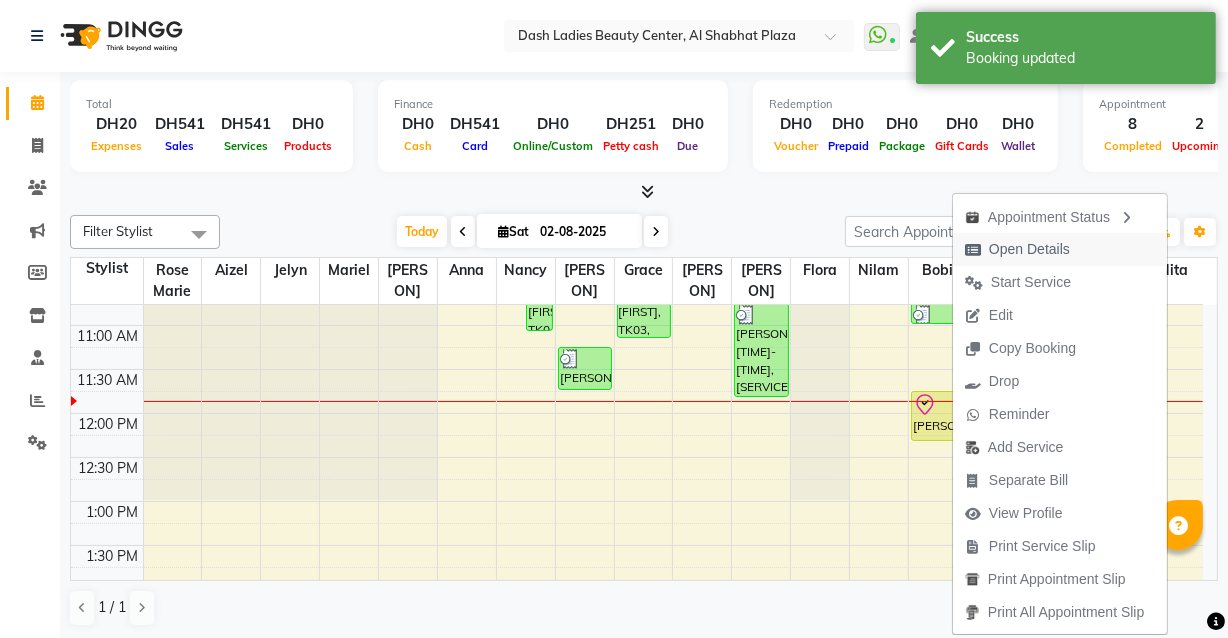 click on "Open Details" at bounding box center (1029, 249) 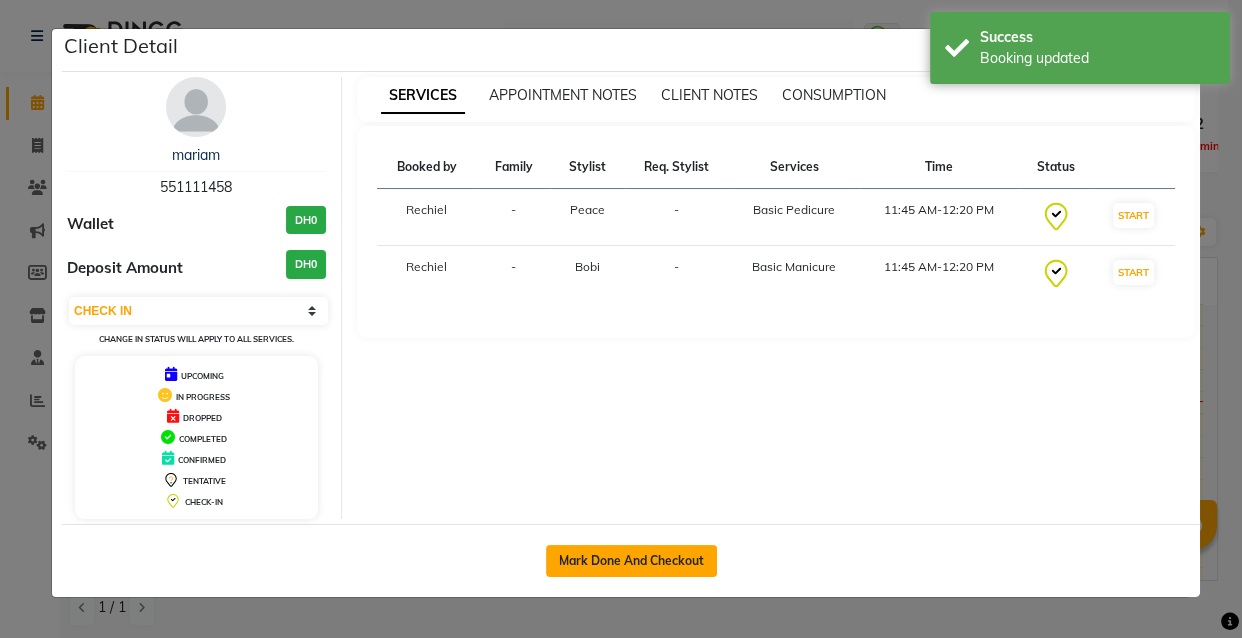 click on "Mark Done And Checkout" 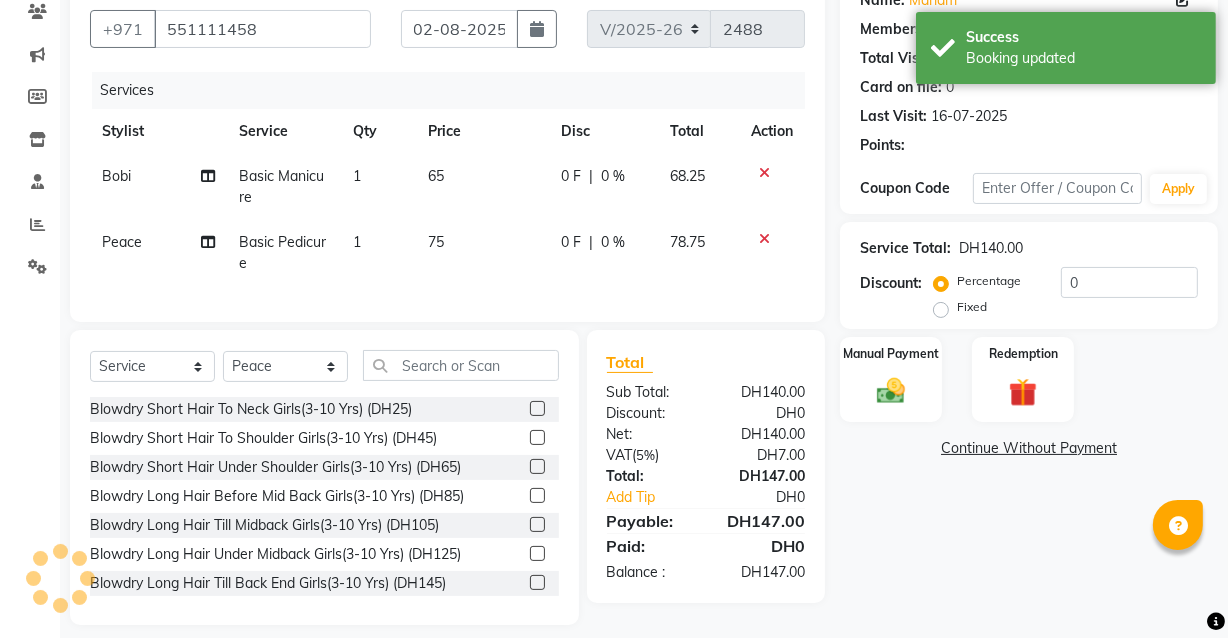 scroll, scrollTop: 207, scrollLeft: 0, axis: vertical 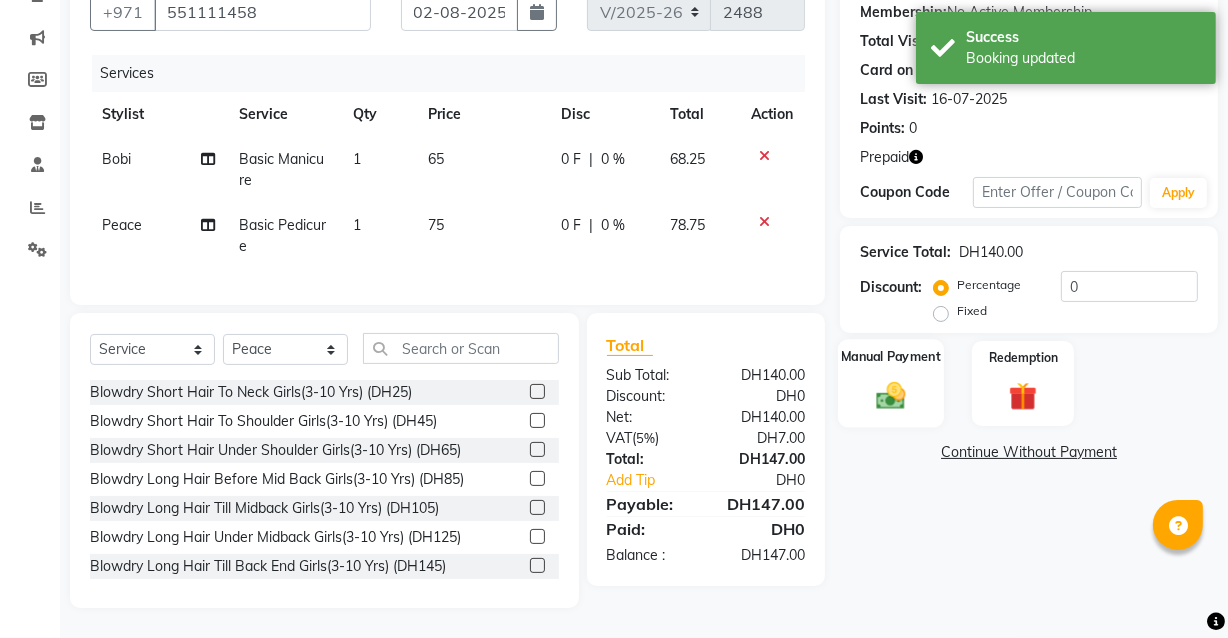 click 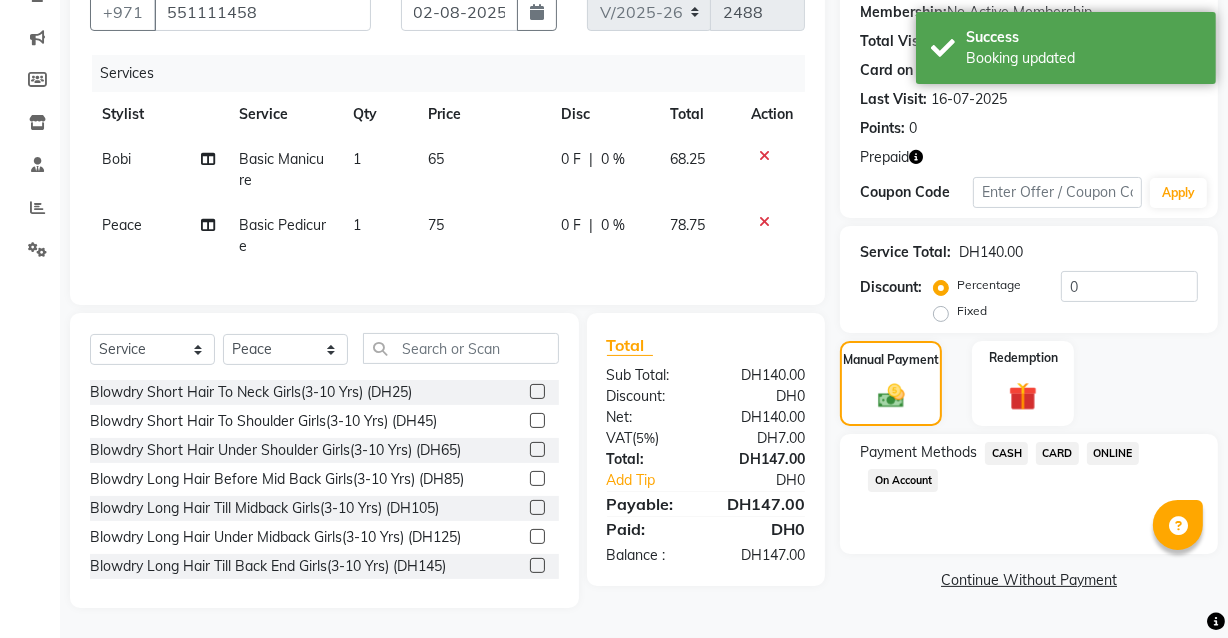 click on "CARD" 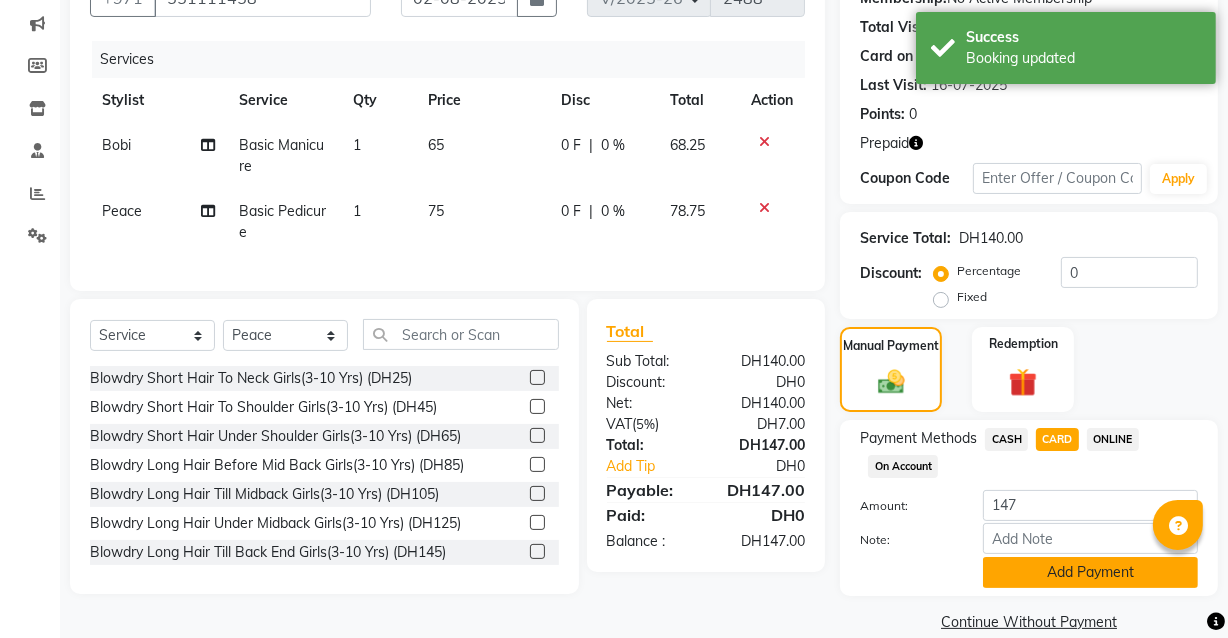 click on "Add Payment" 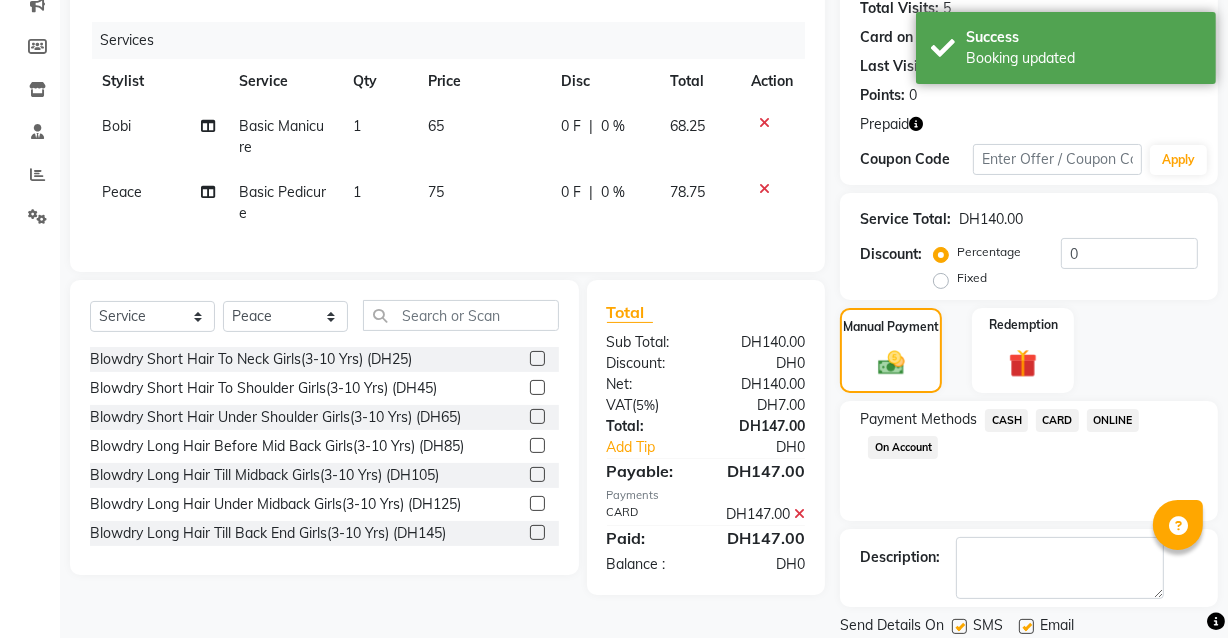 scroll, scrollTop: 291, scrollLeft: 0, axis: vertical 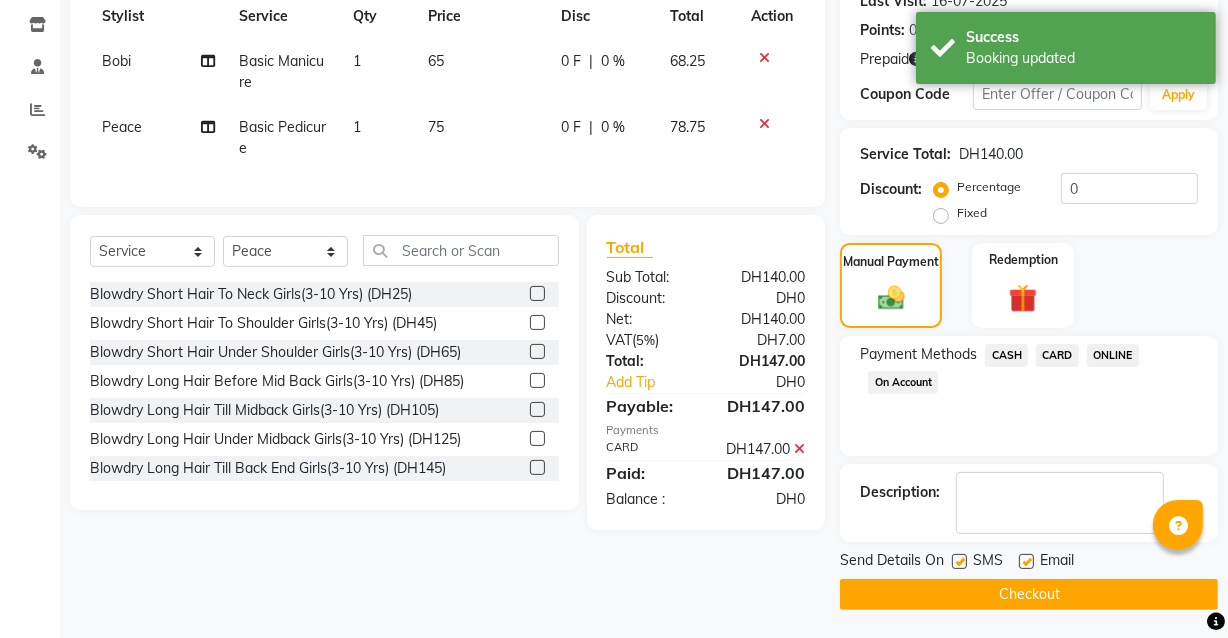 click 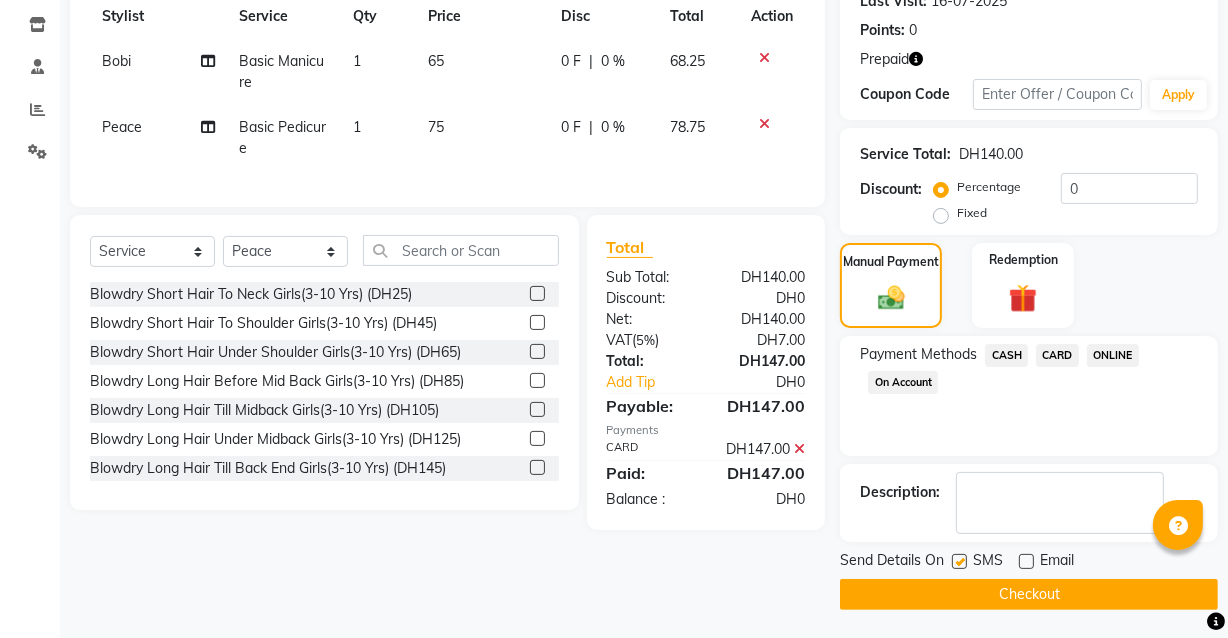 click on "Checkout" 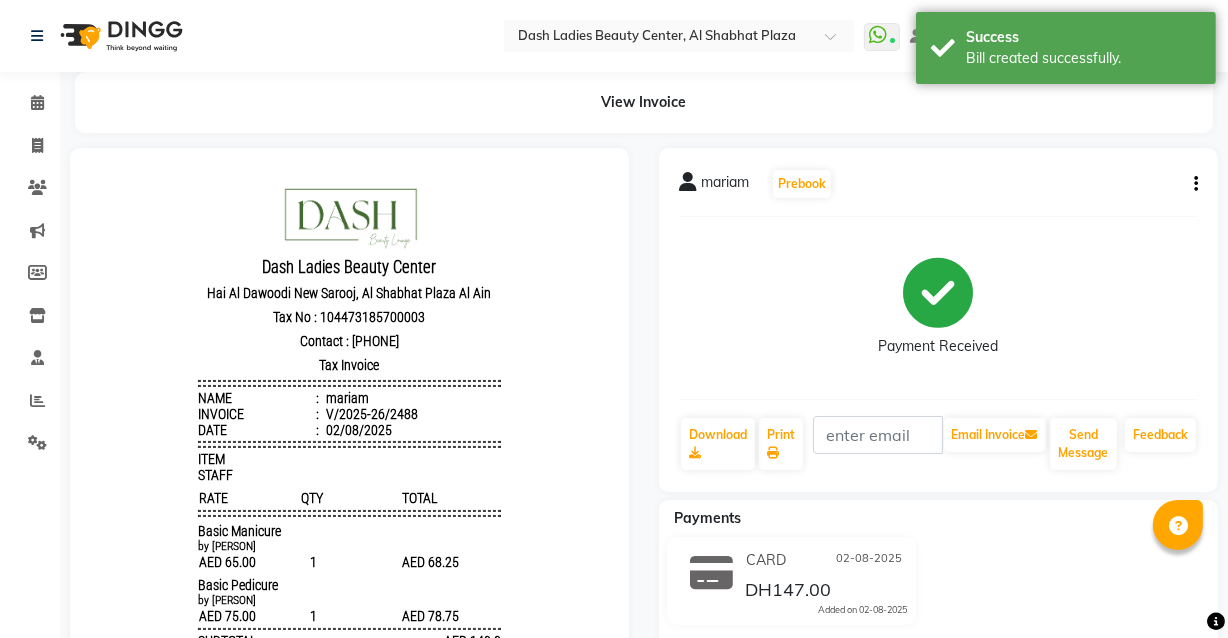 scroll, scrollTop: 0, scrollLeft: 0, axis: both 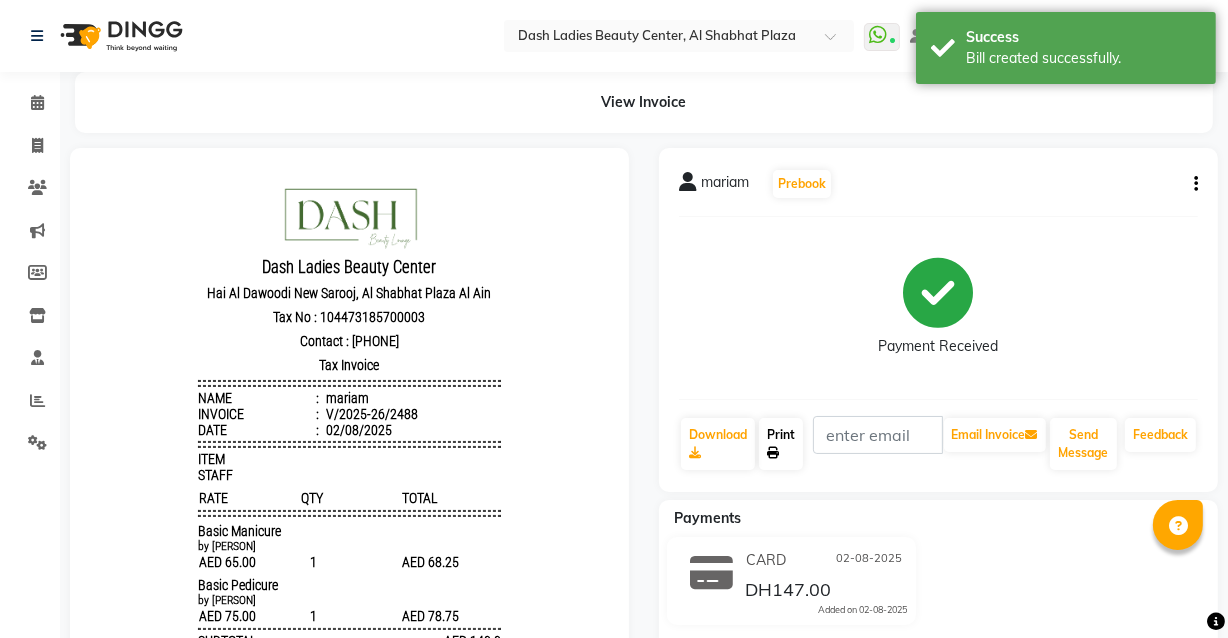 click on "Print" 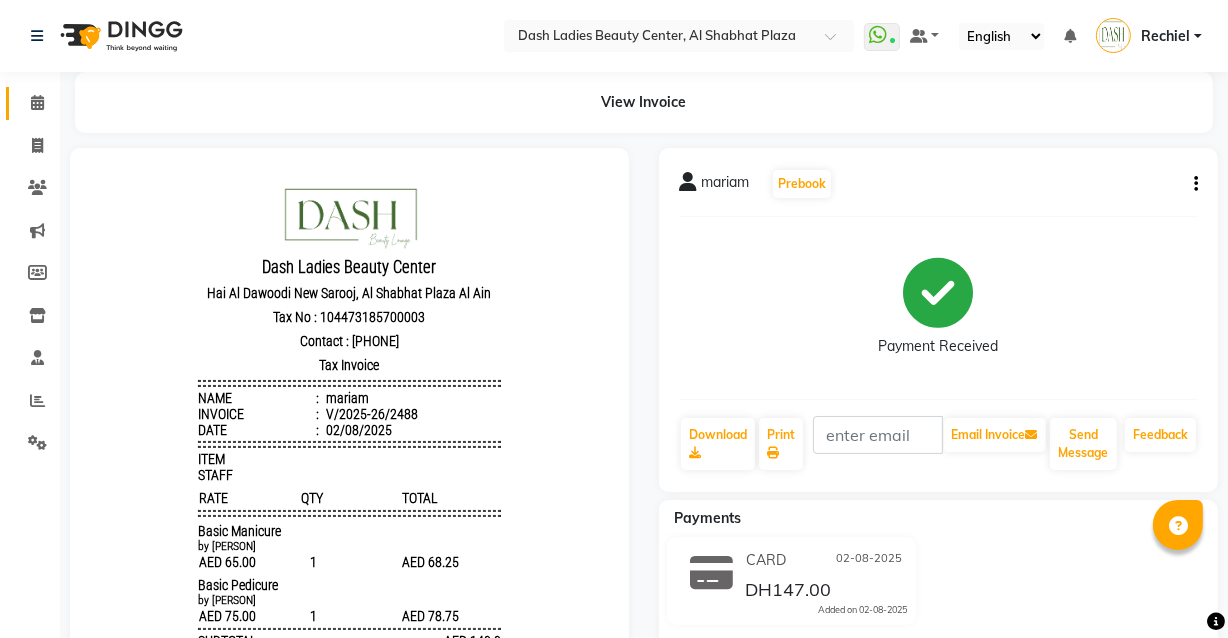 click 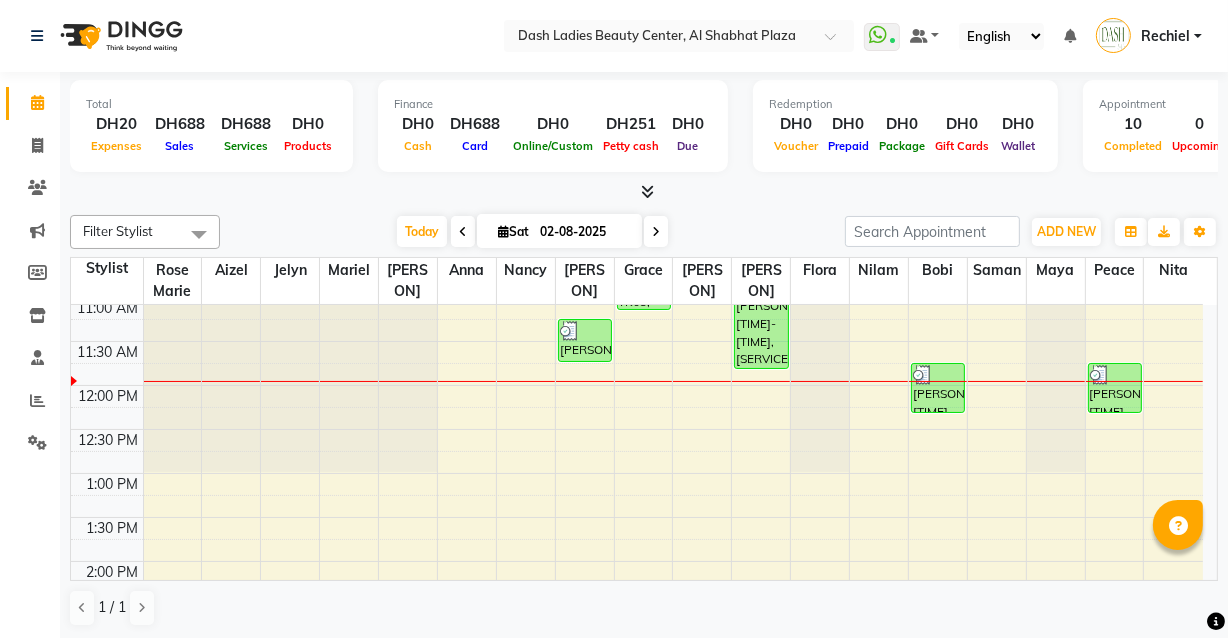 scroll, scrollTop: 186, scrollLeft: 0, axis: vertical 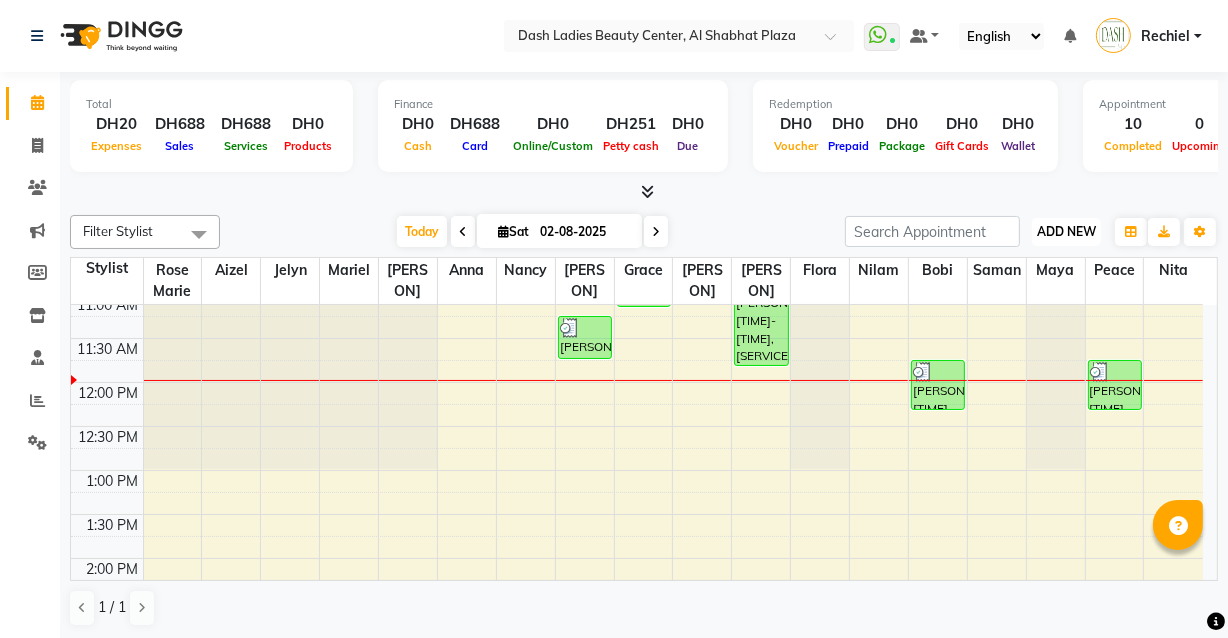 click on "ADD NEW" at bounding box center (1066, 231) 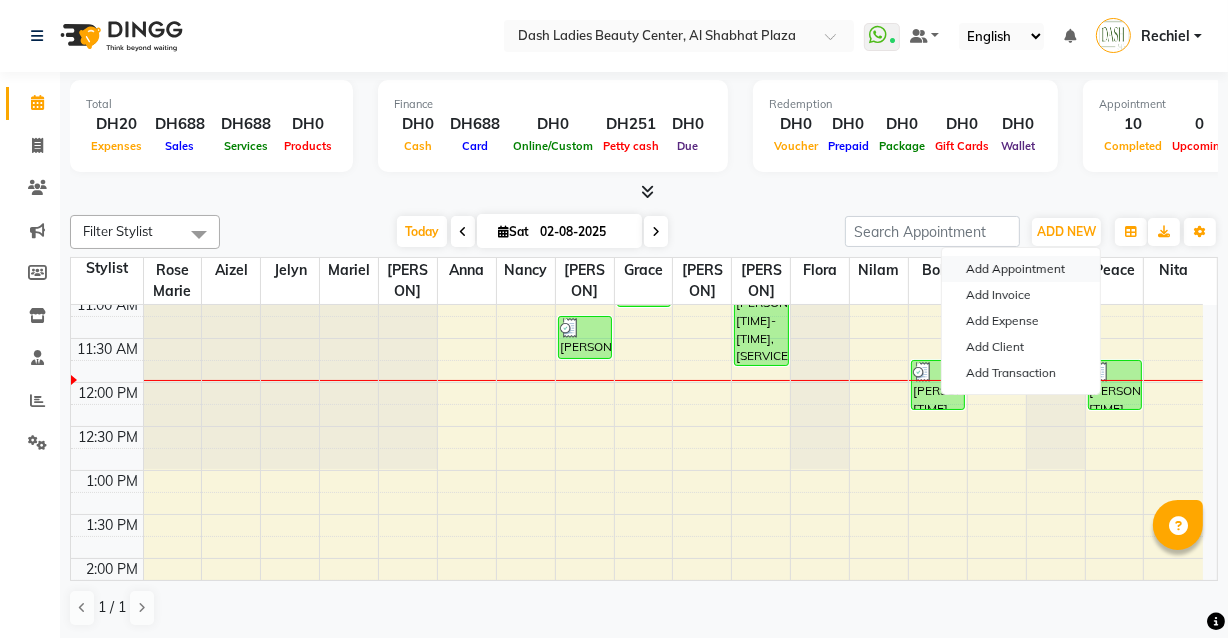 click on "Add Appointment" at bounding box center (1021, 269) 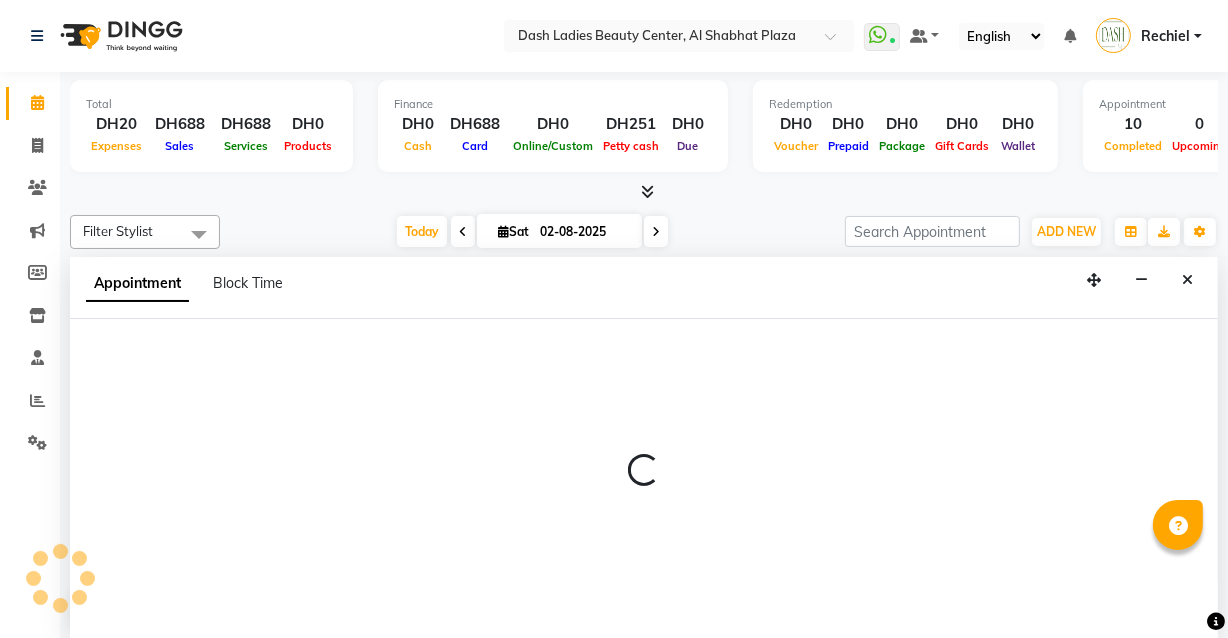 scroll, scrollTop: 0, scrollLeft: 0, axis: both 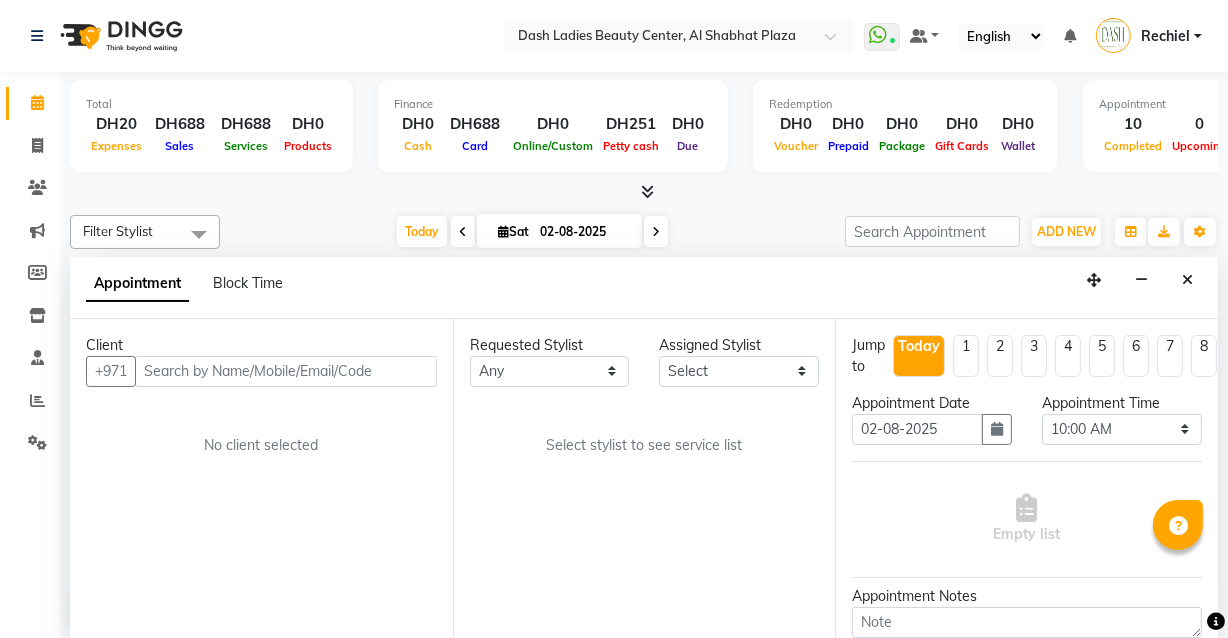 click at bounding box center [286, 371] 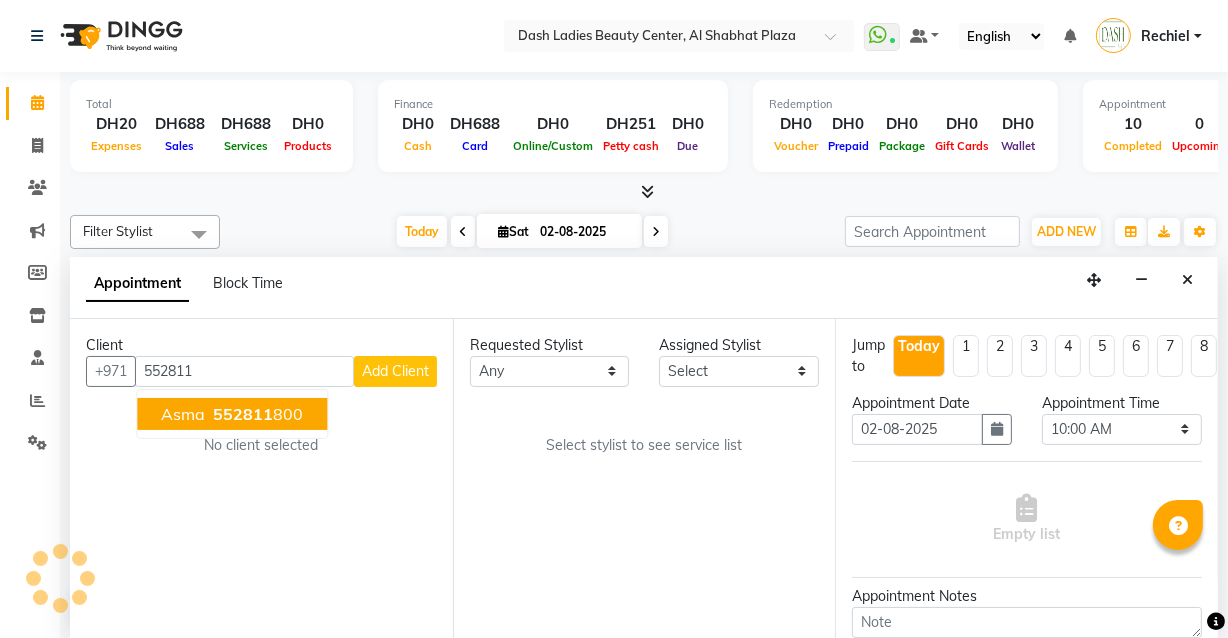 click on "[PHONE]" at bounding box center [256, 414] 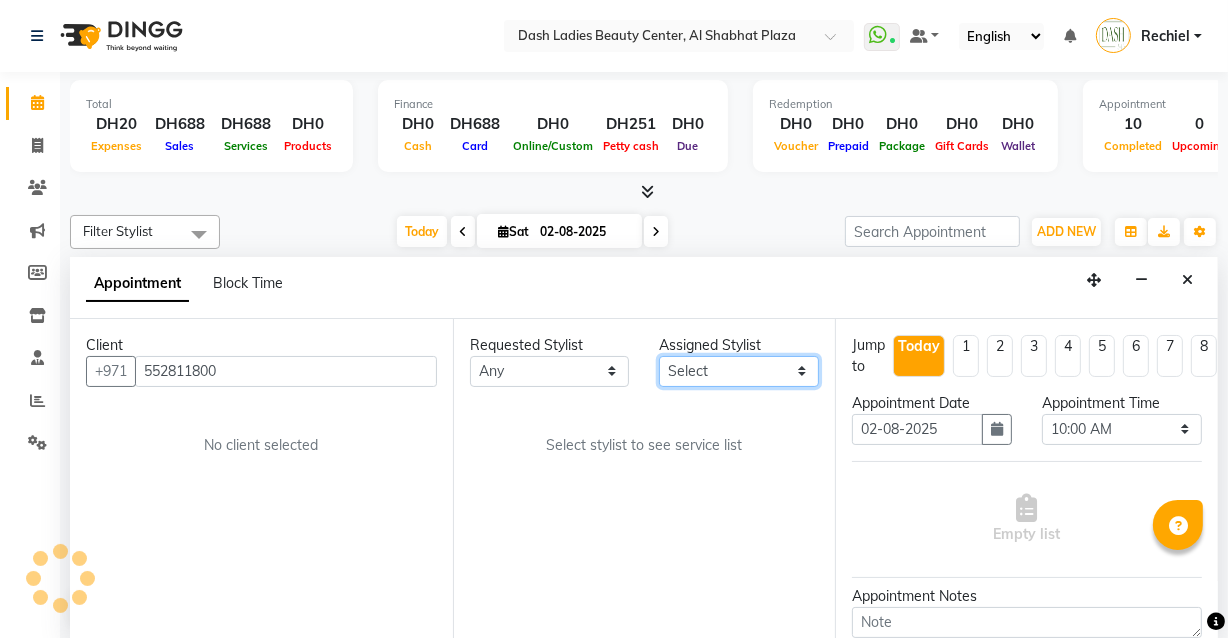 click on "Select Aizel Angelina Anna Bobi Edlyn Flora Grace Janine Jelyn Mariel Maya Nancy Nilam Nita Peace Rose Marie Saman Talina" at bounding box center (739, 371) 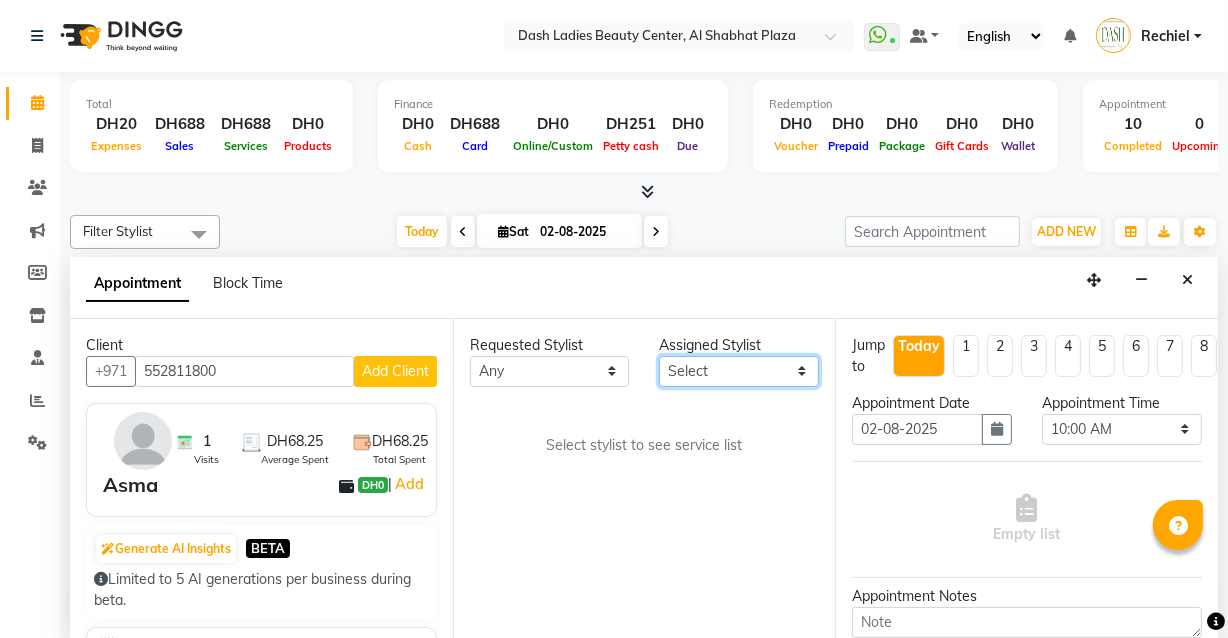 click on "Select Aizel Angelina Anna Bobi Edlyn Flora Grace Janine Jelyn Mariel Maya Nancy Nilam Nita Peace Rose Marie Saman Talina" at bounding box center (739, 371) 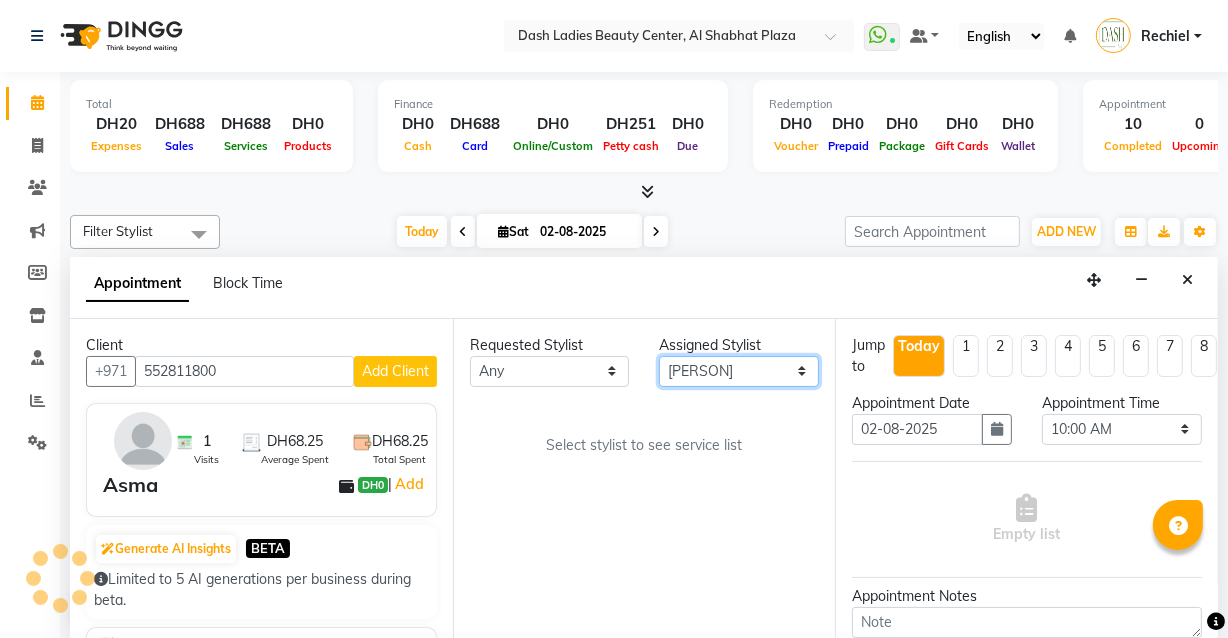 click on "Select Aizel Angelina Anna Bobi Edlyn Flora Grace Janine Jelyn Mariel Maya Nancy Nilam Nita Peace Rose Marie Saman Talina" at bounding box center (739, 371) 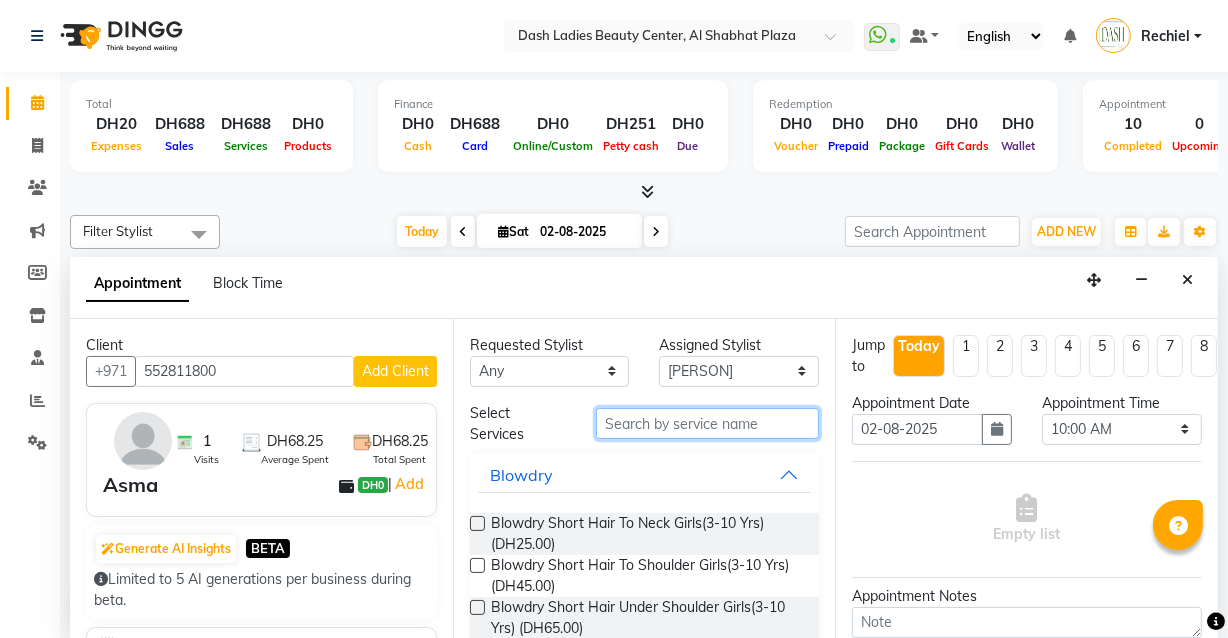 click at bounding box center (707, 423) 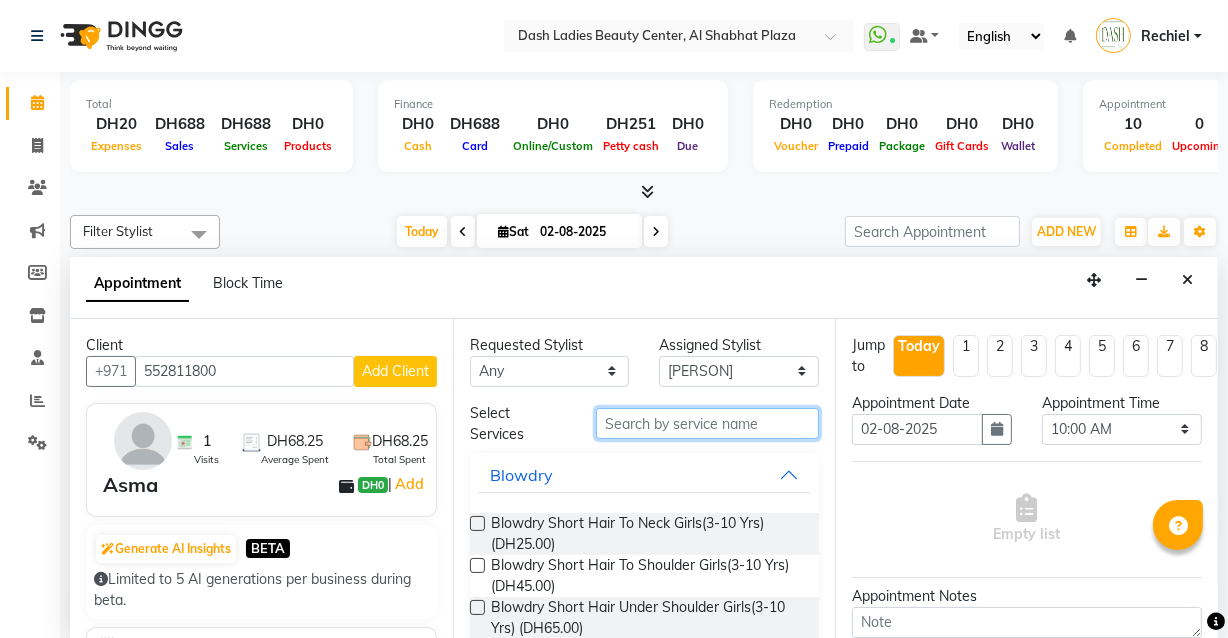 click at bounding box center [707, 423] 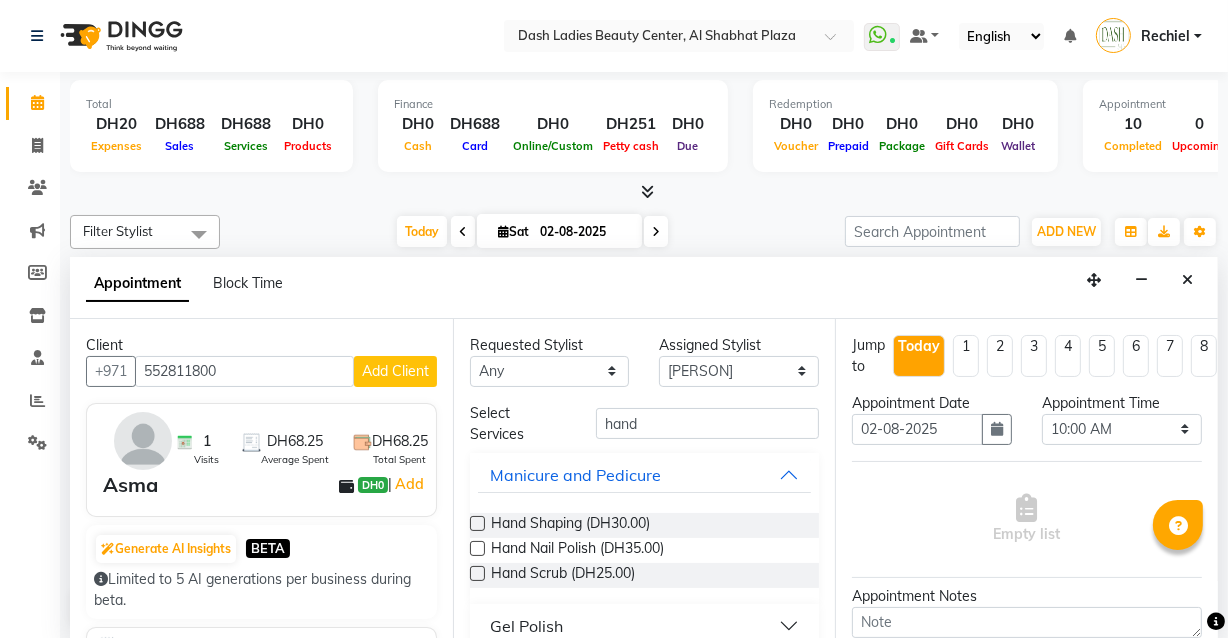 click at bounding box center [477, 548] 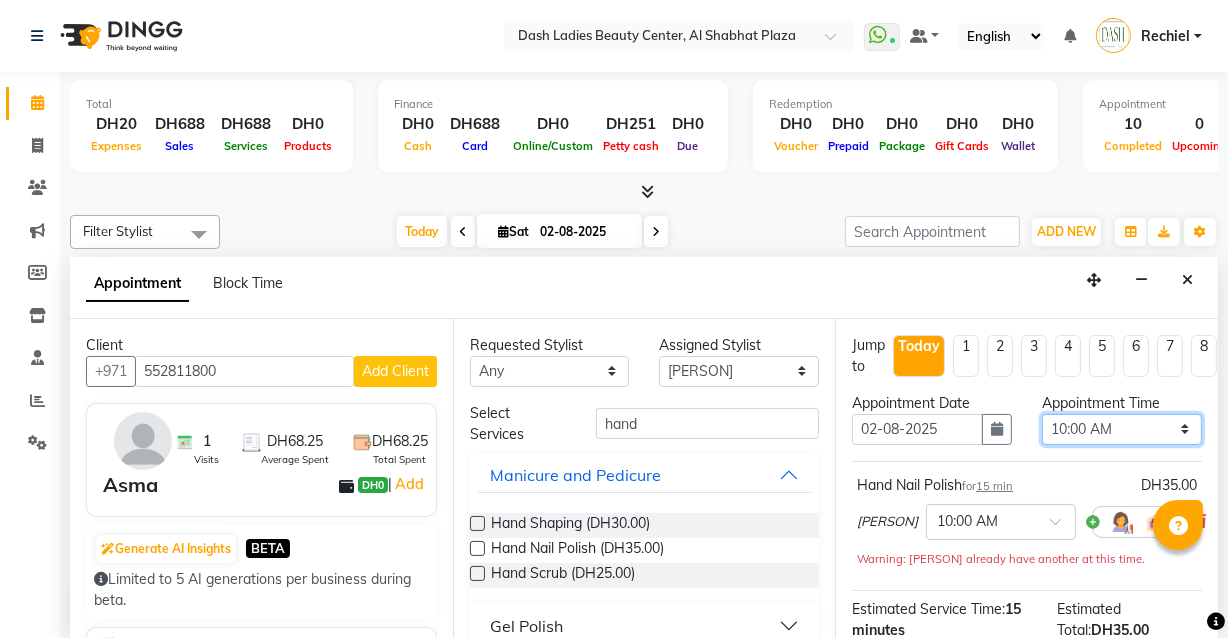 click on "Select 10:00 AM 10:15 AM 10:30 AM 10:45 AM 11:00 AM 11:15 AM 11:30 AM 11:45 AM 12:00 PM 12:15 PM 12:30 PM 12:45 PM 01:00 PM 01:15 PM 01:30 PM 01:45 PM 02:00 PM 02:15 PM 02:30 PM 02:45 PM 03:00 PM 03:15 PM 03:30 PM 03:45 PM 04:00 PM 04:15 PM 04:30 PM 04:45 PM 05:00 PM 05:15 PM 05:30 PM 05:45 PM 06:00 PM 06:15 PM 06:30 PM 06:45 PM 07:00 PM 07:15 PM 07:30 PM 07:45 PM 08:00 PM 08:15 PM 08:30 PM 08:45 PM 09:00 PM 09:15 PM 09:30 PM 09:45 PM 10:00 PM" at bounding box center (1122, 429) 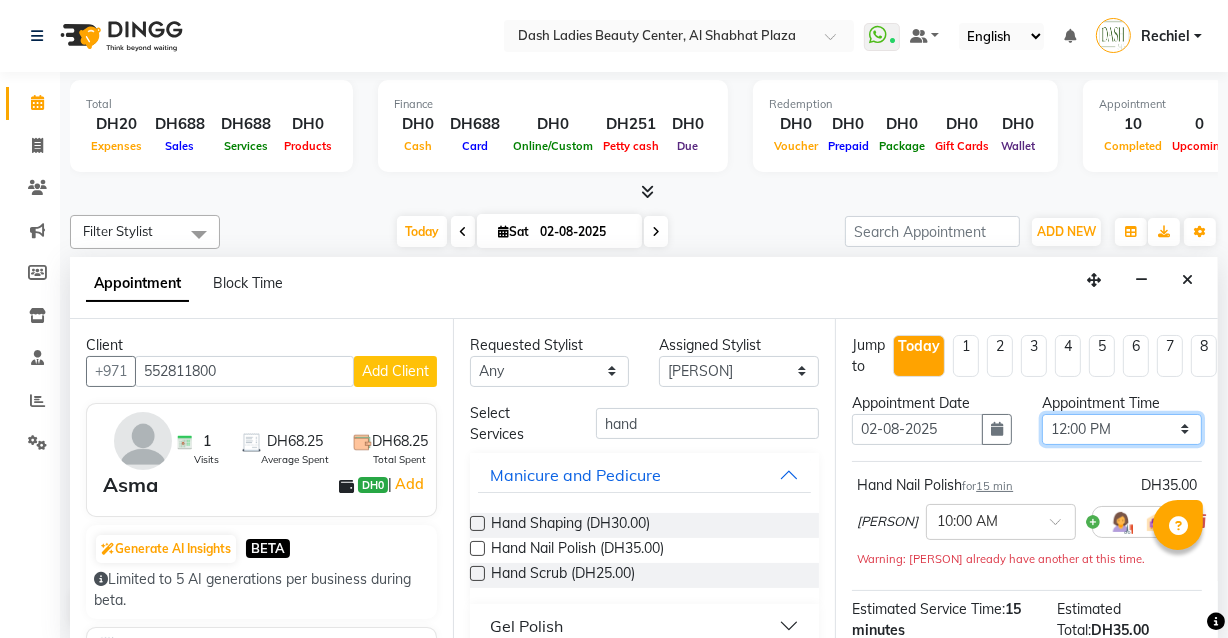 click on "Select 10:00 AM 10:15 AM 10:30 AM 10:45 AM 11:00 AM 11:15 AM 11:30 AM 11:45 AM 12:00 PM 12:15 PM 12:30 PM 12:45 PM 01:00 PM 01:15 PM 01:30 PM 01:45 PM 02:00 PM 02:15 PM 02:30 PM 02:45 PM 03:00 PM 03:15 PM 03:30 PM 03:45 PM 04:00 PM 04:15 PM 04:30 PM 04:45 PM 05:00 PM 05:15 PM 05:30 PM 05:45 PM 06:00 PM 06:15 PM 06:30 PM 06:45 PM 07:00 PM 07:15 PM 07:30 PM 07:45 PM 08:00 PM 08:15 PM 08:30 PM 08:45 PM 09:00 PM 09:15 PM 09:30 PM 09:45 PM 10:00 PM" at bounding box center (1122, 429) 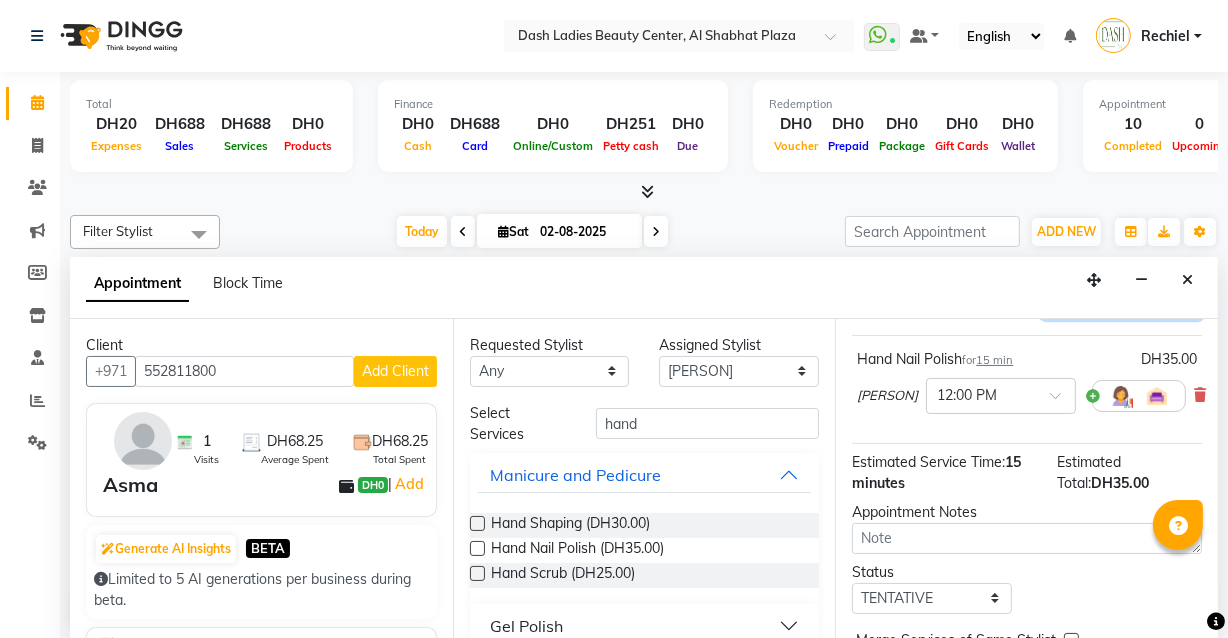 scroll, scrollTop: 256, scrollLeft: 0, axis: vertical 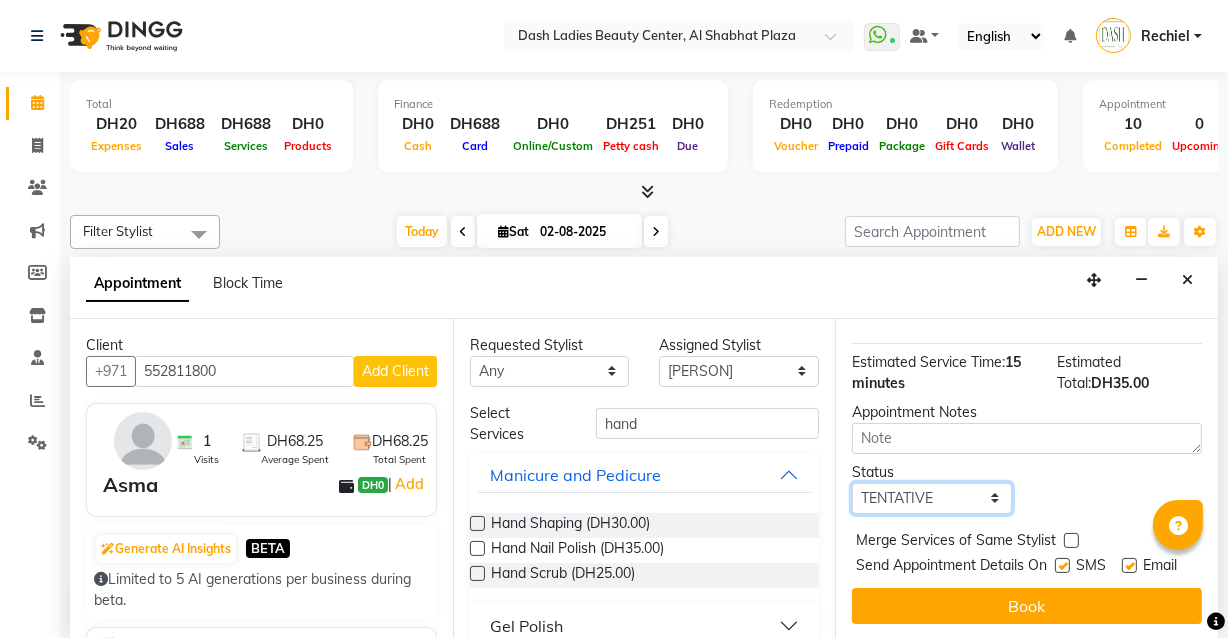 click on "Select TENTATIVE CONFIRM CHECK-IN UPCOMING" at bounding box center [932, 498] 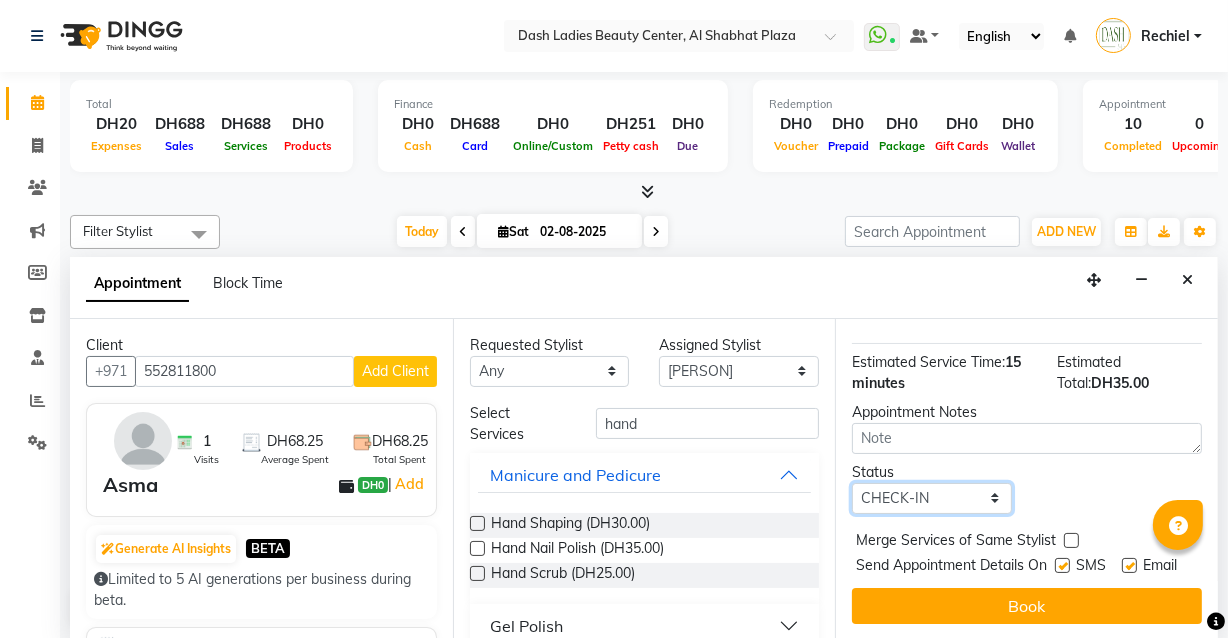 click on "Select TENTATIVE CONFIRM CHECK-IN UPCOMING" at bounding box center (932, 498) 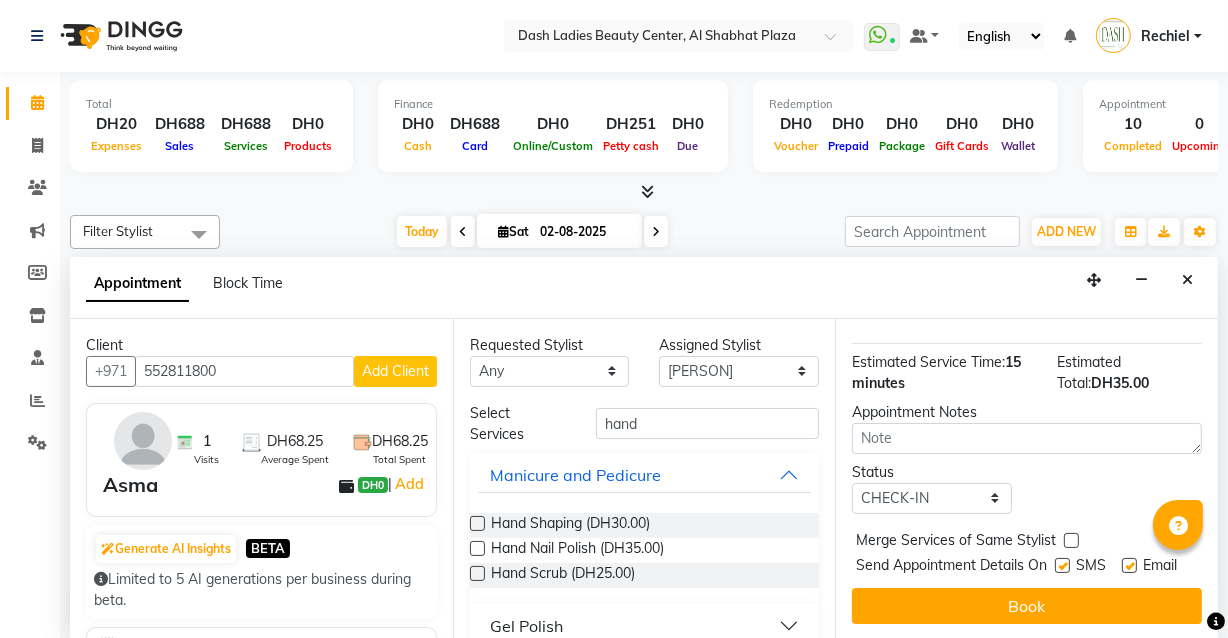 click at bounding box center (1071, 540) 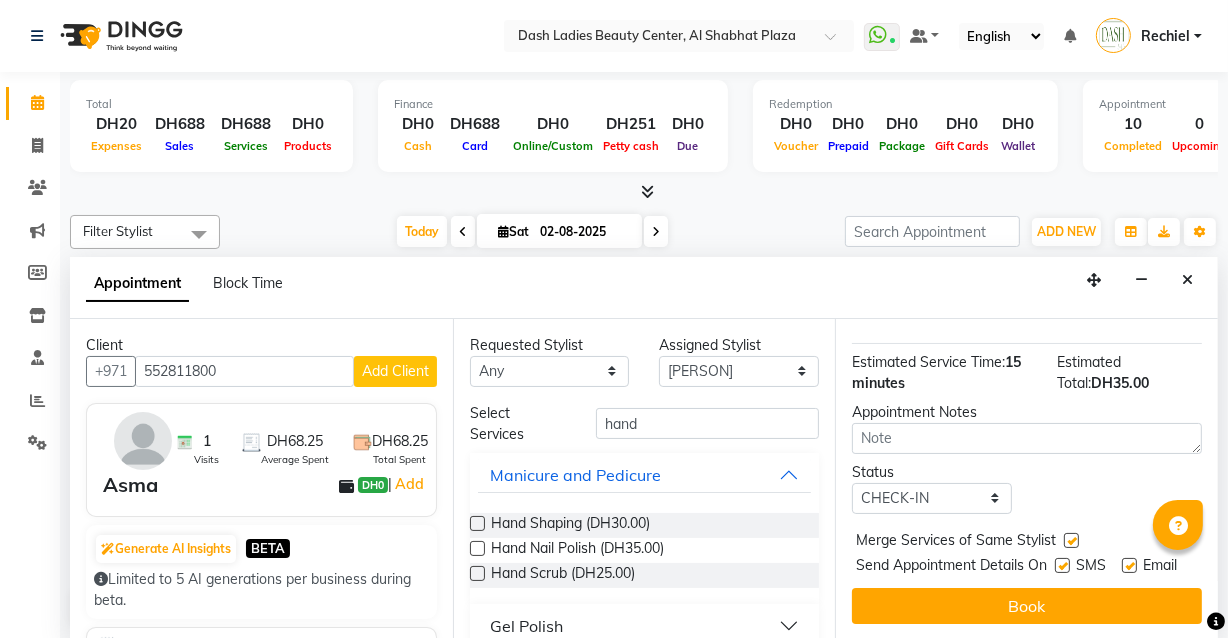 click at bounding box center [1062, 565] 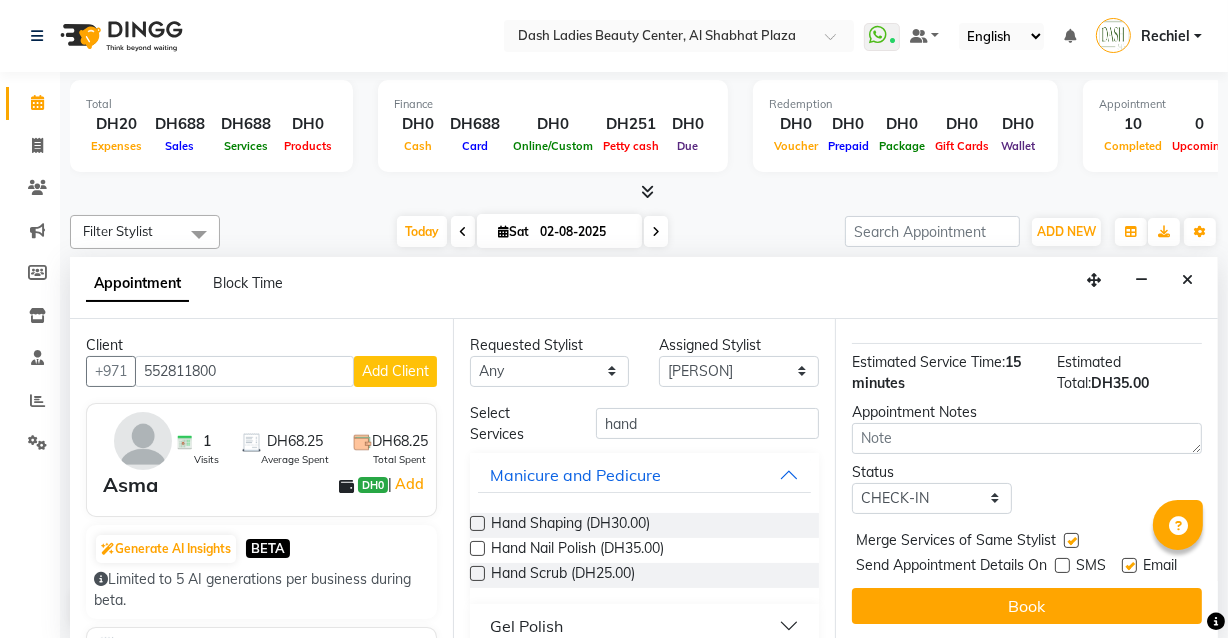 click at bounding box center (1129, 565) 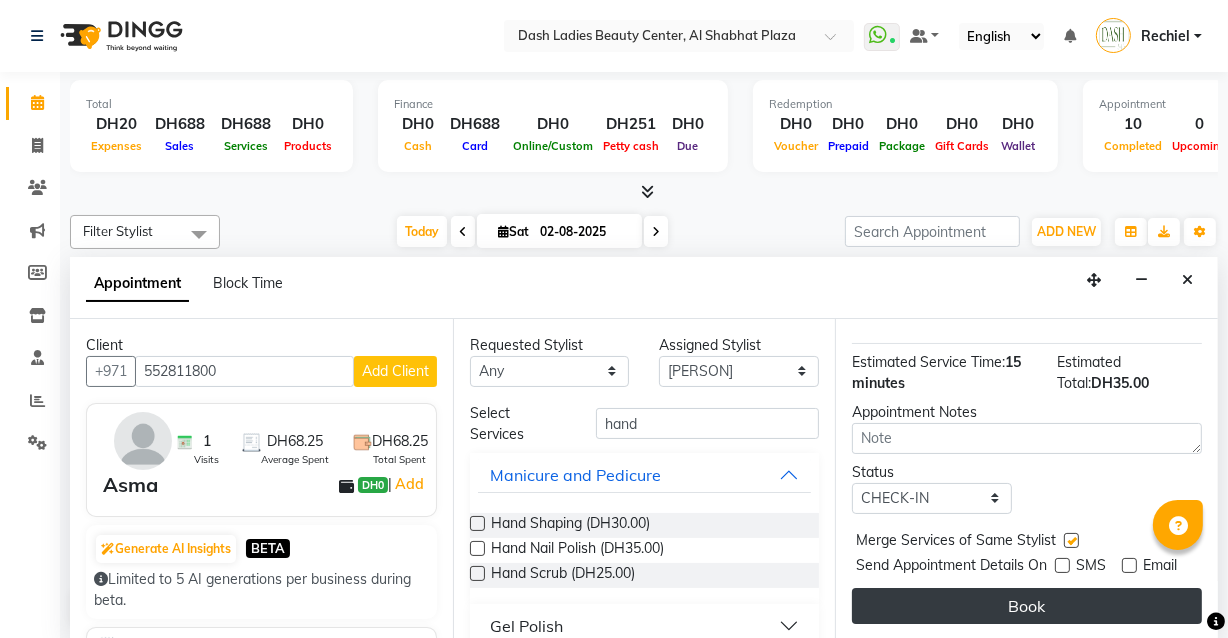 click on "Book" at bounding box center [1027, 606] 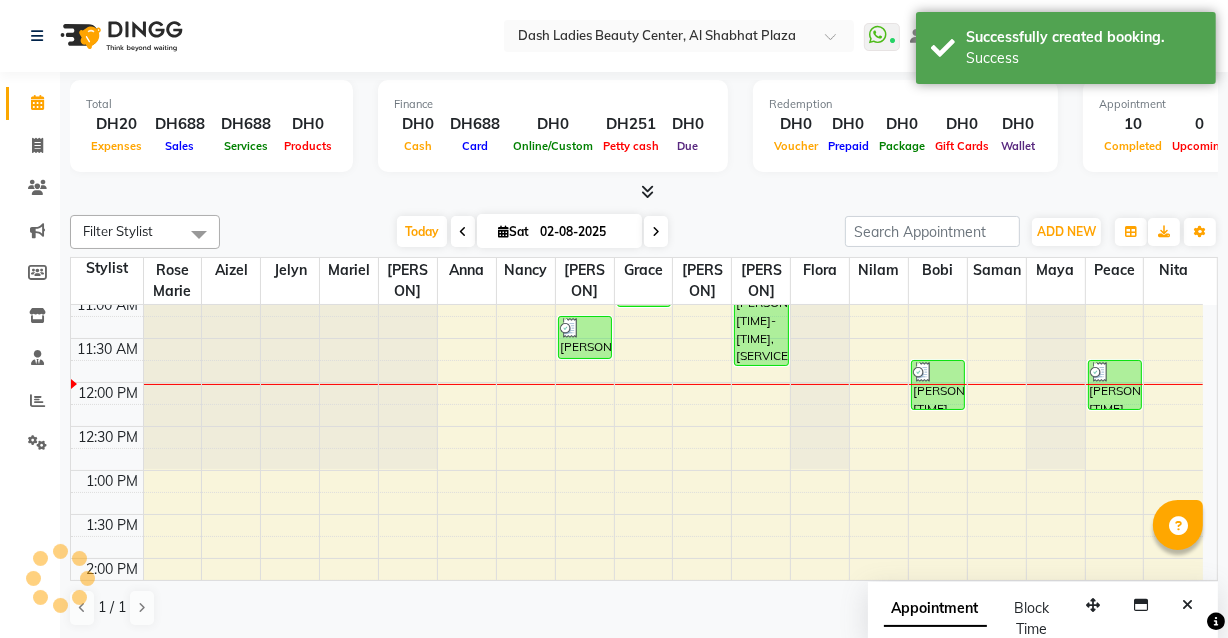 scroll, scrollTop: 0, scrollLeft: 0, axis: both 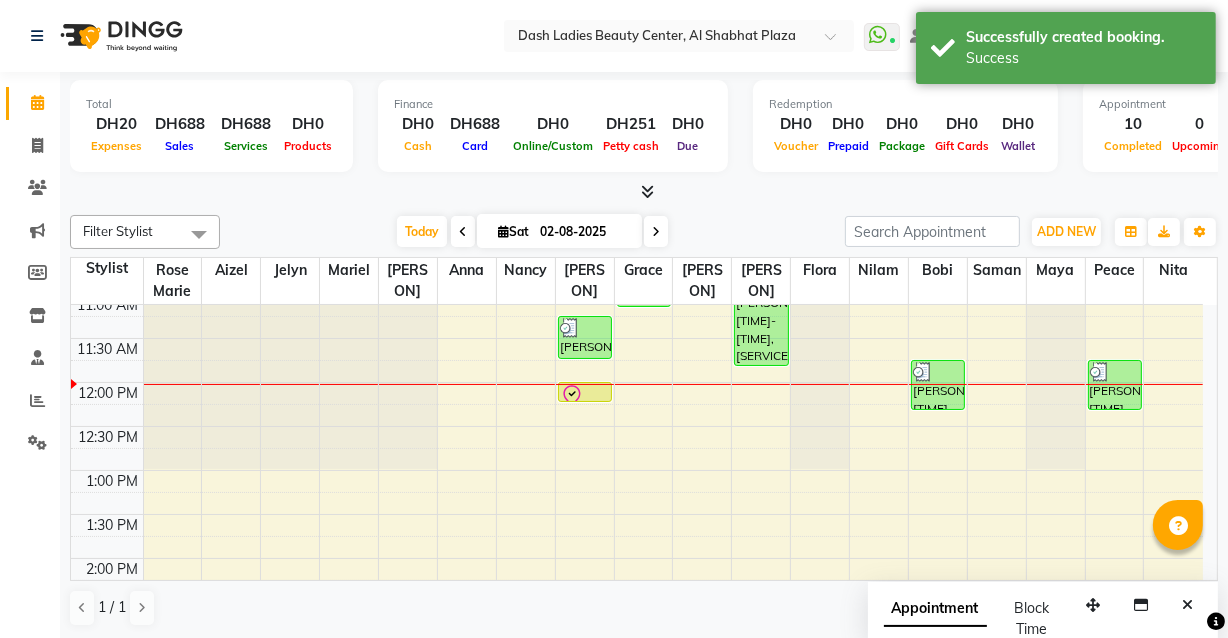 click at bounding box center (585, 396) 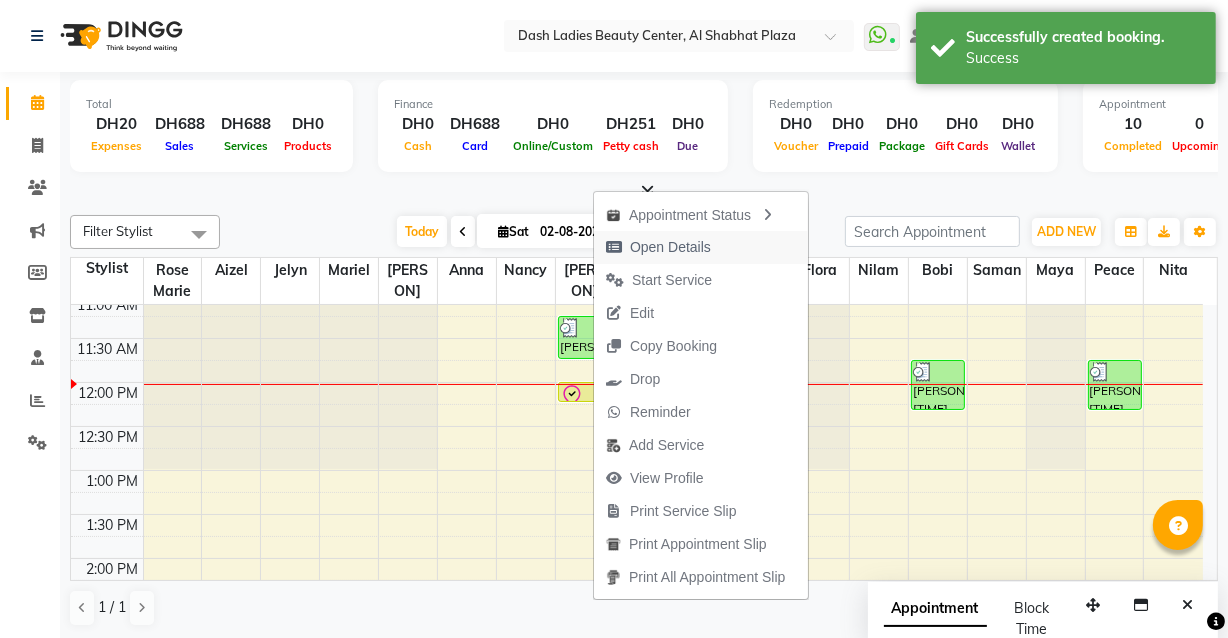 click on "Open Details" at bounding box center [701, 247] 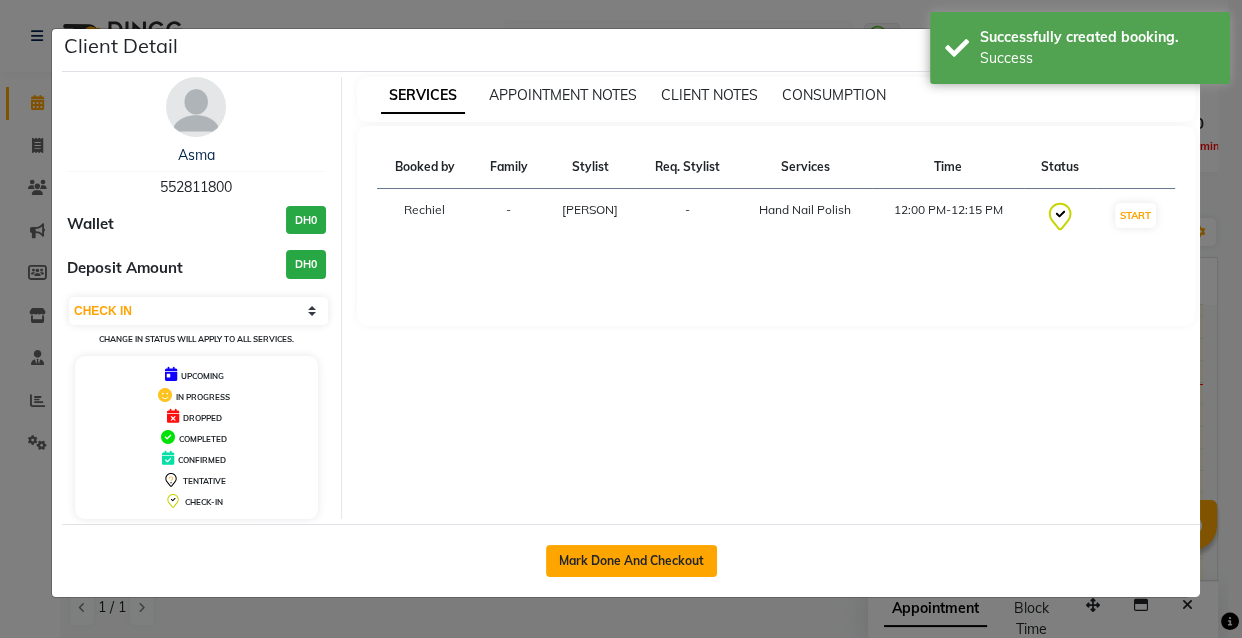 click on "Mark Done And Checkout" 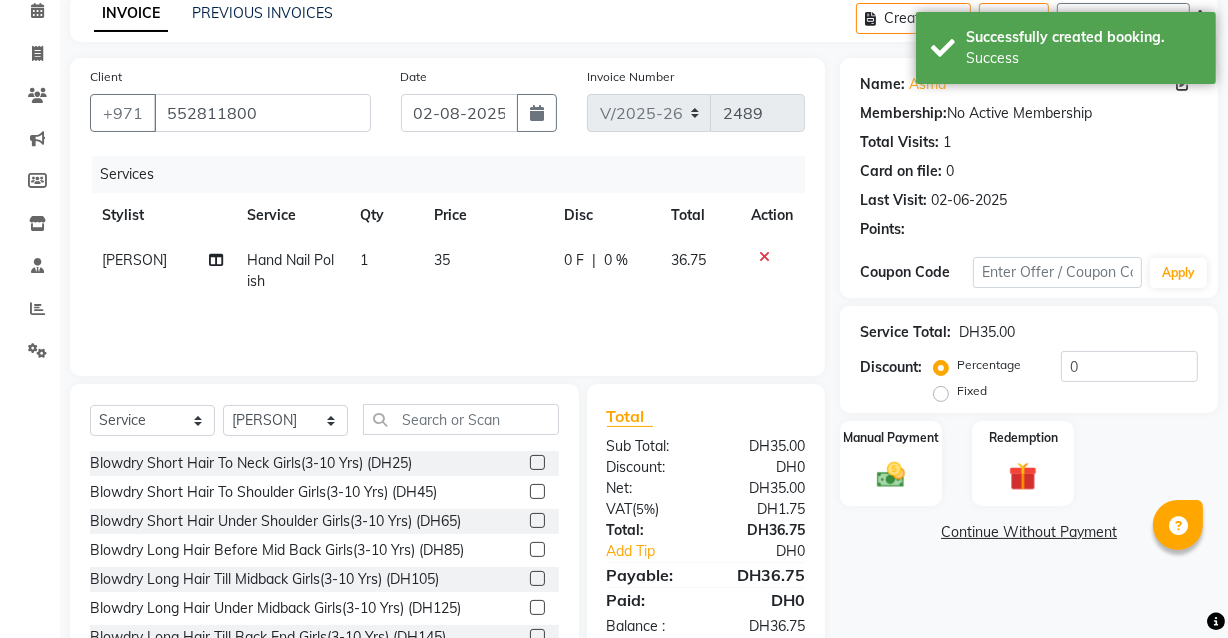scroll, scrollTop: 163, scrollLeft: 0, axis: vertical 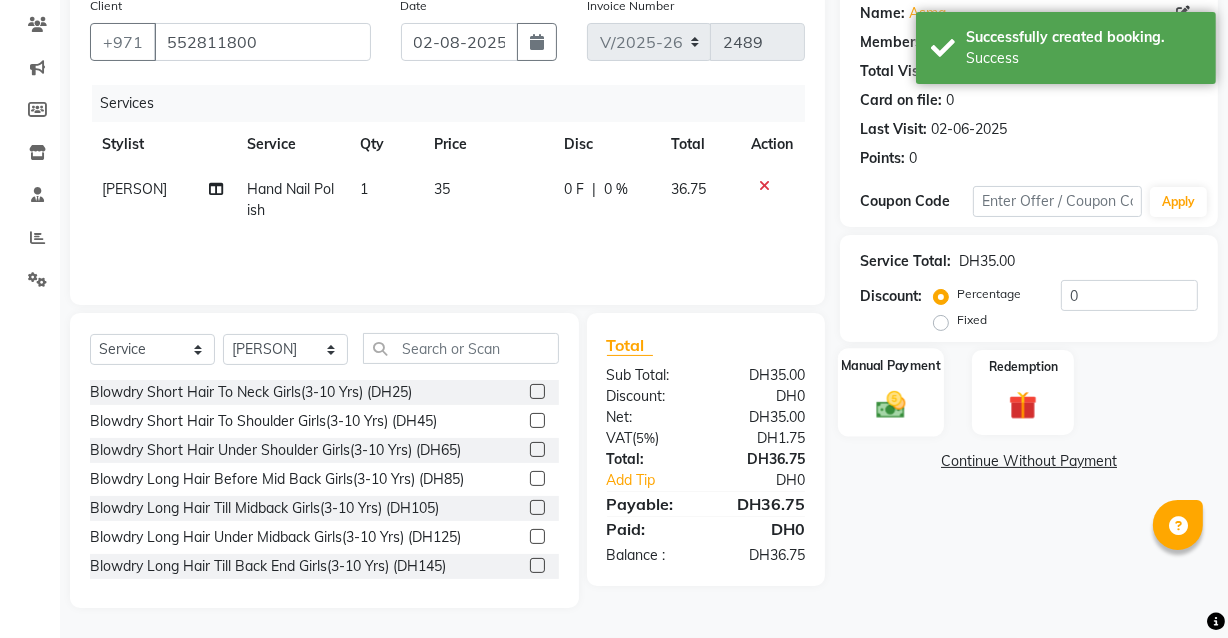 click 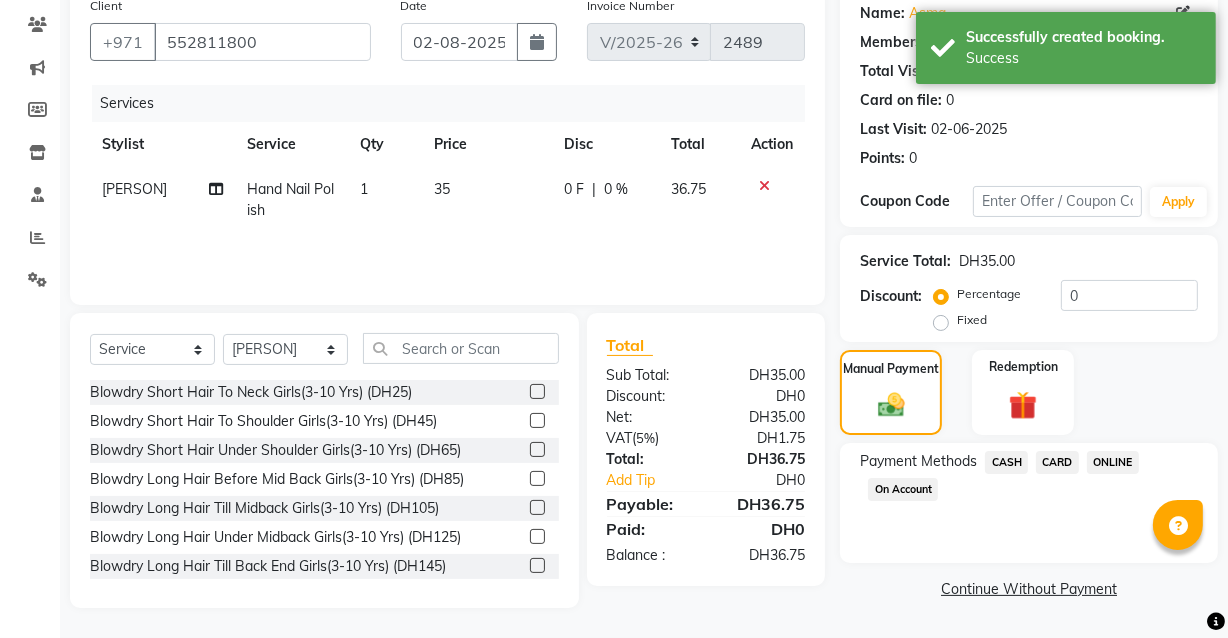 click on "CARD" 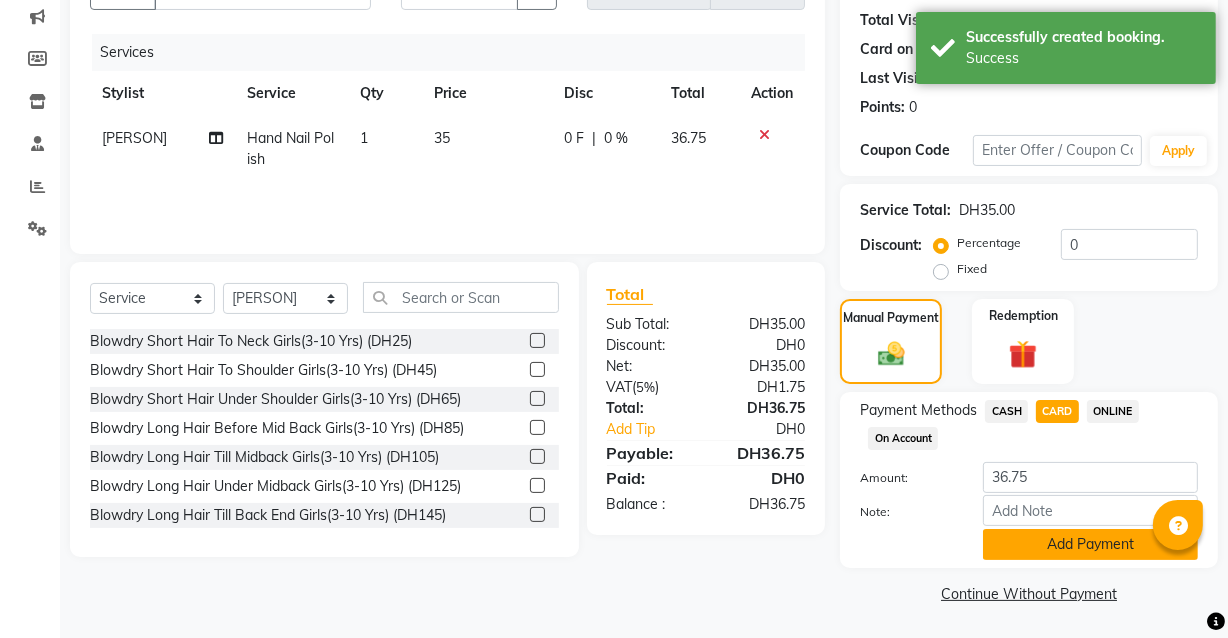 click on "Add Payment" 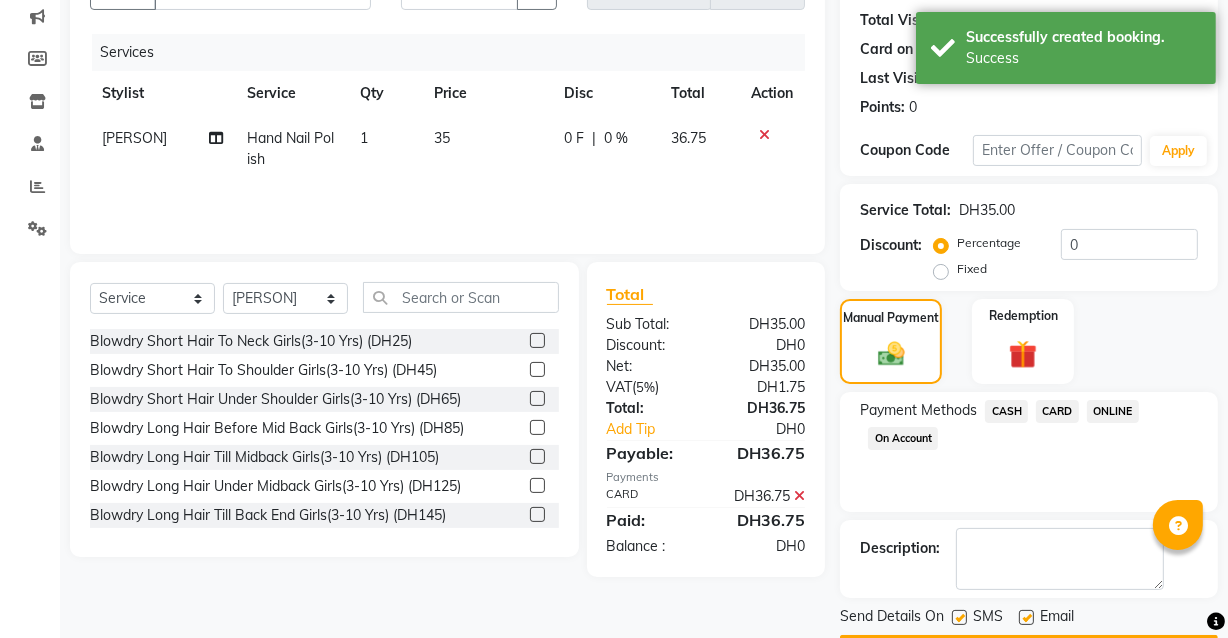 scroll, scrollTop: 270, scrollLeft: 0, axis: vertical 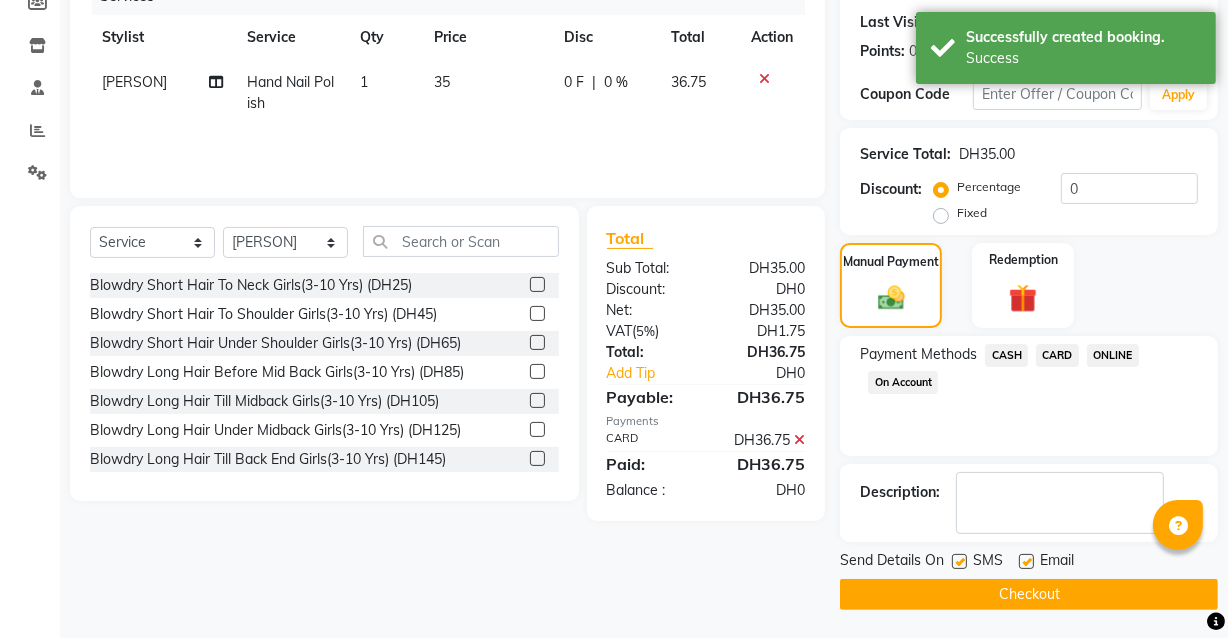 click 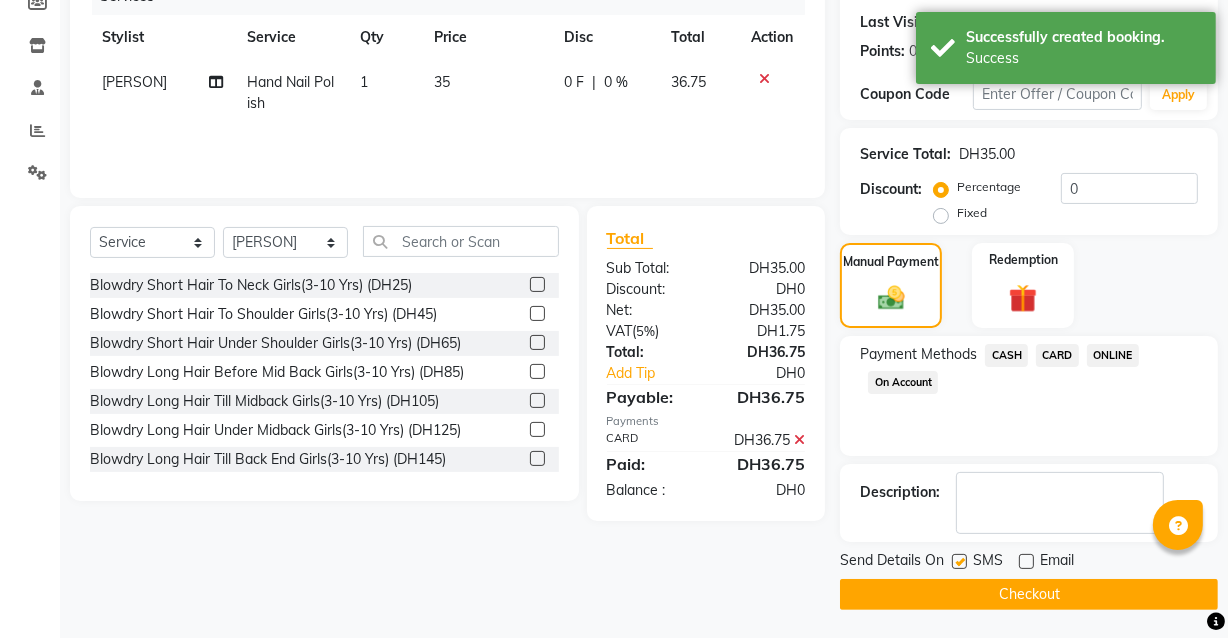click on "Checkout" 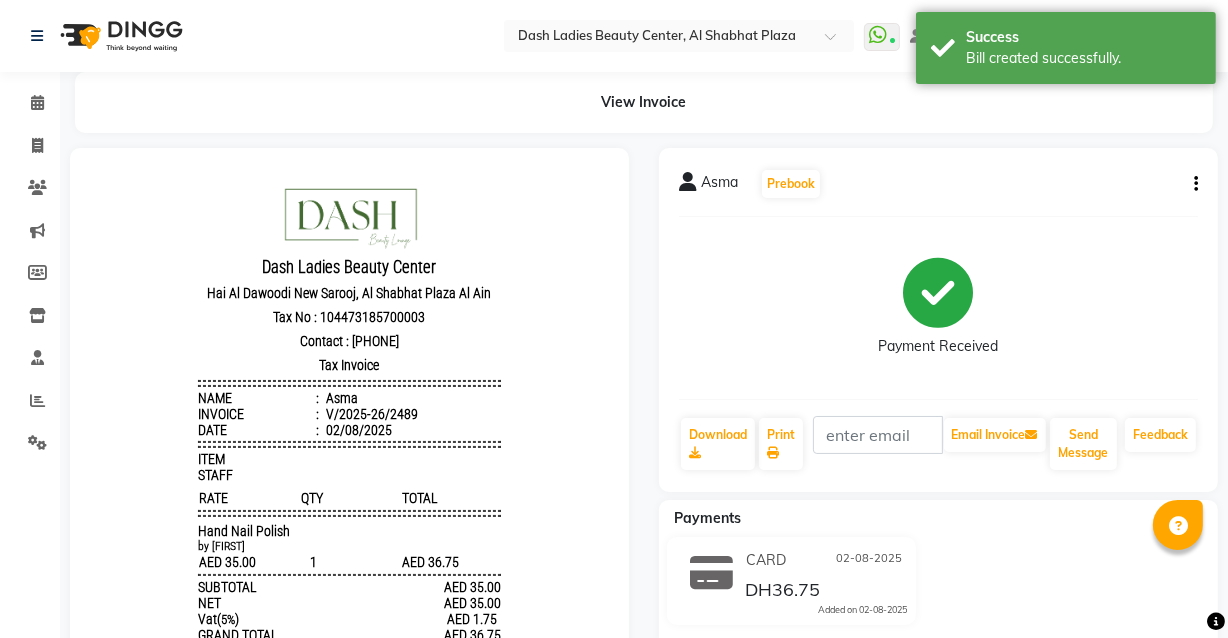 scroll, scrollTop: 0, scrollLeft: 0, axis: both 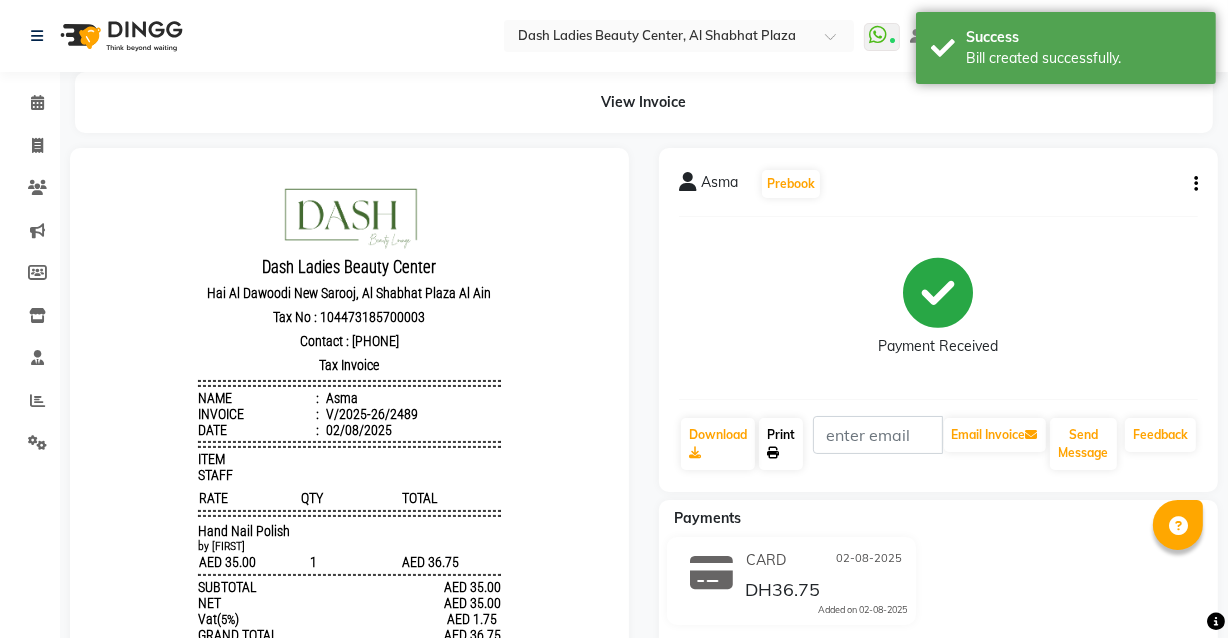 click on "Print" 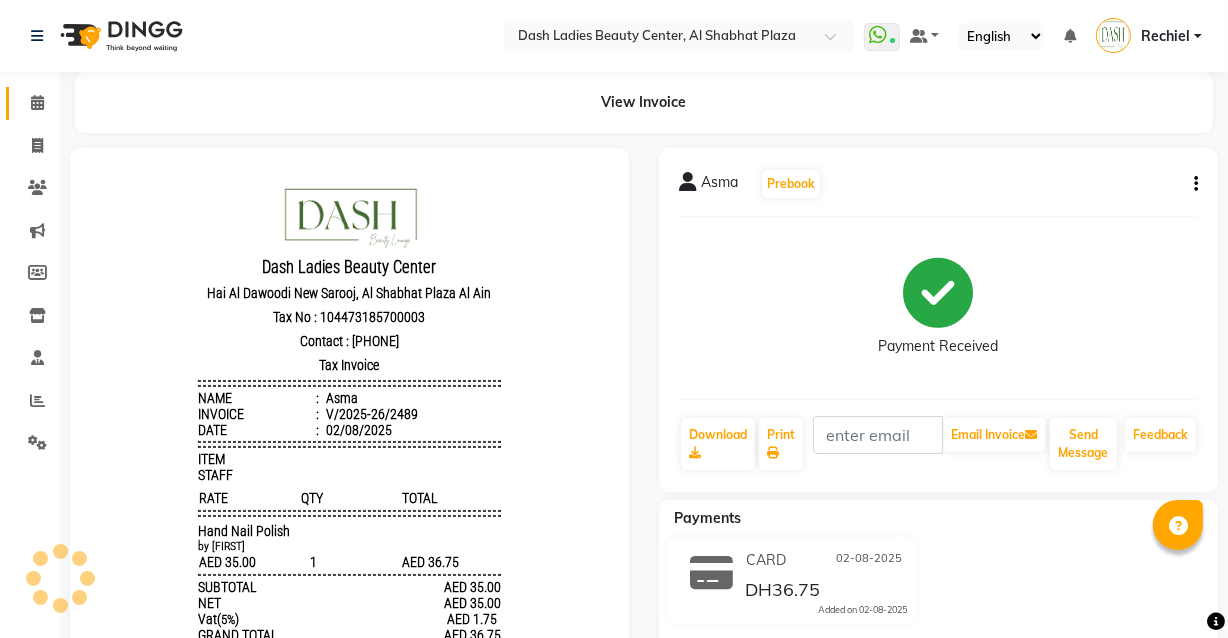 click 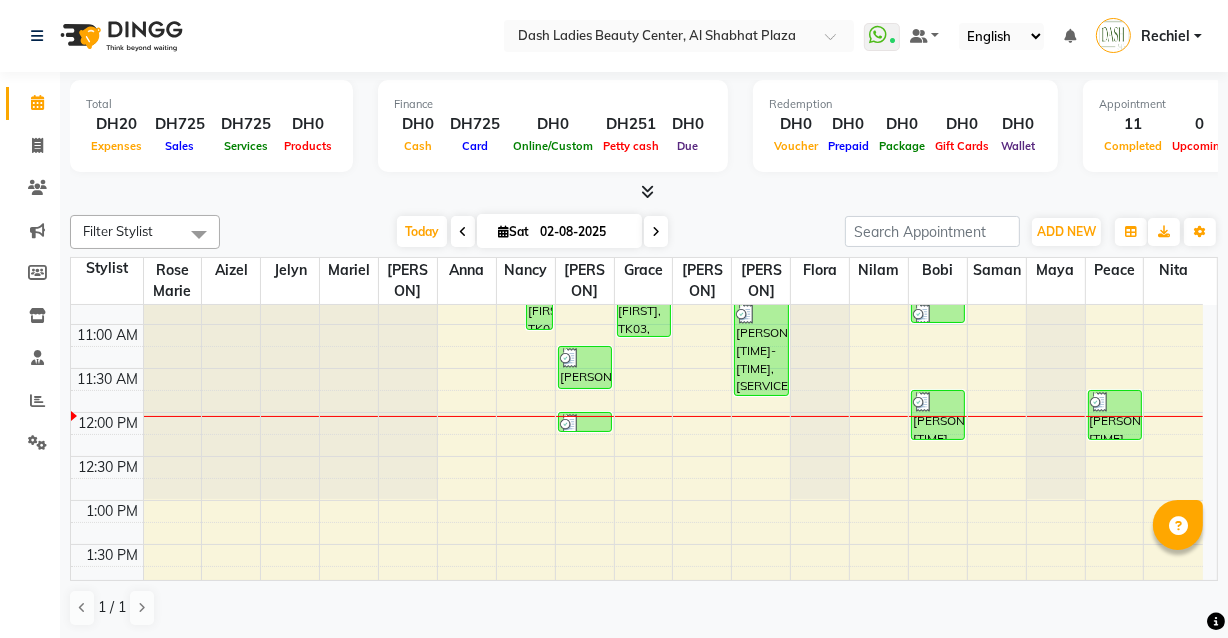 scroll, scrollTop: 150, scrollLeft: 0, axis: vertical 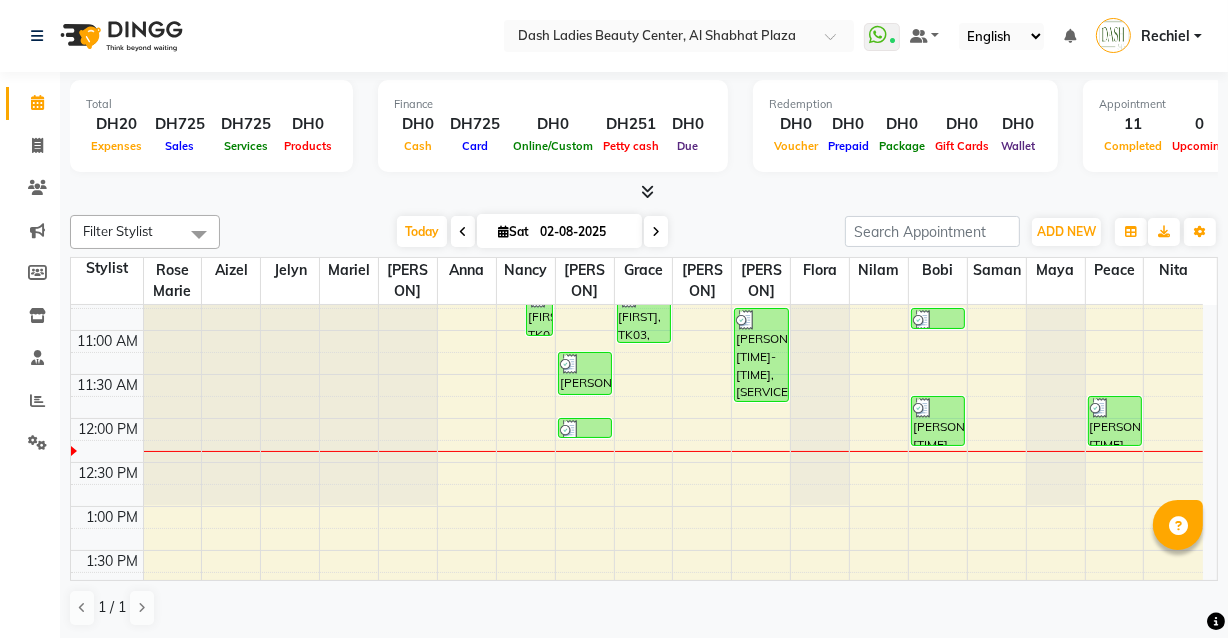 click at bounding box center [673, 429] 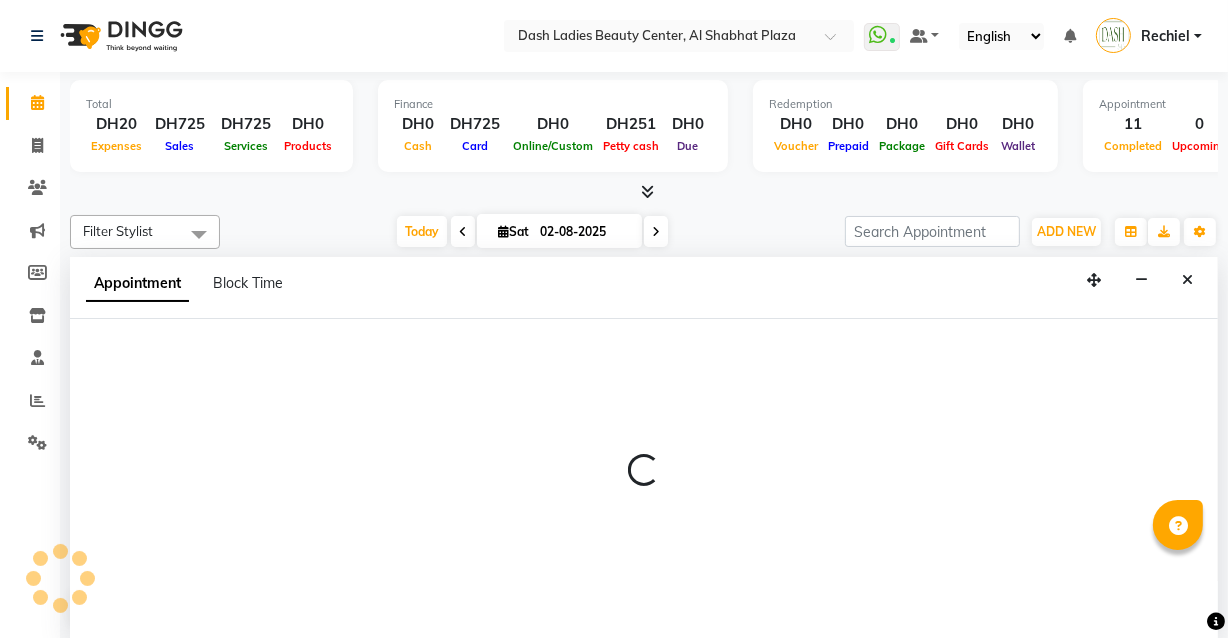 scroll, scrollTop: 0, scrollLeft: 0, axis: both 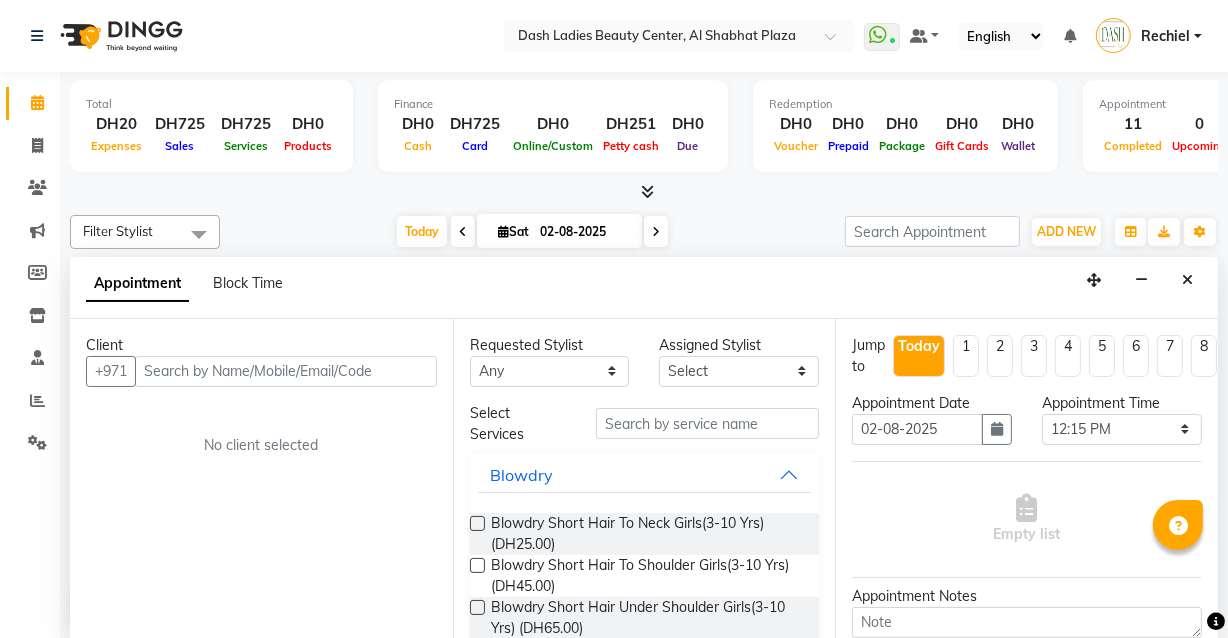 click at bounding box center (286, 371) 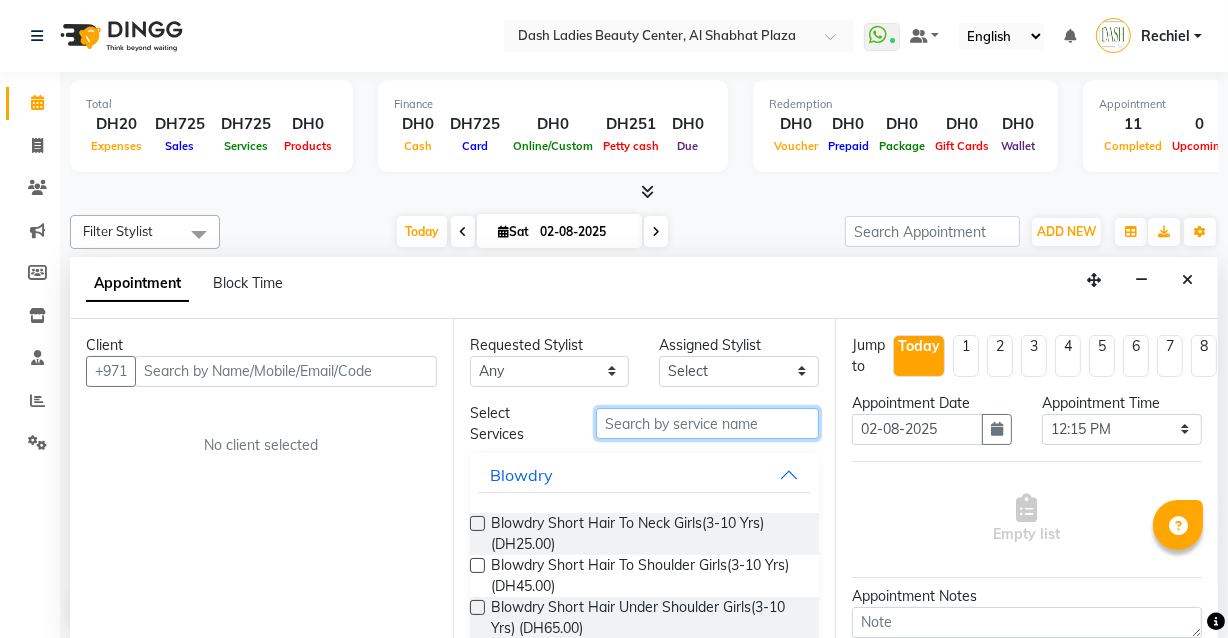 click at bounding box center (707, 423) 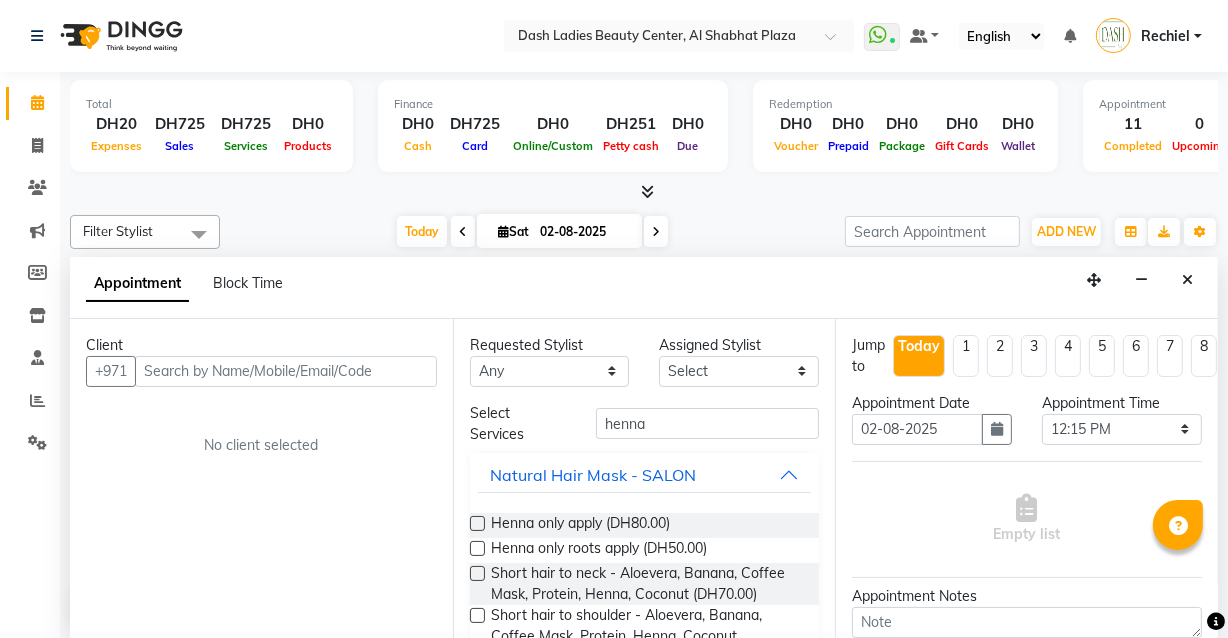 click at bounding box center (477, 548) 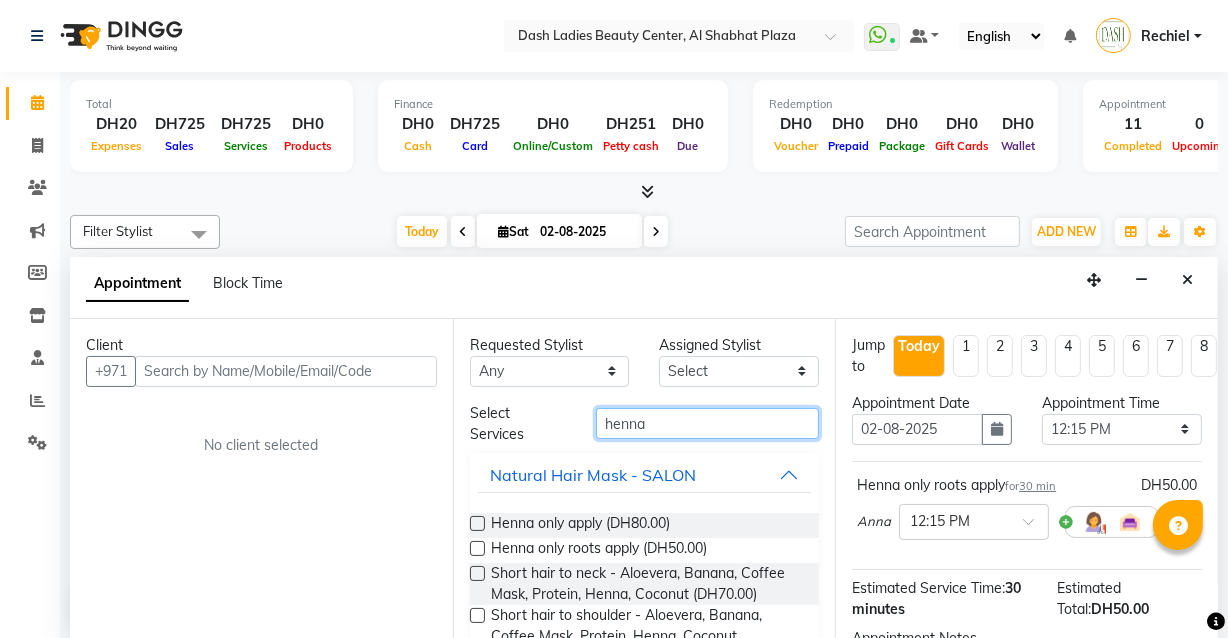 click on "henna" at bounding box center (707, 423) 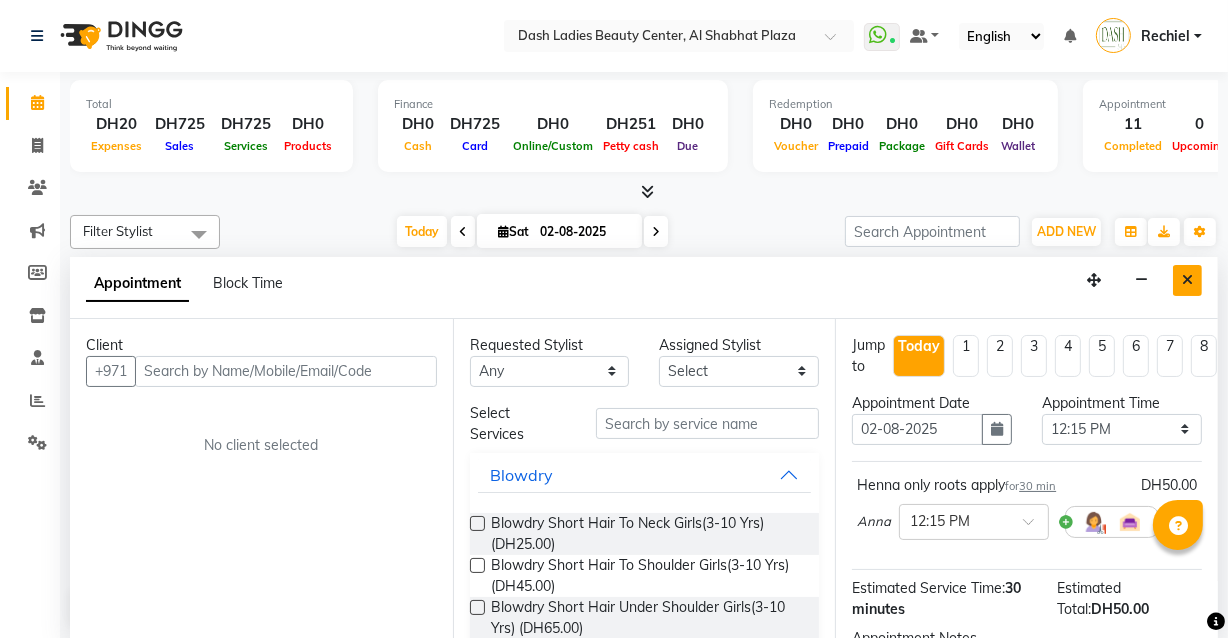 click at bounding box center [1187, 280] 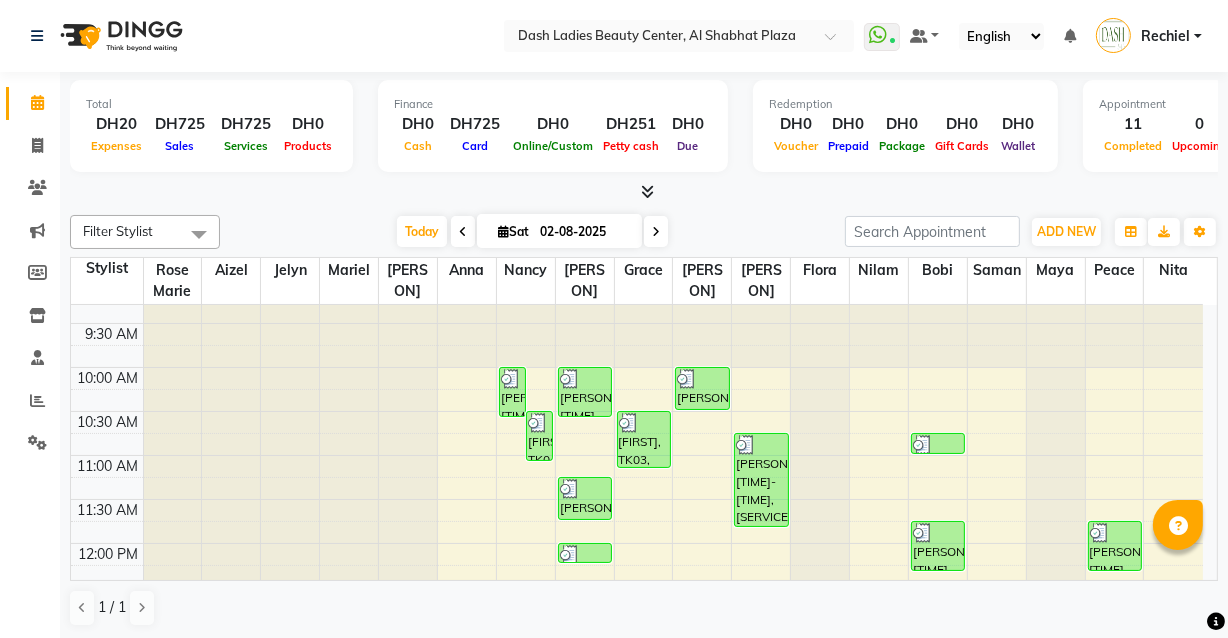 scroll, scrollTop: 0, scrollLeft: 0, axis: both 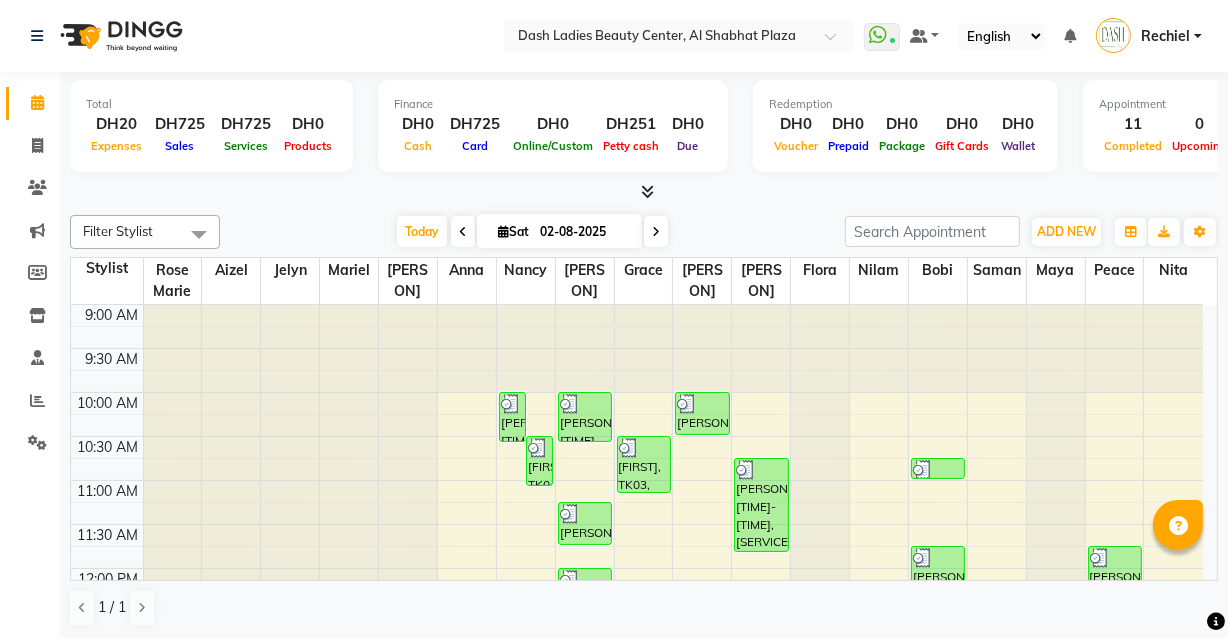 click on "[PERSON], [TIME]-[TIME], [SERVICE]" at bounding box center (512, 417) 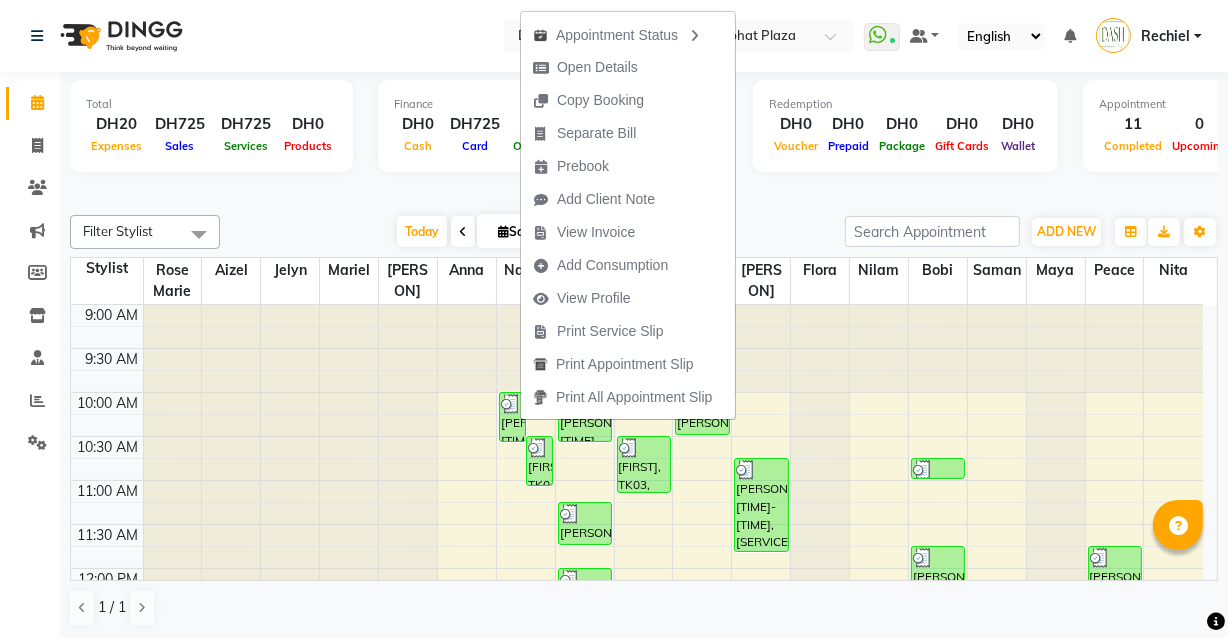 click on "Calendar  Invoice  Clients  Marketing  Members  Inventory  Staff  Reports  Settings Completed InProgress Upcoming Dropped Tentative Check-In Confirm Bookings Segments Page Builder" 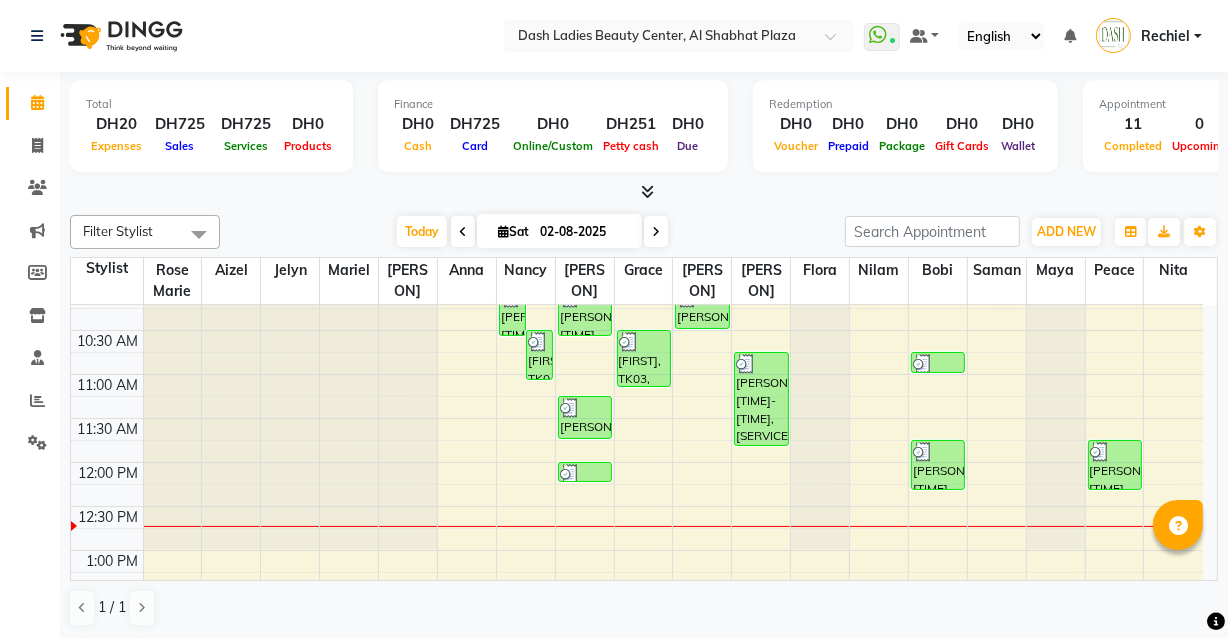 scroll, scrollTop: 100, scrollLeft: 0, axis: vertical 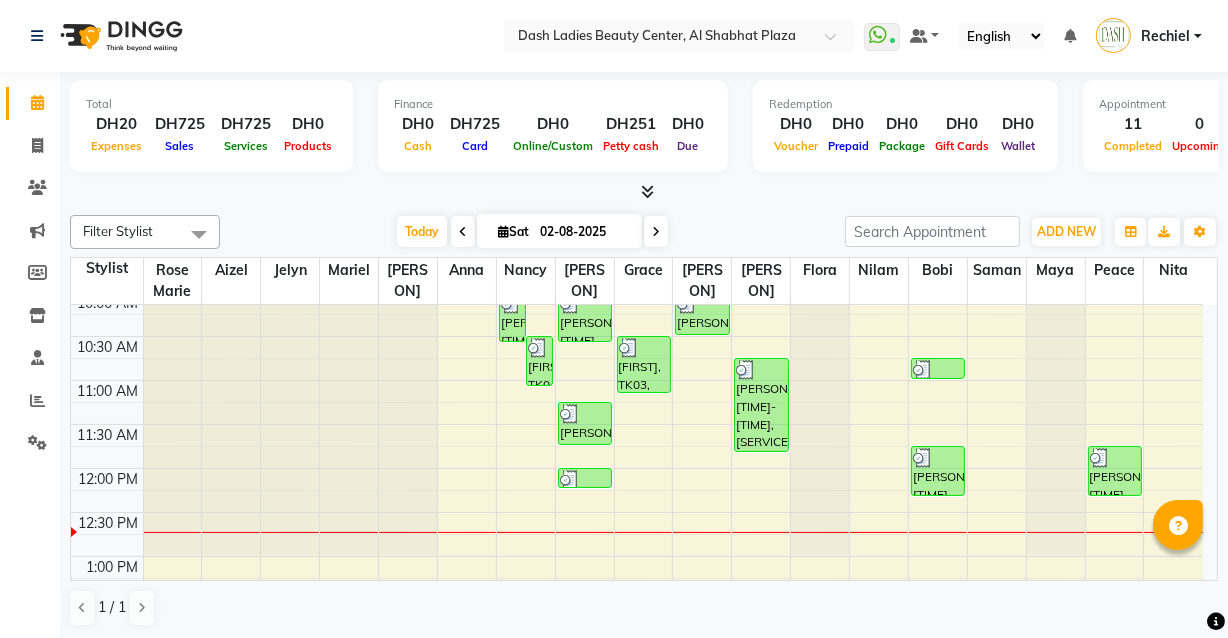 click on "Filter Stylist Select All [PERSON] [PERSON] [PERSON] [PERSON] [PERSON] [PERSON] [PERSON] [PERSON] [PERSON] [PERSON] [PERSON] [PERSON] [PERSON] [PERSON] [PERSON] [PERSON] [PERSON] [PERSON] Today  [DATE] Toggle Dropdown Add Appointment Add Invoice Add Expense Add Client Add Transaction Toggle Dropdown Add Appointment Add Invoice Add Expense Add Client ADD NEW Toggle Dropdown Add Appointment Add Invoice Add Expense Add Client Add Transaction Filter Stylist Select All [PERSON] [PERSON] [PERSON] [PERSON] [PERSON] [PERSON] [PERSON] [PERSON] [PERSON] [PERSON] [PERSON] [PERSON] [PERSON] [PERSON] [PERSON] [PERSON] [PERSON] [PERSON] Group By  Staff View   Room View  View as Vertical  Vertical - Week View  Horizontal  Horizontal - Week View  List  Toggle Dropdown Calendar Settings Manage Tags   Arrange Stylists   Reset Stylists  Full Screen  Show Available Stylist  Appointment Form Zoom 100% Staff/Room Display Count 18 Stylist [PERSON] [PERSON] [PERSON] [PERSON] [PERSON] [PERSON] [PERSON] [PERSON] [PERSON] [PERSON] [PERSON] [PERSON] [PERSON] [PERSON] [PERSON] [PERSON] [PERSON] [PERSON] [TIME] [TIME] [TIME] [TIME] [TIME] [TIME] [TIME] [TIME] [TIME] [TIME] [TIME] [TIME] [TIME] [TIME] [TIME] [TIME] [TIME] [TIME]" 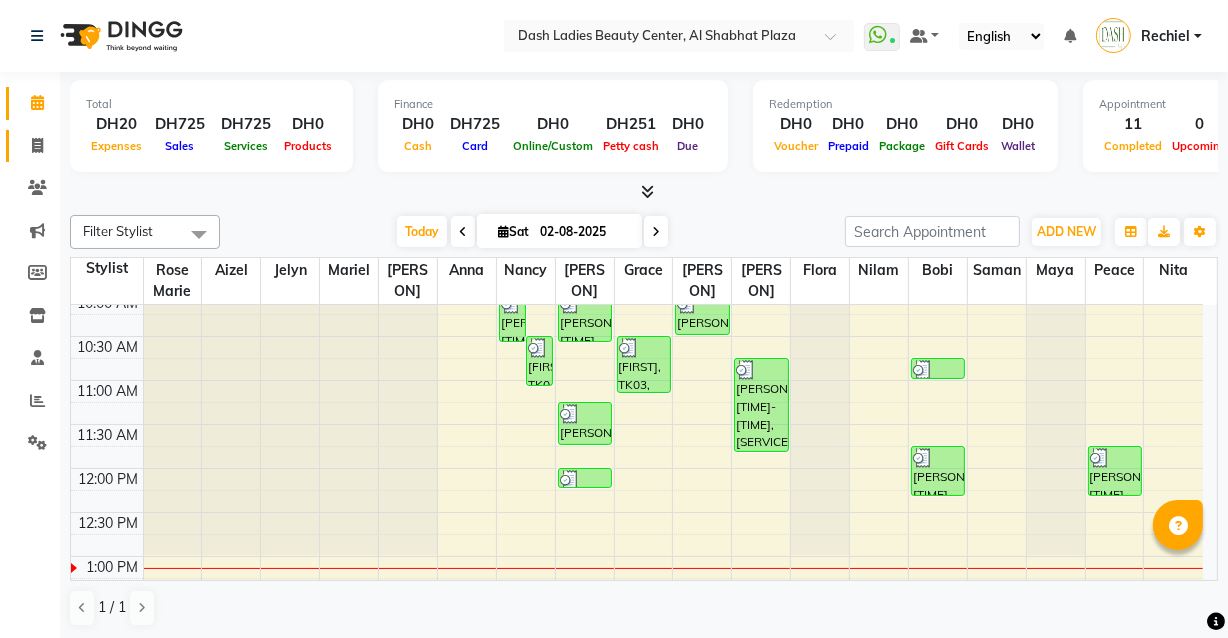 click 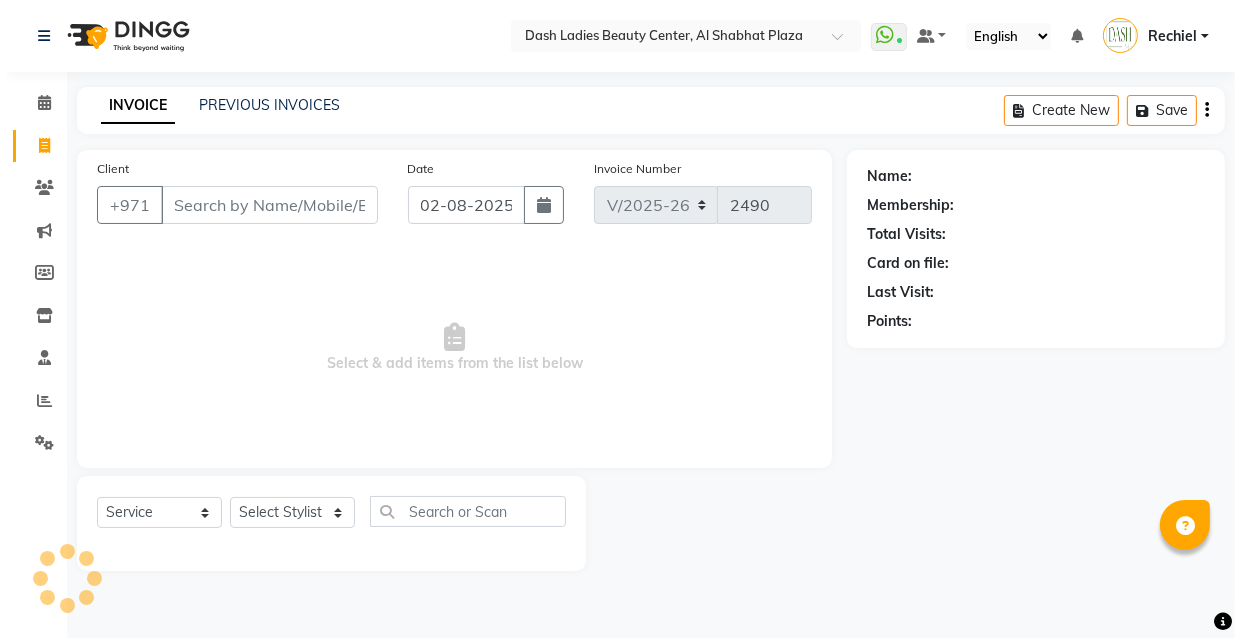 scroll, scrollTop: 0, scrollLeft: 0, axis: both 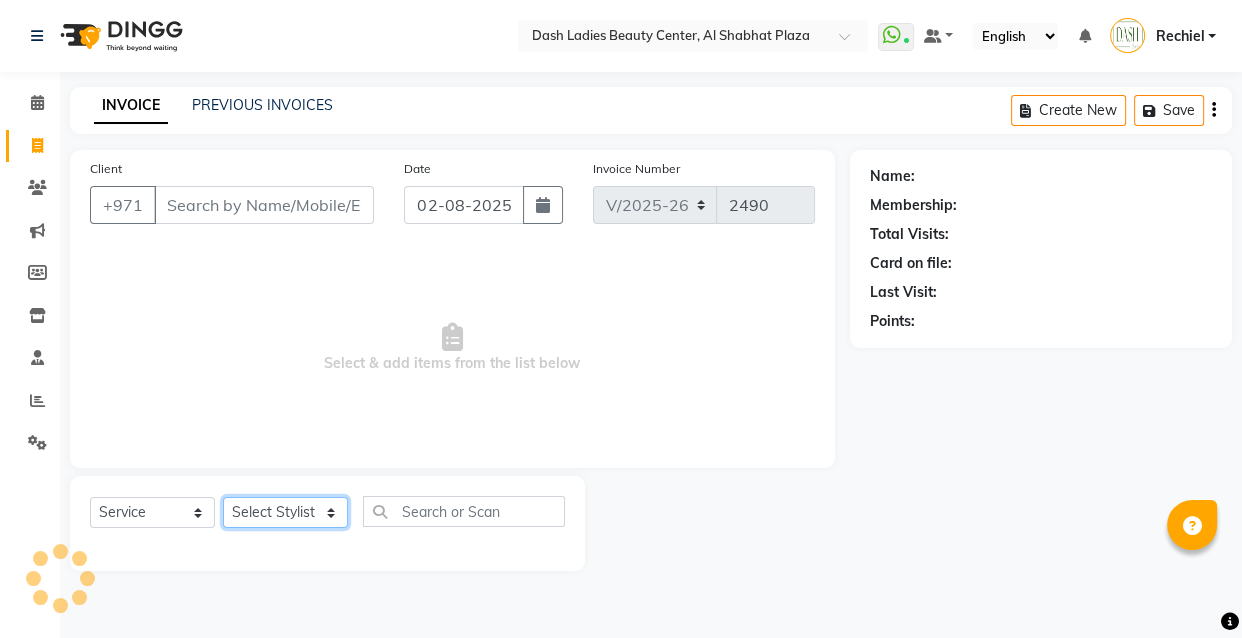 click on "Select Stylist" 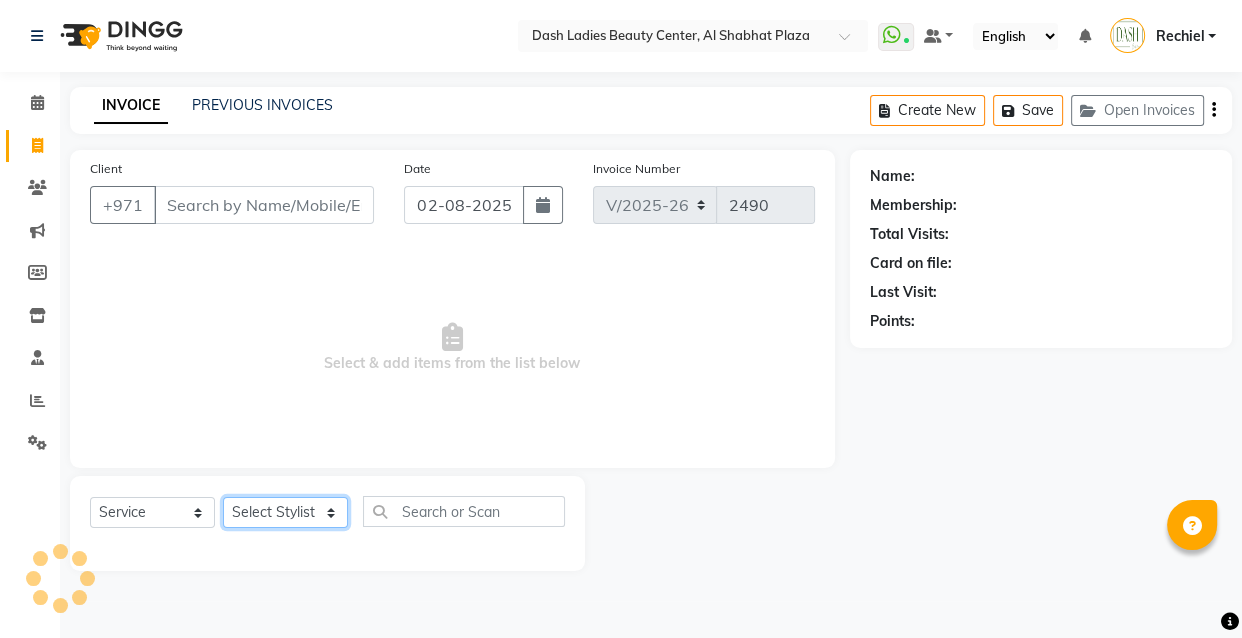 click on "Select Stylist" 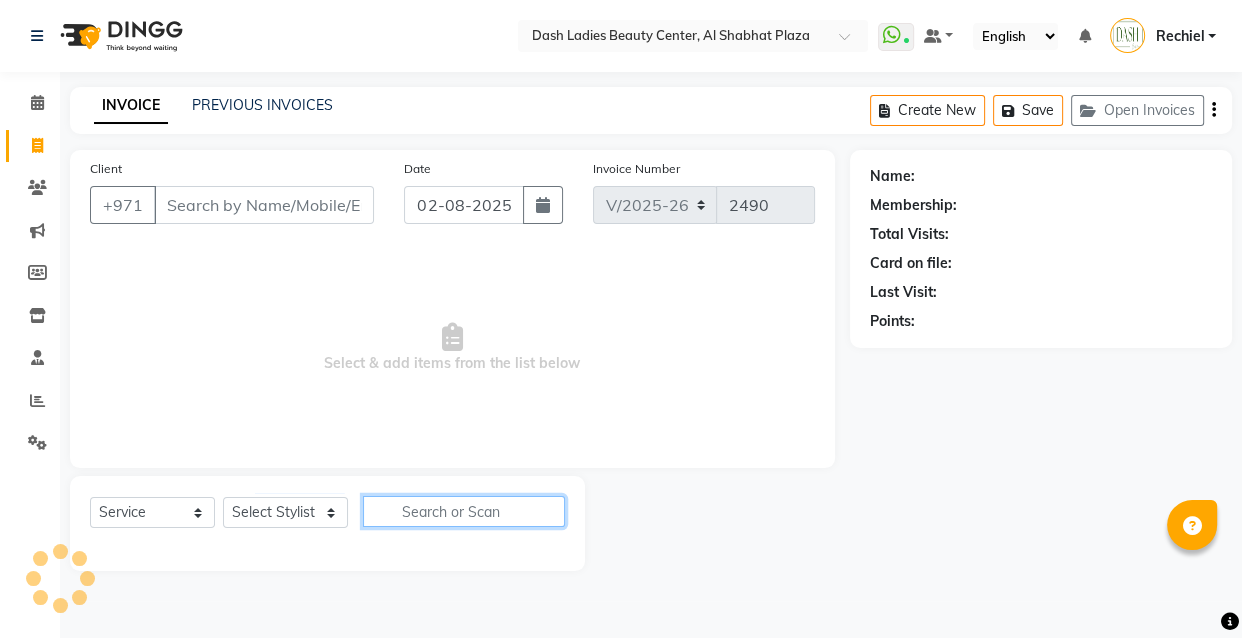 click 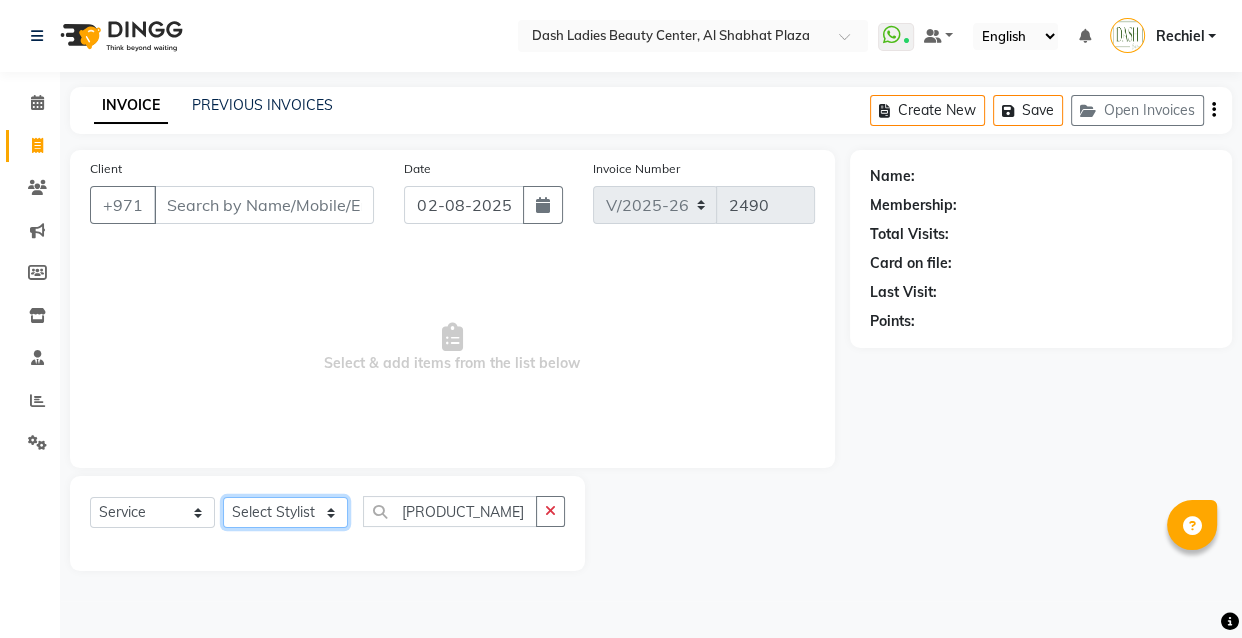 click on "Select Stylist Aizel Angelina Anna Bobi Edlyn Fevie  Flora Grace Hamda Janine Jelyn Mariel Maya Maya (Cafe) May Joy (Cafe) Nabasirye (Cafe) Nancy Nilam Nita Noreen Owner Peace Rechiel Rose Marie Saman Talina" 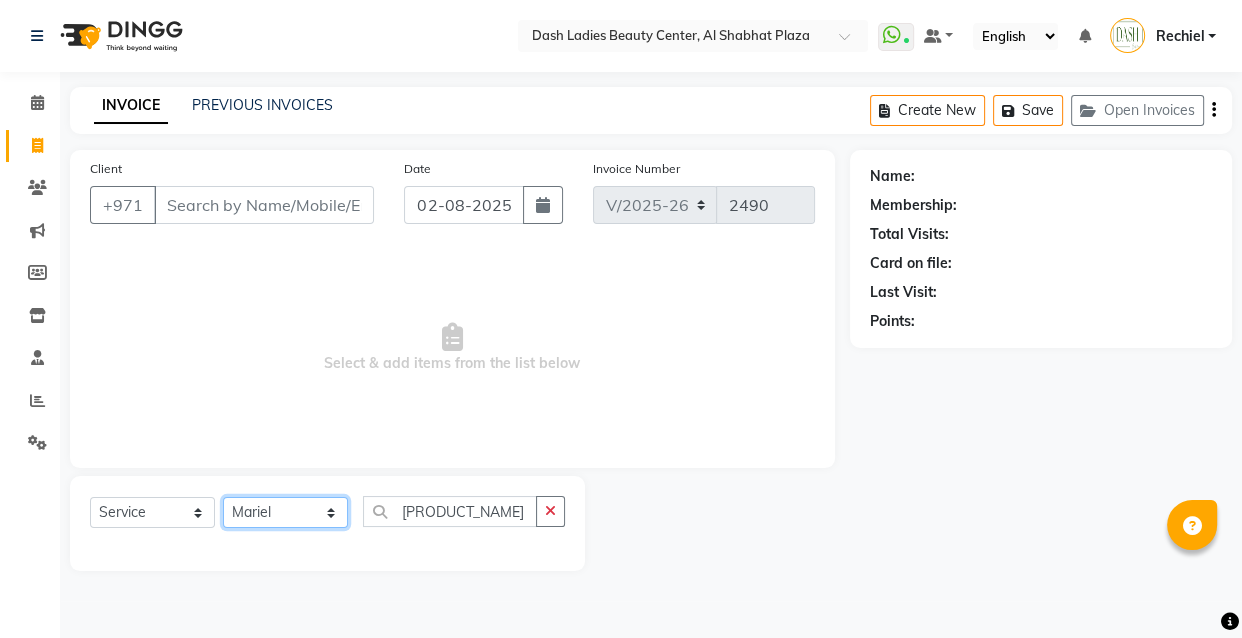 click on "Select Stylist Aizel Angelina Anna Bobi Edlyn Fevie  Flora Grace Hamda Janine Jelyn Mariel Maya Maya (Cafe) May Joy (Cafe) Nabasirye (Cafe) Nancy Nilam Nita Noreen Owner Peace Rechiel Rose Marie Saman Talina" 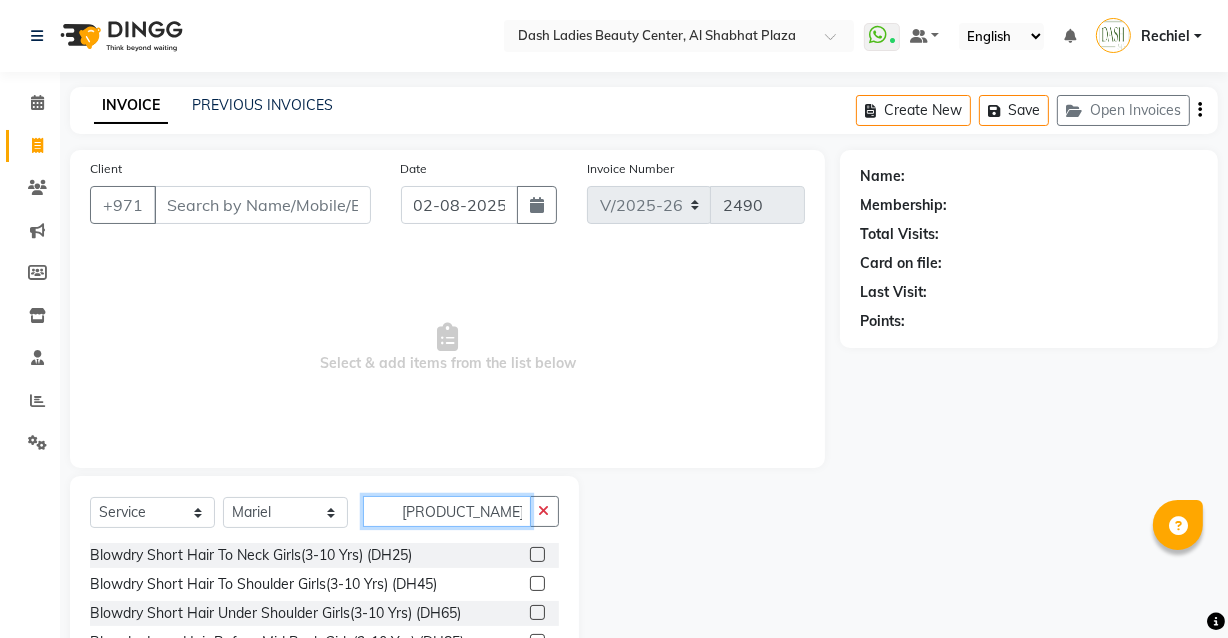 click on "[PRODUCT_NAME]" 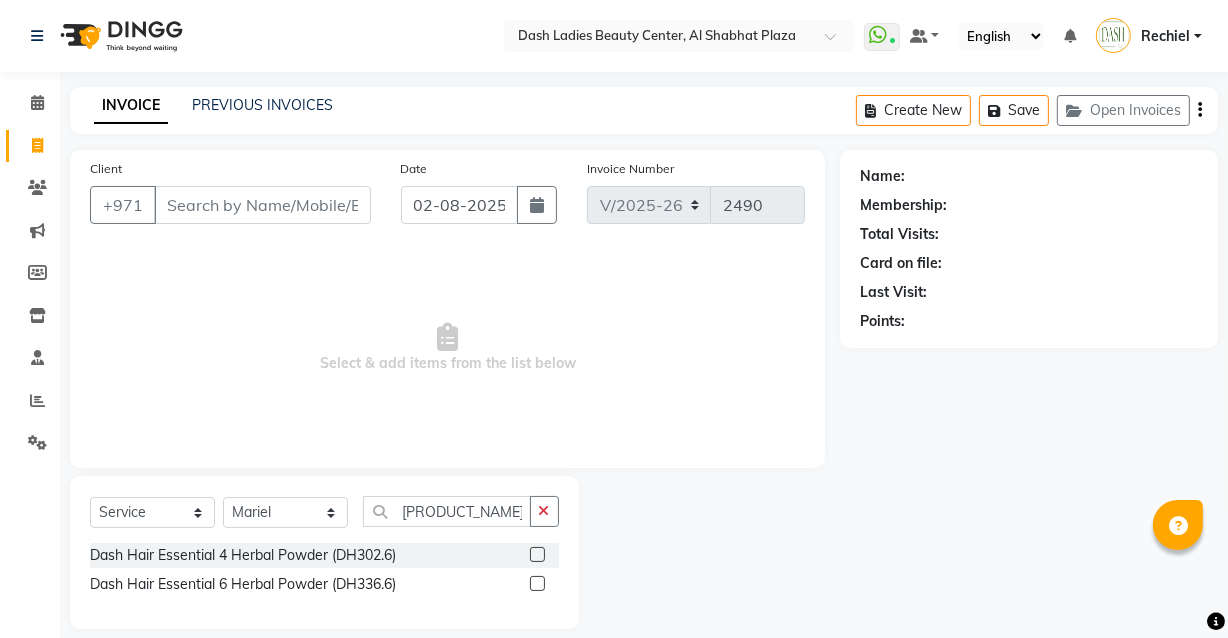 click 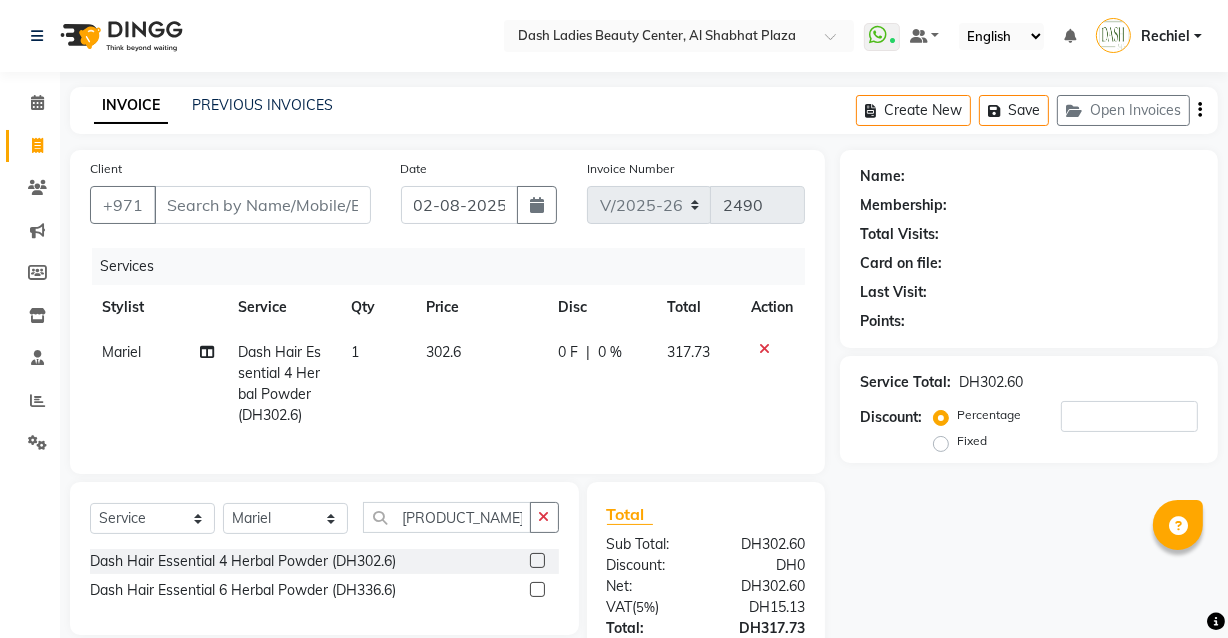 click 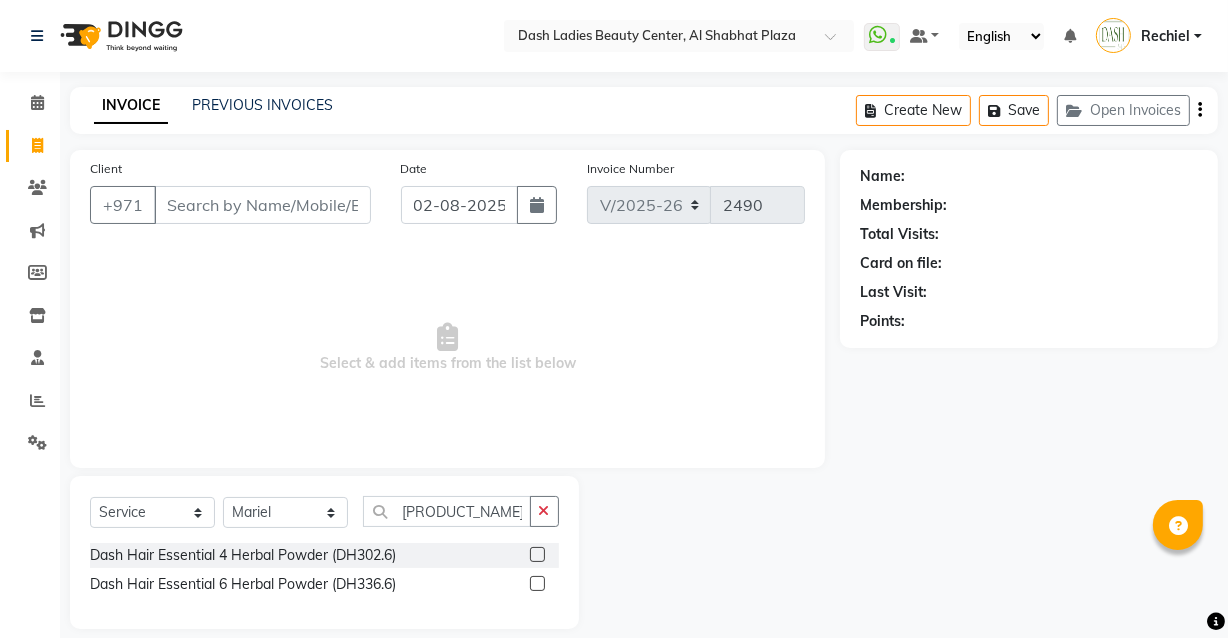 click on "Rechiel" at bounding box center [1165, 36] 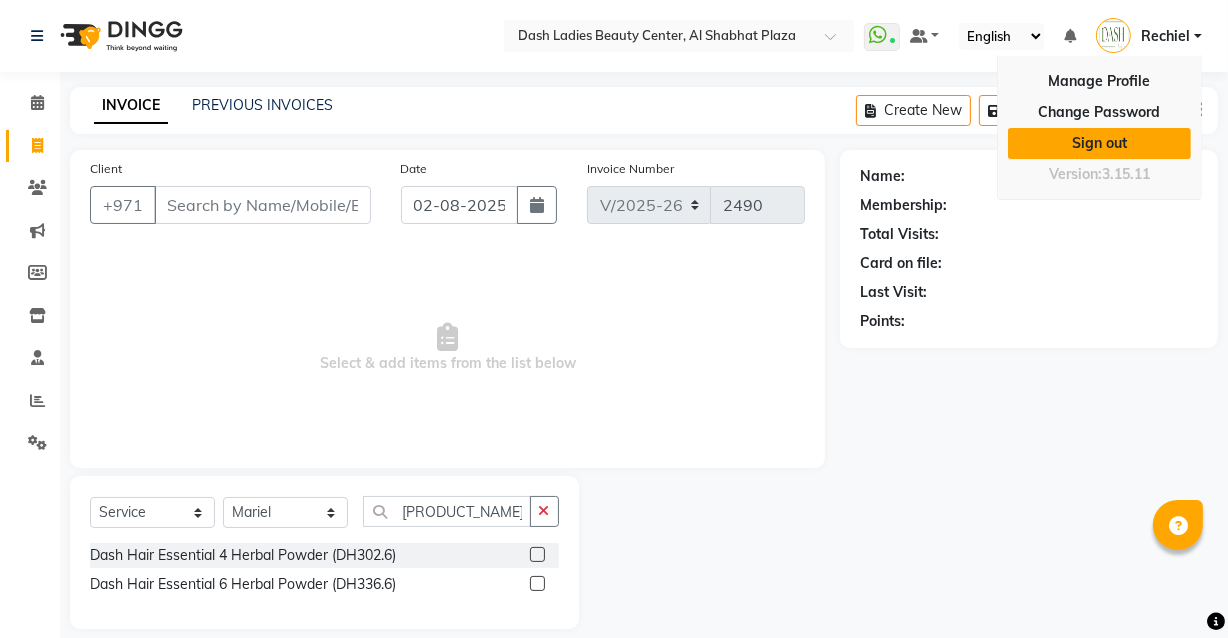 click on "Sign out" at bounding box center (1099, 143) 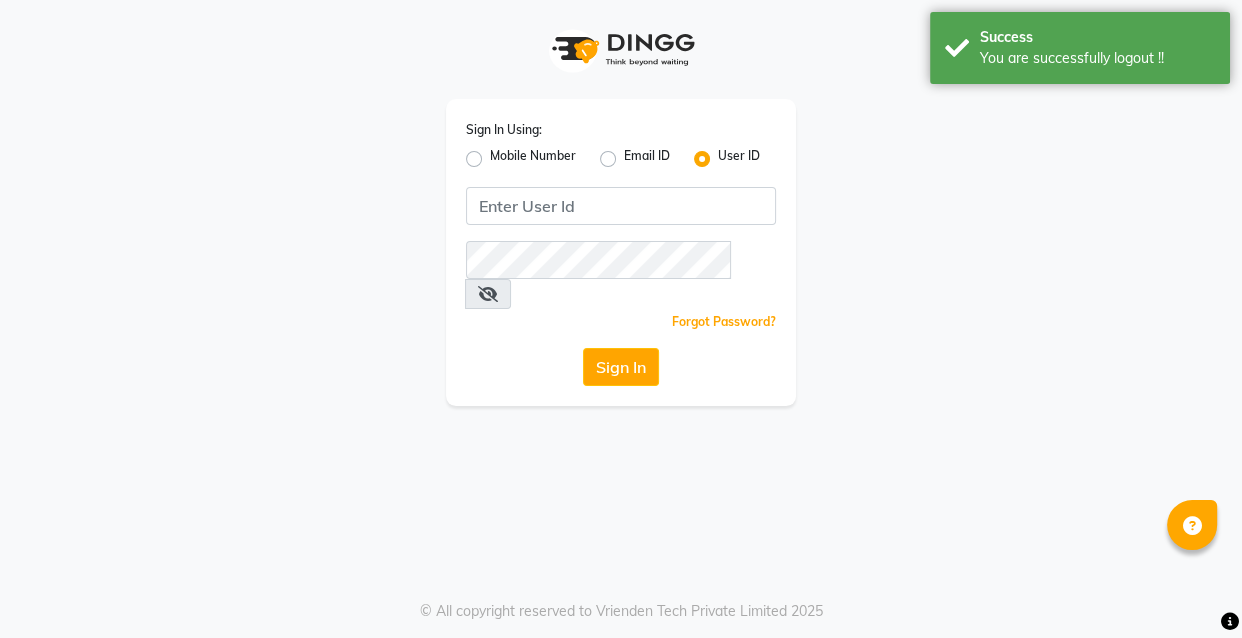 click on "Mobile Number" 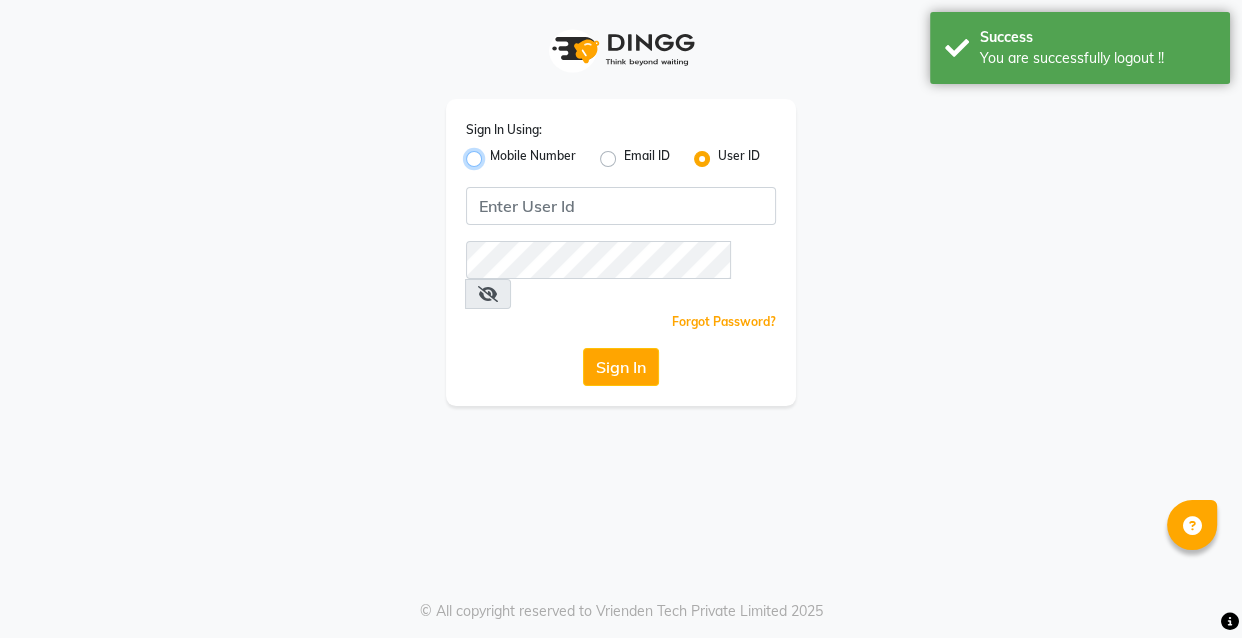 click on "Mobile Number" at bounding box center [496, 153] 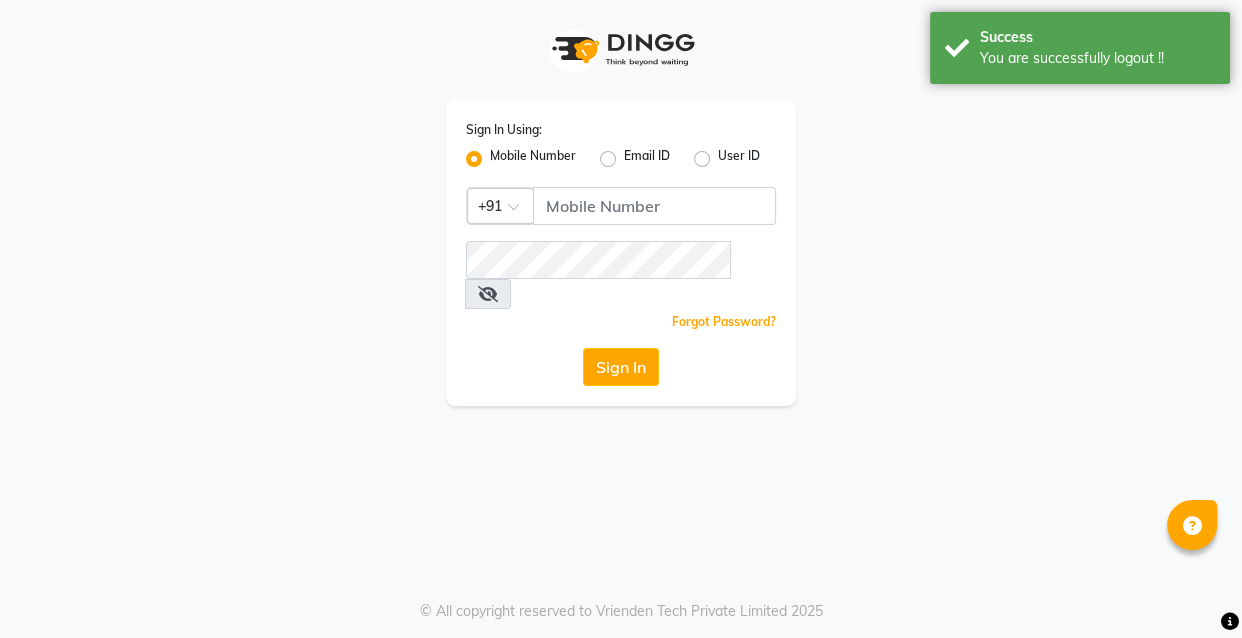 click 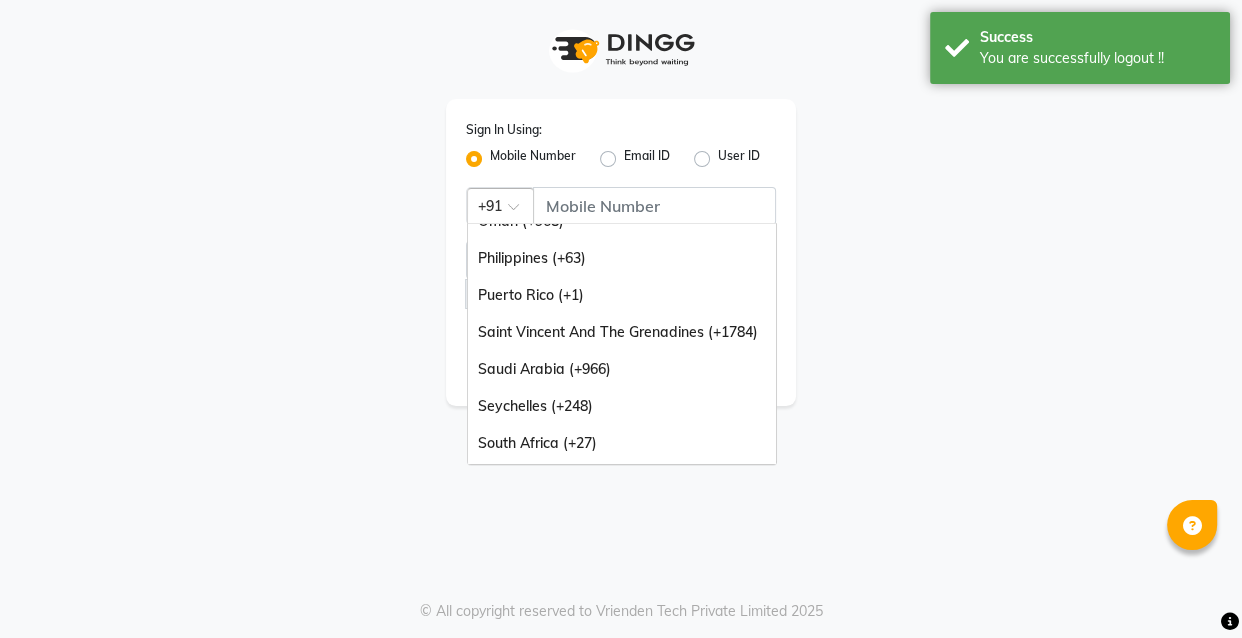 scroll, scrollTop: 500, scrollLeft: 0, axis: vertical 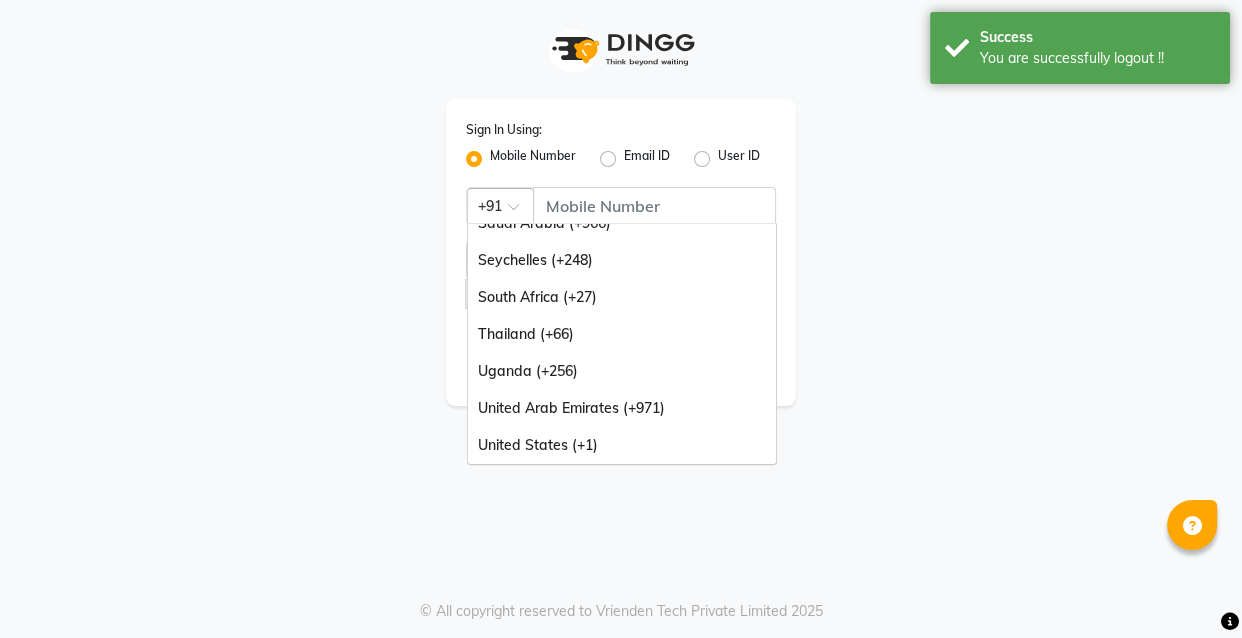 click on "United Arab Emirates (+971)" at bounding box center (622, 408) 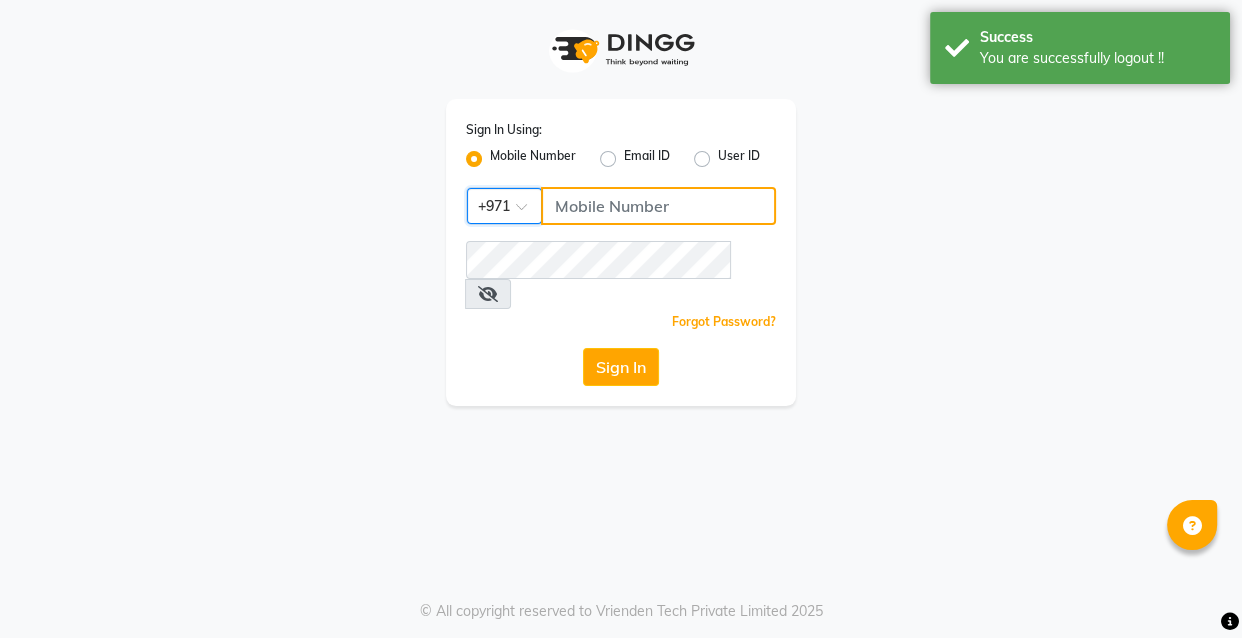 click 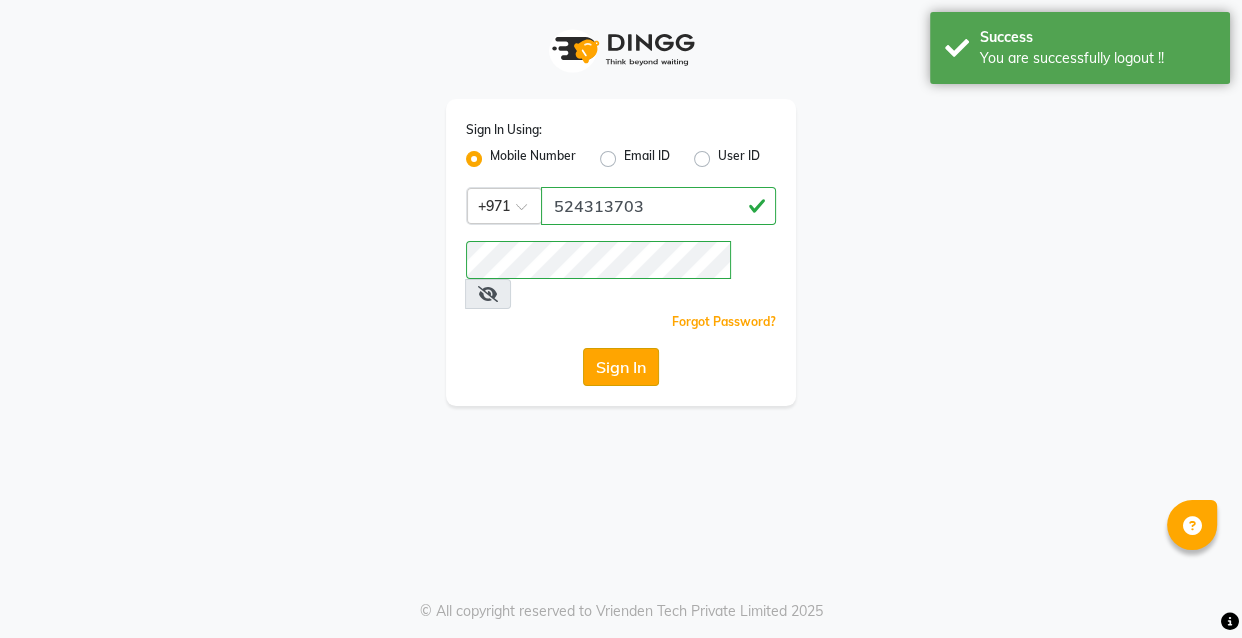 click on "Sign In" 